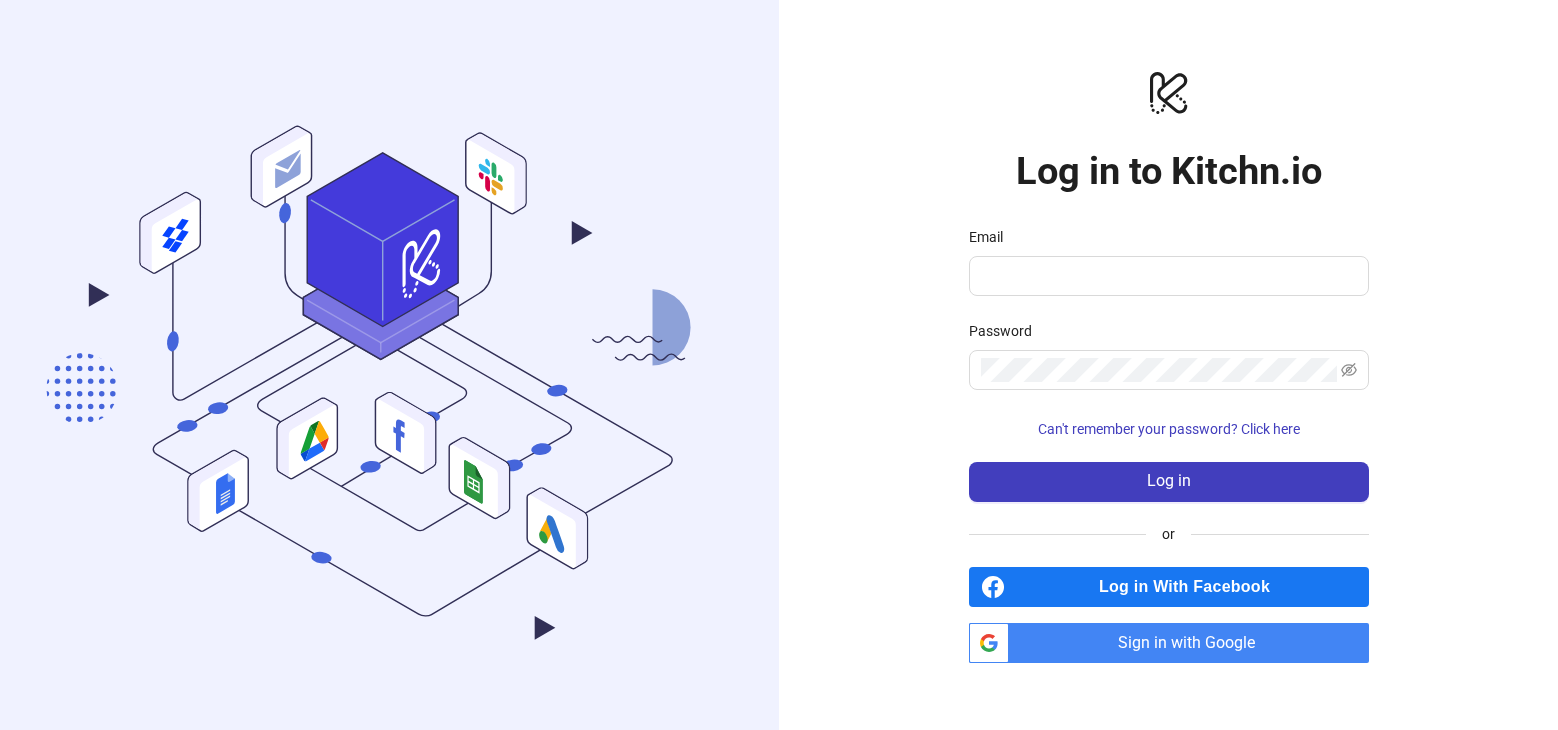 click on "Email" at bounding box center (1167, 276) 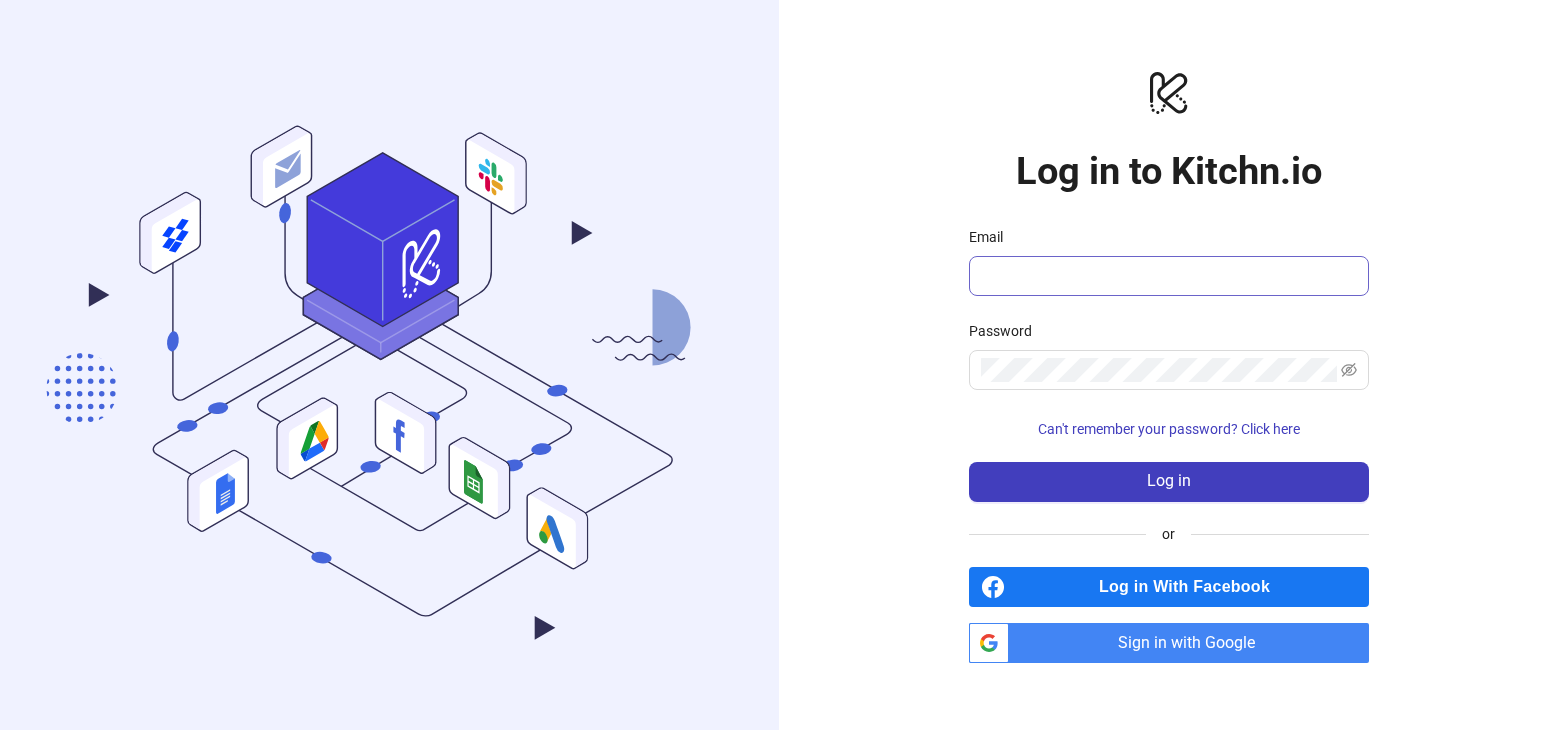 scroll, scrollTop: 0, scrollLeft: 0, axis: both 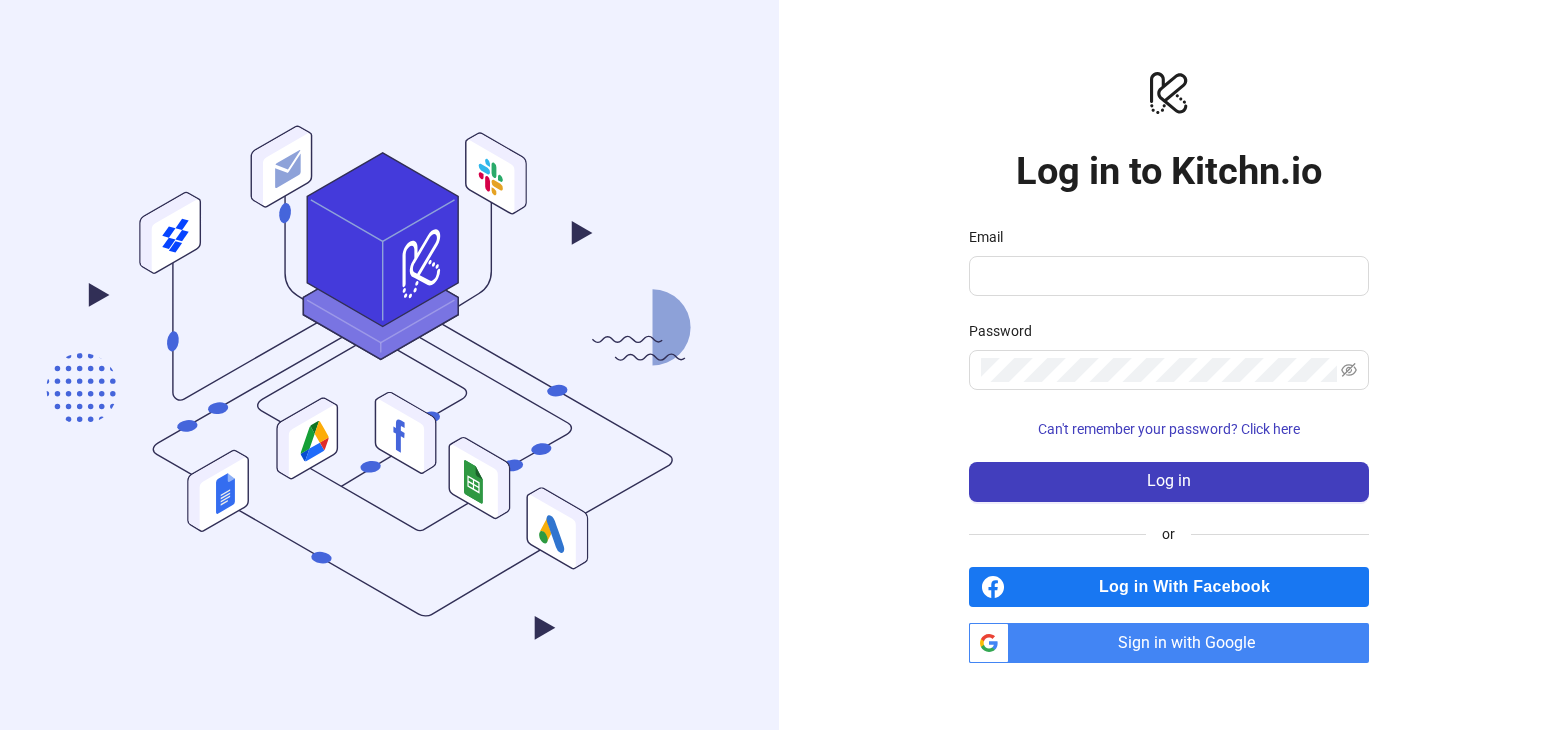click on "logo/logo-mobile Log in to Kitchn.io Email Password Can't remember your password? Click here Log in or Log in With Facebook btn_google_dark_normal_ios Created with Sketch. Sign in with Google" at bounding box center (1168, 365) 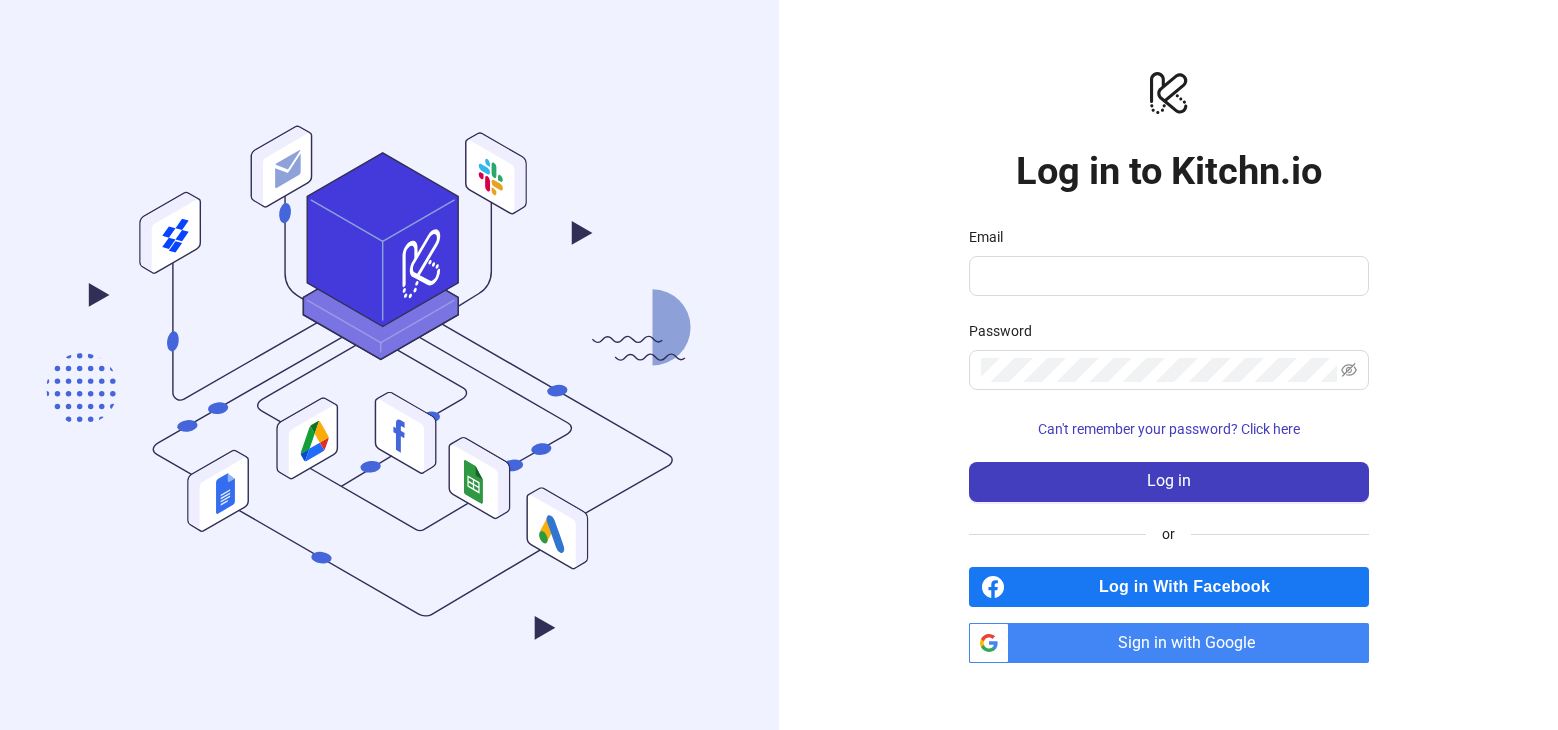 click on "Email" at bounding box center (992, 237) 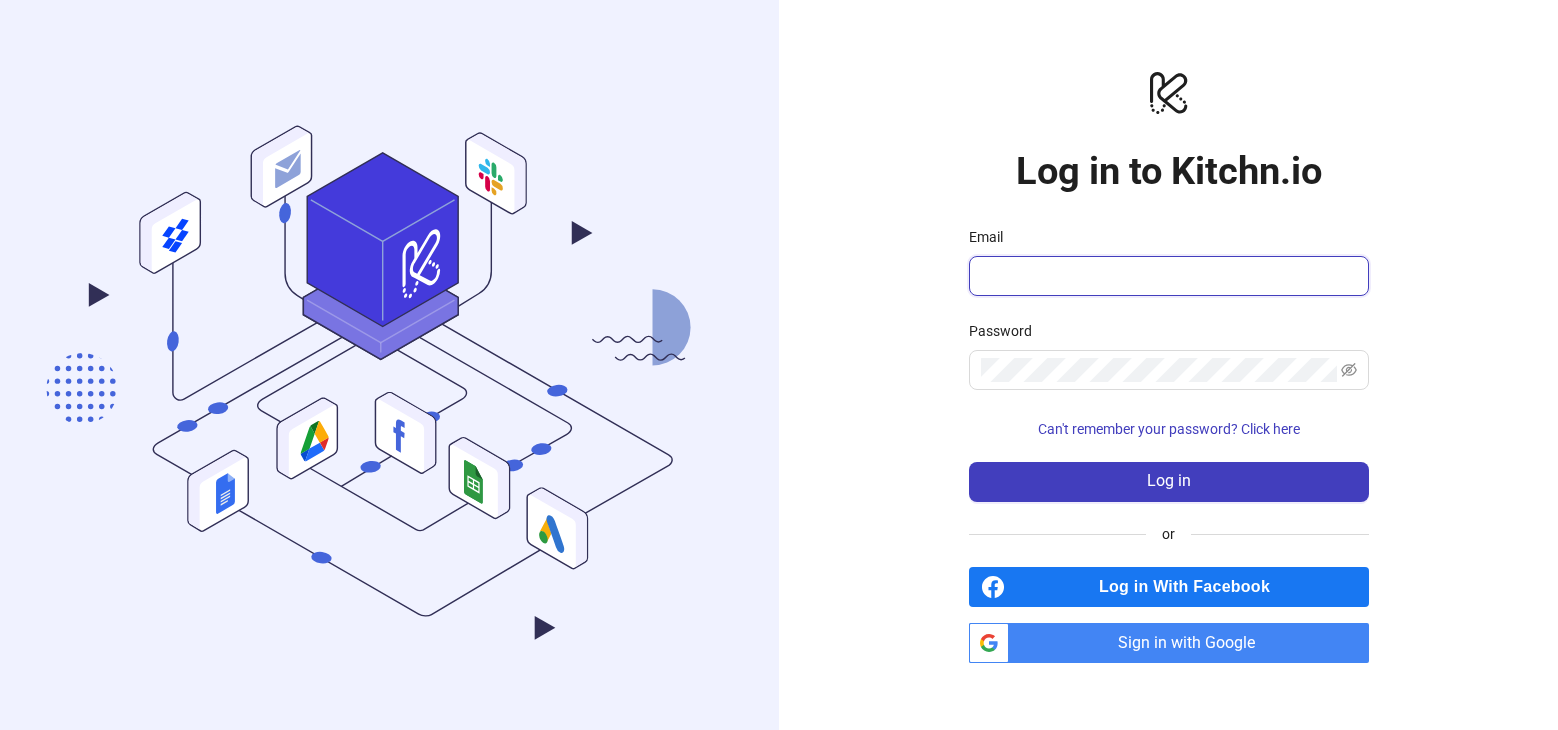 click on "Email" at bounding box center [1167, 276] 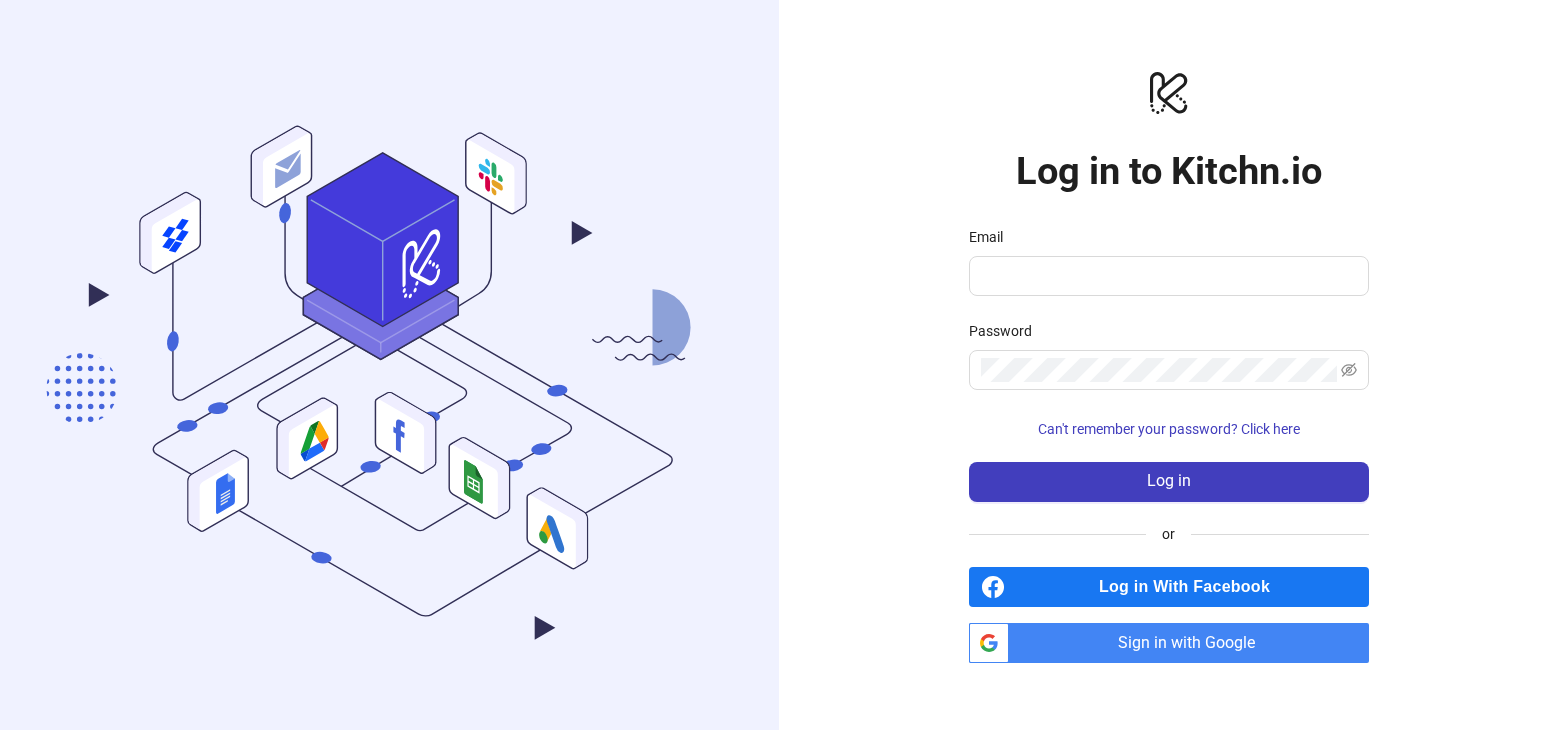 click on "logo/logo-mobile Log in to Kitchn.io Email Password Can't remember your password? Click here Log in or Log in With Facebook btn_google_dark_normal_ios Created with Sketch. Sign in with Google" at bounding box center (1168, 365) 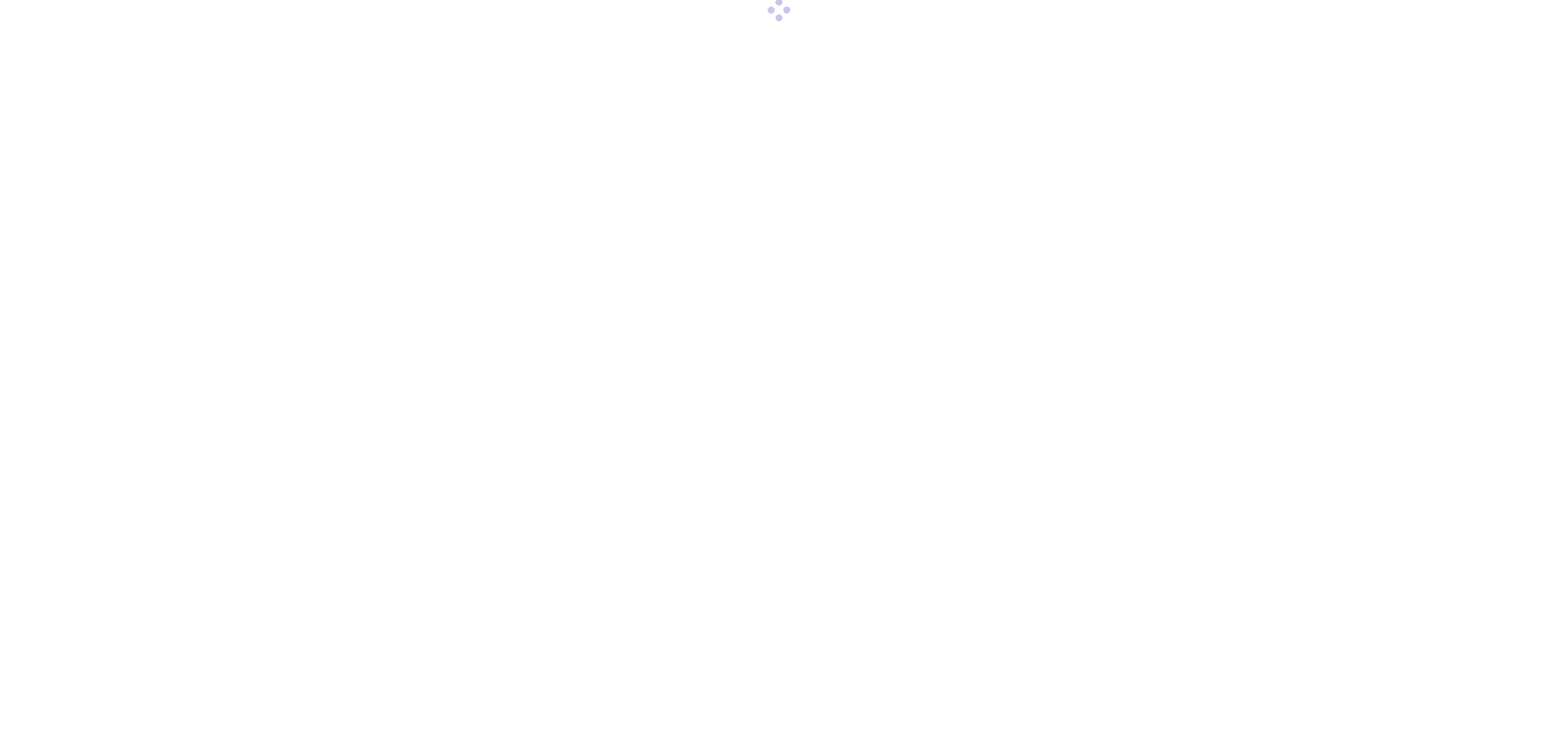 scroll, scrollTop: 0, scrollLeft: 0, axis: both 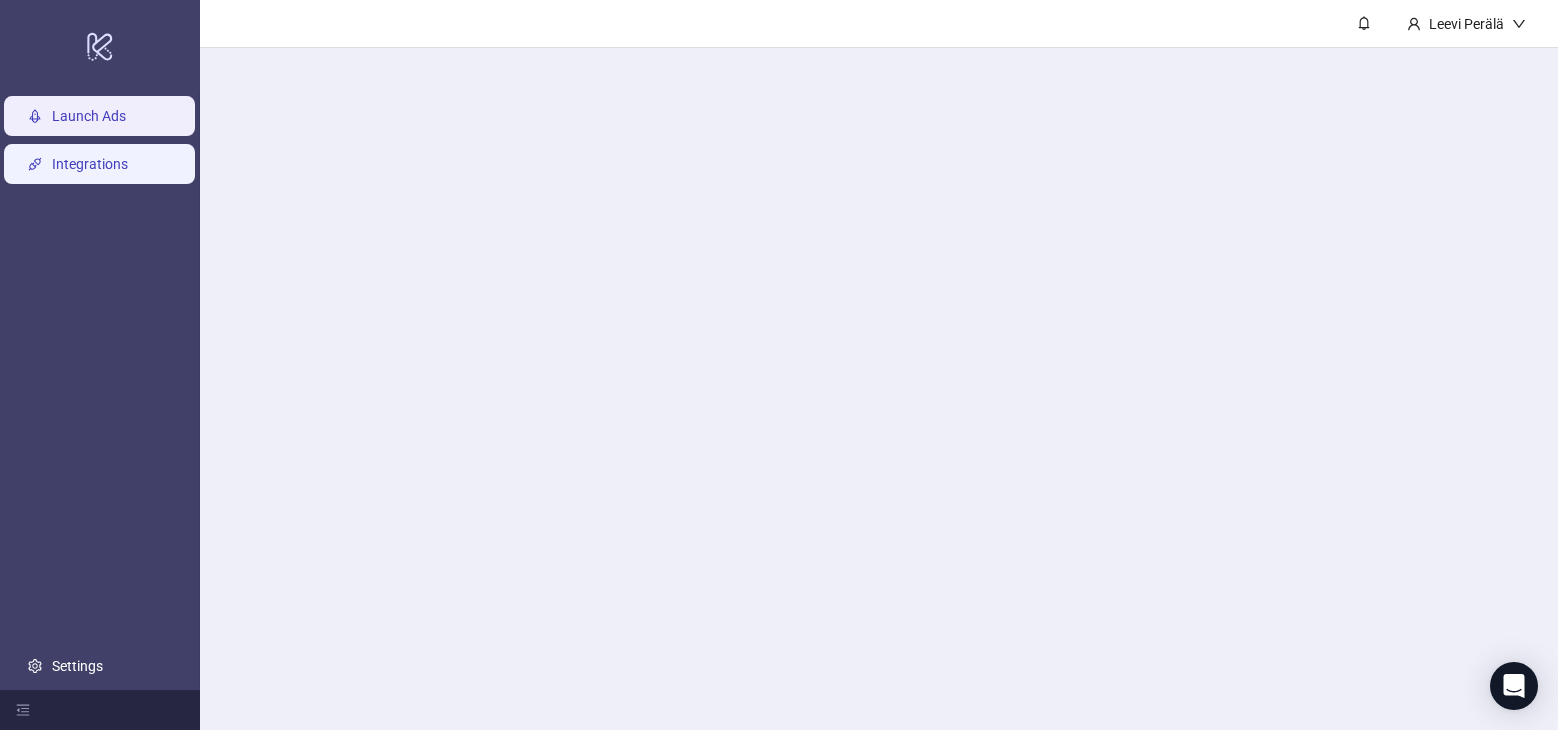 click on "Integrations" at bounding box center (90, 164) 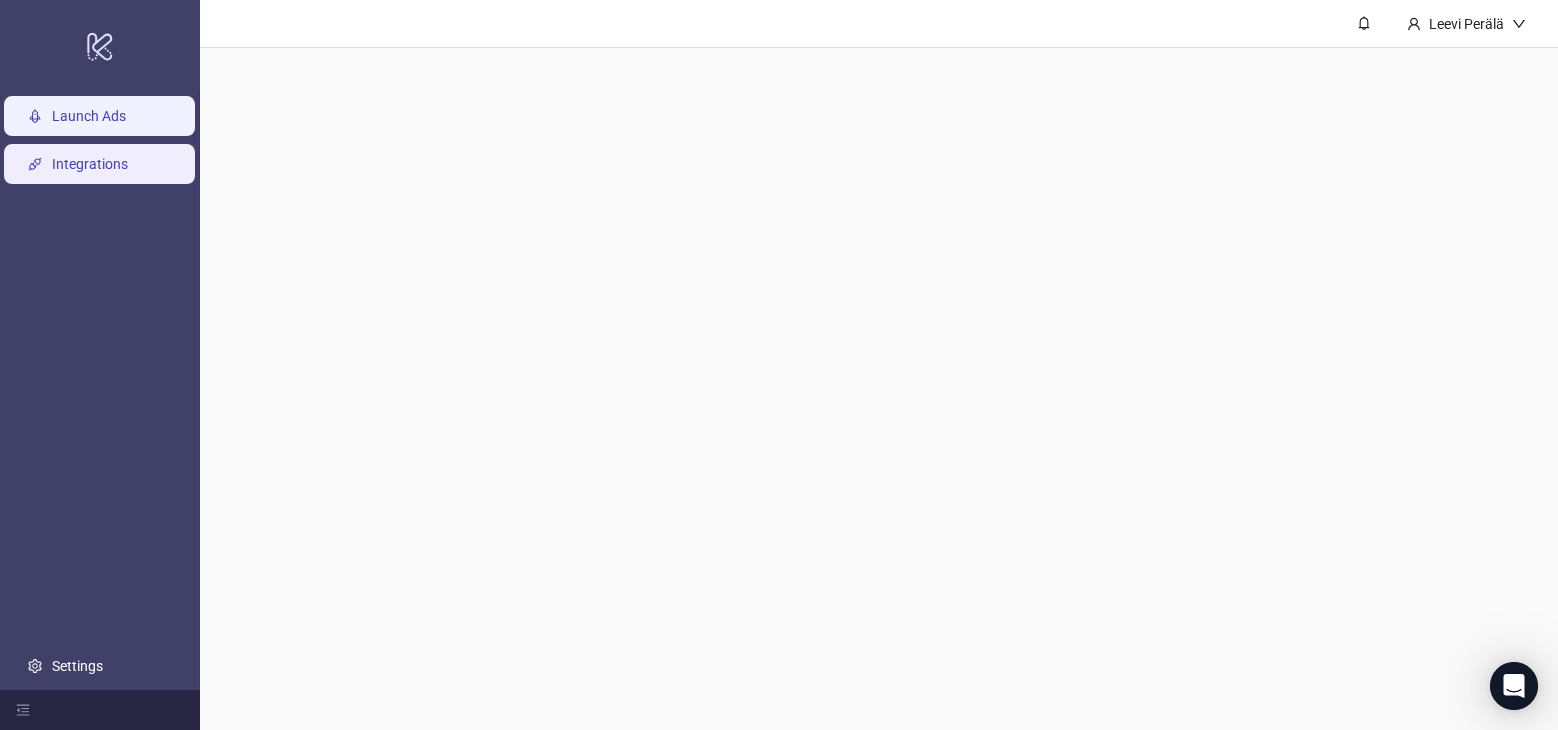 scroll, scrollTop: 0, scrollLeft: 0, axis: both 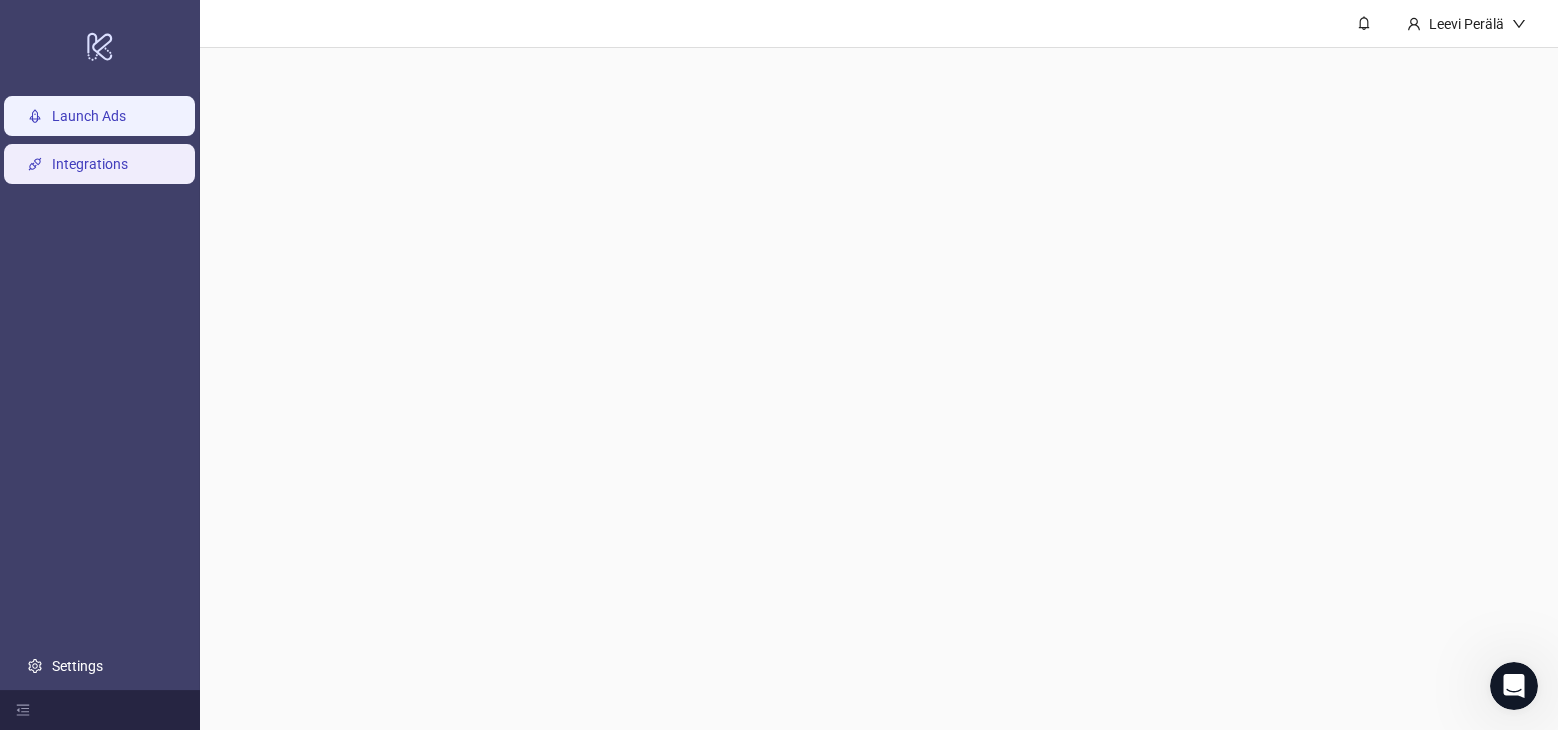 click on "Launch Ads" at bounding box center (89, 116) 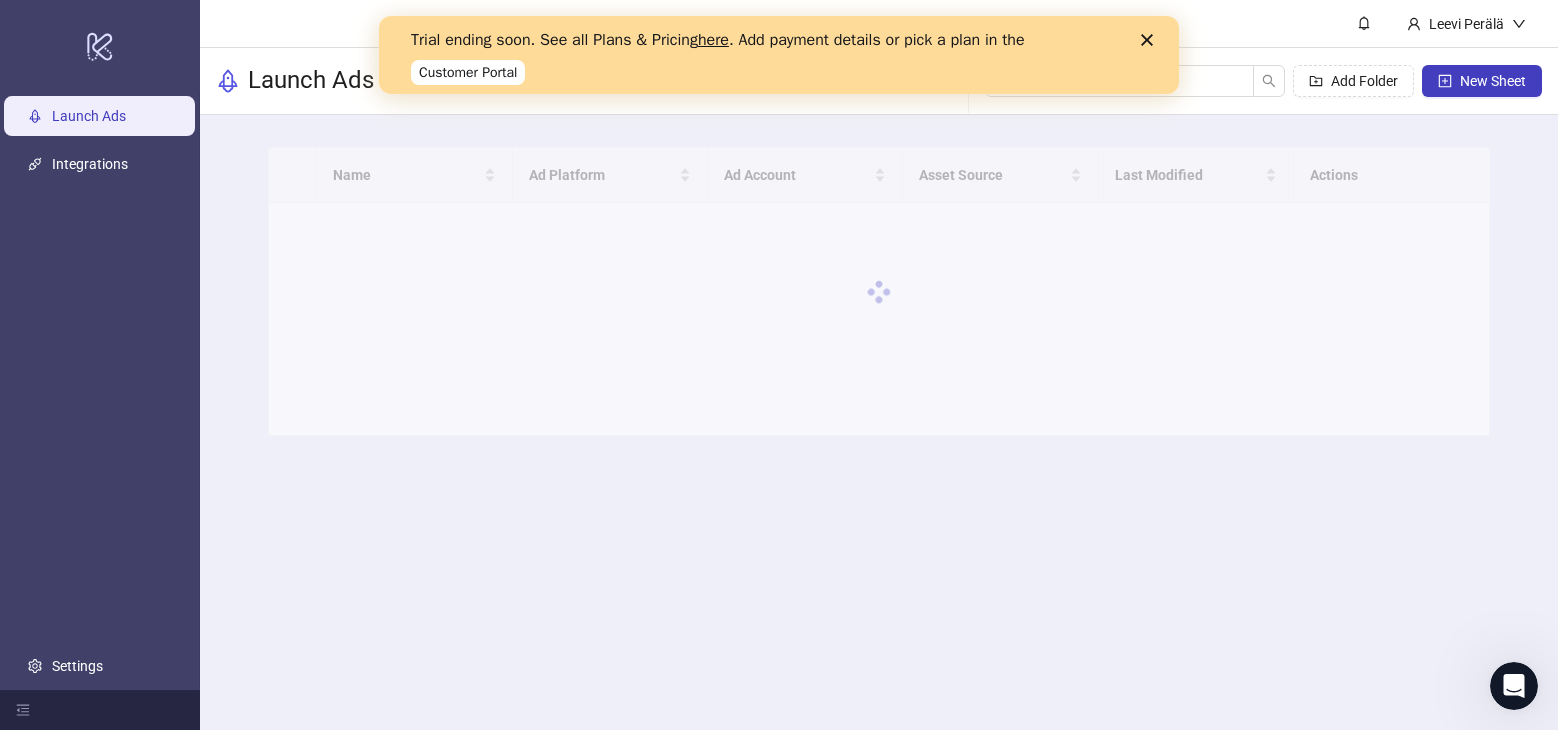 scroll, scrollTop: 0, scrollLeft: 0, axis: both 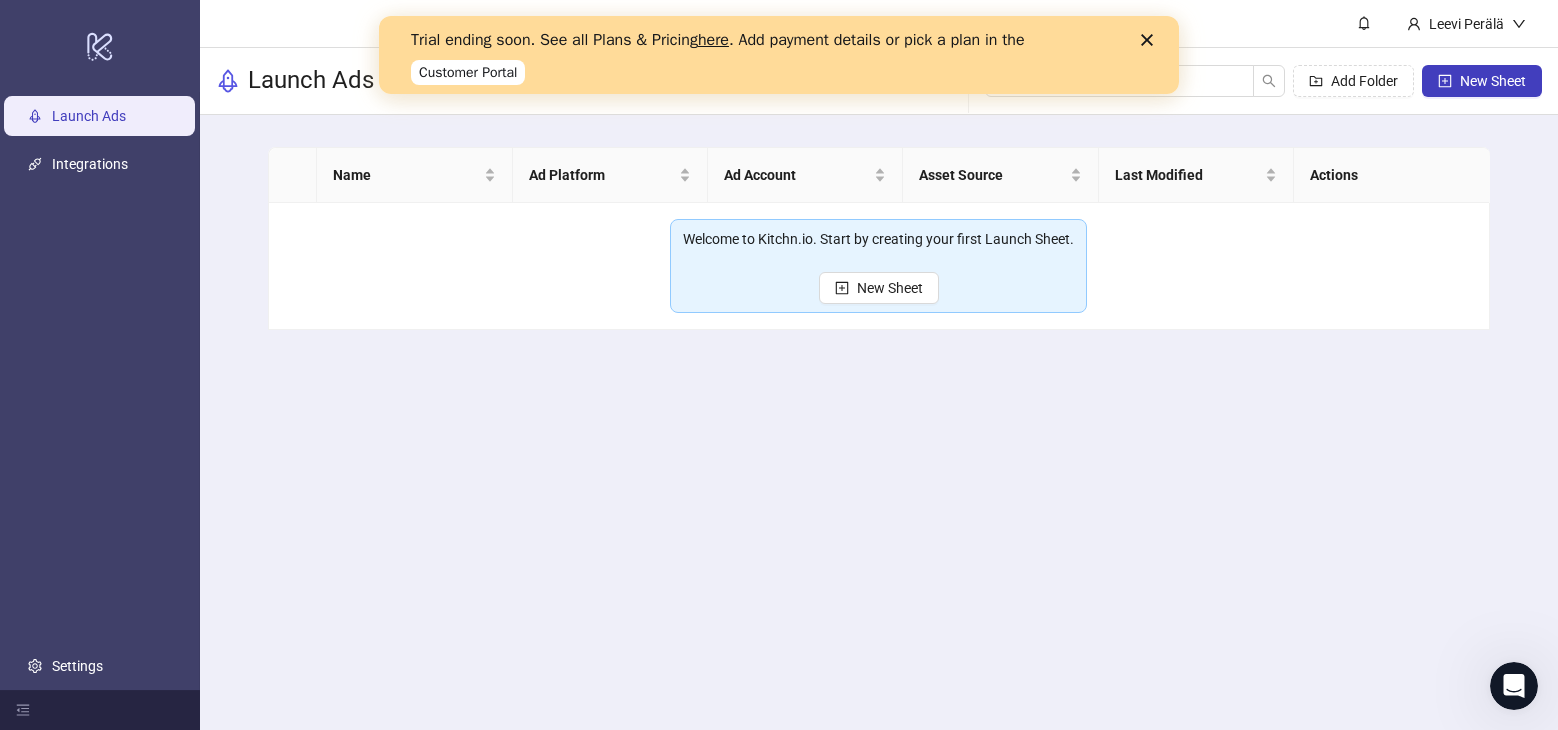 click 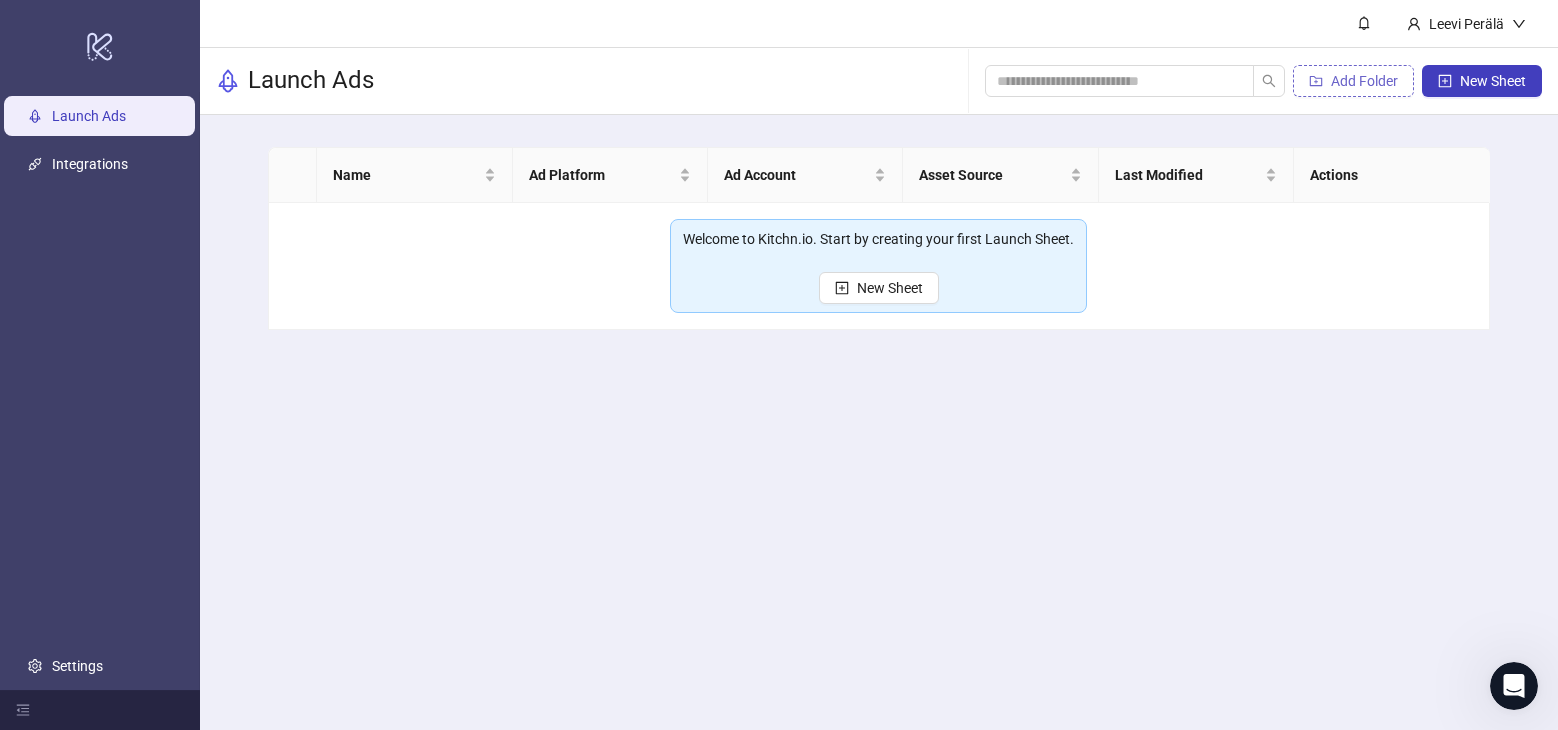 click on "Add Folder" at bounding box center (1353, 81) 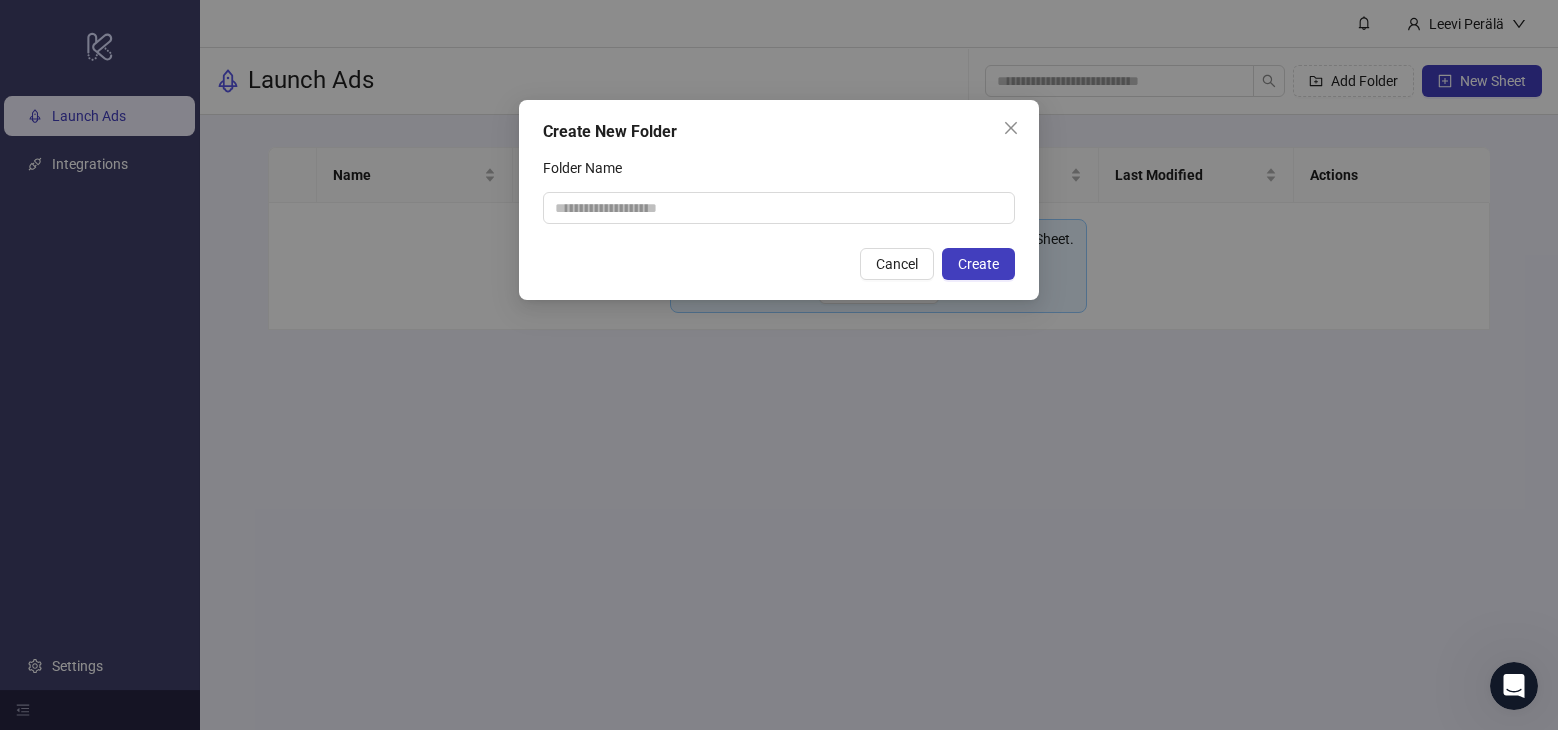 click on "Create New Folder" at bounding box center (779, 132) 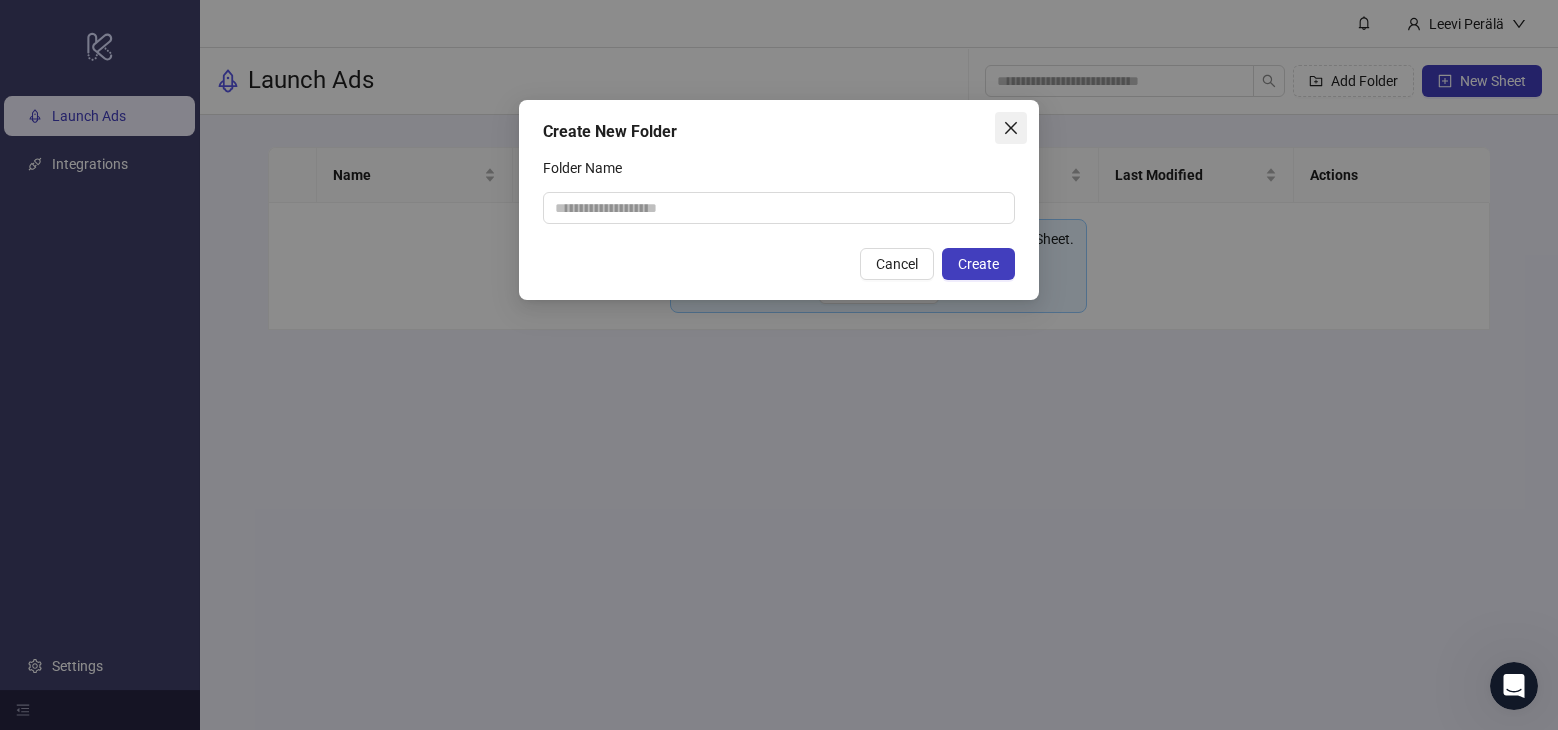 click 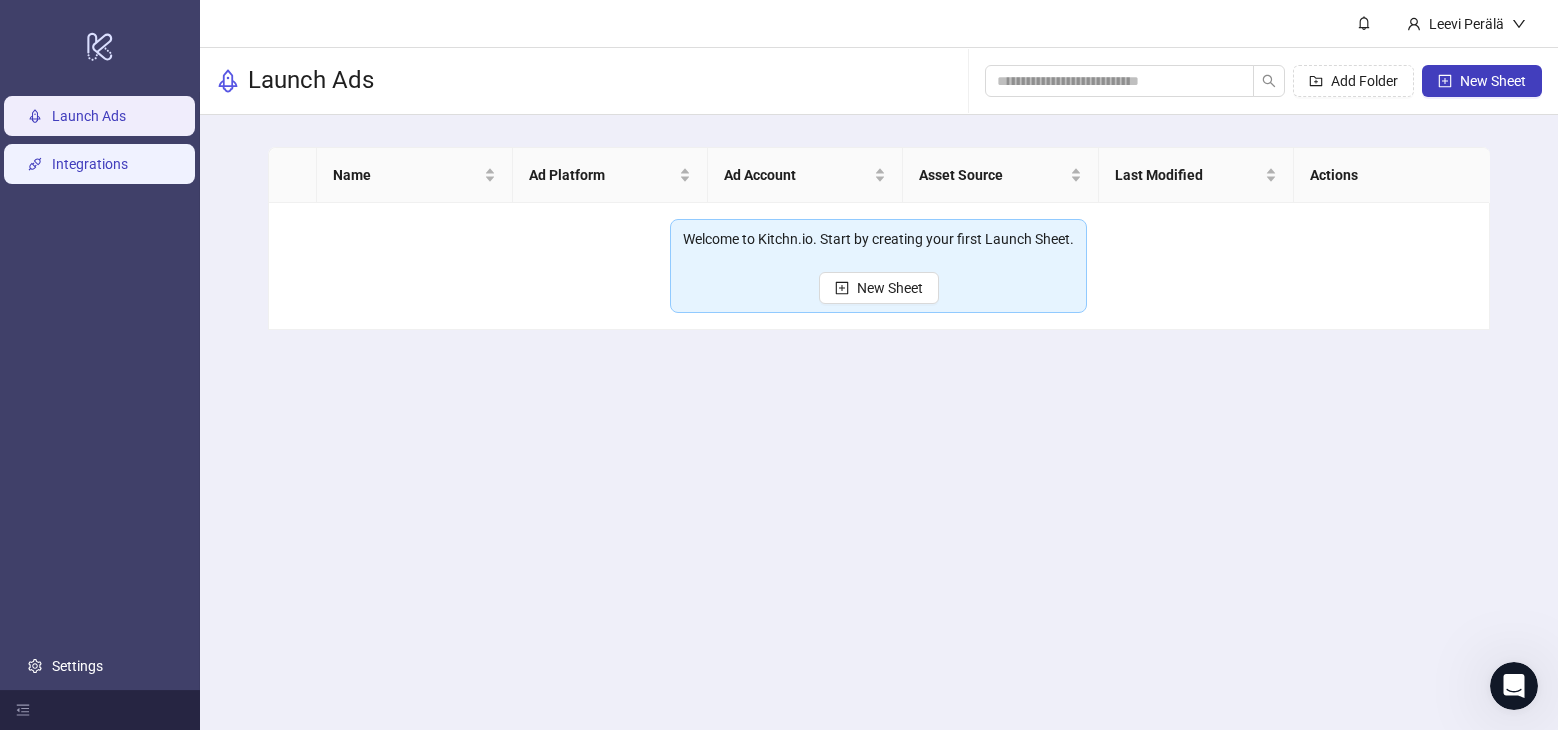 click on "Integrations" at bounding box center (90, 164) 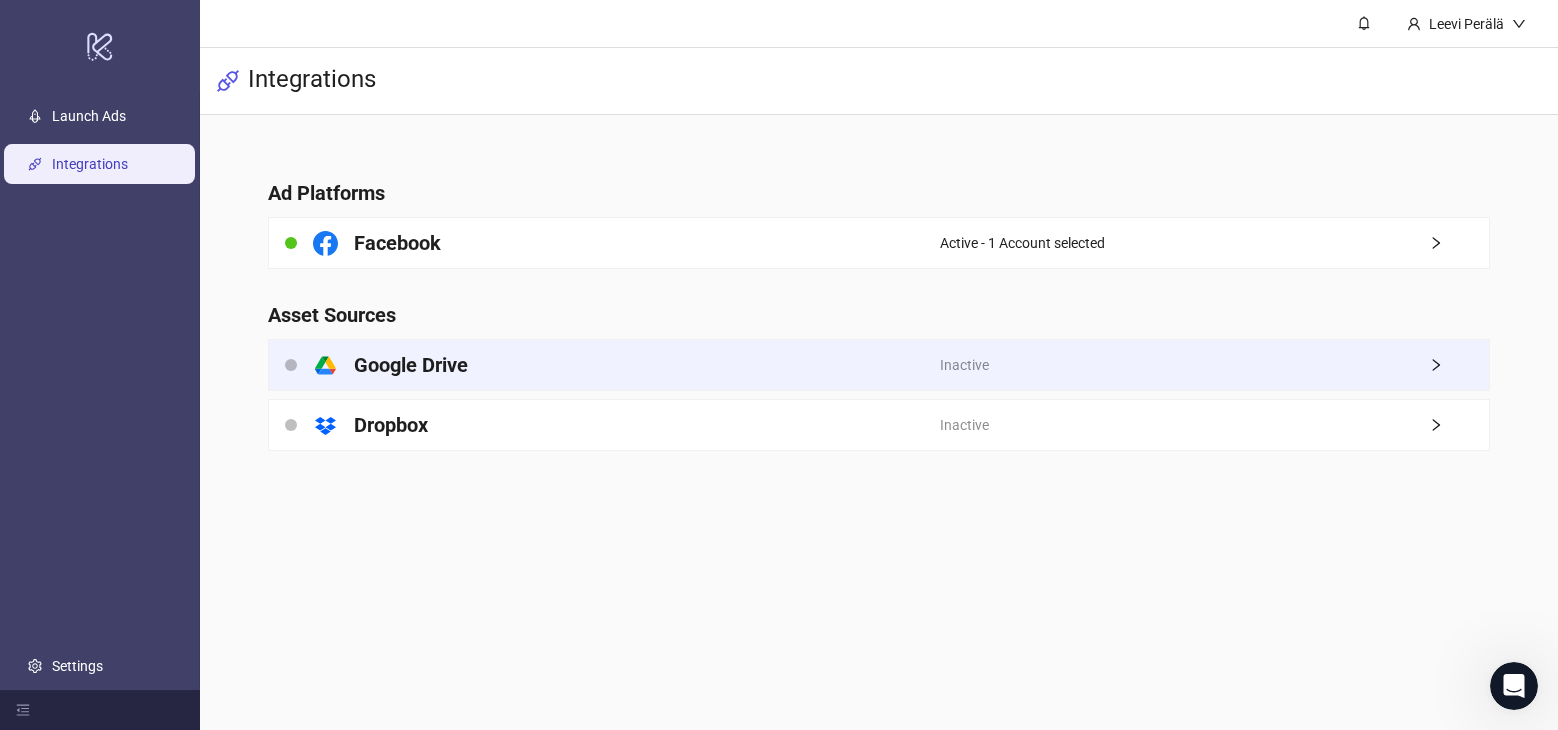 click on "platform/google_drive Google Drive" at bounding box center (604, 365) 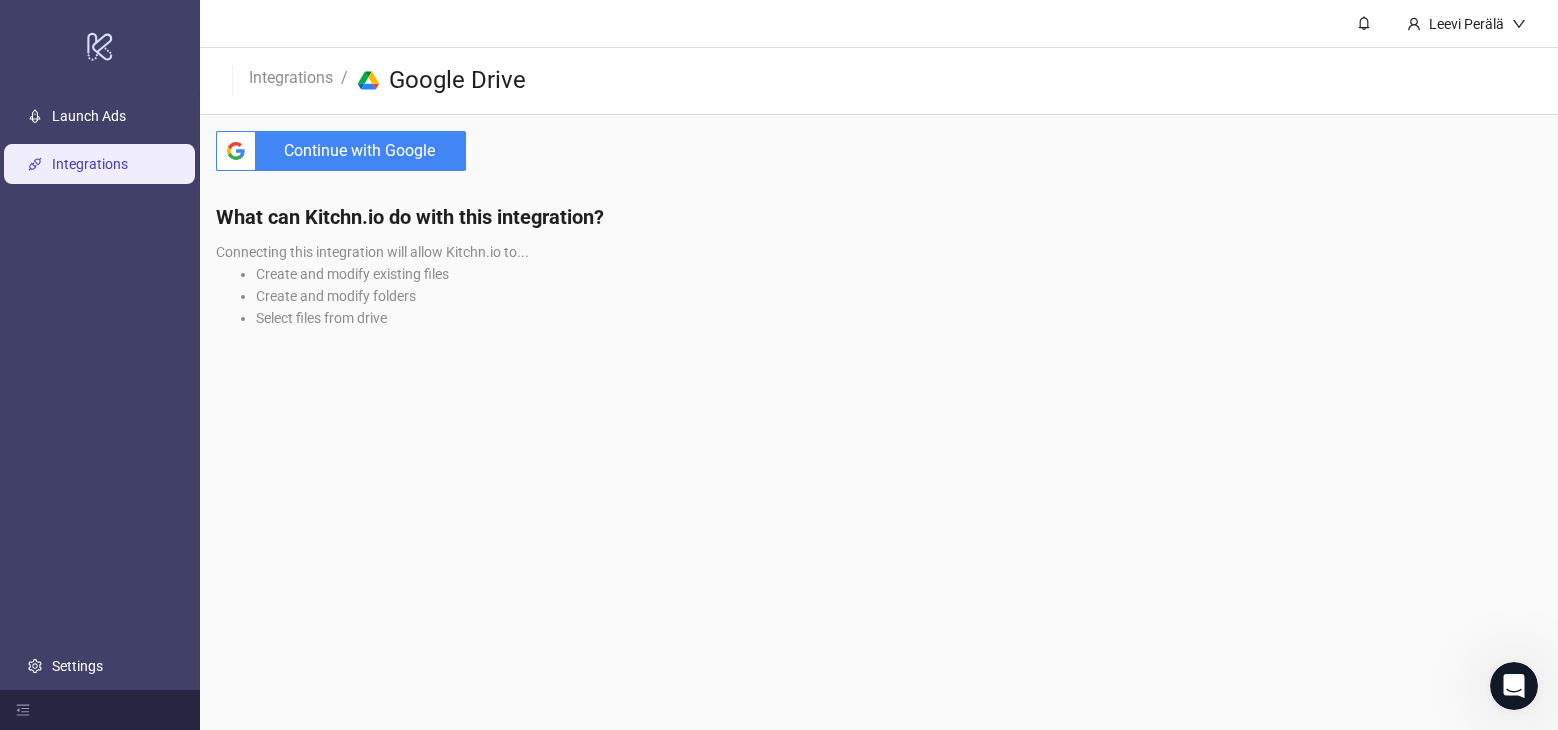 click on "Continue with Google" at bounding box center (365, 151) 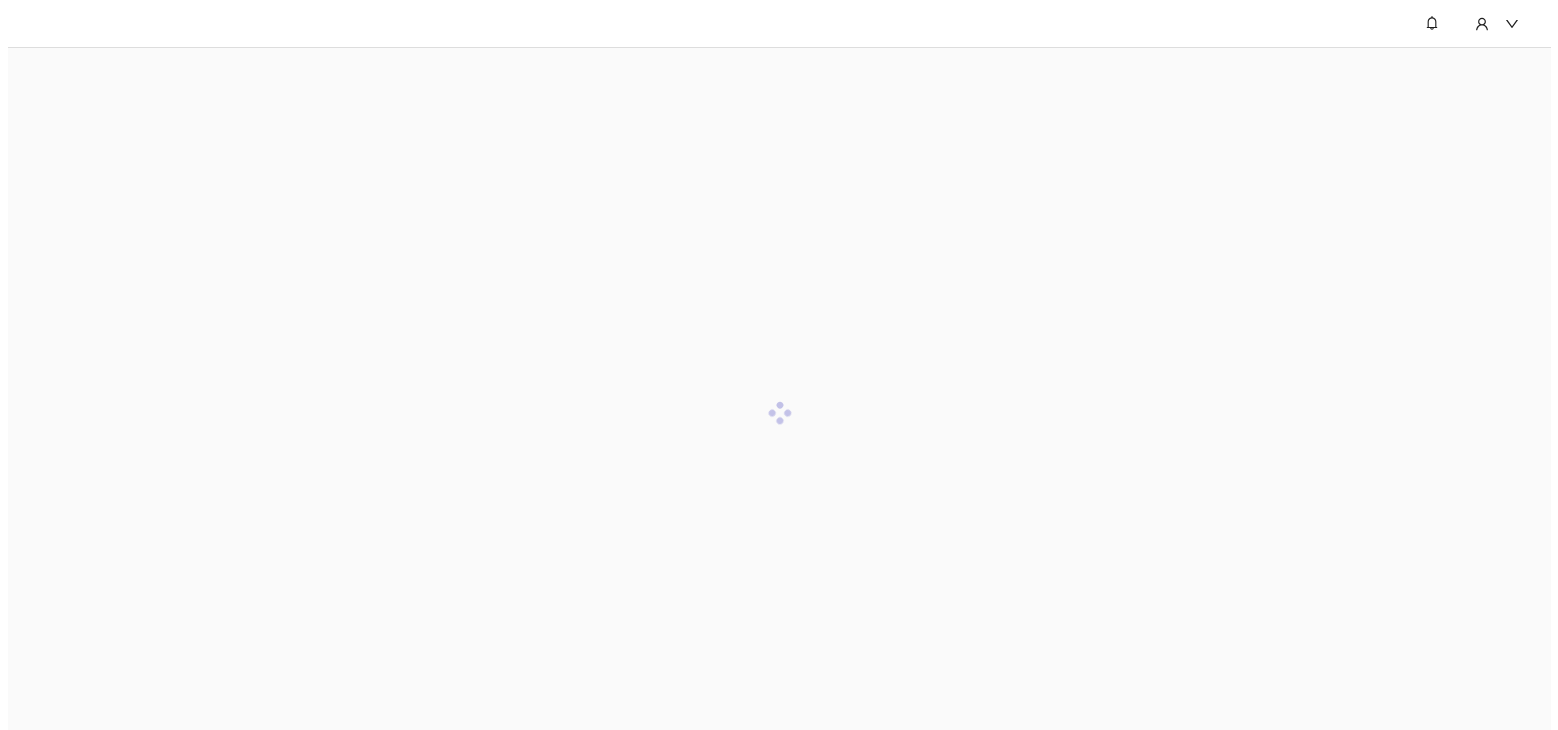 scroll, scrollTop: 0, scrollLeft: 0, axis: both 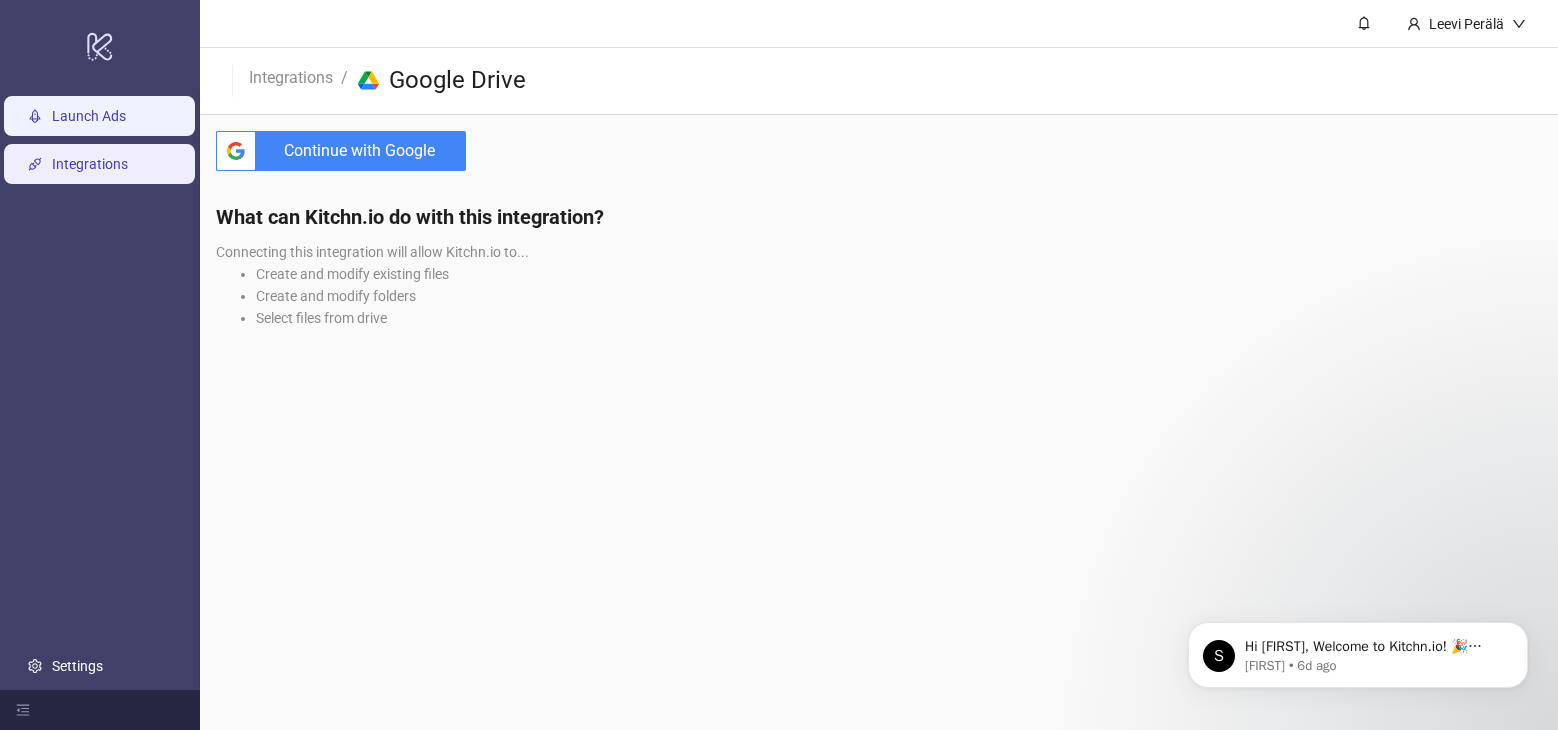 click on "Launch Ads" at bounding box center (89, 116) 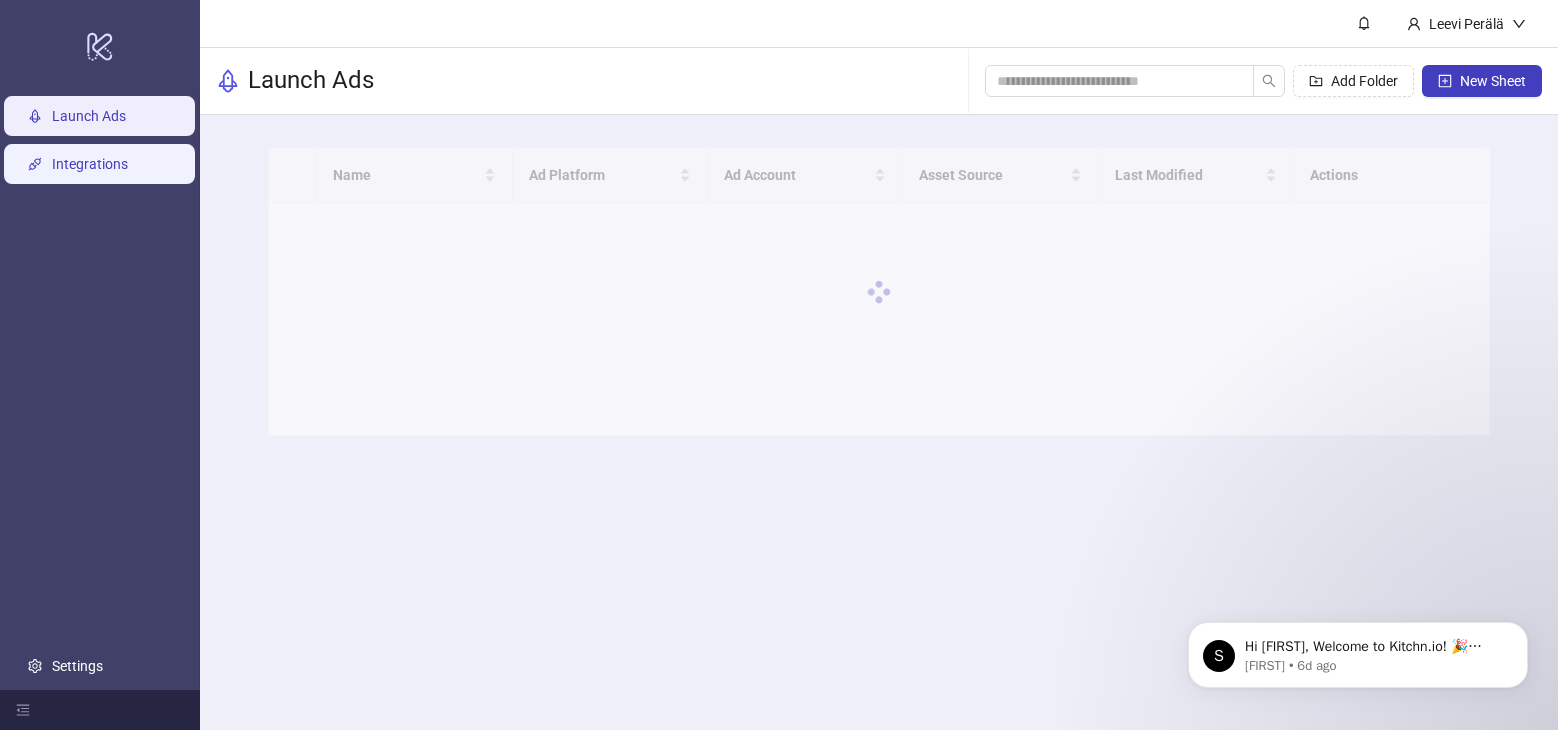 click on "Integrations" at bounding box center (90, 164) 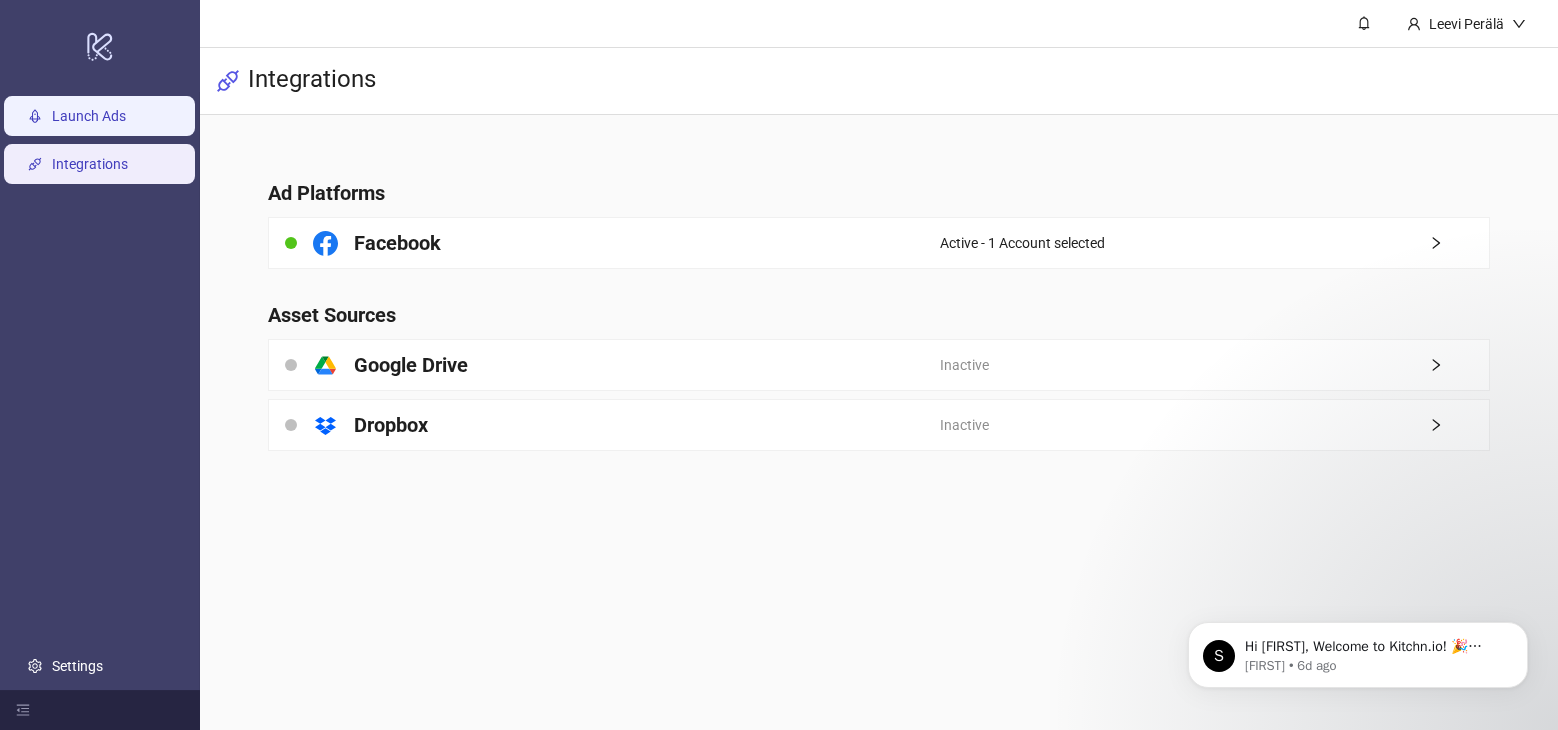 click on "Launch Ads" at bounding box center [89, 116] 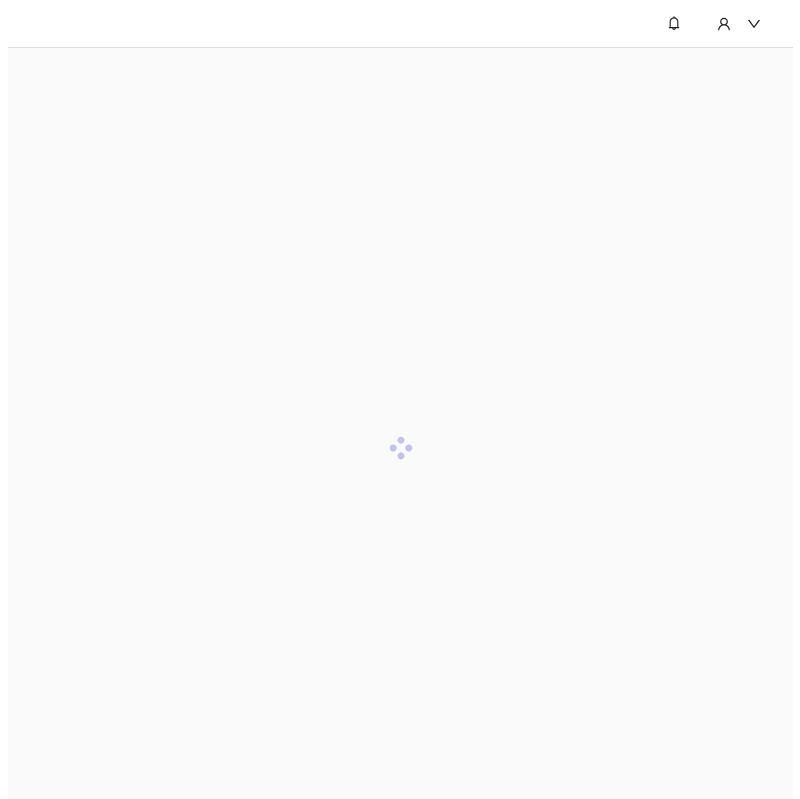 scroll, scrollTop: 0, scrollLeft: 0, axis: both 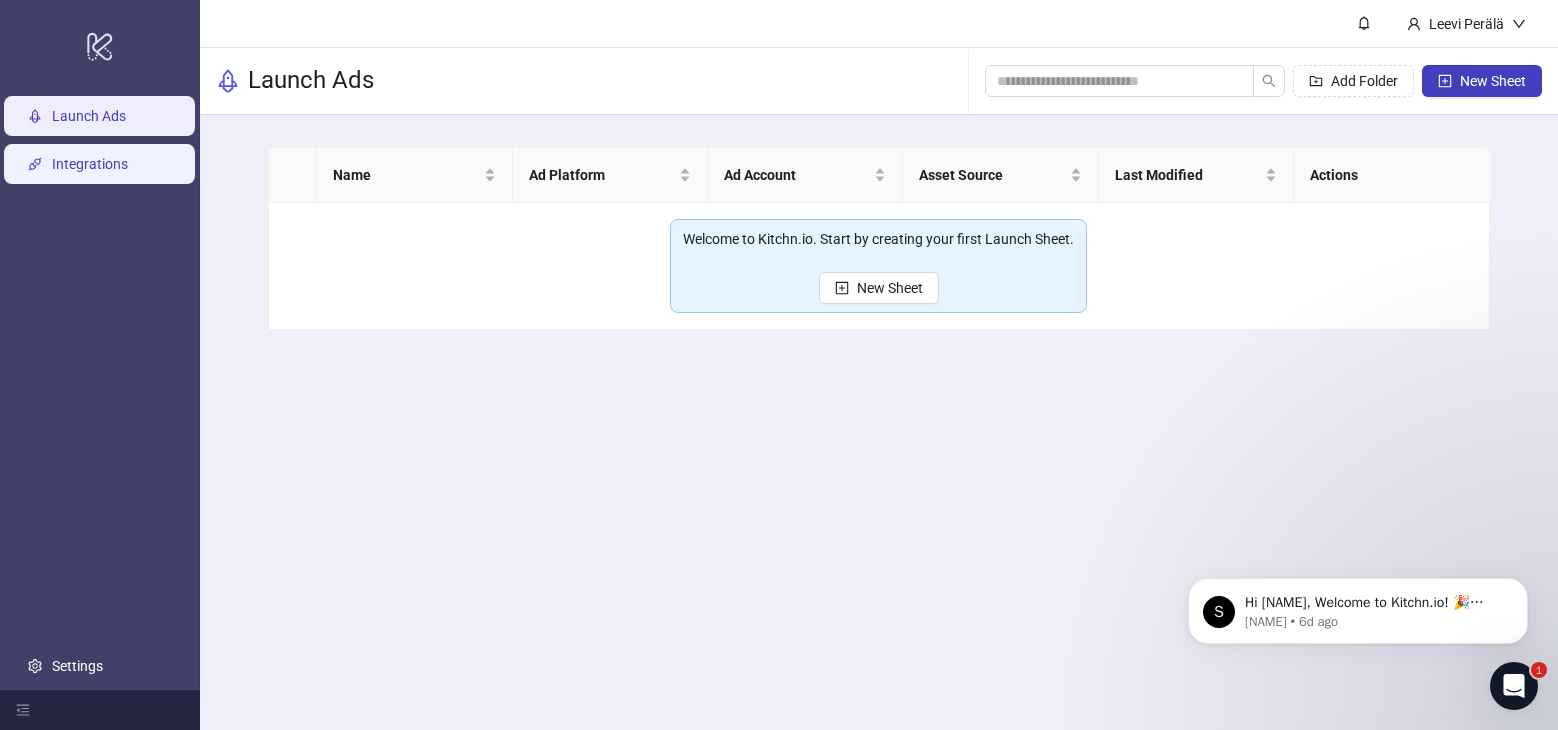 click on "Integrations" at bounding box center (90, 164) 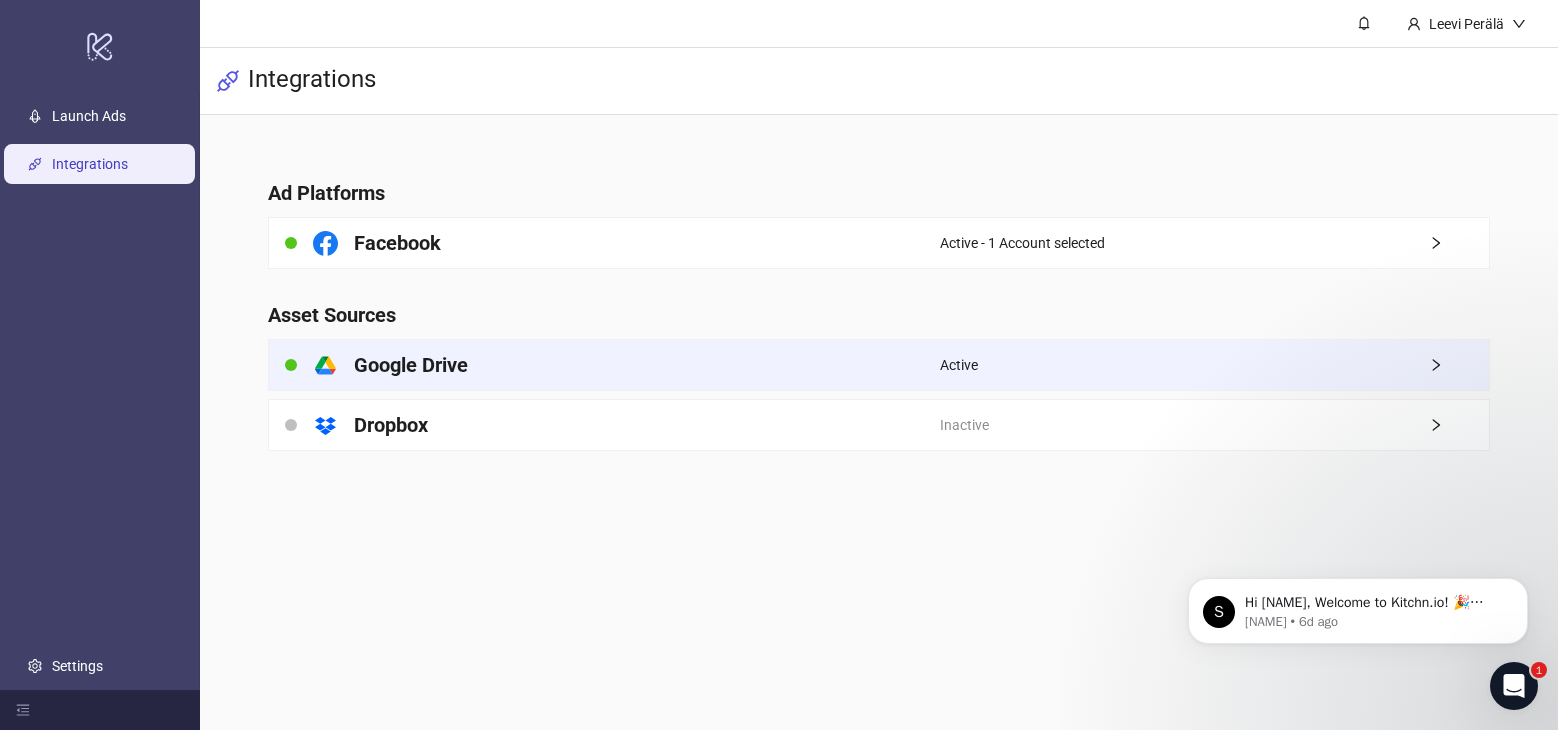 click on "platform/google_drive Google Drive" at bounding box center (604, 365) 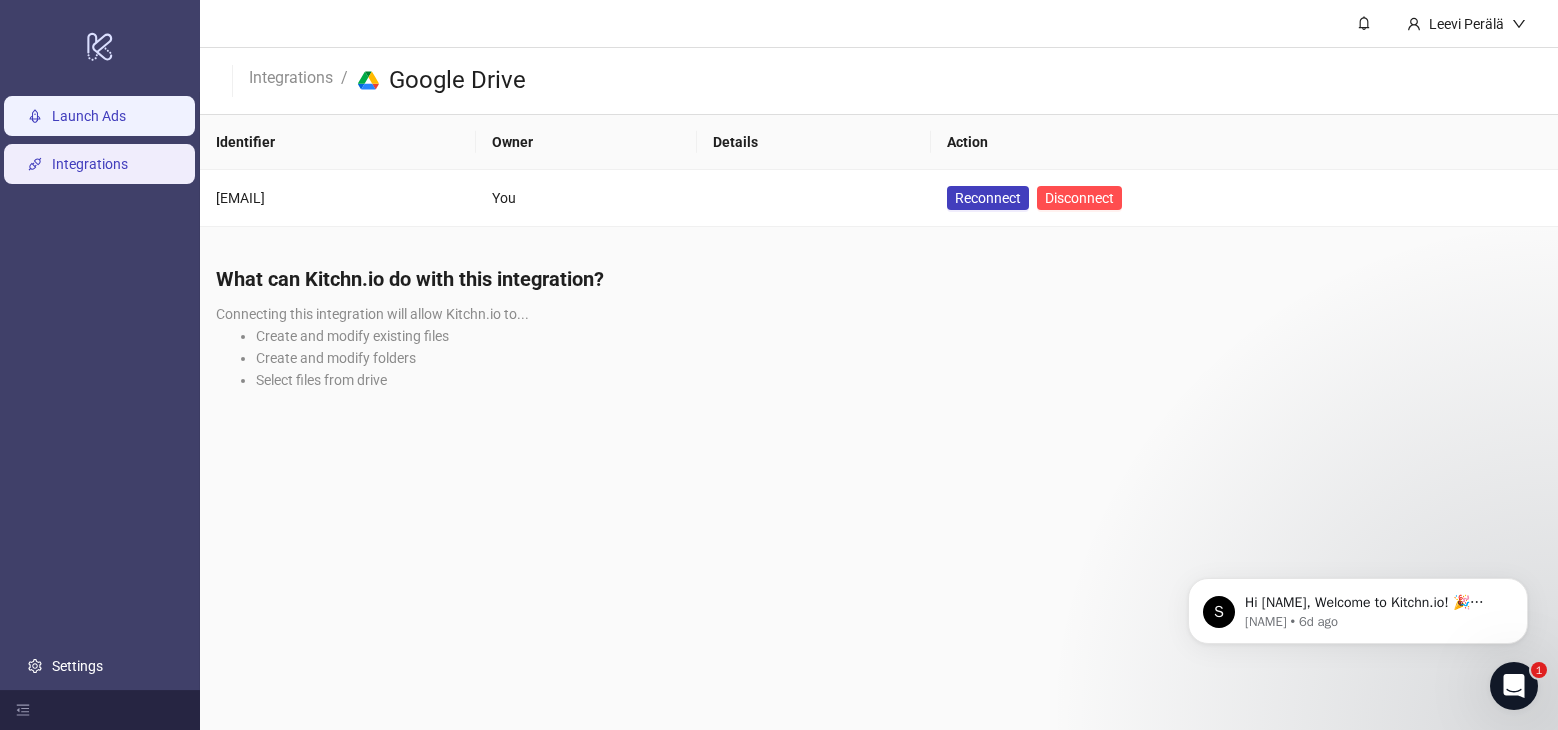click on "Launch Ads" at bounding box center (89, 116) 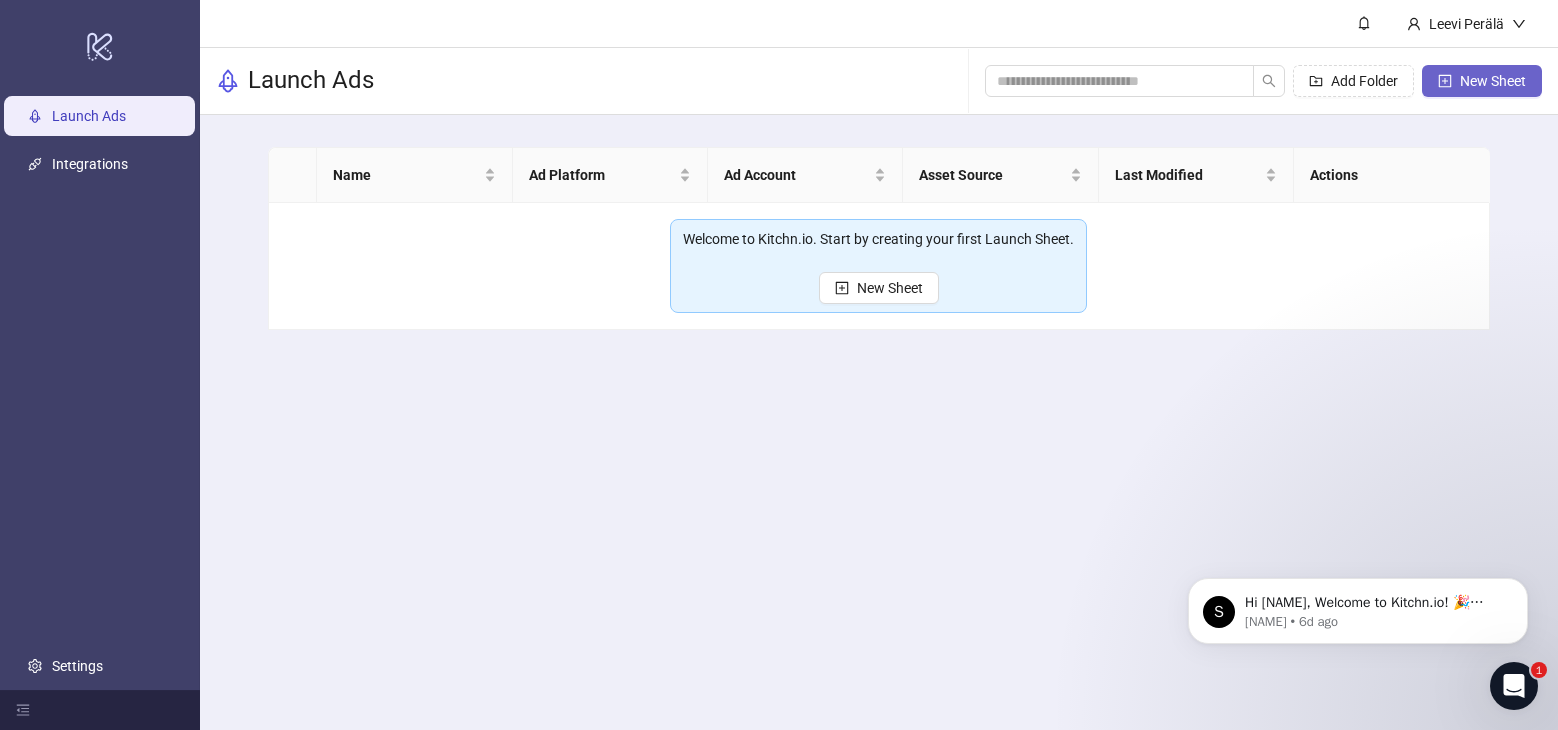 click on "New Sheet" at bounding box center (1493, 81) 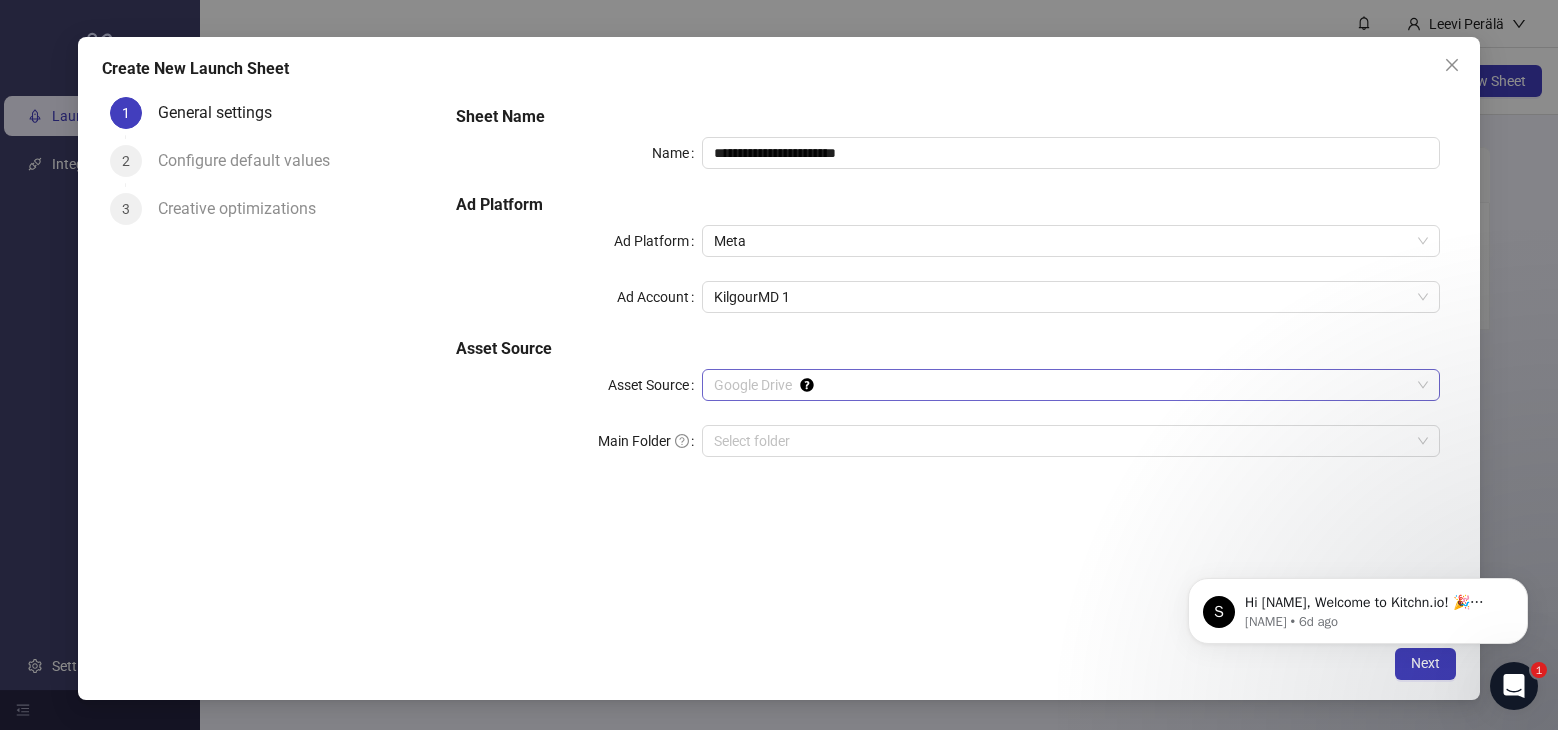 click on "Google Drive" at bounding box center [1071, 385] 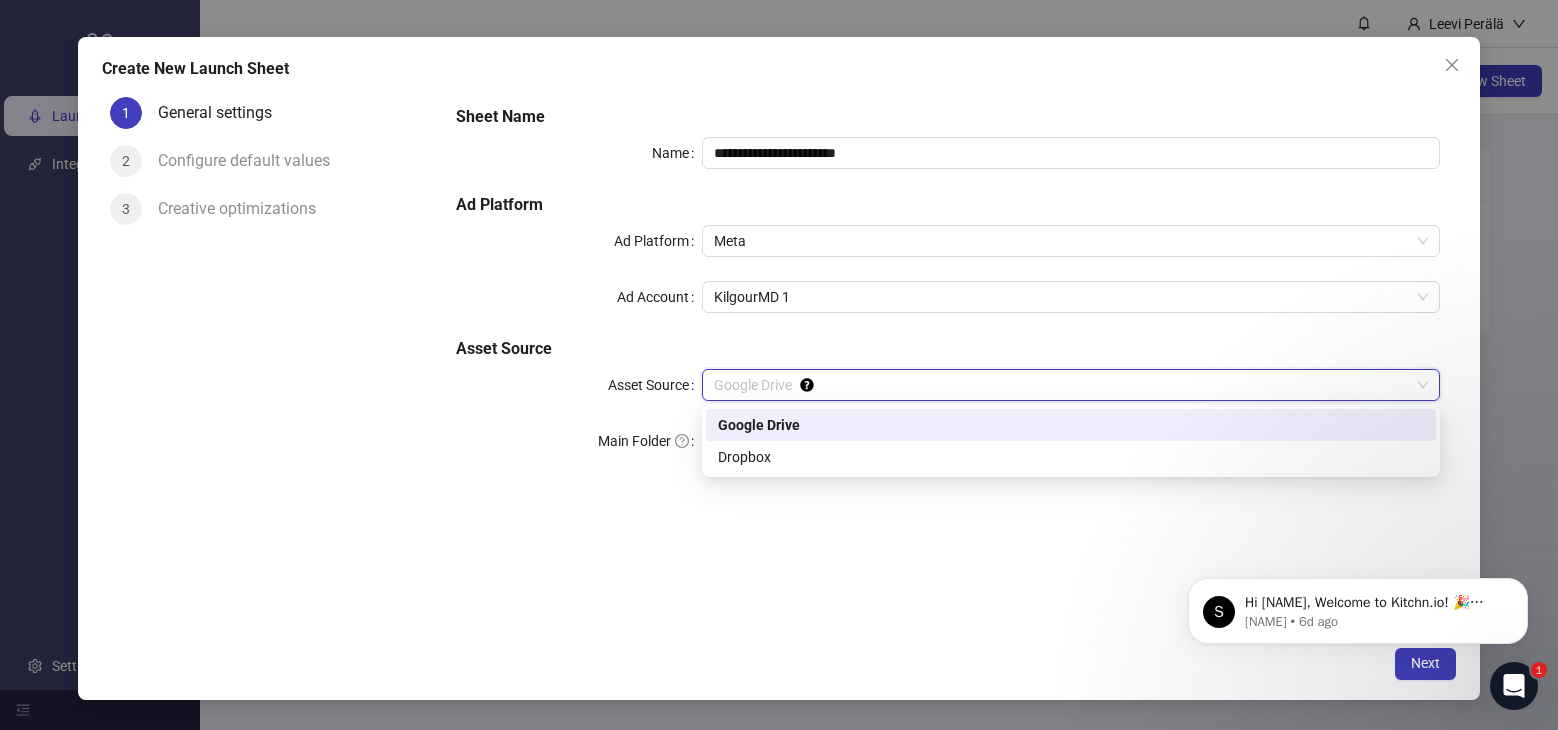 click on "**********" at bounding box center (948, 293) 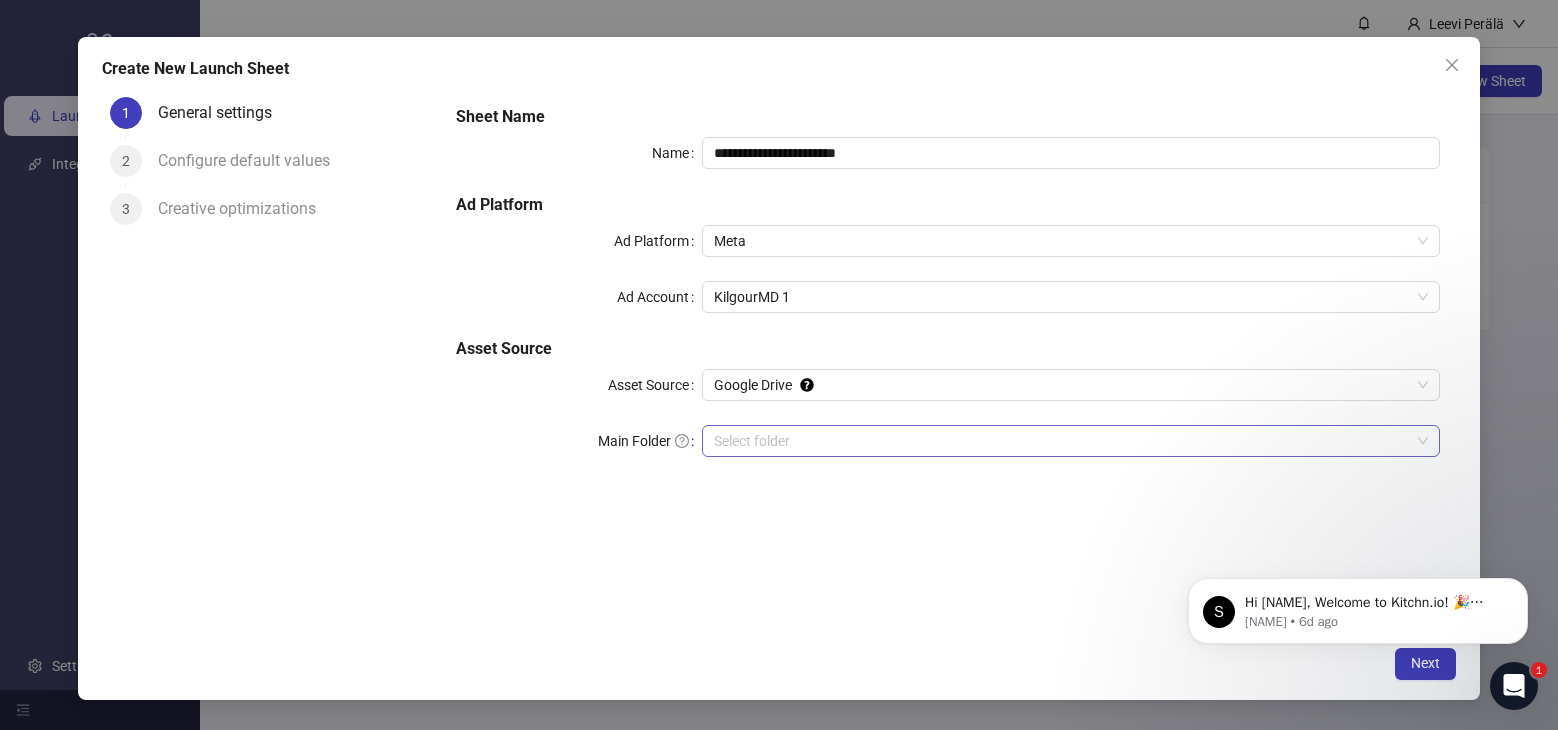 click on "Main Folder" at bounding box center (1062, 441) 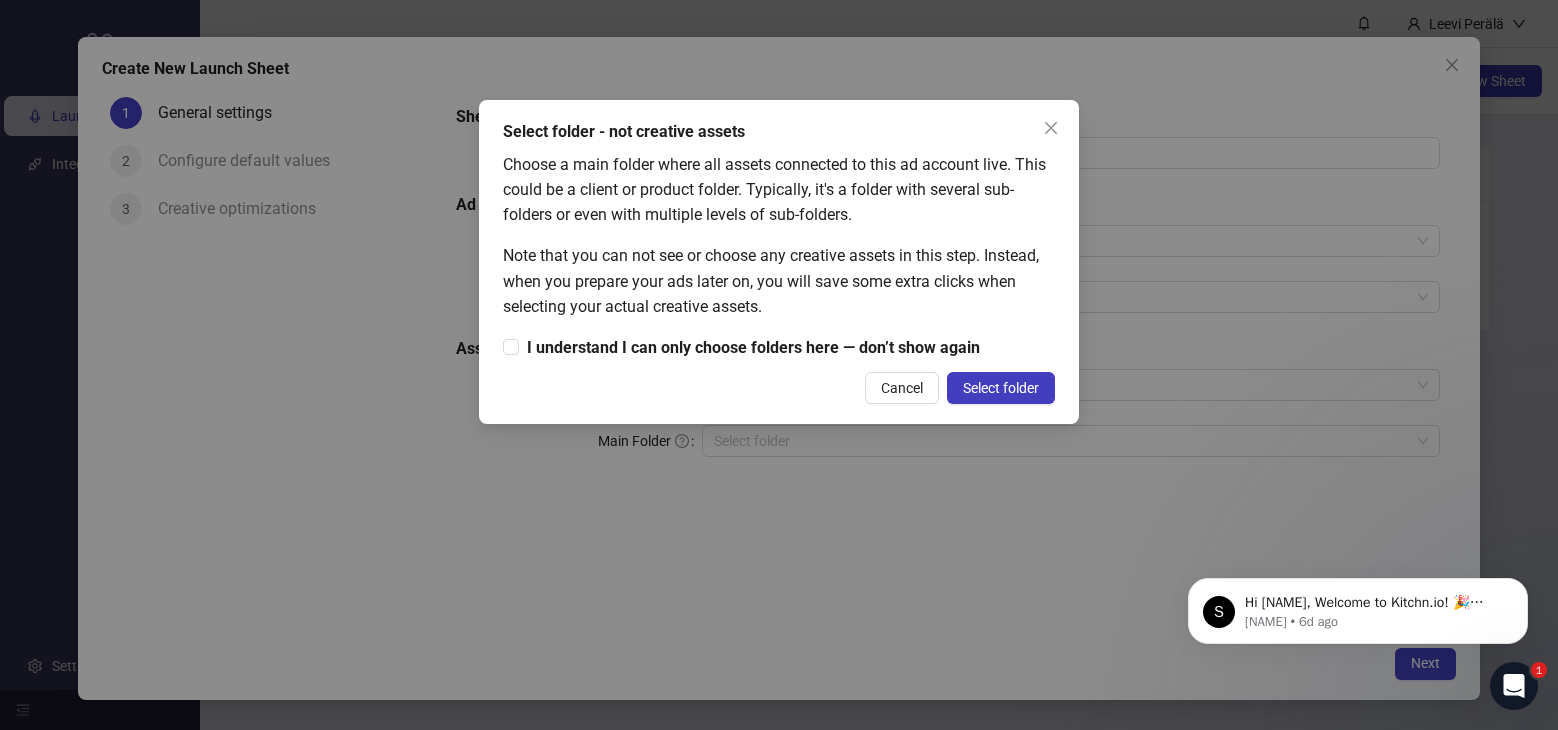click on "Select folder - not creative assets Choose a main folder where all assets connected to this ad account live. This could be a client or product folder. Typically, it's a folder with several sub-folders or even with multiple levels of sub-folders. Note that you can not see or choose any creative assets in this step. Instead, when you prepare your ads later on, you will save some extra clicks when selecting your actual creative assets. I understand I can only choose folders here — don’t show again Cancel Select folder" at bounding box center (779, 365) 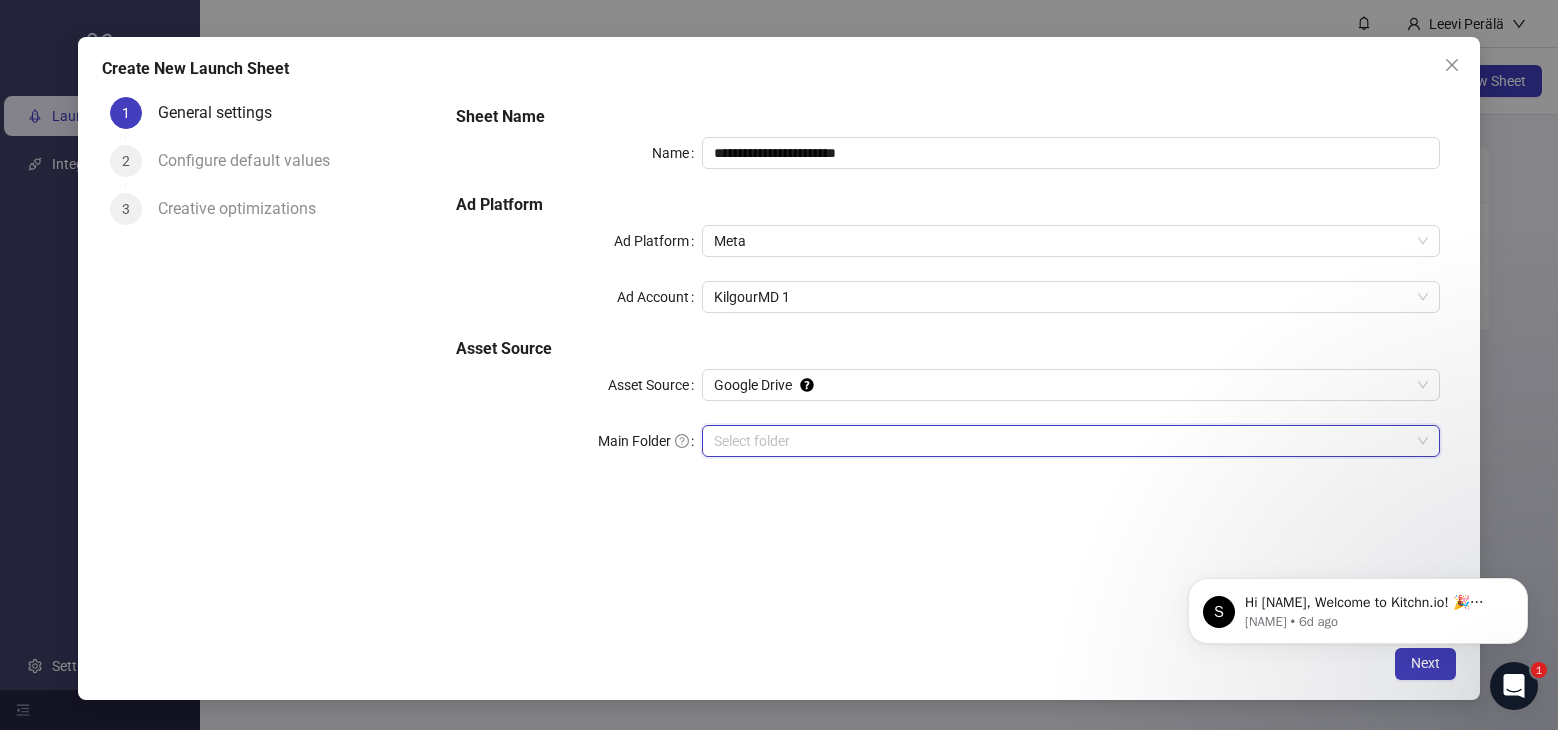 click on "Main Folder" at bounding box center (1062, 441) 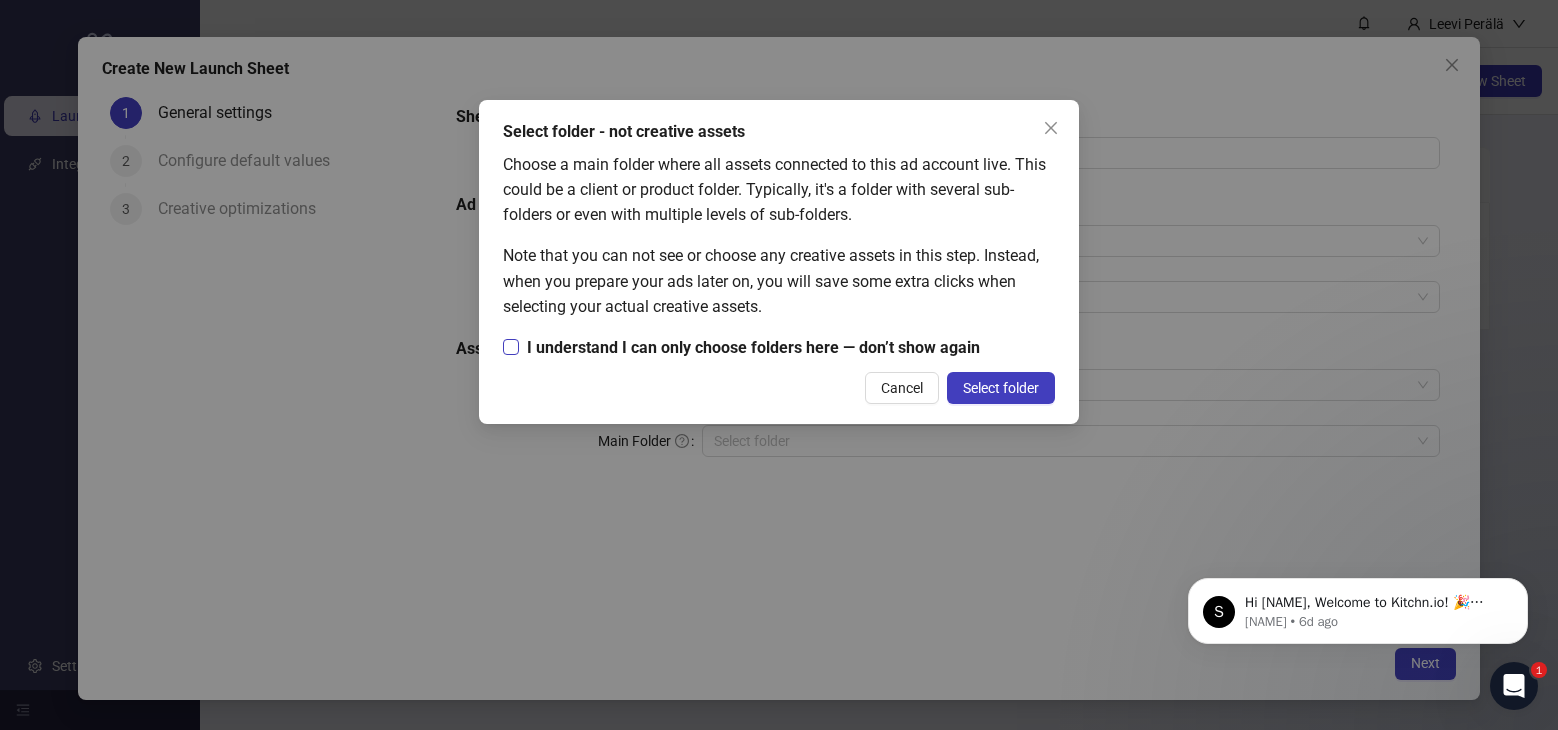 click on "I understand I can only choose folders here — don’t show again" at bounding box center [753, 347] 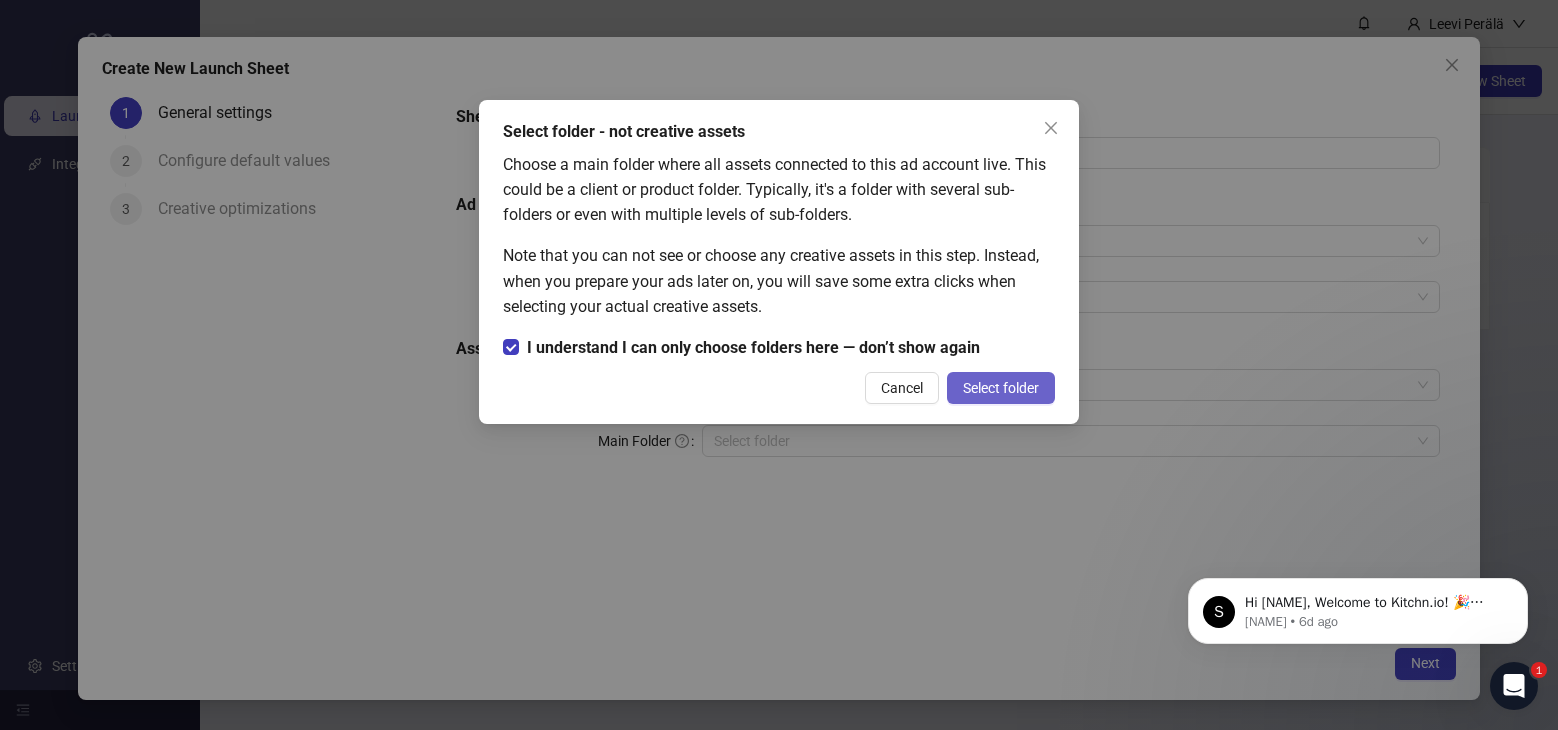 click on "Select folder" at bounding box center (1001, 388) 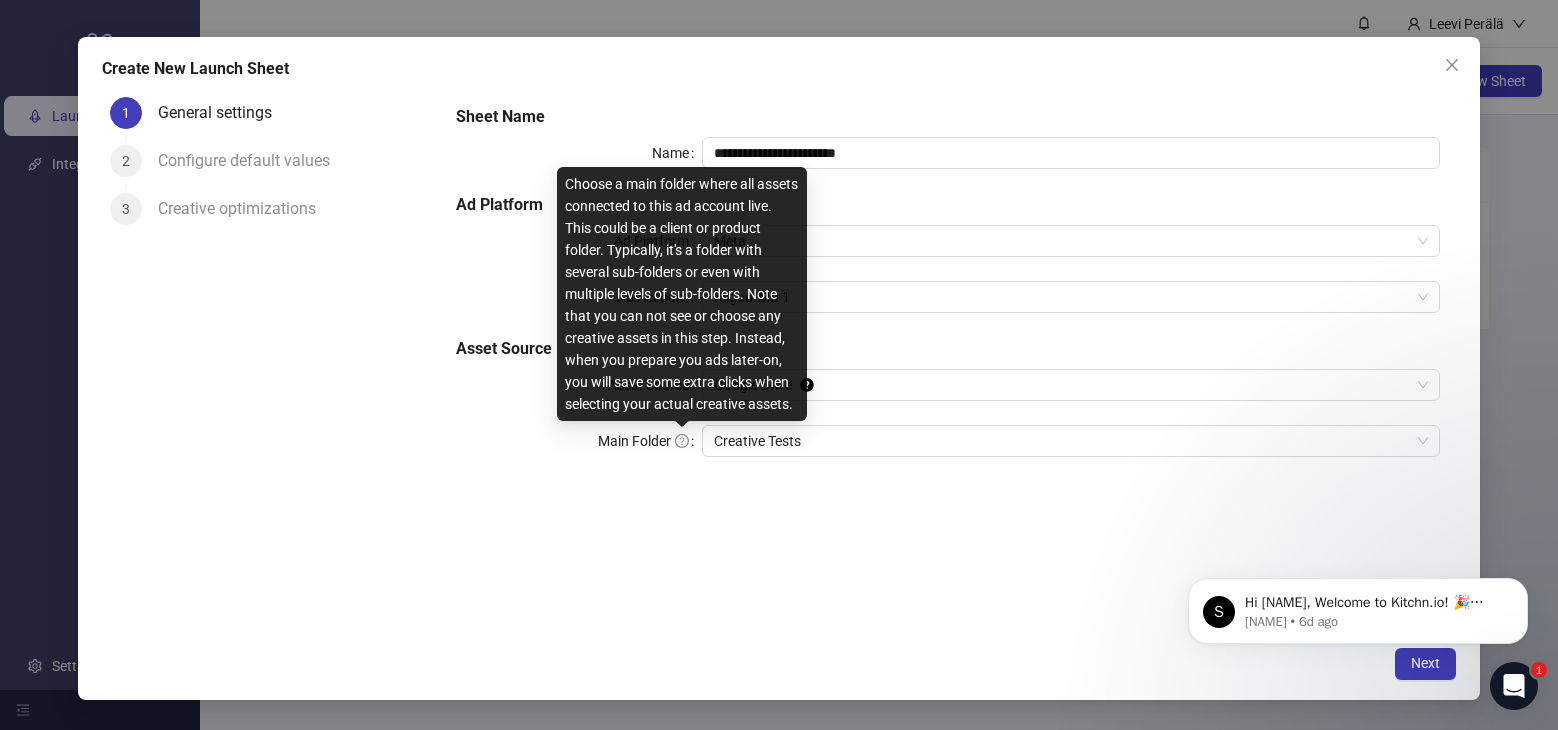 click 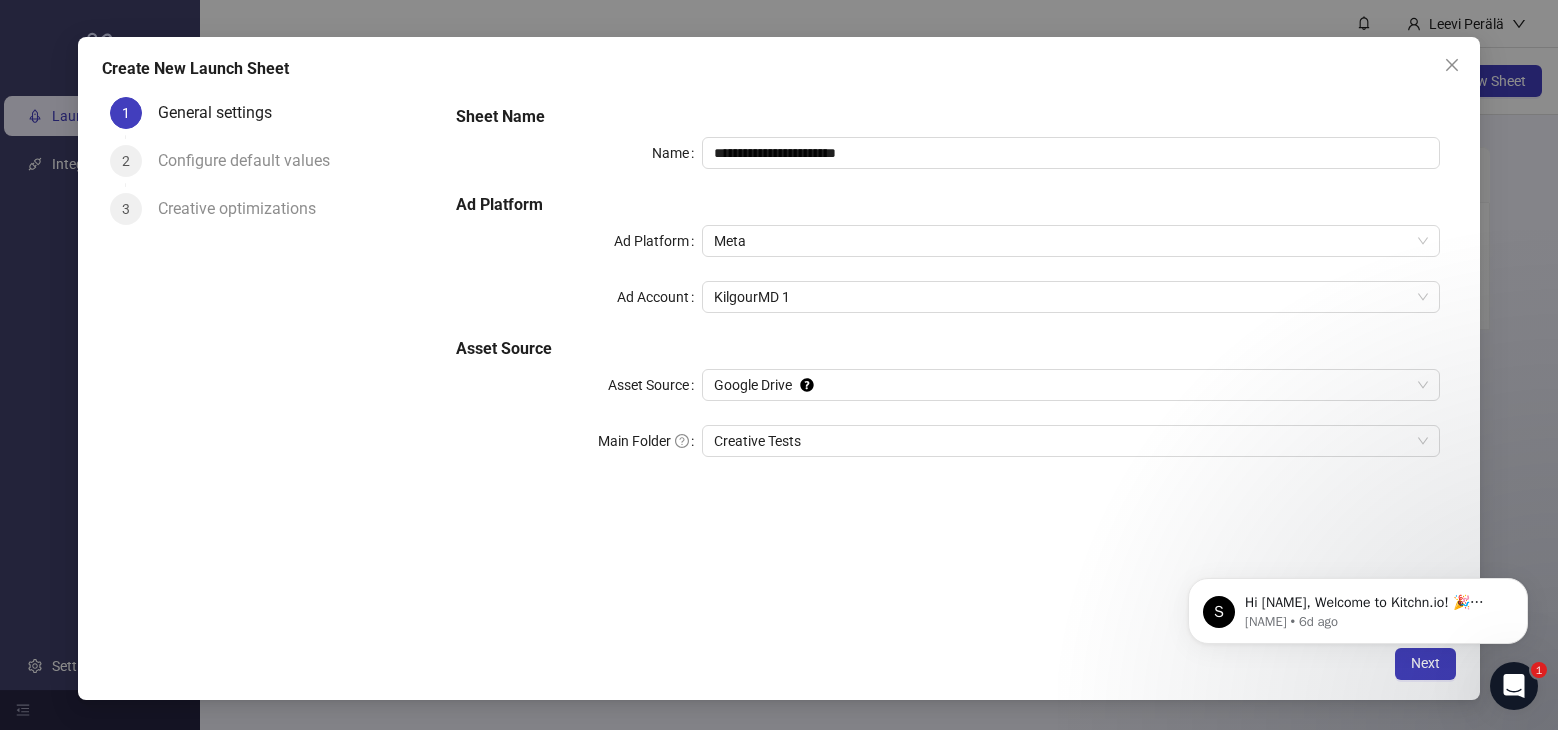 click on "S Hi Leevi,   Welcome to Kitchn.io! 🎉 You’re all set to start launching ads effortlessly.   Here’s what to do next: 1️⃣ Documentation &amp; Resources – Explore our Documentation to learn how to make the most of Kitchn.io.   2️⃣ 1-on-1 Onboarding Call – Need a personal touch? Schedule a call with me or one of my colleagues for a customized walkthrough for you and your team. Book Your Call Here or simply reply to this message!   3️⃣ Launch Your Ads – Dive in and start launching your ads right away! Let’s simplify ad uploading together!   Cheers, Simon PS: This message, obviously, is automated, but if you reply it does get back to me or a colleague of mine! :) Simon • 6d ago" 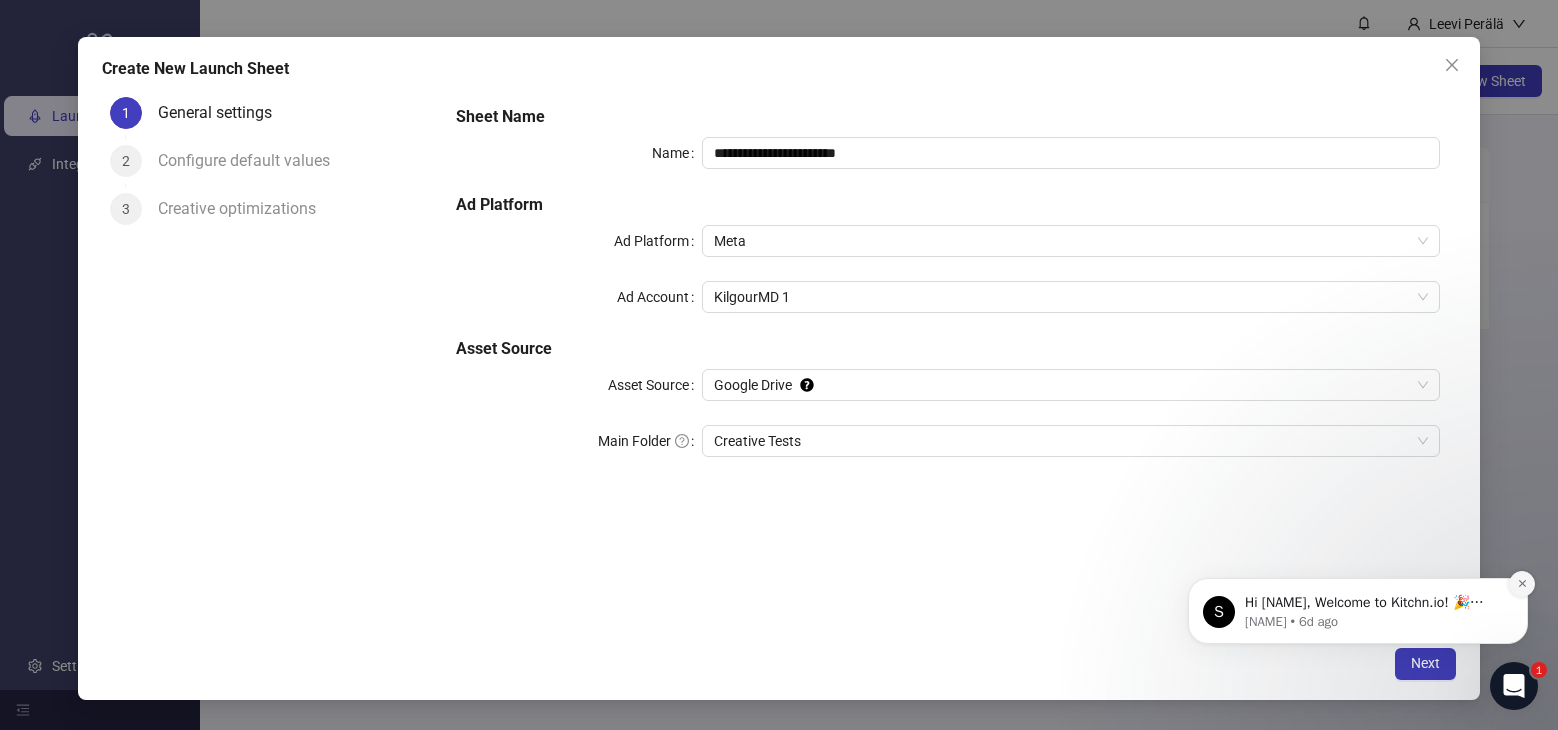 click 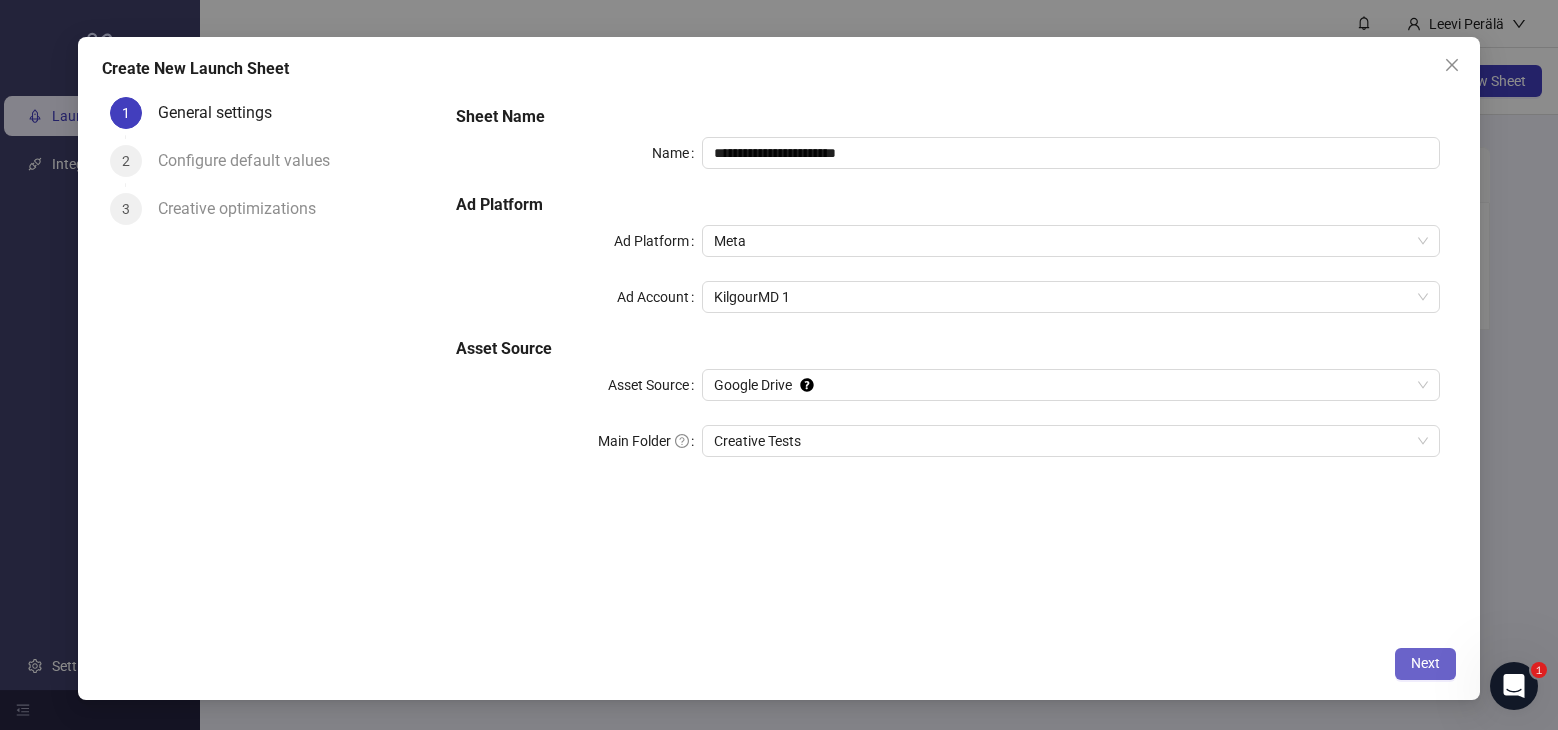 click on "Next" at bounding box center [1425, 664] 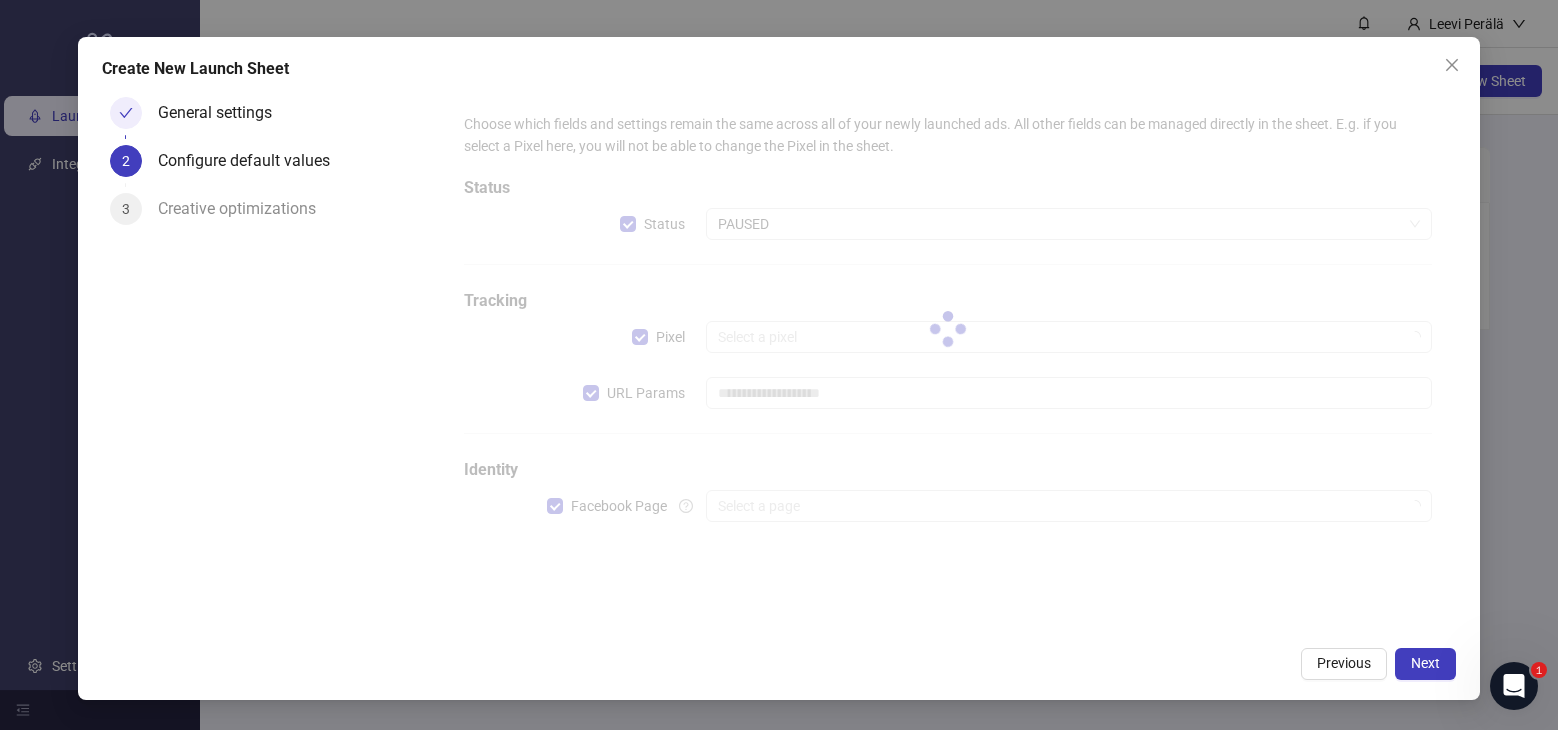 type on "**********" 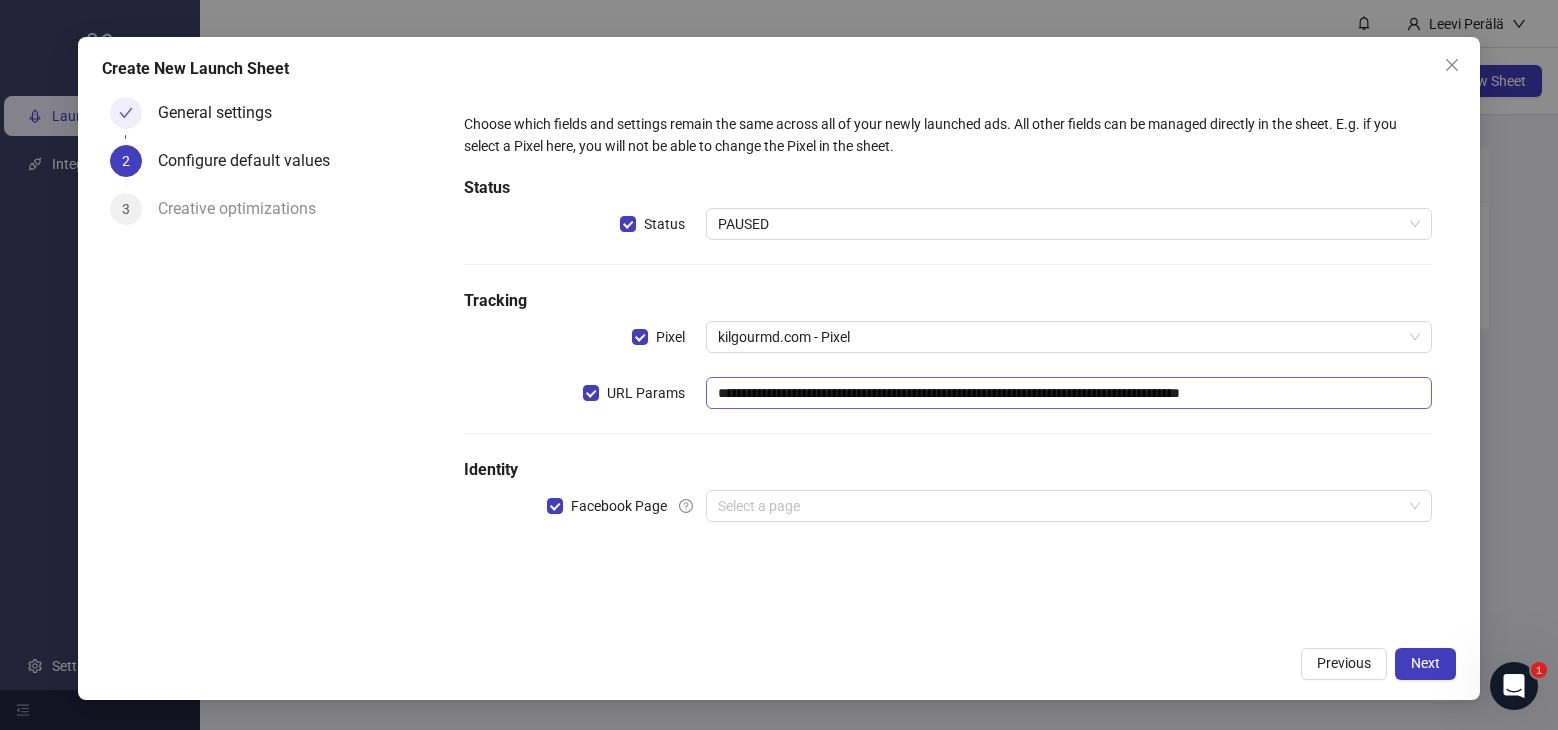 type 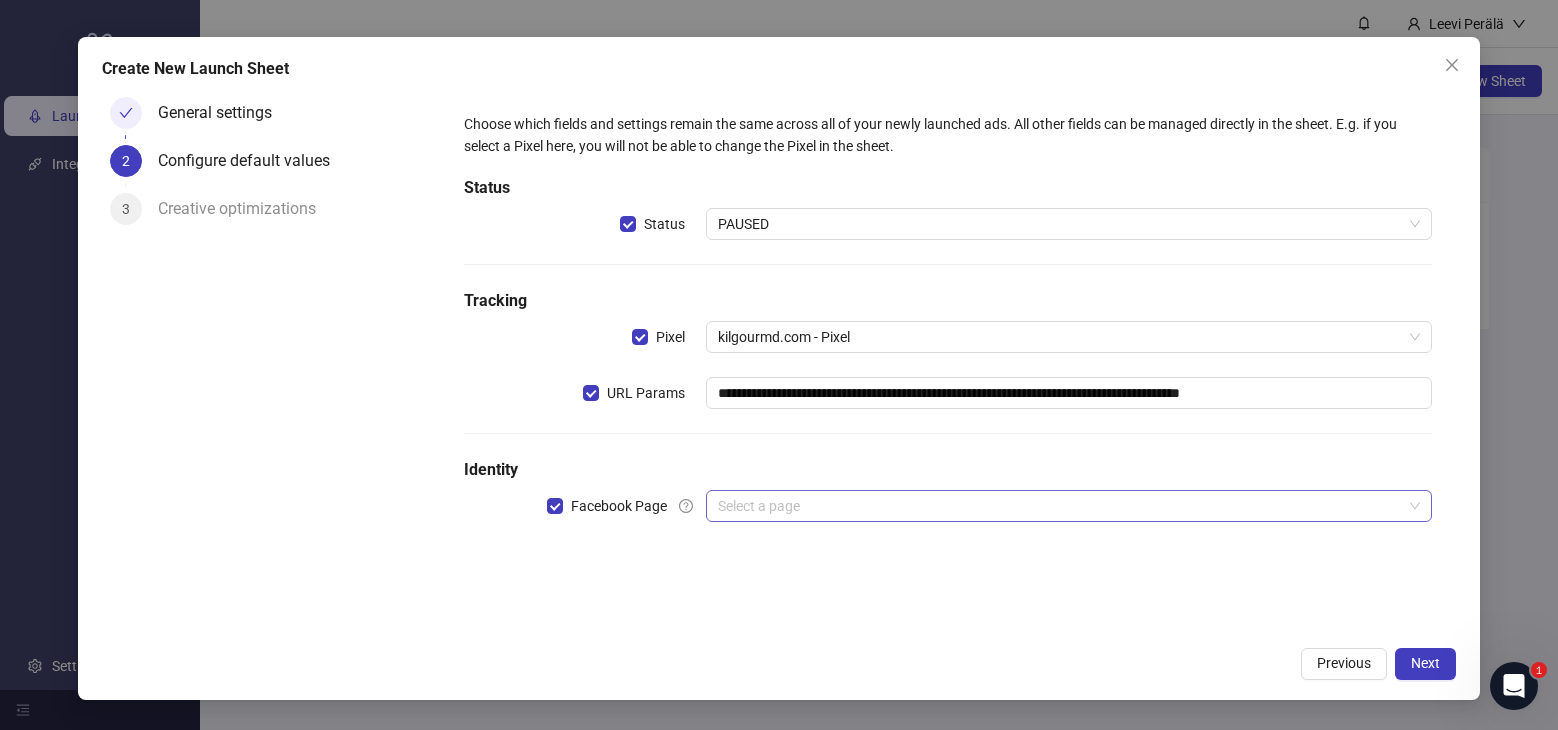 click at bounding box center (1060, 506) 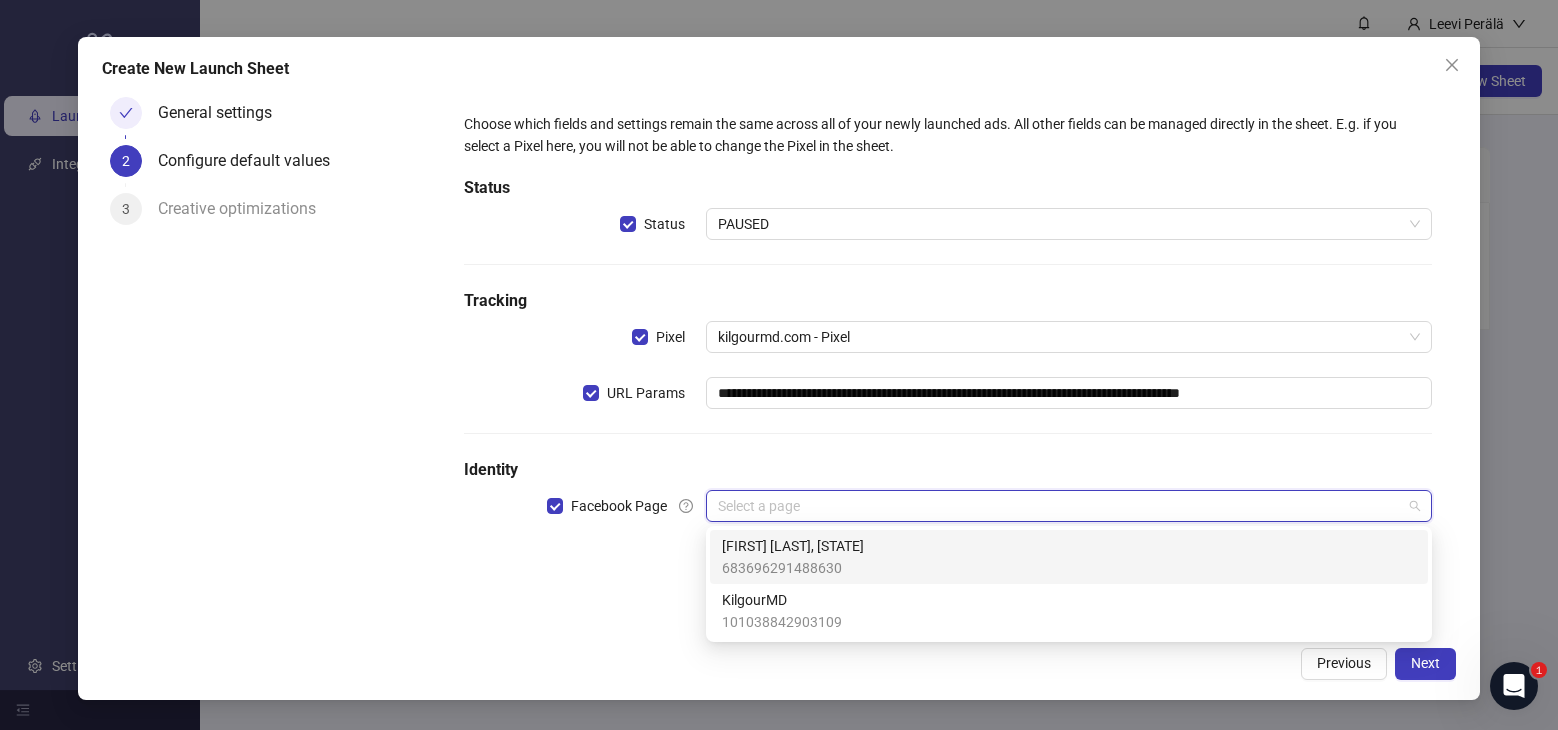 click on "[FIRST] [LAST], MD" at bounding box center (793, 546) 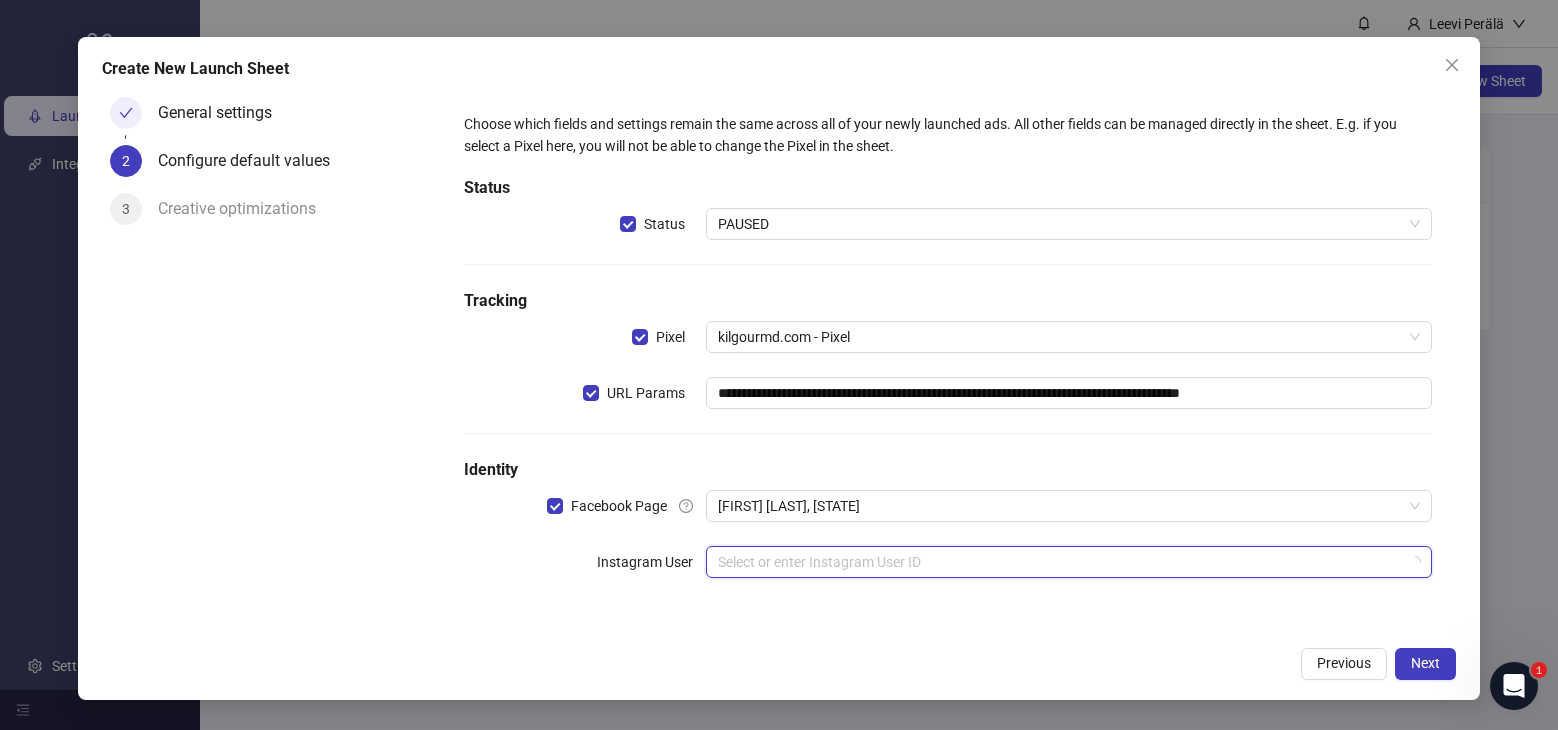 click at bounding box center [1060, 562] 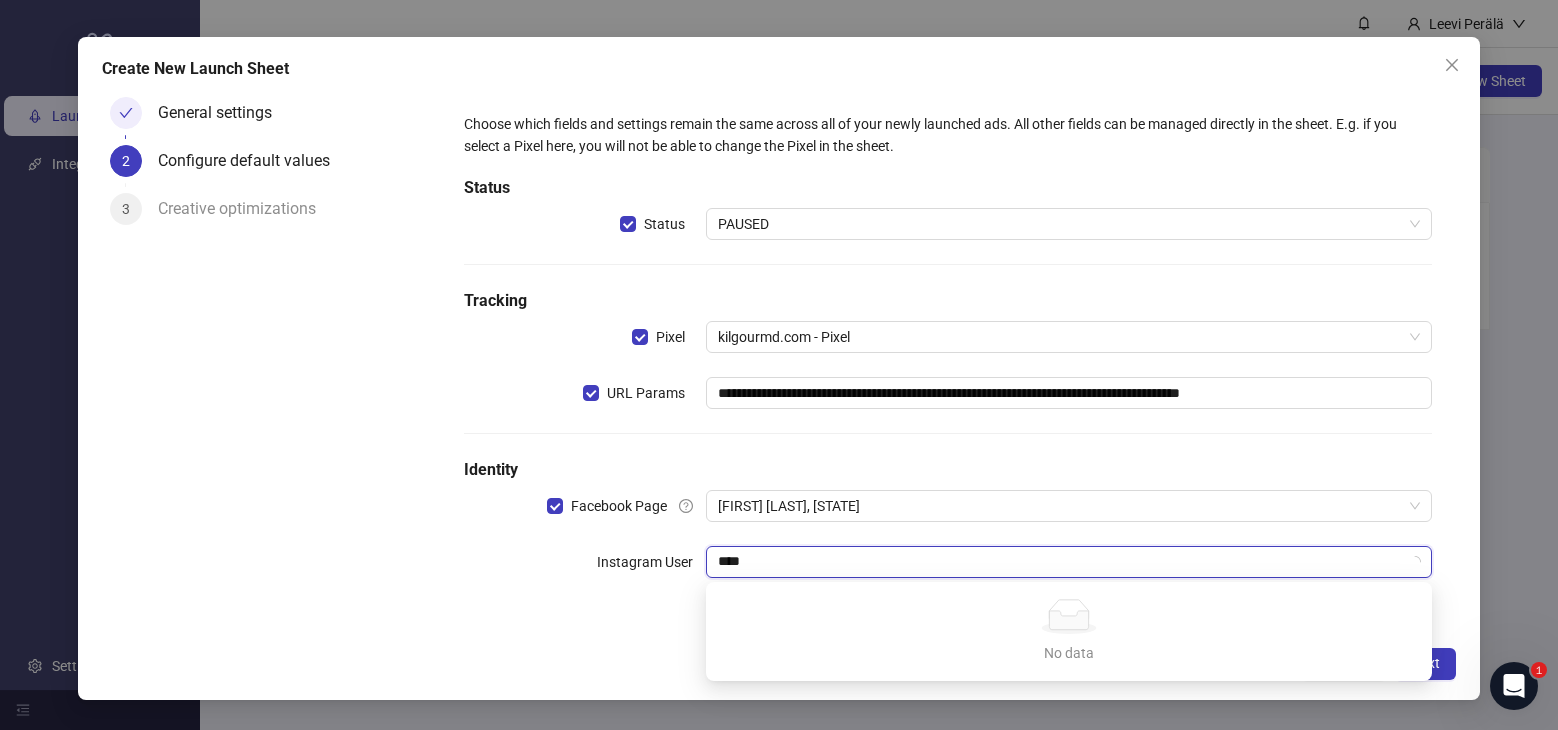 type on "*****" 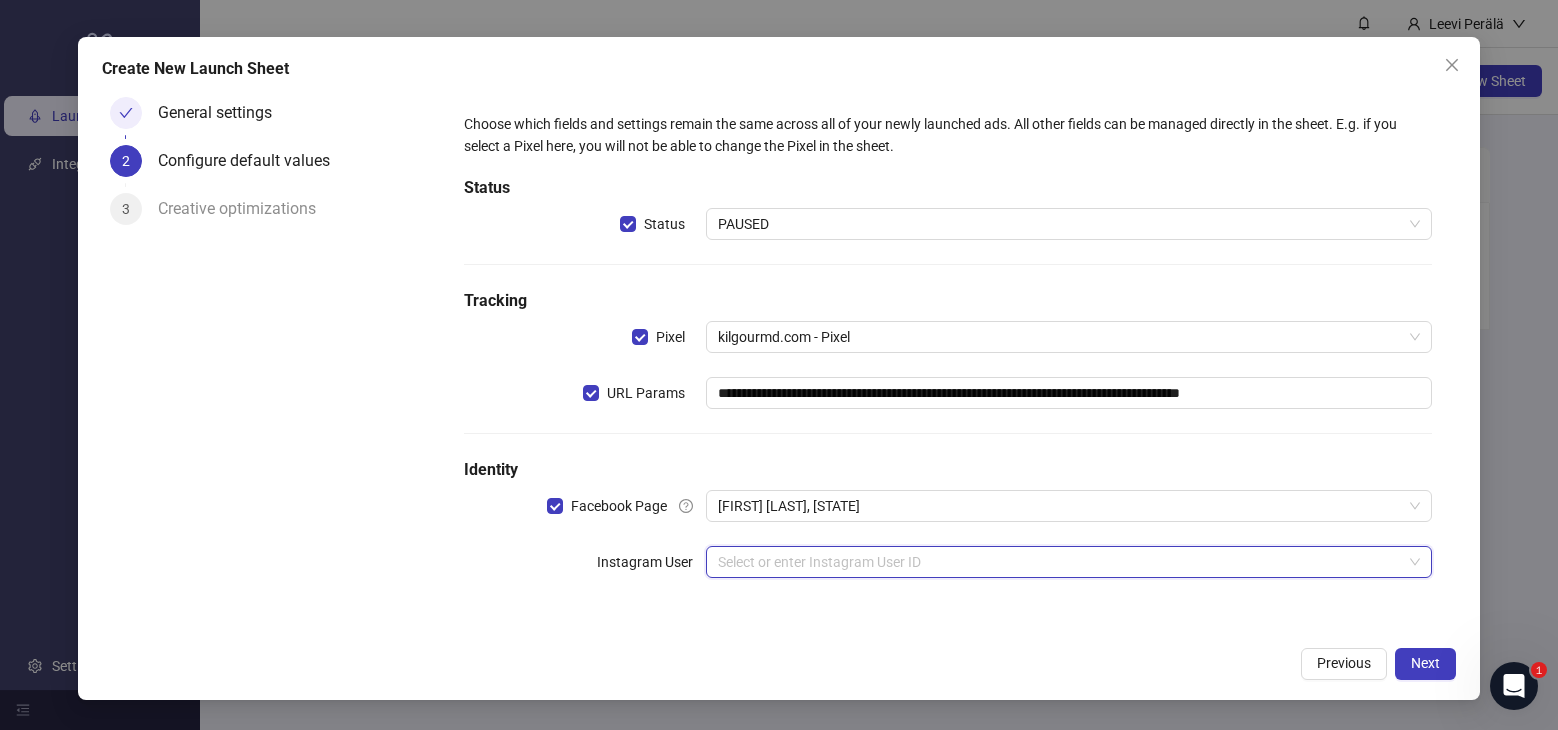 paste on "**********" 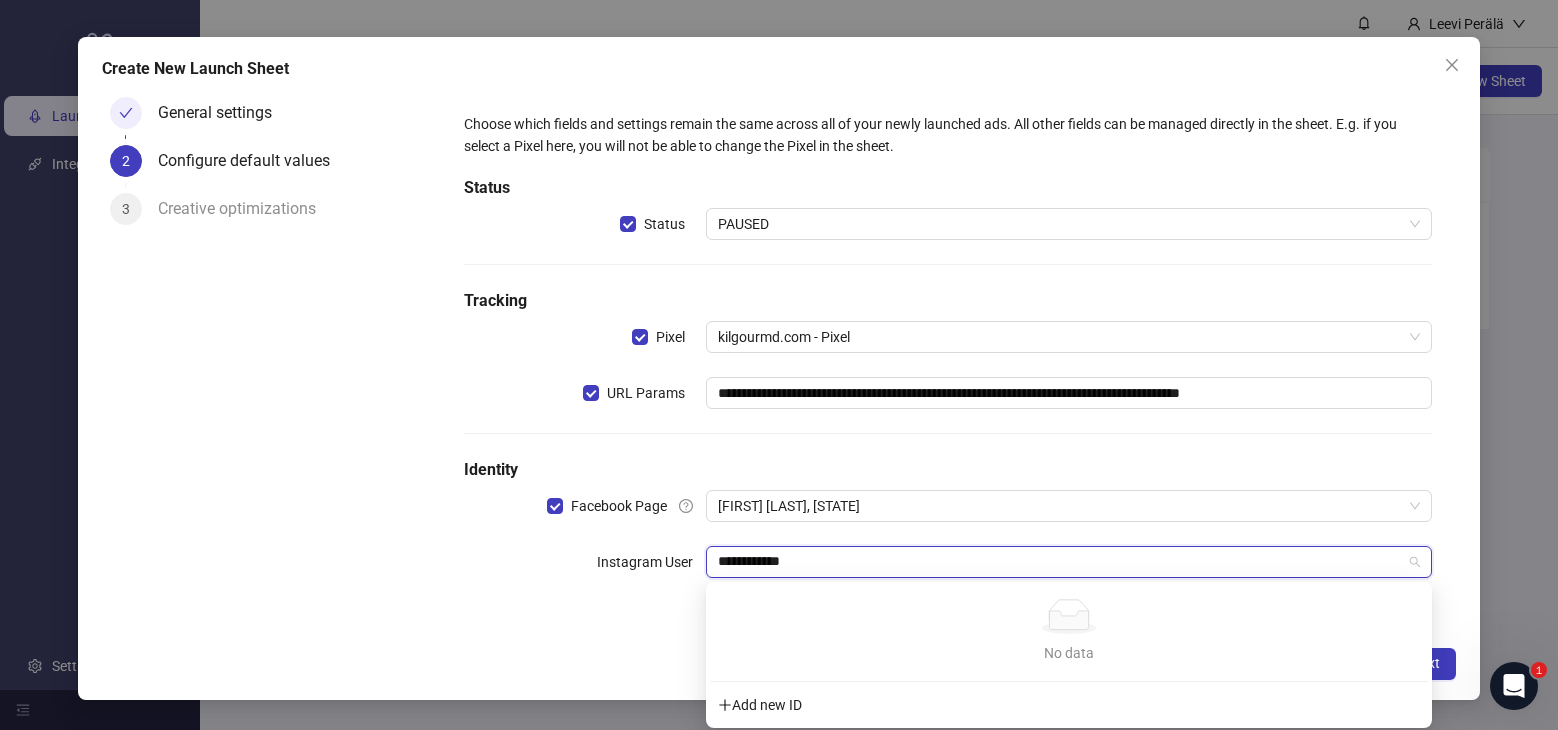 type on "**********" 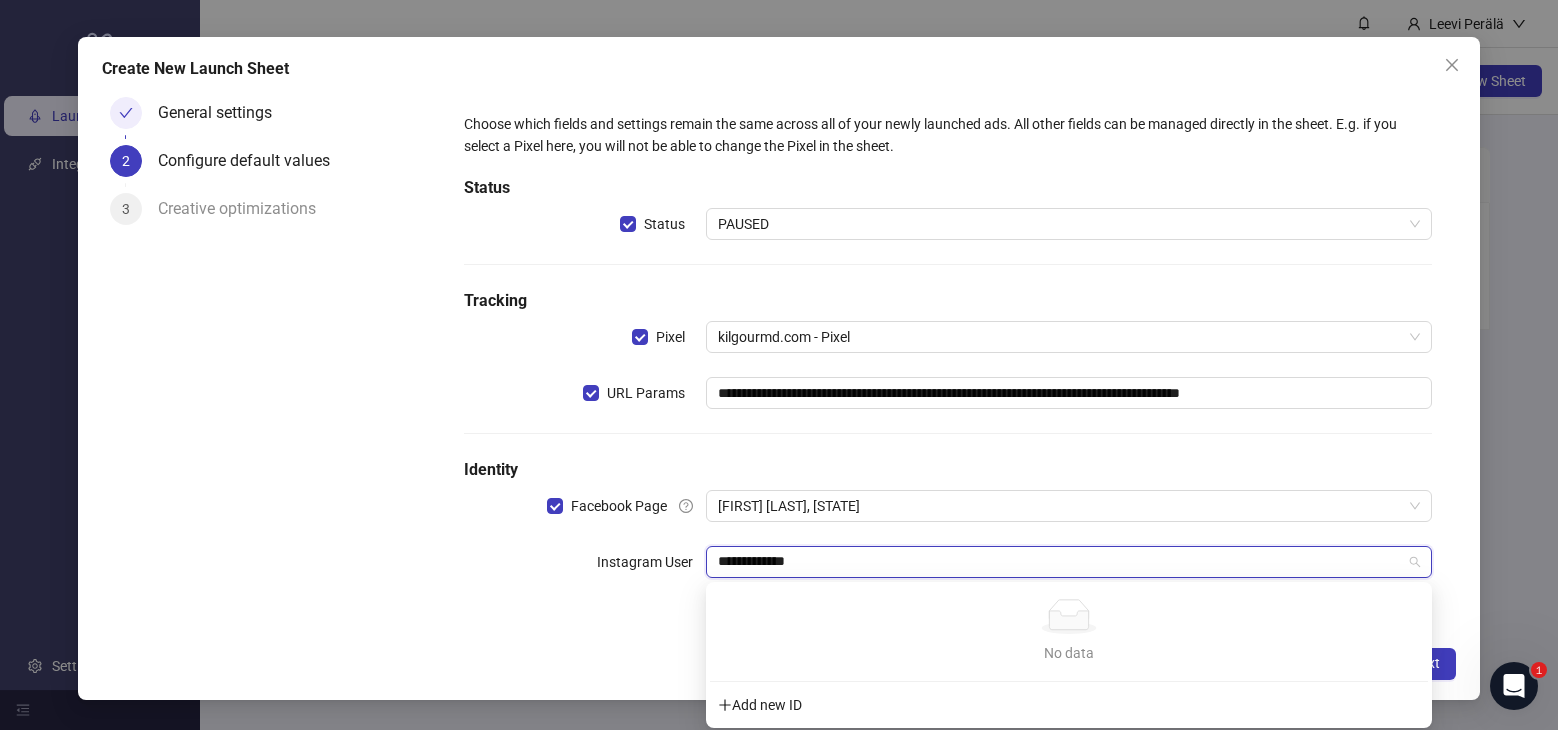 type 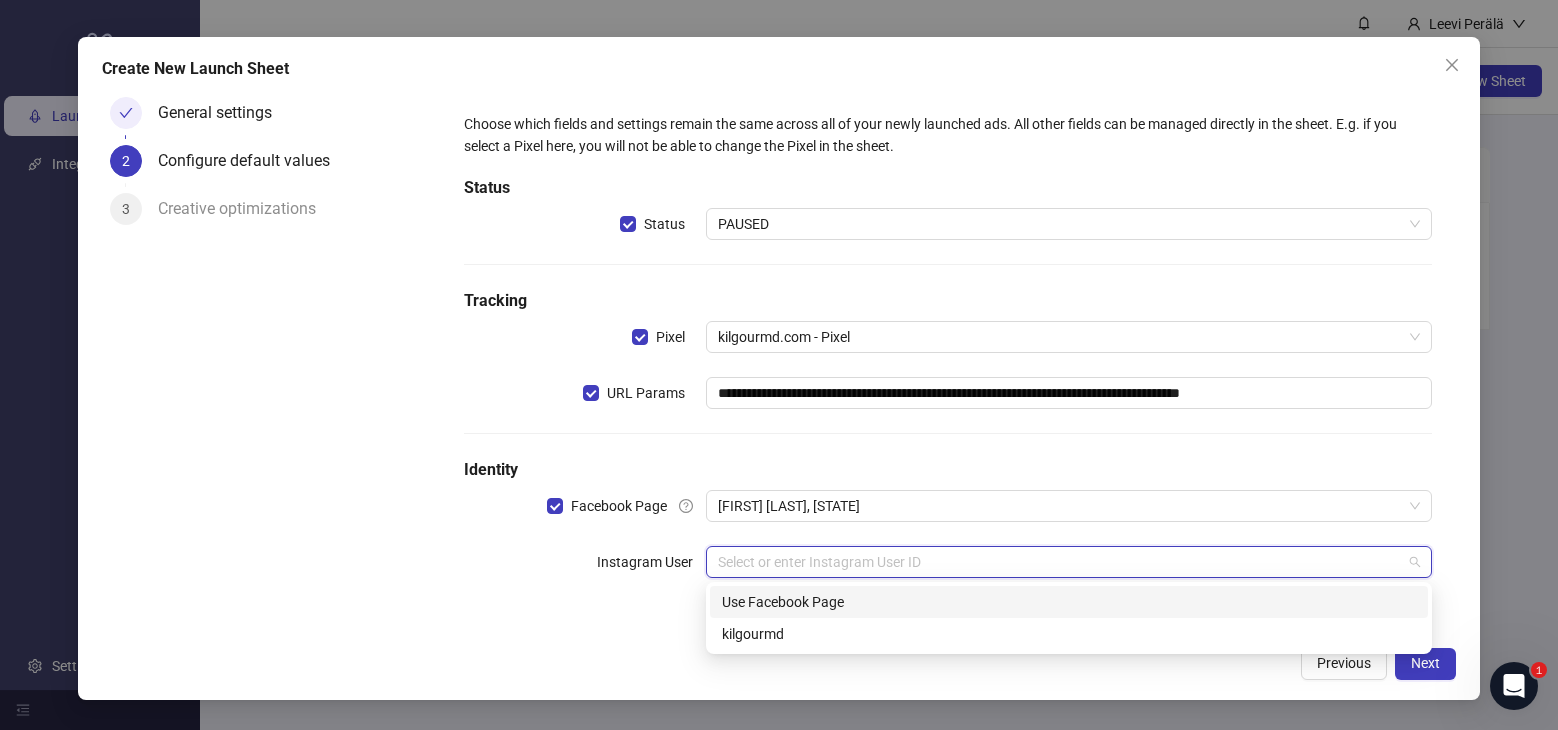 click on "**********" at bounding box center [948, 357] 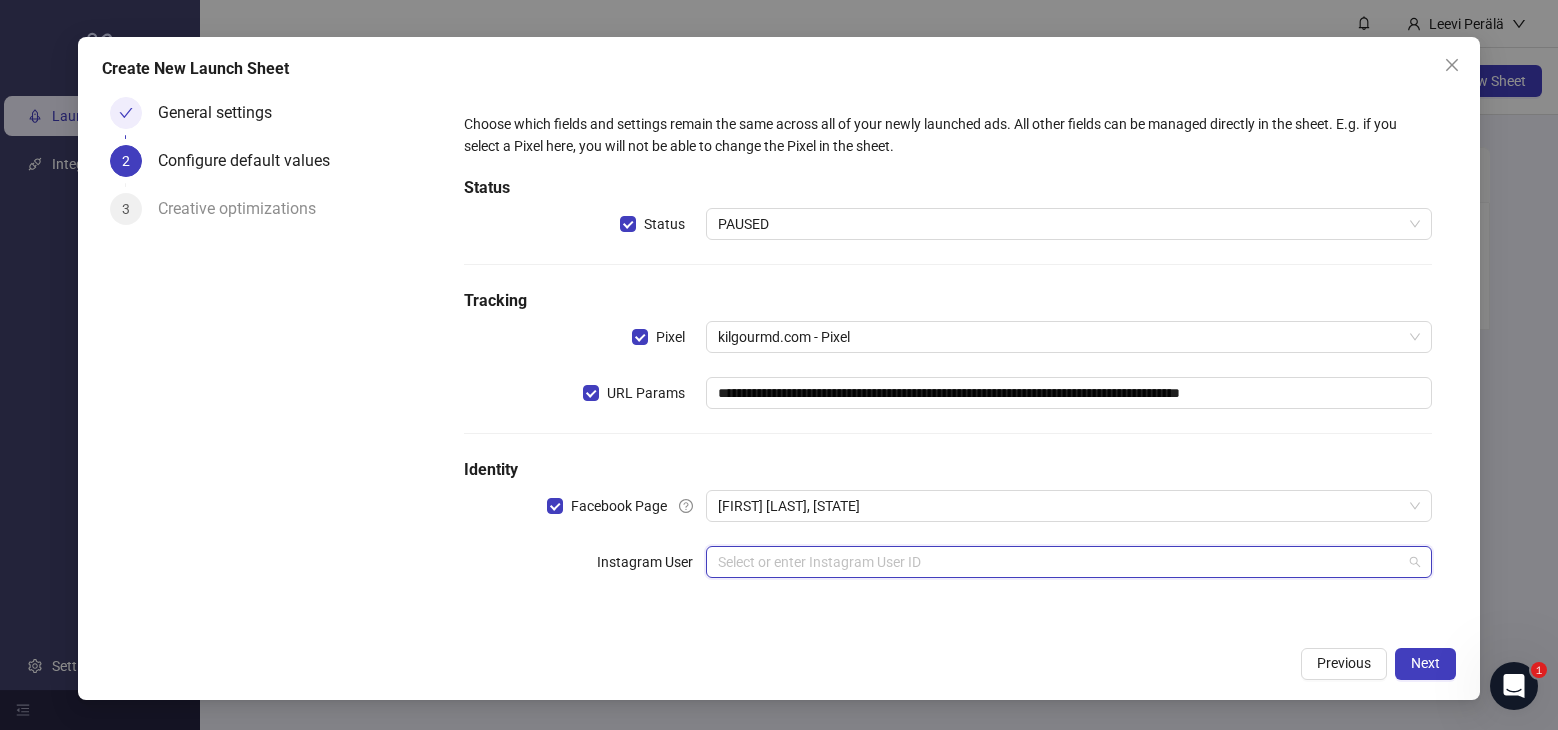click at bounding box center (1060, 562) 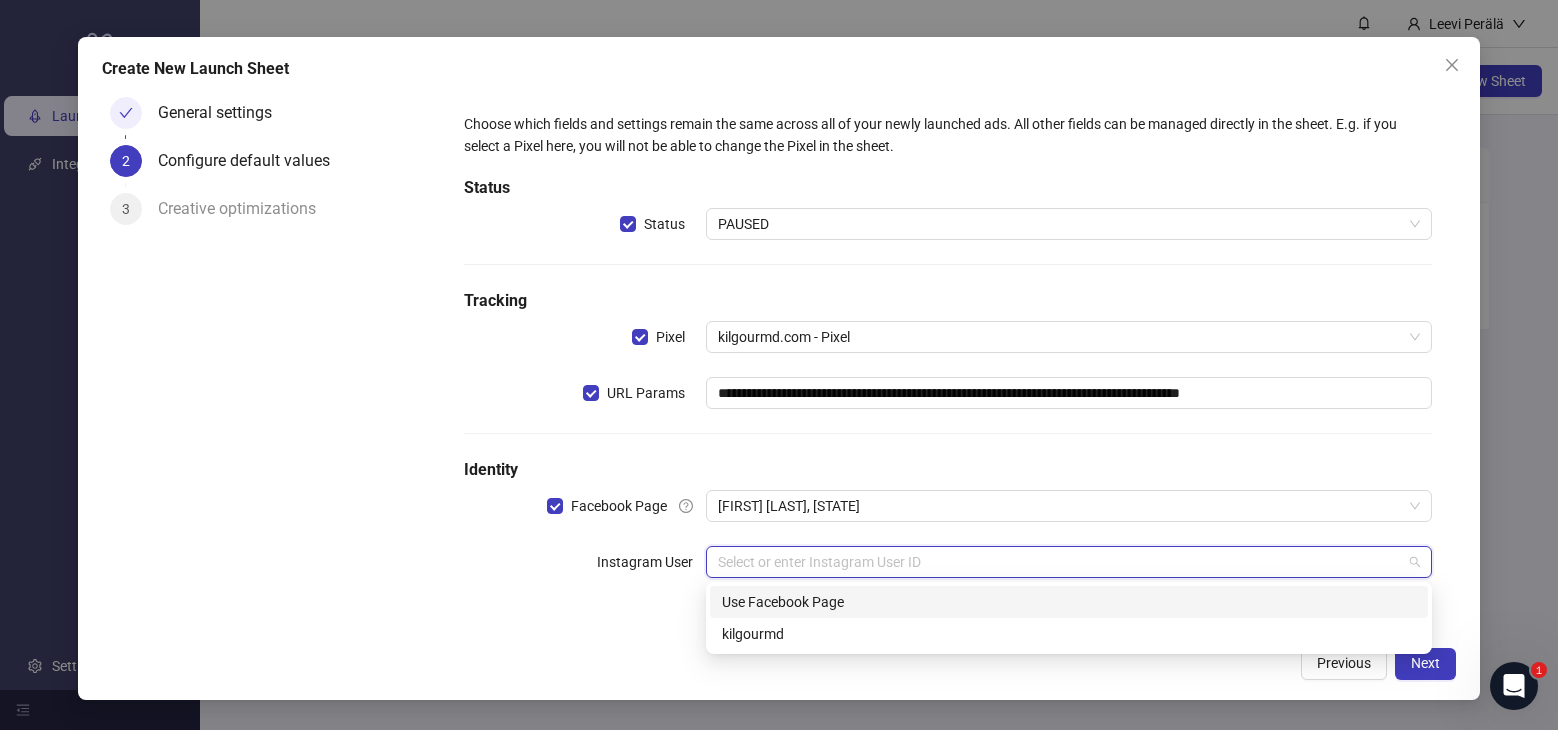 click on "Use Facebook Page" at bounding box center (1069, 602) 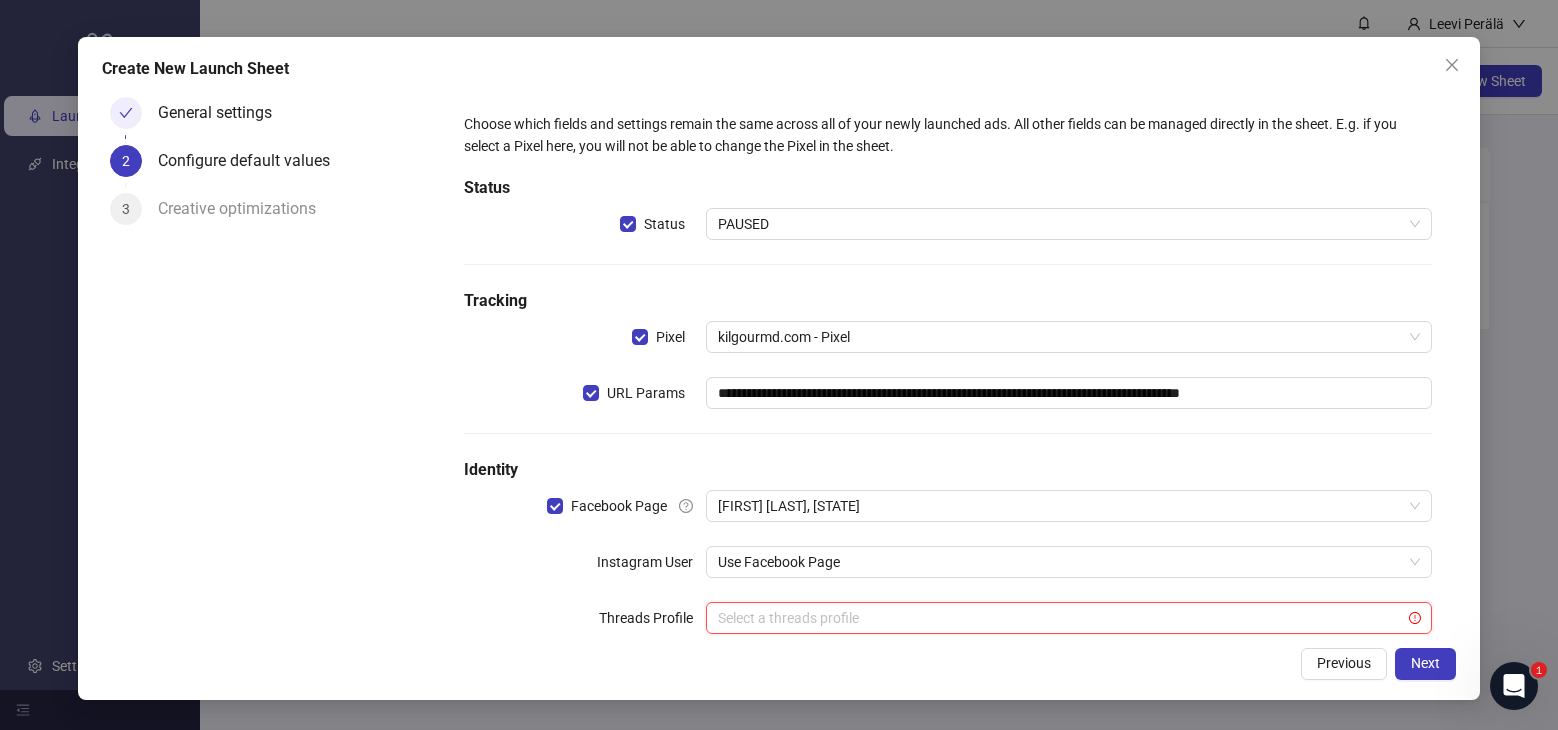 click at bounding box center (1060, 618) 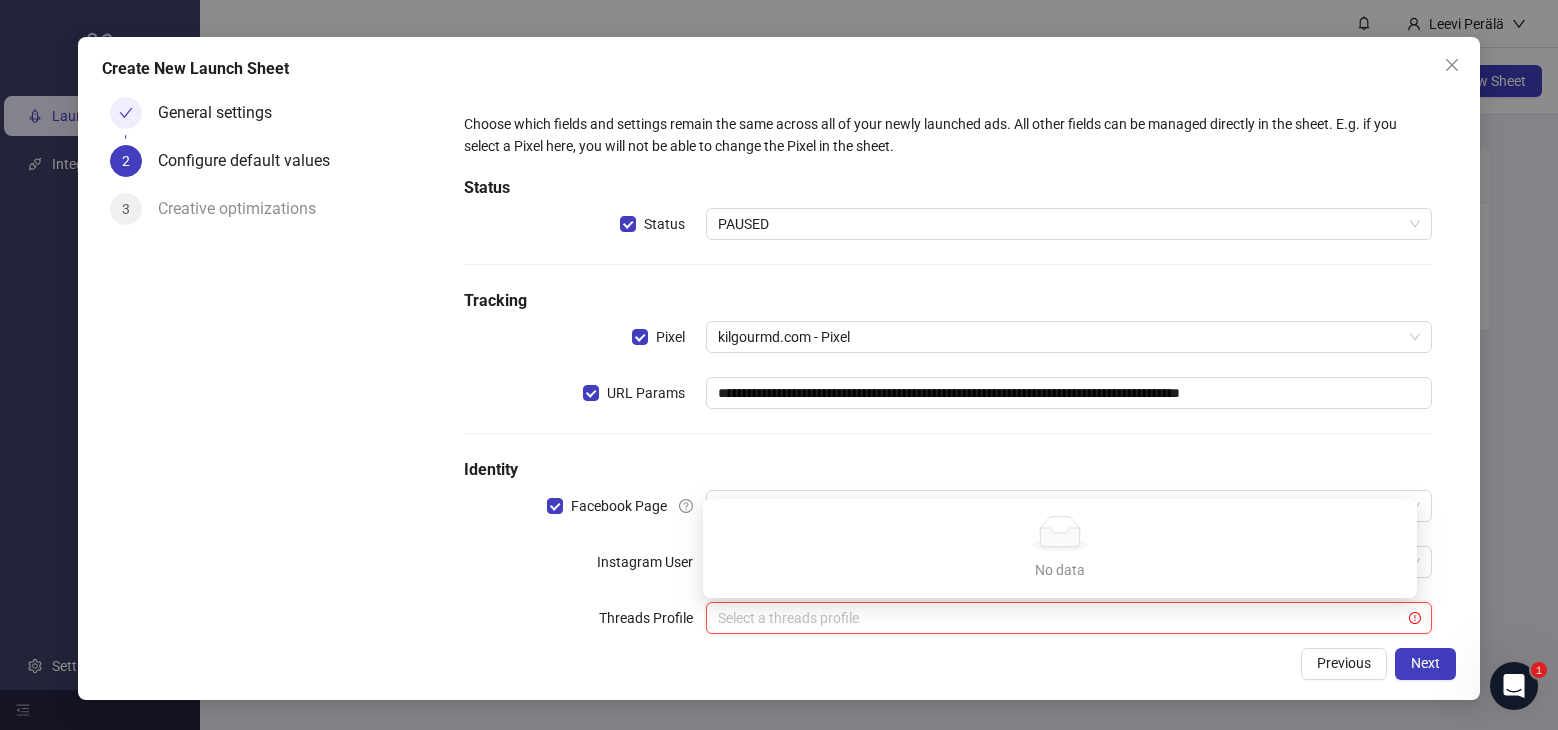 click on "**********" at bounding box center [948, 385] 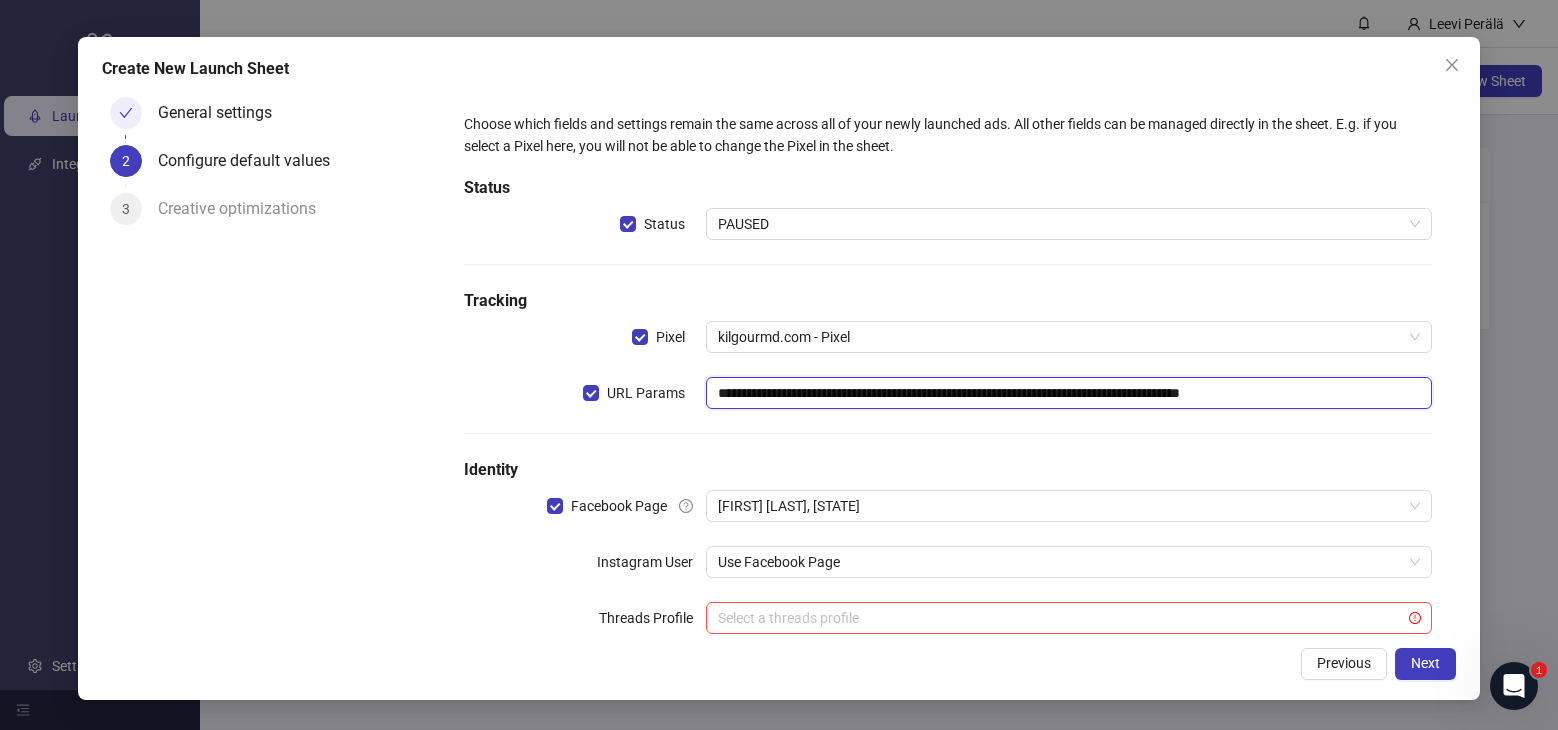 click on "**********" at bounding box center (1069, 393) 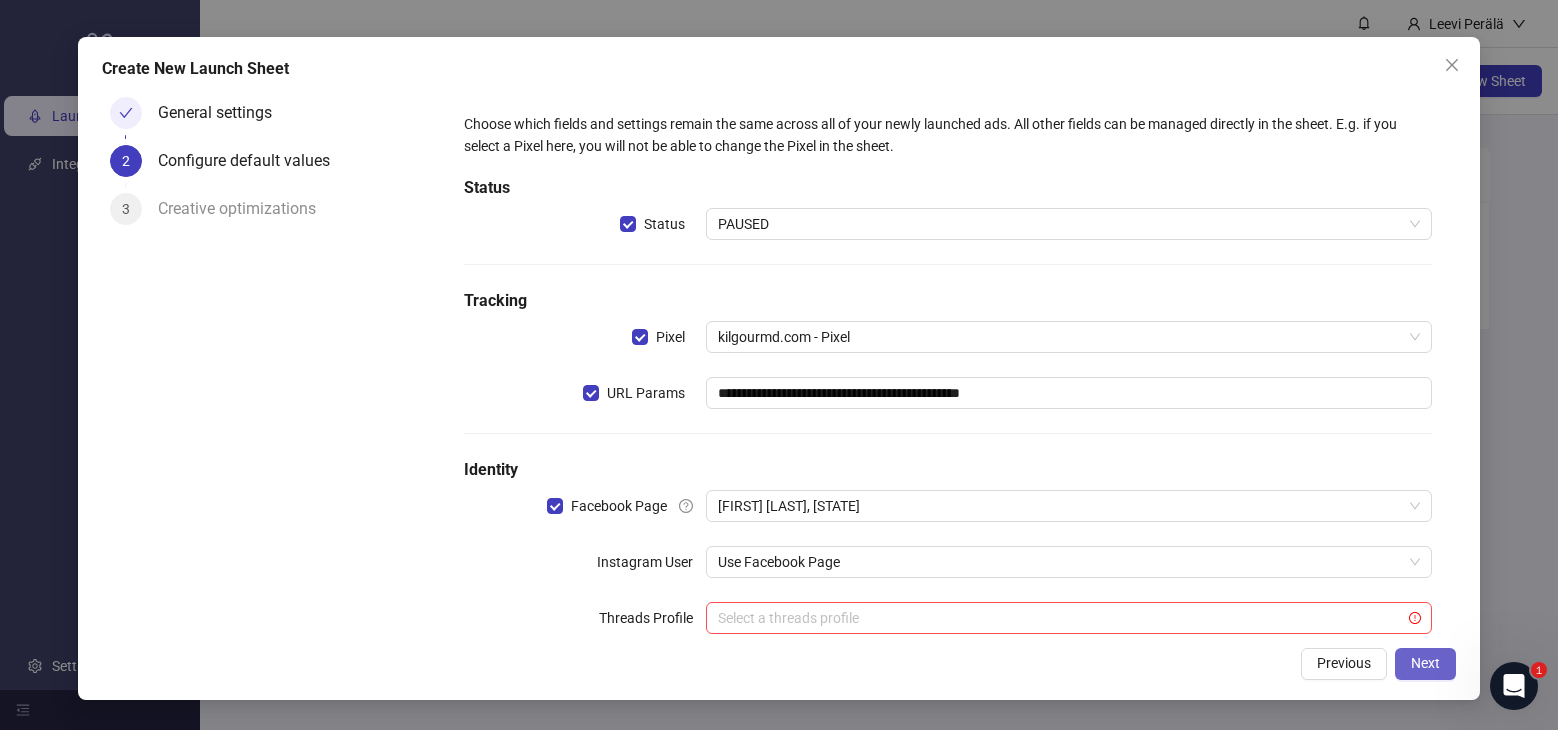 click on "Next" at bounding box center [1425, 663] 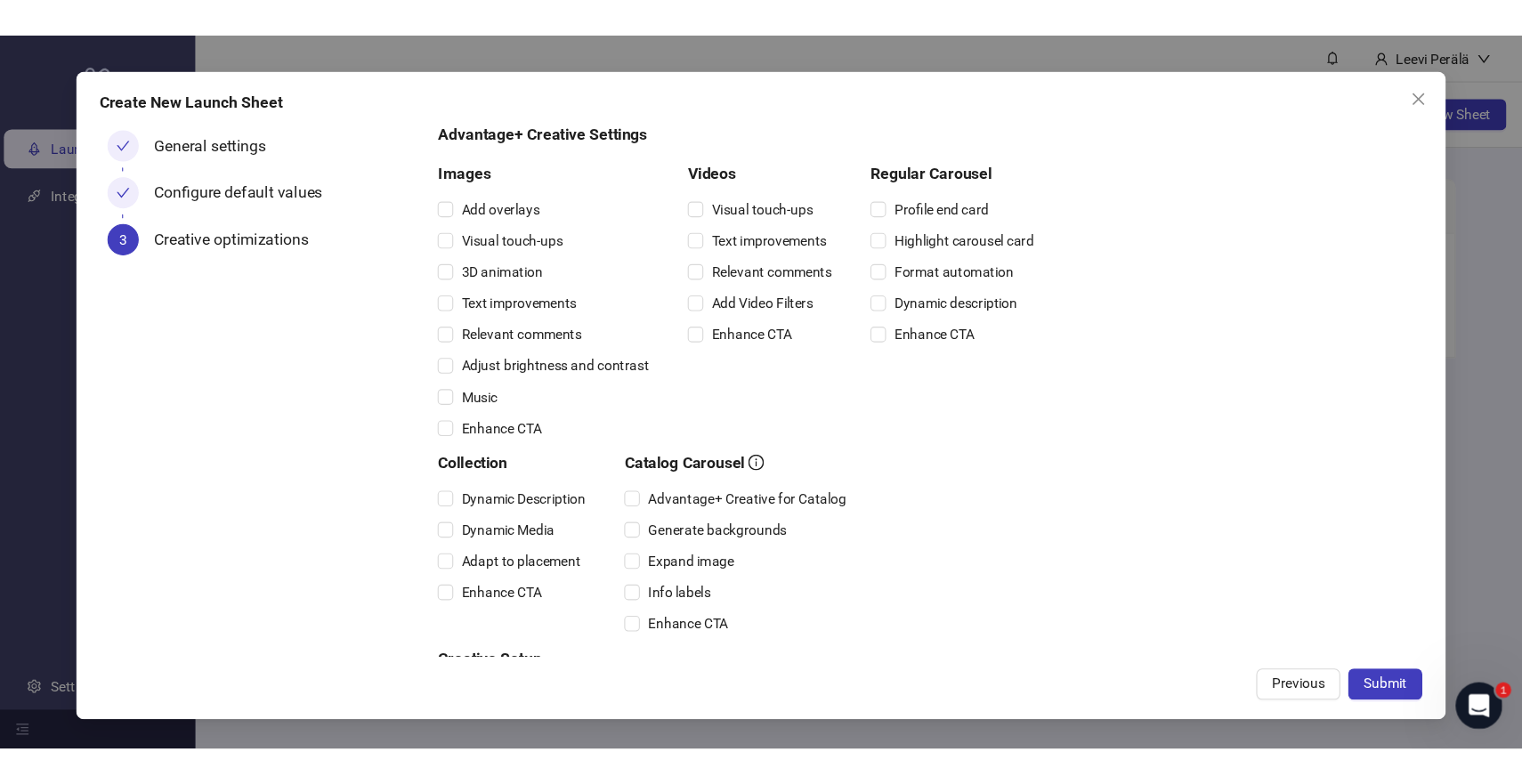 scroll, scrollTop: 250, scrollLeft: 0, axis: vertical 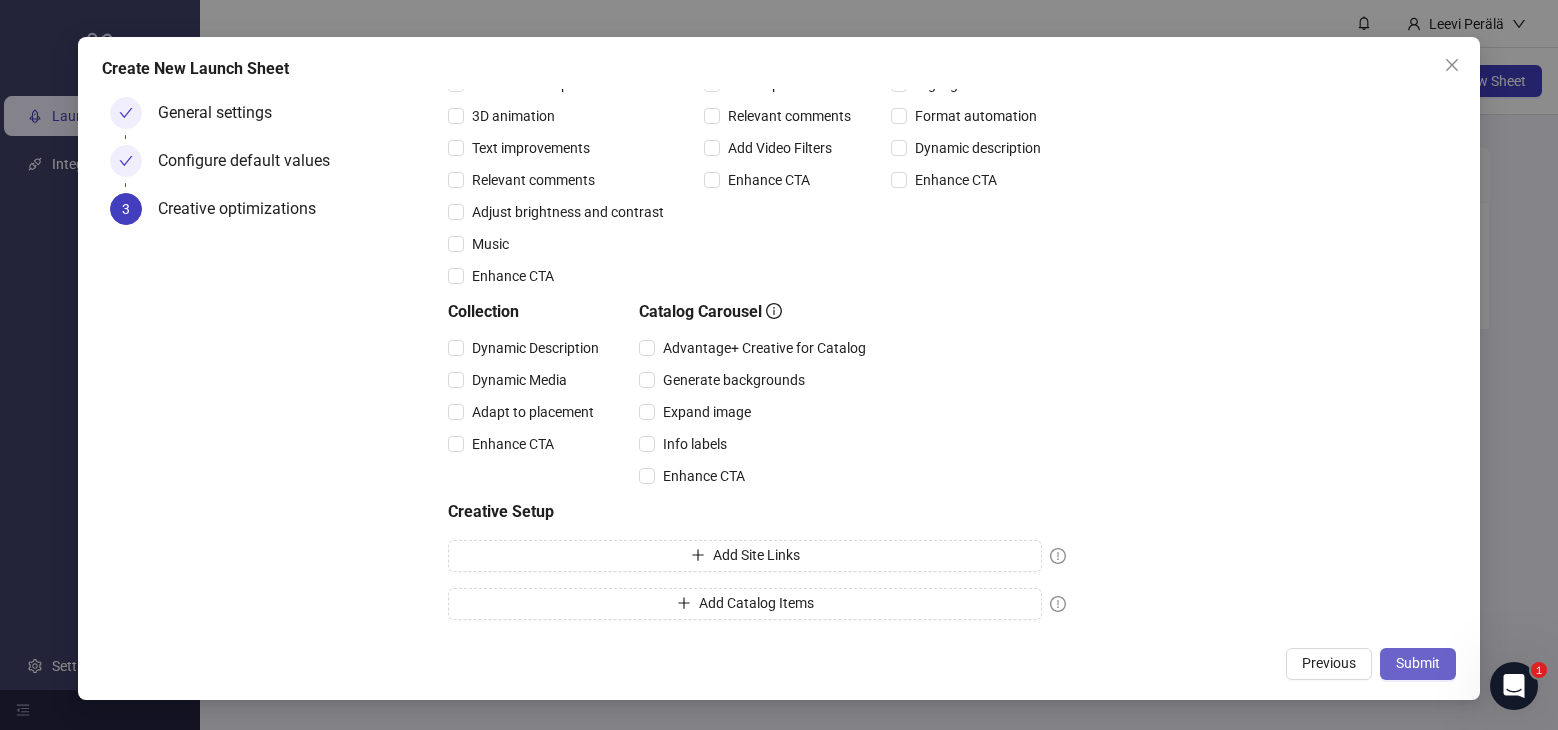 click on "Submit" at bounding box center [1418, 663] 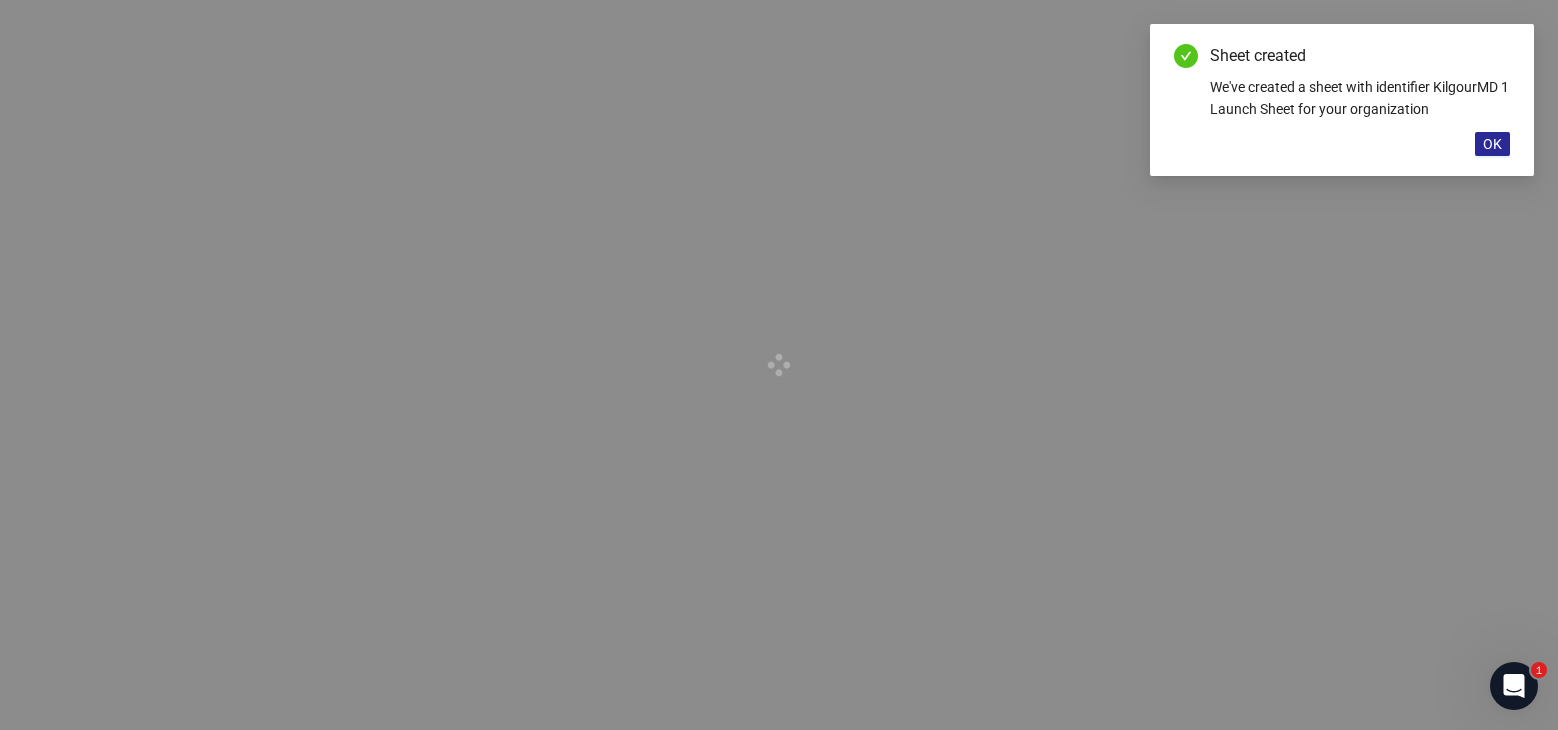 click on "OK" at bounding box center [1492, 144] 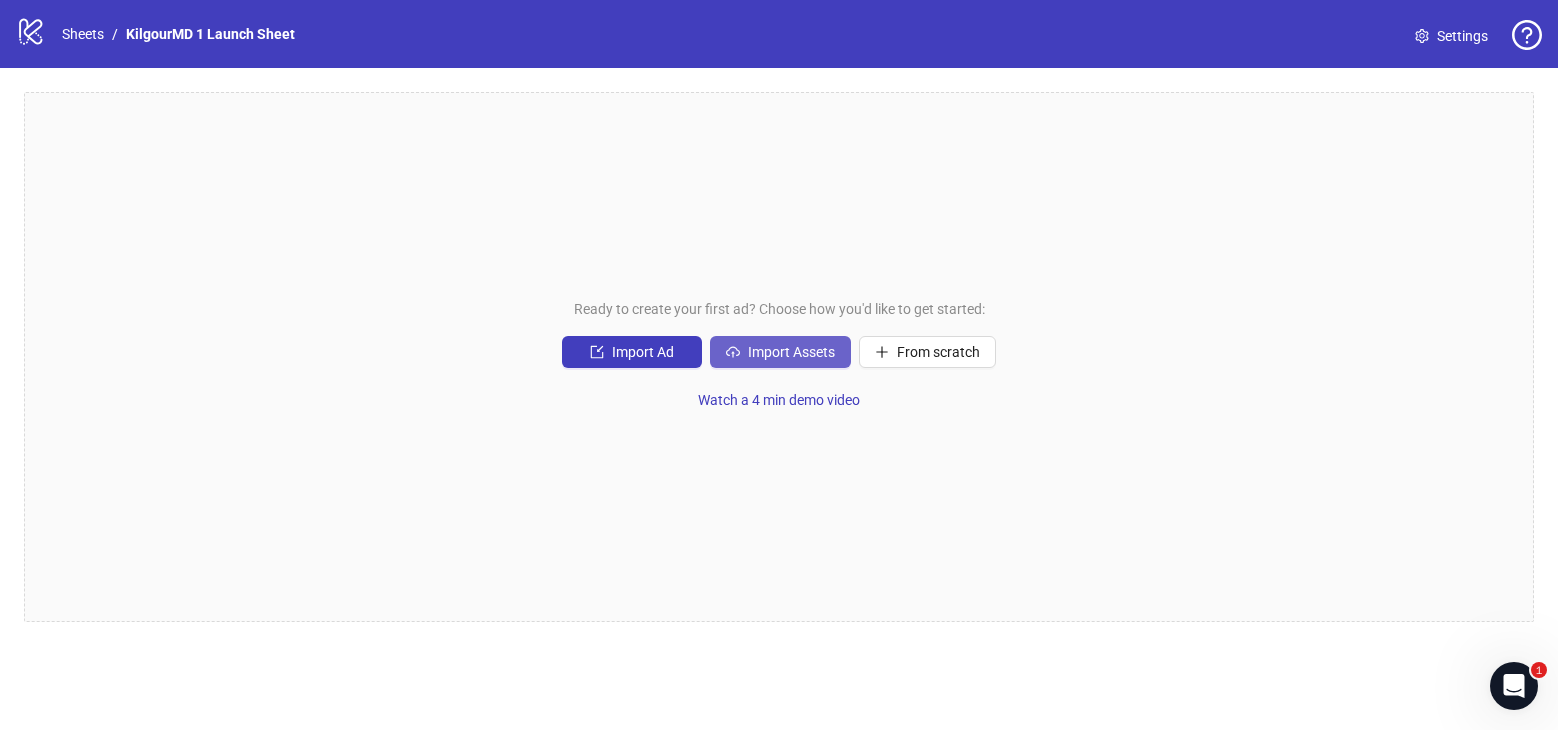 click on "Import Assets" at bounding box center (791, 352) 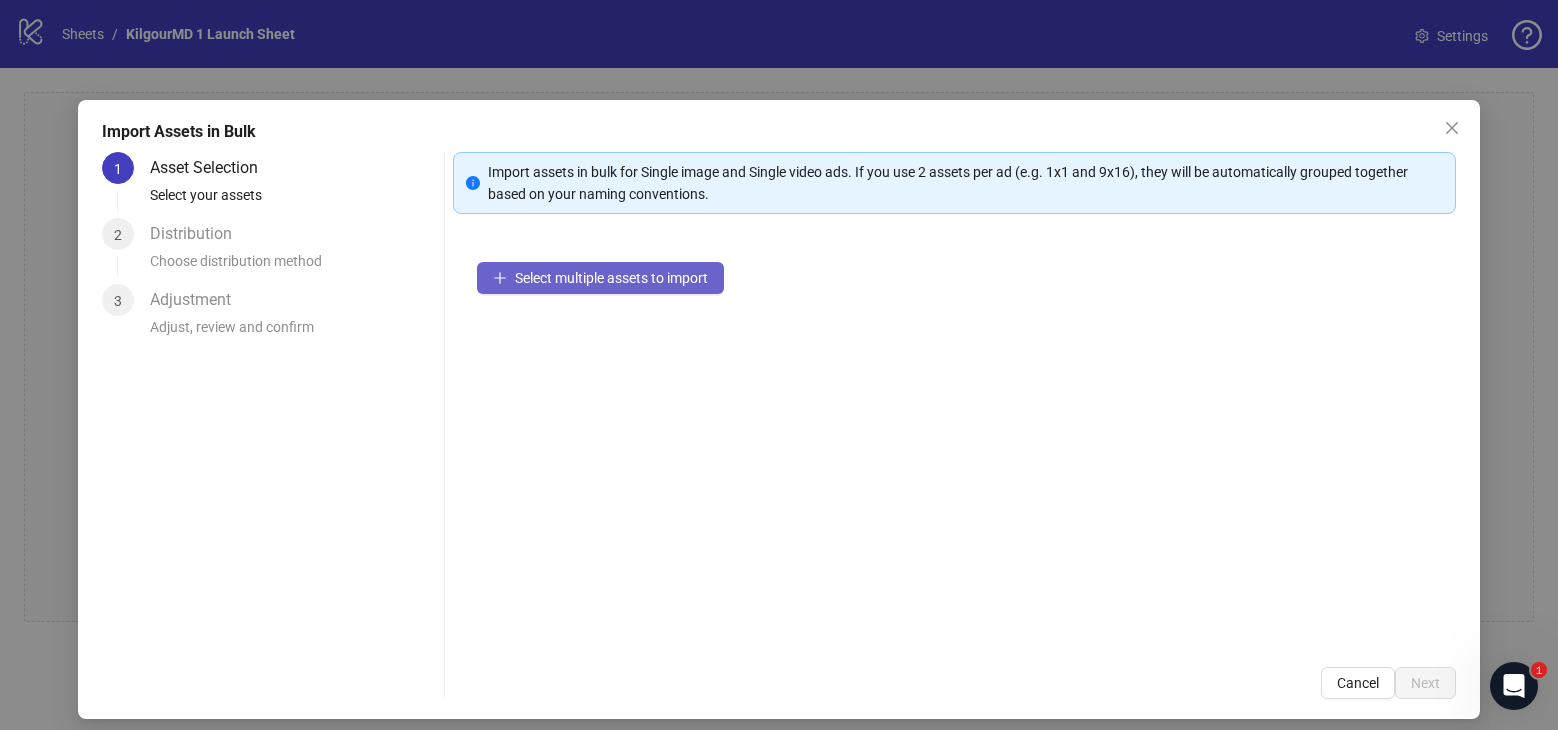 click on "Select multiple assets to import" at bounding box center [611, 278] 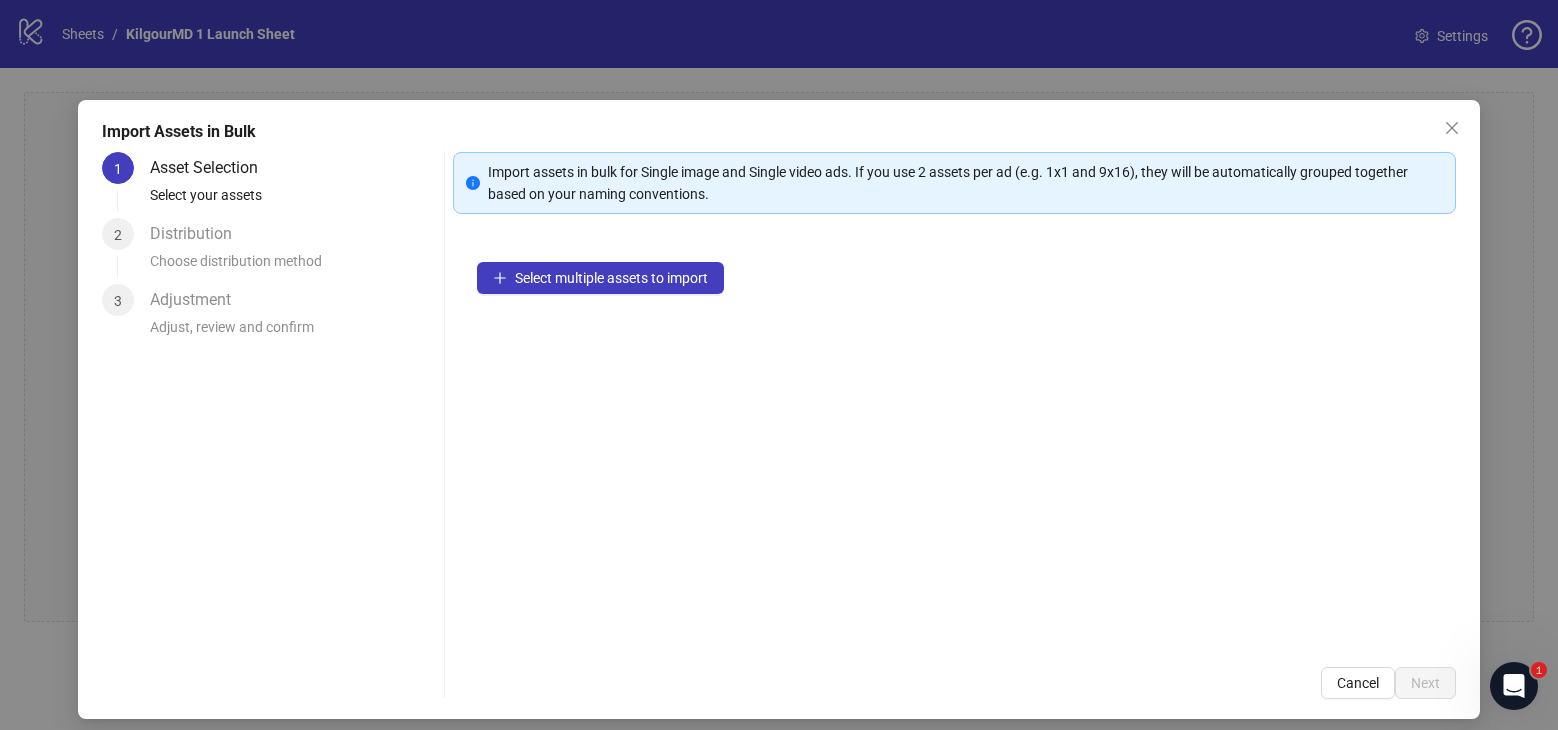 click on "Distribution" at bounding box center [199, 234] 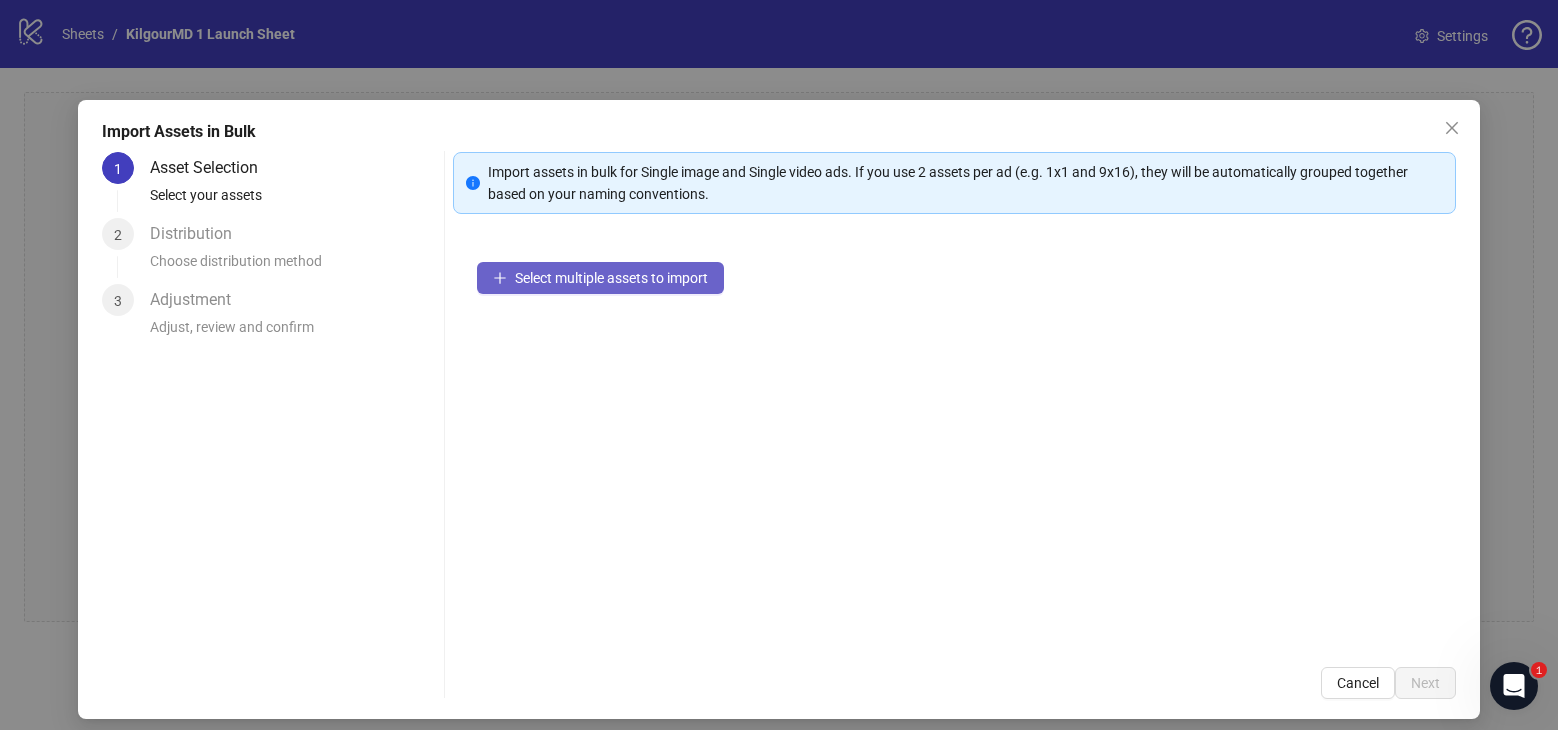 click on "Select multiple assets to import" at bounding box center [611, 278] 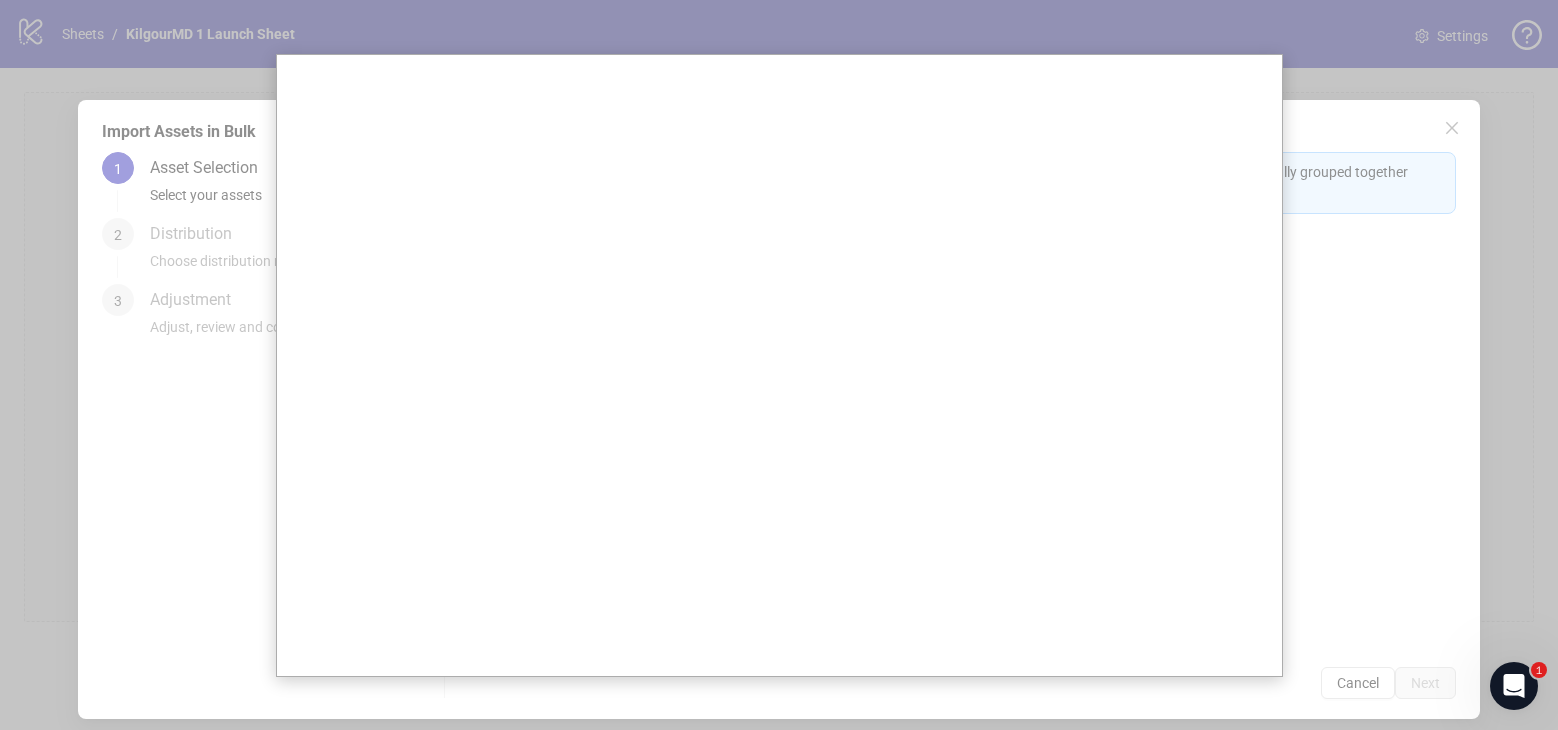 click at bounding box center (779, 365) 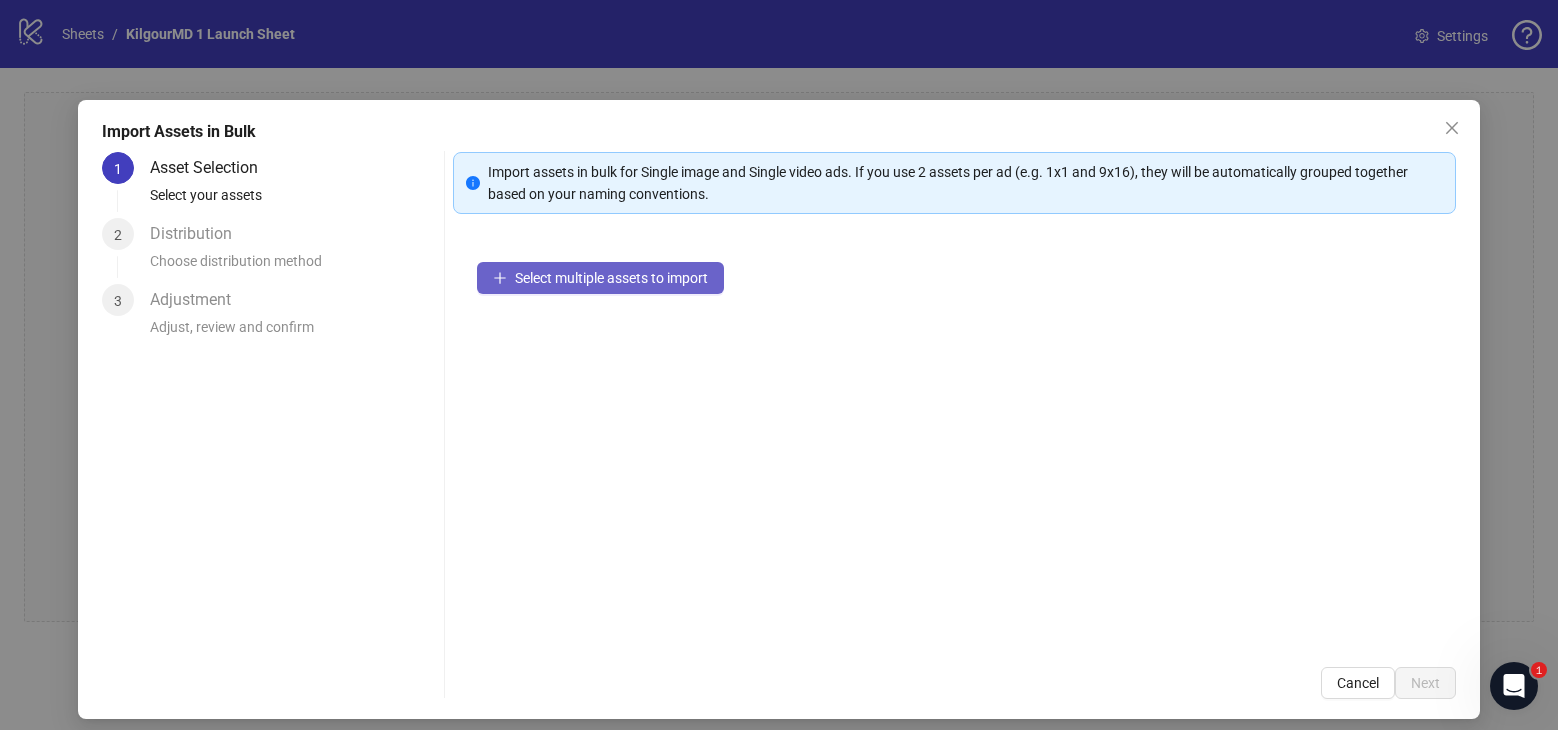 click on "Select multiple assets to import" at bounding box center [611, 278] 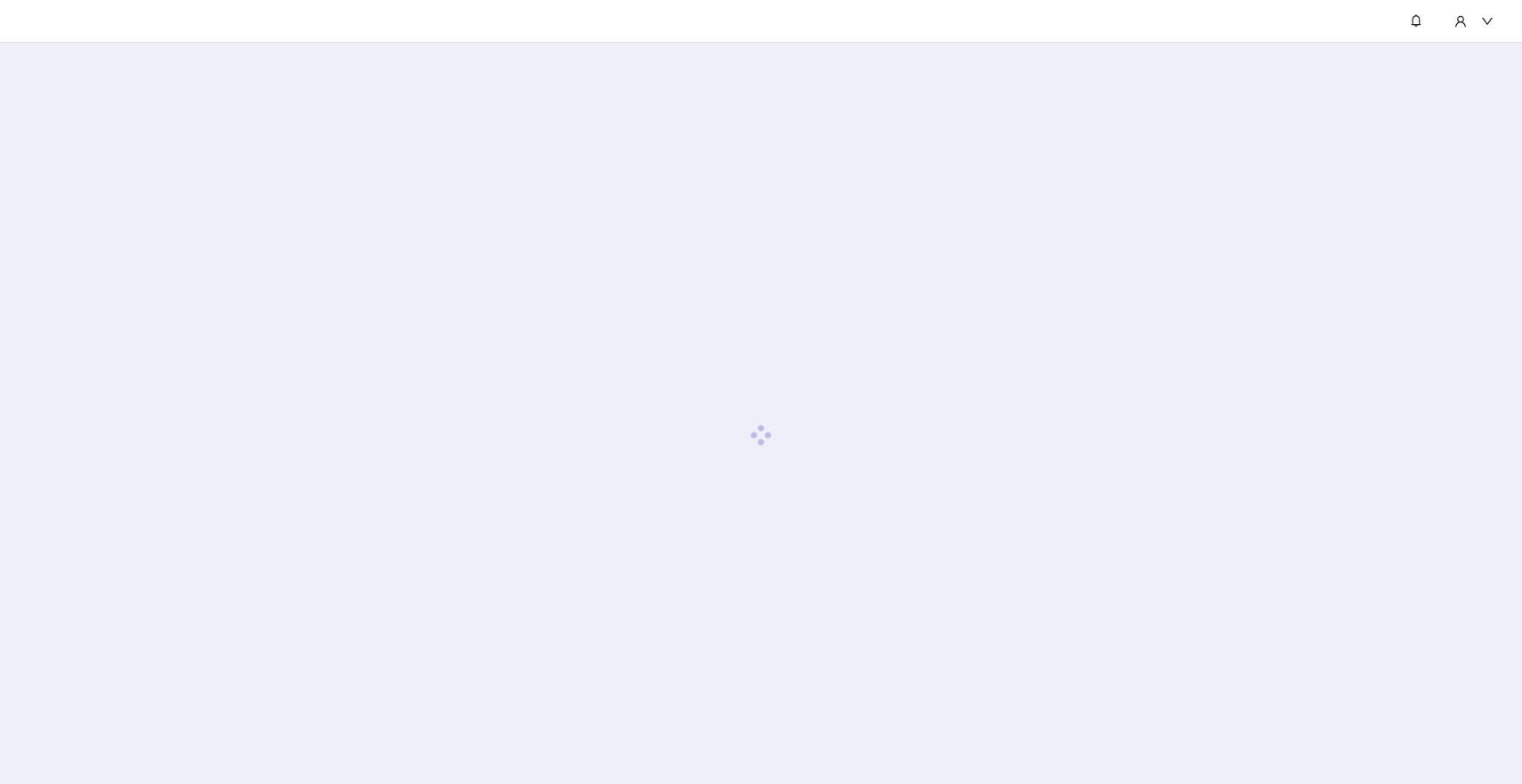 scroll, scrollTop: 0, scrollLeft: 0, axis: both 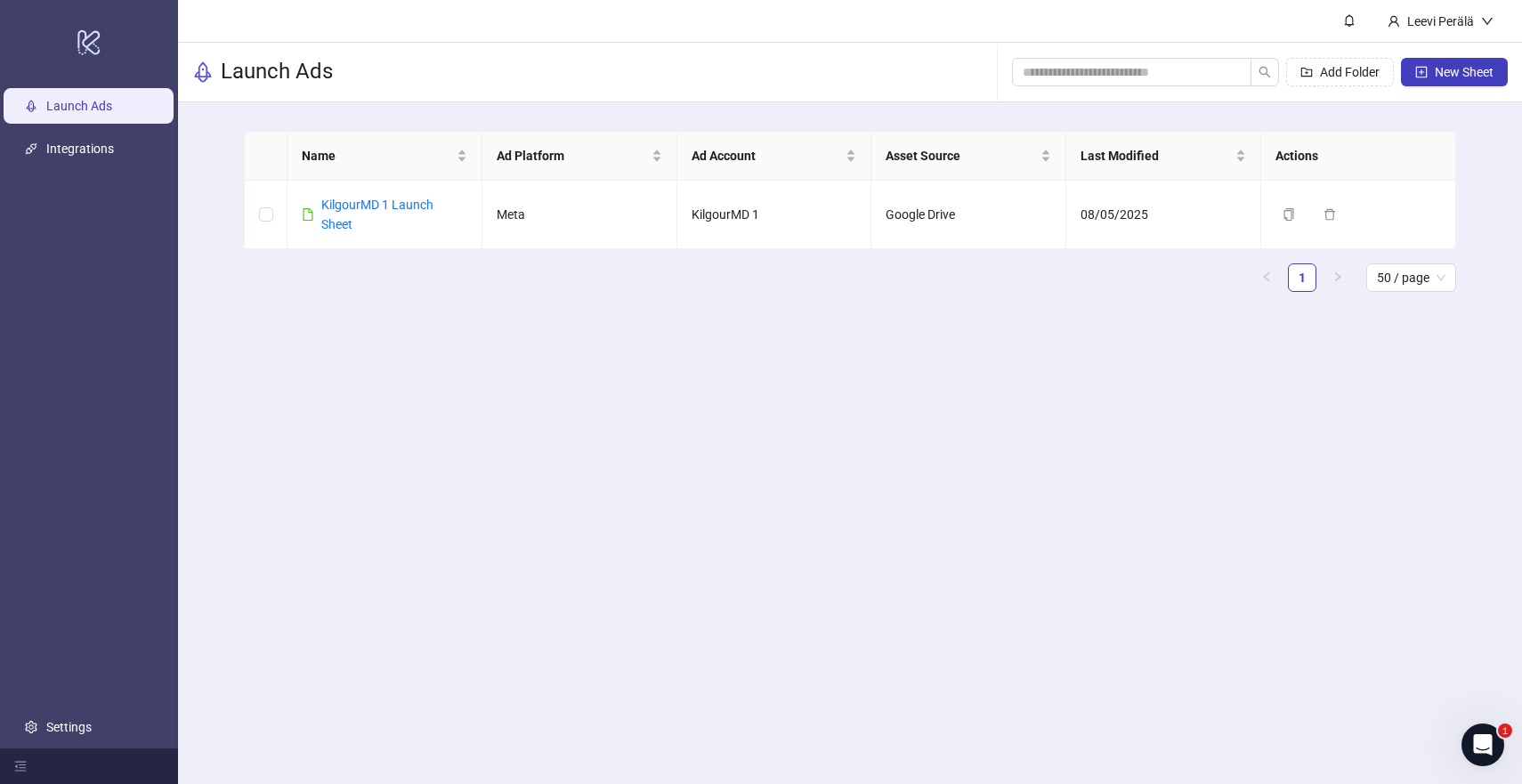 click on "Leevi Perälä" at bounding box center [850, 21] 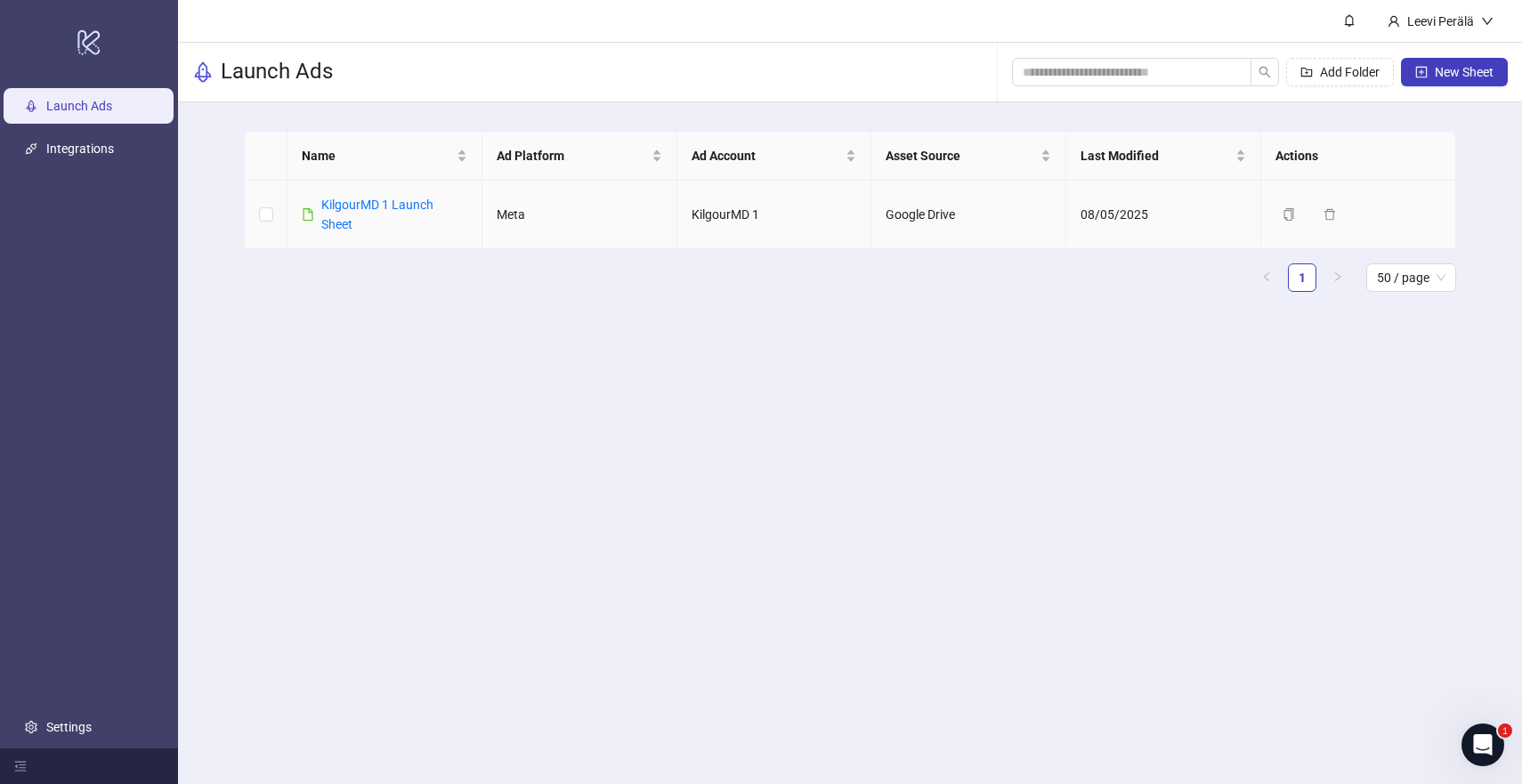 click on "KilgourMD 1 Launch Sheet" at bounding box center [394, 214] 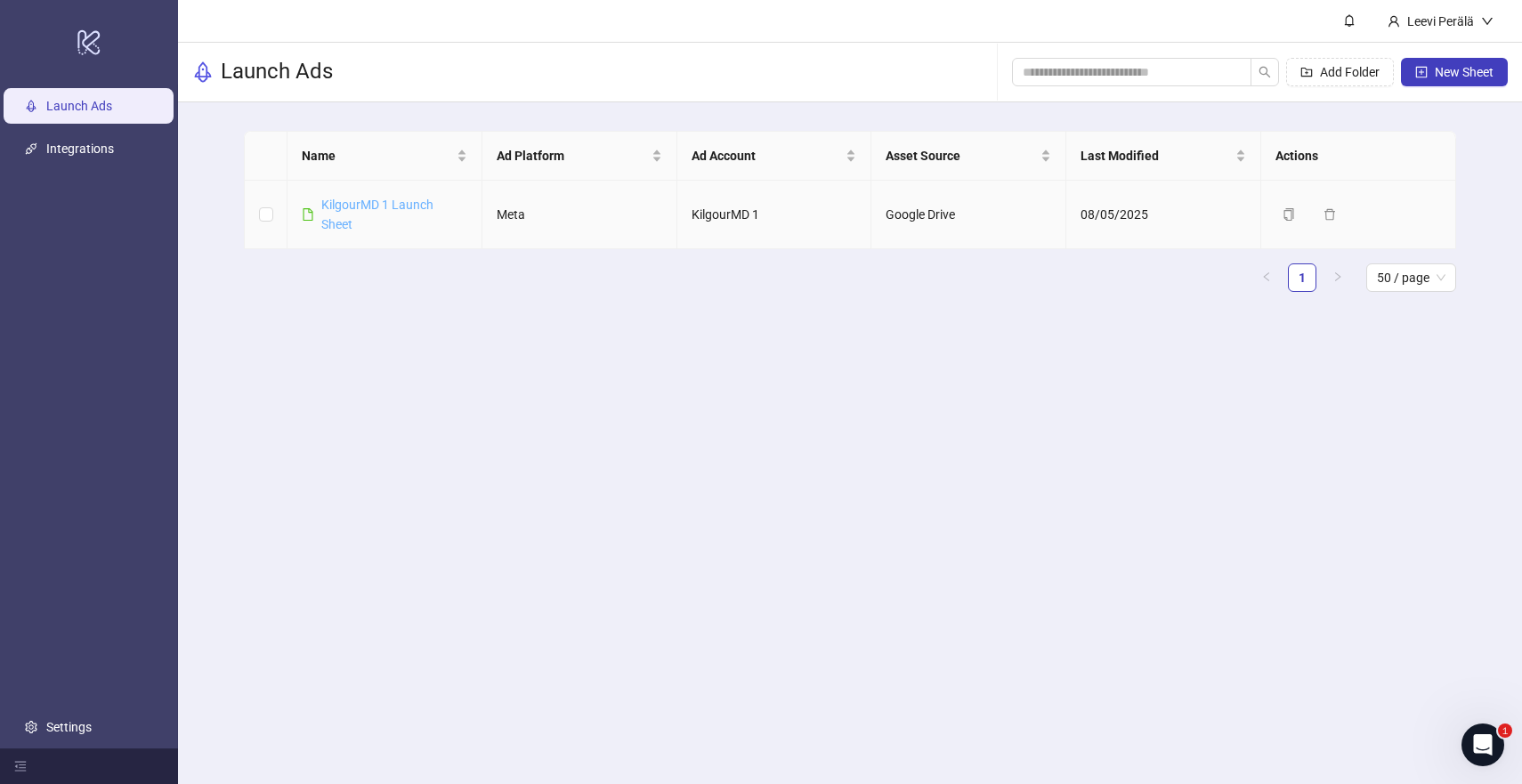 click on "KilgourMD 1 Launch Sheet" at bounding box center [377, 214] 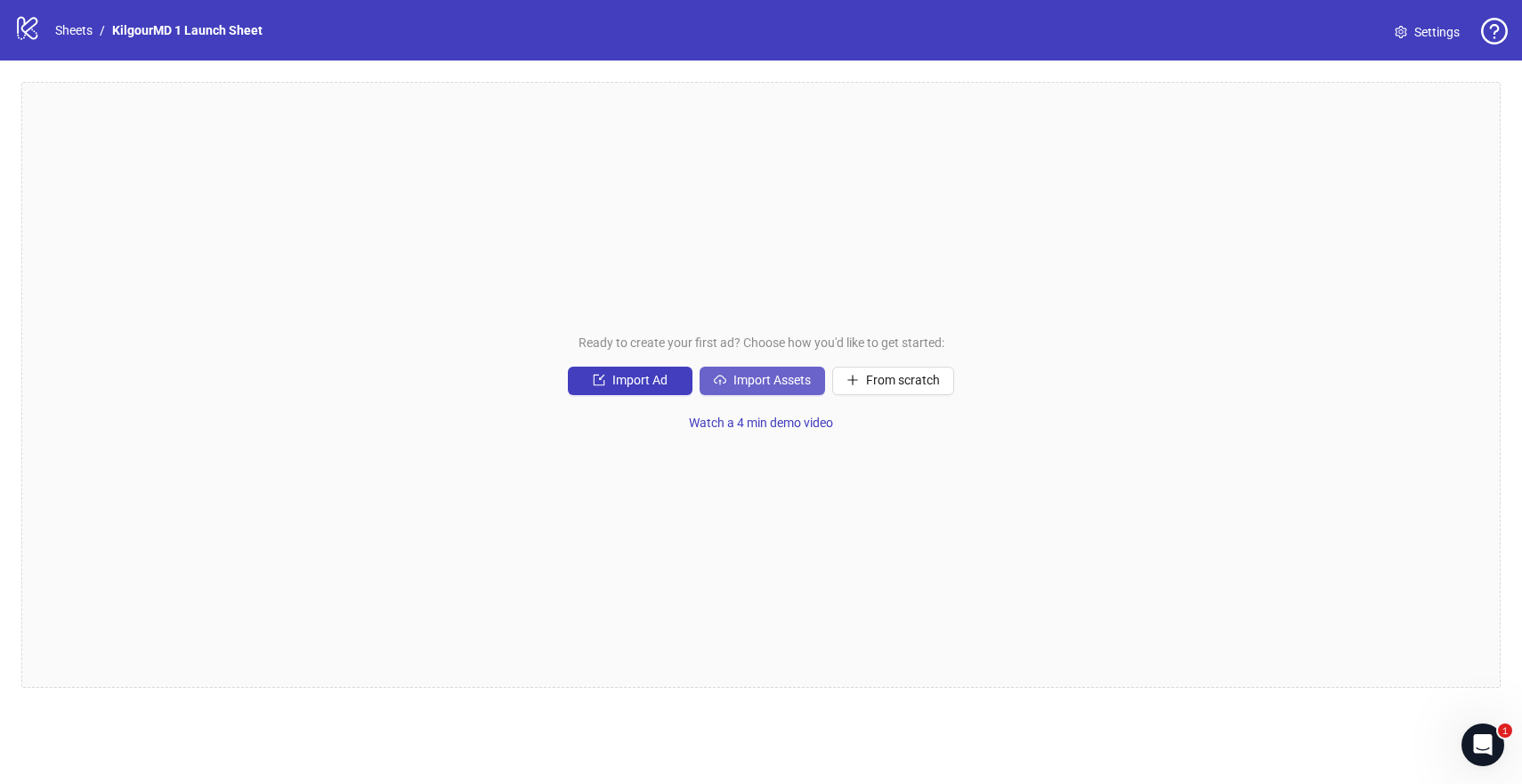 click on "Import Assets" at bounding box center (772, 380) 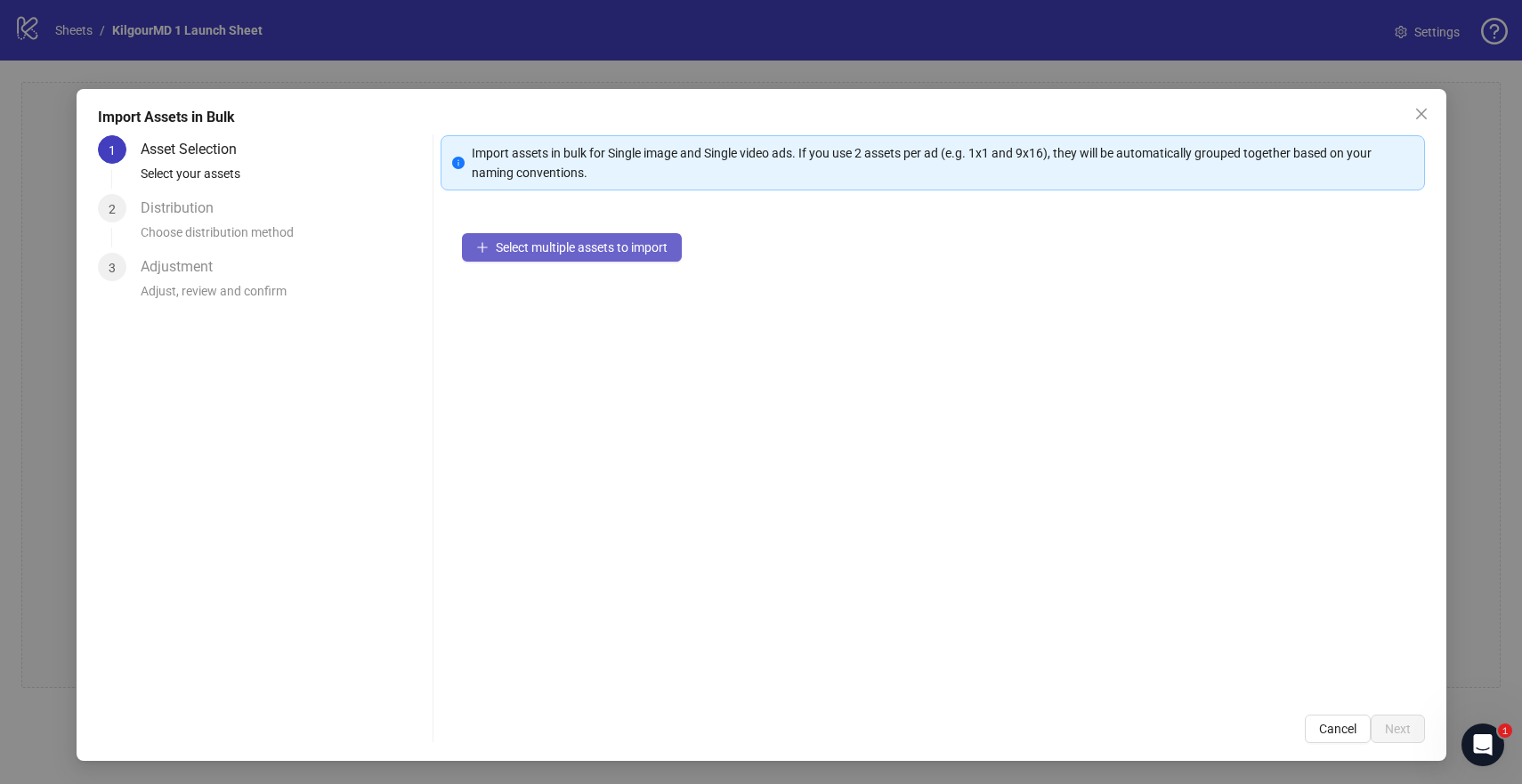 click on "Select multiple assets to import" at bounding box center (581, 247) 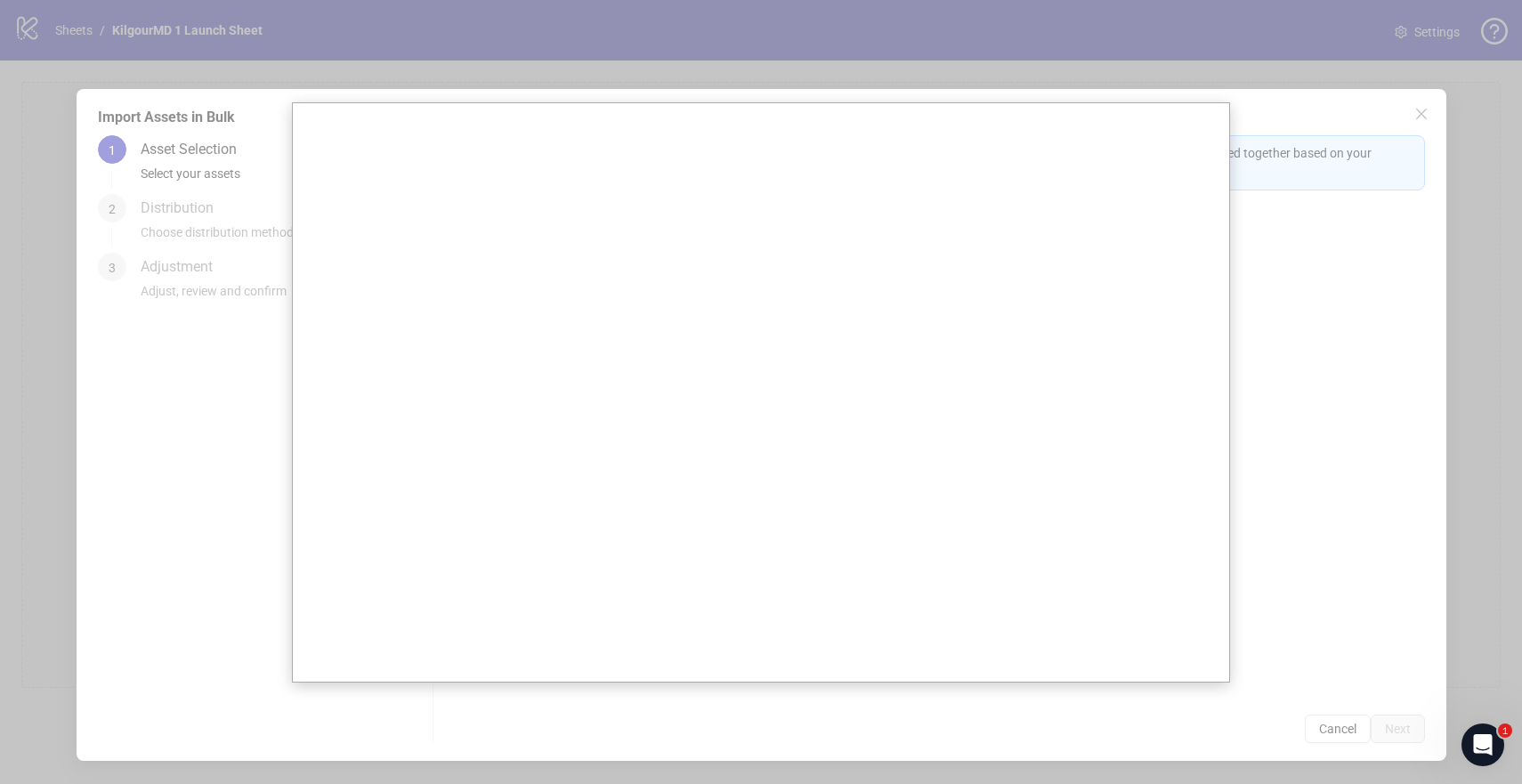 type 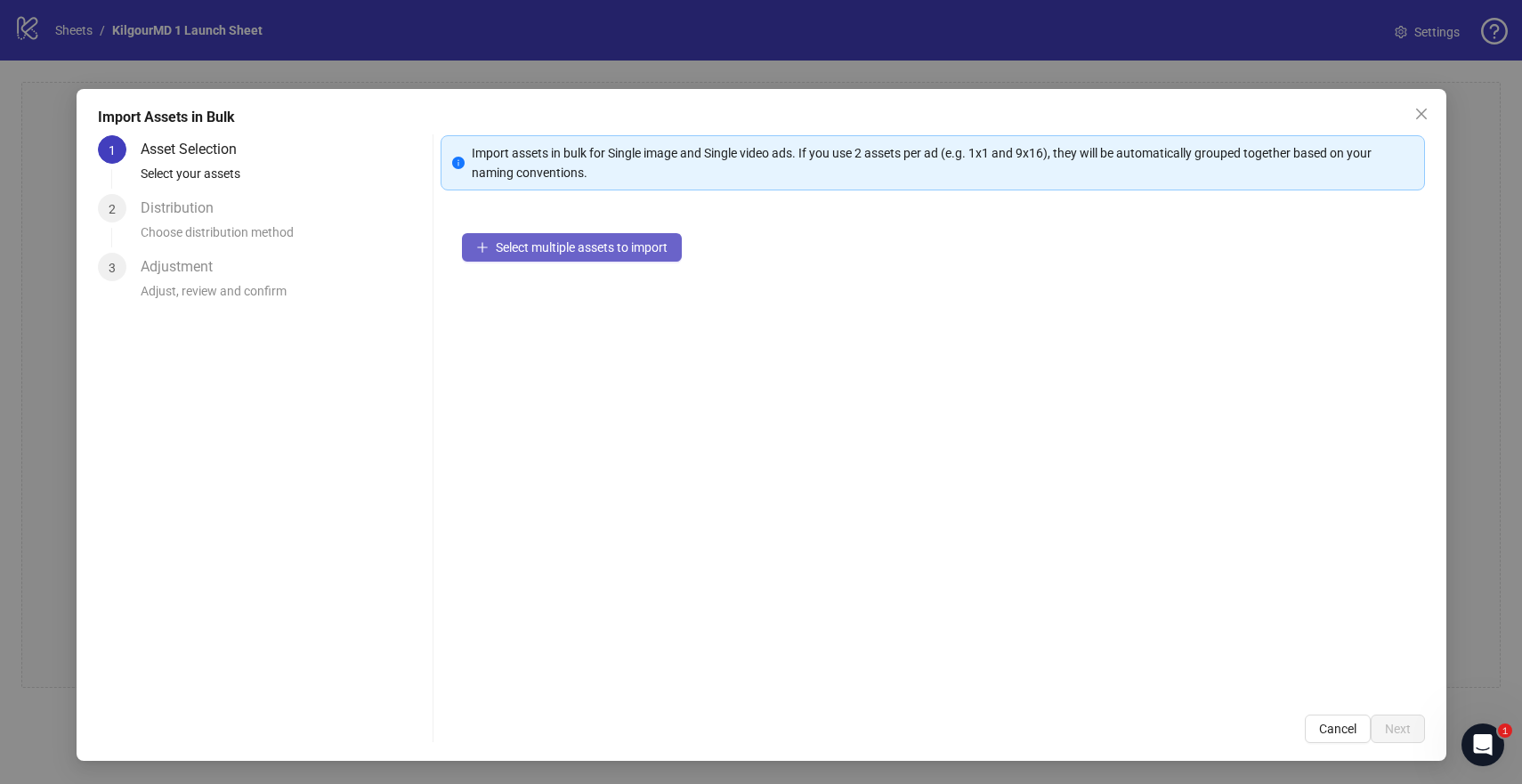 click on "Select multiple assets to import" at bounding box center [581, 247] 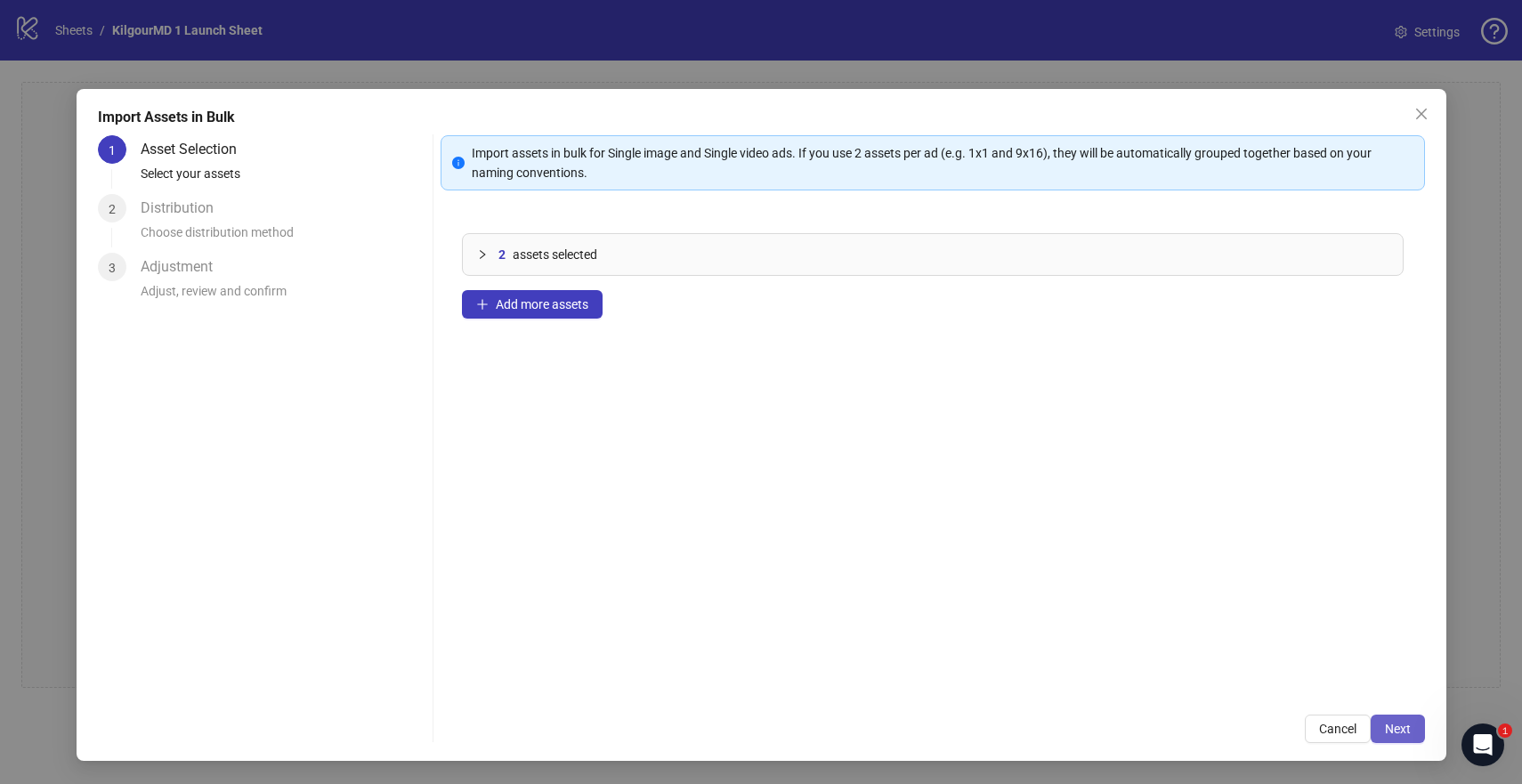 click on "Next" at bounding box center [1397, 729] 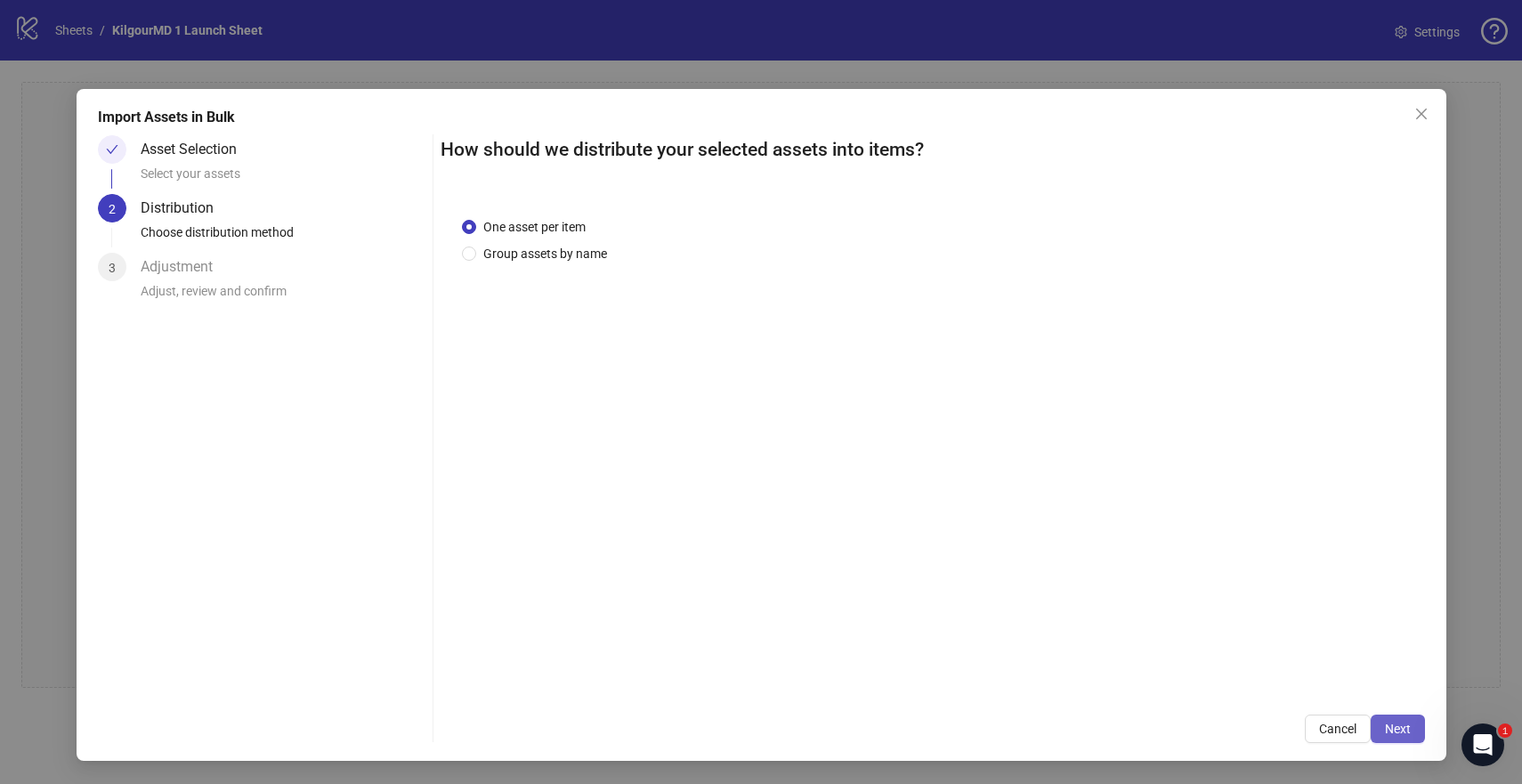 click on "Next" at bounding box center [1397, 729] 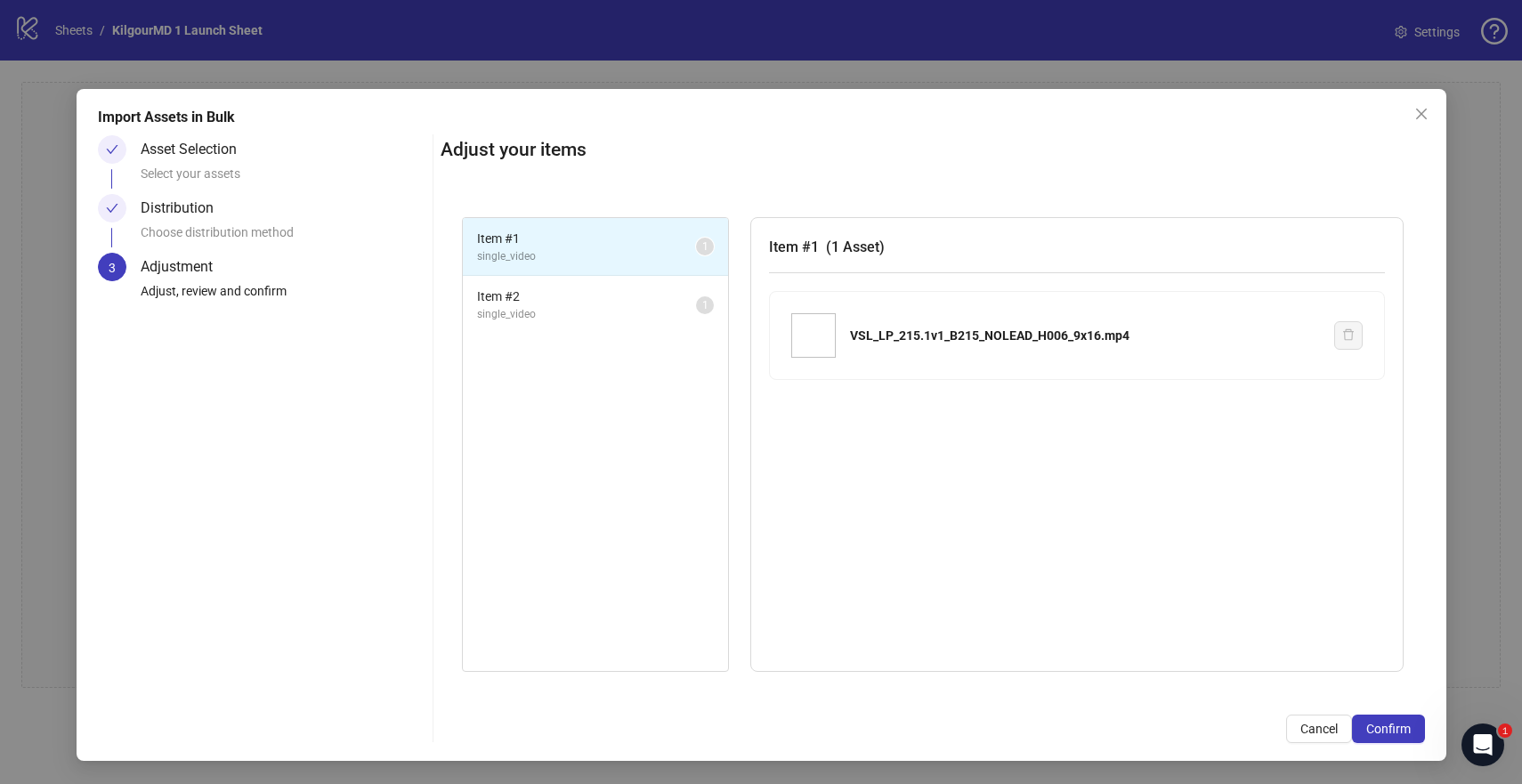 click on "Item # 1 single_video 1" at bounding box center [595, 247] 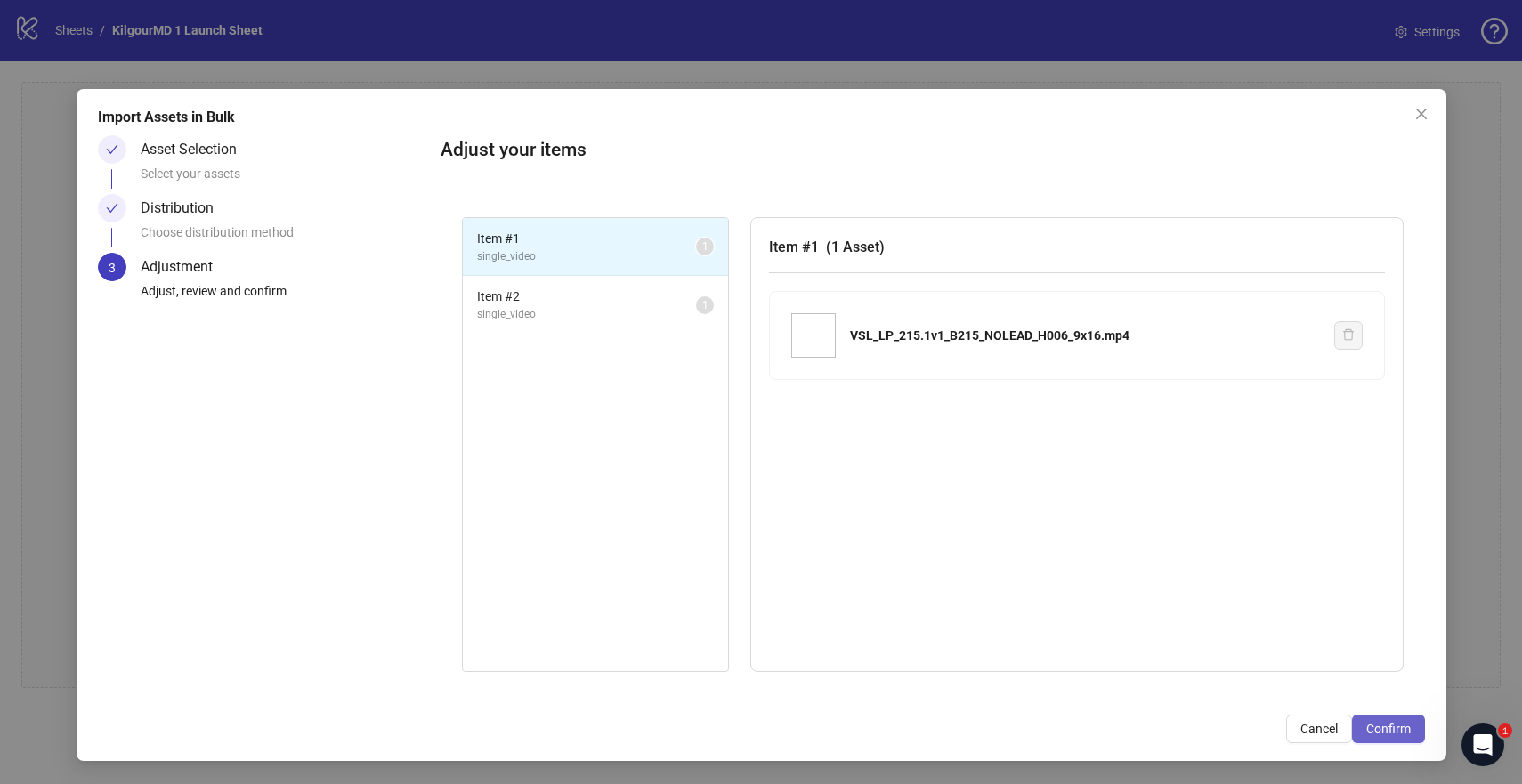 click on "Confirm" at bounding box center [1388, 729] 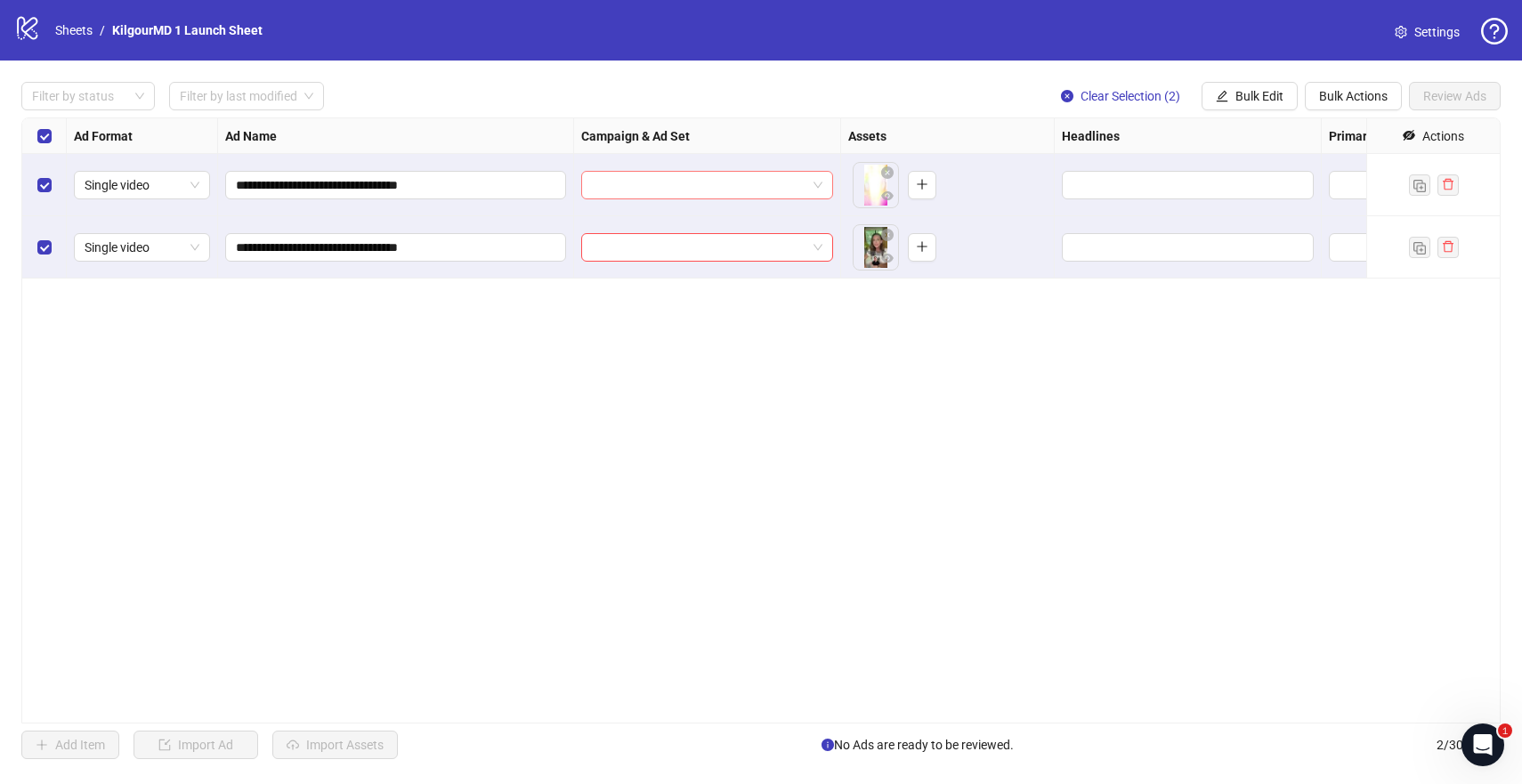 click at bounding box center [699, 185] 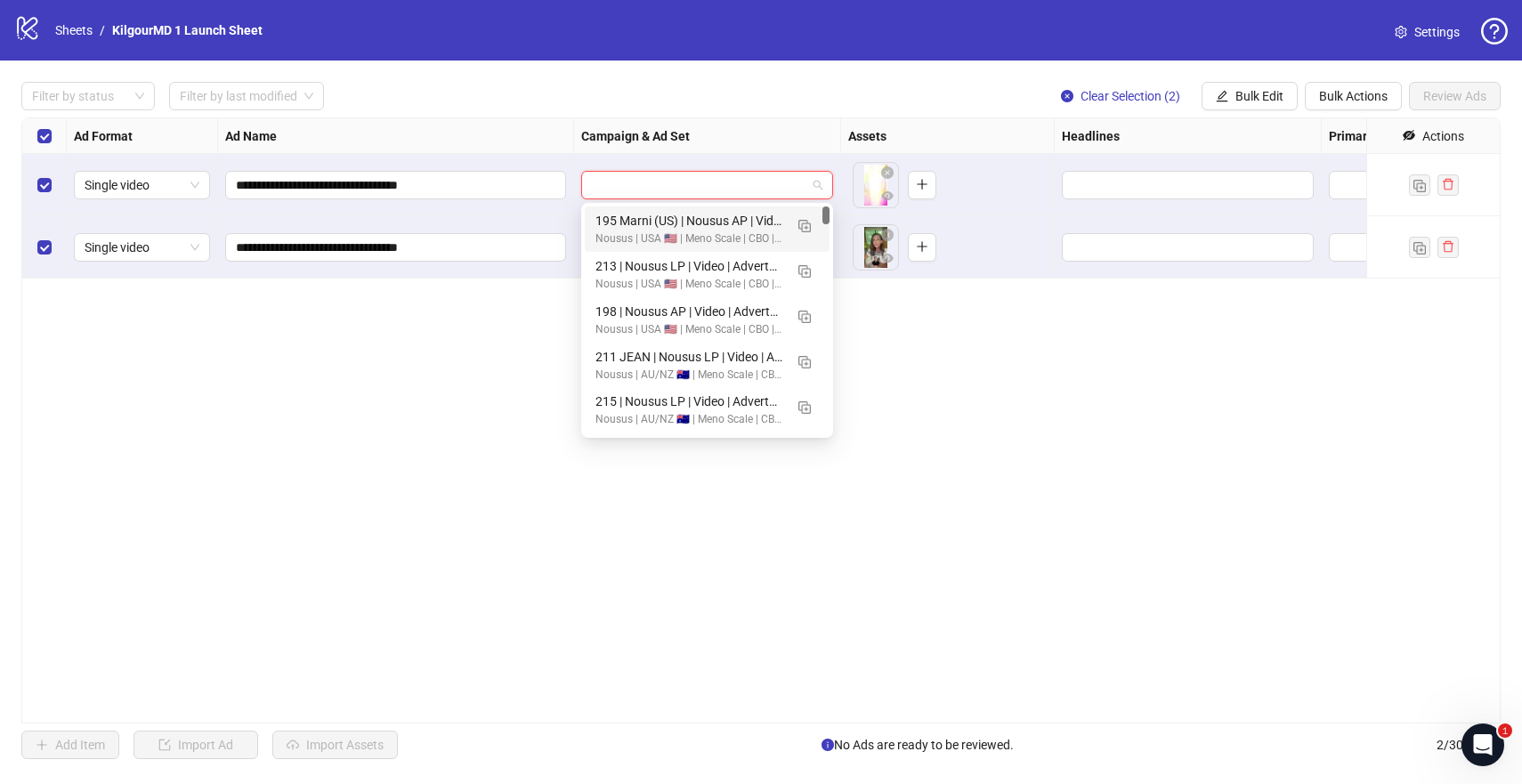 click on "**********" at bounding box center [761, 420] 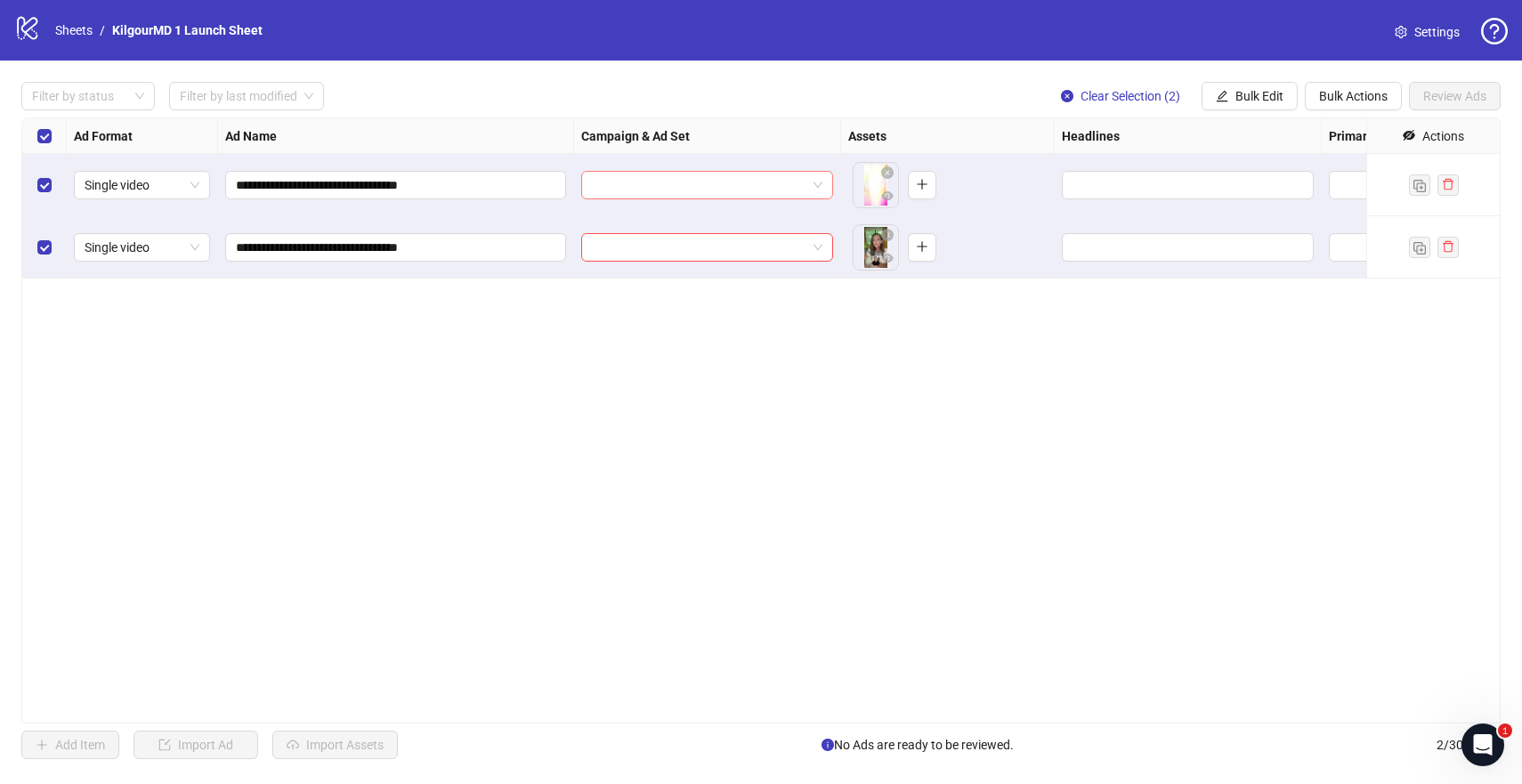 click at bounding box center (699, 185) 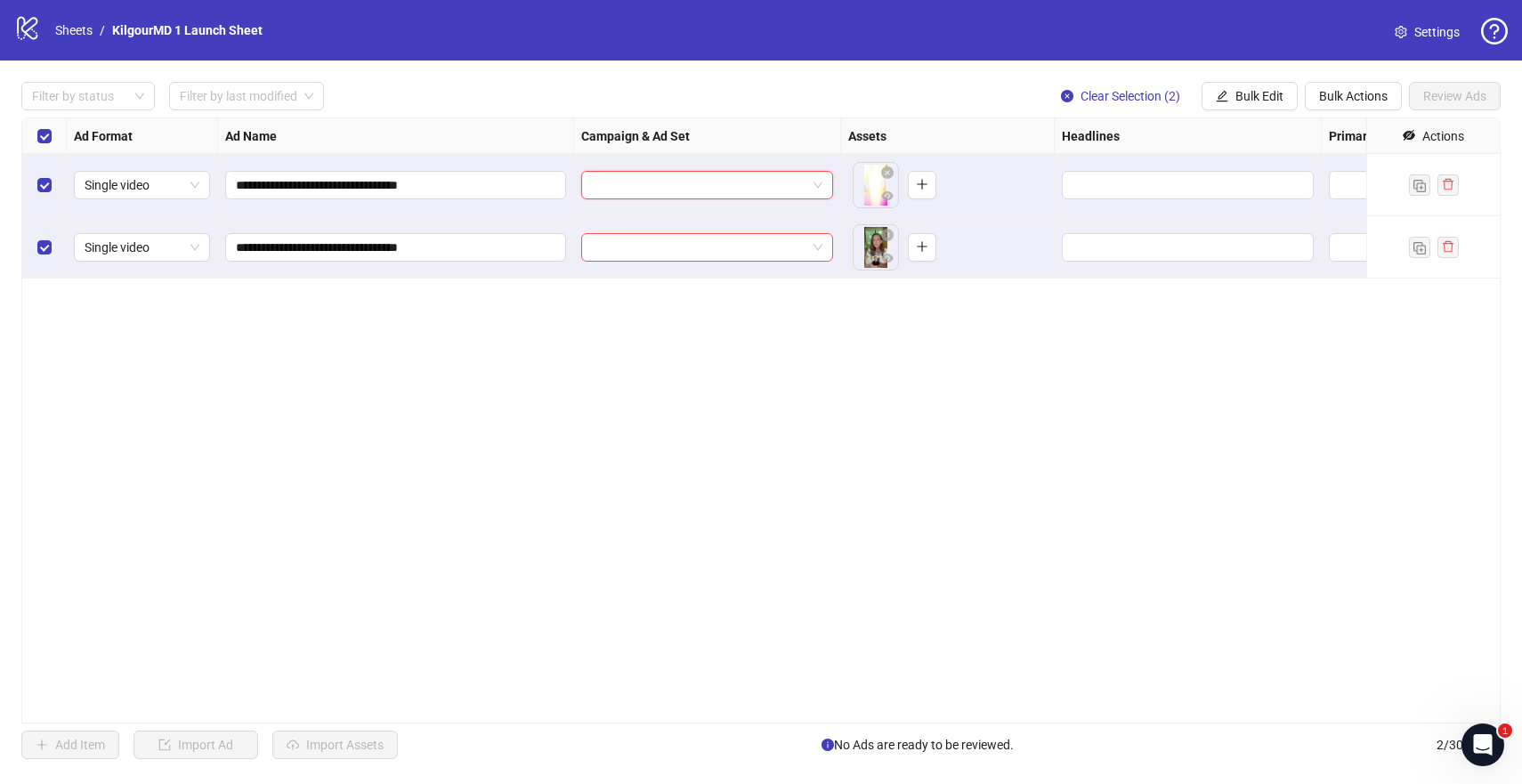 click 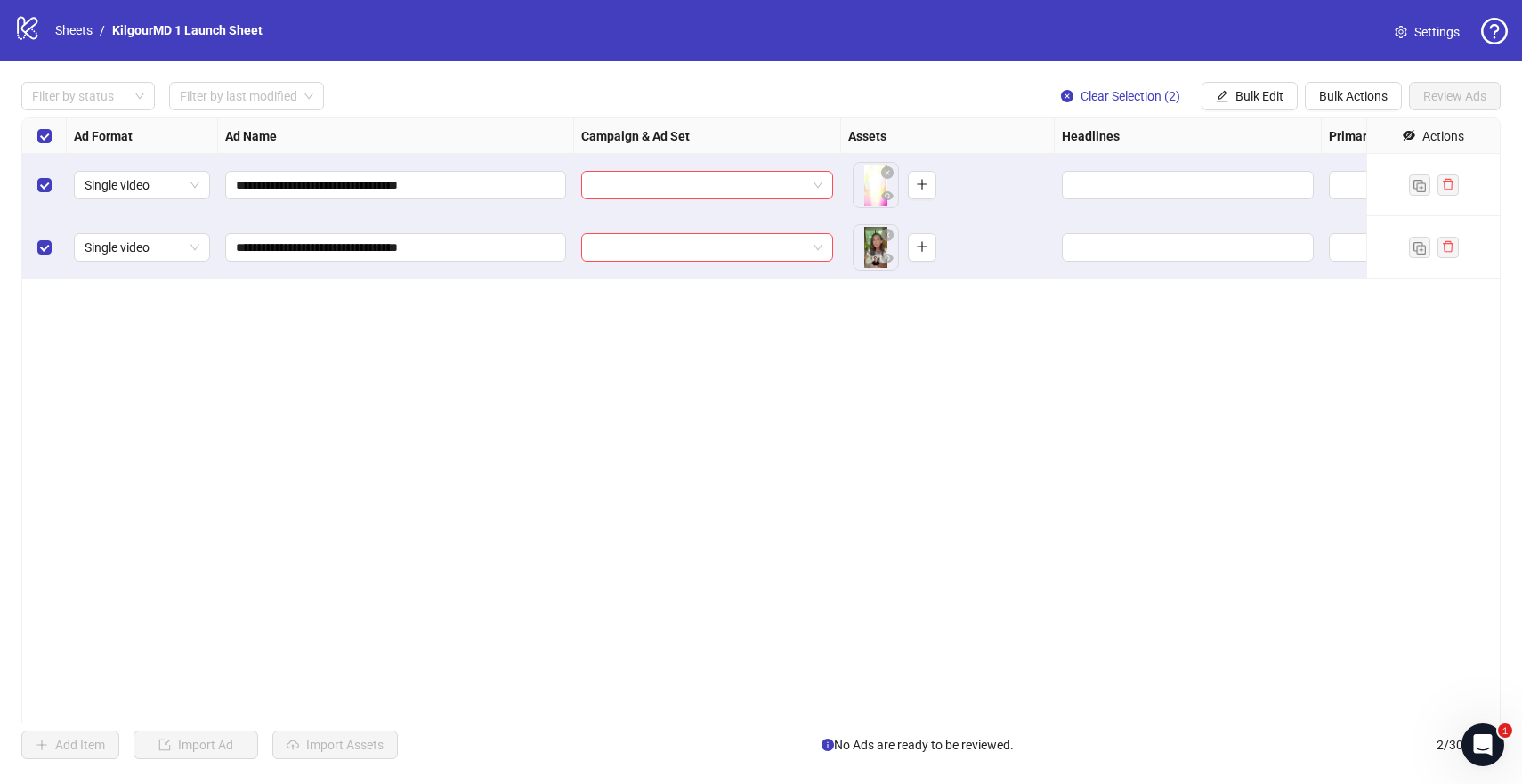 click 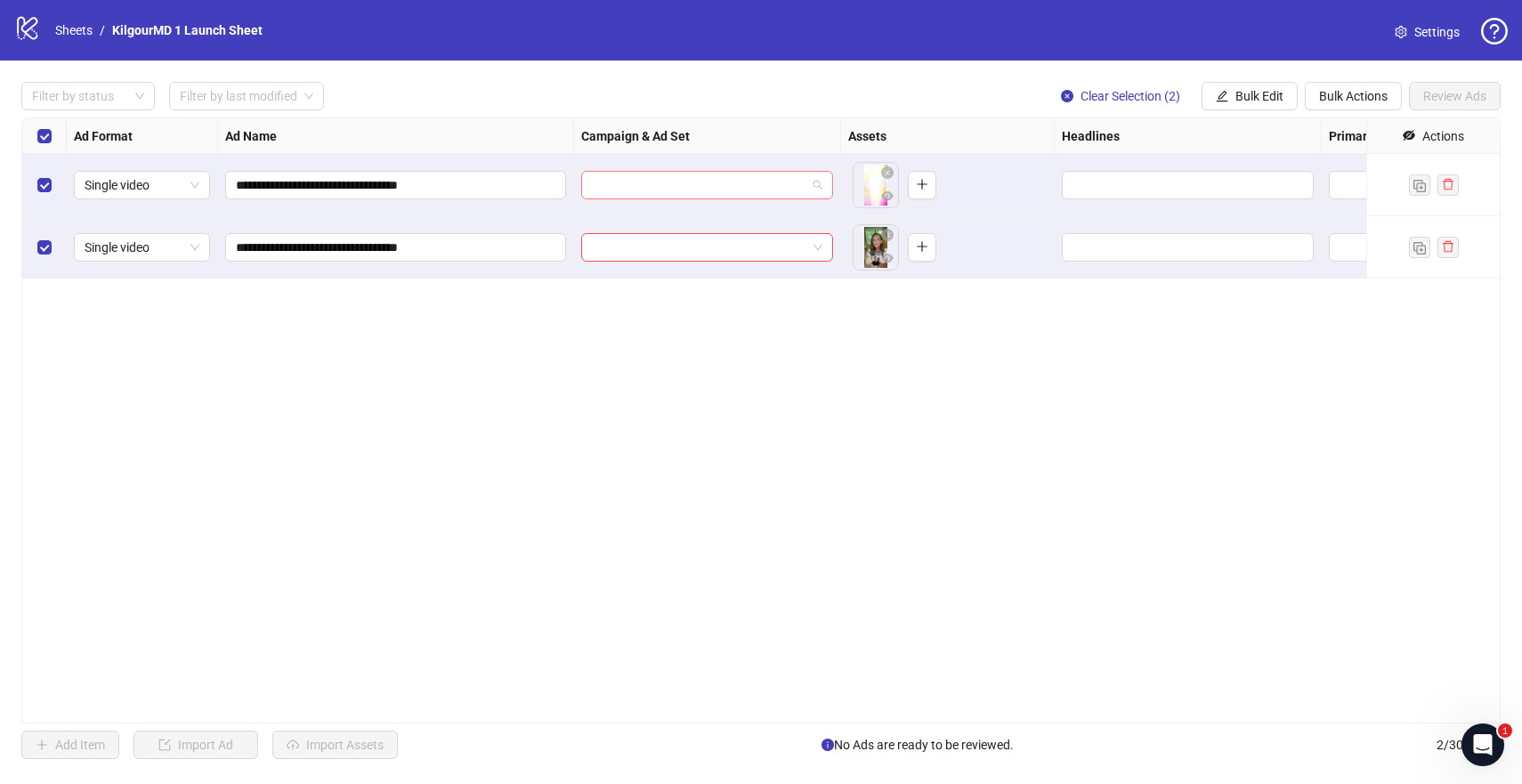 click at bounding box center (699, 185) 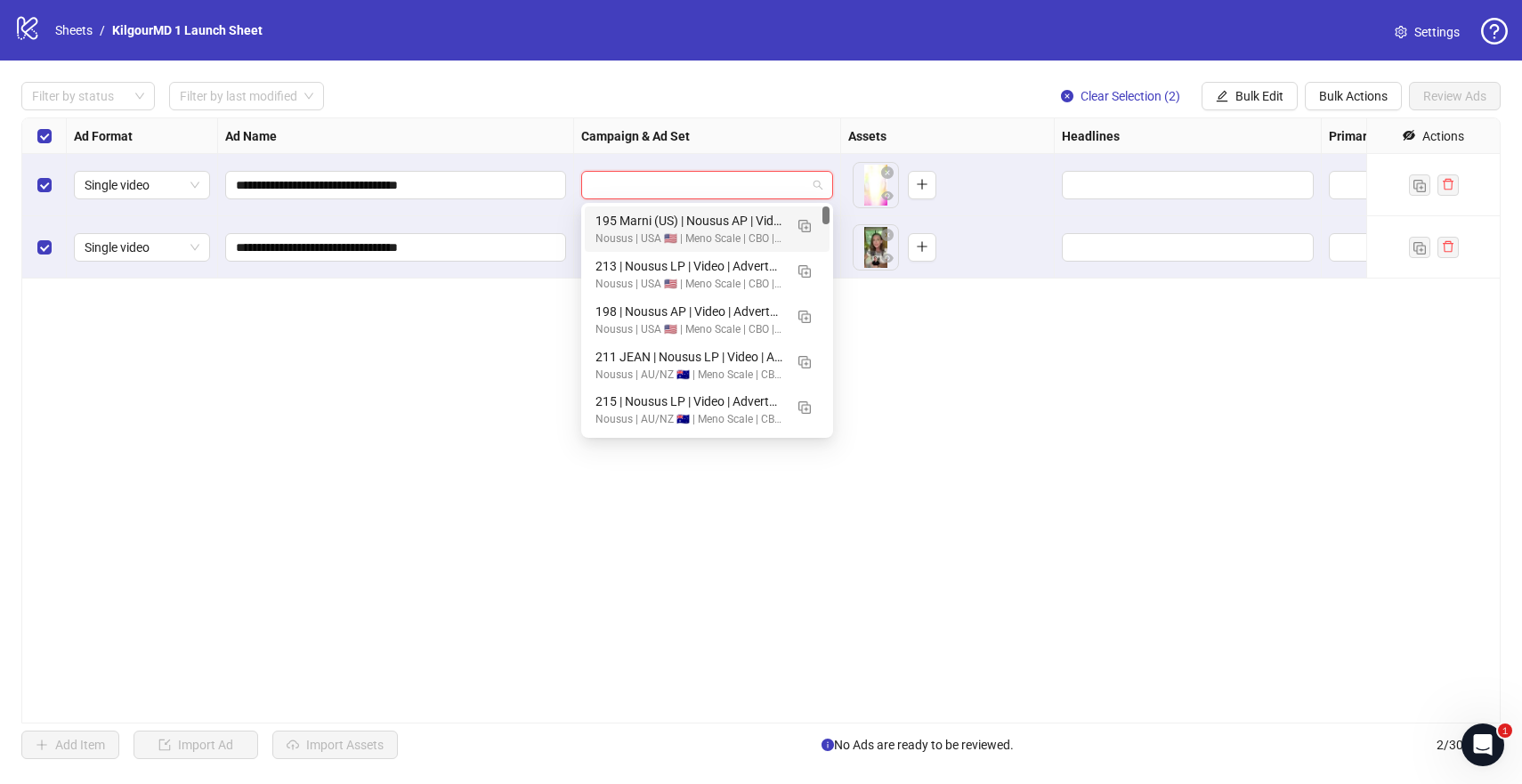 click at bounding box center (806, 182) 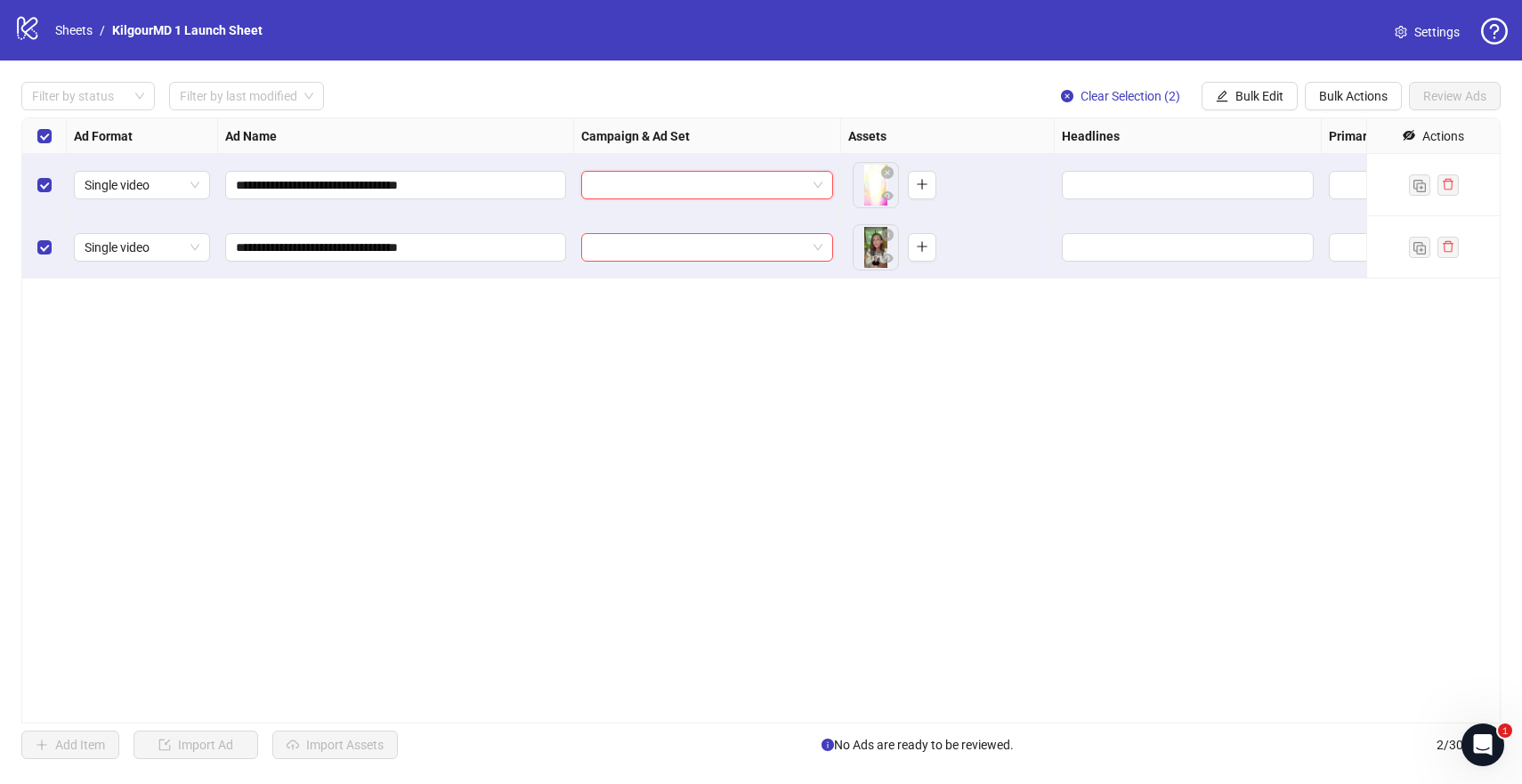 click at bounding box center (699, 185) 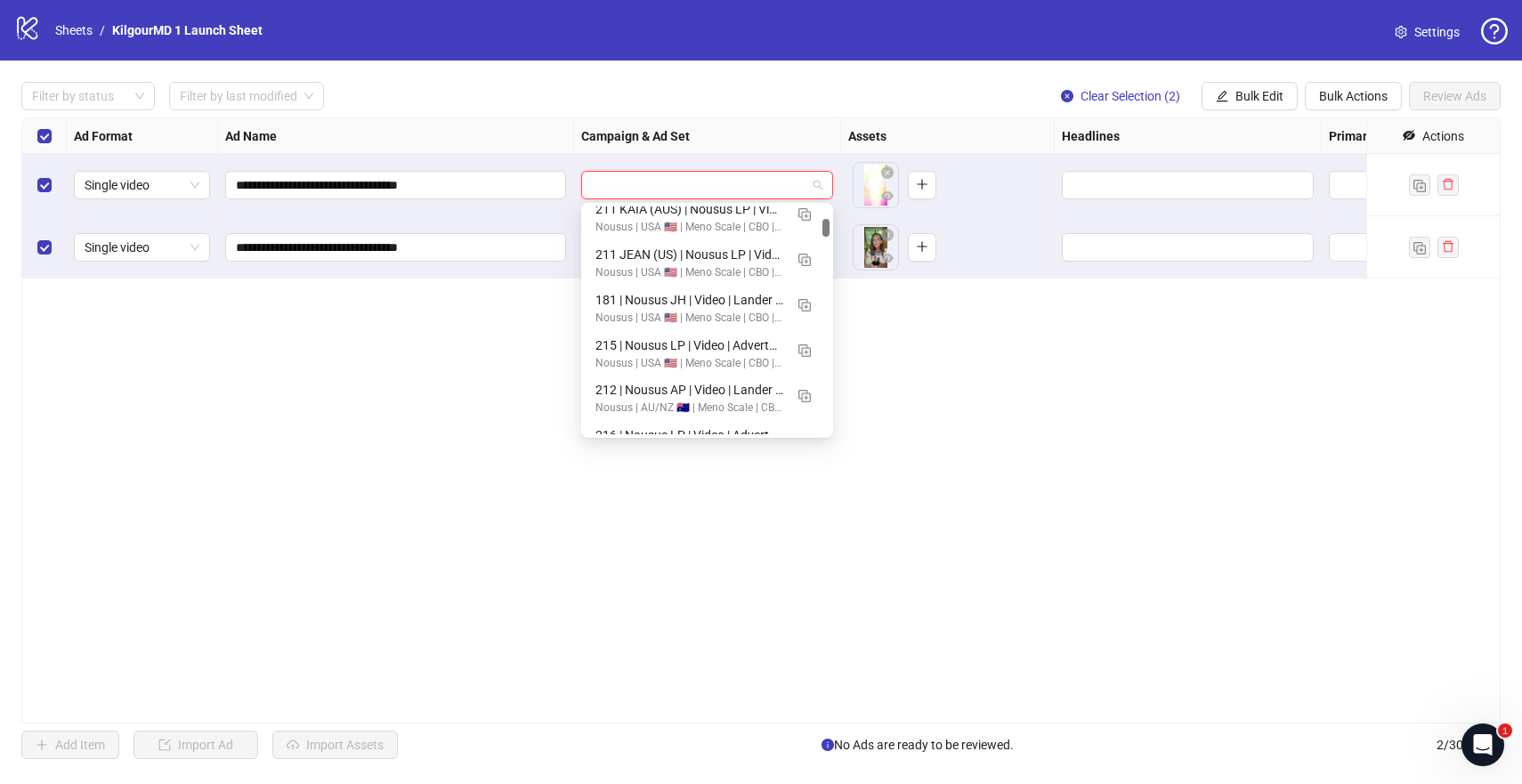 scroll, scrollTop: 0, scrollLeft: 0, axis: both 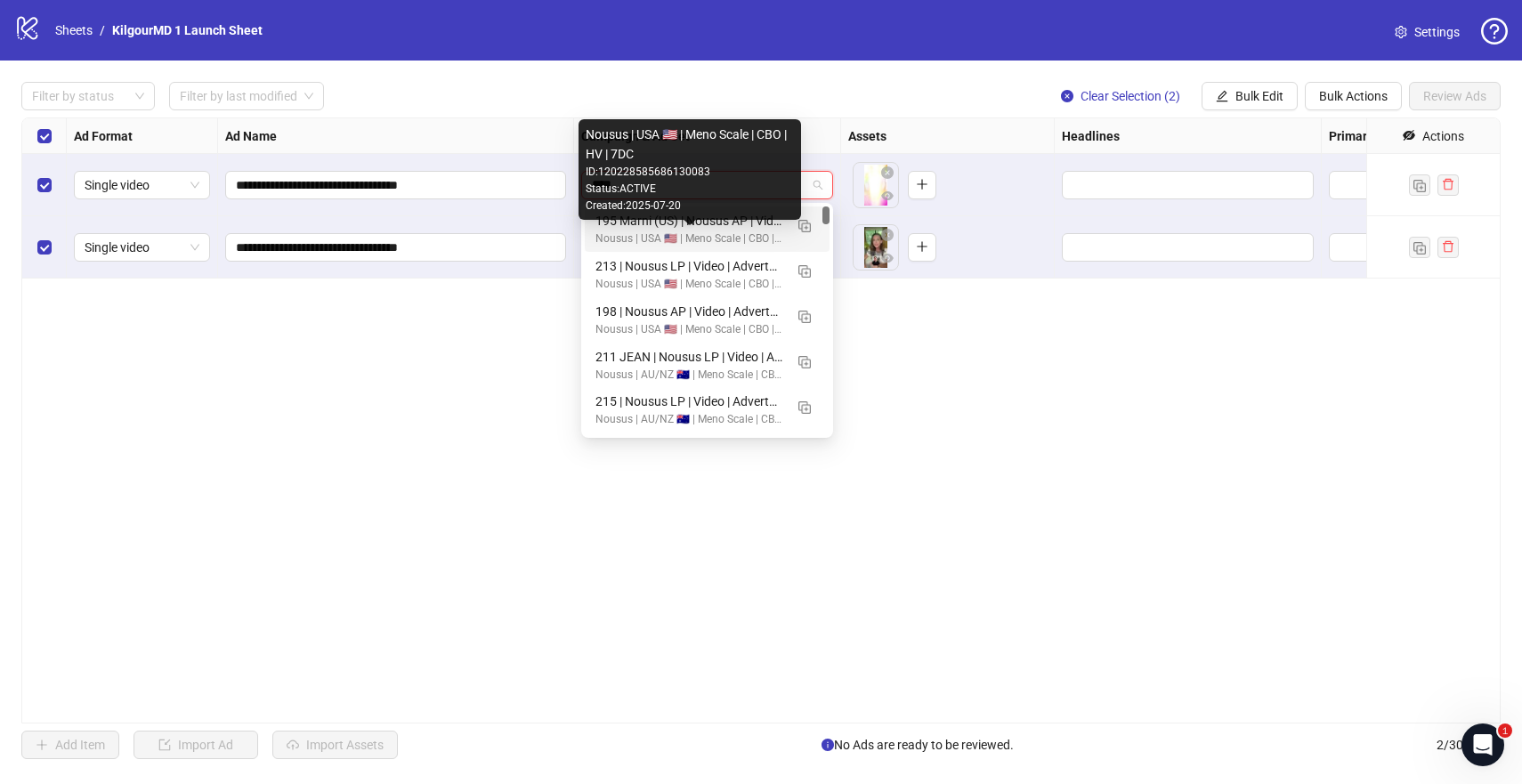 type on "*****" 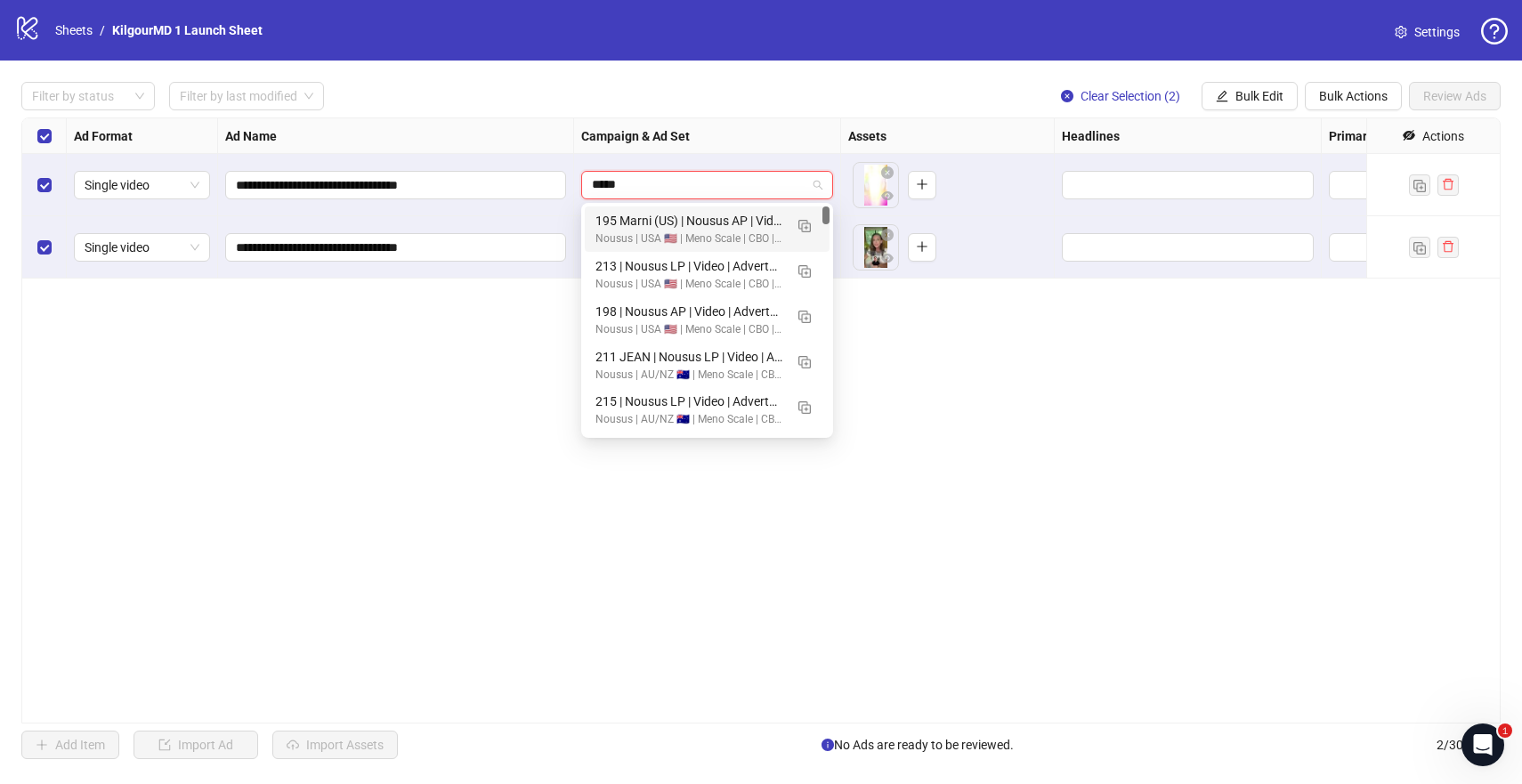 type 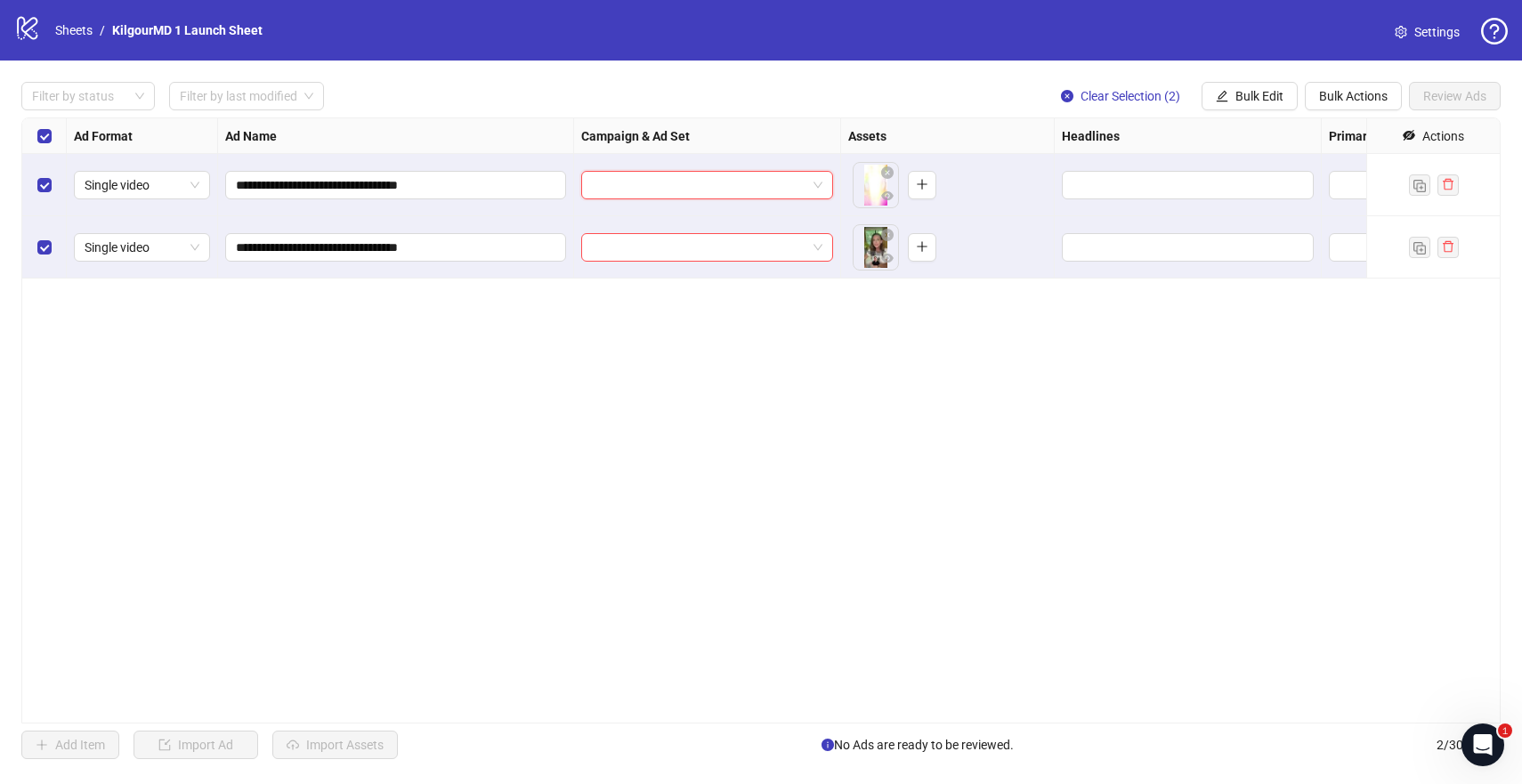 click on "Filter by status Filter by last modified Clear Selection (2) Bulk Edit Bulk Actions Review Ads" at bounding box center (761, 96) 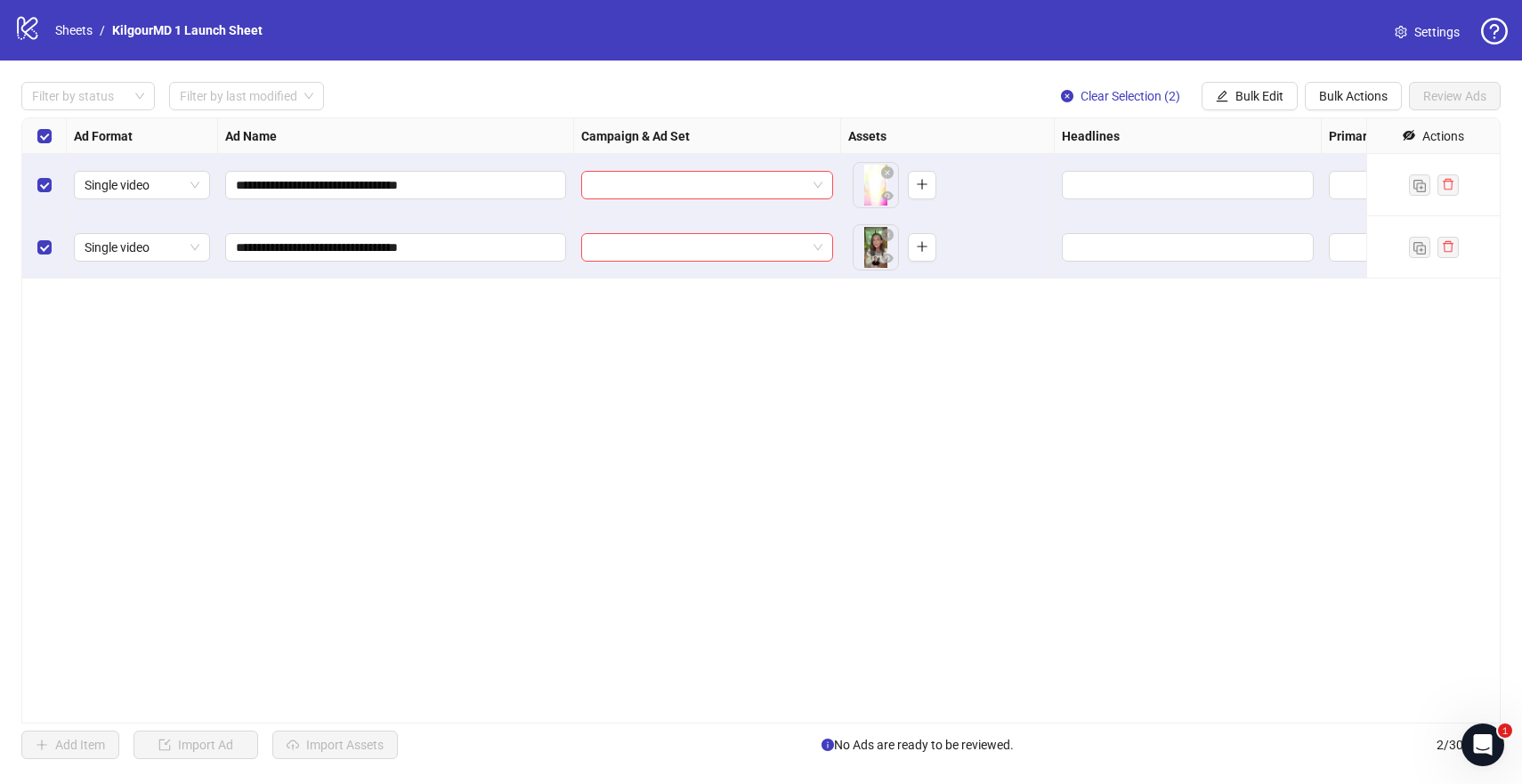 click on "**********" at bounding box center (761, 420) 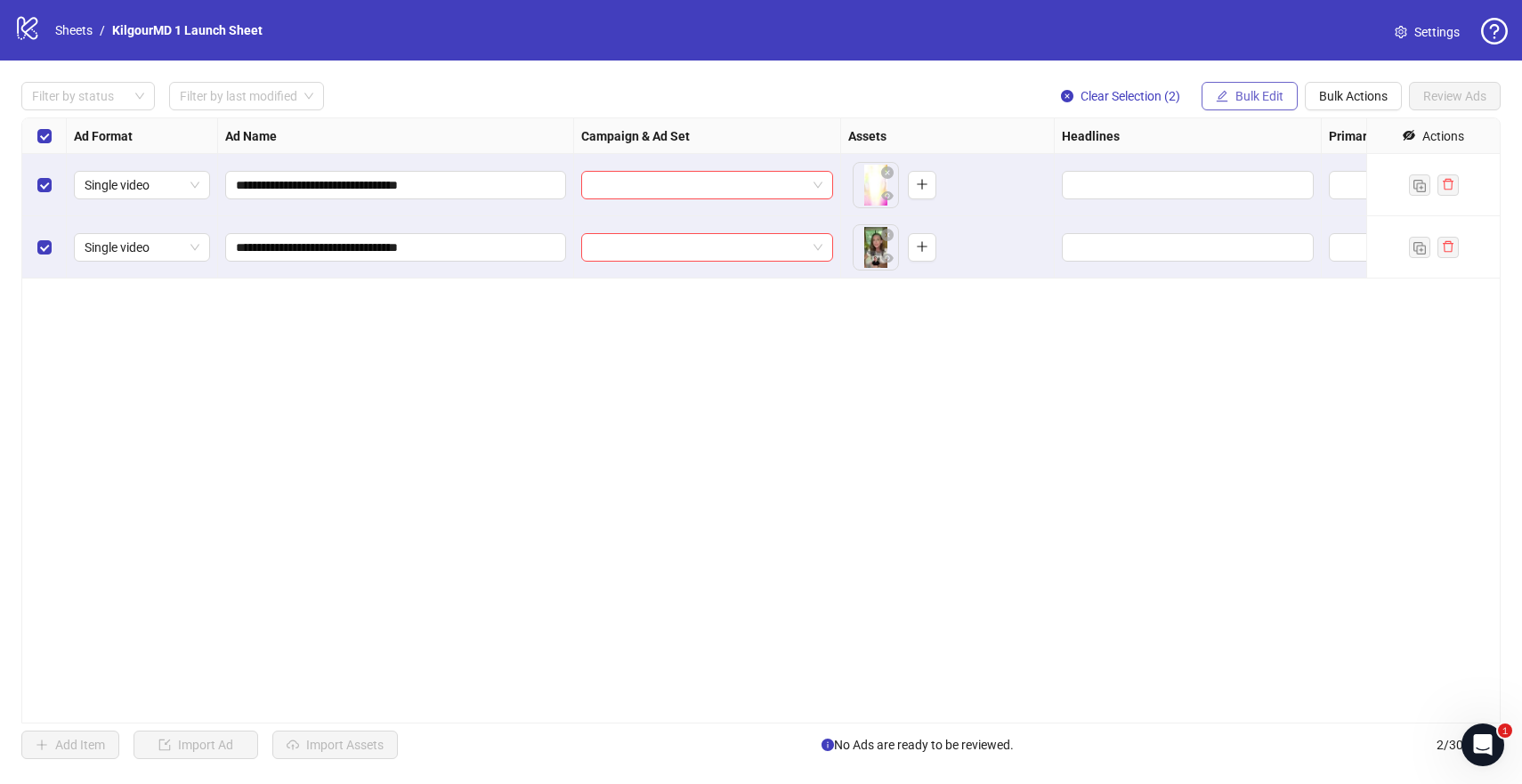 click on "Bulk Edit" at bounding box center [1259, 96] 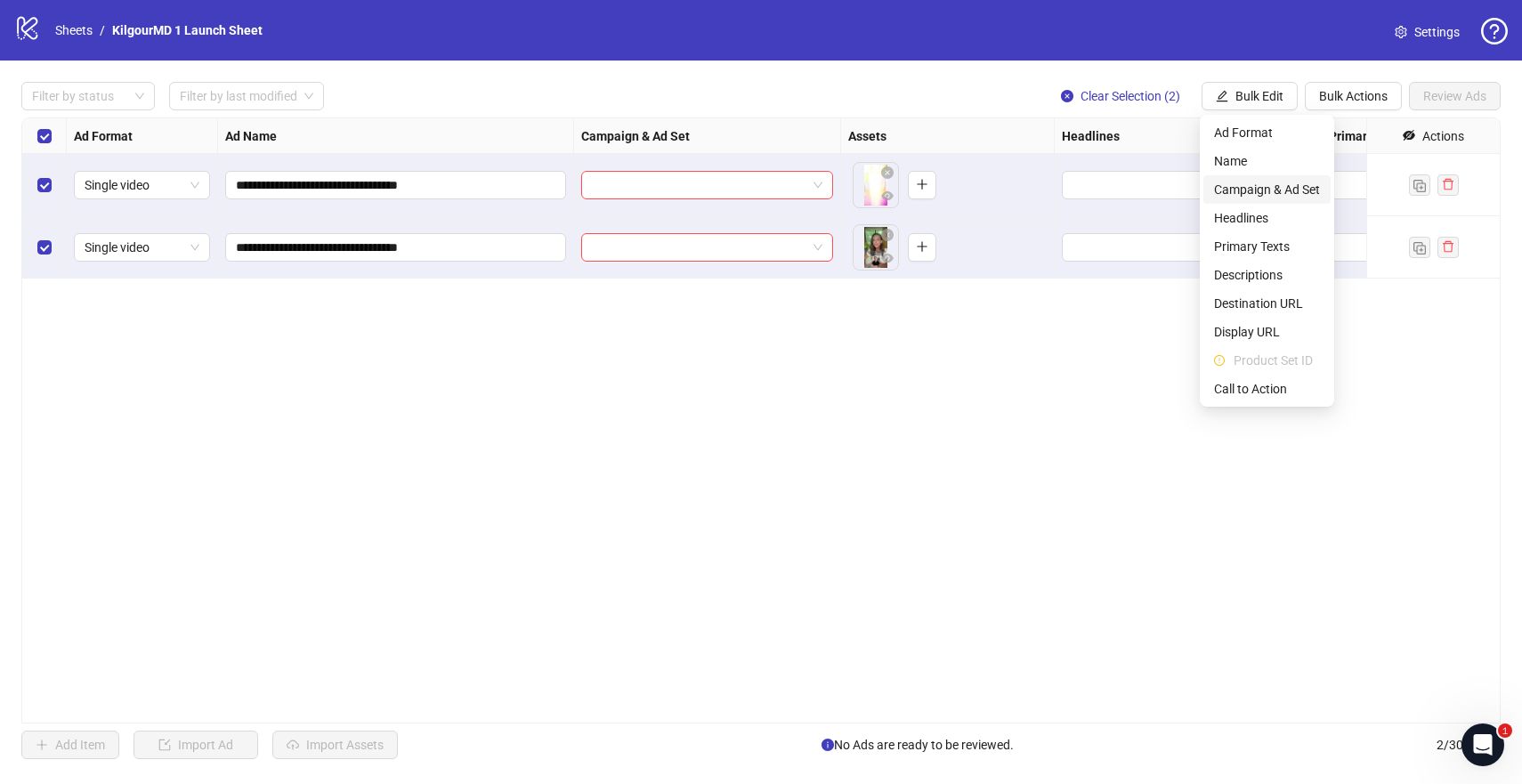 click on "Campaign & Ad Set" at bounding box center [1267, 190] 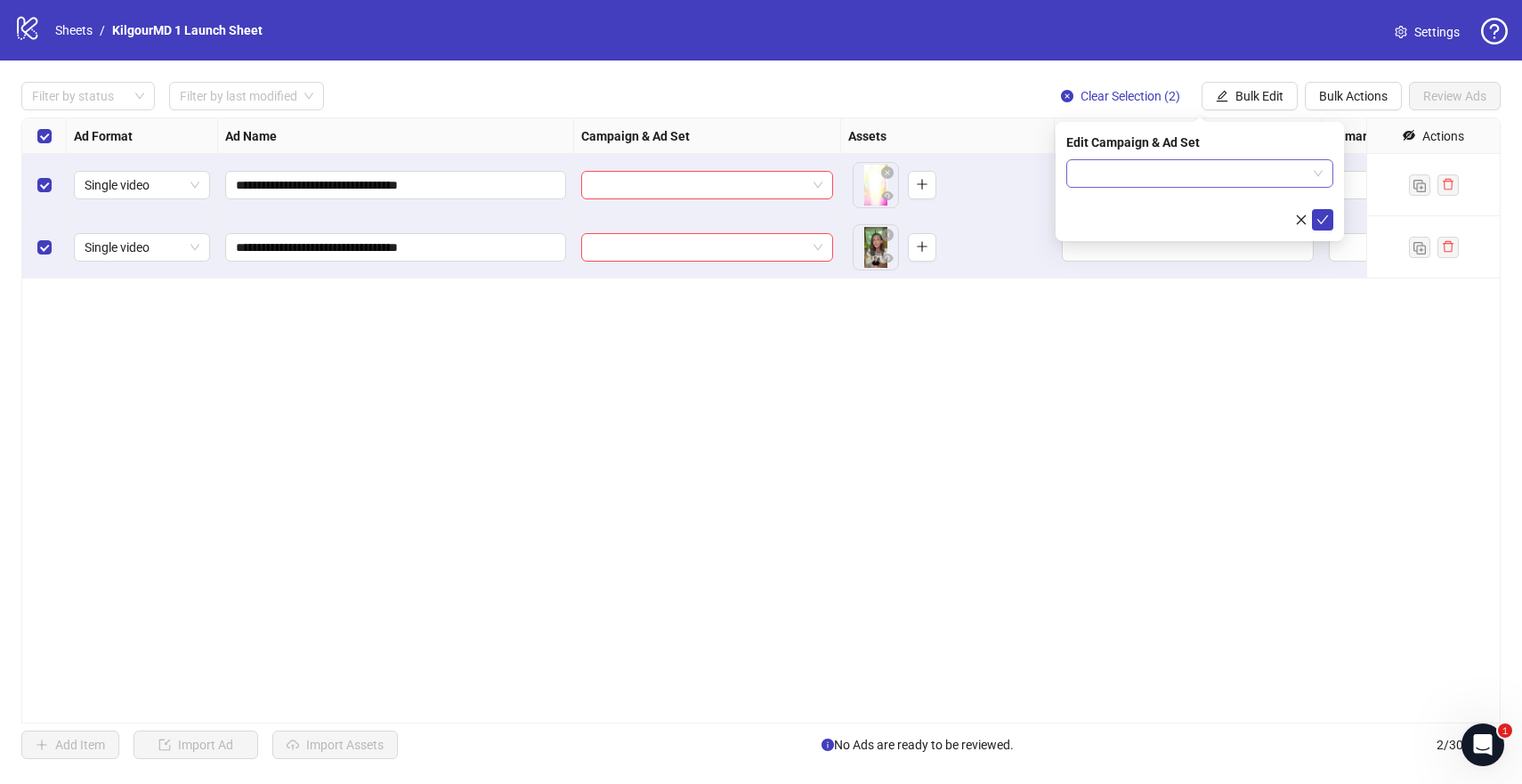 click at bounding box center (1192, 174) 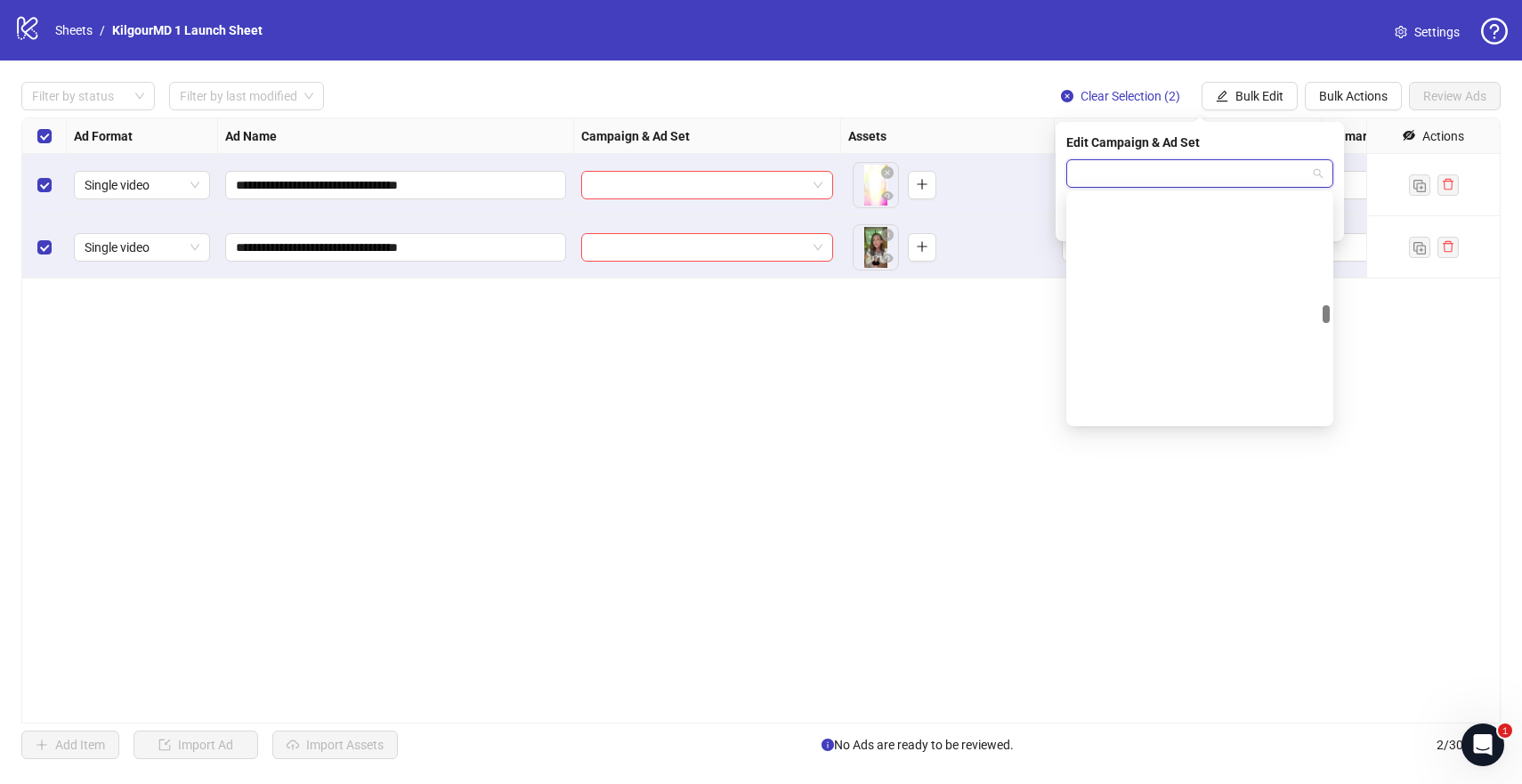 scroll, scrollTop: 3736, scrollLeft: 0, axis: vertical 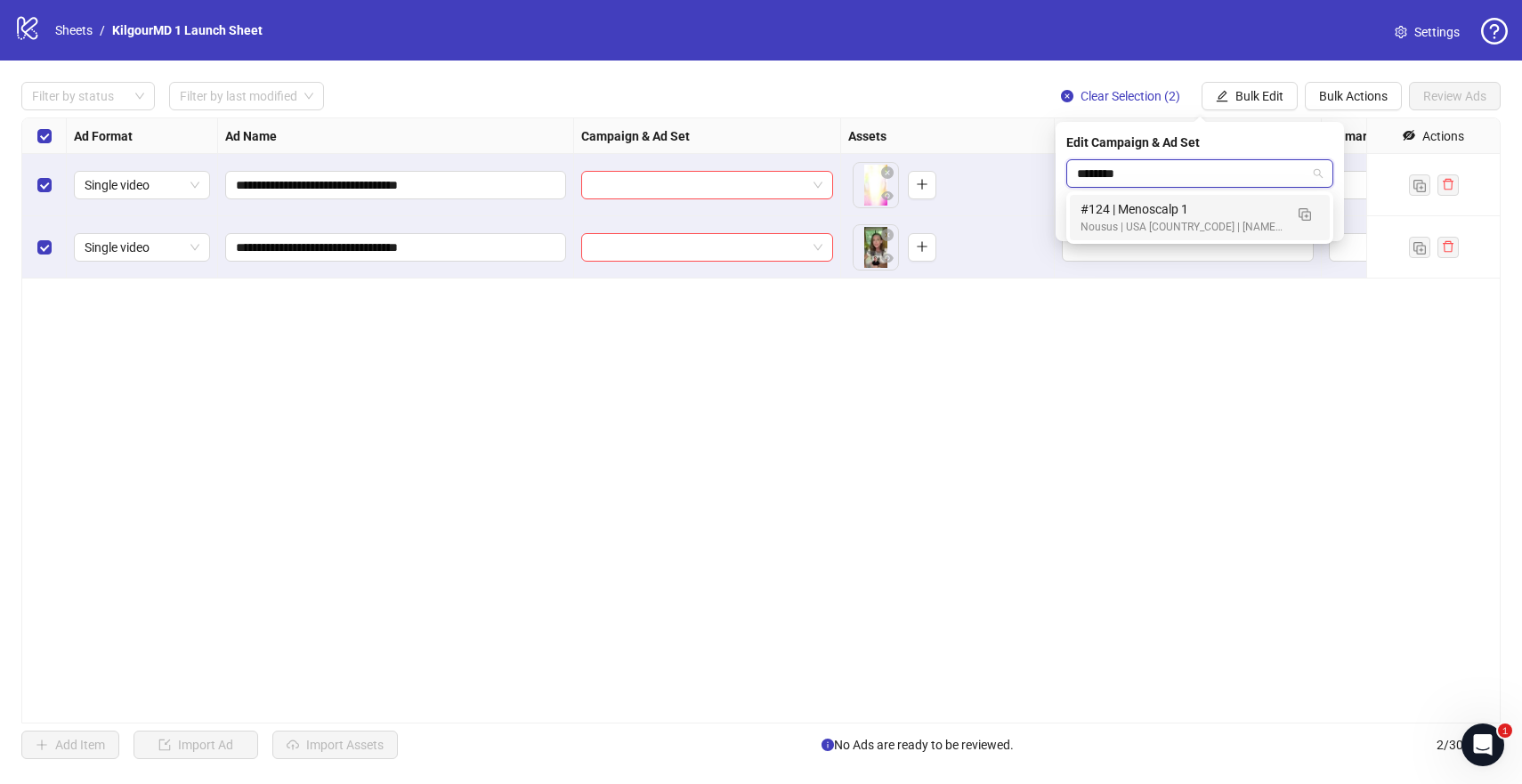 type on "*********" 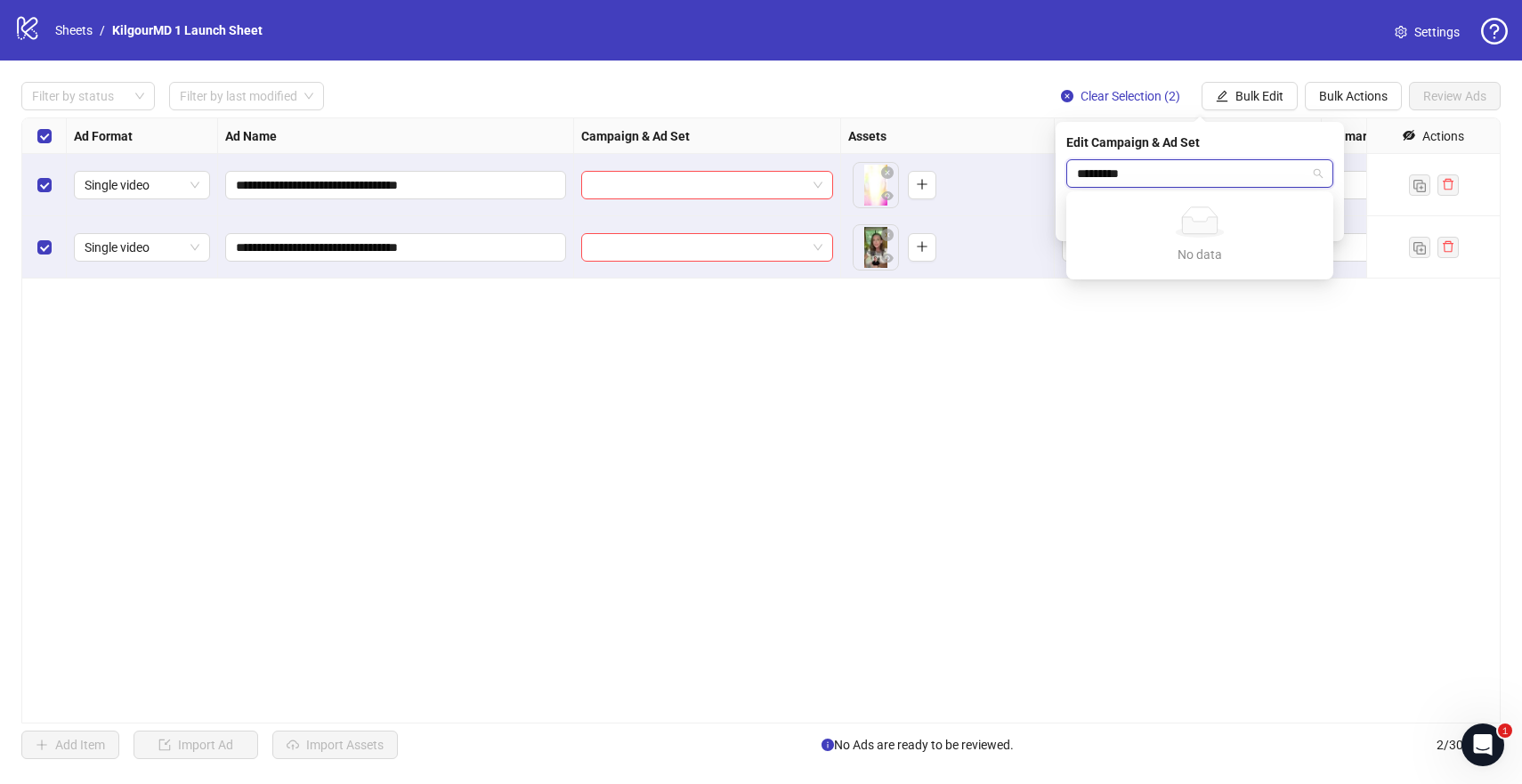 type 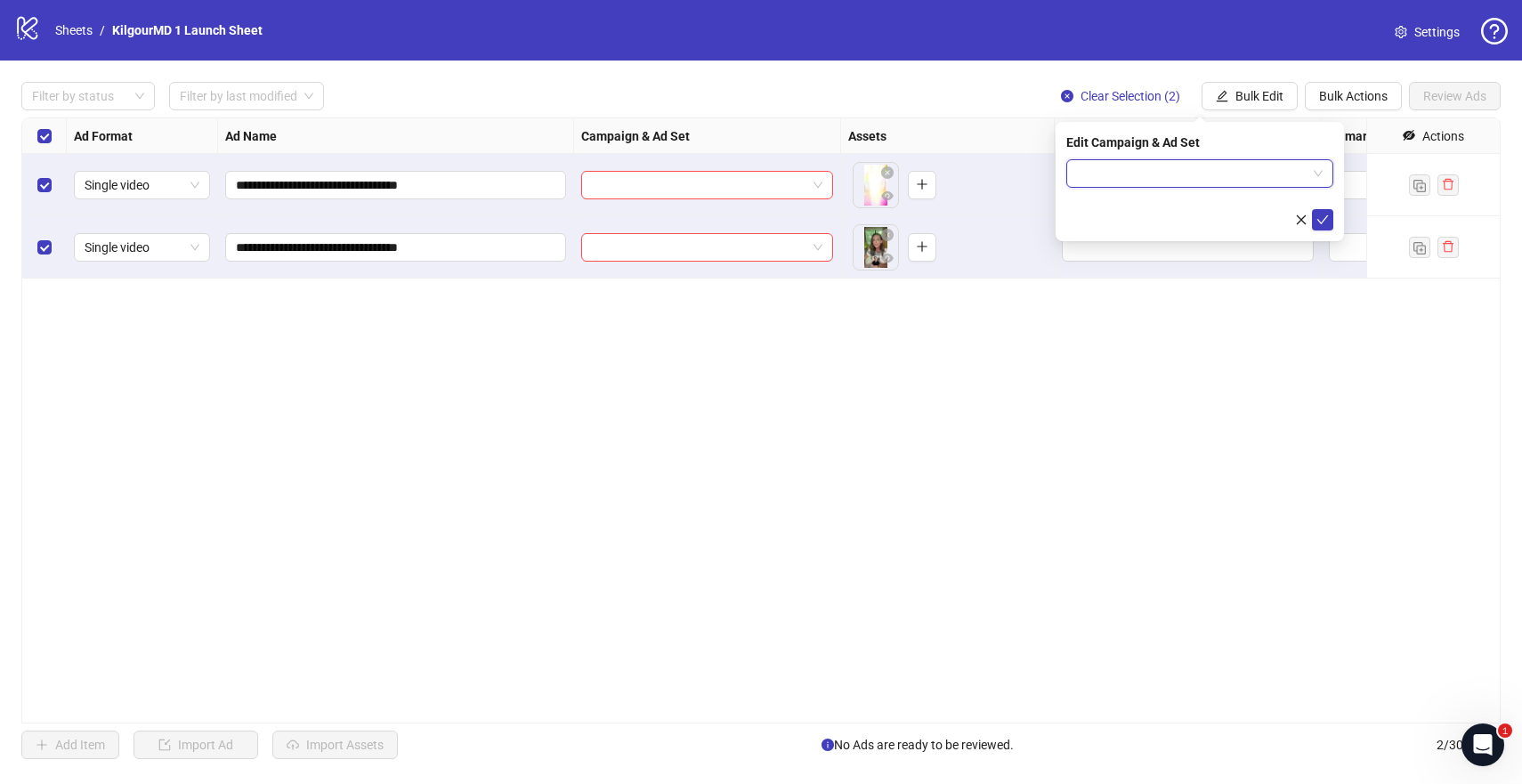 click on "Assets" at bounding box center [948, 136] 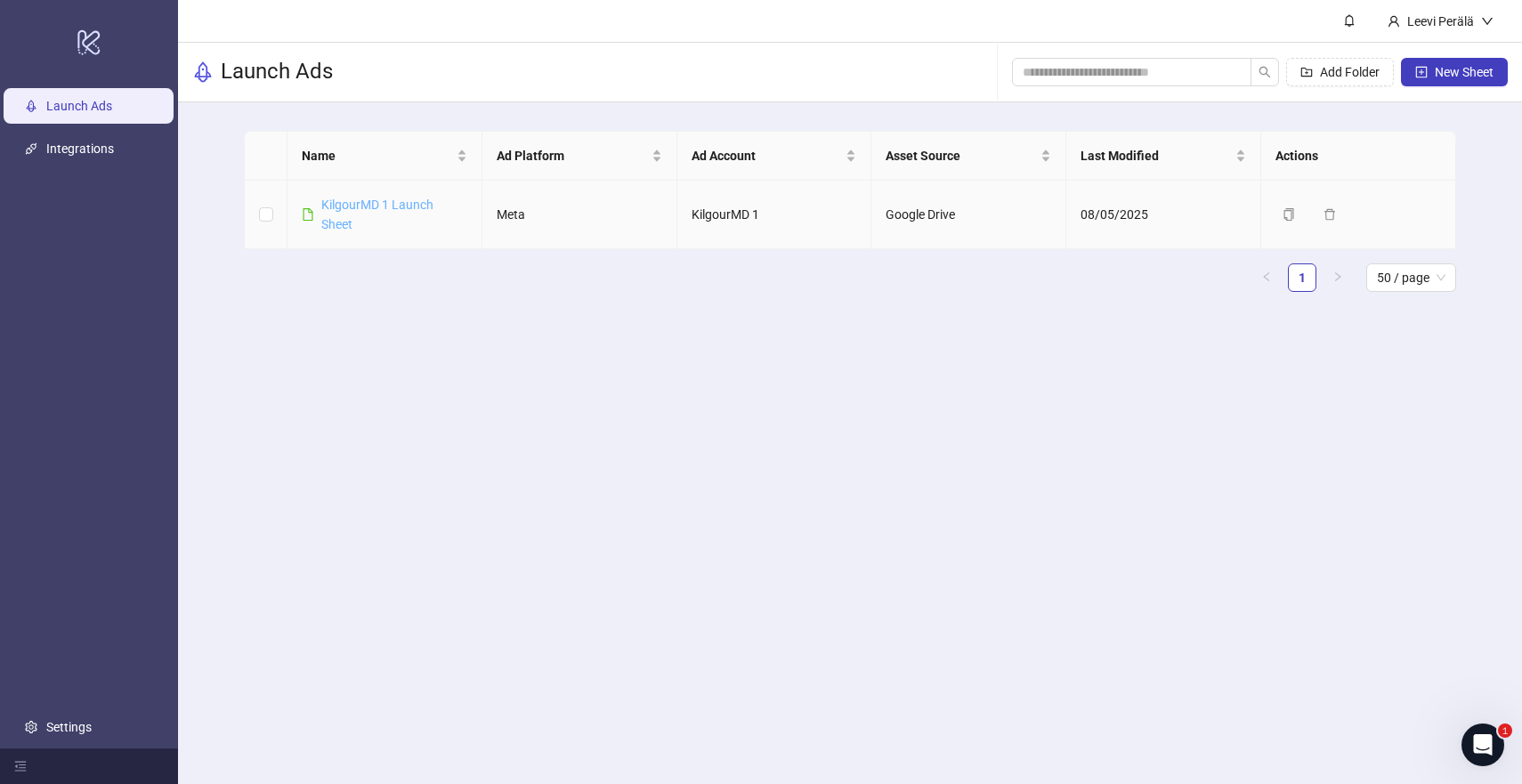 click on "KilgourMD 1 Launch Sheet" at bounding box center (377, 214) 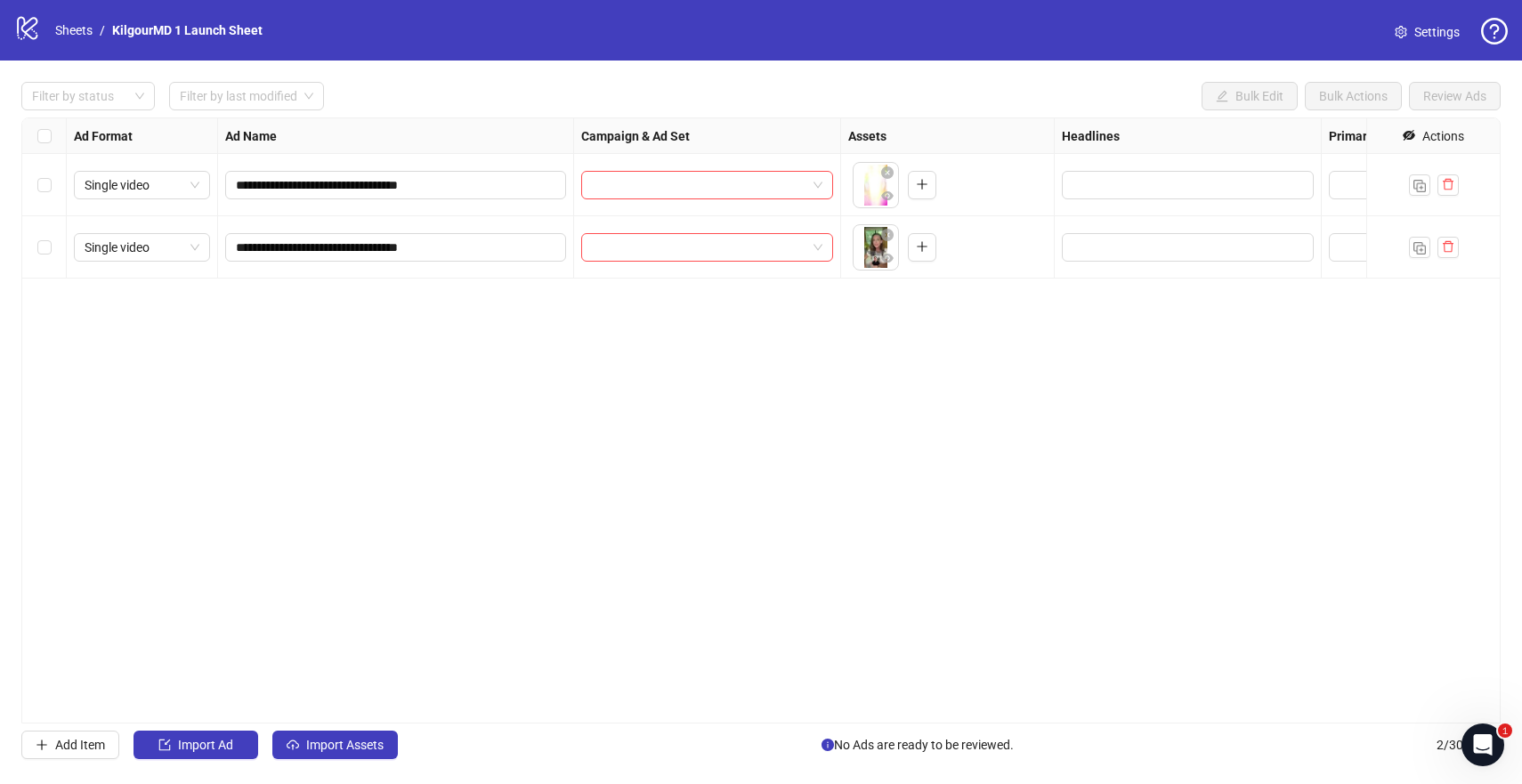 click on "Settings" at bounding box center [1427, 32] 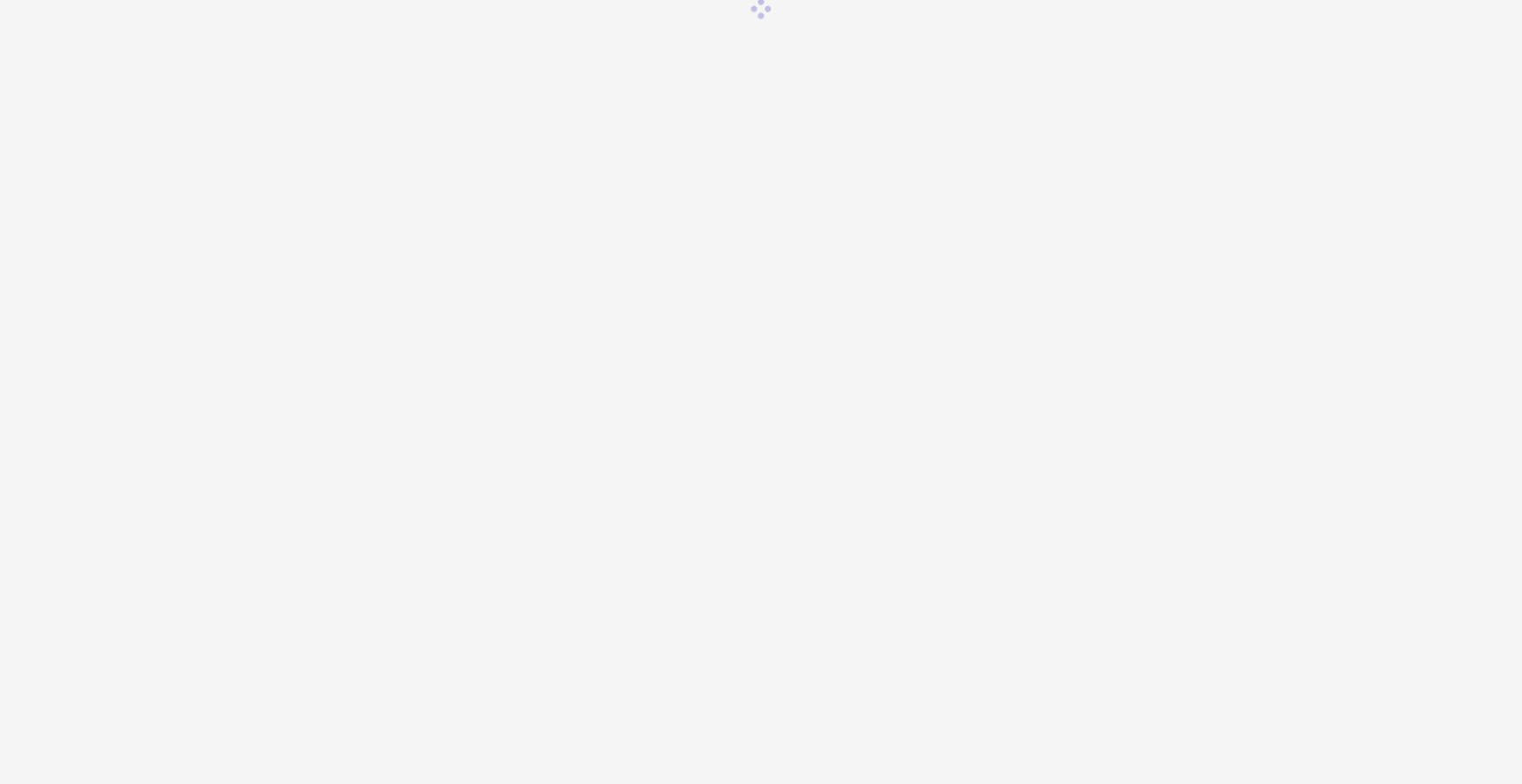 scroll, scrollTop: 0, scrollLeft: 0, axis: both 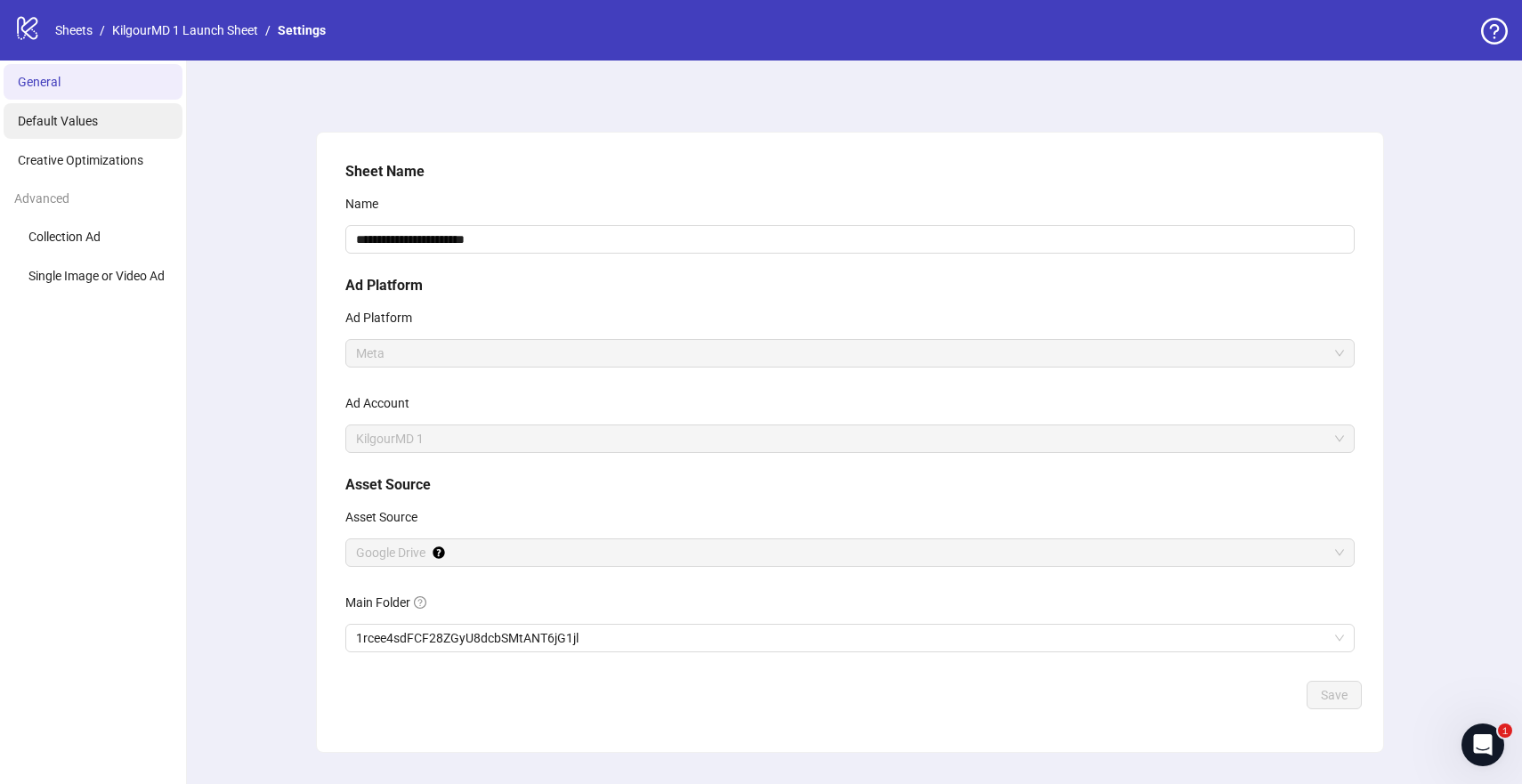 click on "Default Values" at bounding box center [93, 121] 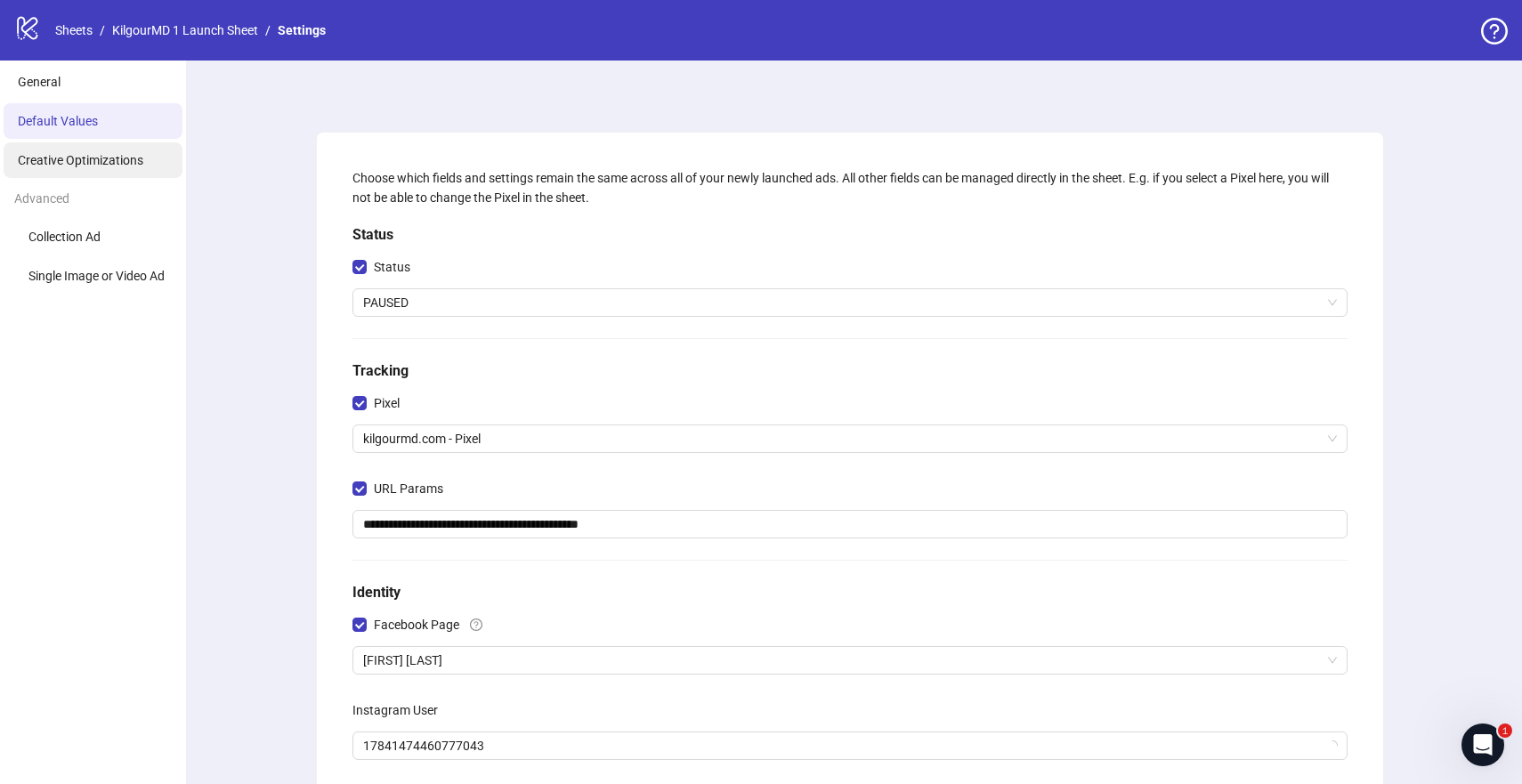 click on "Creative Optimizations" at bounding box center (80, 160) 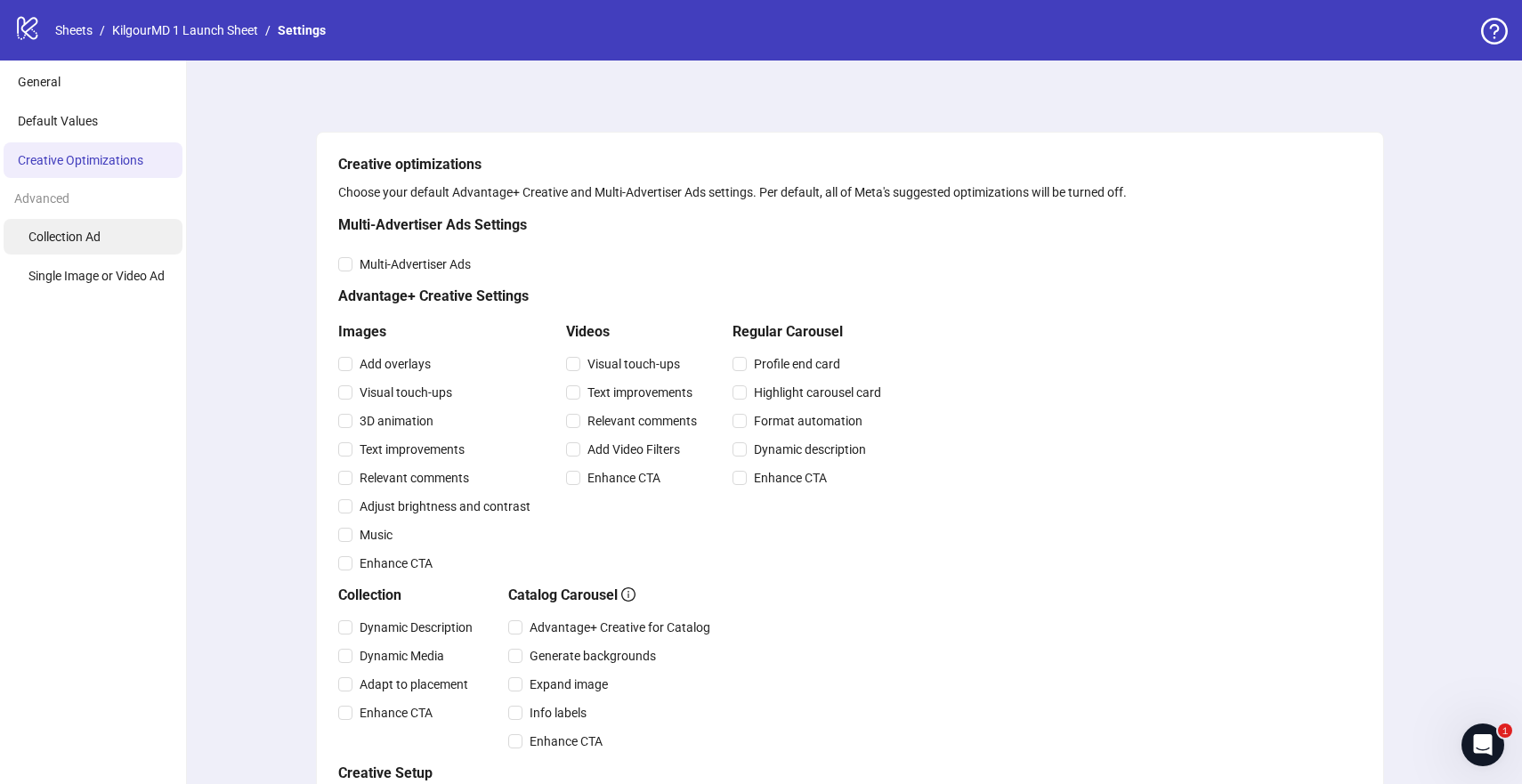 click on "Collection Ad" at bounding box center (93, 237) 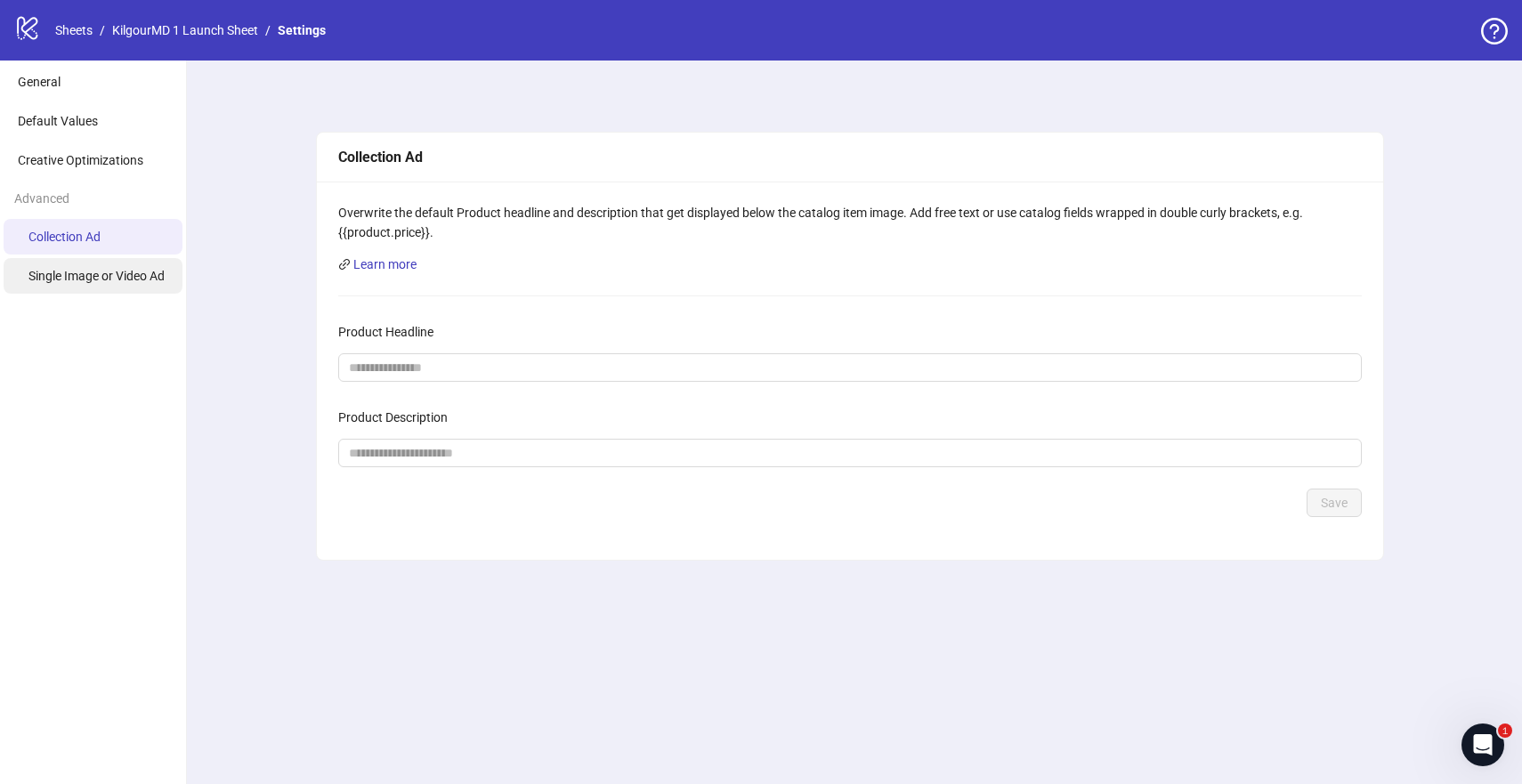 click on "Single Image or Video Ad" at bounding box center (96, 276) 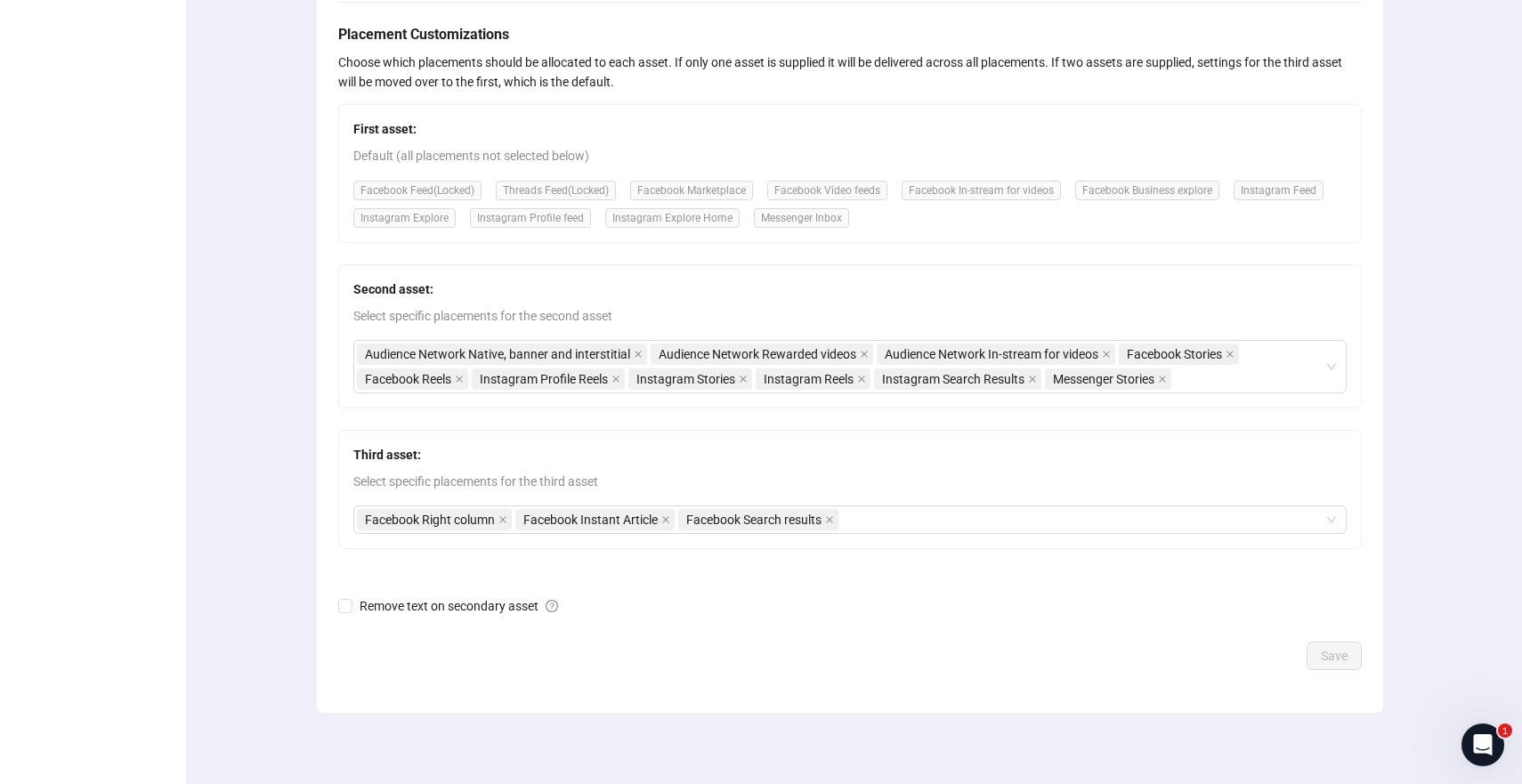 scroll, scrollTop: 0, scrollLeft: 0, axis: both 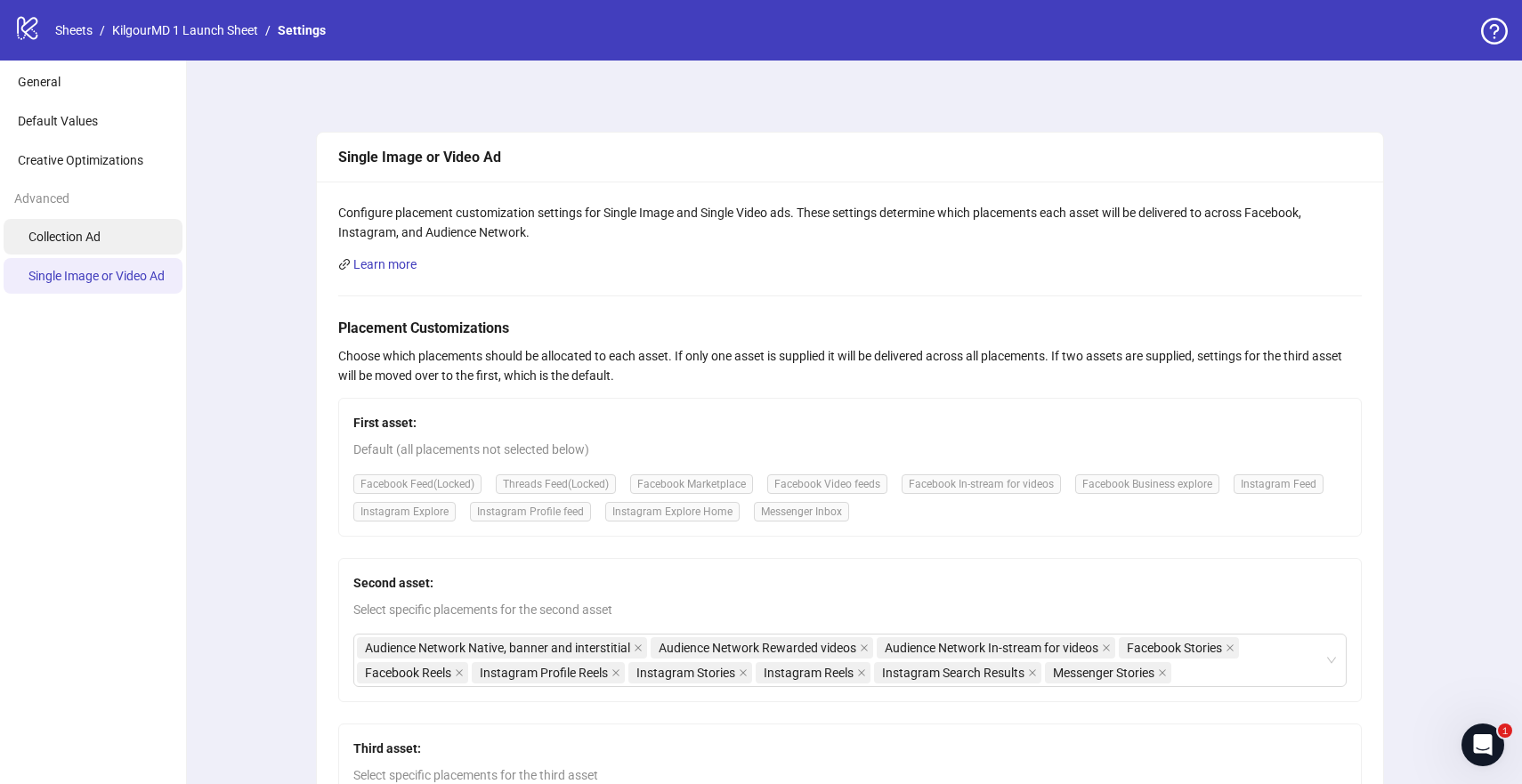 click on "Collection Ad" at bounding box center (64, 237) 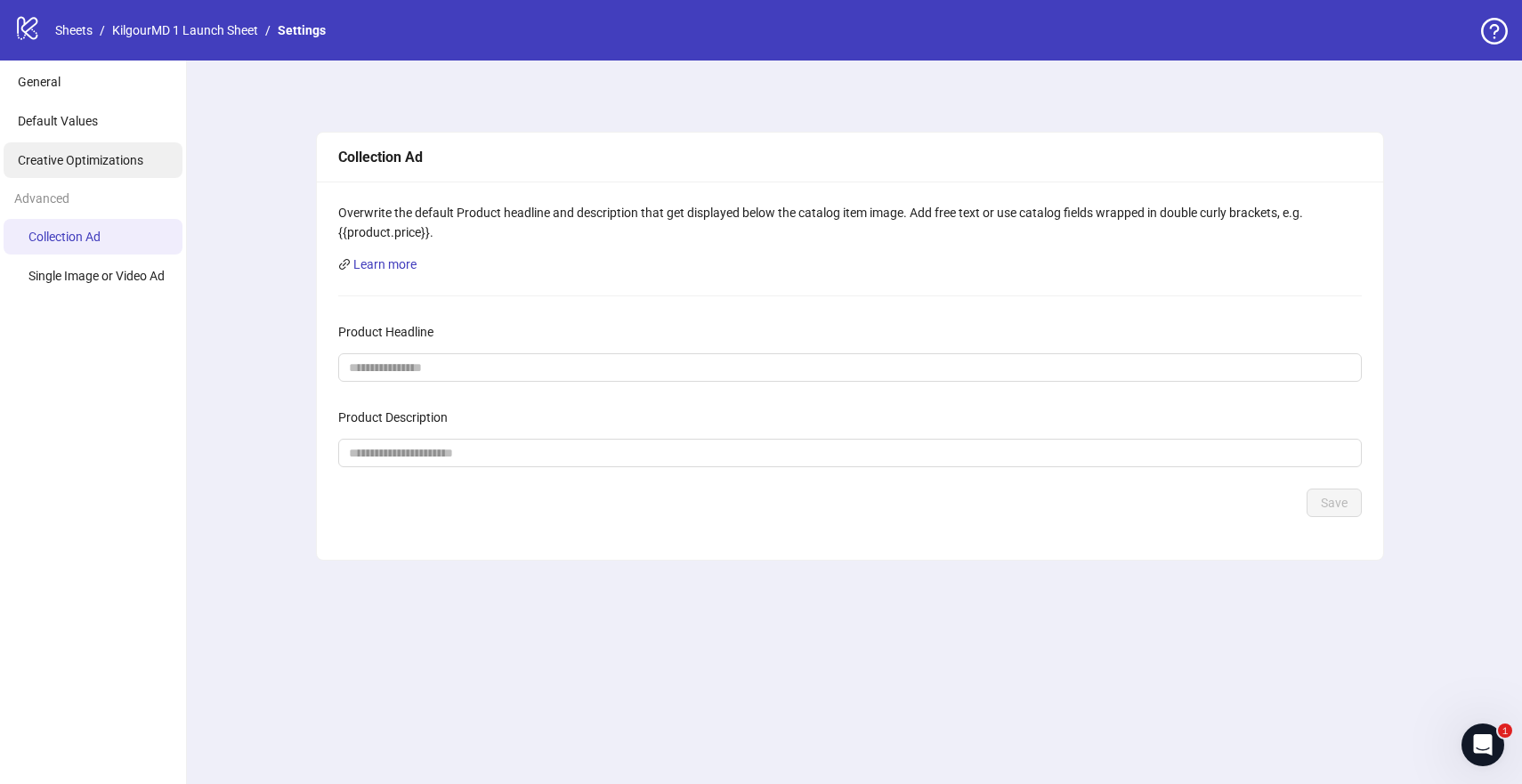 click on "Creative Optimizations" at bounding box center [80, 160] 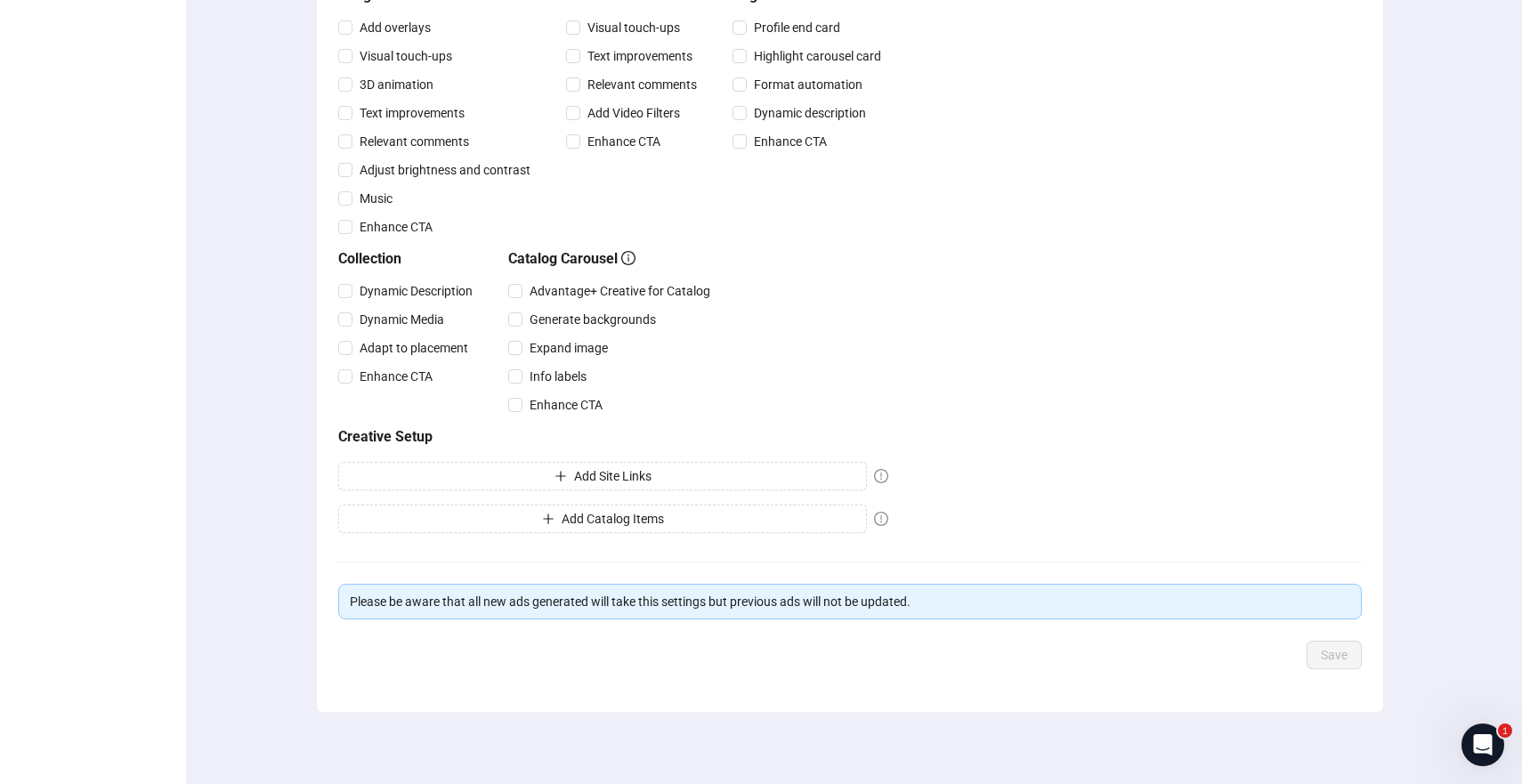 scroll, scrollTop: 0, scrollLeft: 0, axis: both 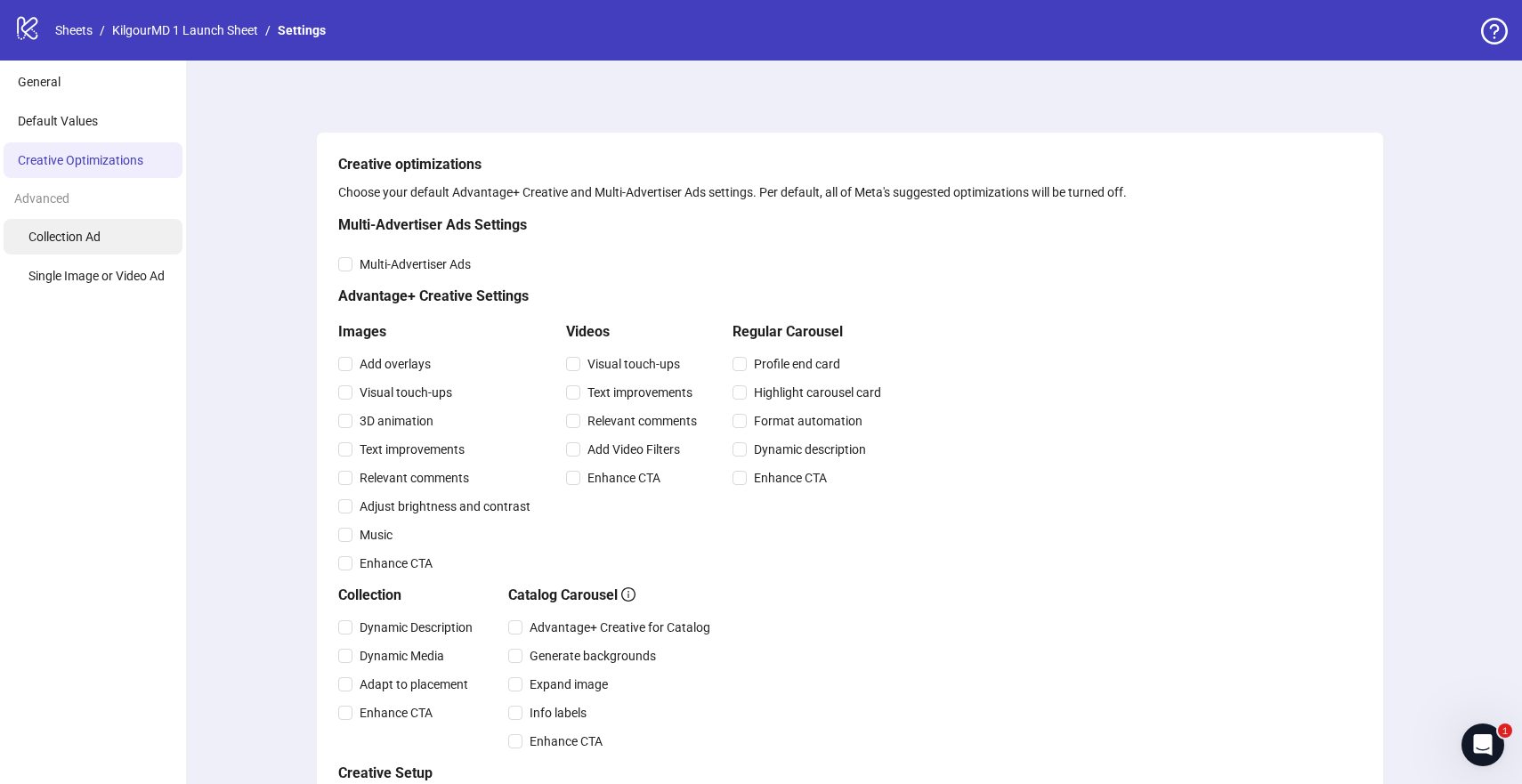 click on "Collection Ad" at bounding box center (64, 237) 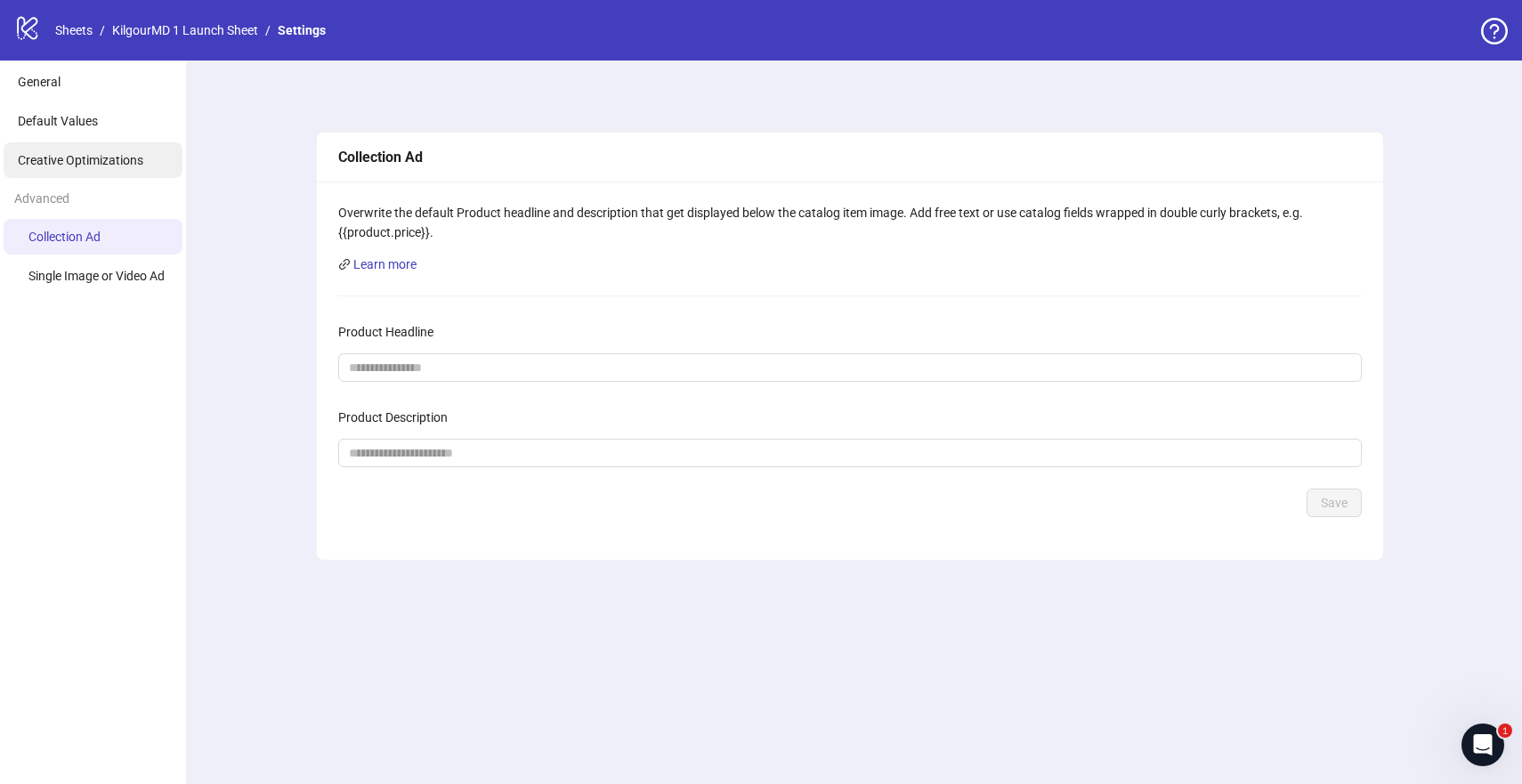 click on "Creative Optimizations" at bounding box center [80, 160] 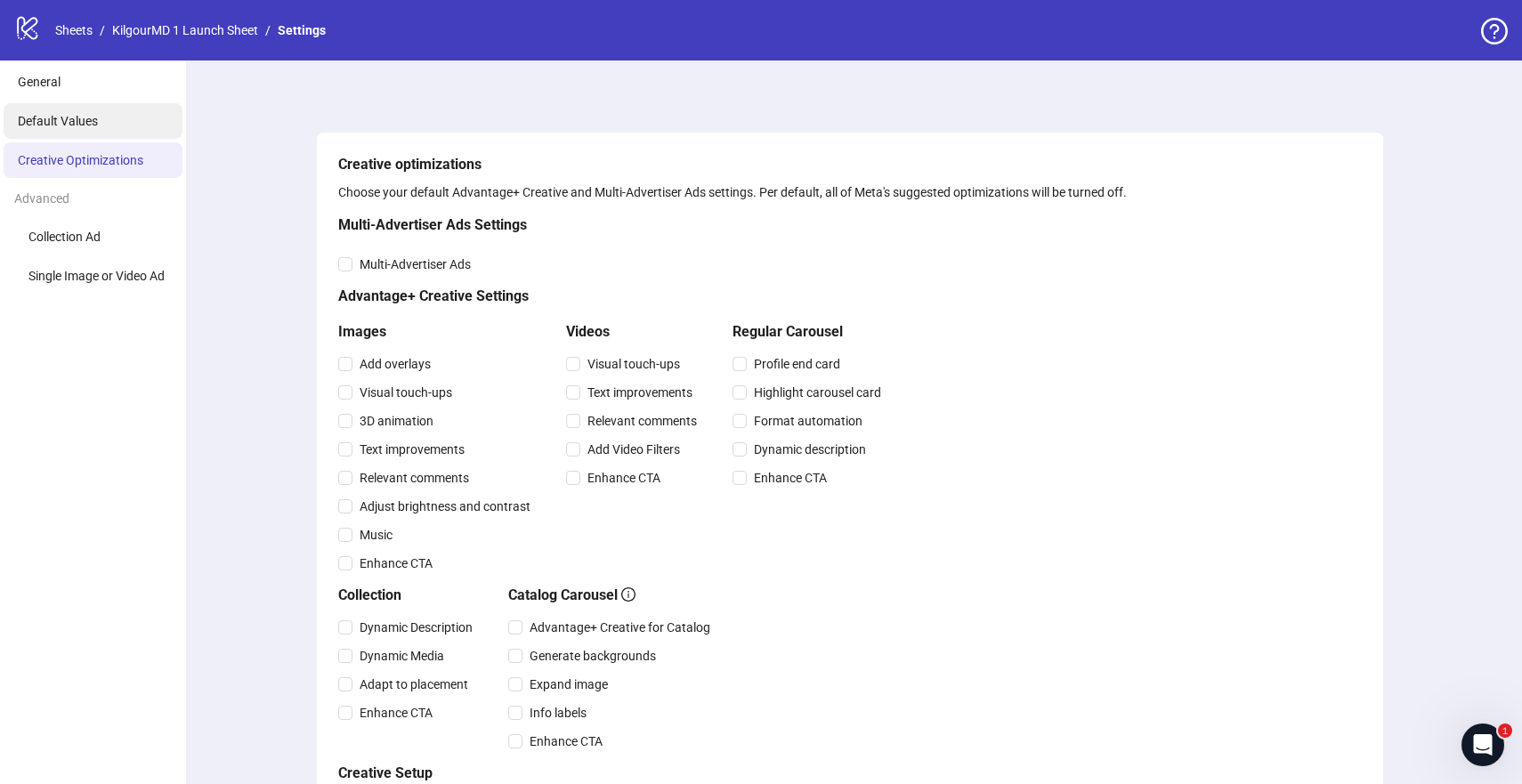 click on "Default Values" at bounding box center [93, 121] 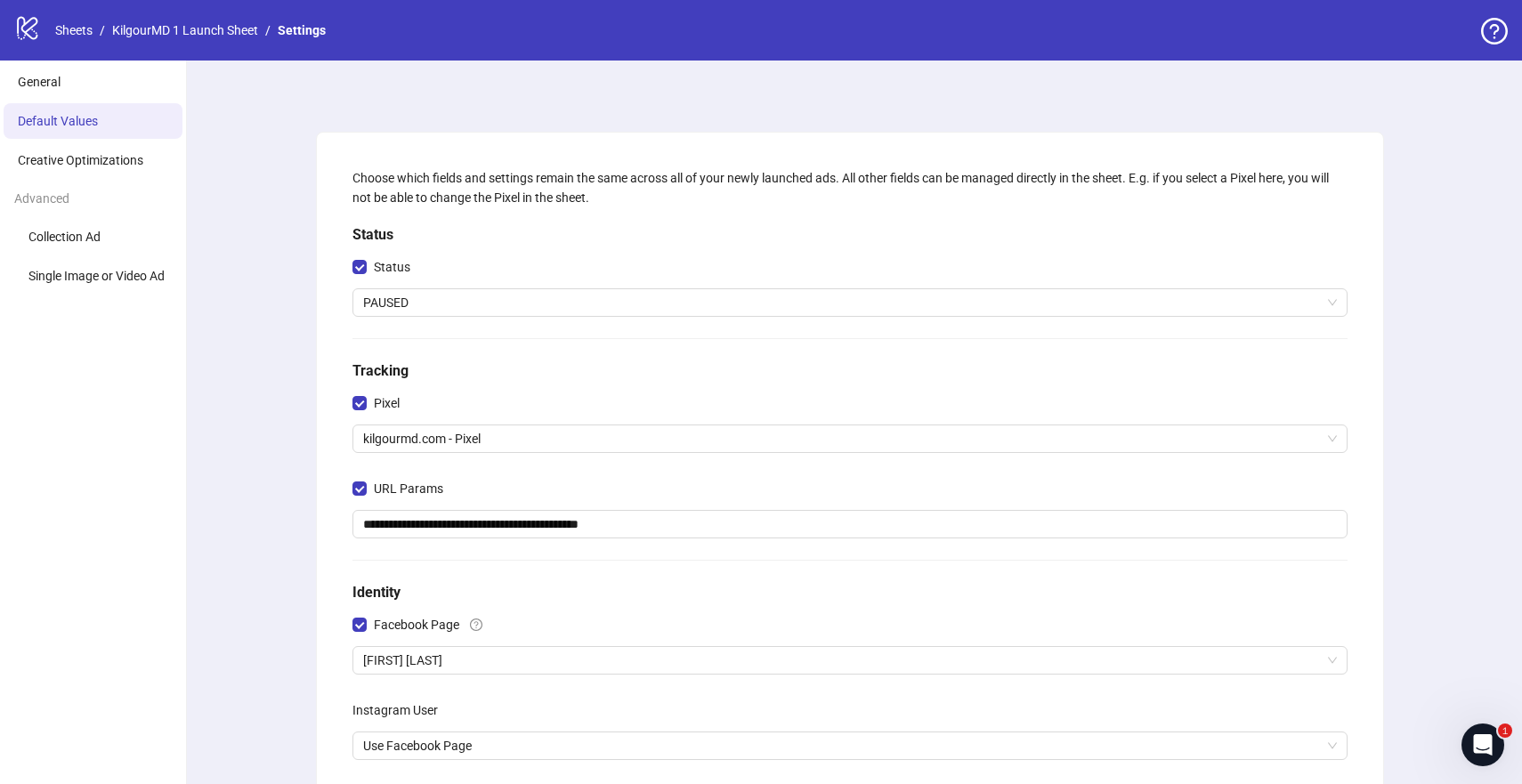 scroll, scrollTop: 341, scrollLeft: 0, axis: vertical 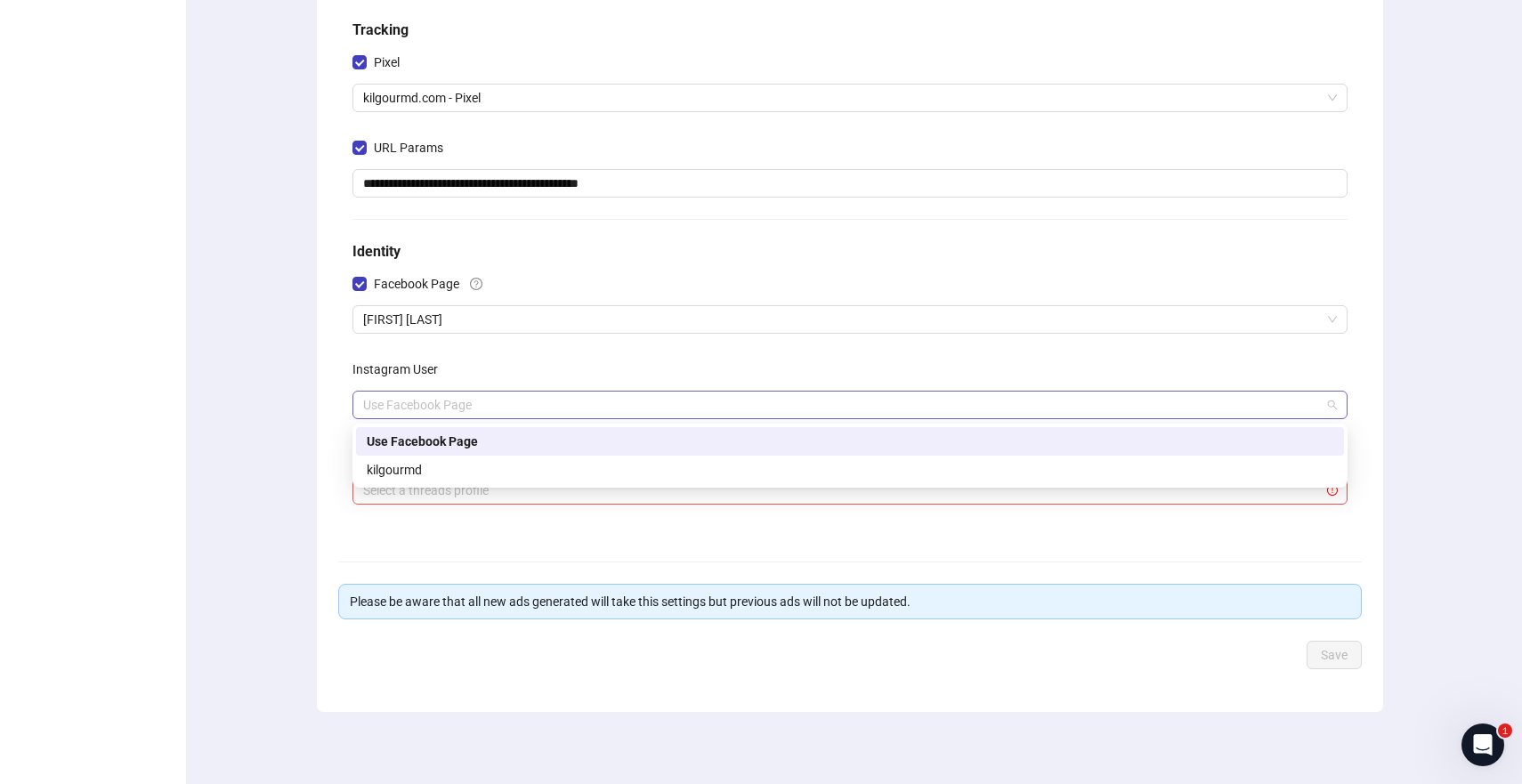 click on "Use Facebook Page" at bounding box center (850, 405) 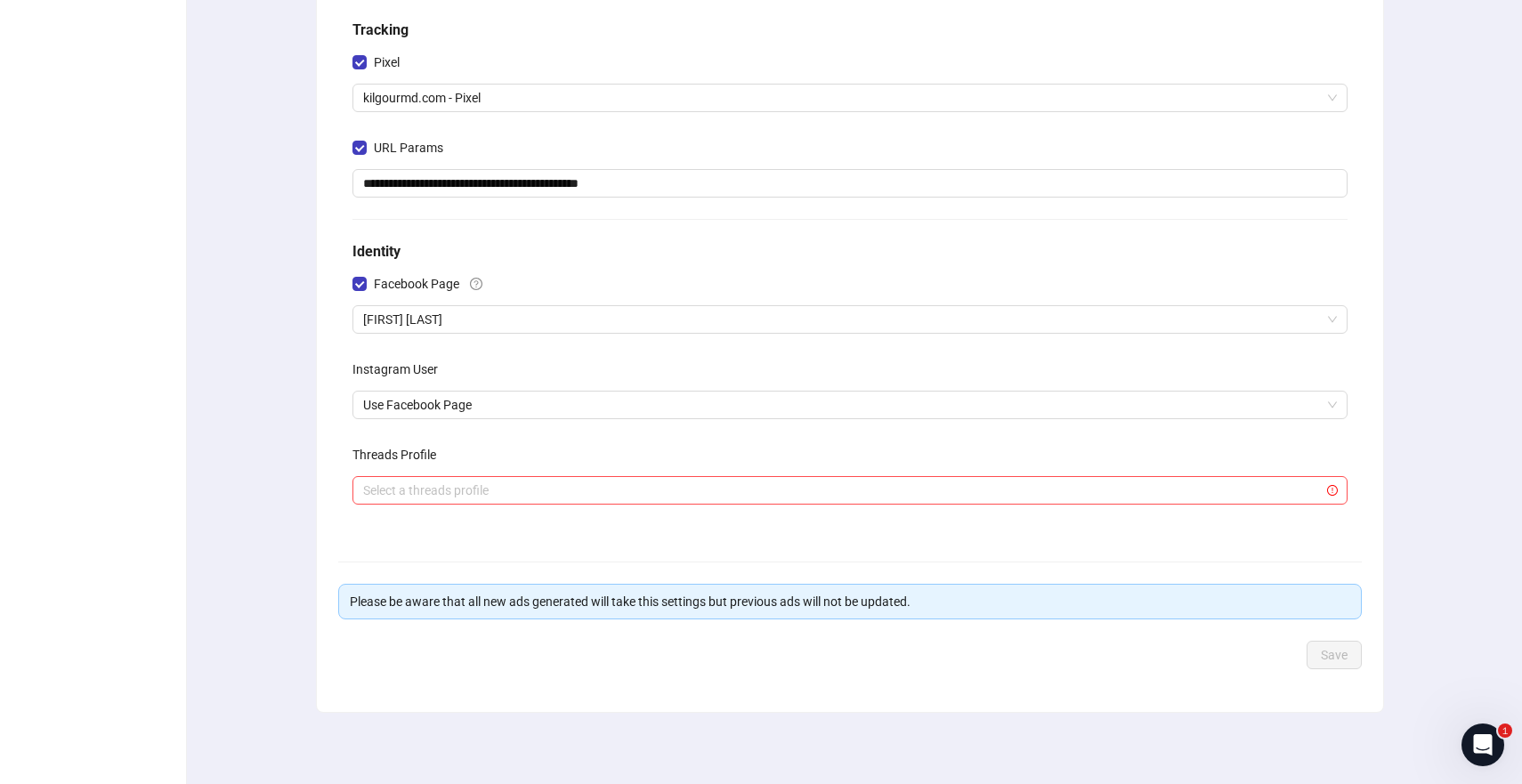 click on "**********" at bounding box center (850, 252) 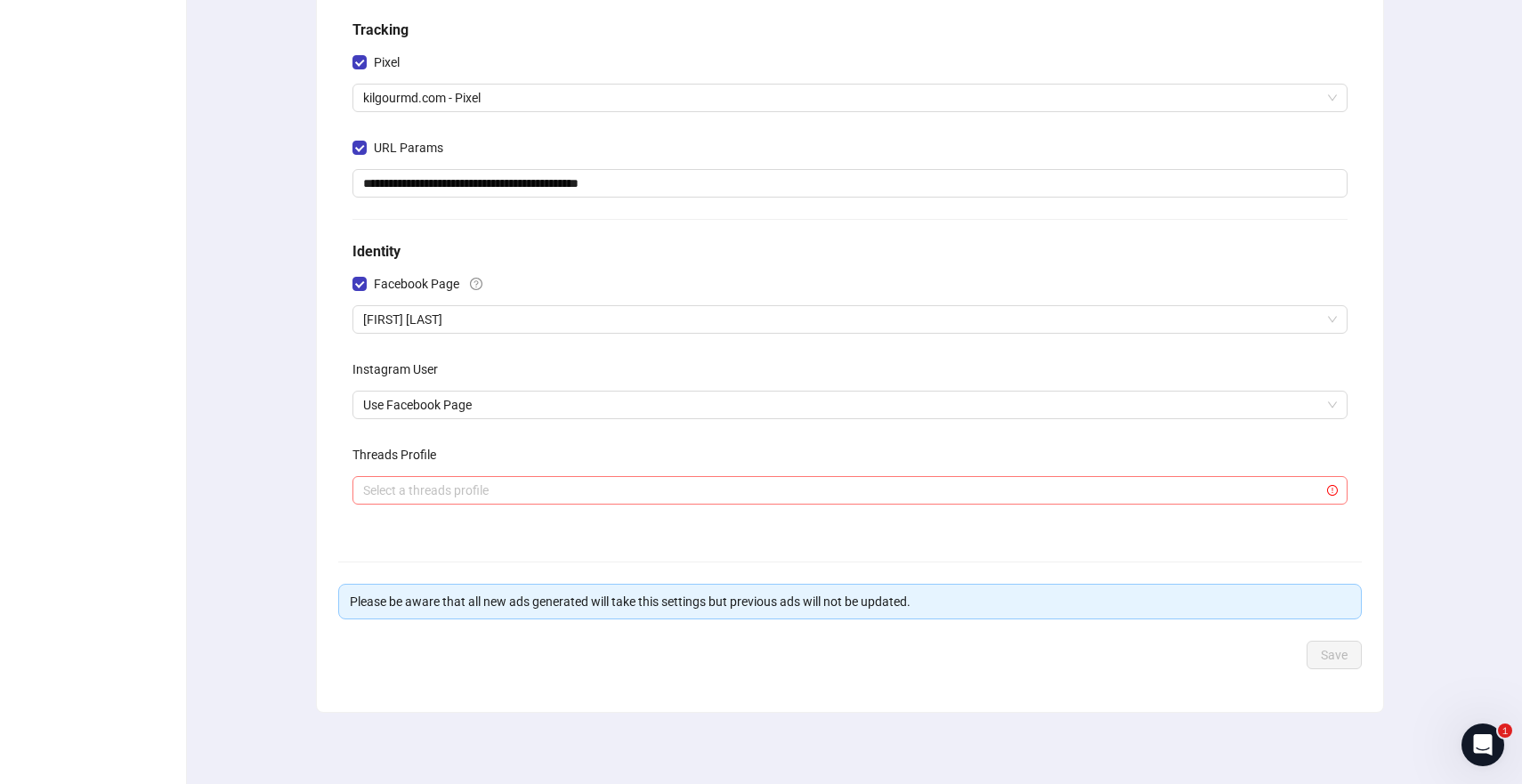 click at bounding box center (842, 490) 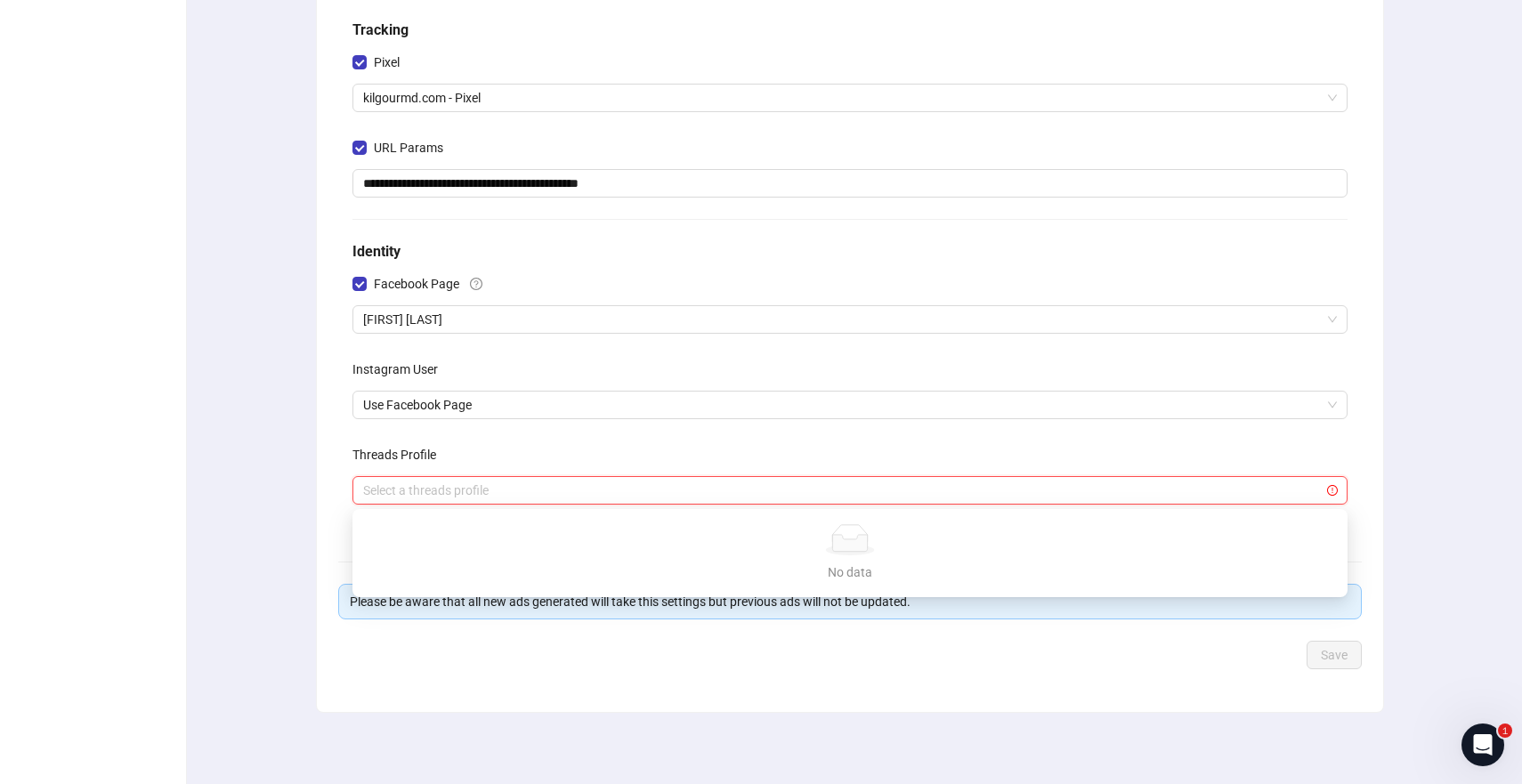 click on "**********" at bounding box center [850, 252] 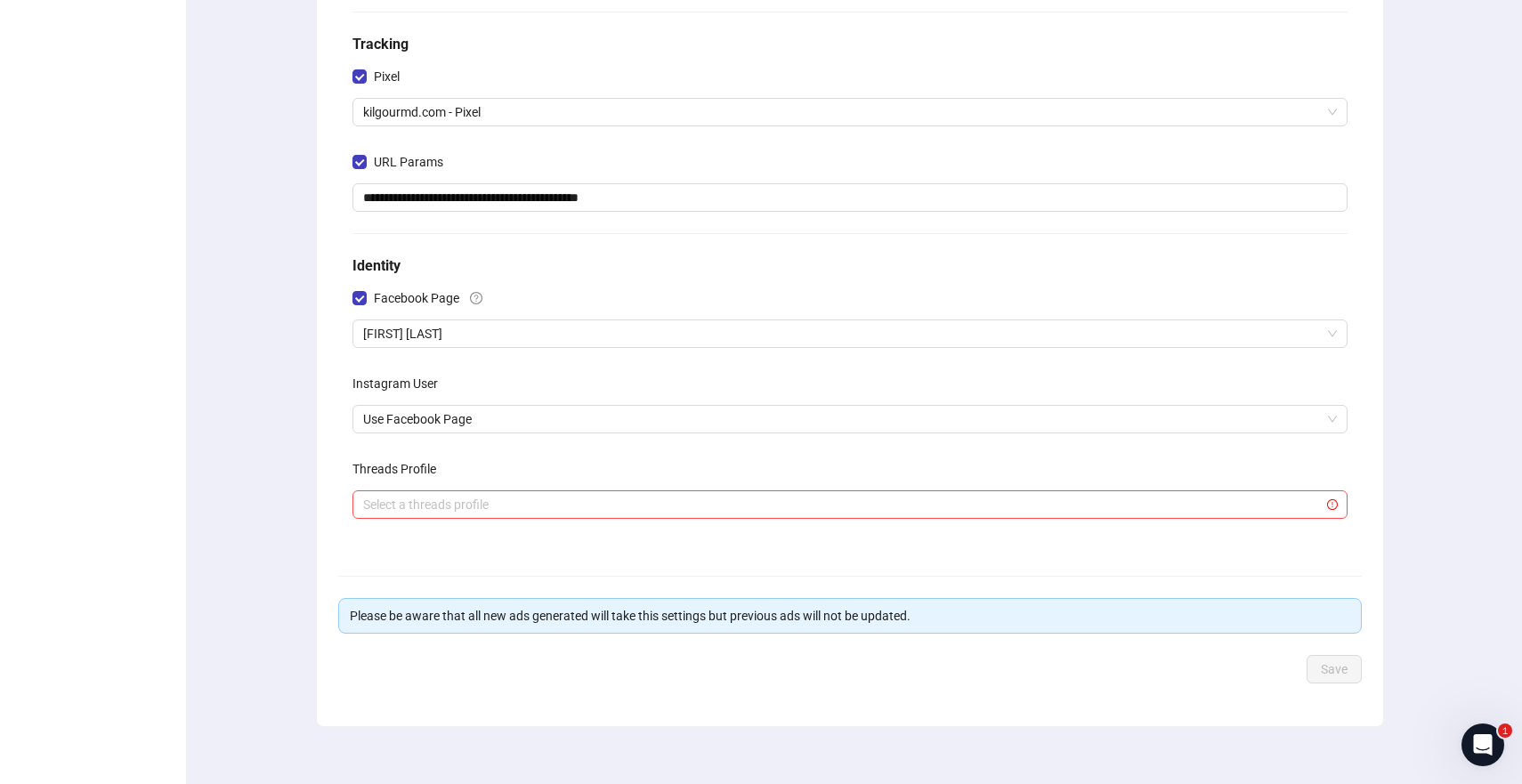 scroll, scrollTop: 0, scrollLeft: 0, axis: both 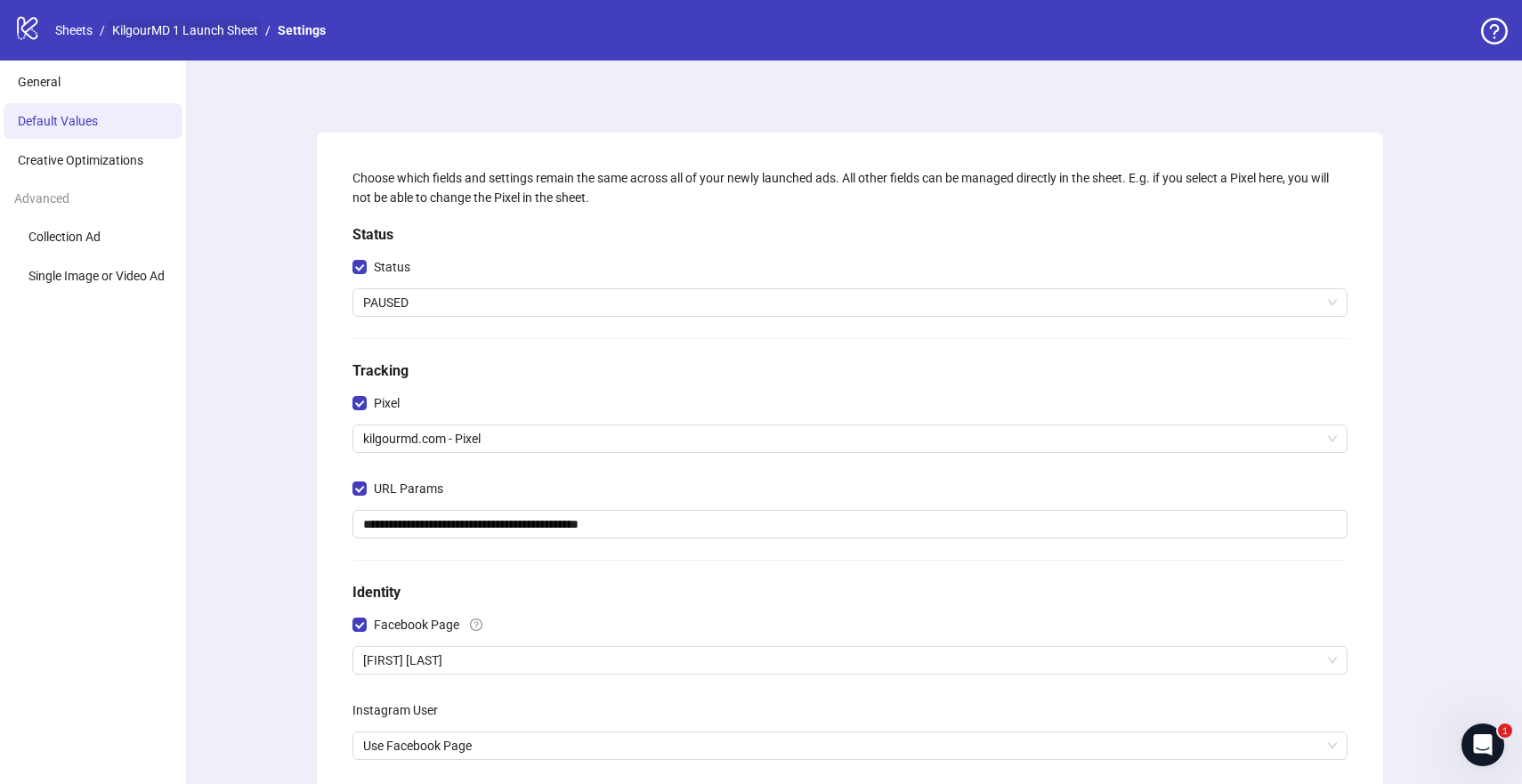 click on "KilgourMD 1 Launch Sheet" at bounding box center [185, 30] 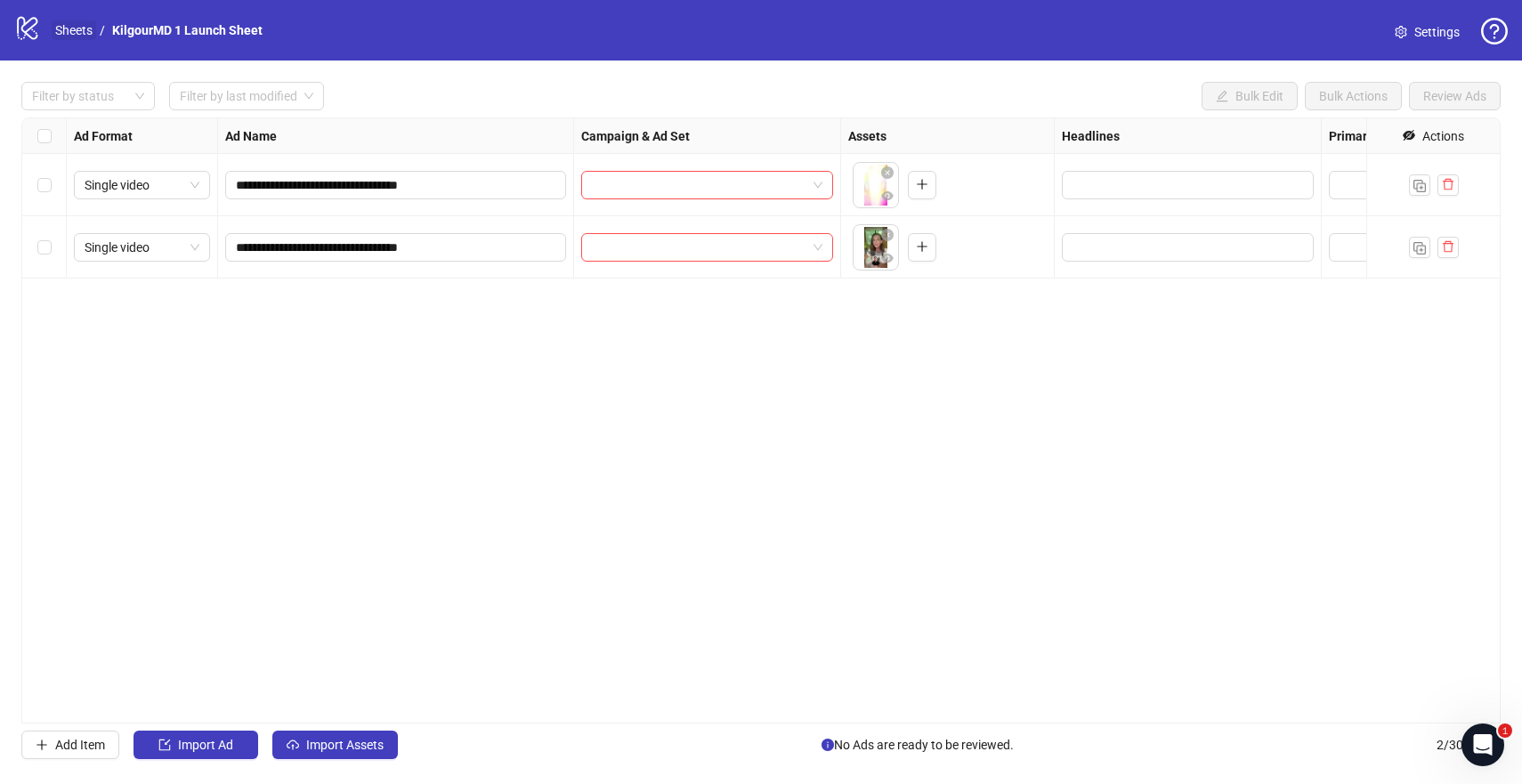 click on "Sheets" at bounding box center [74, 30] 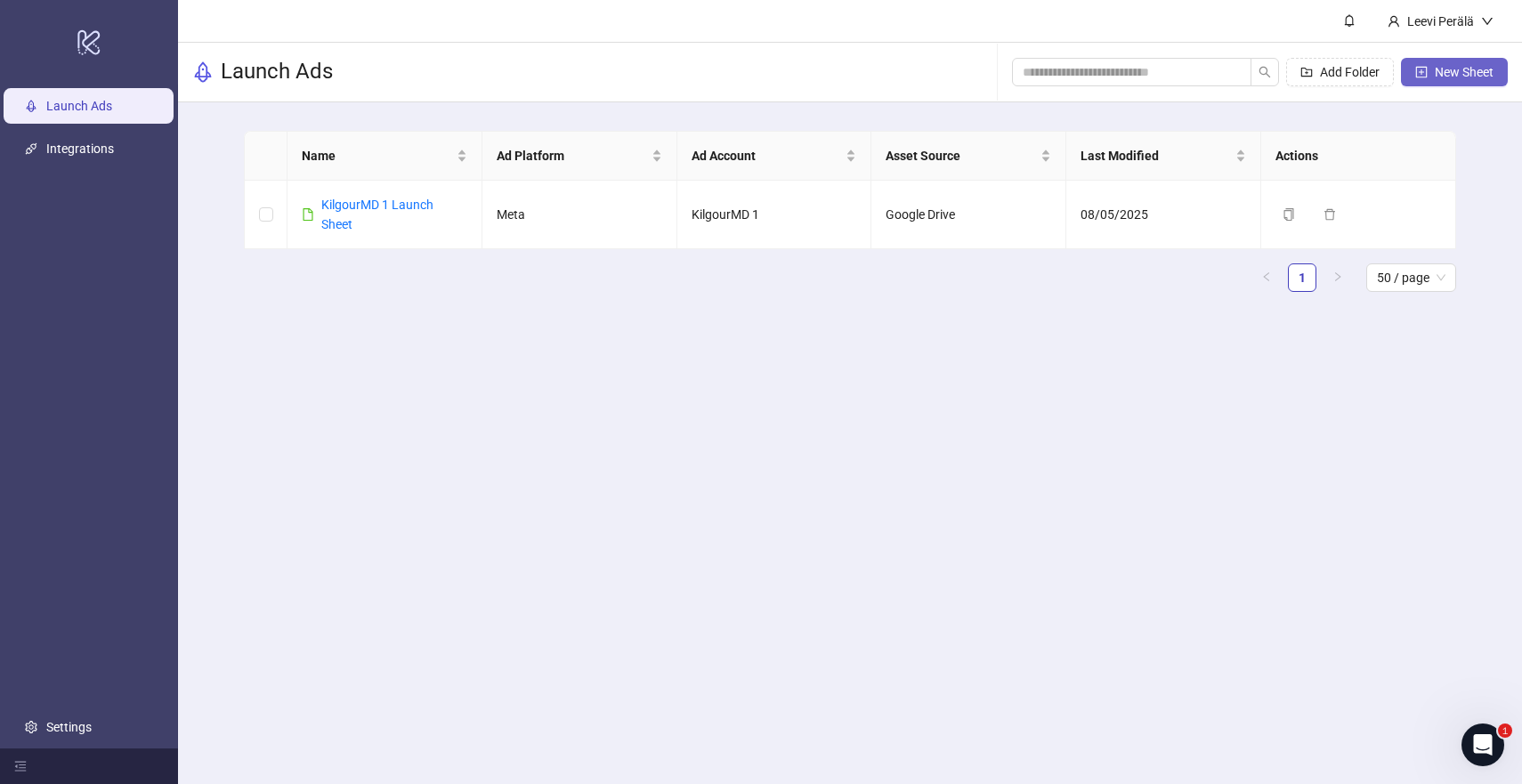 click on "New Sheet" at bounding box center [1464, 72] 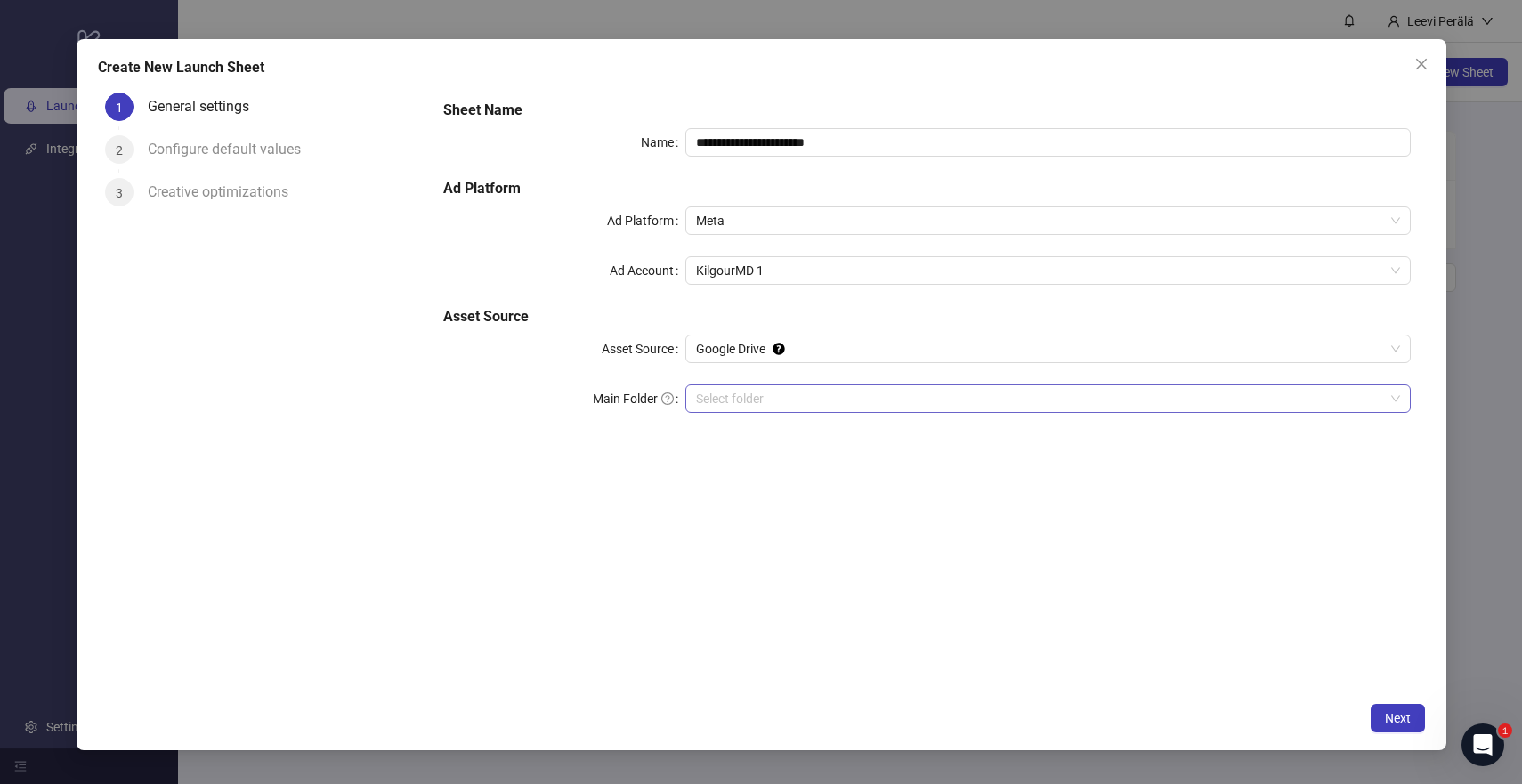click on "Main Folder" at bounding box center (1040, 399) 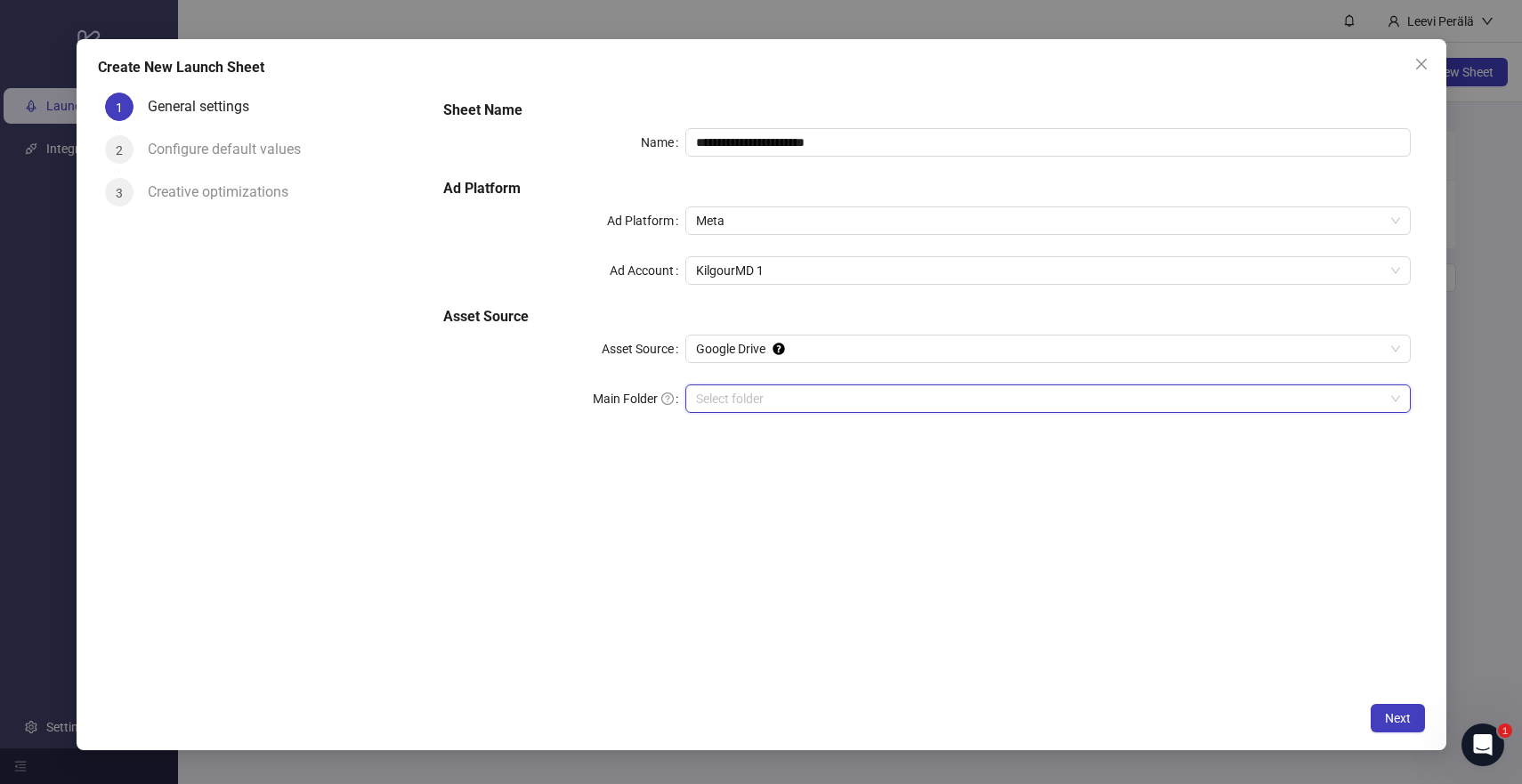 click on "Main Folder" at bounding box center [1040, 399] 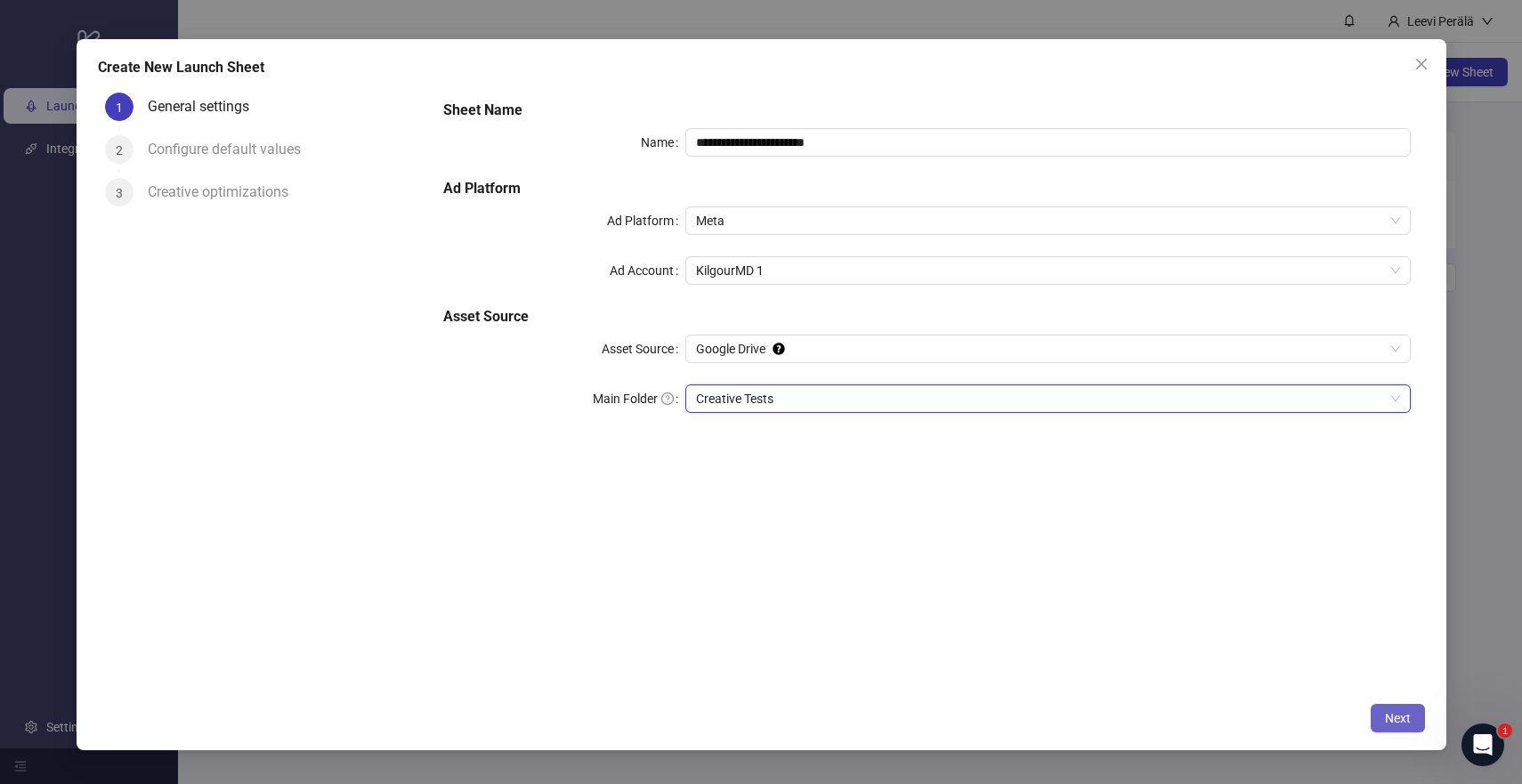 click on "Next" at bounding box center [1397, 718] 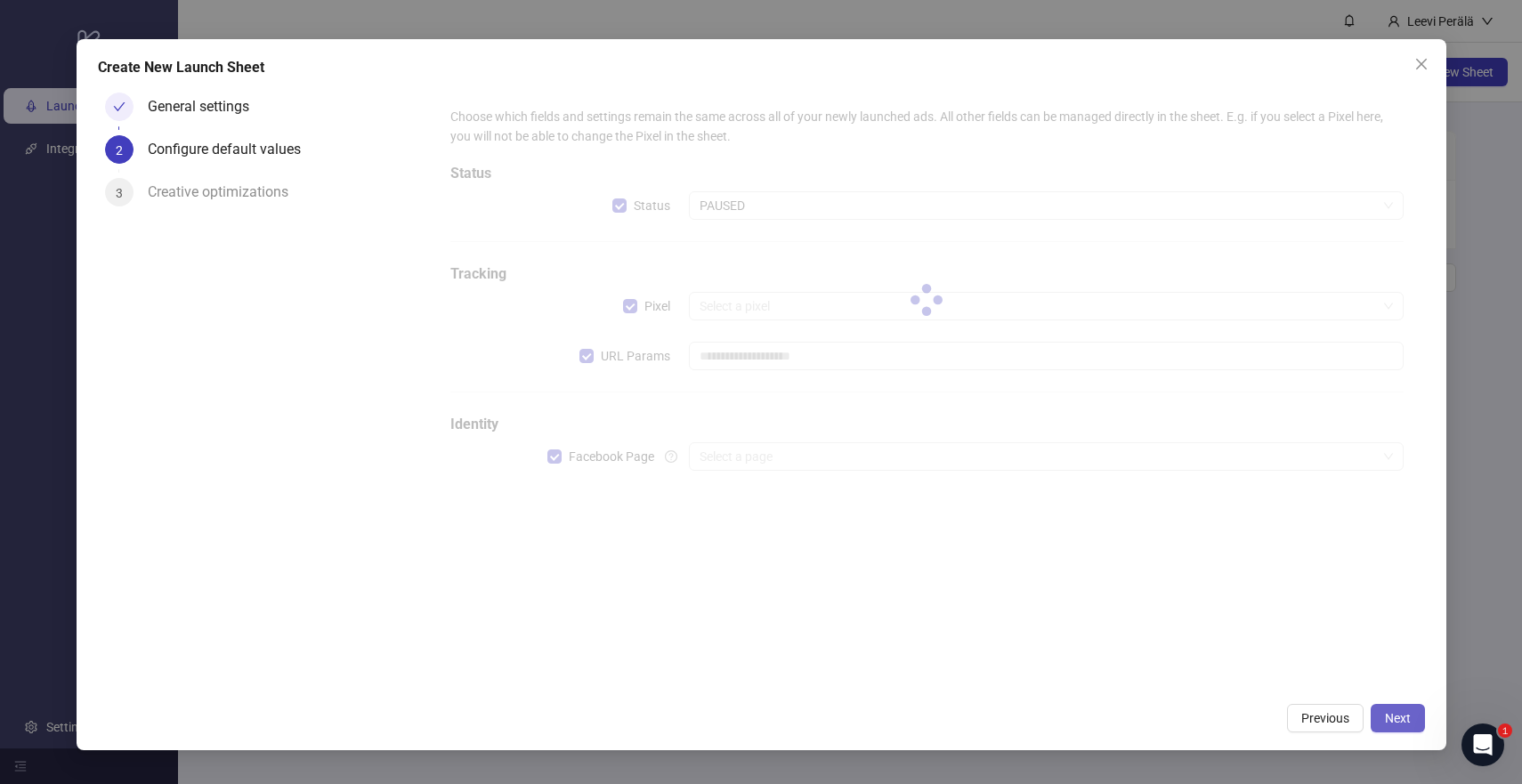 type on "**********" 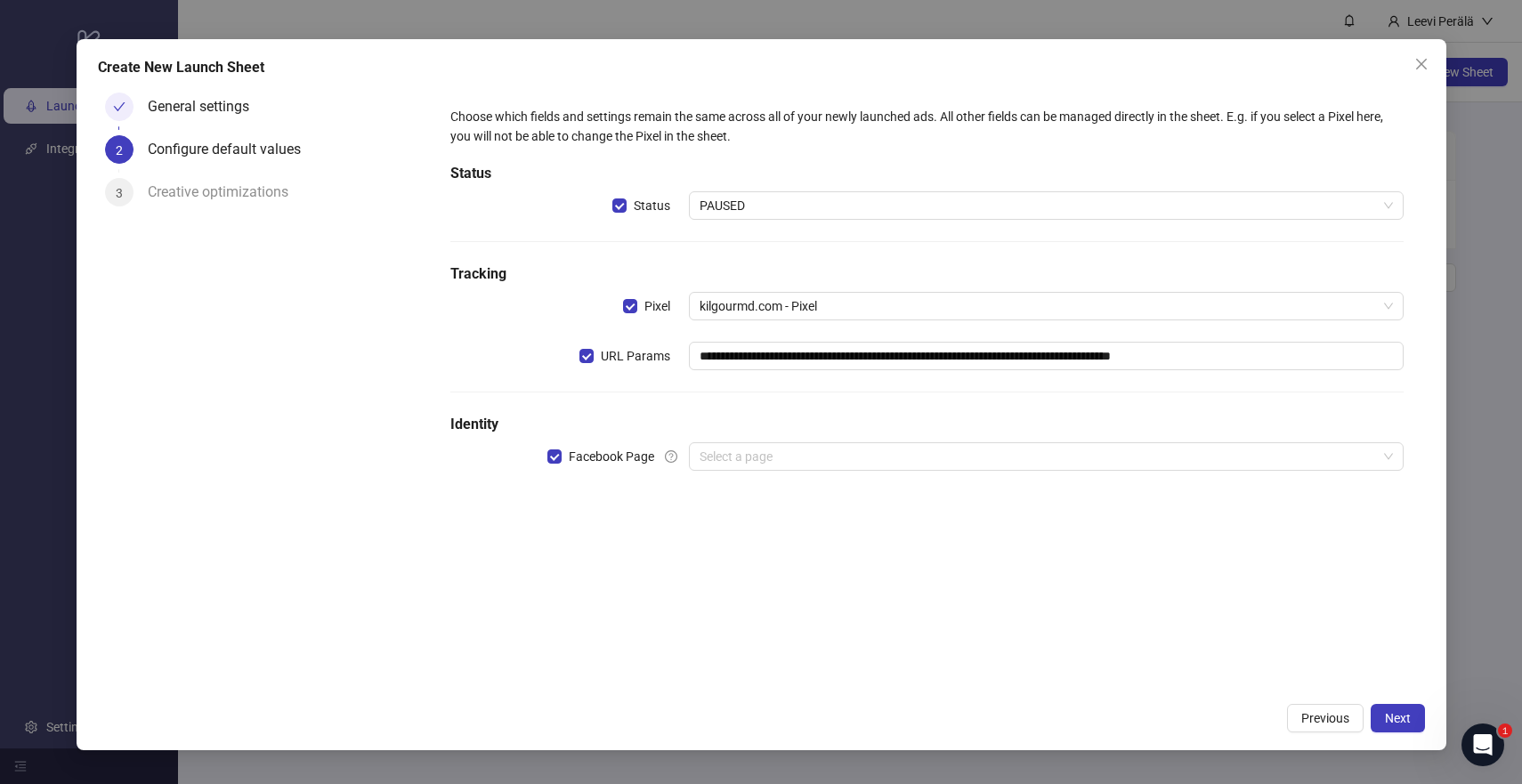 click on "General settings" at bounding box center (206, 107) 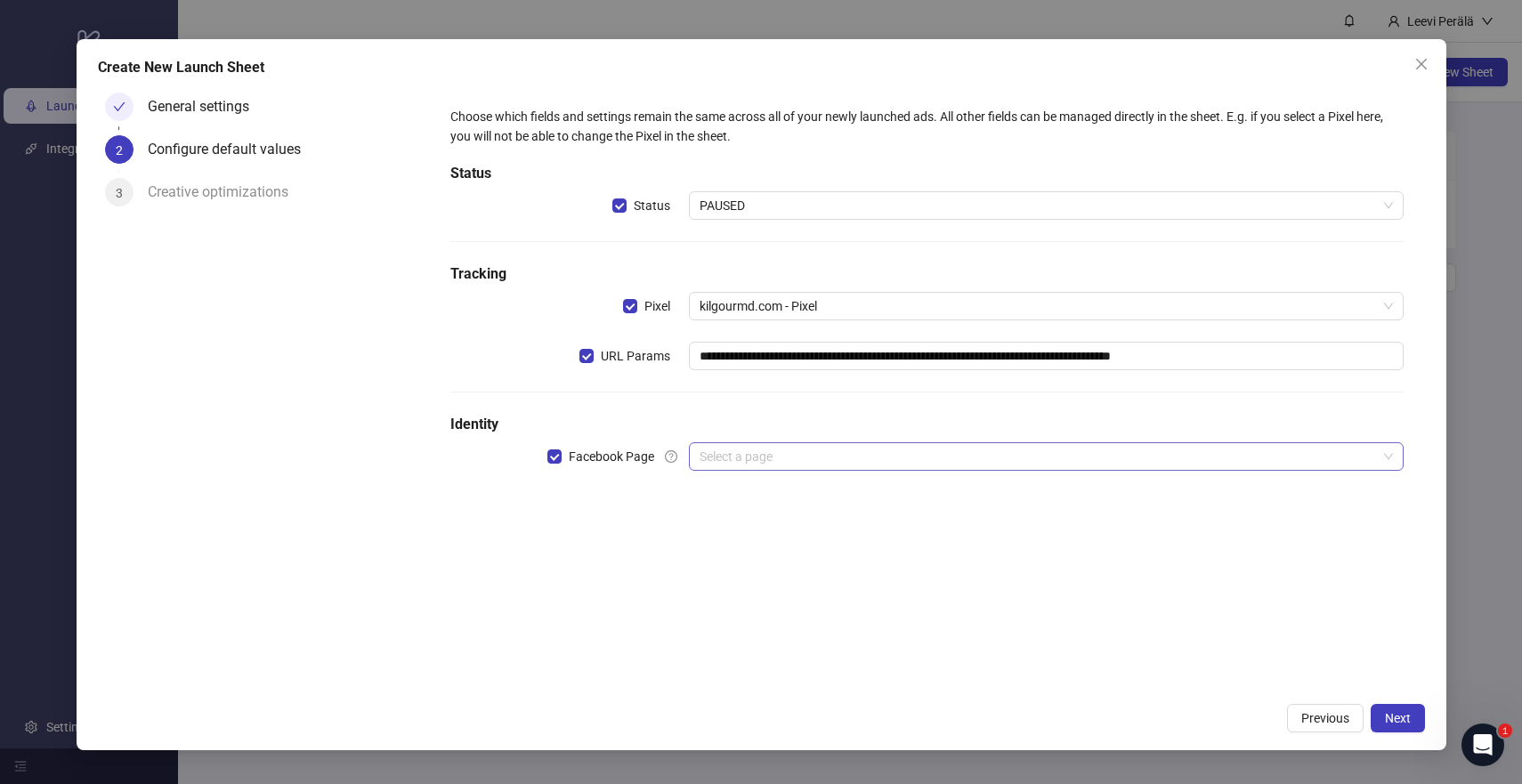 click at bounding box center (1038, 457) 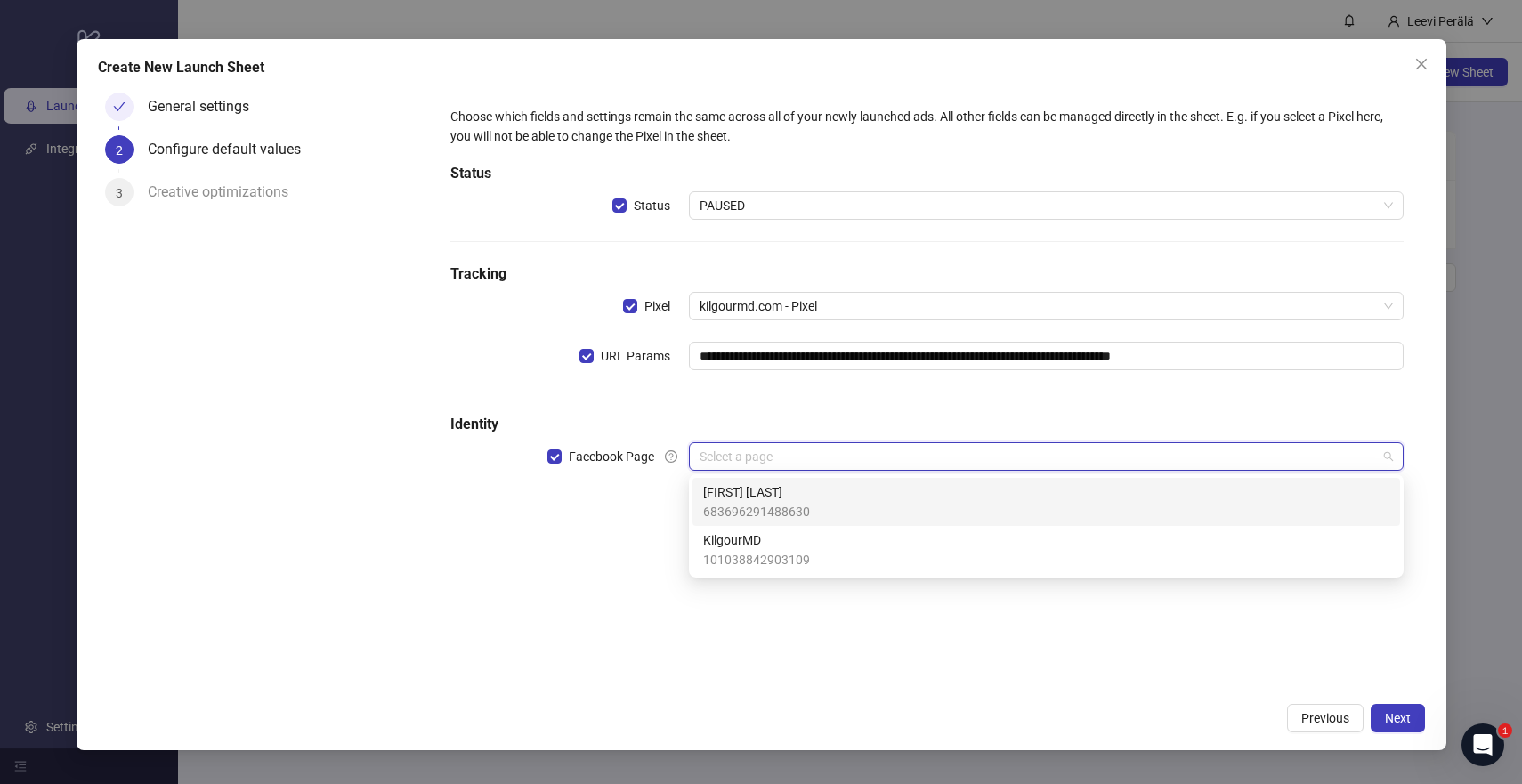 click on "[FIRST] [LAST], MD" at bounding box center [757, 492] 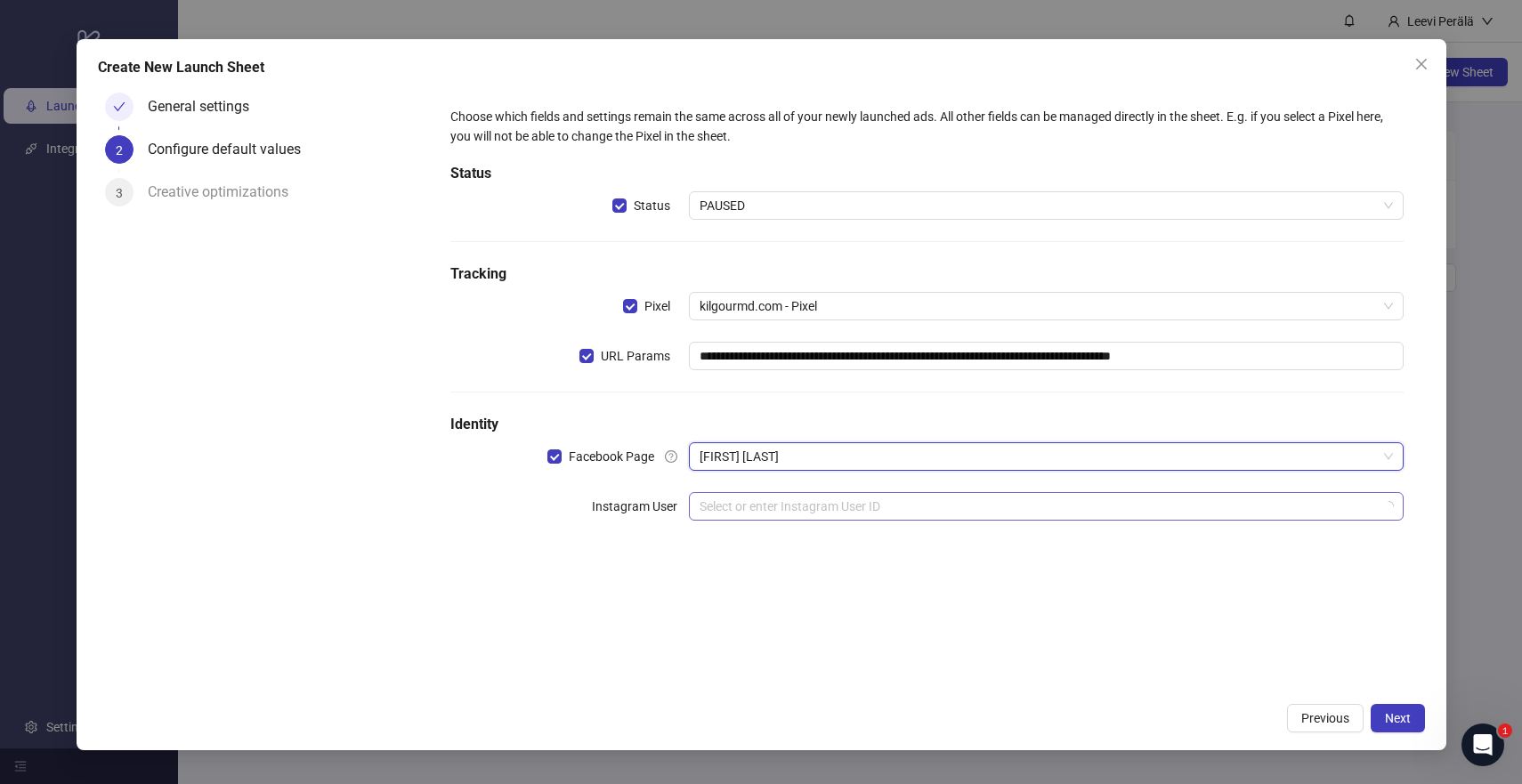 click at bounding box center (1038, 506) 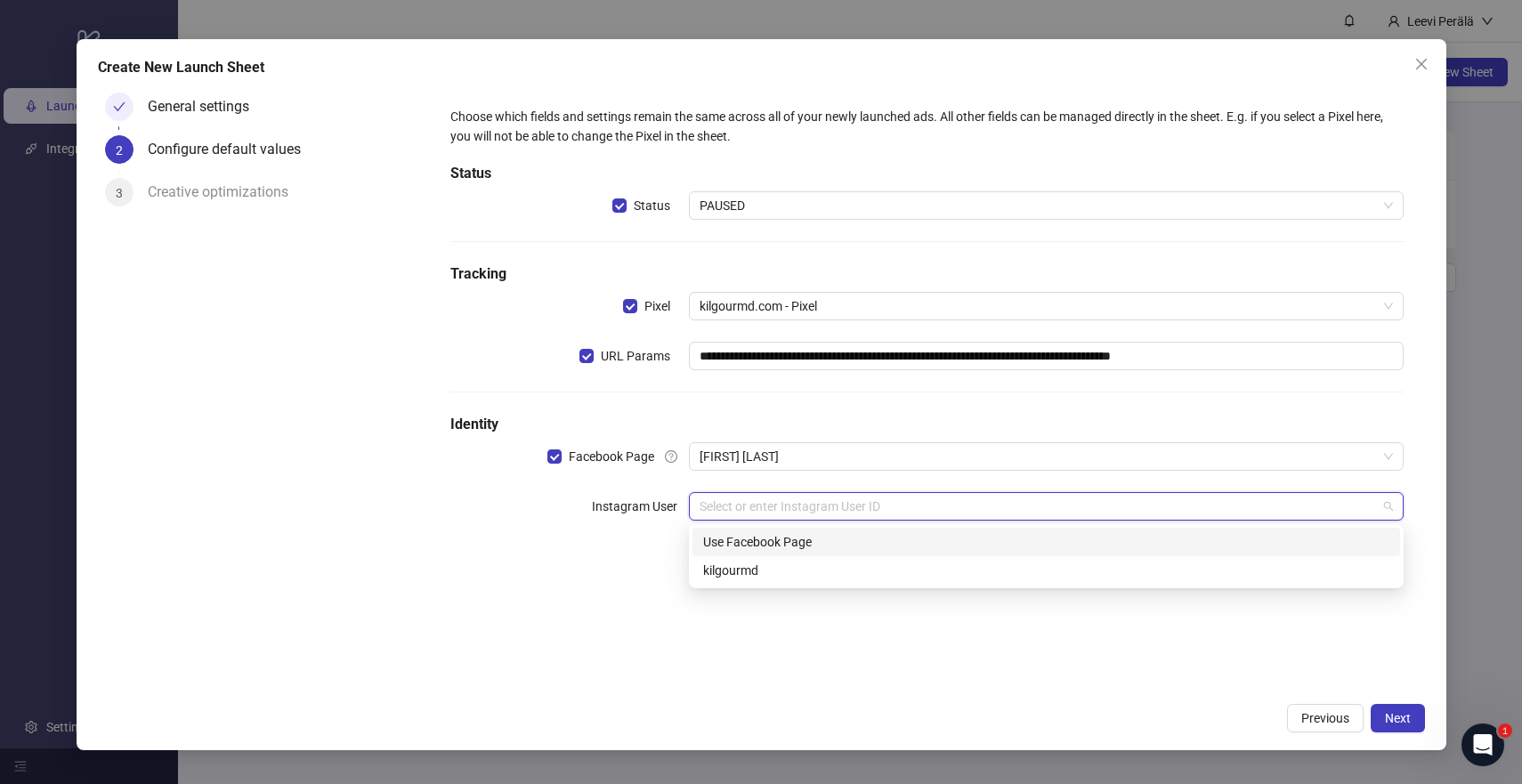 click on "Use Facebook Page" at bounding box center (1046, 542) 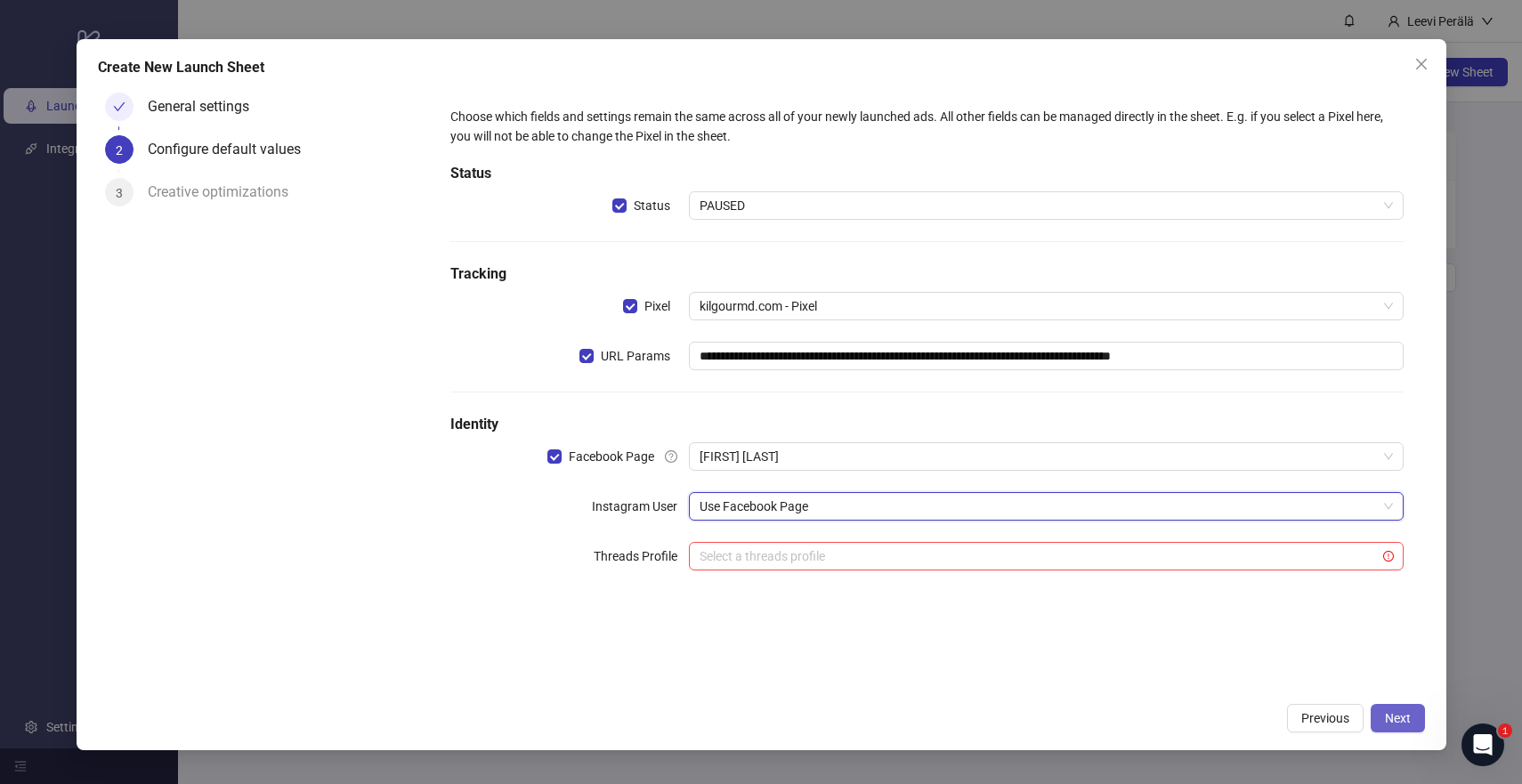 click on "Next" at bounding box center (1397, 718) 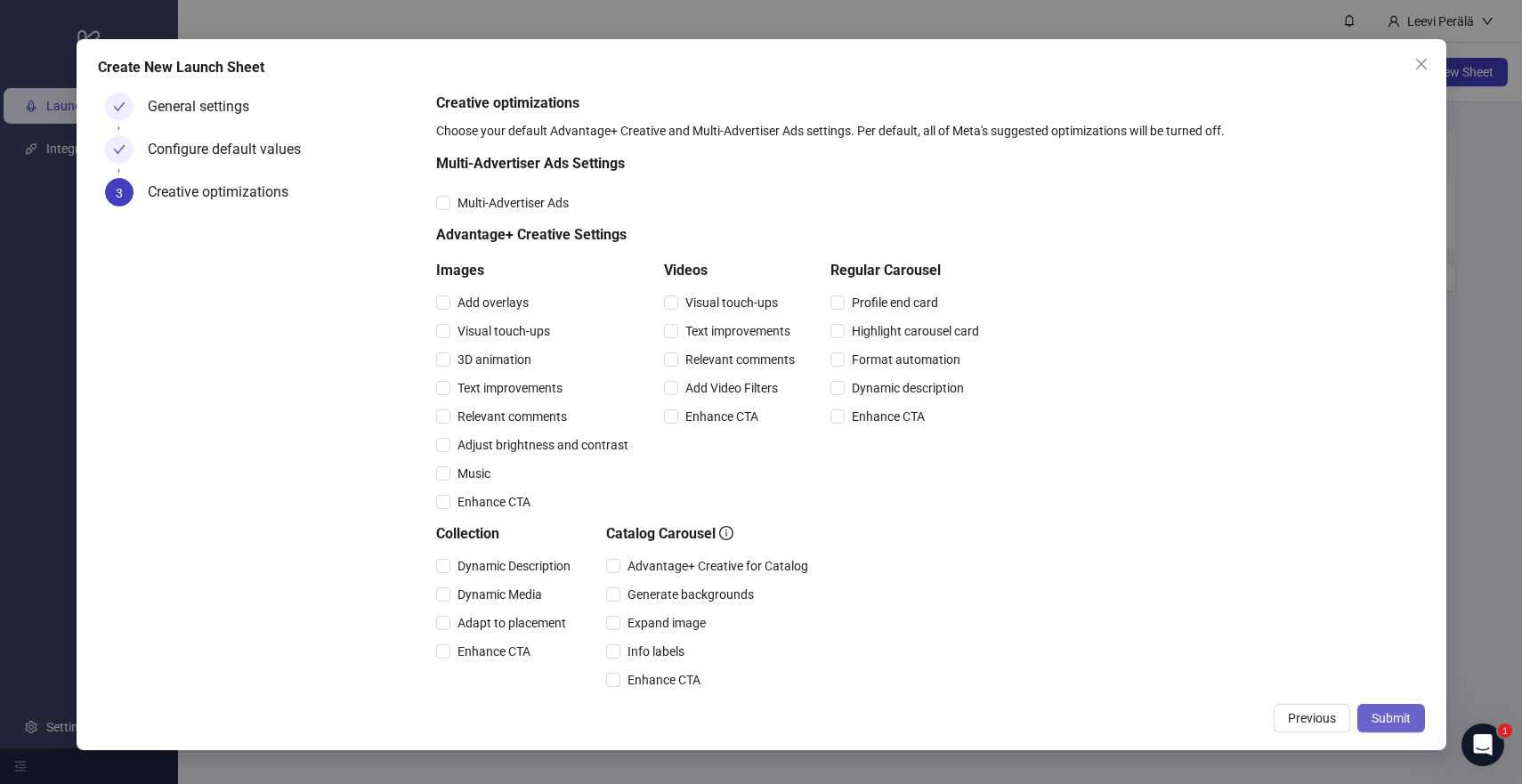 click on "Submit" at bounding box center [1391, 718] 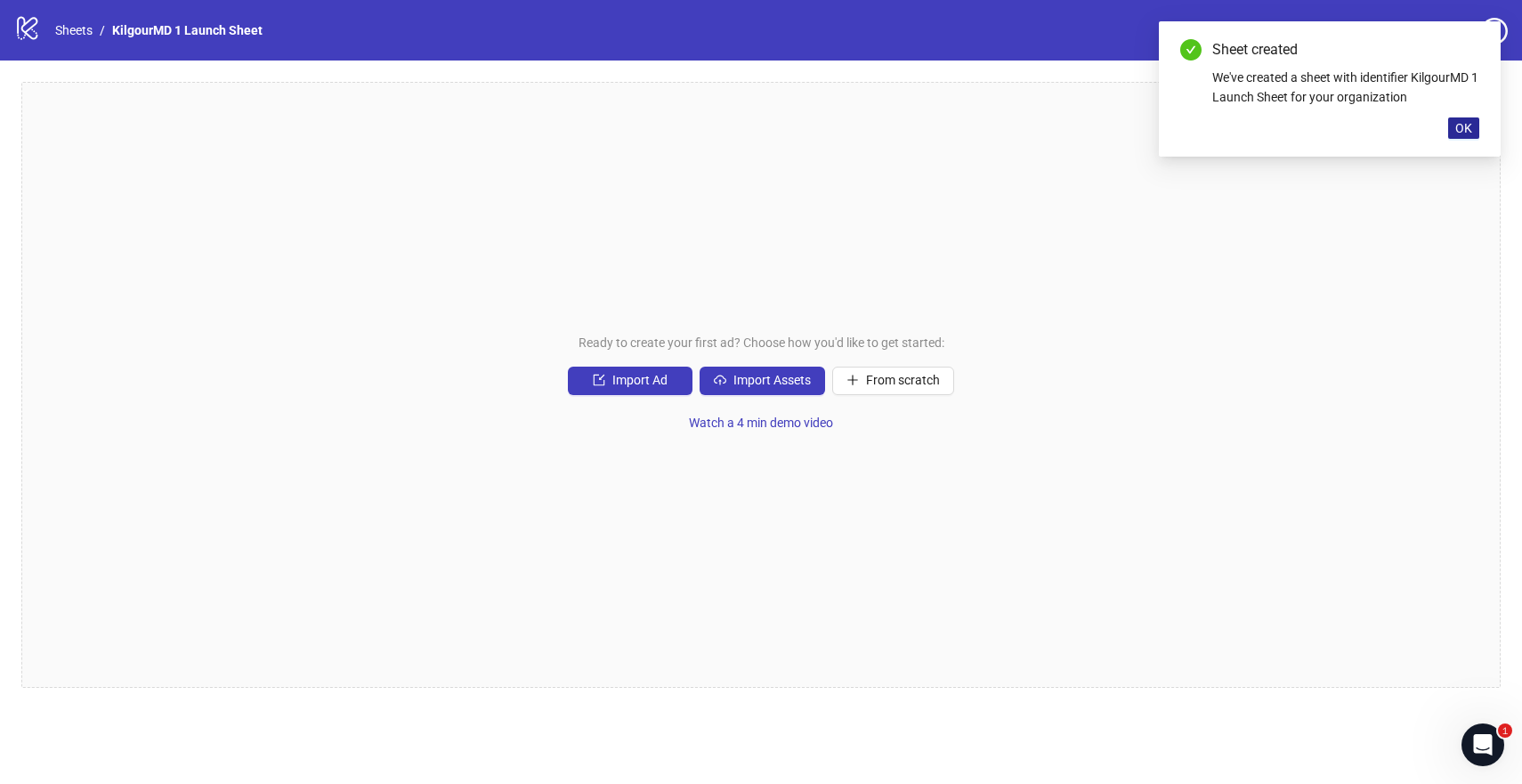 click on "OK" at bounding box center [1463, 128] 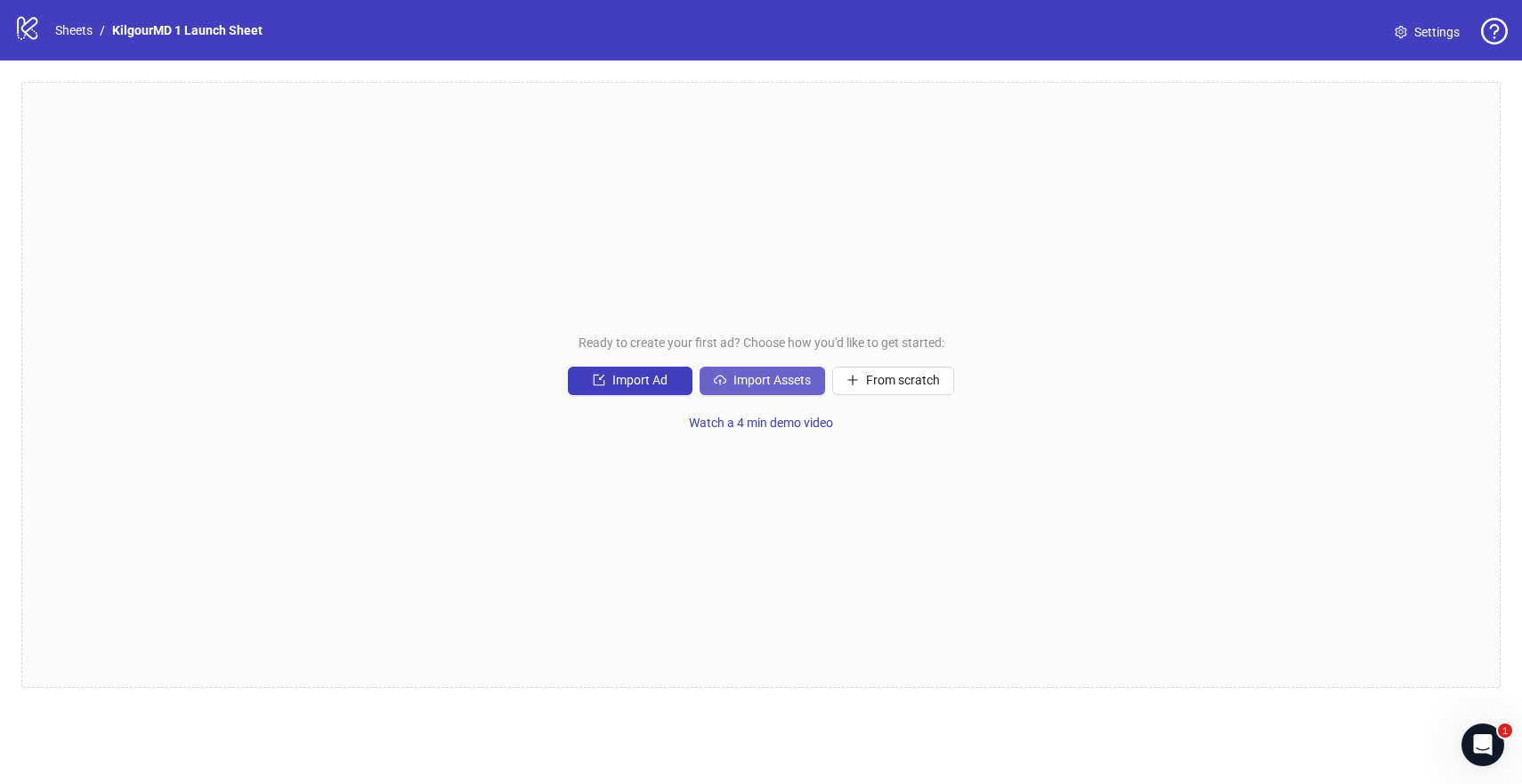 click on "Import Assets" at bounding box center (772, 380) 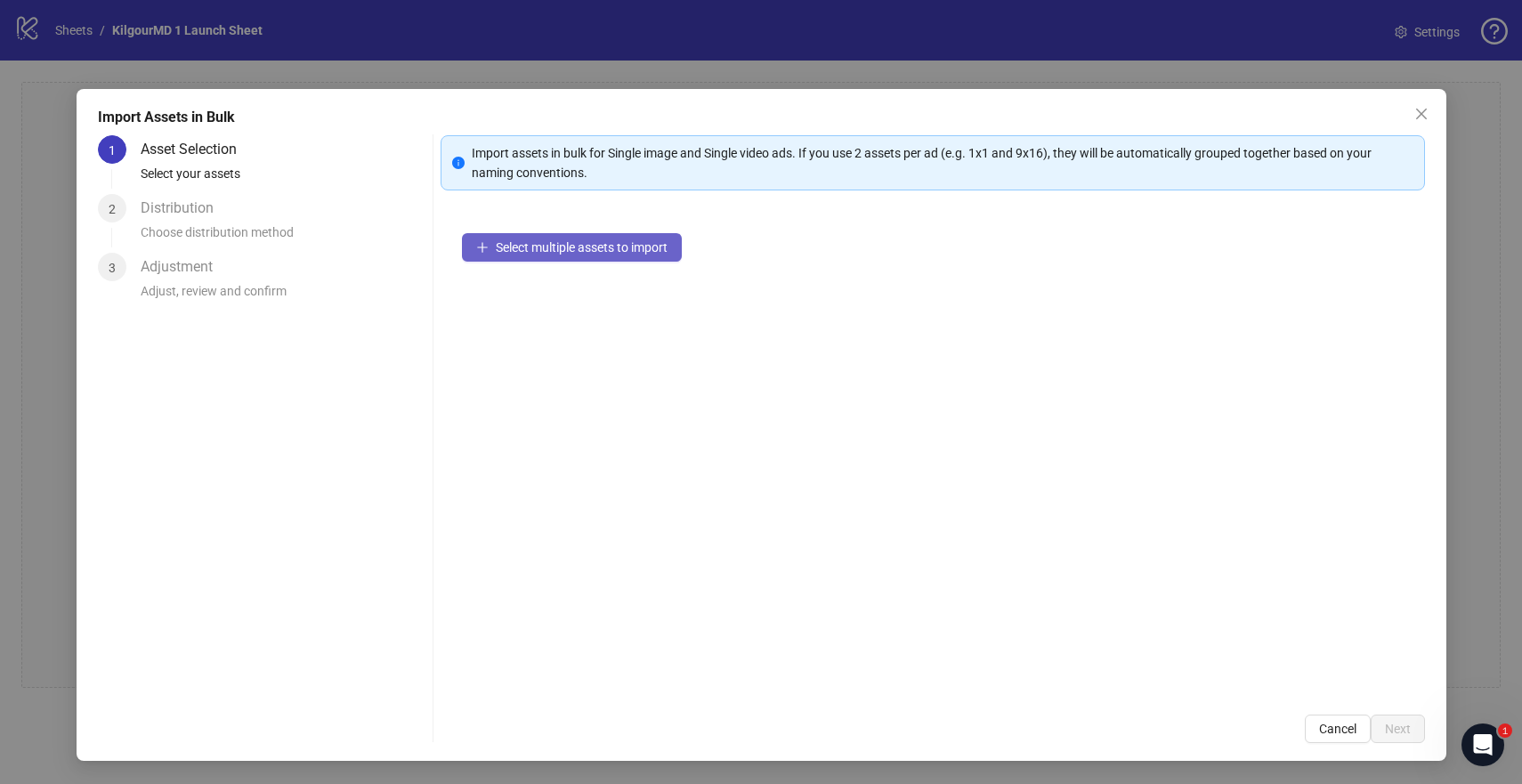 click on "Select multiple assets to import" at bounding box center [571, 247] 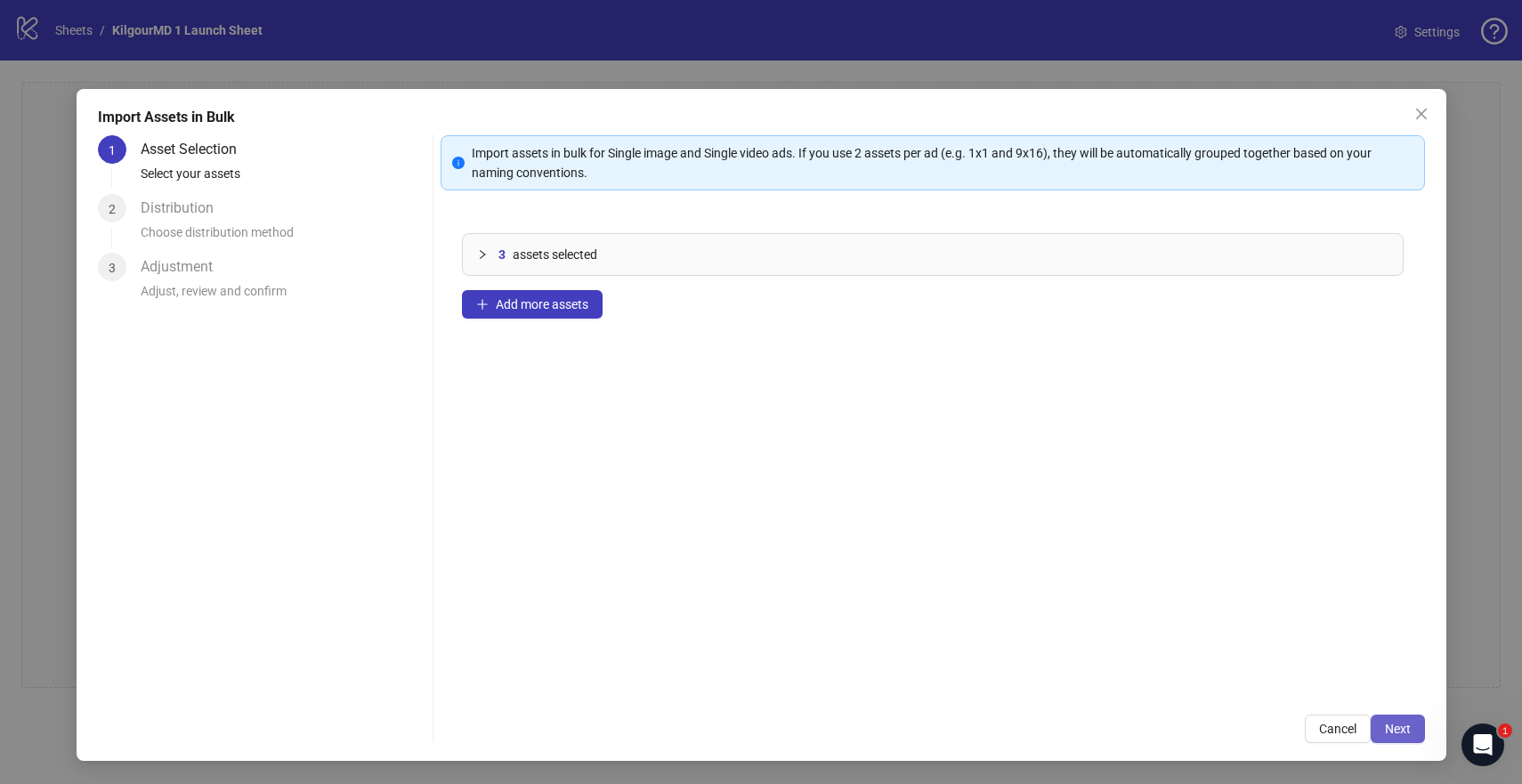 click on "Next" at bounding box center (1397, 729) 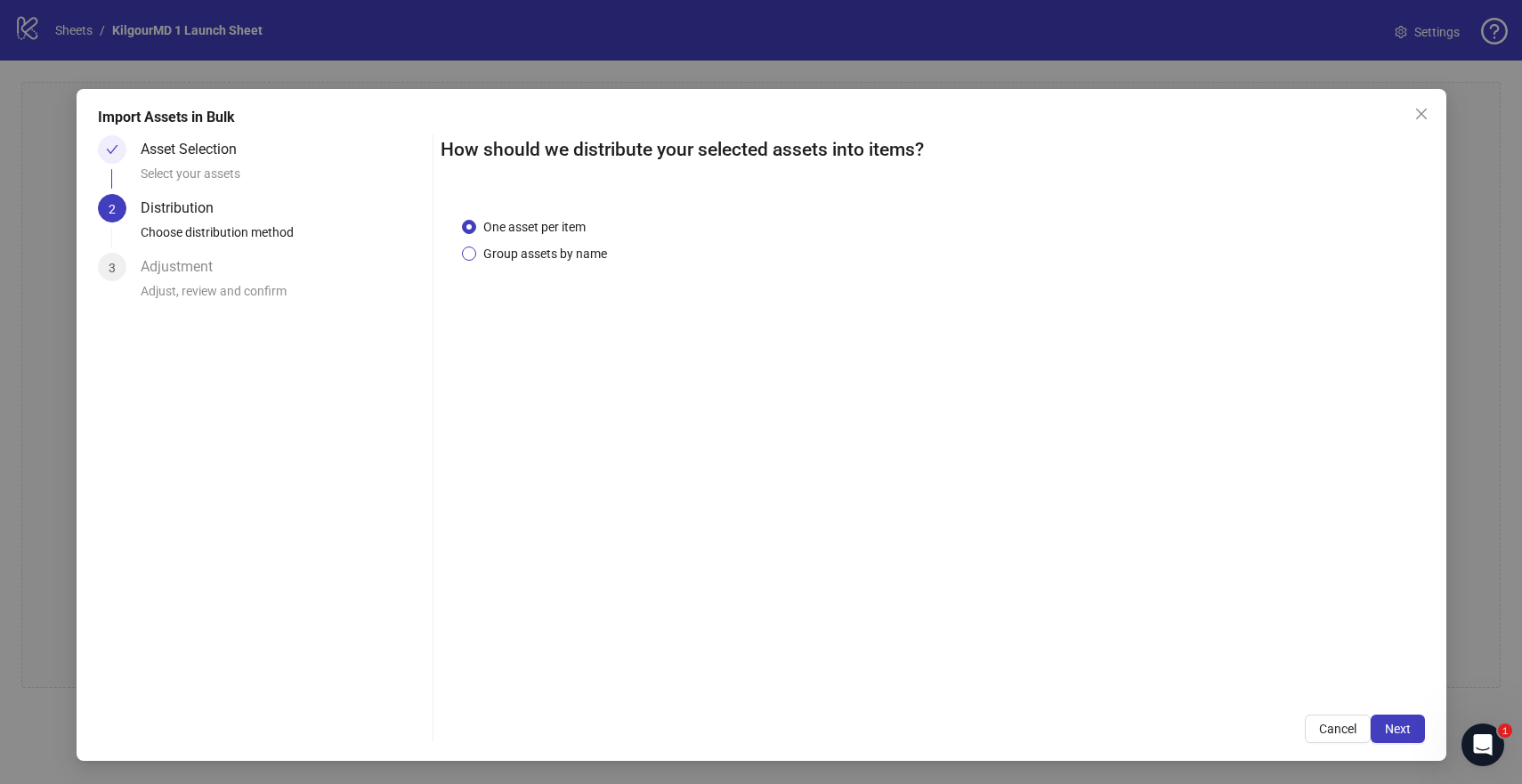click on "Group assets by name" at bounding box center [545, 254] 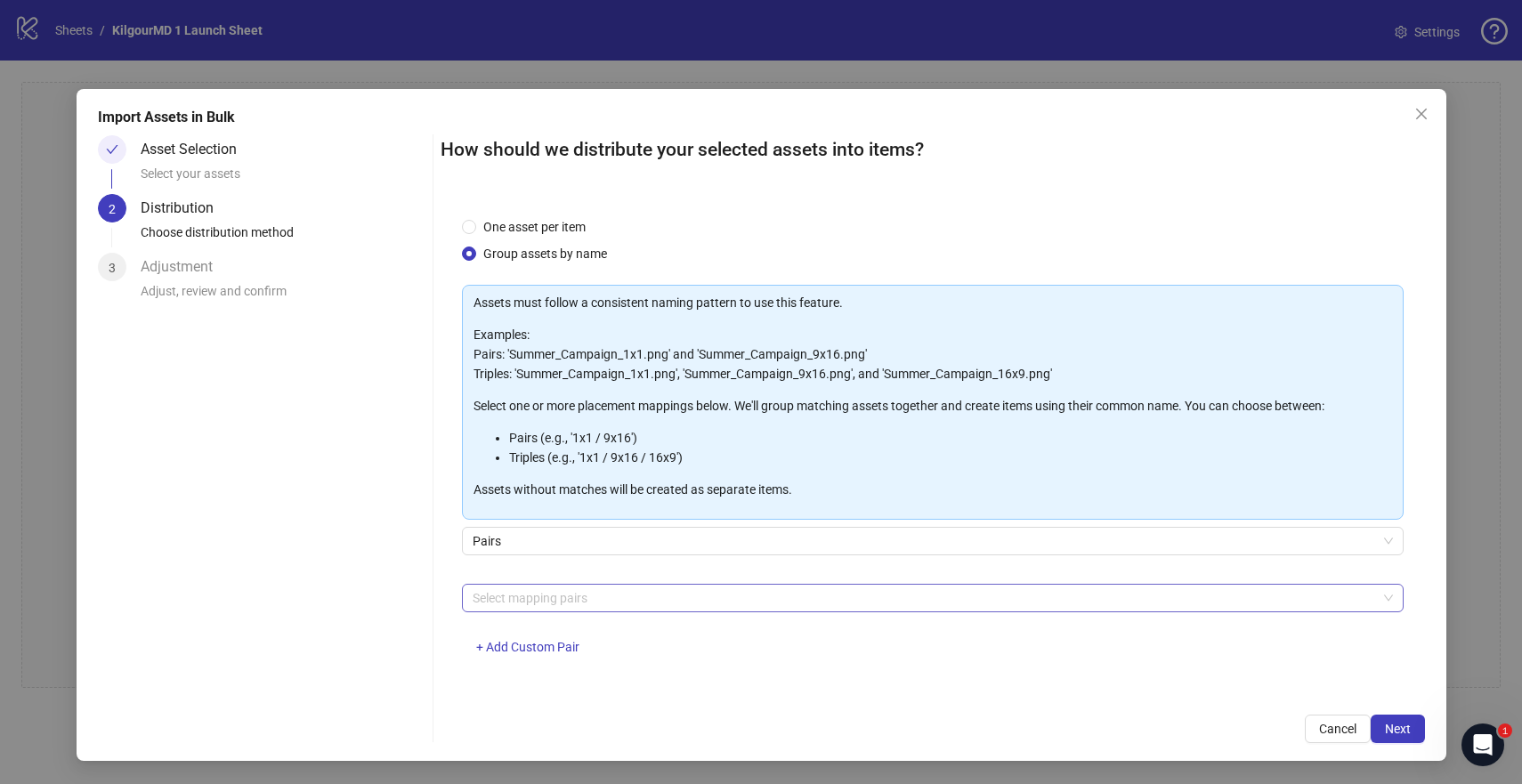 scroll, scrollTop: 4, scrollLeft: 0, axis: vertical 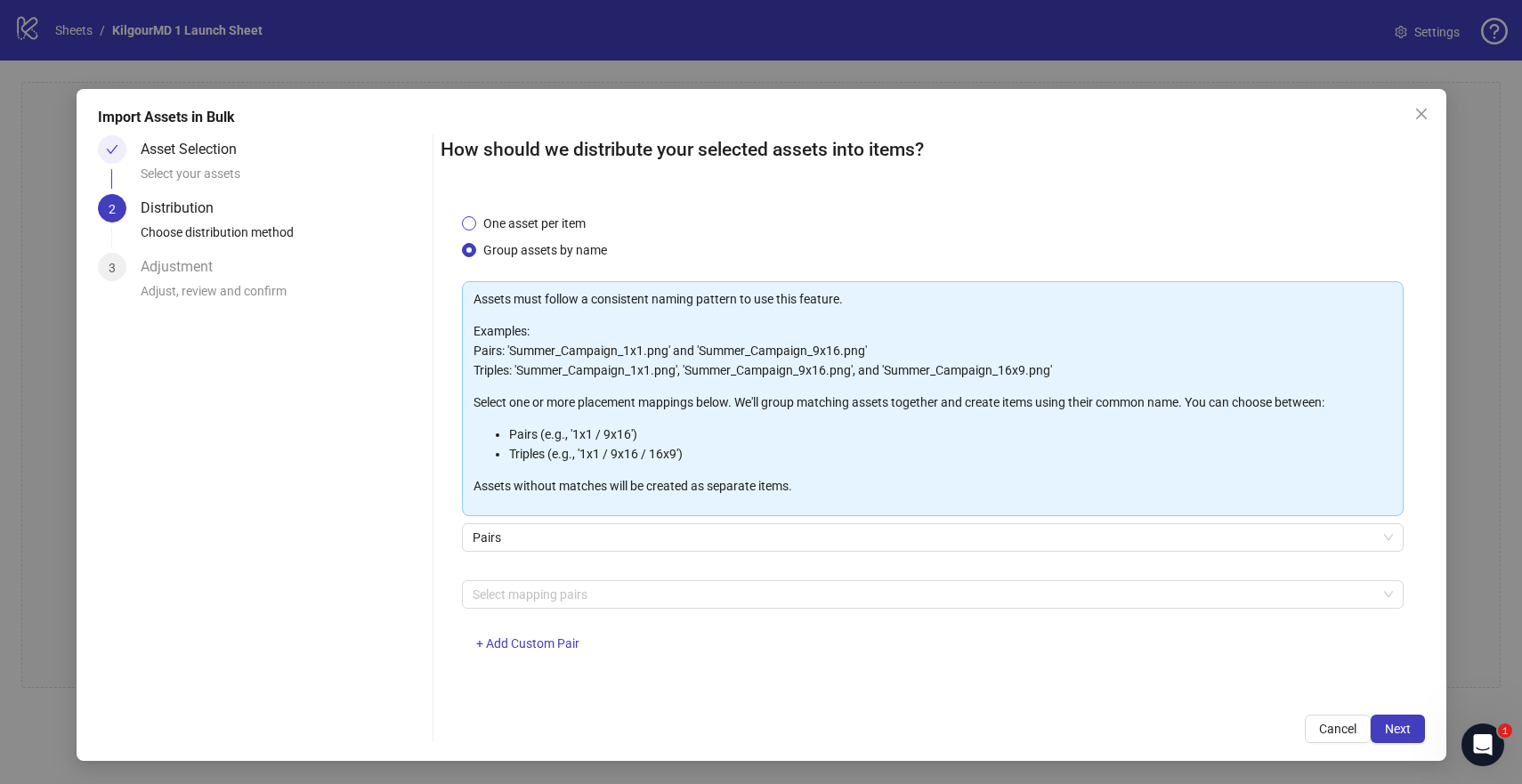 click on "One asset per item" at bounding box center (534, 223) 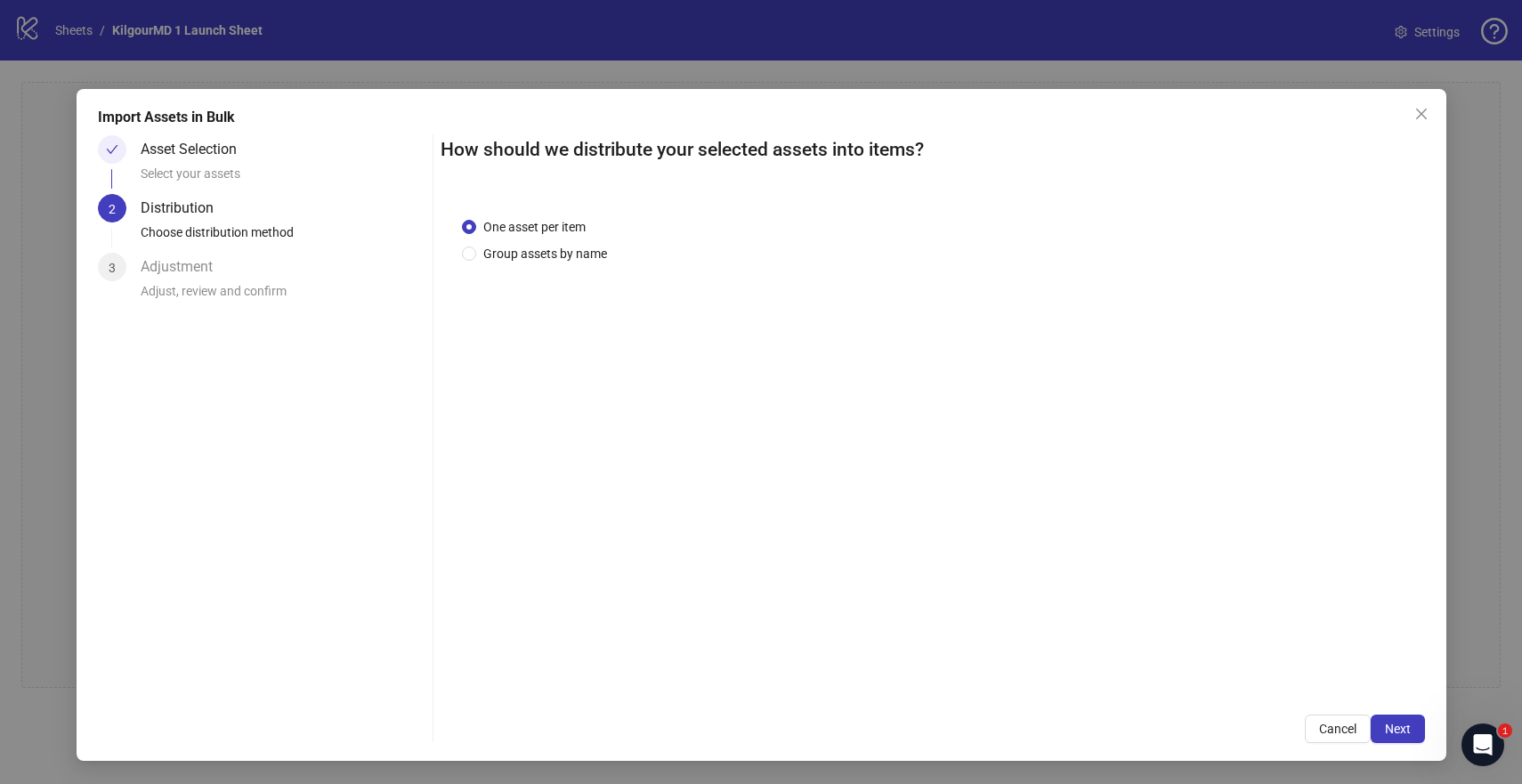 scroll, scrollTop: 0, scrollLeft: 0, axis: both 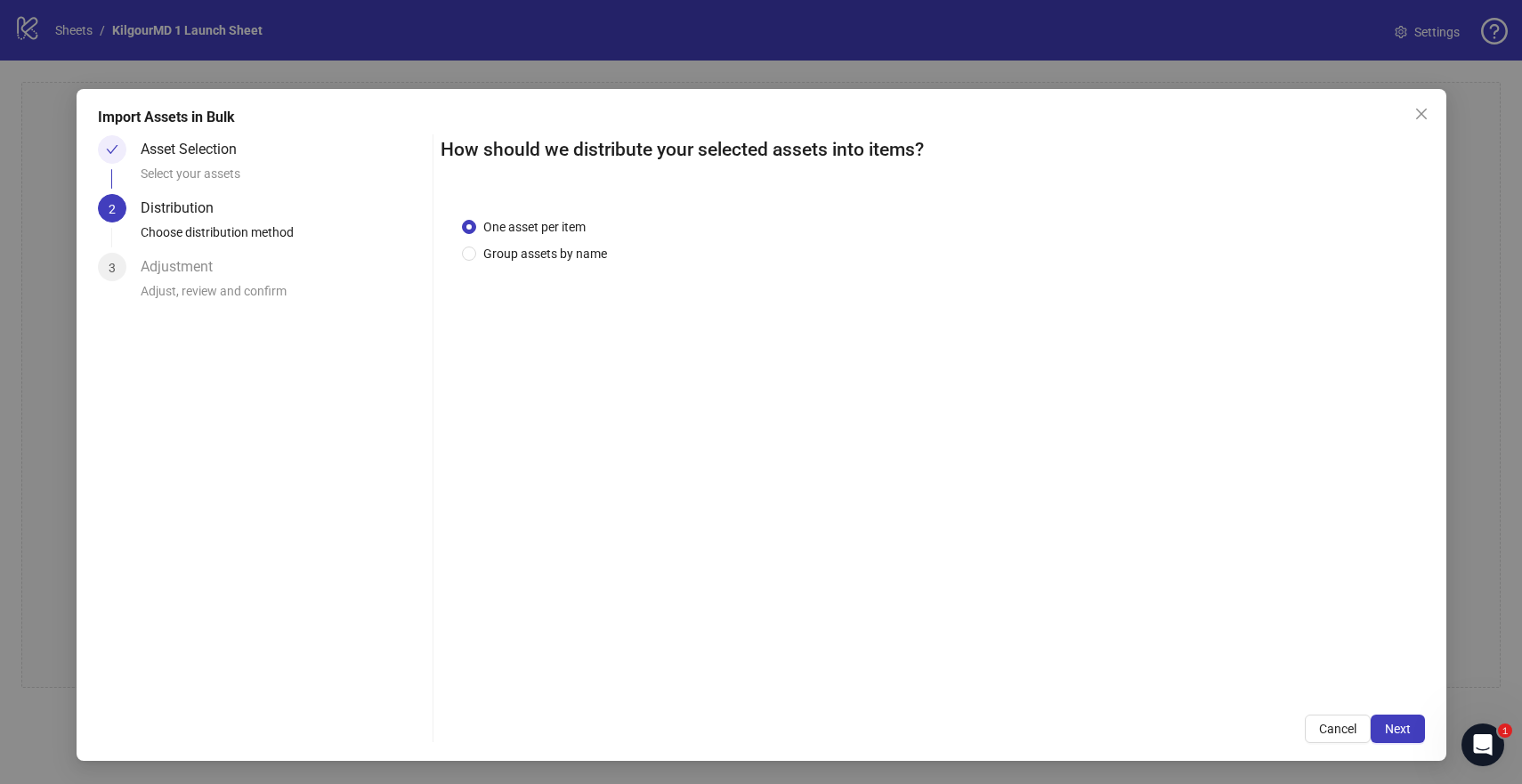 click on "One asset per item Group assets by name" at bounding box center [933, 444] 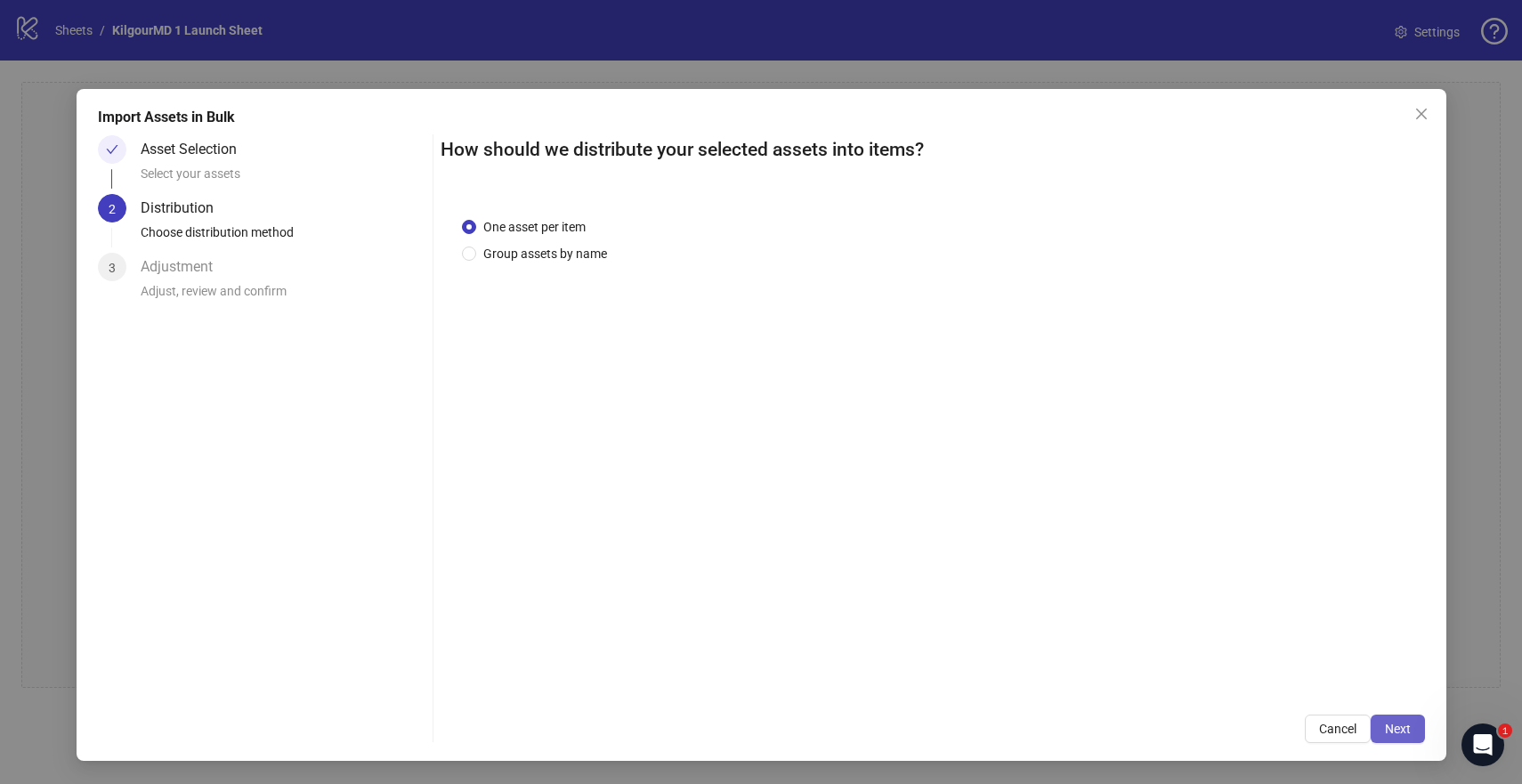 click on "Next" at bounding box center [1397, 729] 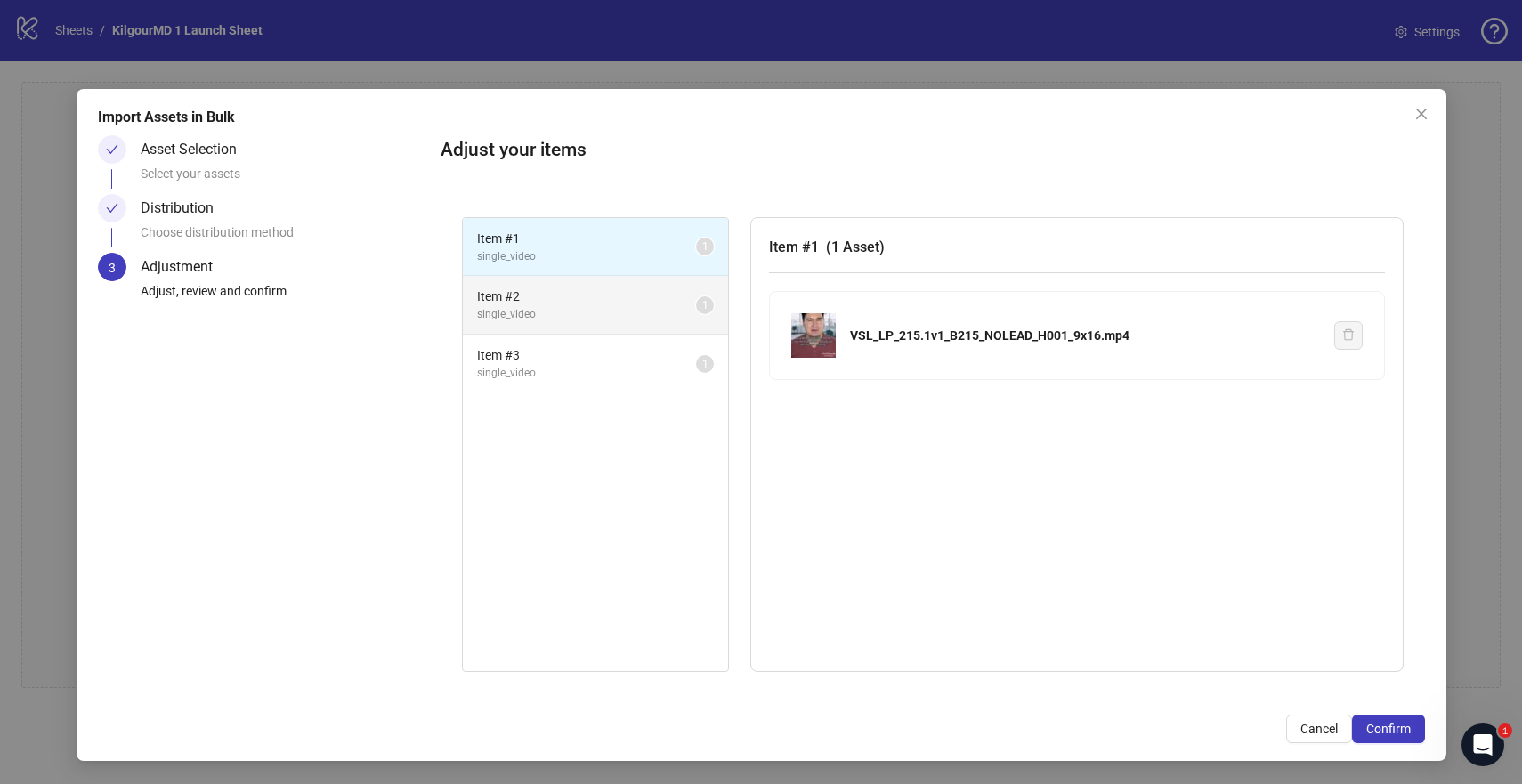 click on "single_video" at bounding box center (587, 314) 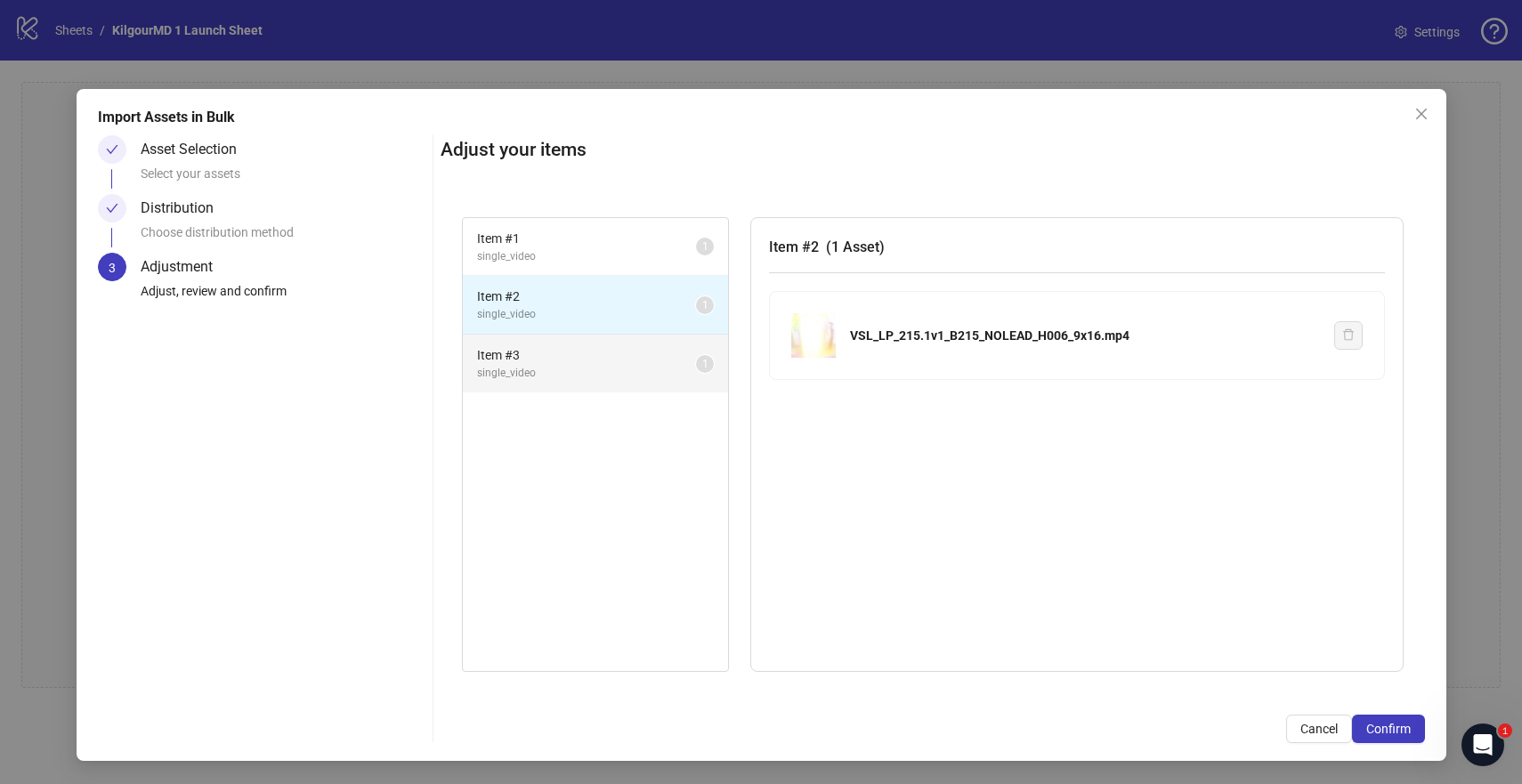 click on "single_video" at bounding box center (587, 373) 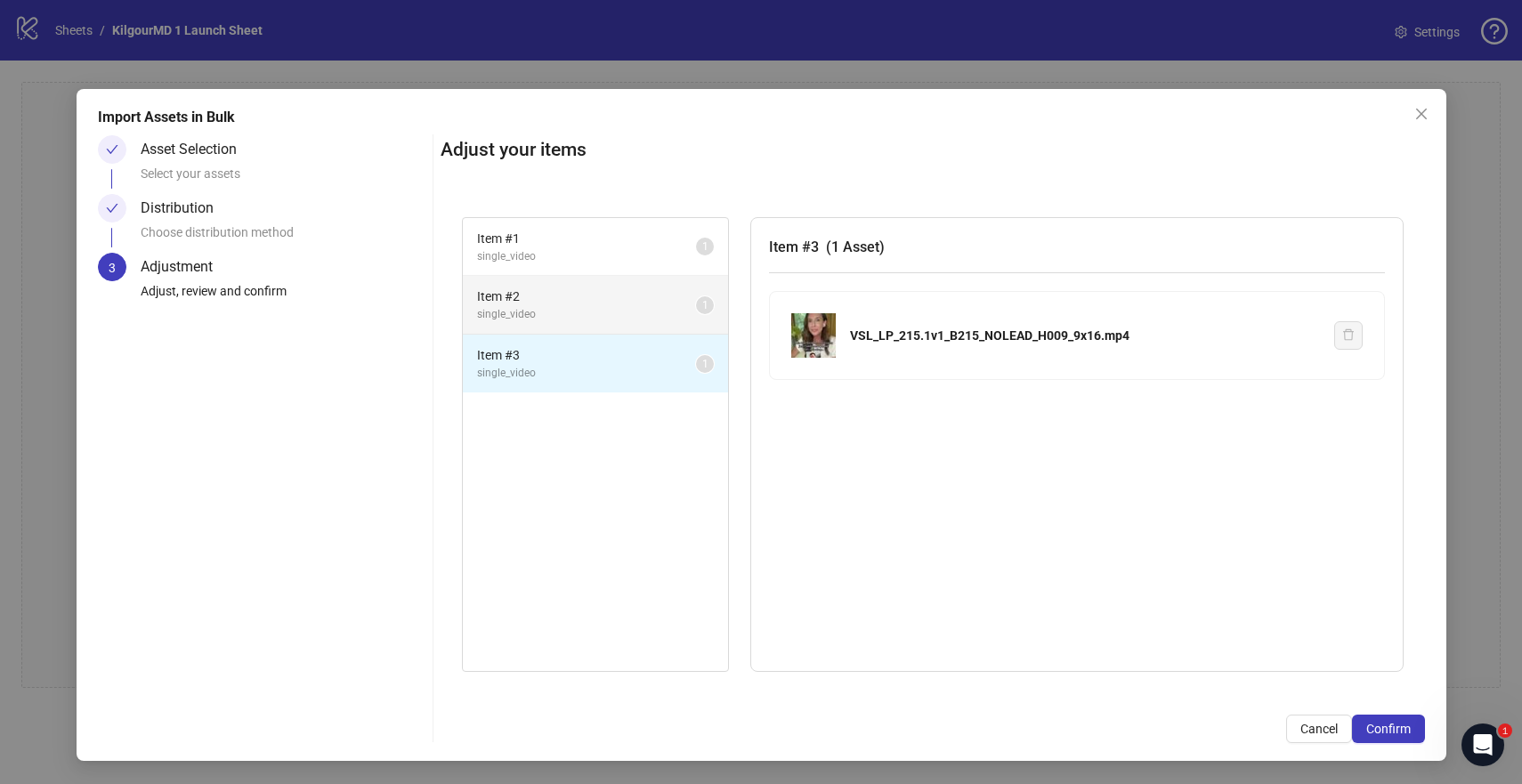 click on "single_video" at bounding box center (587, 314) 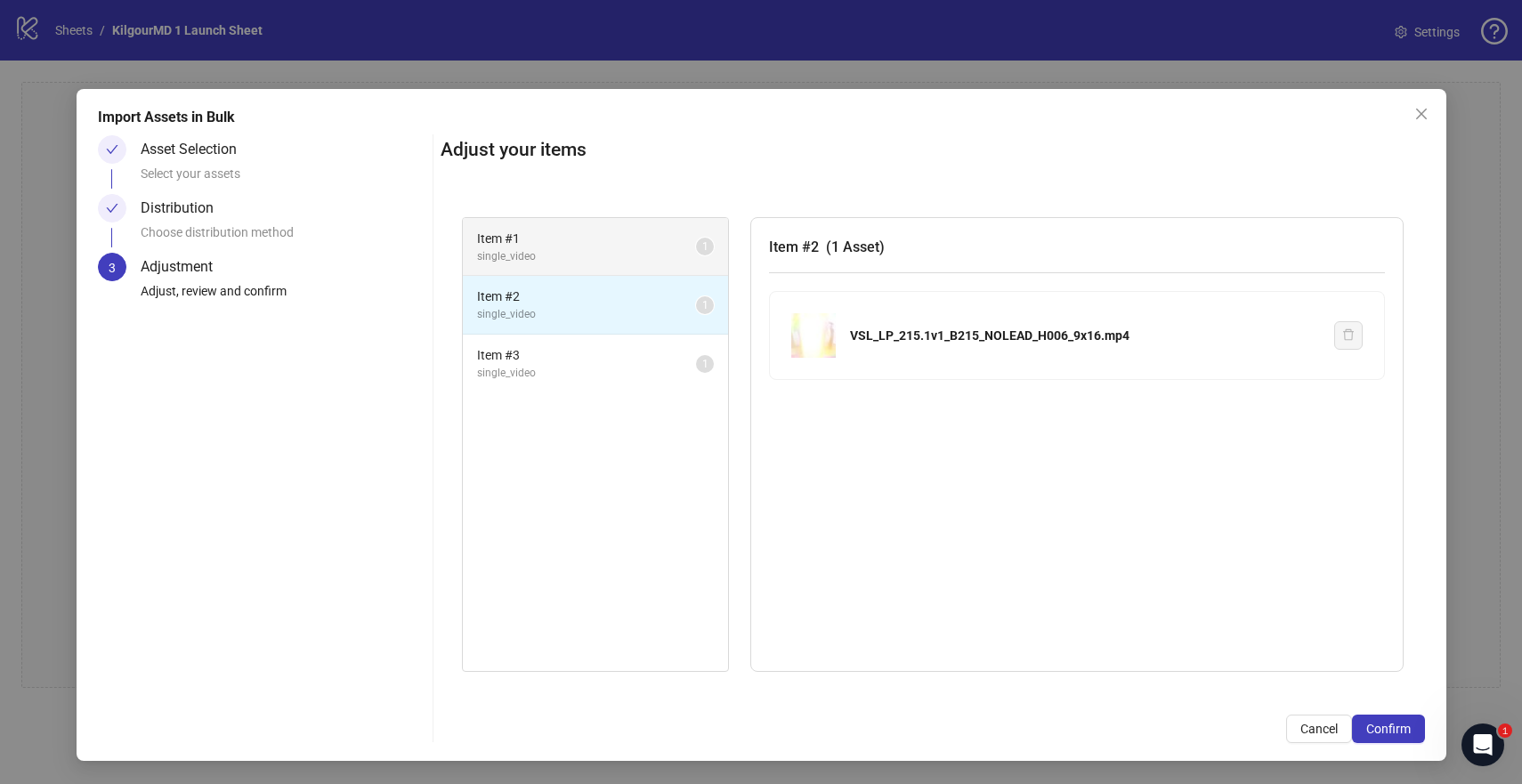 click on "Item # 1" at bounding box center [587, 238] 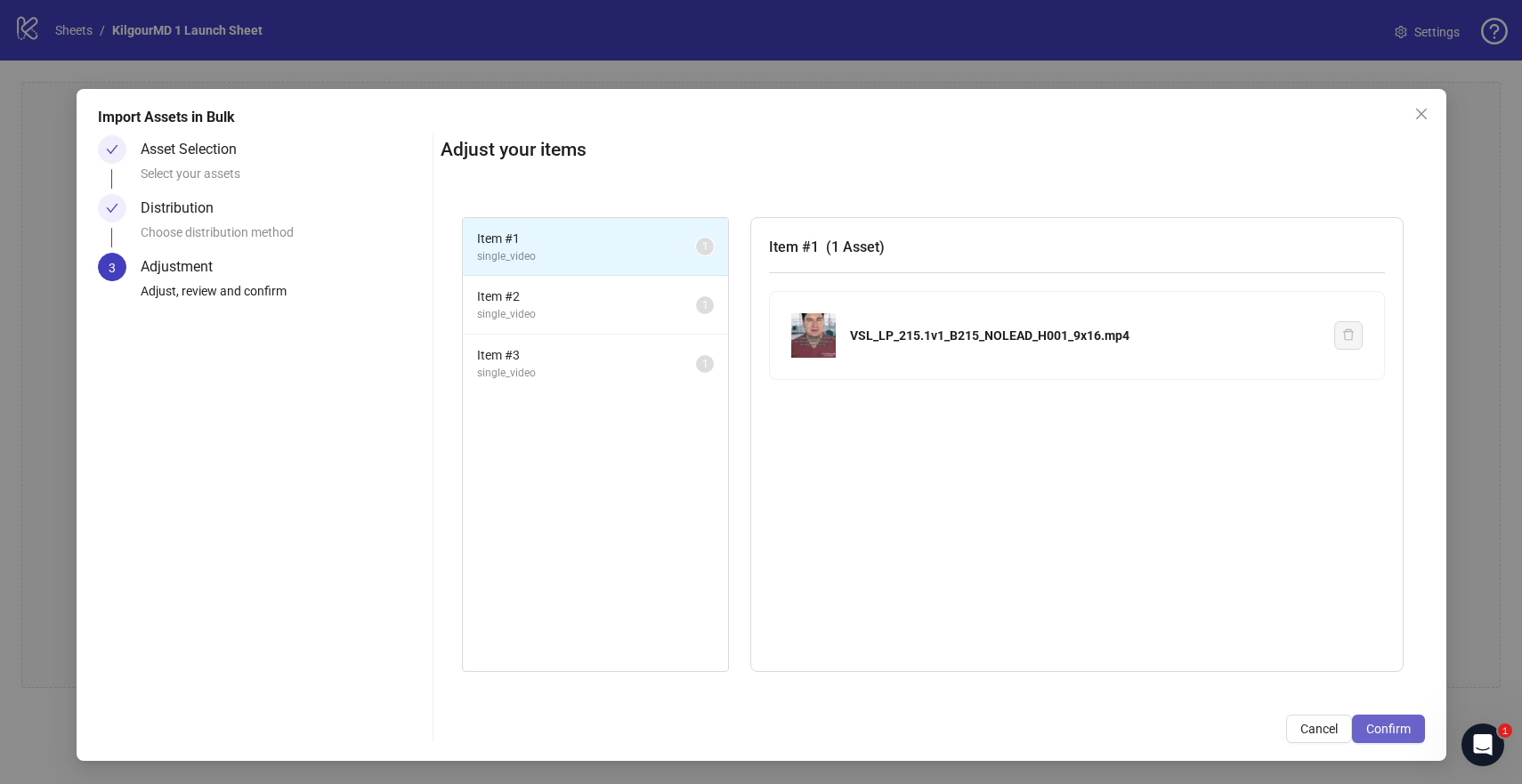 click on "Confirm" at bounding box center (1388, 729) 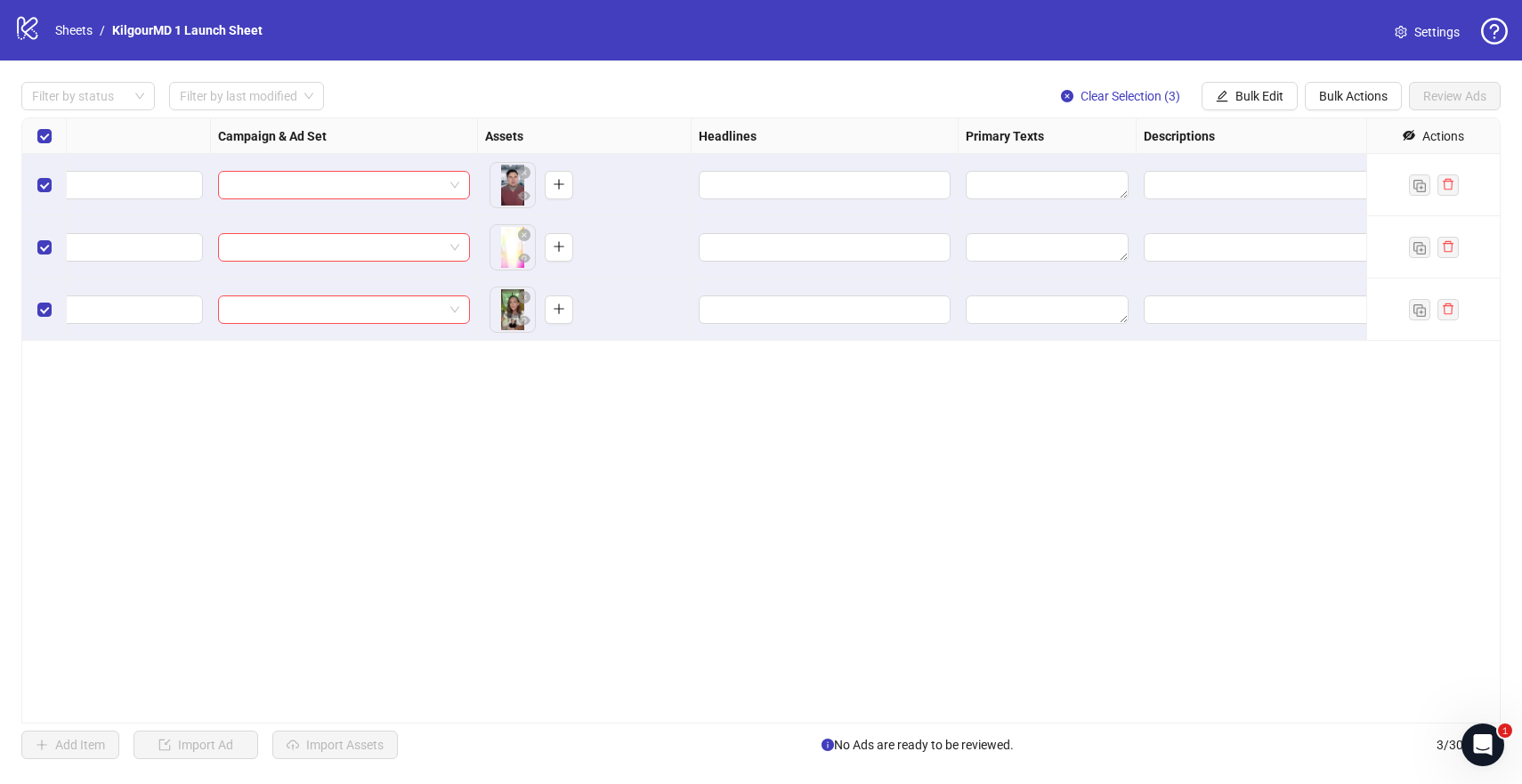 scroll, scrollTop: 0, scrollLeft: 0, axis: both 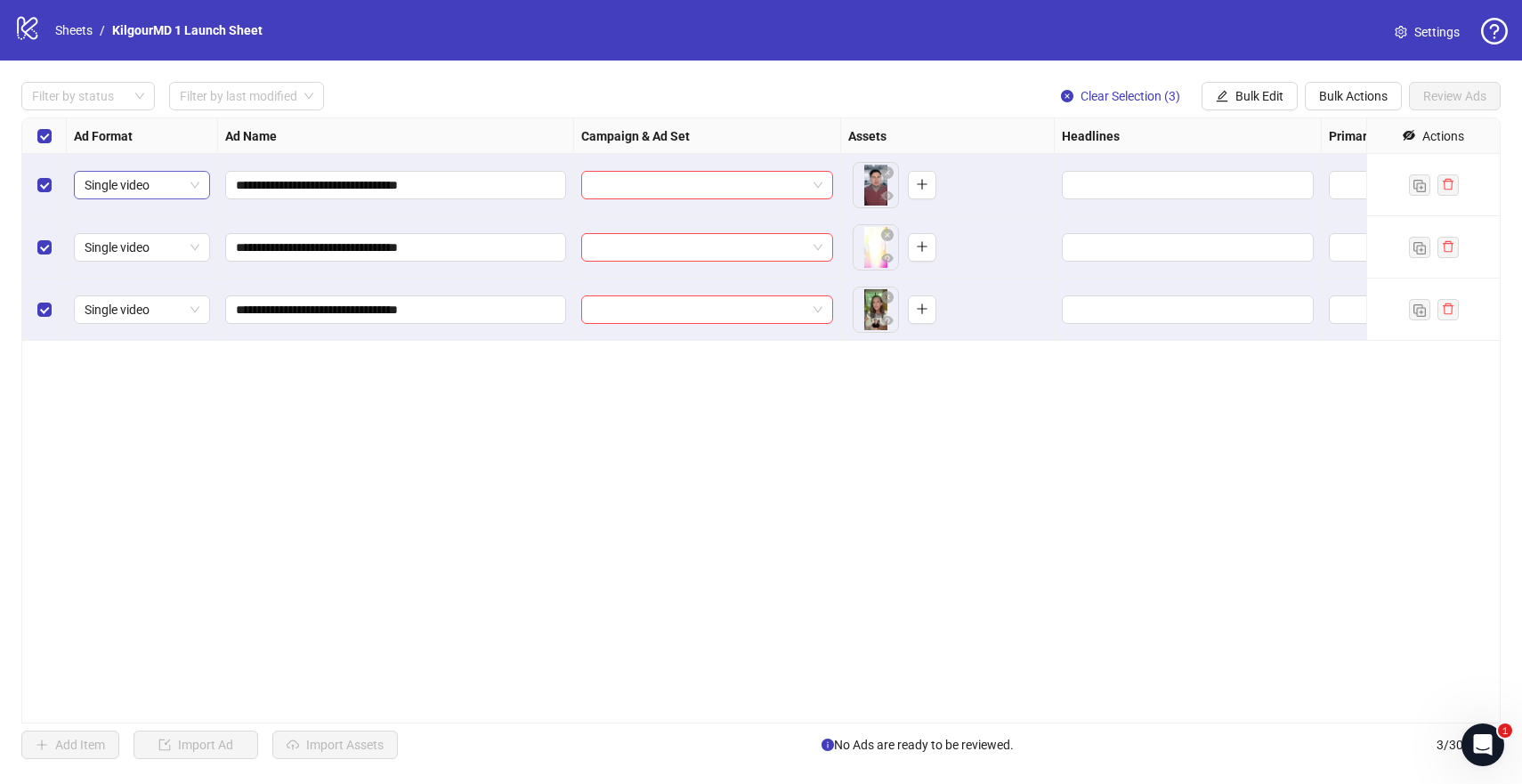 click on "Single video" at bounding box center (142, 185) 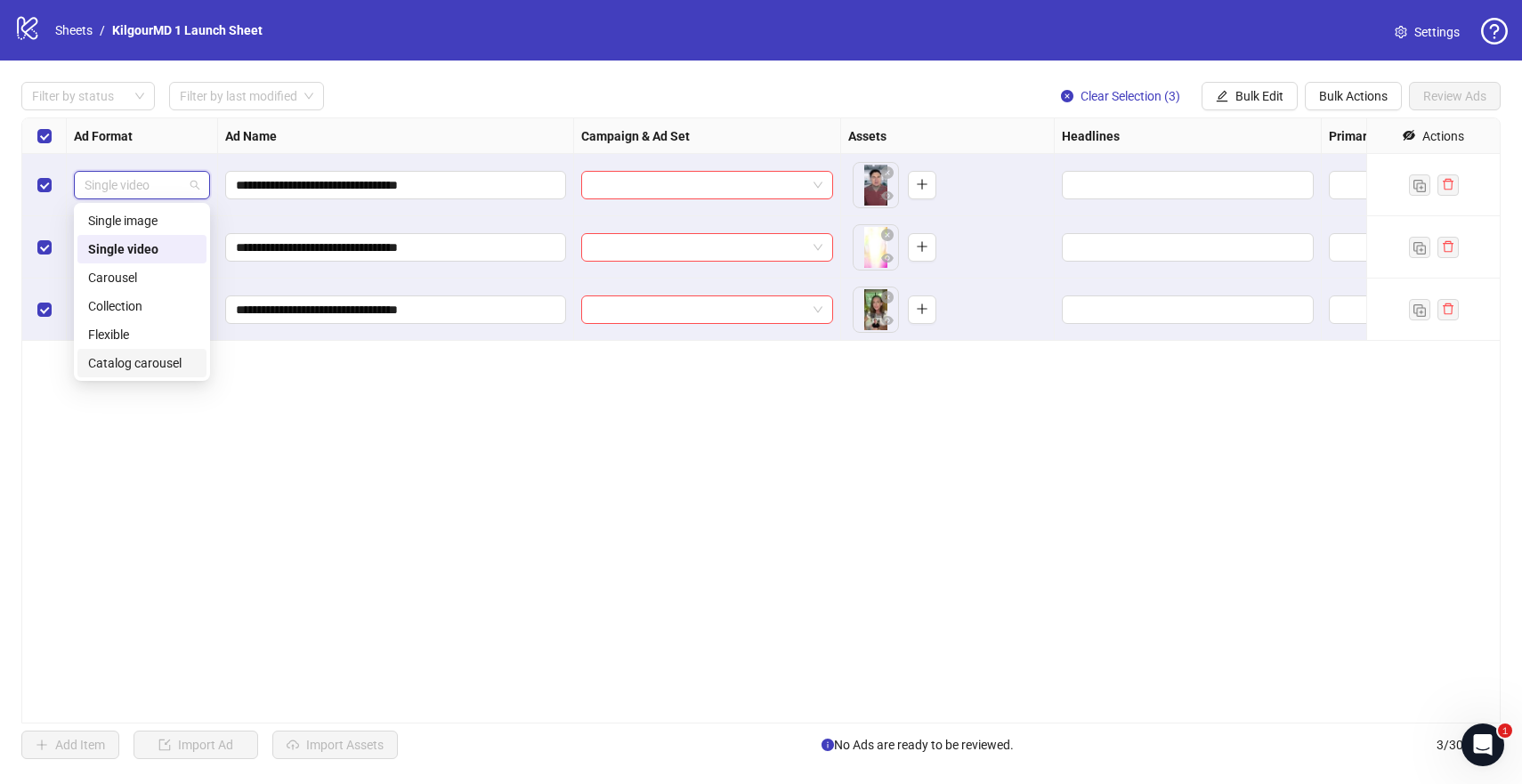 click on "**********" at bounding box center (761, 420) 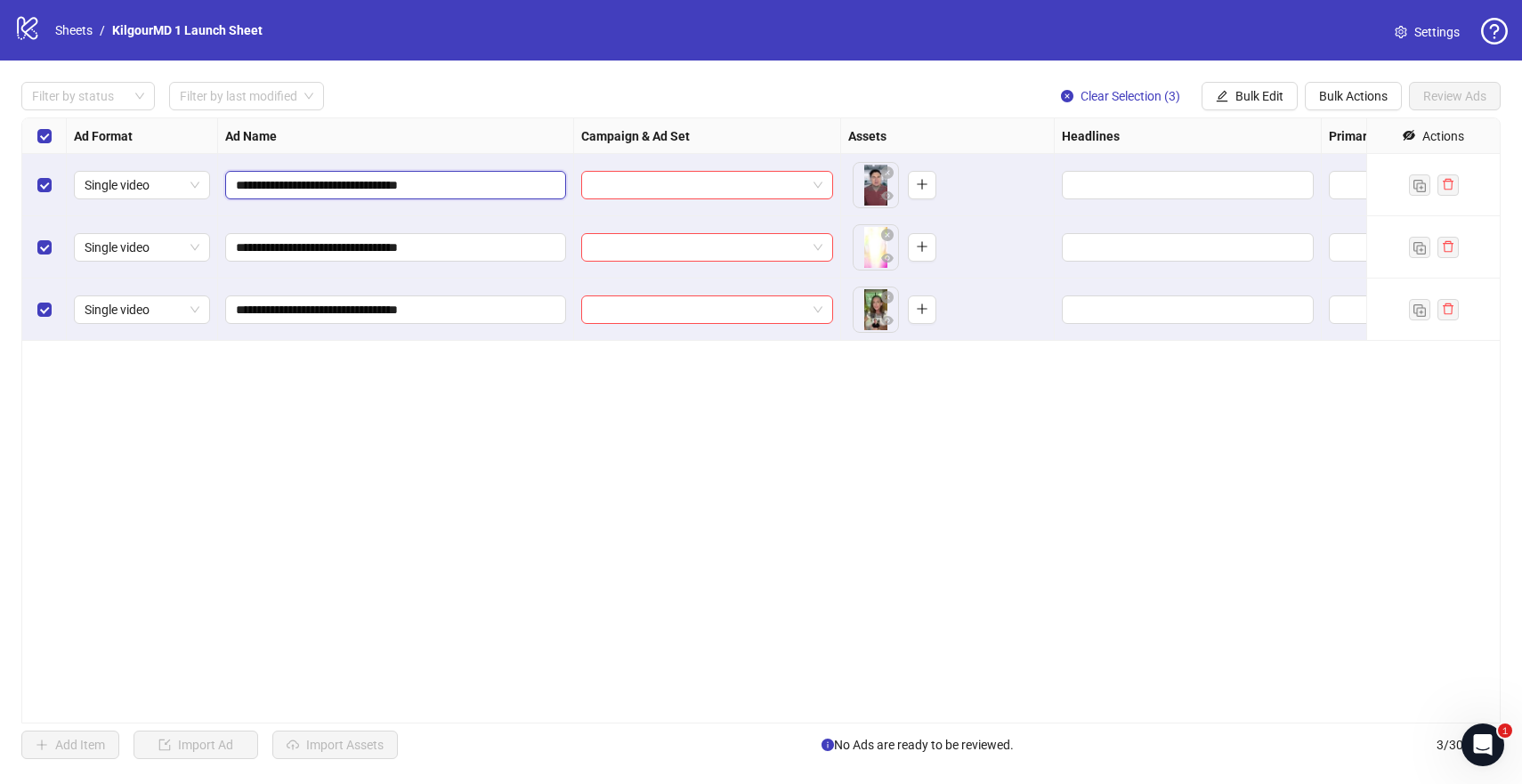 click on "**********" at bounding box center (393, 185) 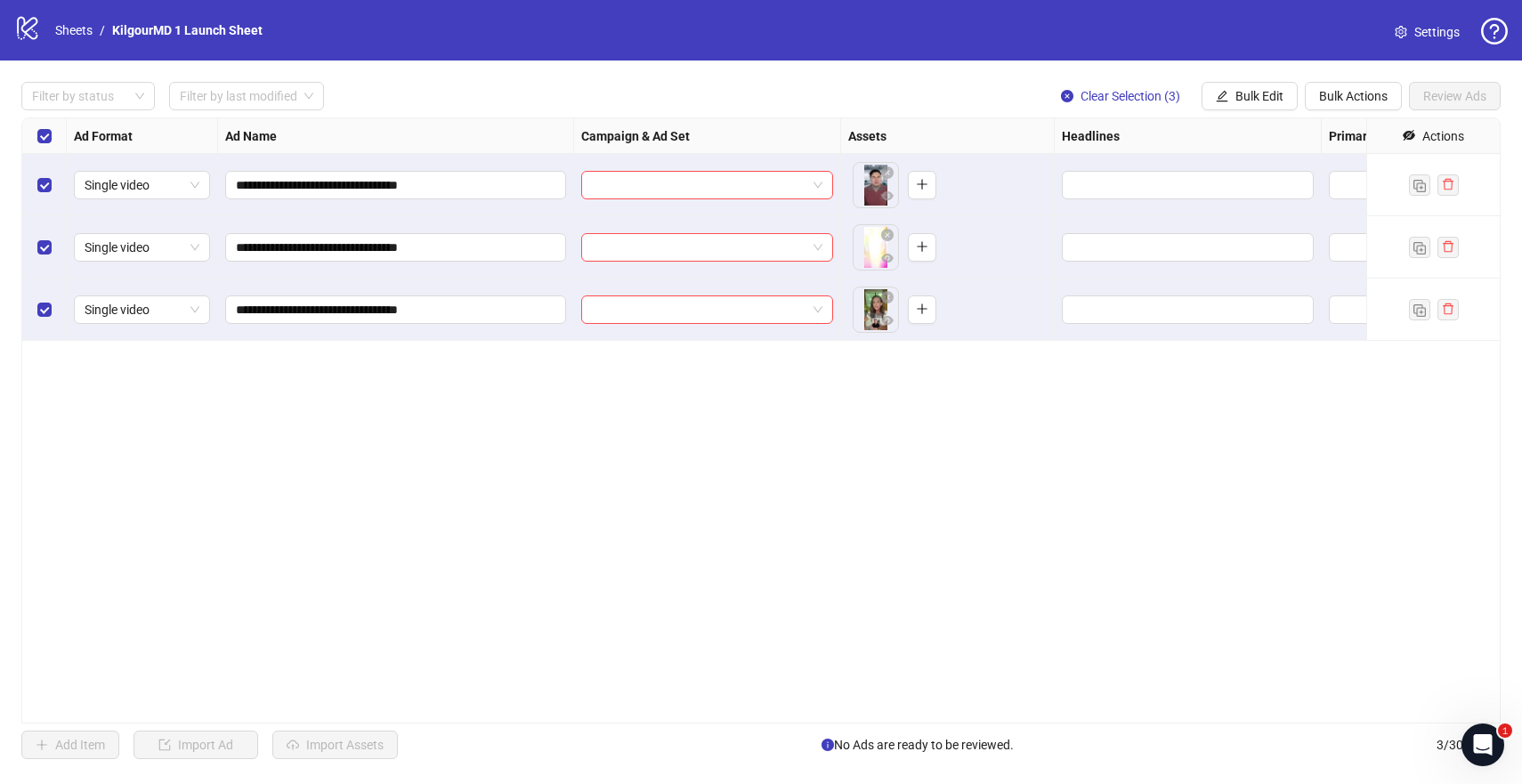 click at bounding box center (708, 185) 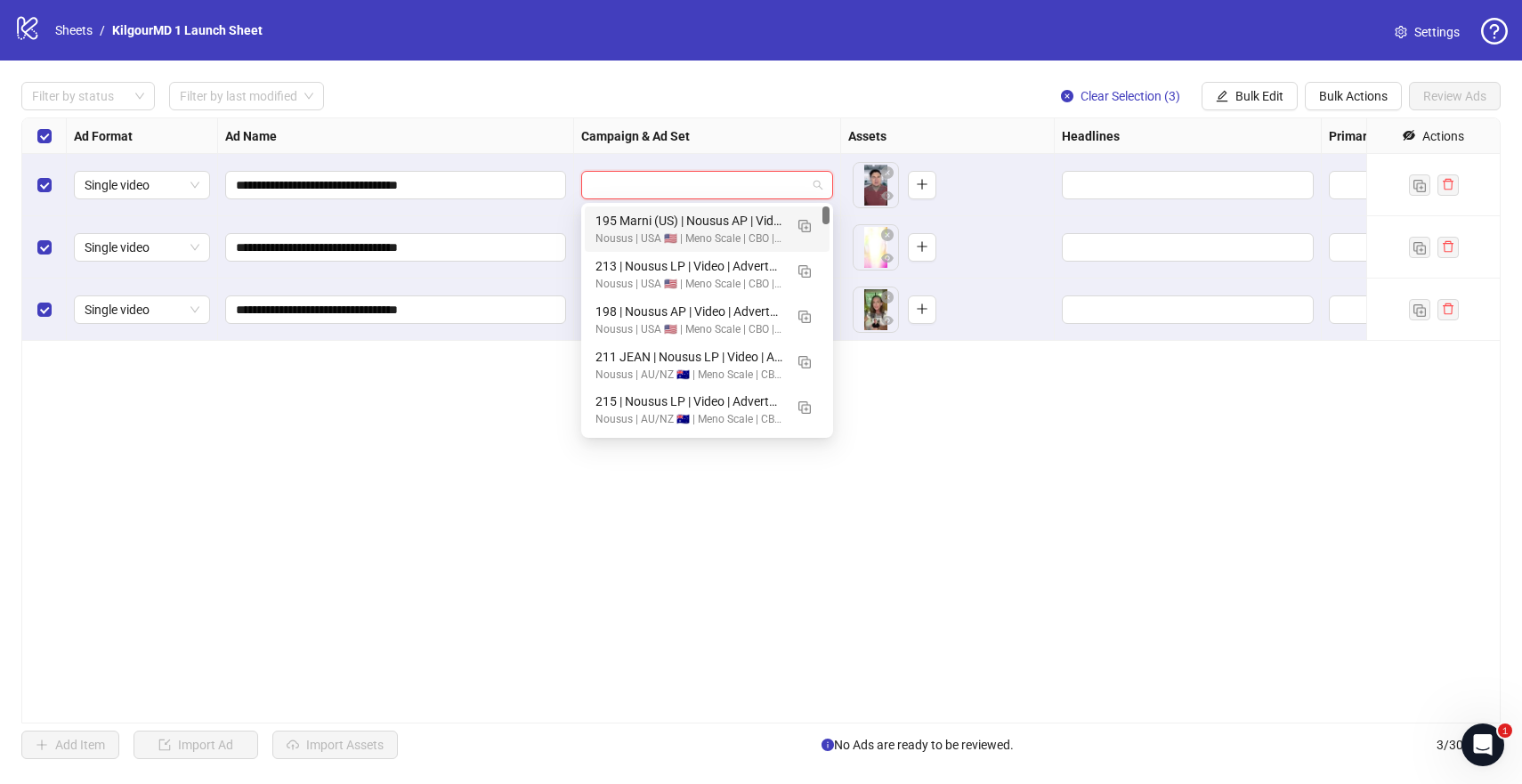 click at bounding box center (699, 185) 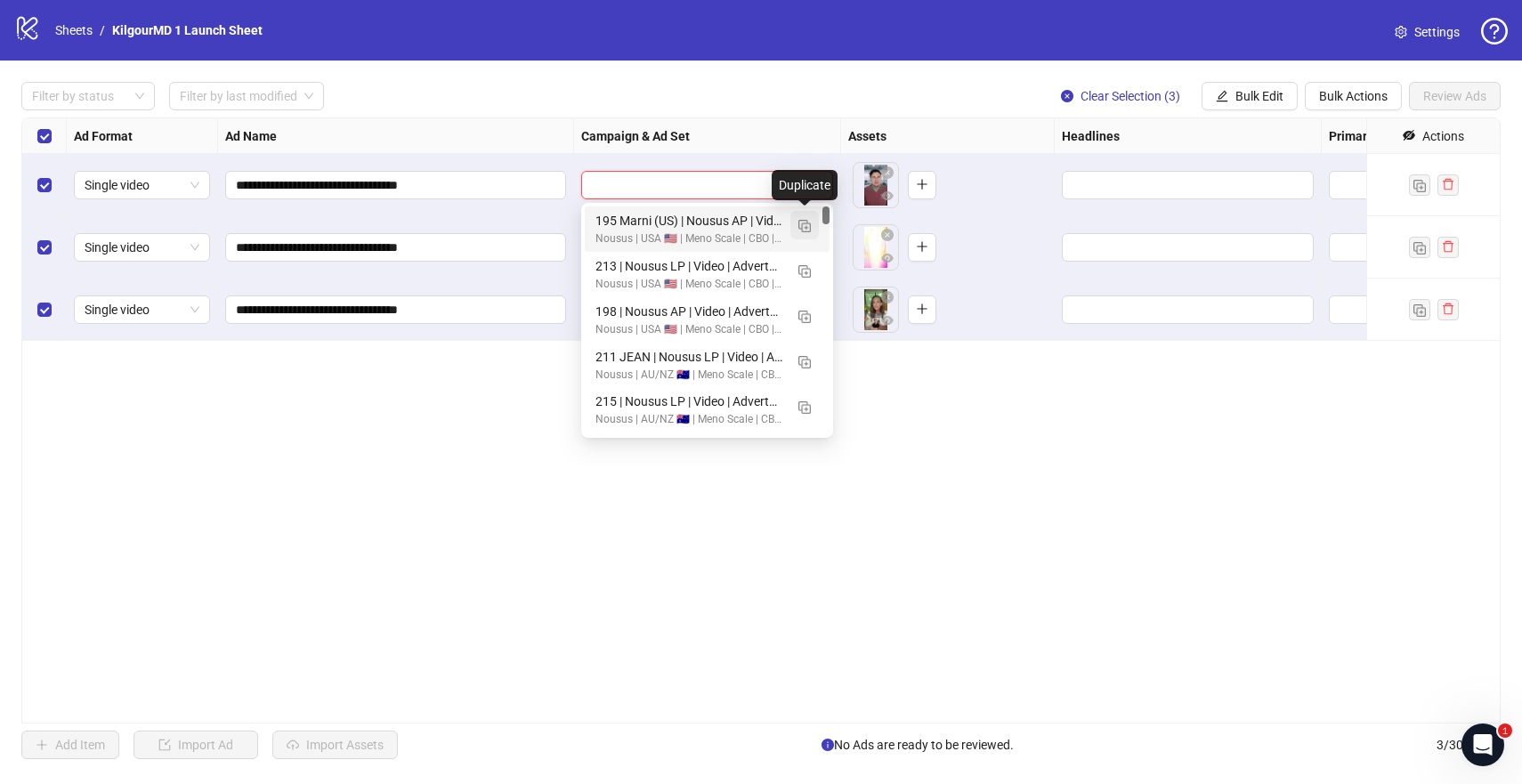 click at bounding box center [805, 226] 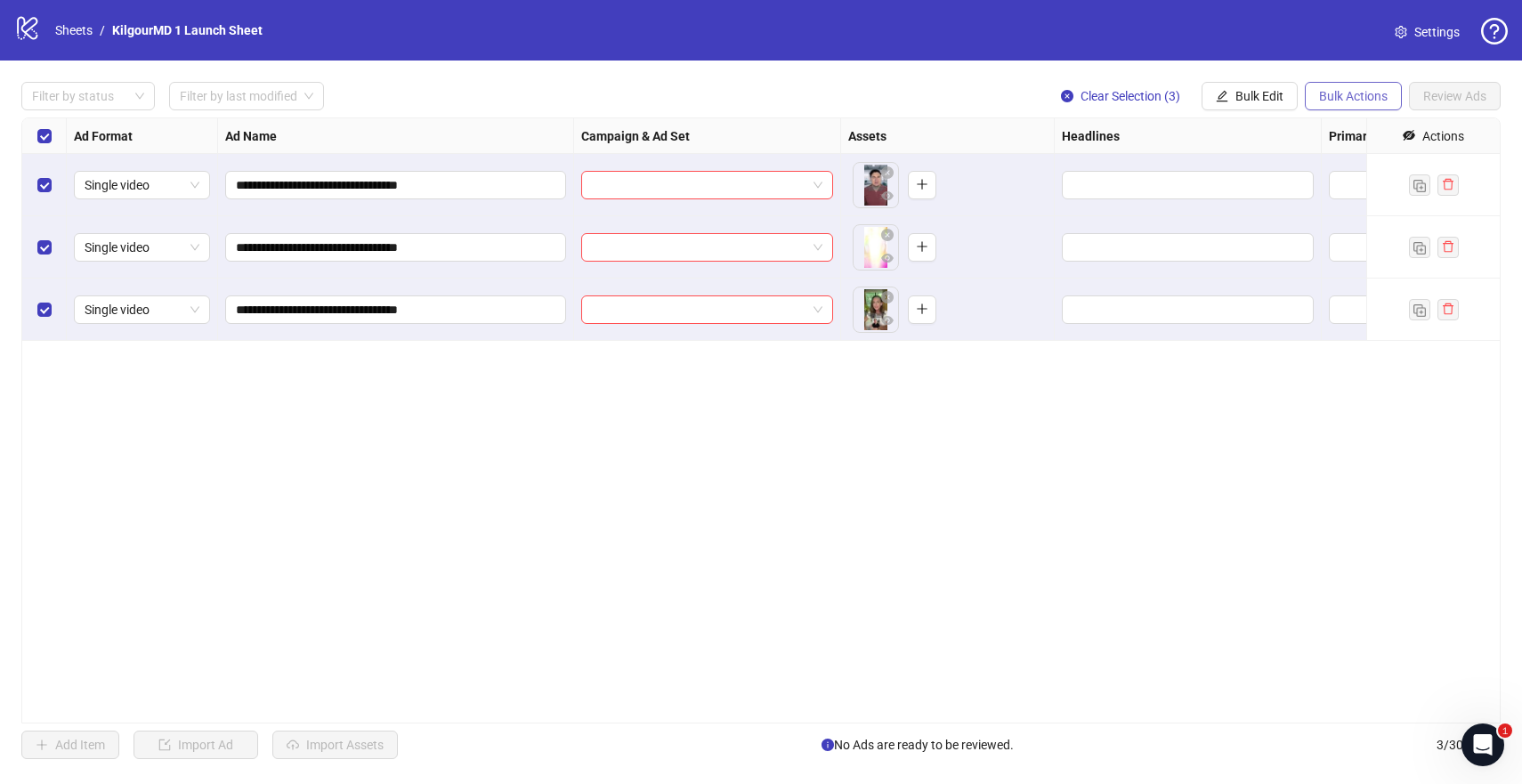click on "Bulk Actions" at bounding box center (1353, 96) 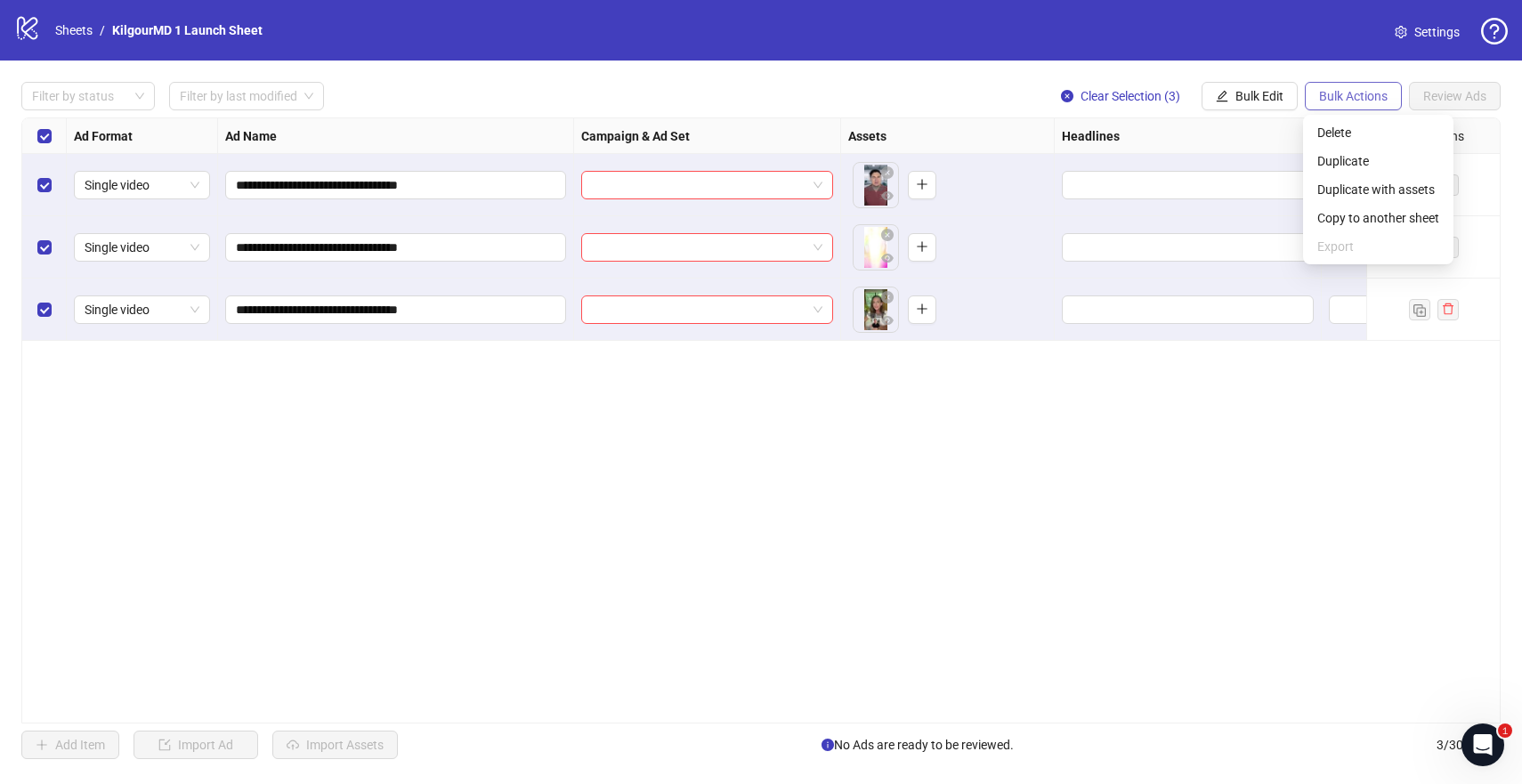 click on "Bulk Actions" at bounding box center [1353, 96] 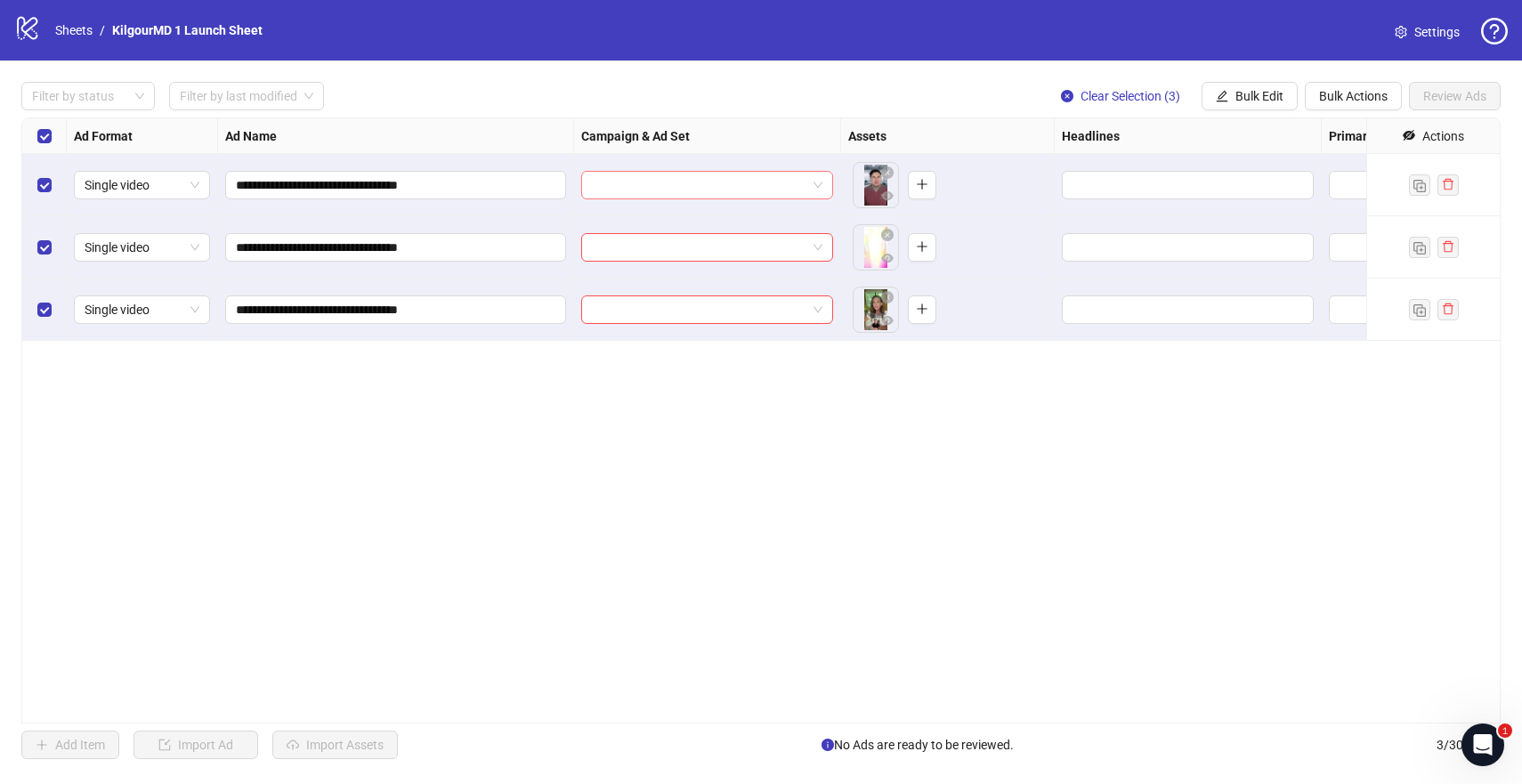 click at bounding box center [699, 185] 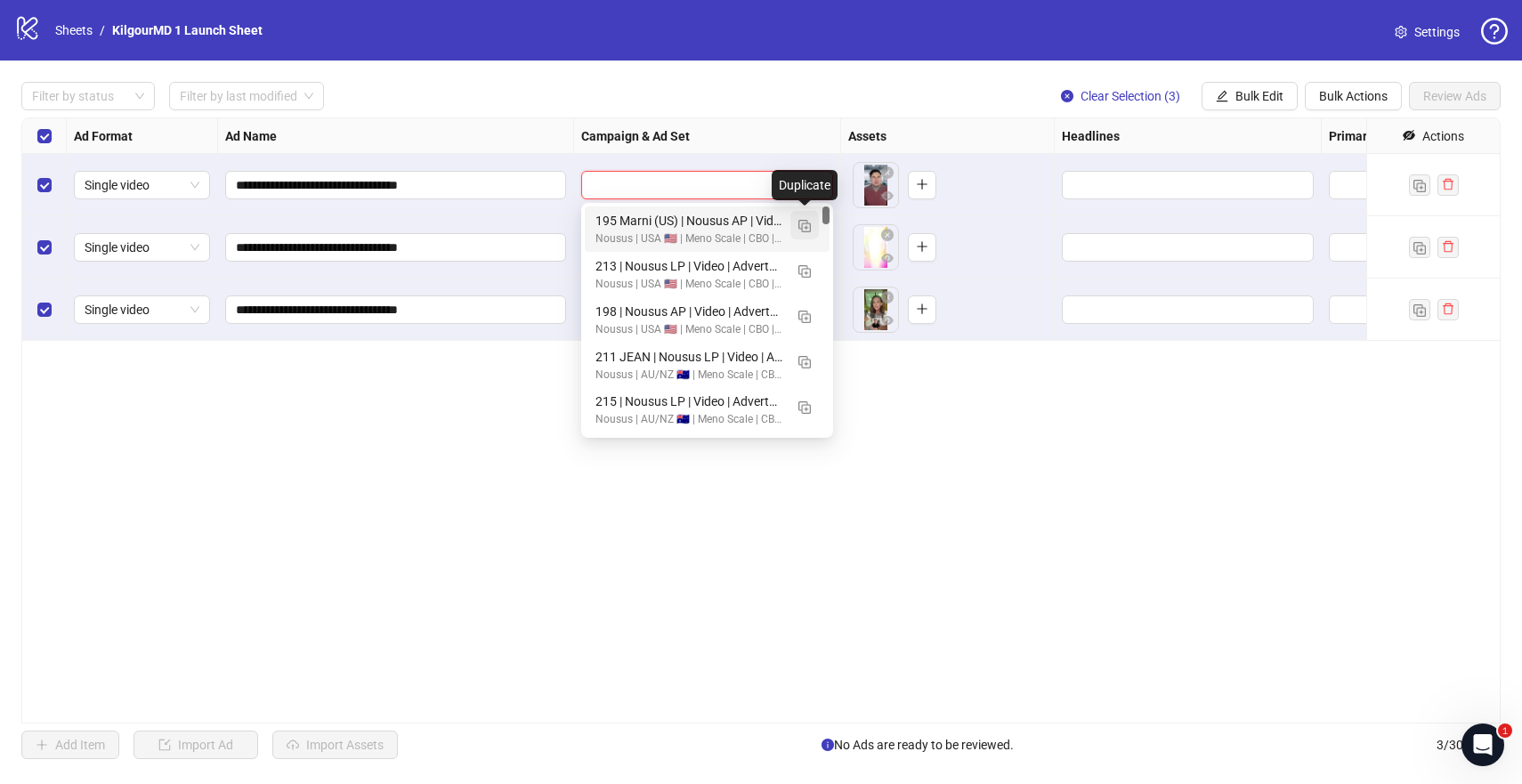 drag, startPoint x: 728, startPoint y: 223, endPoint x: 807, endPoint y: 229, distance: 79.22752 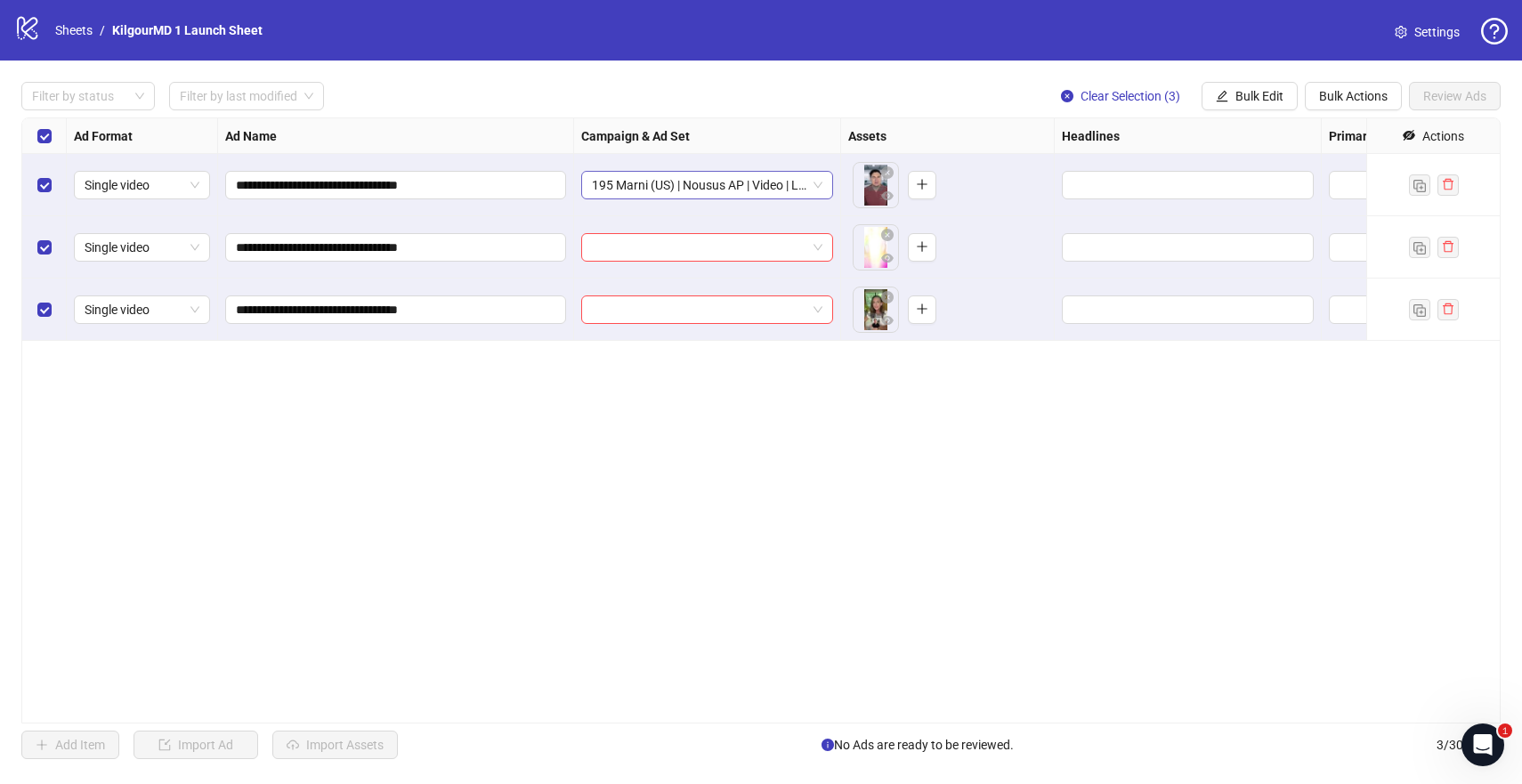 click on "195 Marni (US) | Nousus AP | Video | Lander | Menopause | If you choose" at bounding box center [707, 185] 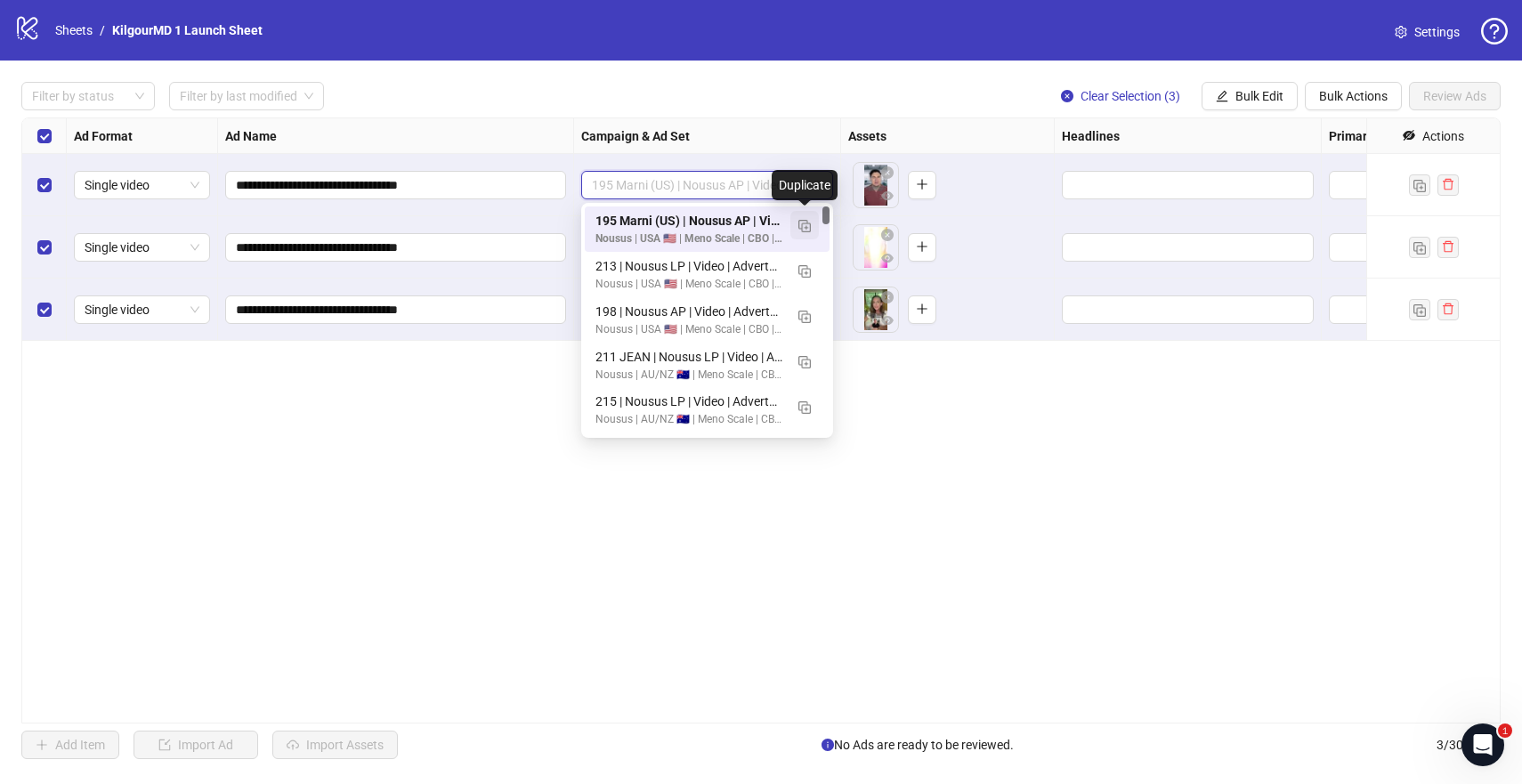 click at bounding box center [805, 226] 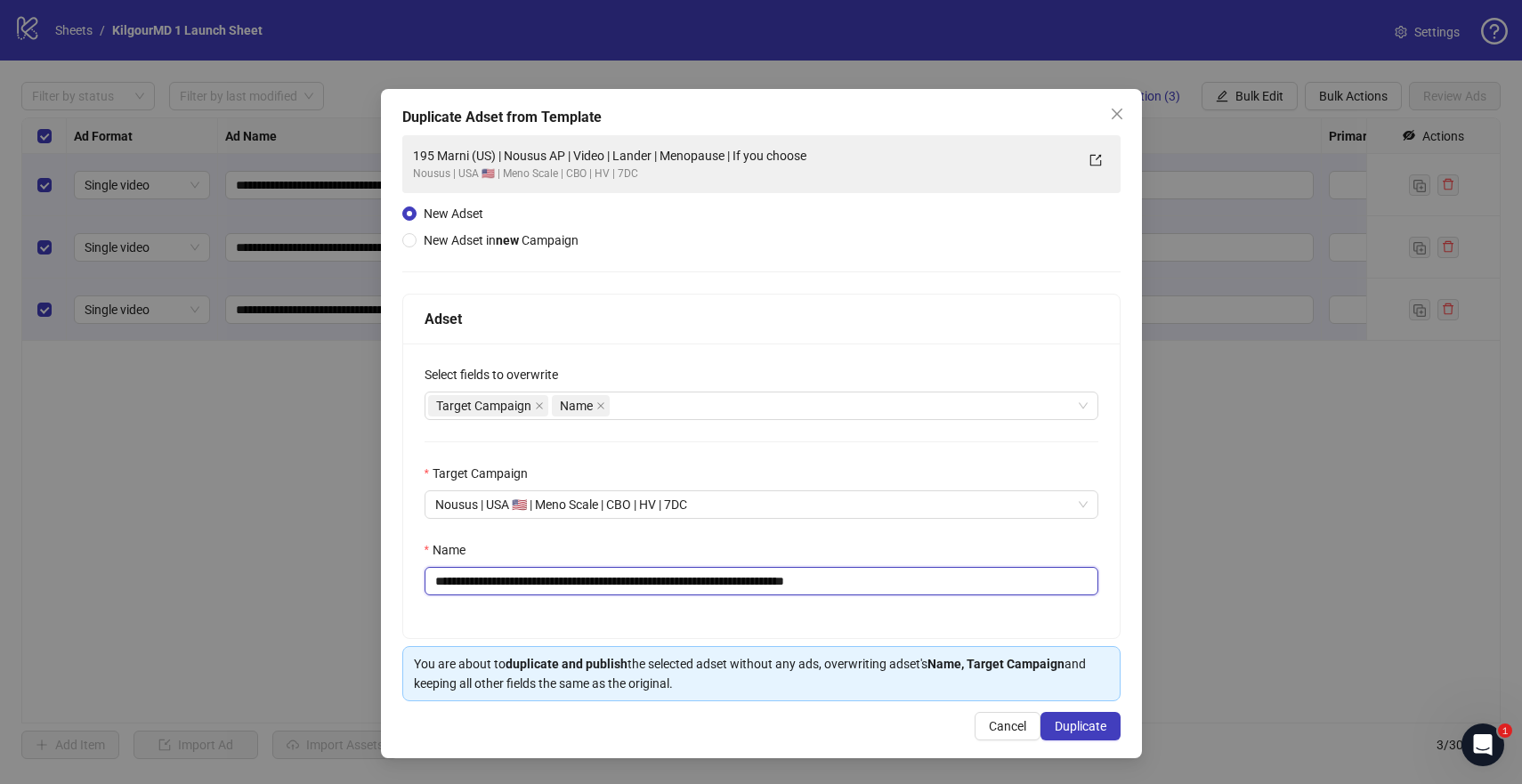 click on "**********" at bounding box center (761, 581) 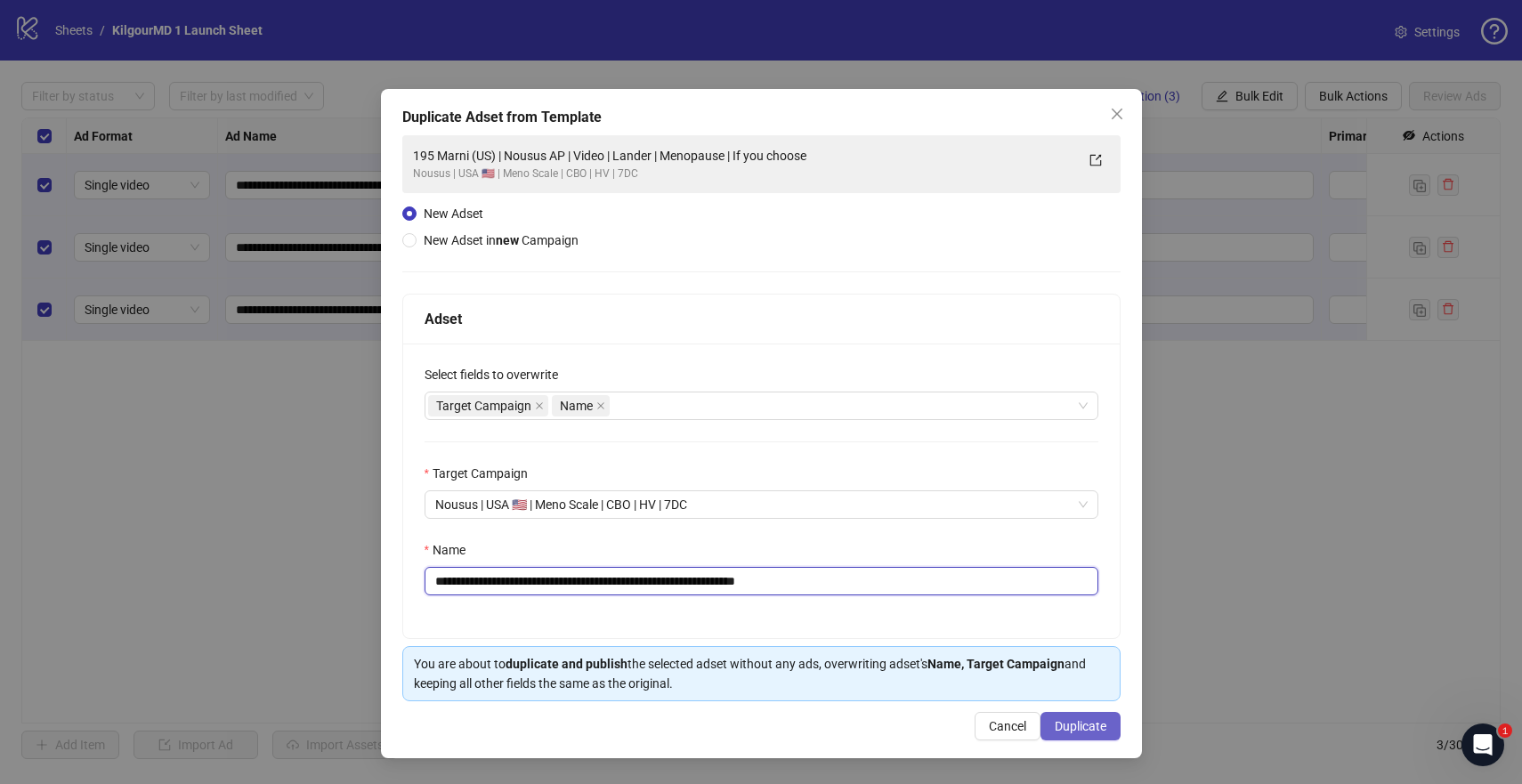 type on "**********" 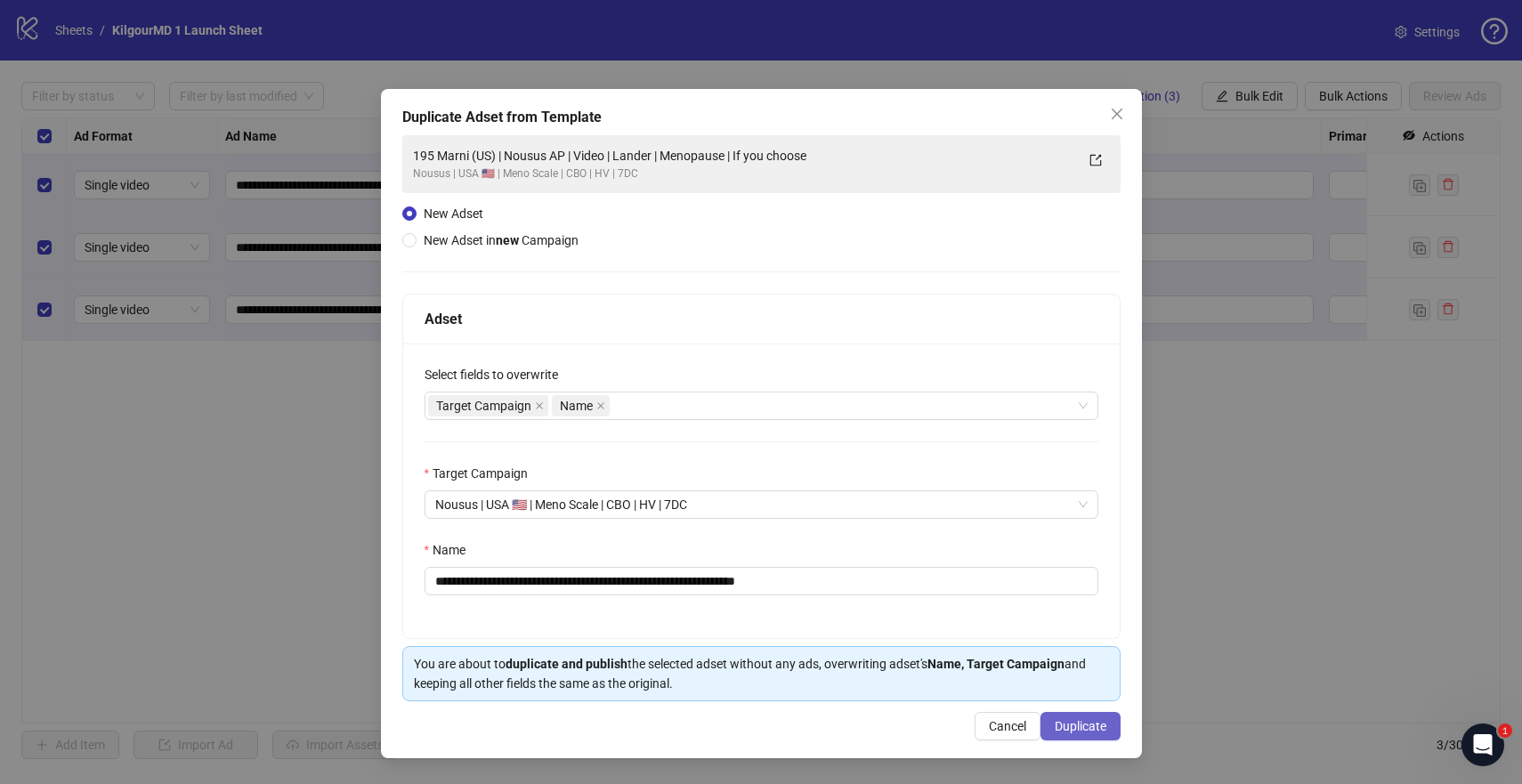 click on "Duplicate" at bounding box center (1081, 726) 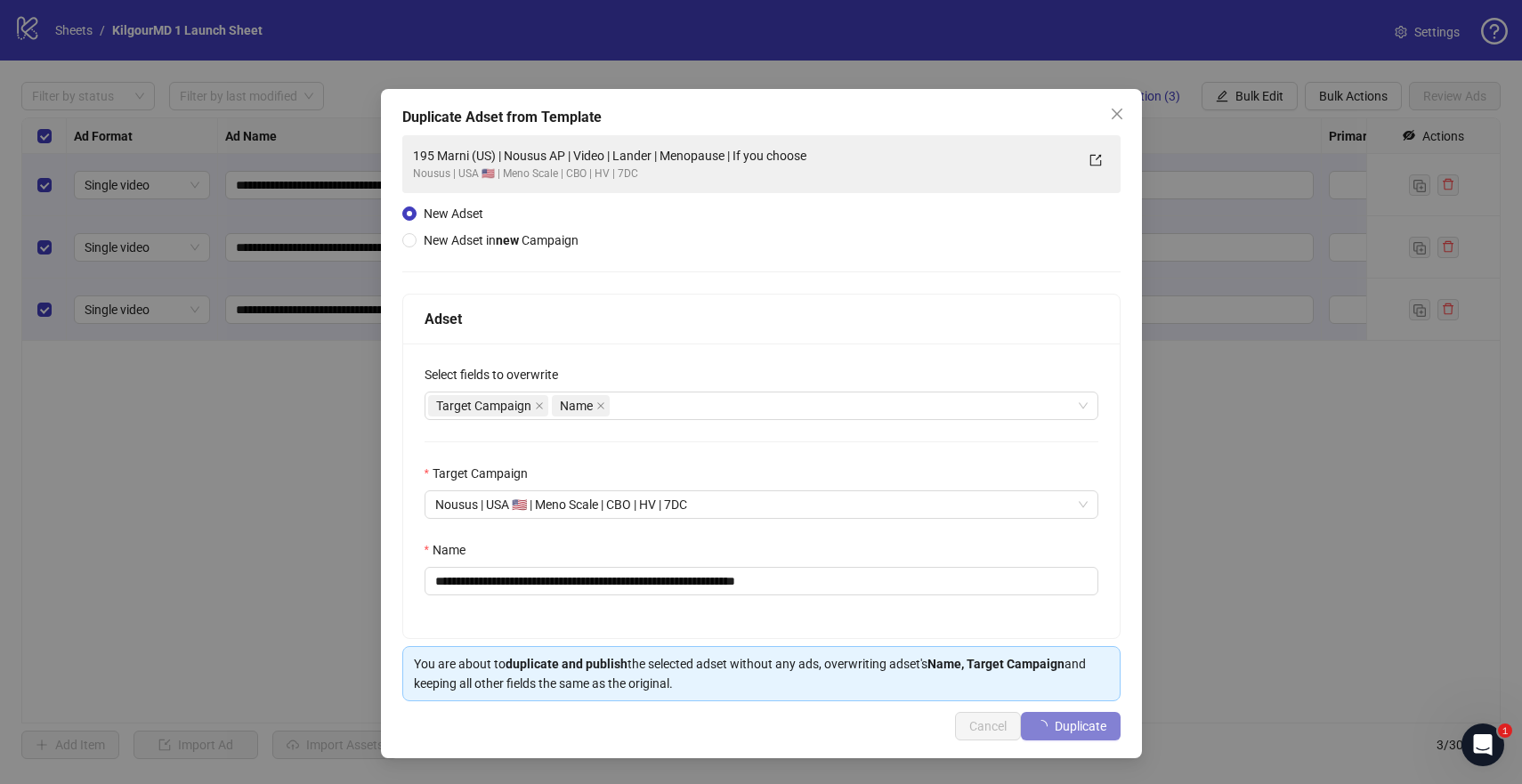 type 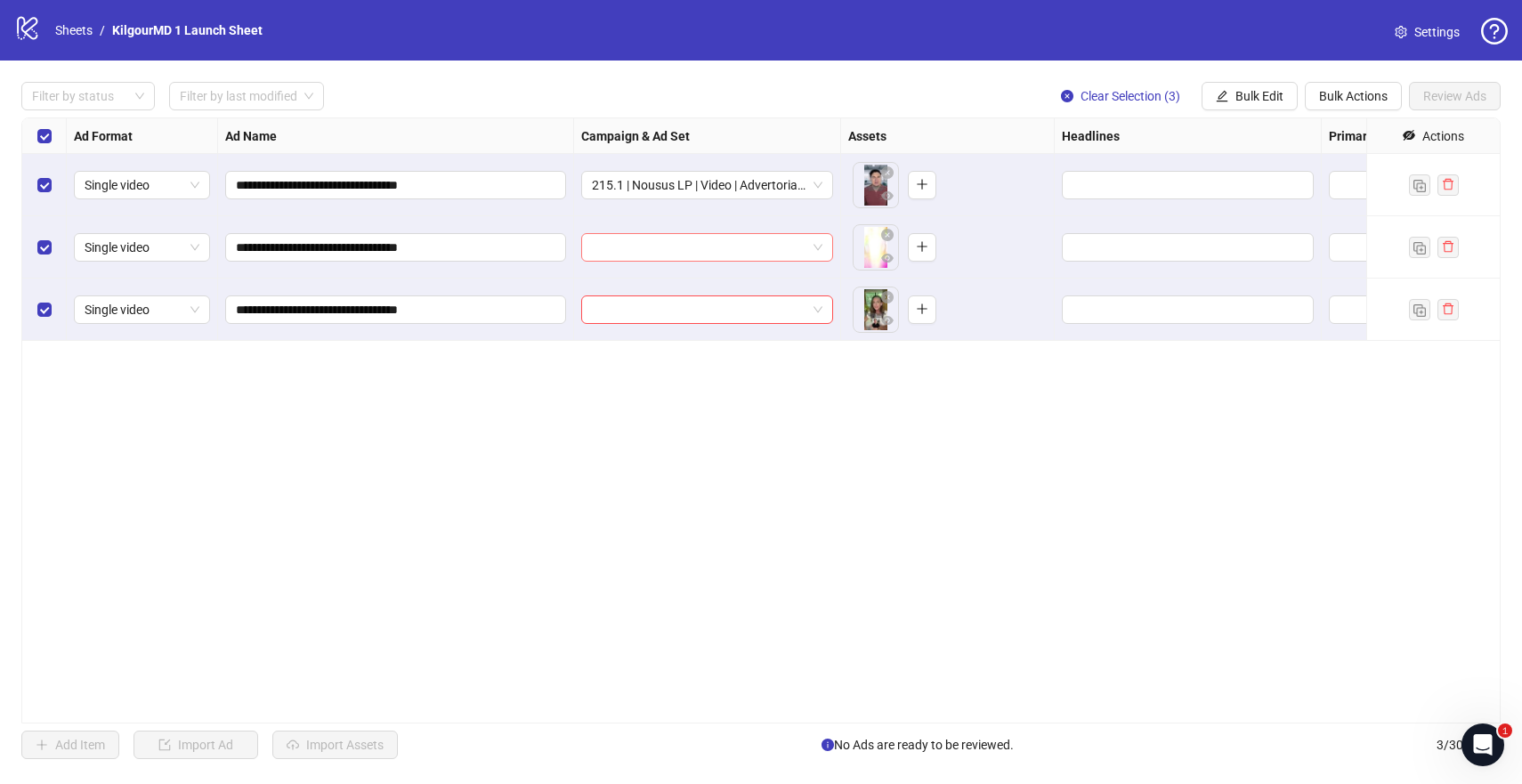 click at bounding box center [699, 247] 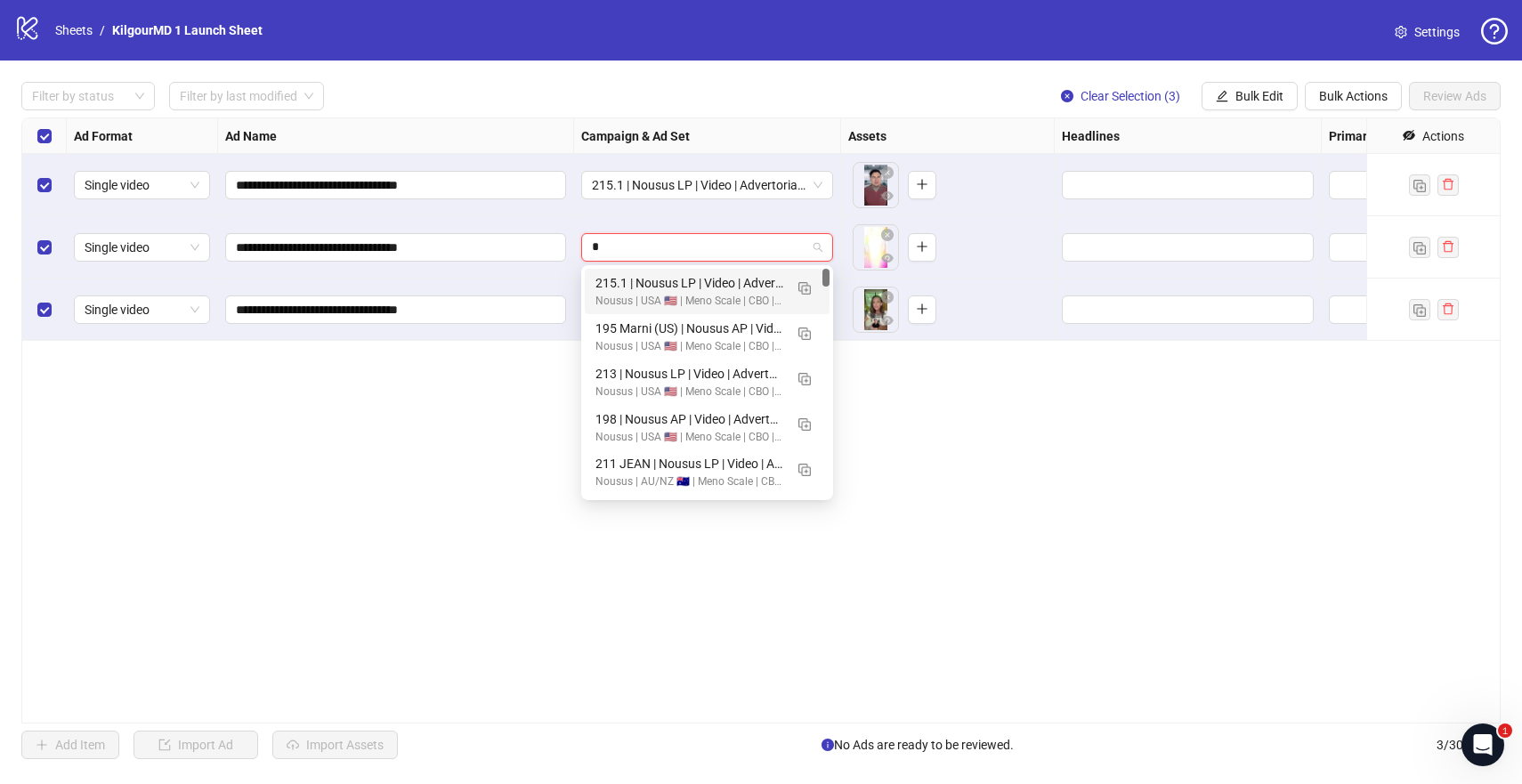 type on "**" 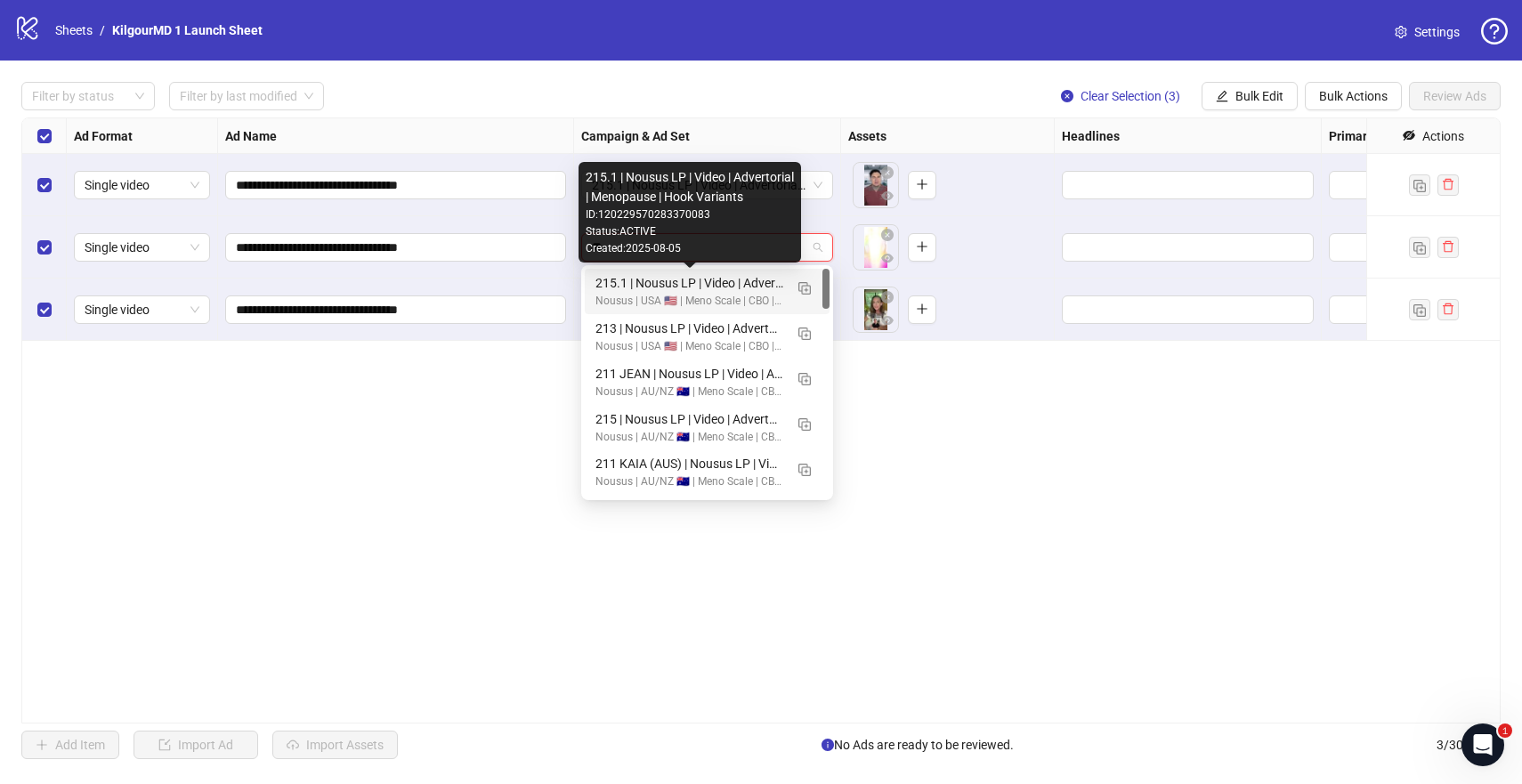 click on "215.1 | Nousus LP | Video | Advertorial | Menopause | Hook Variants" at bounding box center [689, 283] 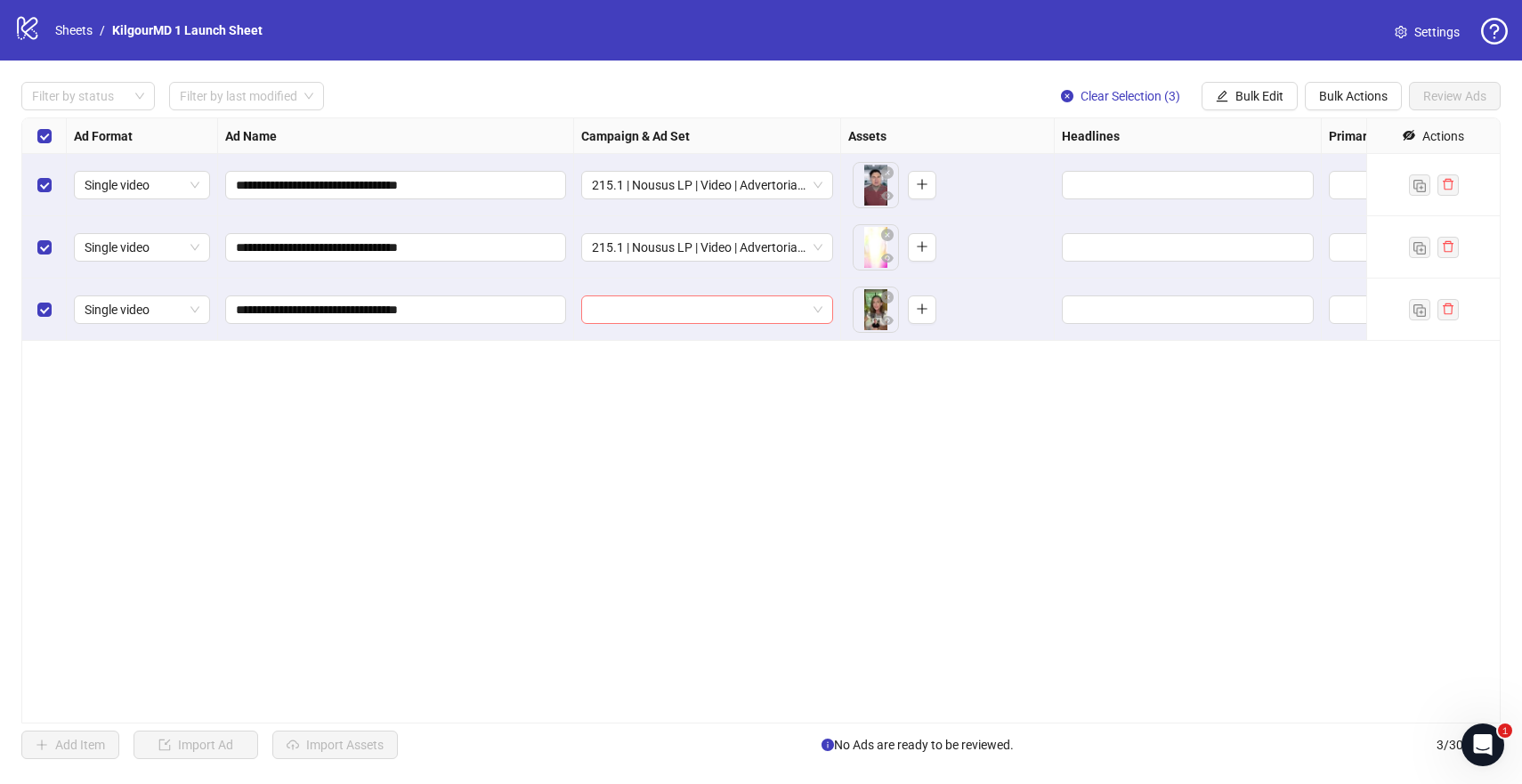 click at bounding box center [699, 310] 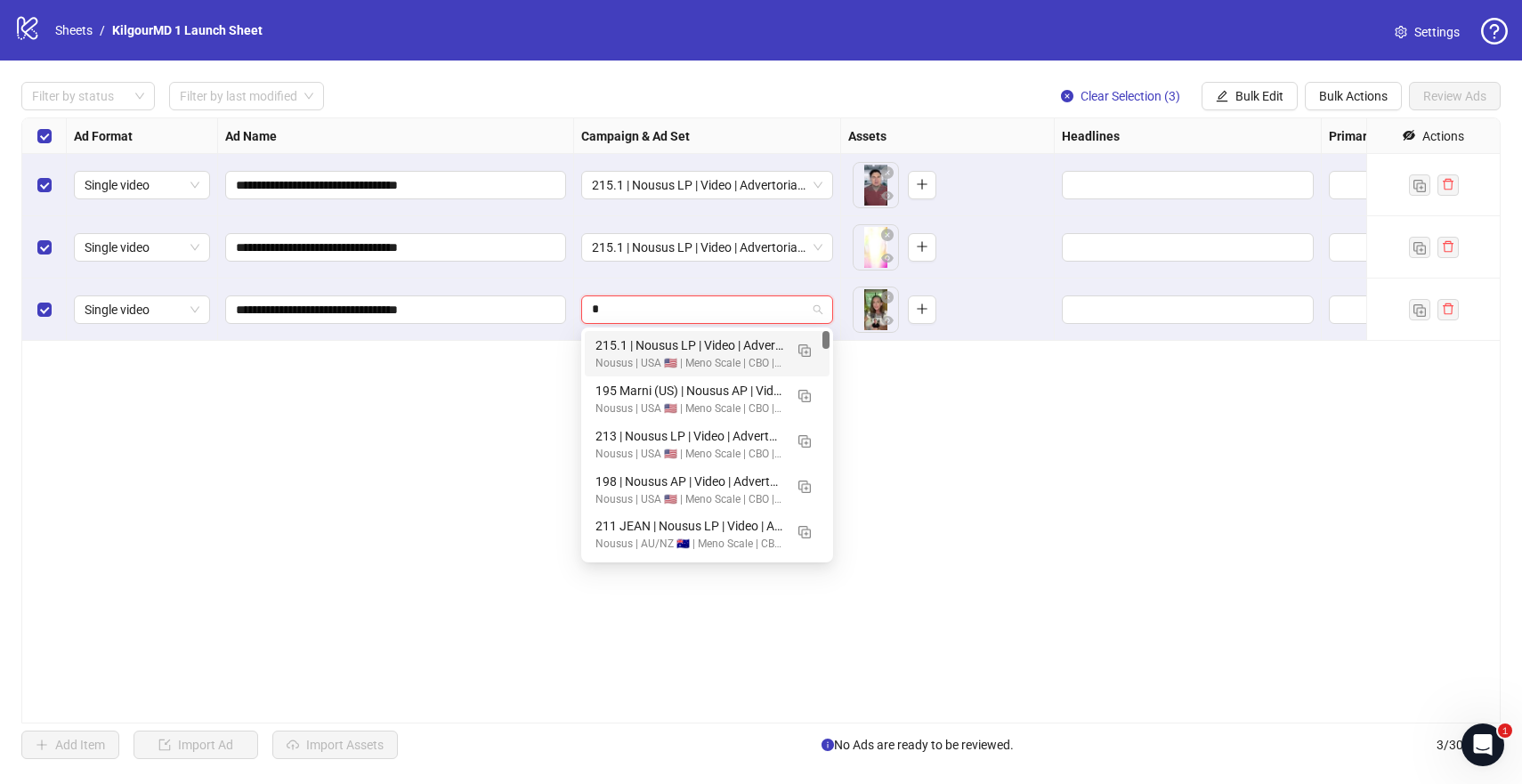 type on "**" 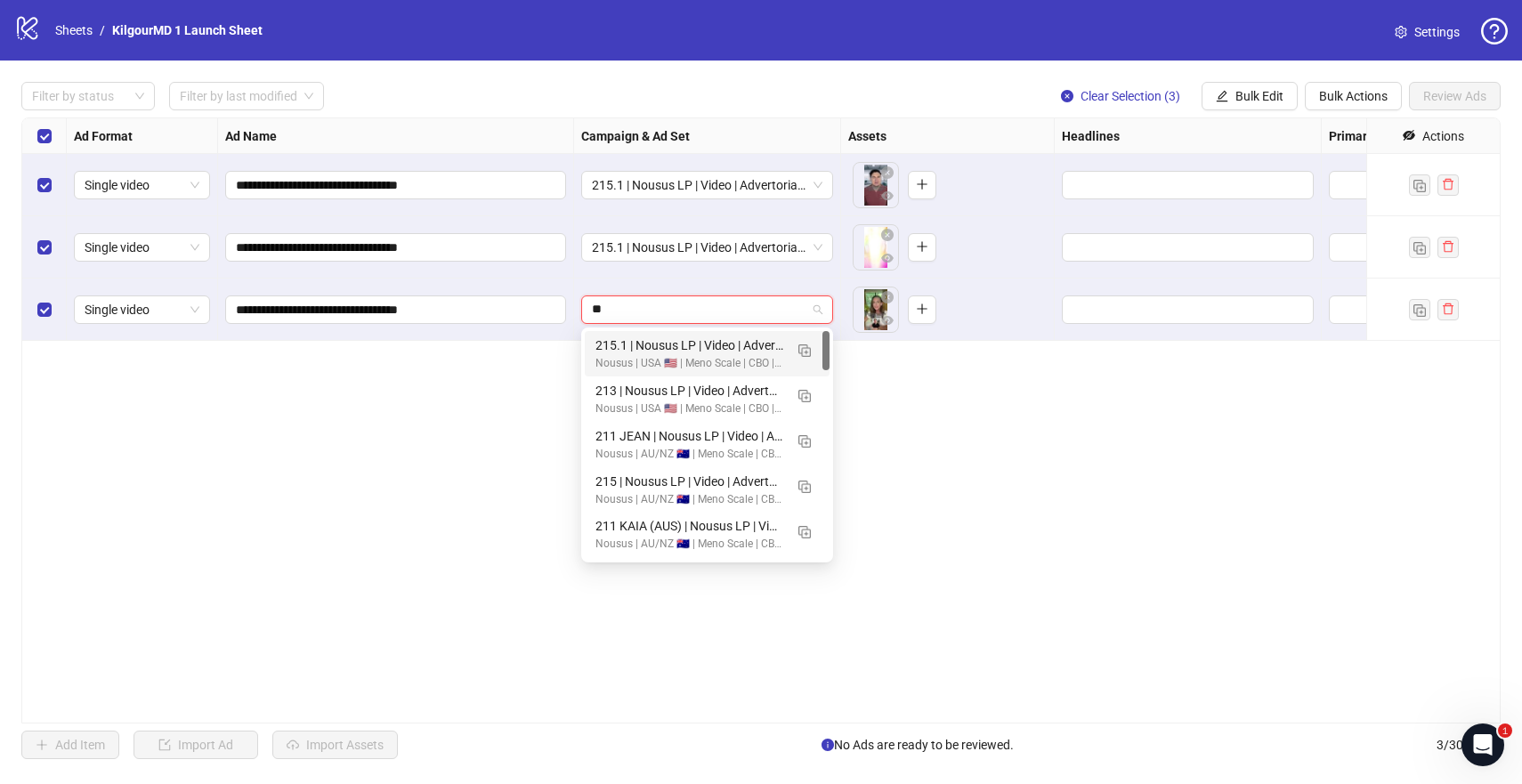 click on "215.1 | Nousus LP | Video | Advertorial | Menopause | Hook Variants" at bounding box center (689, 345) 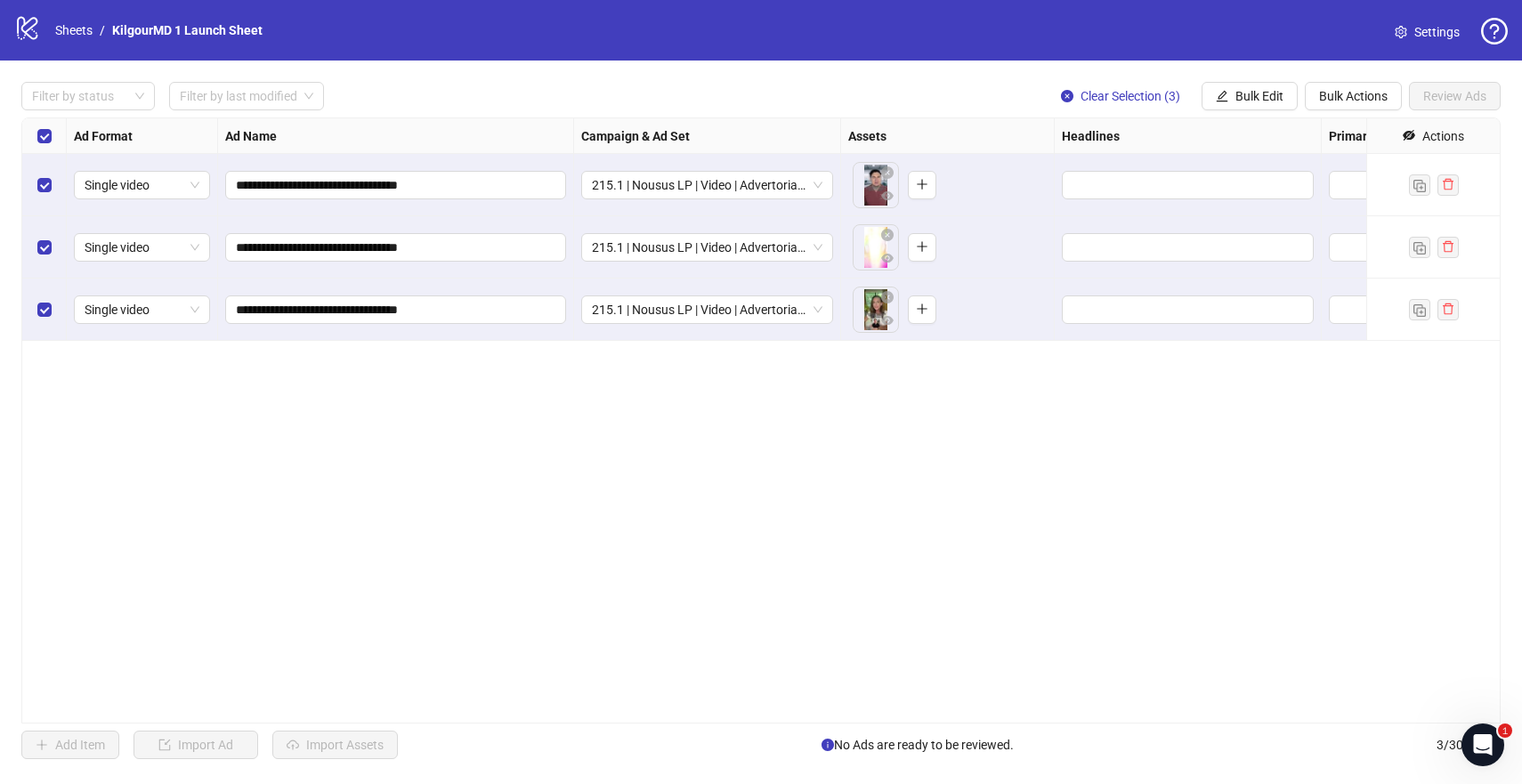 click on "**********" at bounding box center (761, 420) 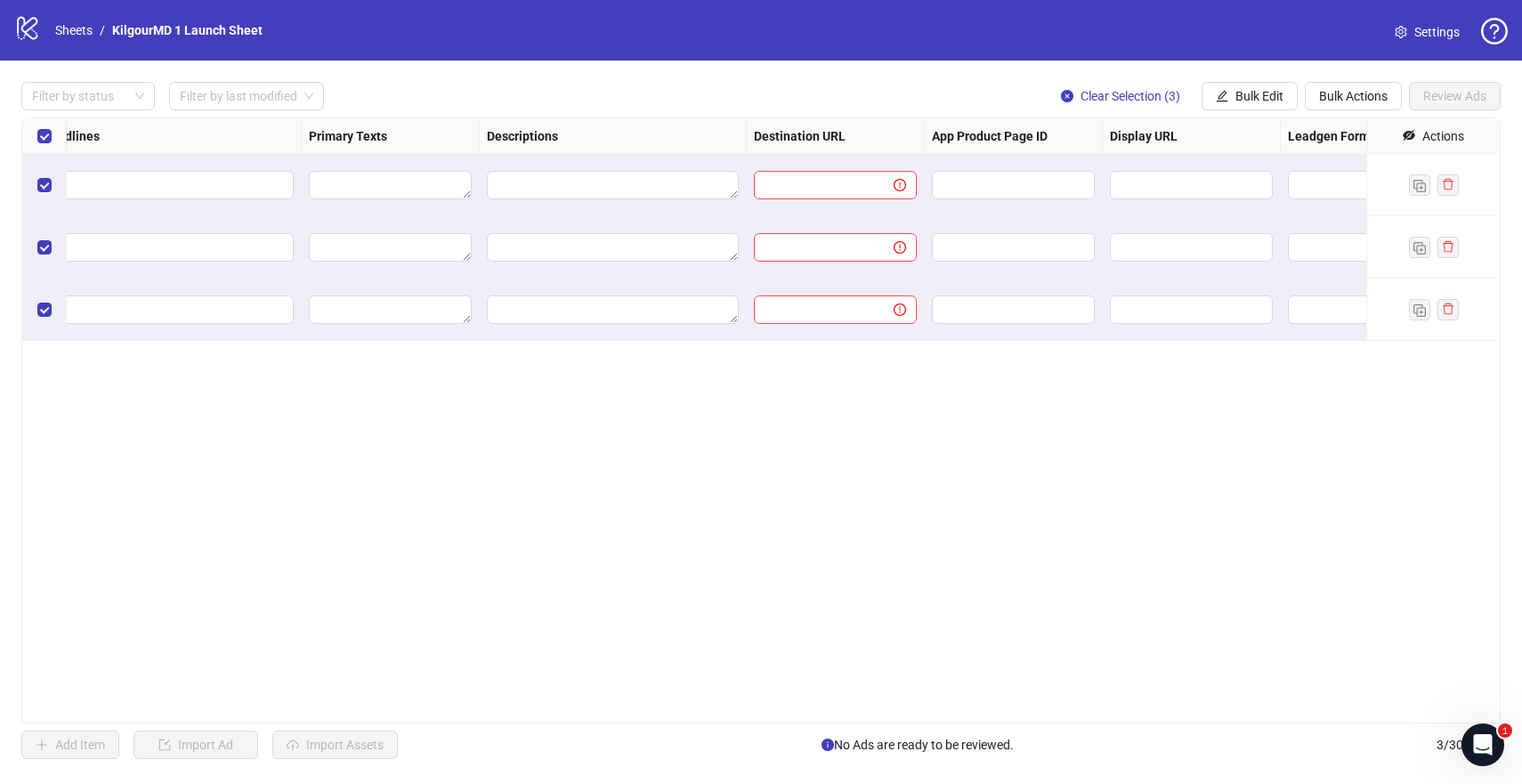 scroll, scrollTop: 0, scrollLeft: 1018, axis: horizontal 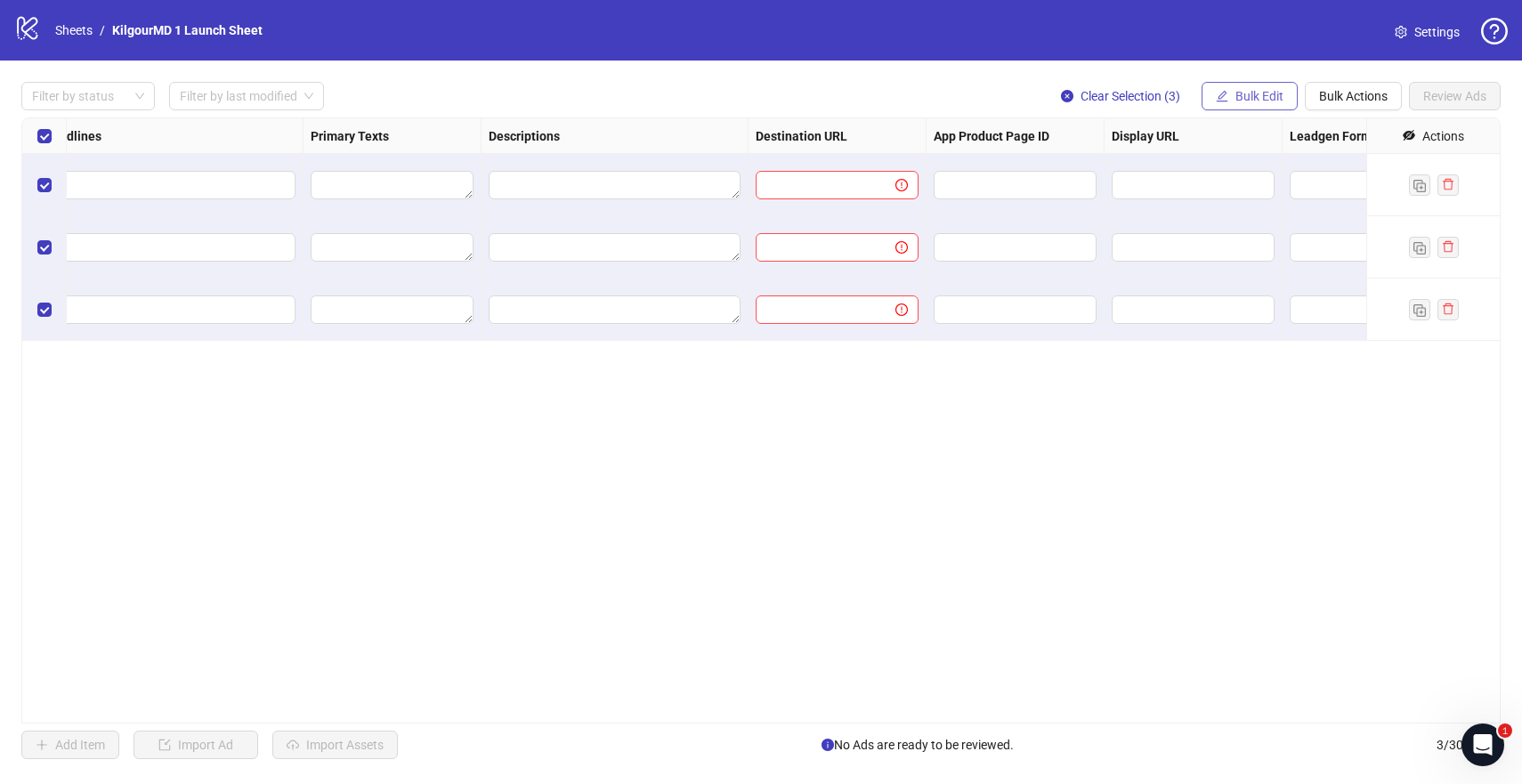 click on "Bulk Edit" at bounding box center [1250, 96] 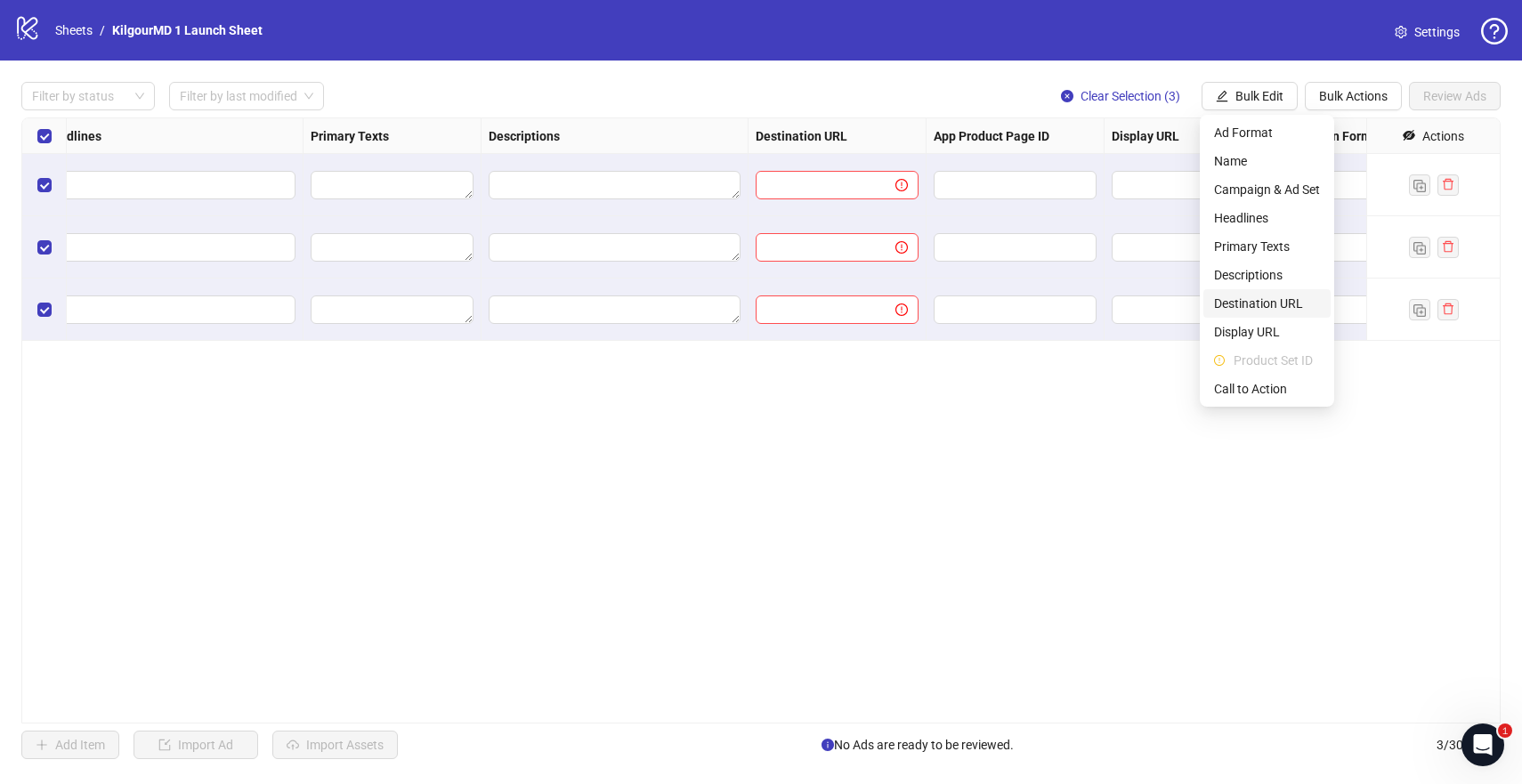 click on "Destination URL" at bounding box center (1267, 303) 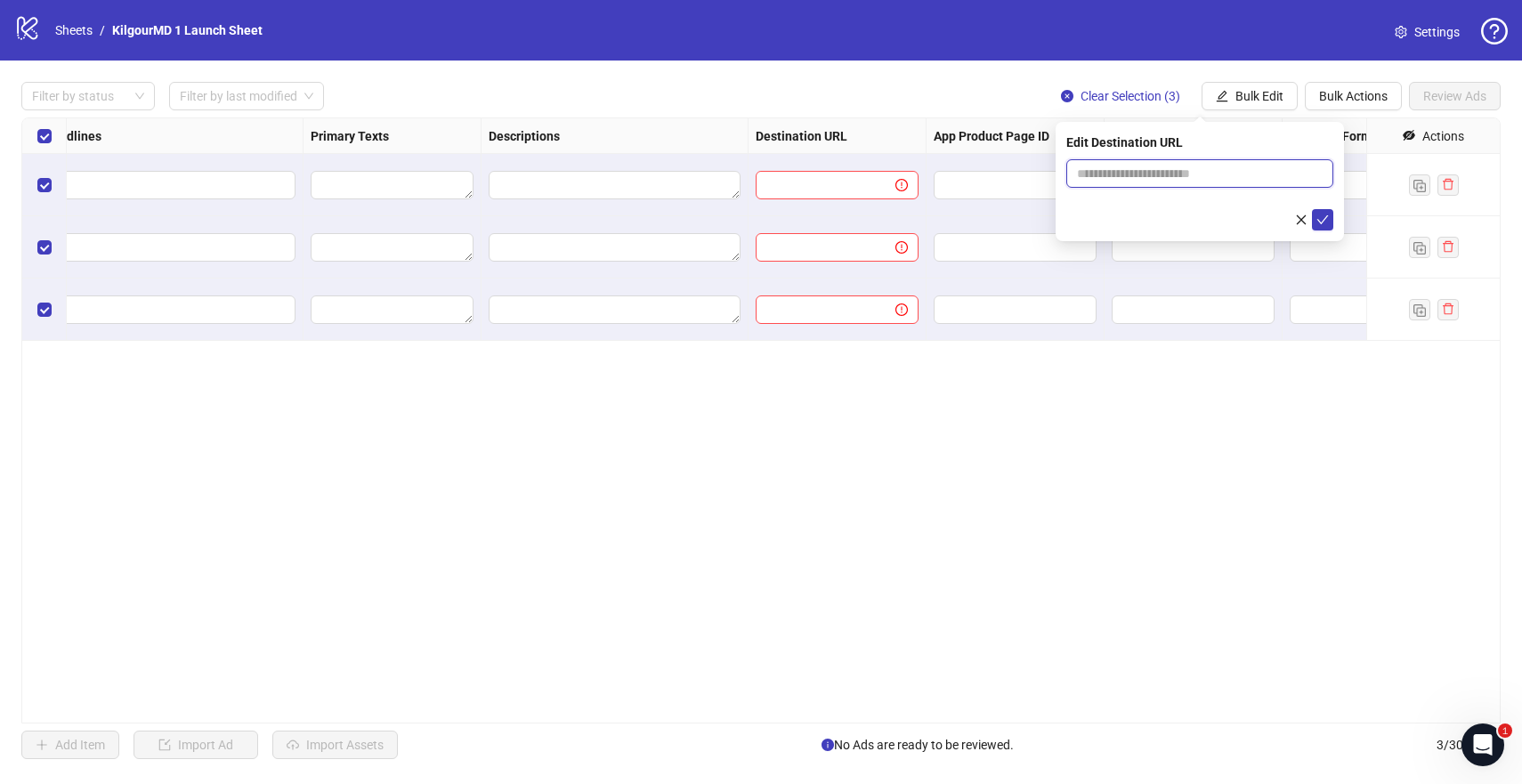 click at bounding box center (1193, 174) 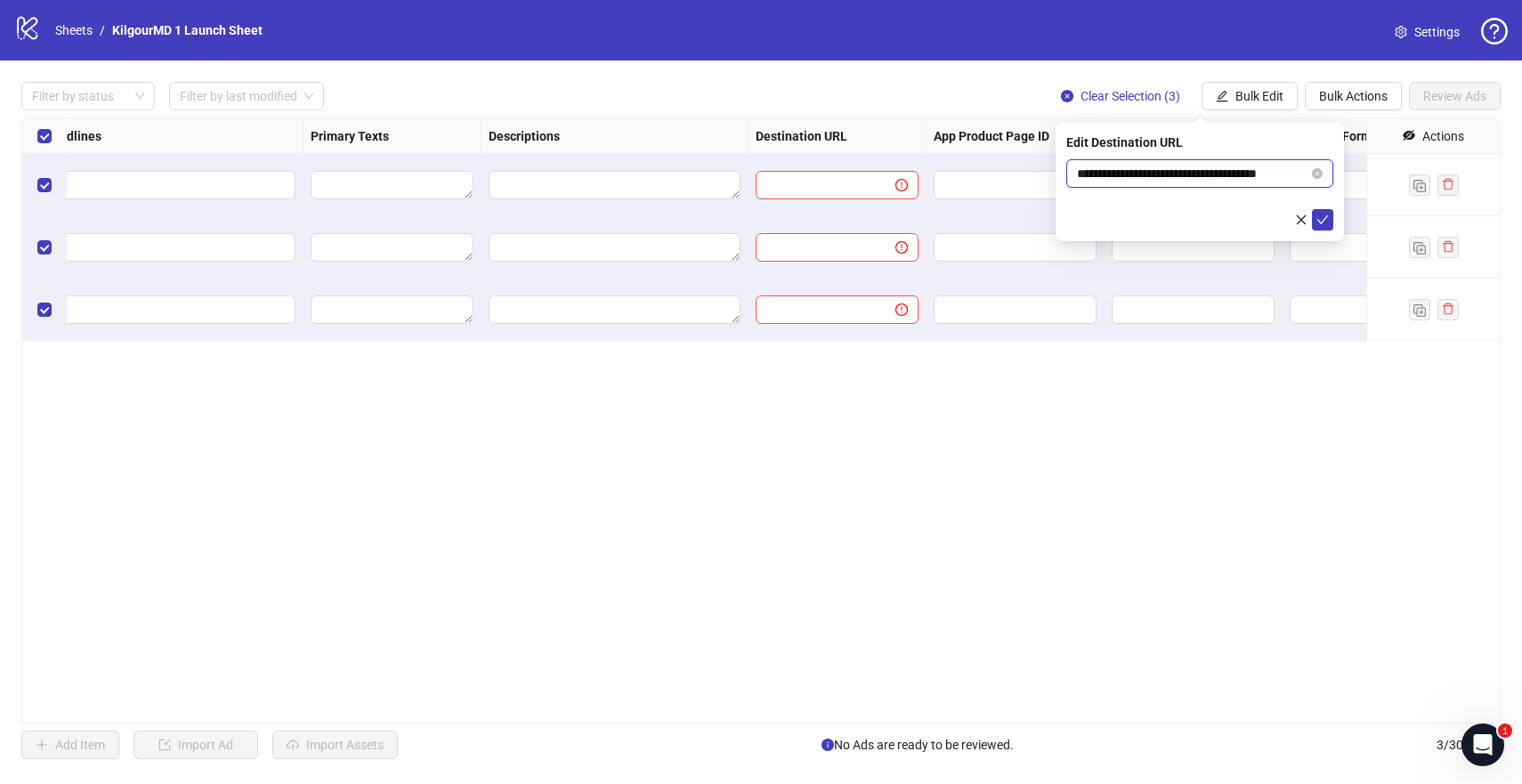 scroll, scrollTop: 0, scrollLeft: 10, axis: horizontal 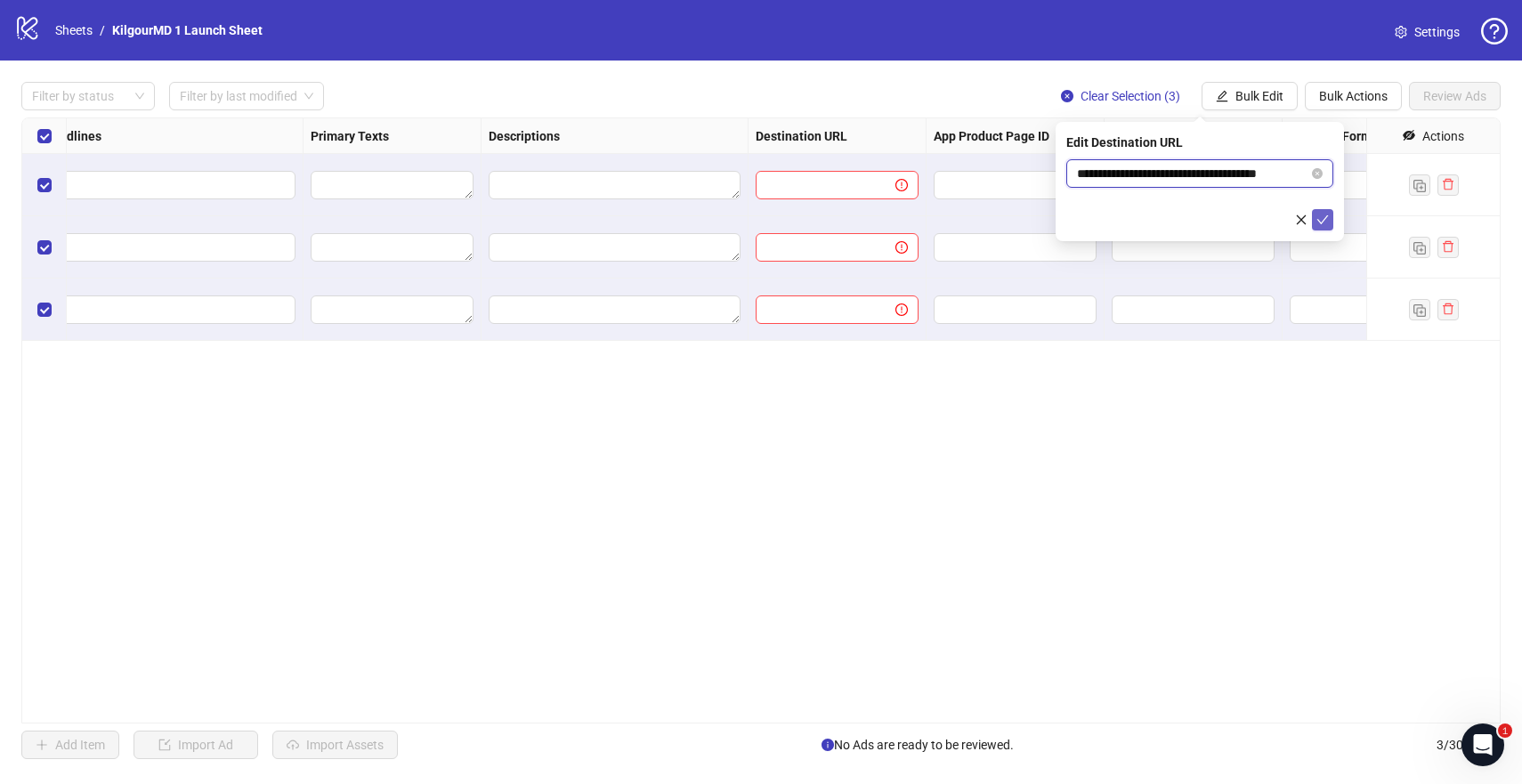 type on "**********" 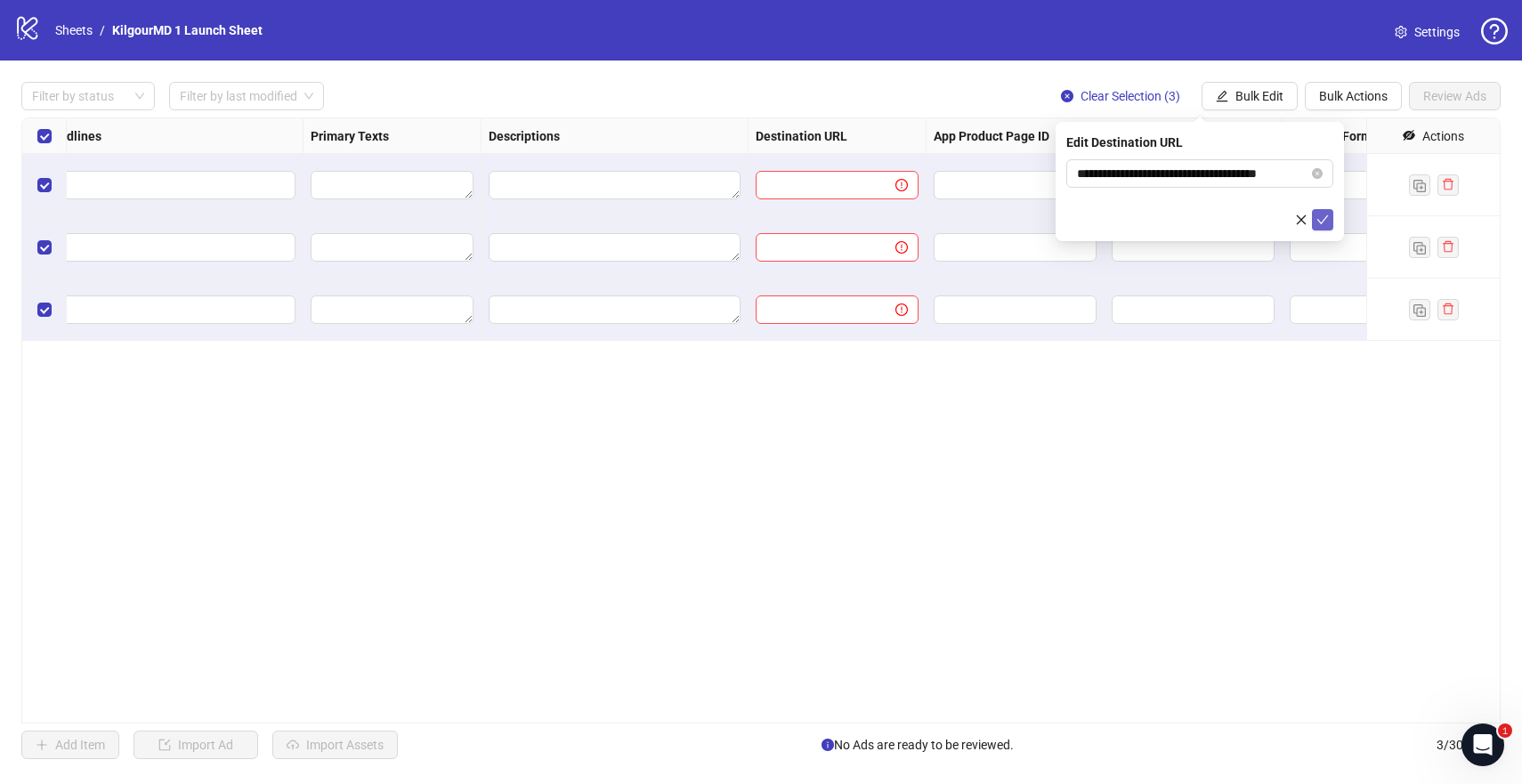 click 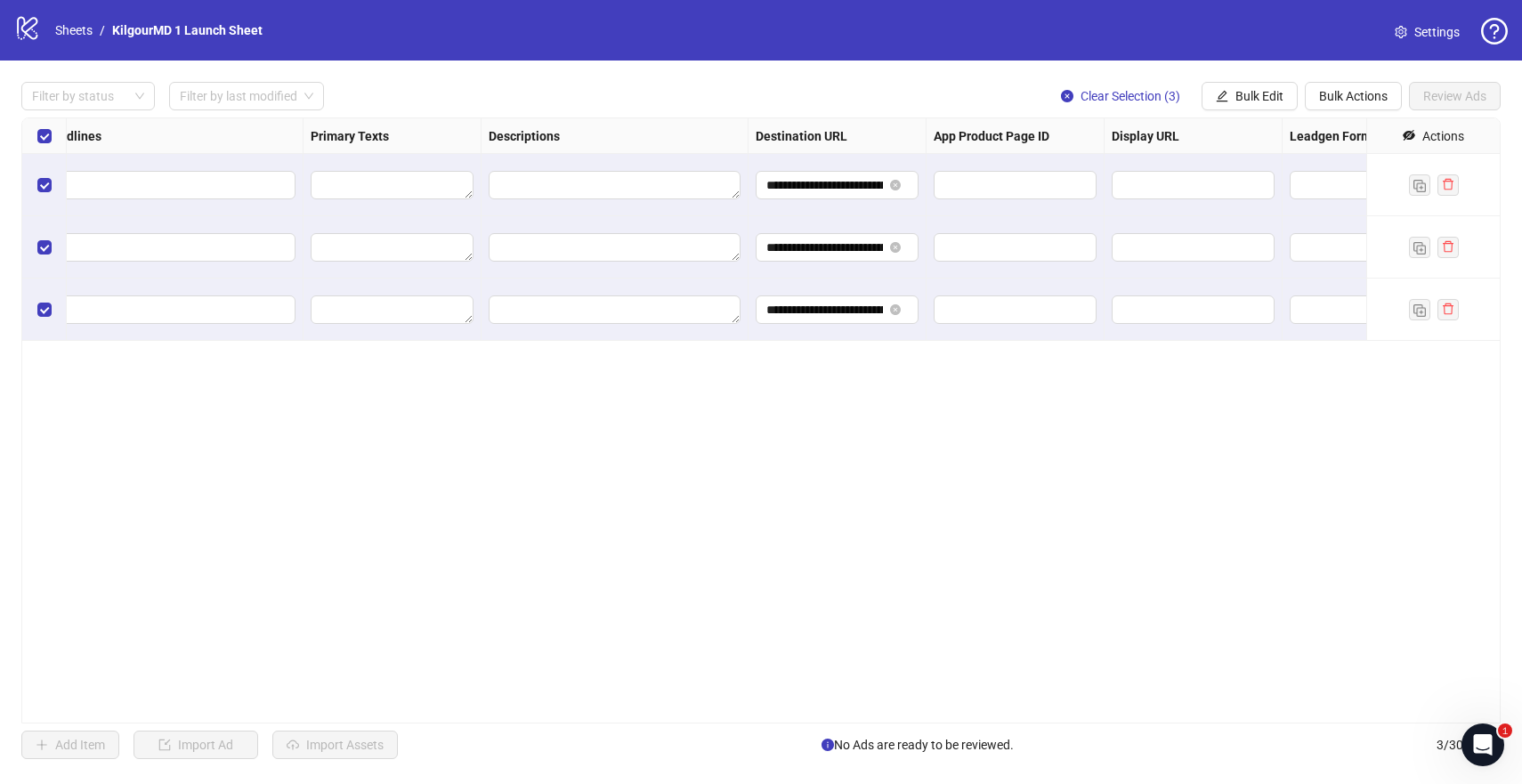 click on "**********" at bounding box center (761, 420) 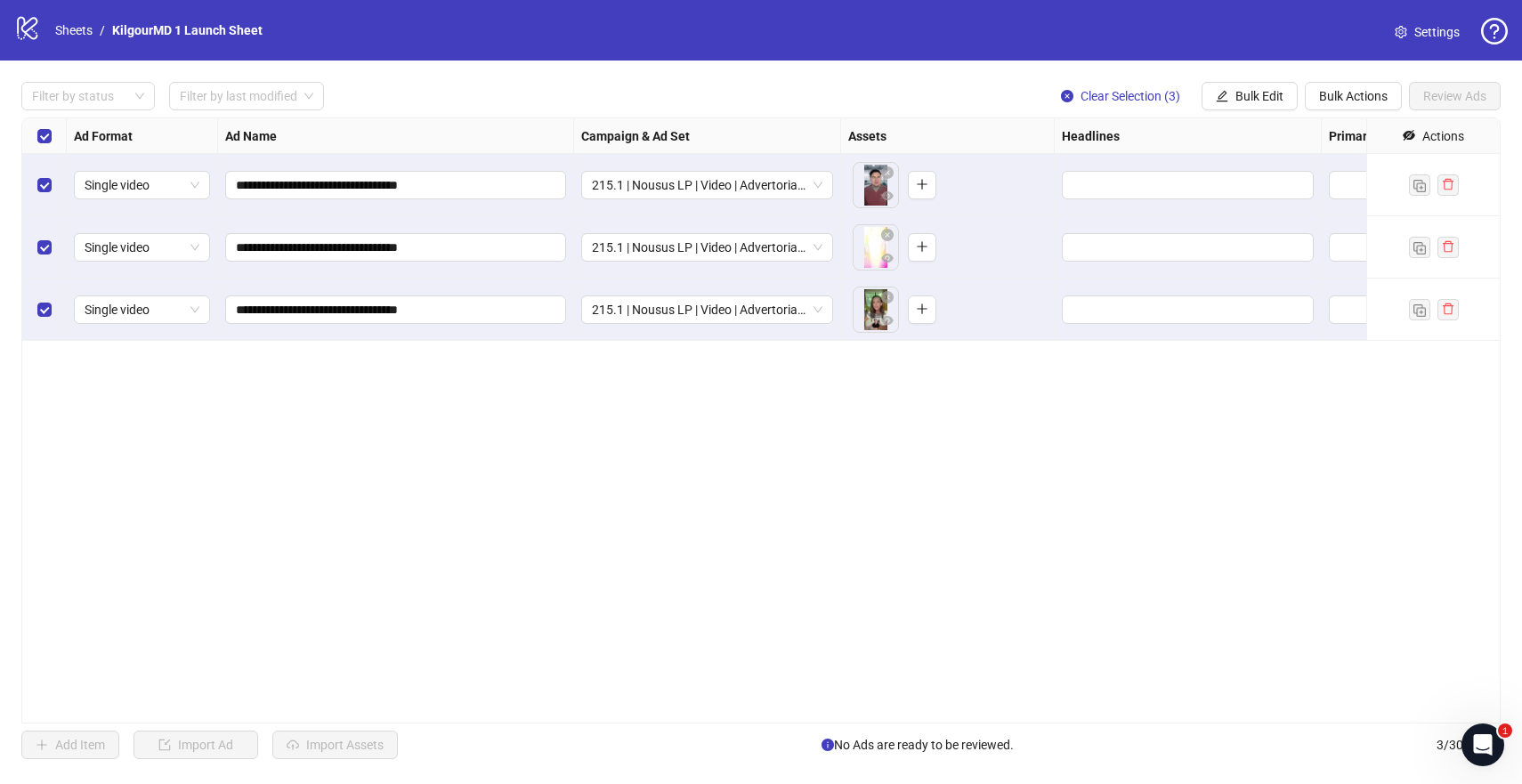 scroll, scrollTop: 0, scrollLeft: 1433, axis: horizontal 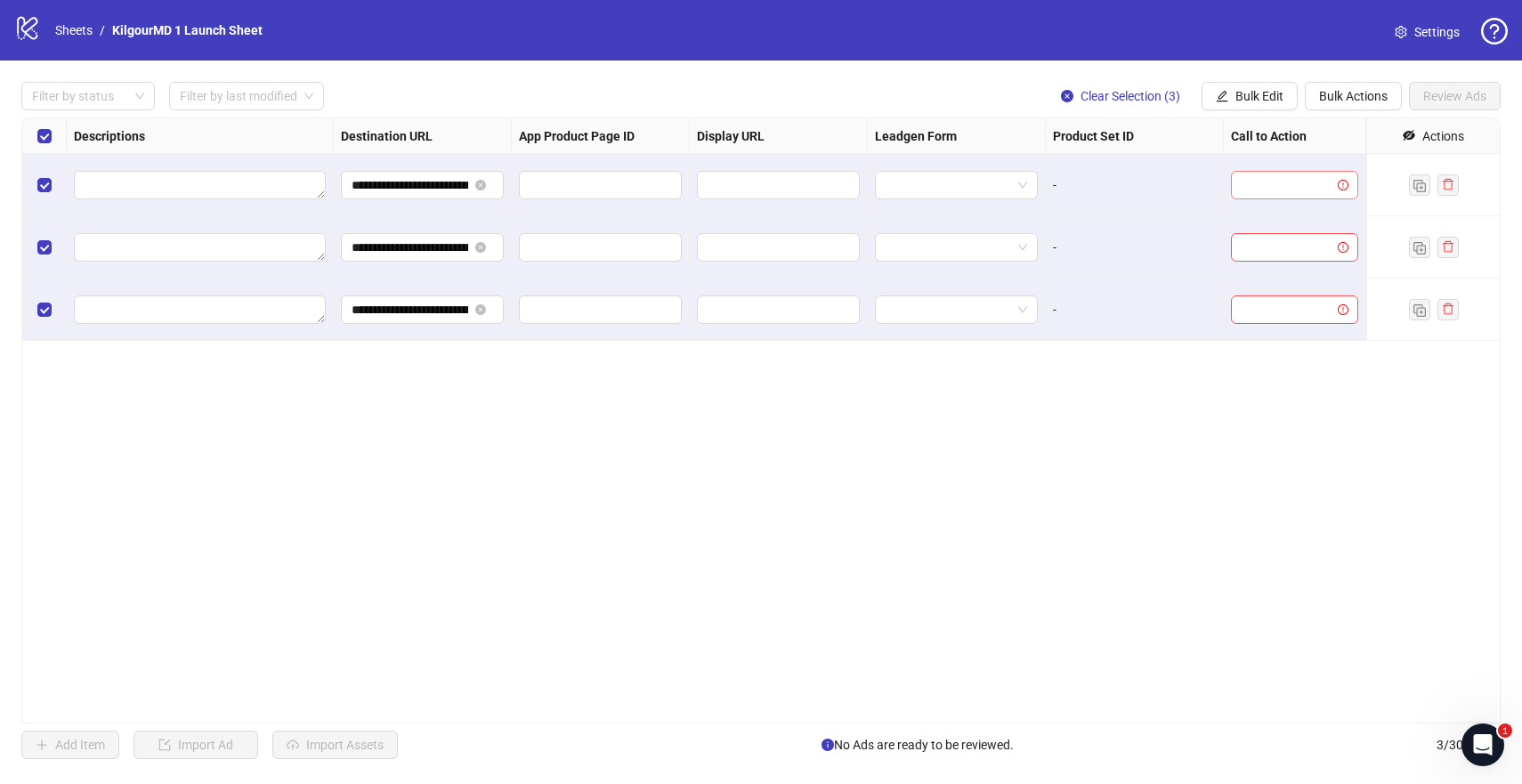 click at bounding box center [1286, 185] 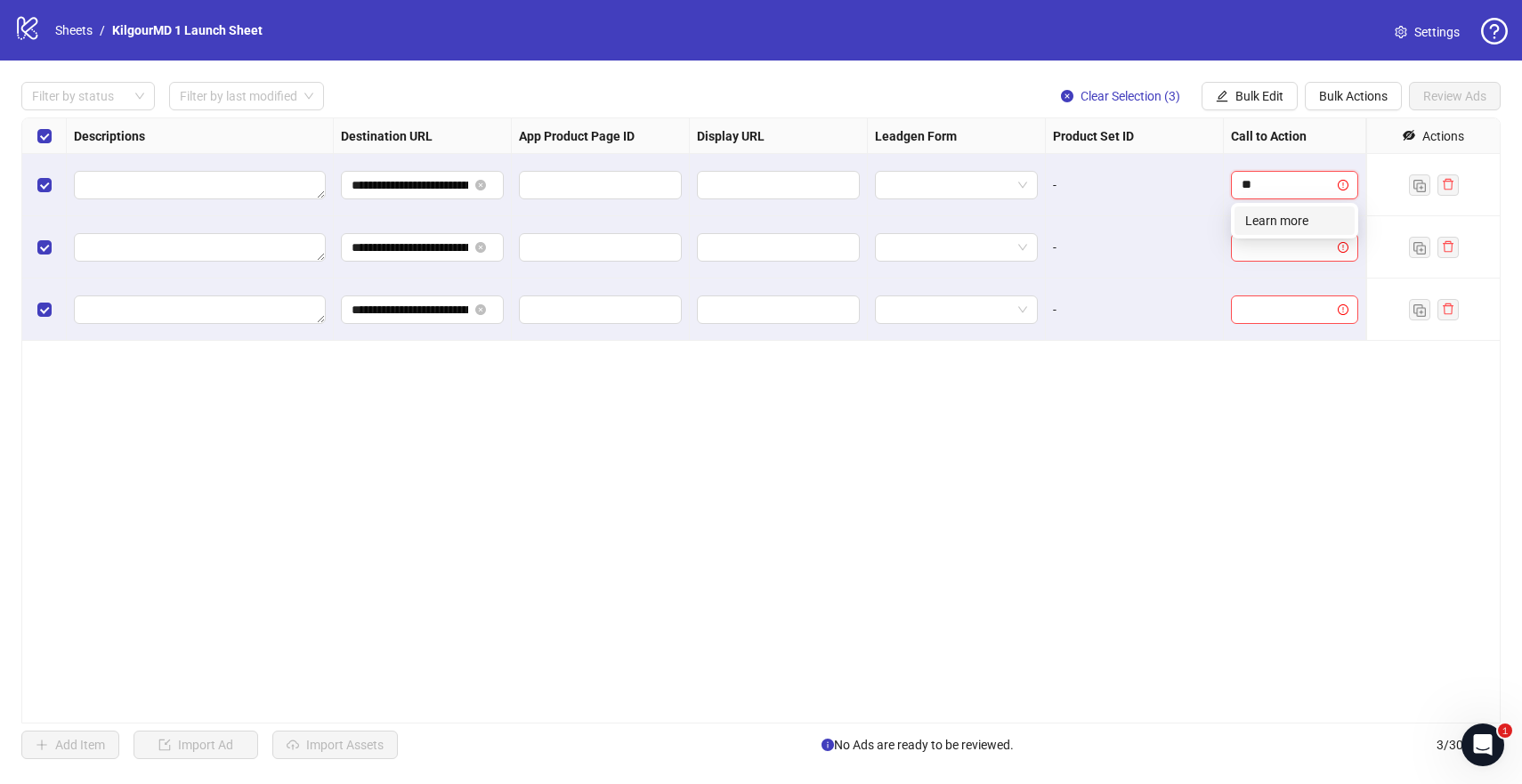 type on "***" 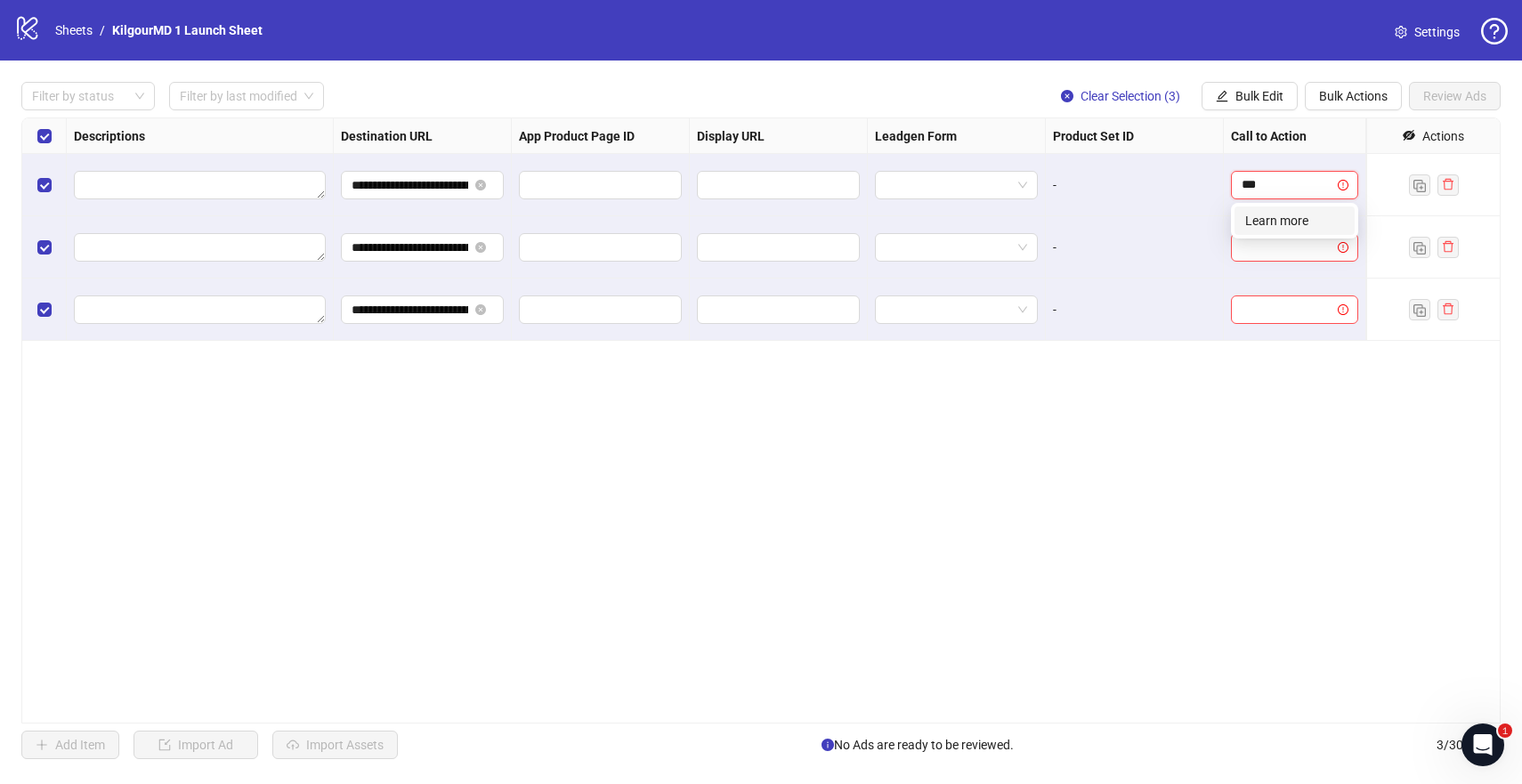 click on "Learn more" at bounding box center [1294, 221] 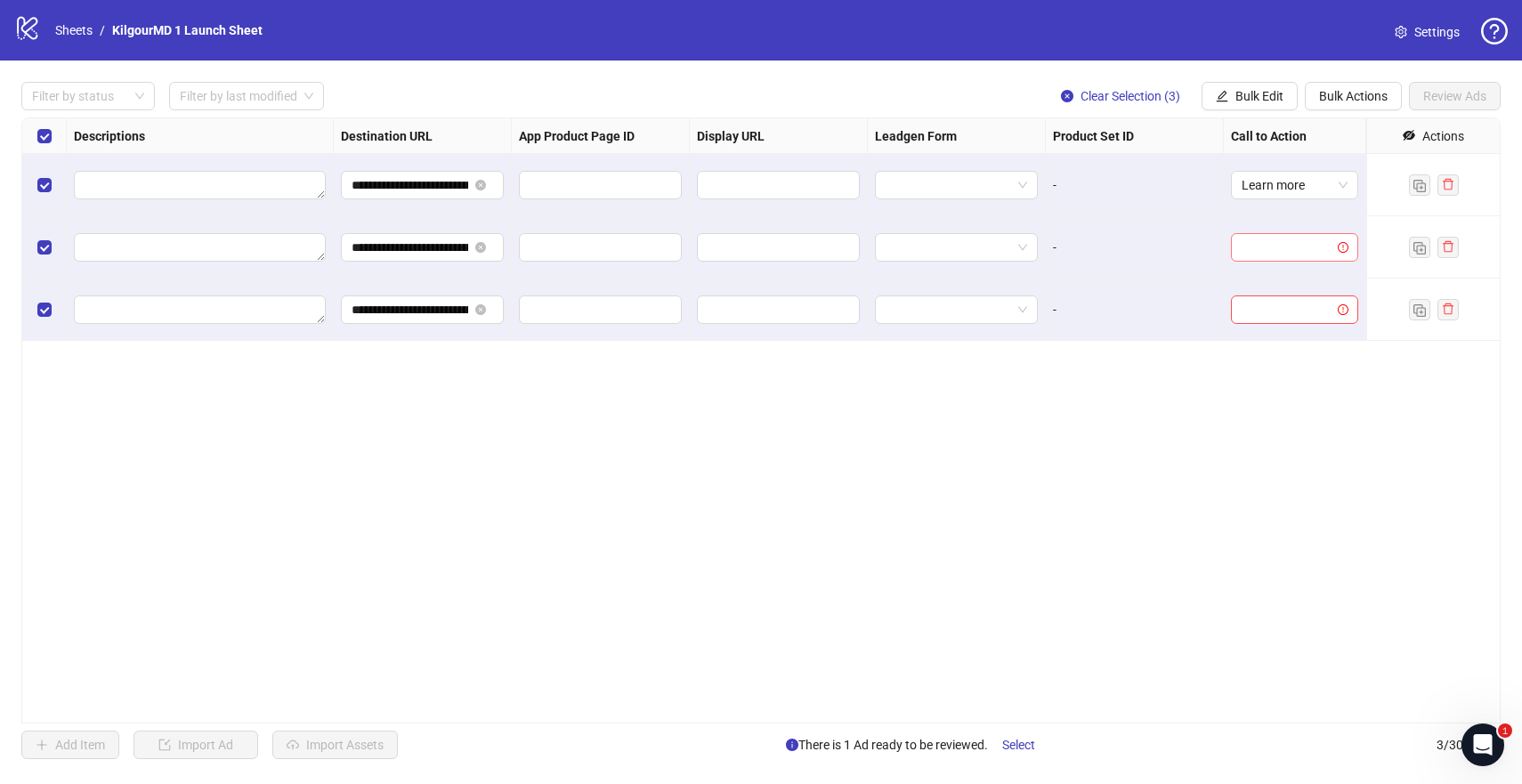click at bounding box center (1286, 247) 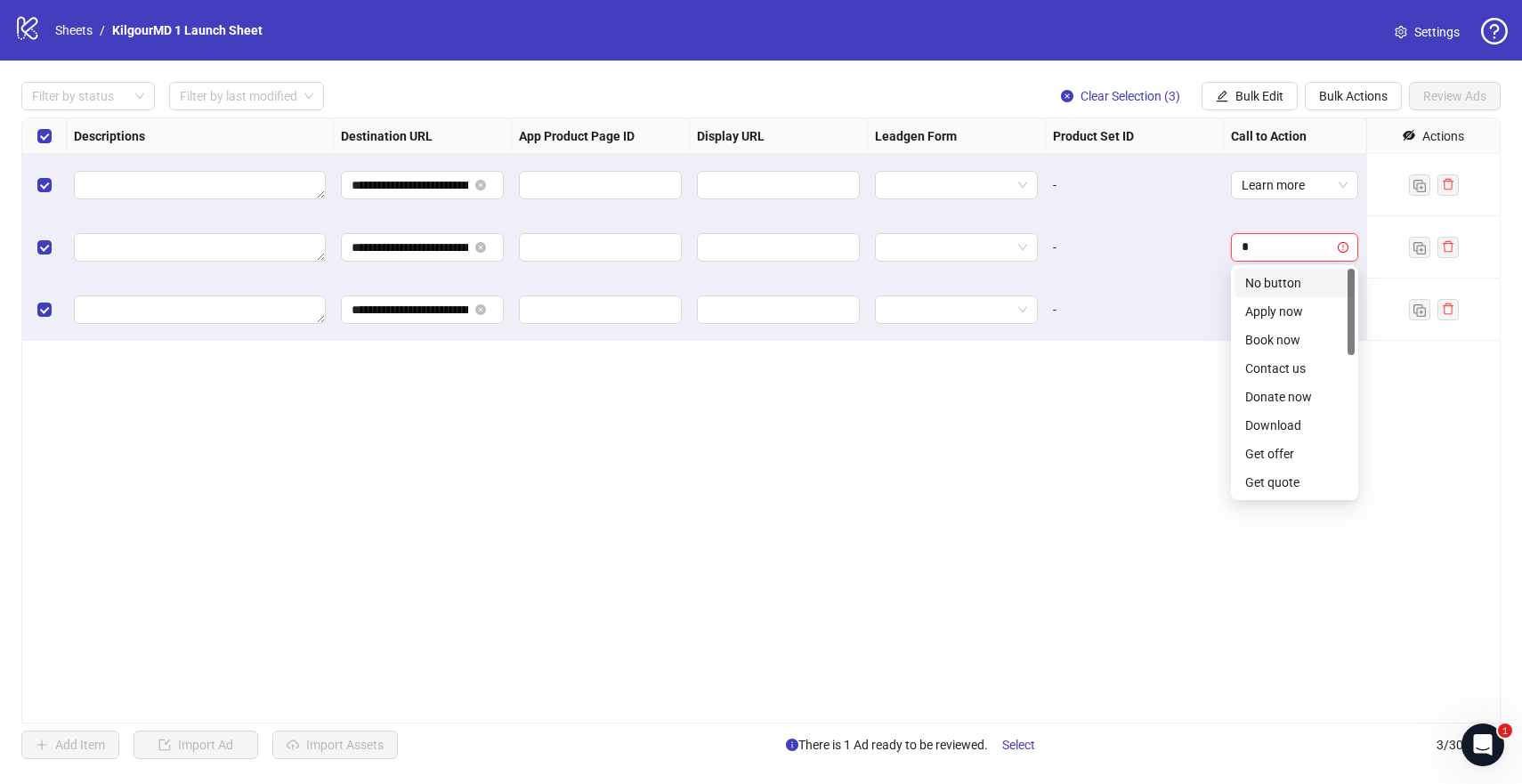 type on "**" 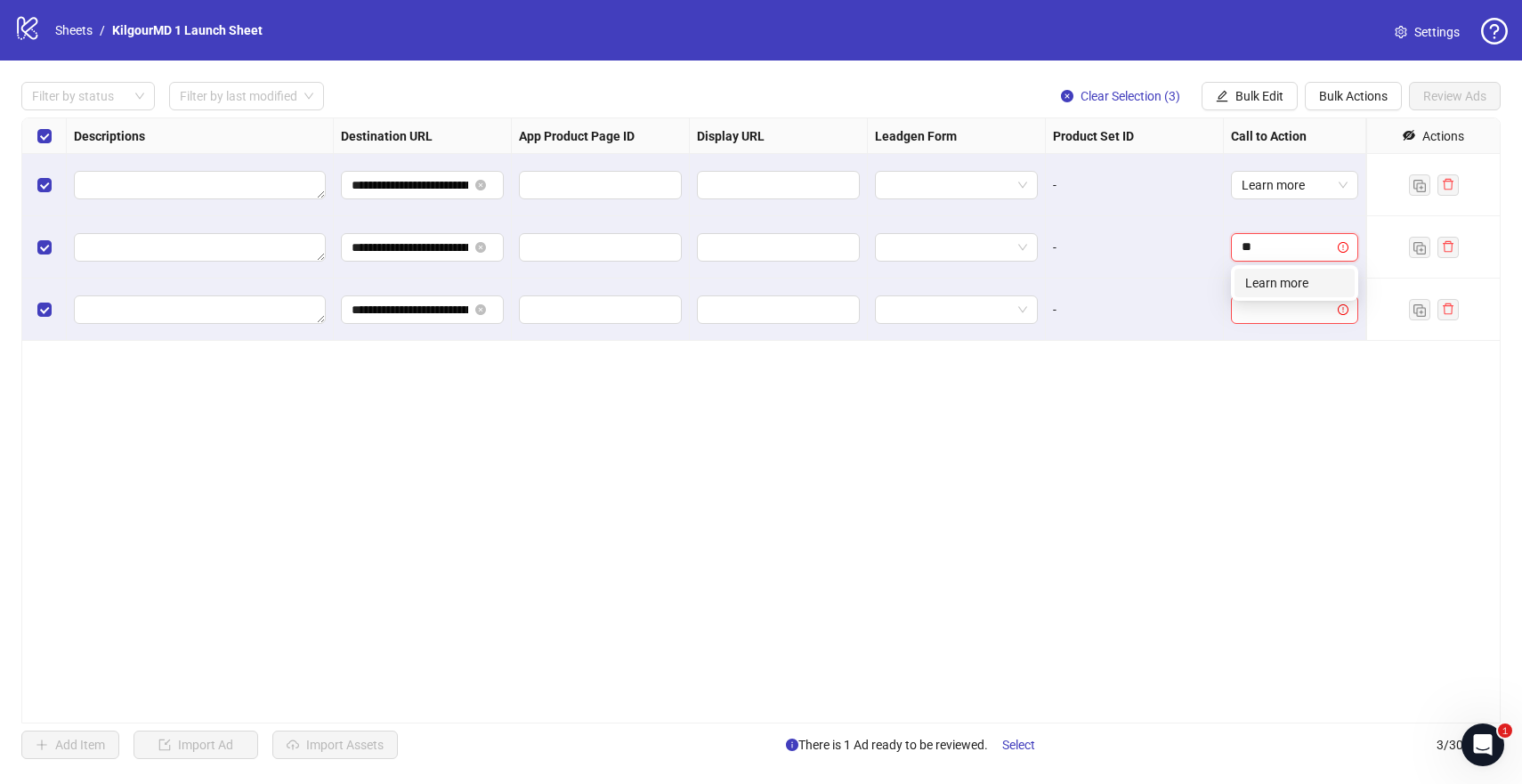 click on "Learn more" at bounding box center (1294, 283) 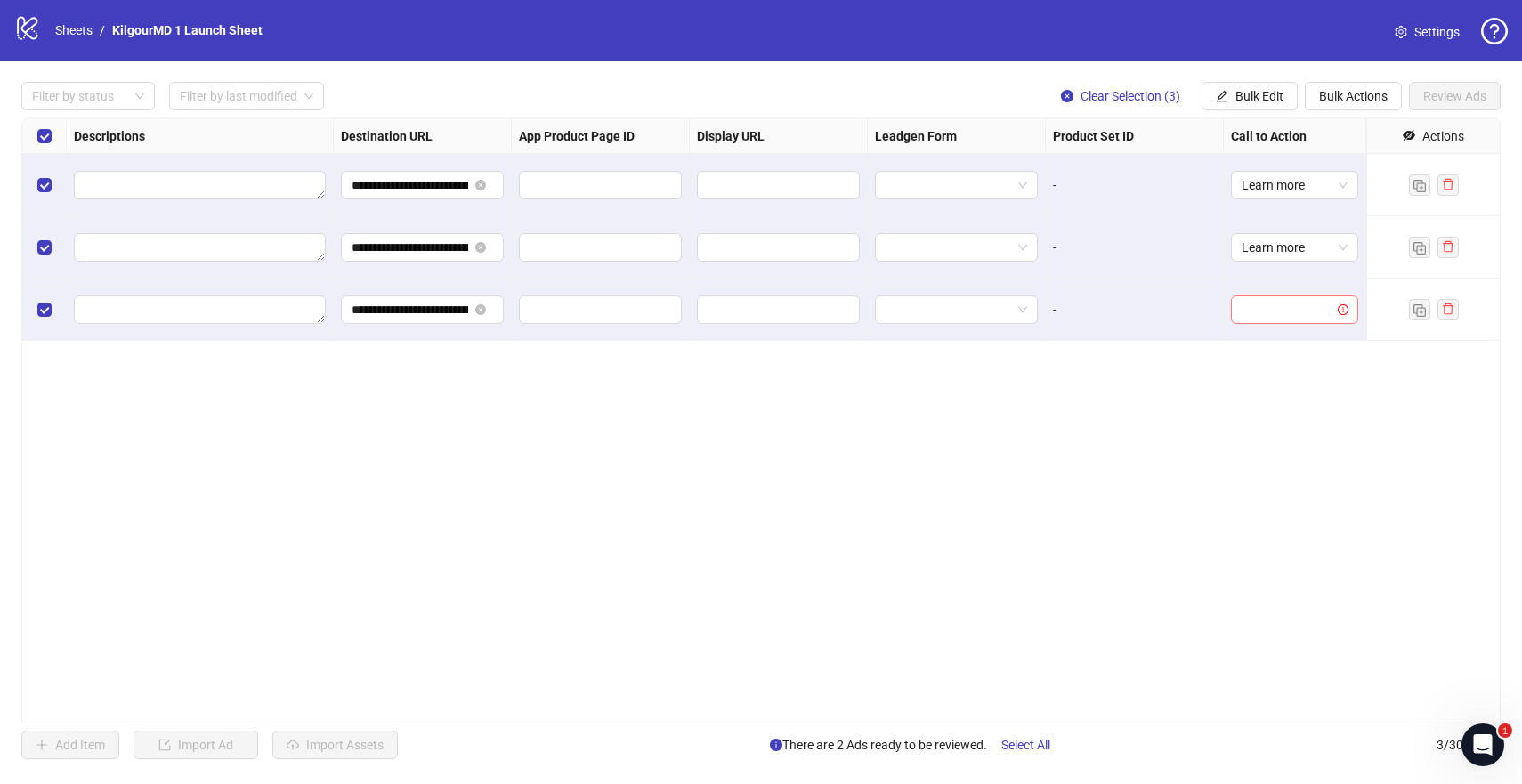 click at bounding box center (1286, 310) 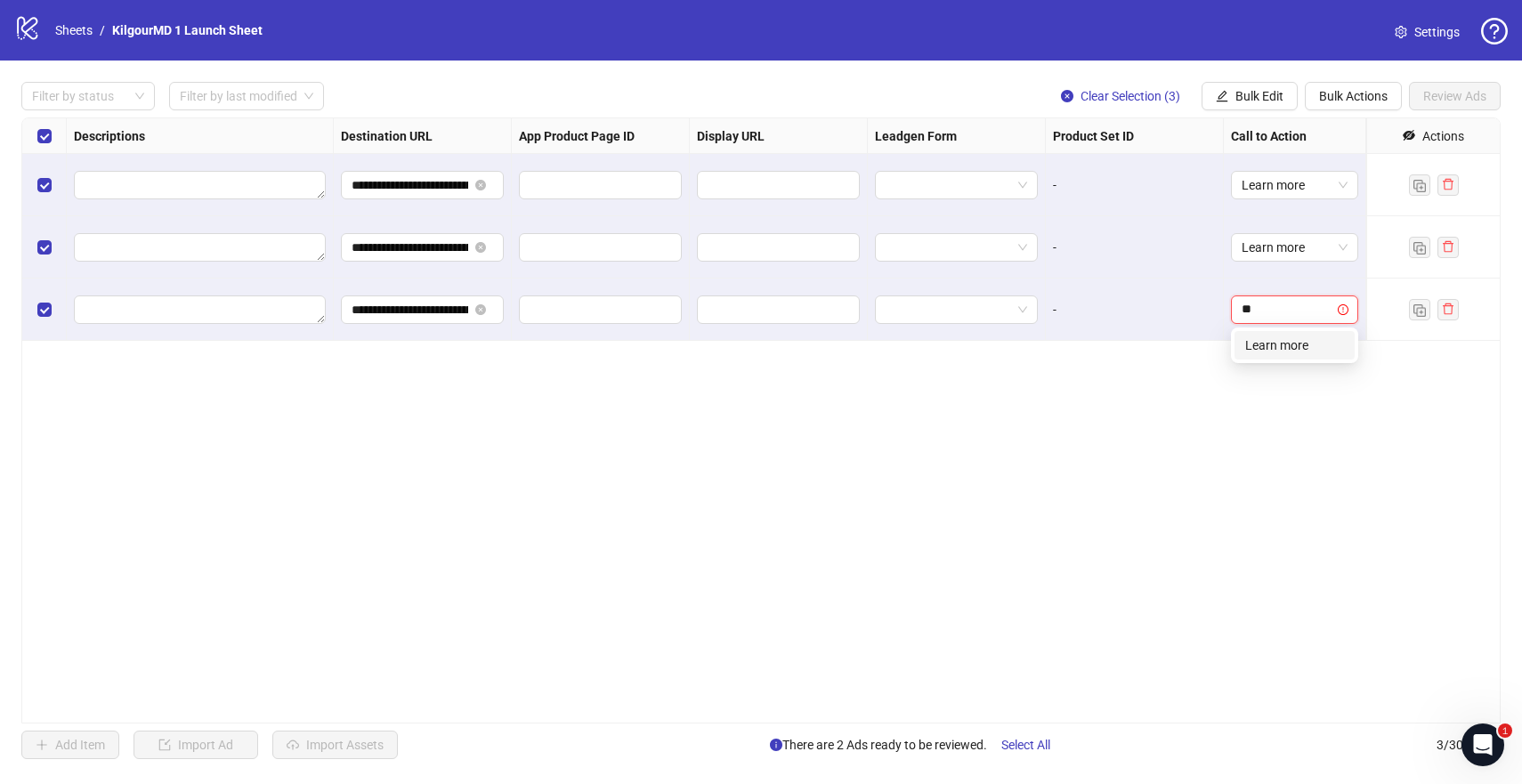 type on "**" 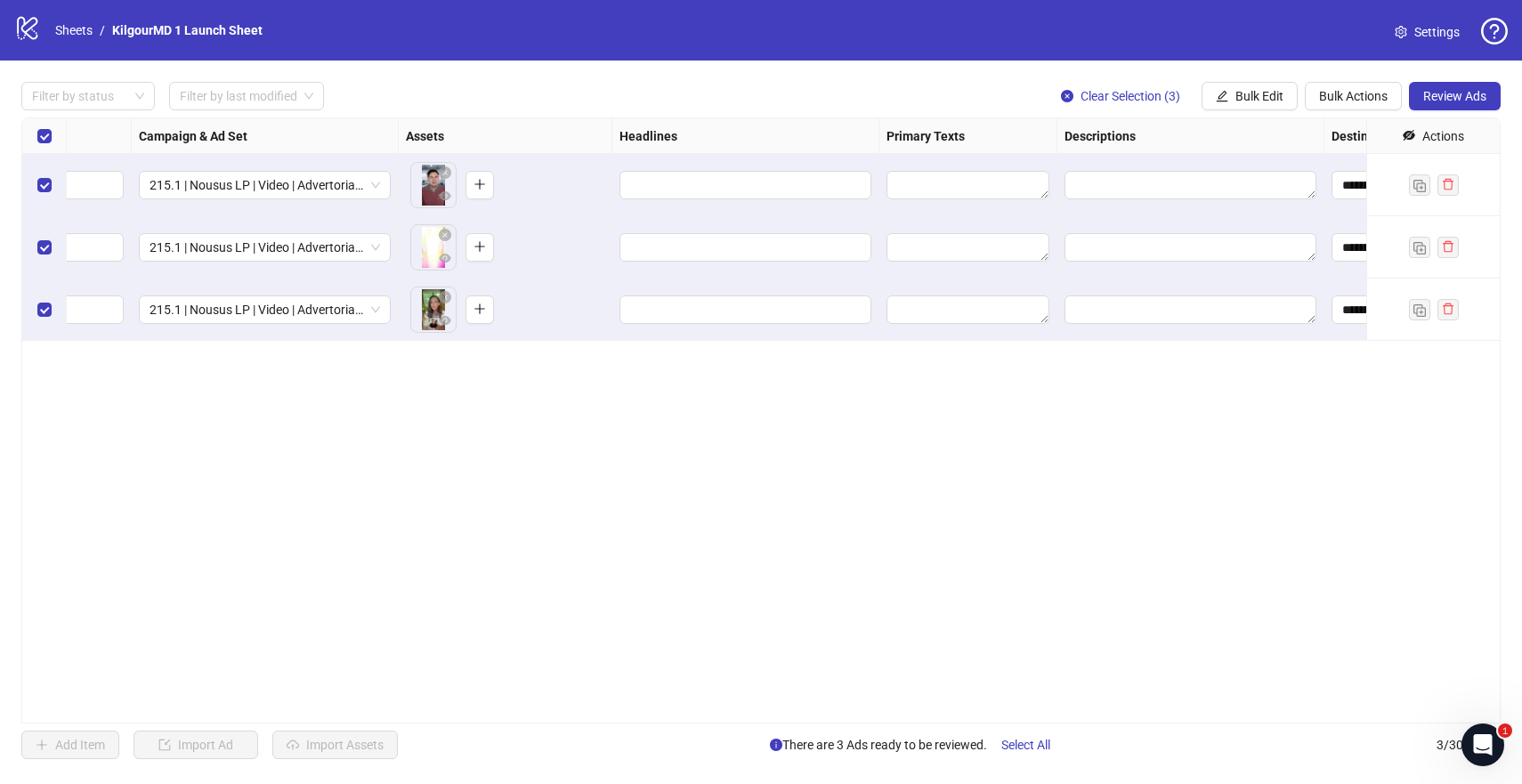 scroll, scrollTop: 0, scrollLeft: 0, axis: both 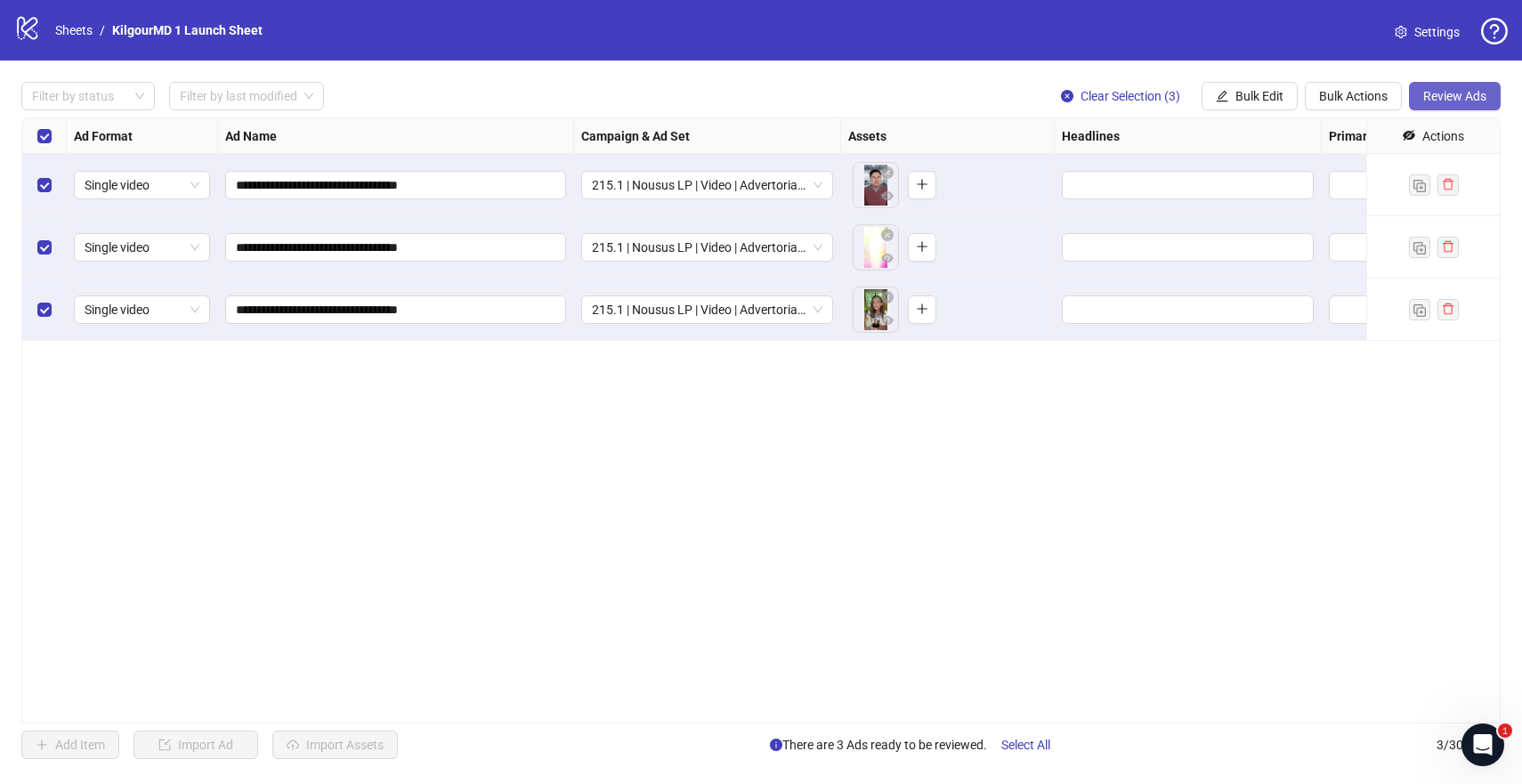 click on "Review Ads" at bounding box center (1454, 96) 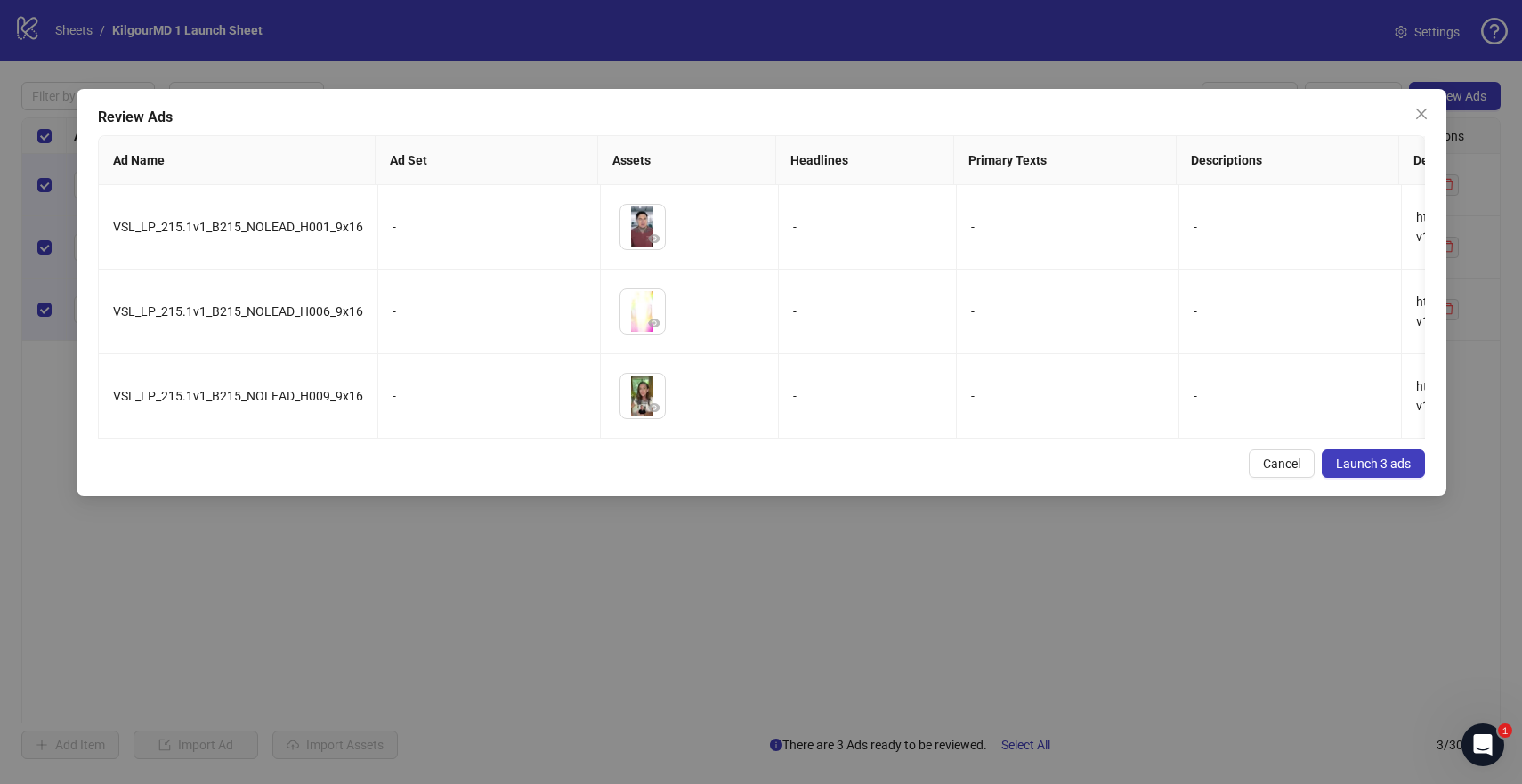 click on "Review Ads Ad Name Ad Set Assets Headlines Primary Texts Descriptions Destination URL Display URL Call to Action Facebook Page Product Set ID Leadgen Form Instagram User Status Pixel URL Parameters Card Destination URLs                                   VSL_LP_215.1v1_B215_NOLEAD_H001_9x16 -
To pick up a draggable item, press the space bar.
While dragging, use the arrow keys to move the item.
Press space again to drop the item in its new position, or press escape to cancel.
- - - https://kilgourmd.com/pages/myjourney-v1 Learn more James Kilgour, MD - Use Facebook Page PAUSED kilgourmd.com - Pixel utm_source=facebook&utm_medium=cpc&utm_campaign={{campaign.name}}&utm_content={{adset.name}} VSL_LP_215.1v1_B215_NOLEAD_H006_9x16 -
To pick up a draggable item, press the space bar.
While dragging, use the arrow keys to move the item.
Press space again to drop the item in its new position, or press escape to cancel.
- - - https://kilgourmd.com/pages/myjourney-v1 - - -" at bounding box center [761, 392] 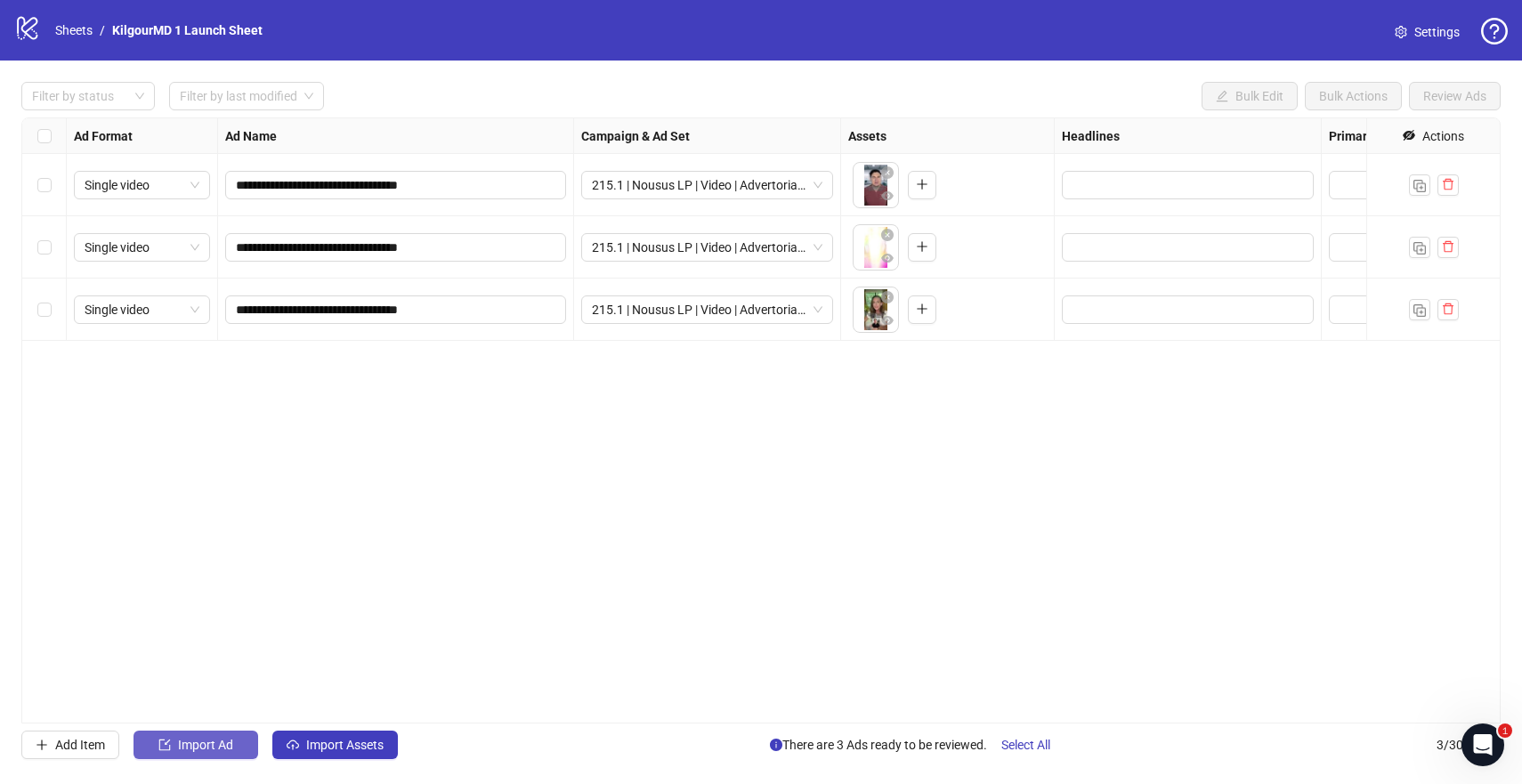 click on "Import Ad" at bounding box center [206, 745] 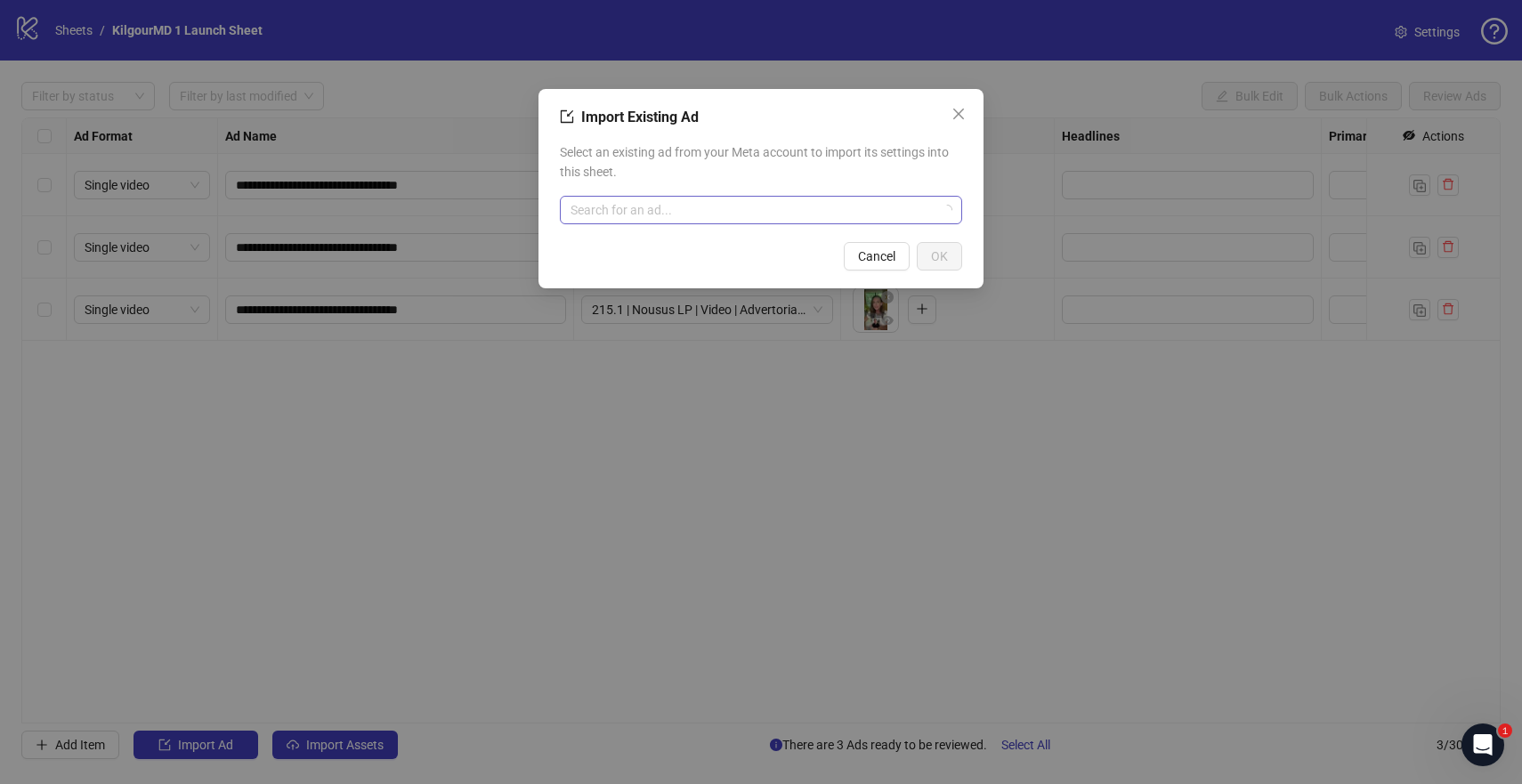 click at bounding box center [753, 210] 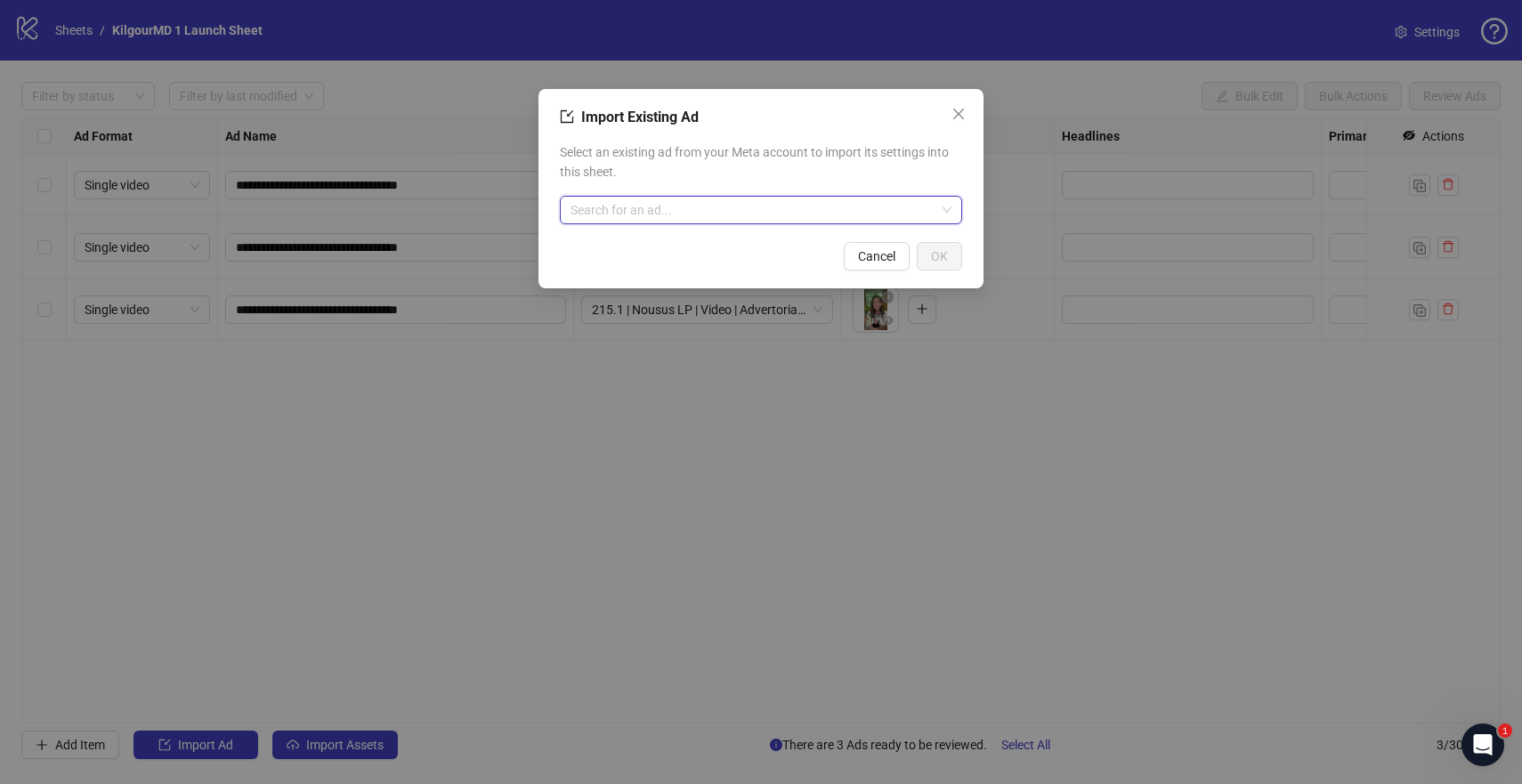 click on "Import Existing Ad Select an existing ad from your Meta account to import its settings into this sheet. Search for an ad... Cancel OK" at bounding box center (761, 392) 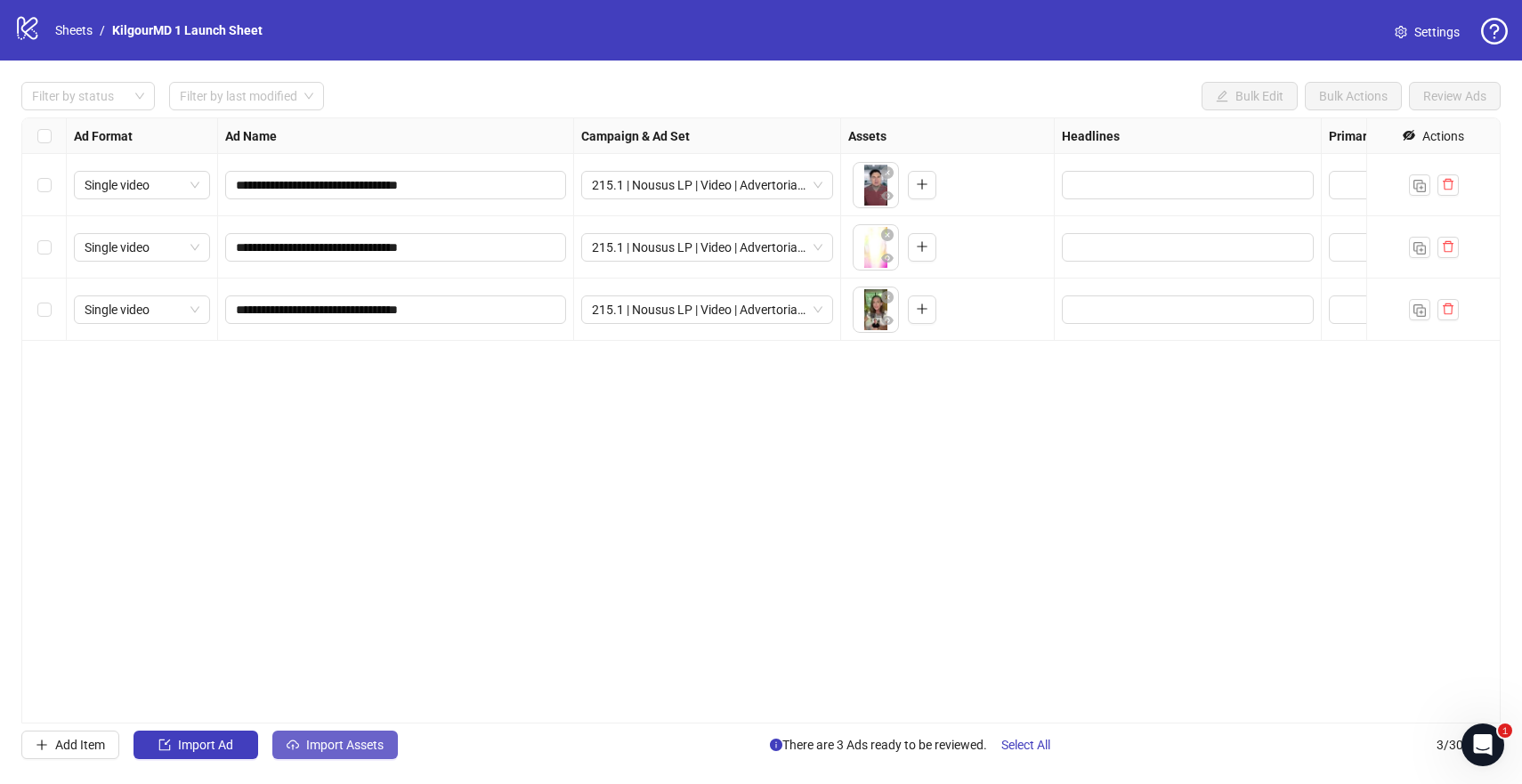 click on "Import Assets" at bounding box center (344, 745) 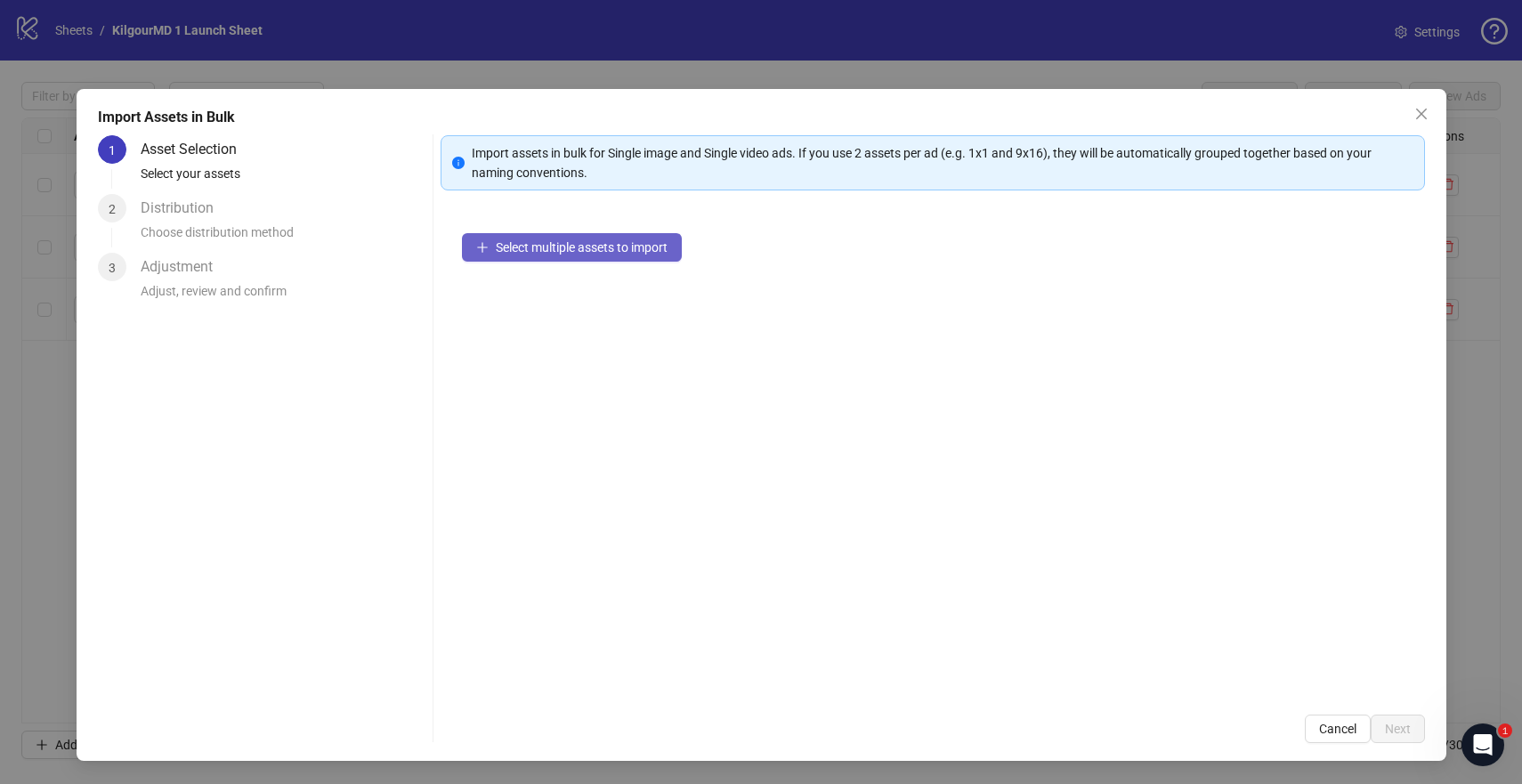click on "Select multiple assets to import" at bounding box center (571, 247) 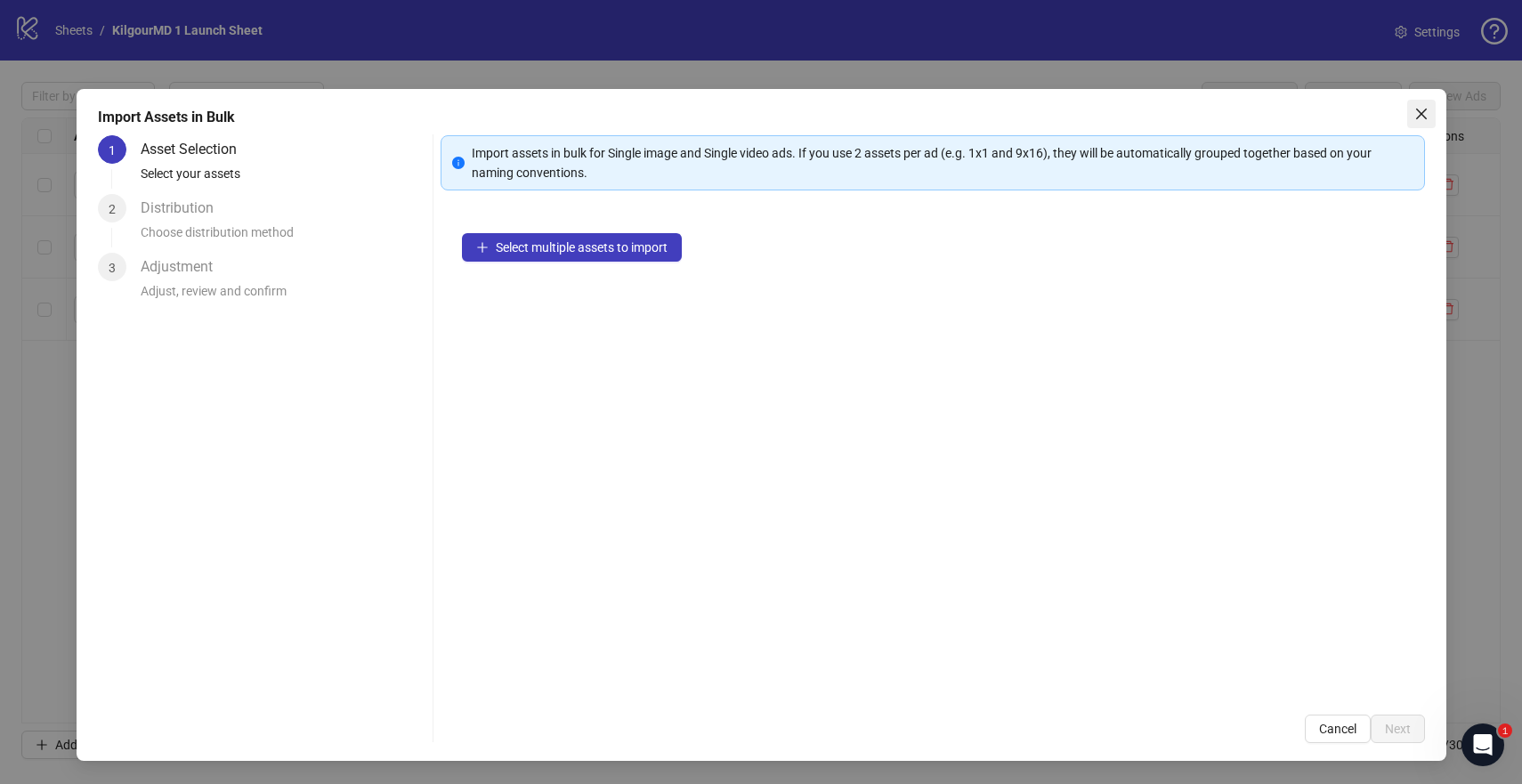 click 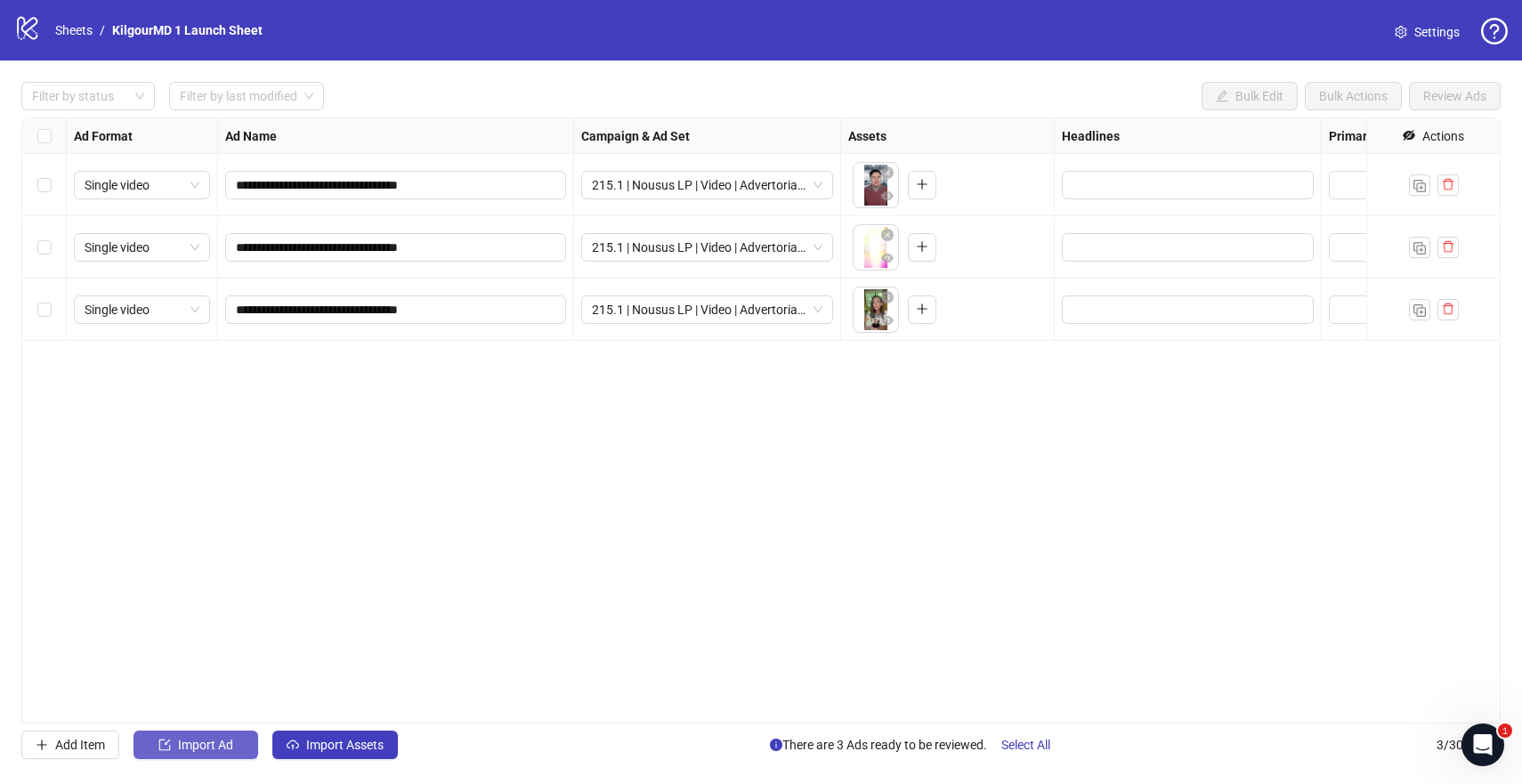 click on "Import Ad" at bounding box center (206, 745) 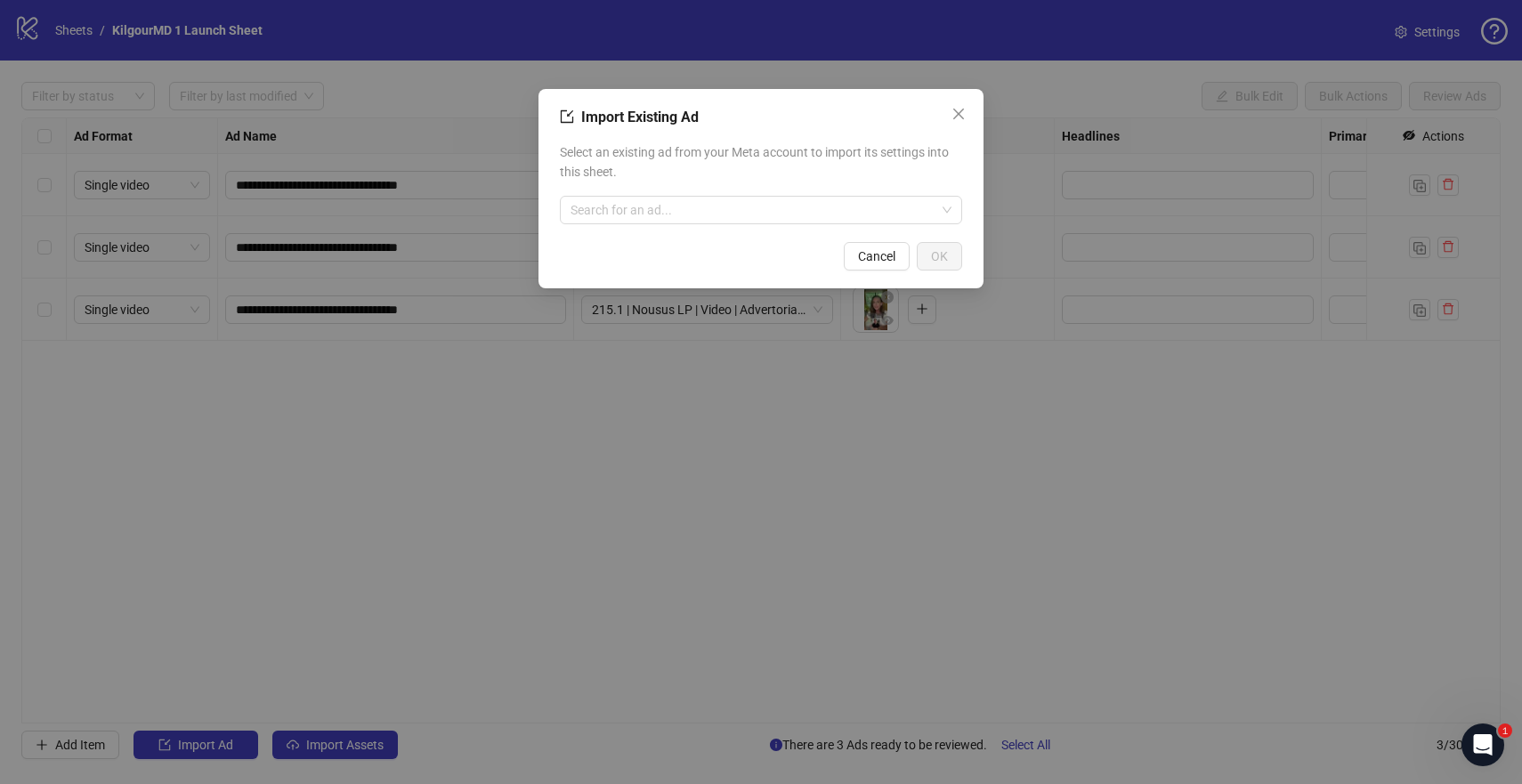 click on "Select an existing ad from your Meta account to import its settings into this sheet. Search for an ad..." at bounding box center (761, 183) 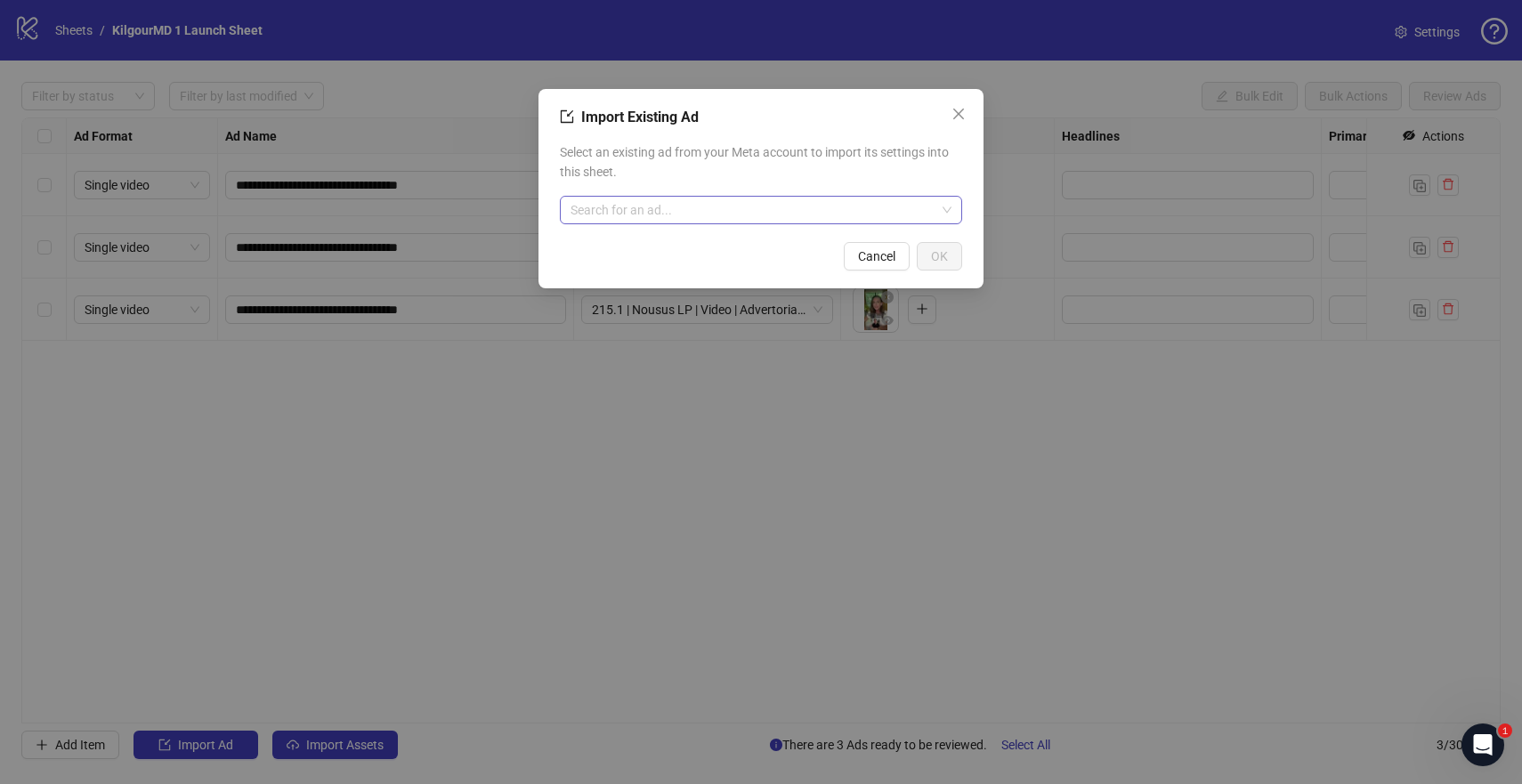 click at bounding box center [753, 210] 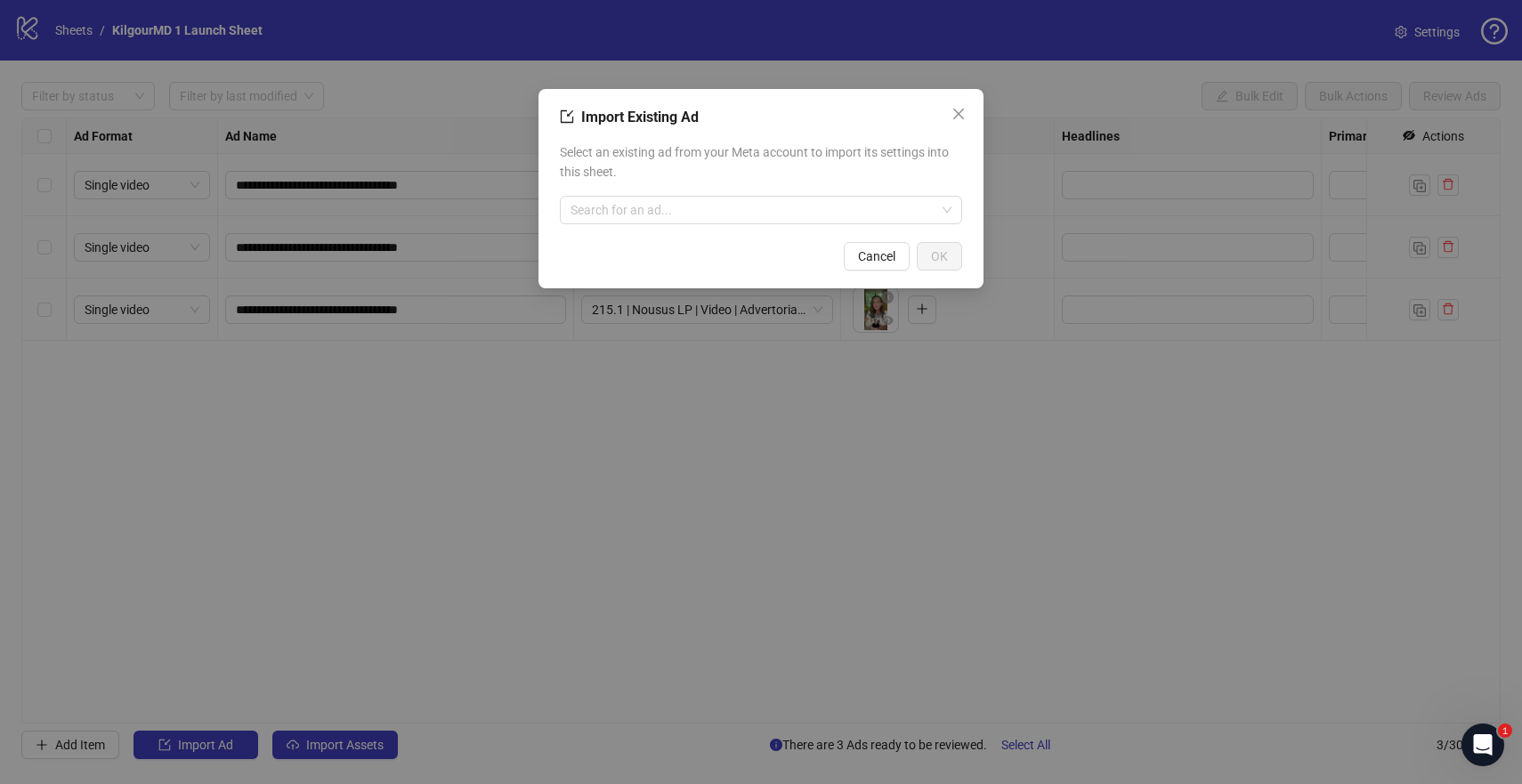click on "Import Existing Ad Select an existing ad from your Meta account to import its settings into this sheet. Search for an ad... Cancel OK" at bounding box center [761, 392] 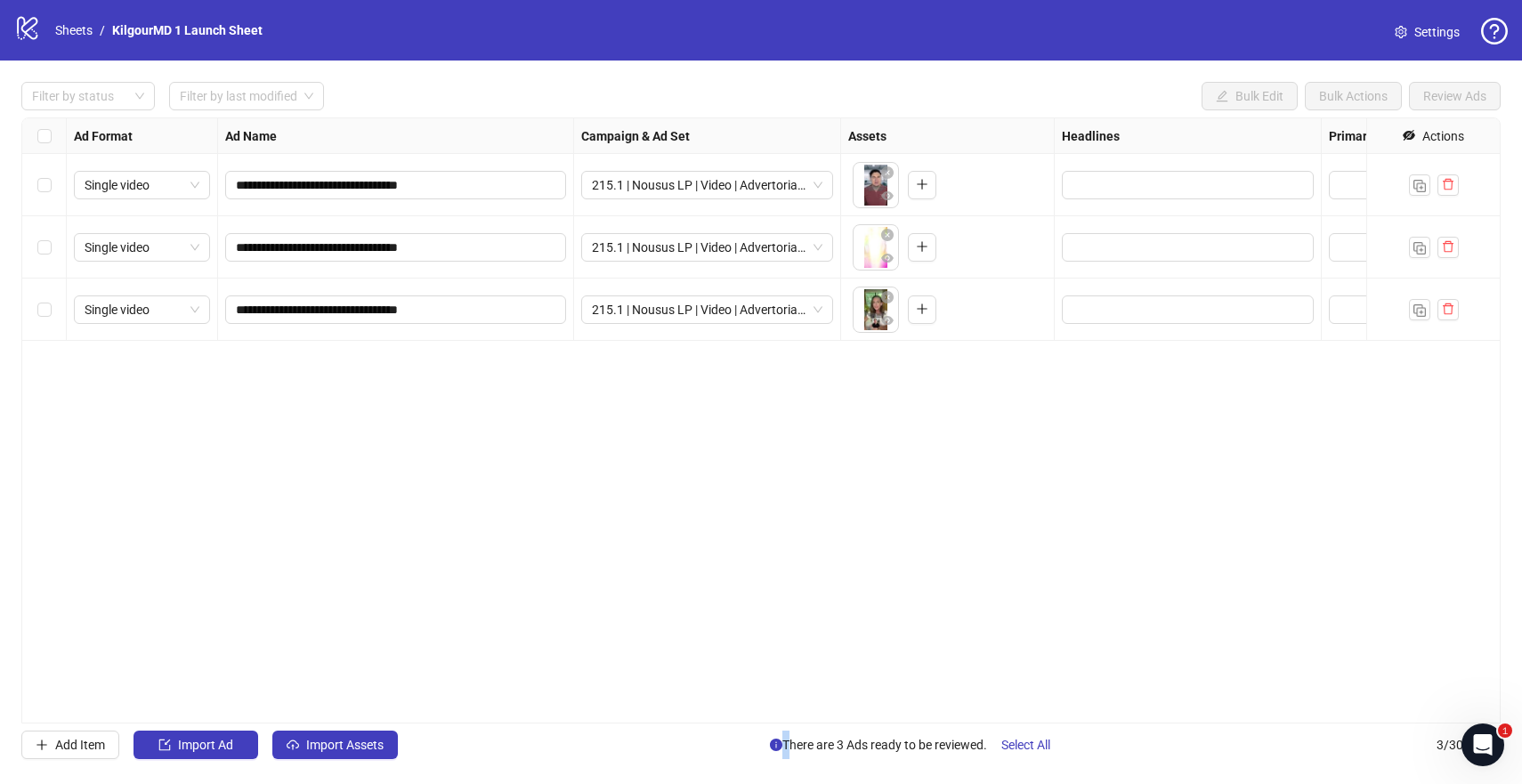 click on "**********" at bounding box center [761, 420] 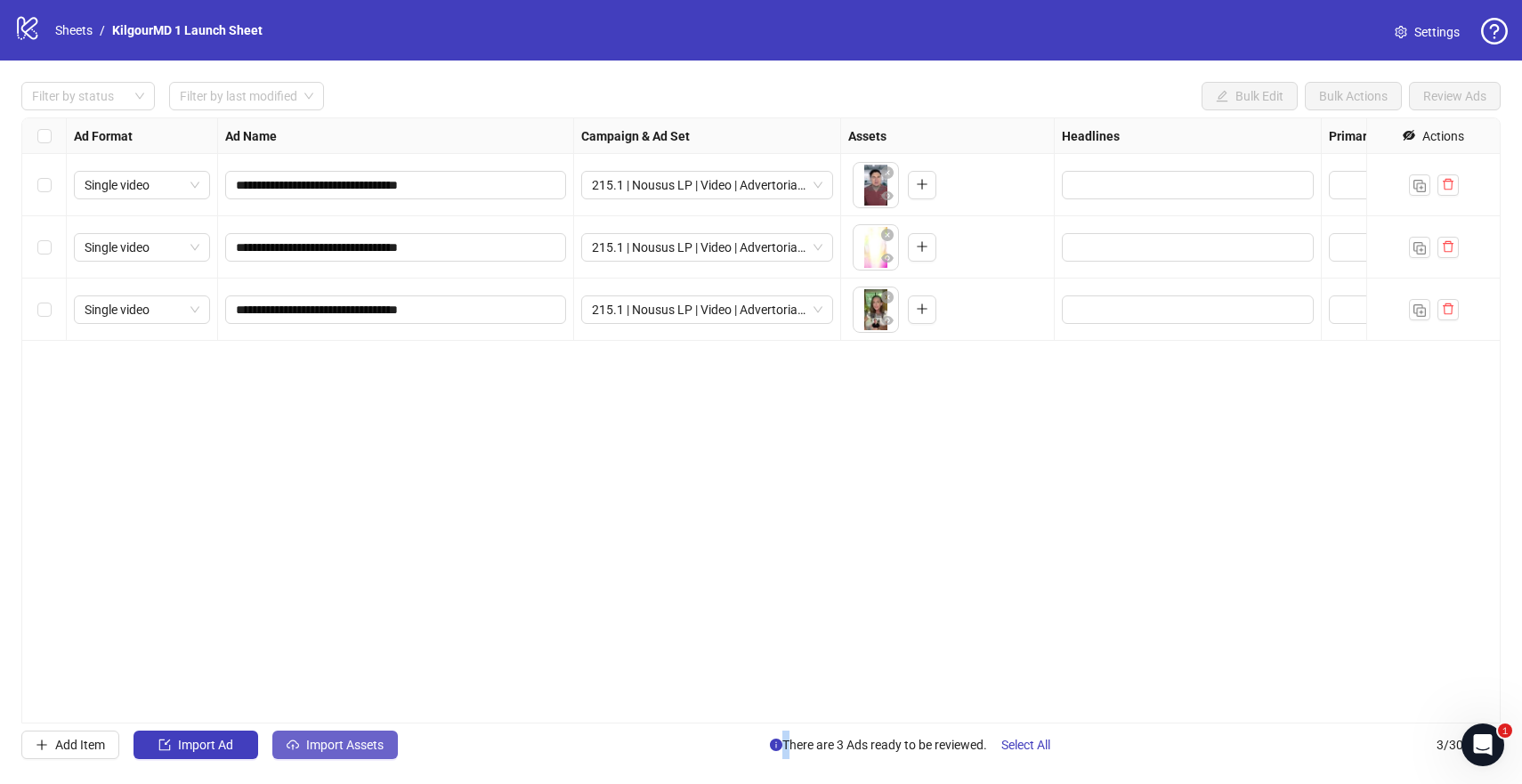 click on "Import Assets" at bounding box center [335, 745] 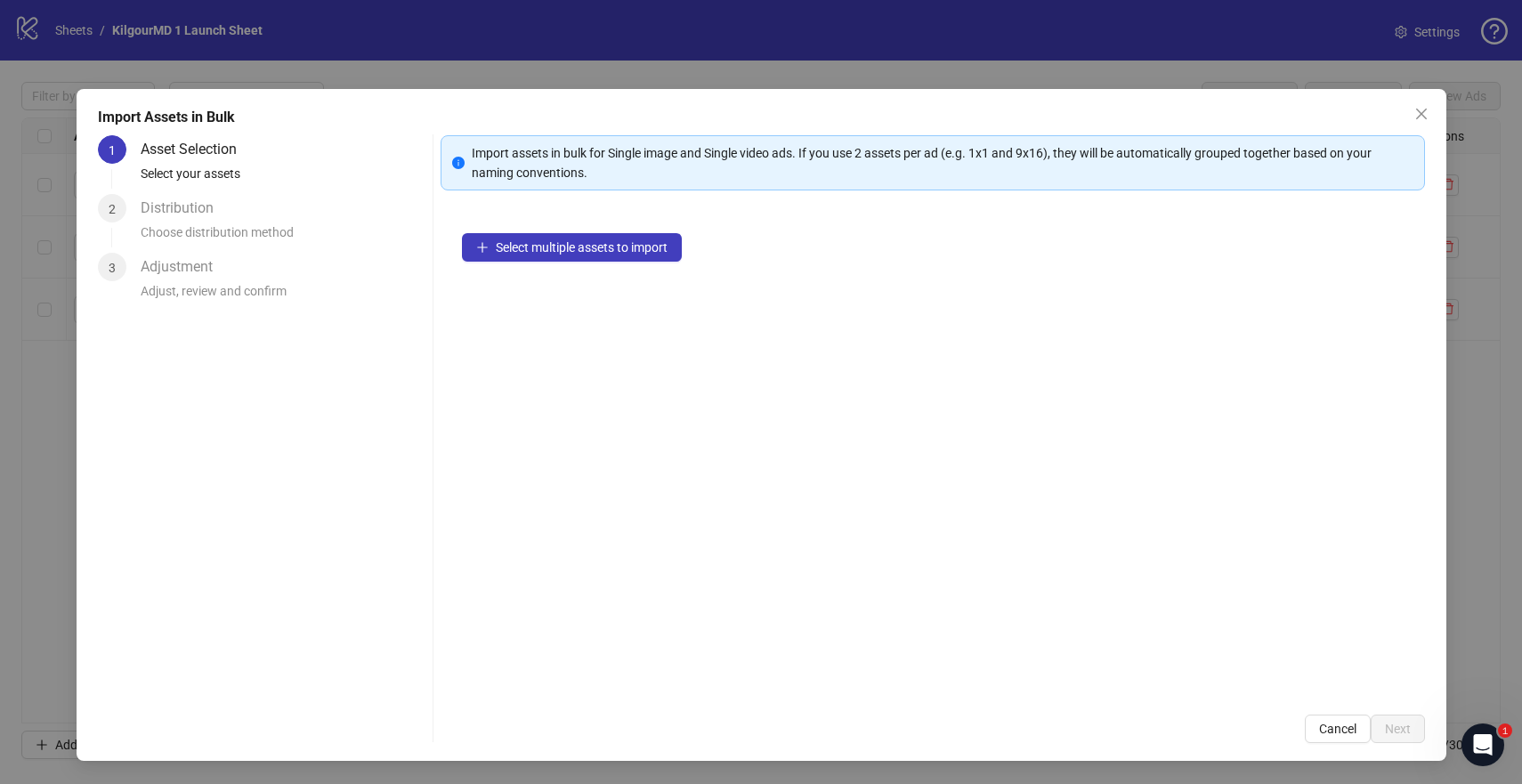 click on "Select multiple assets to import" at bounding box center (933, 452) 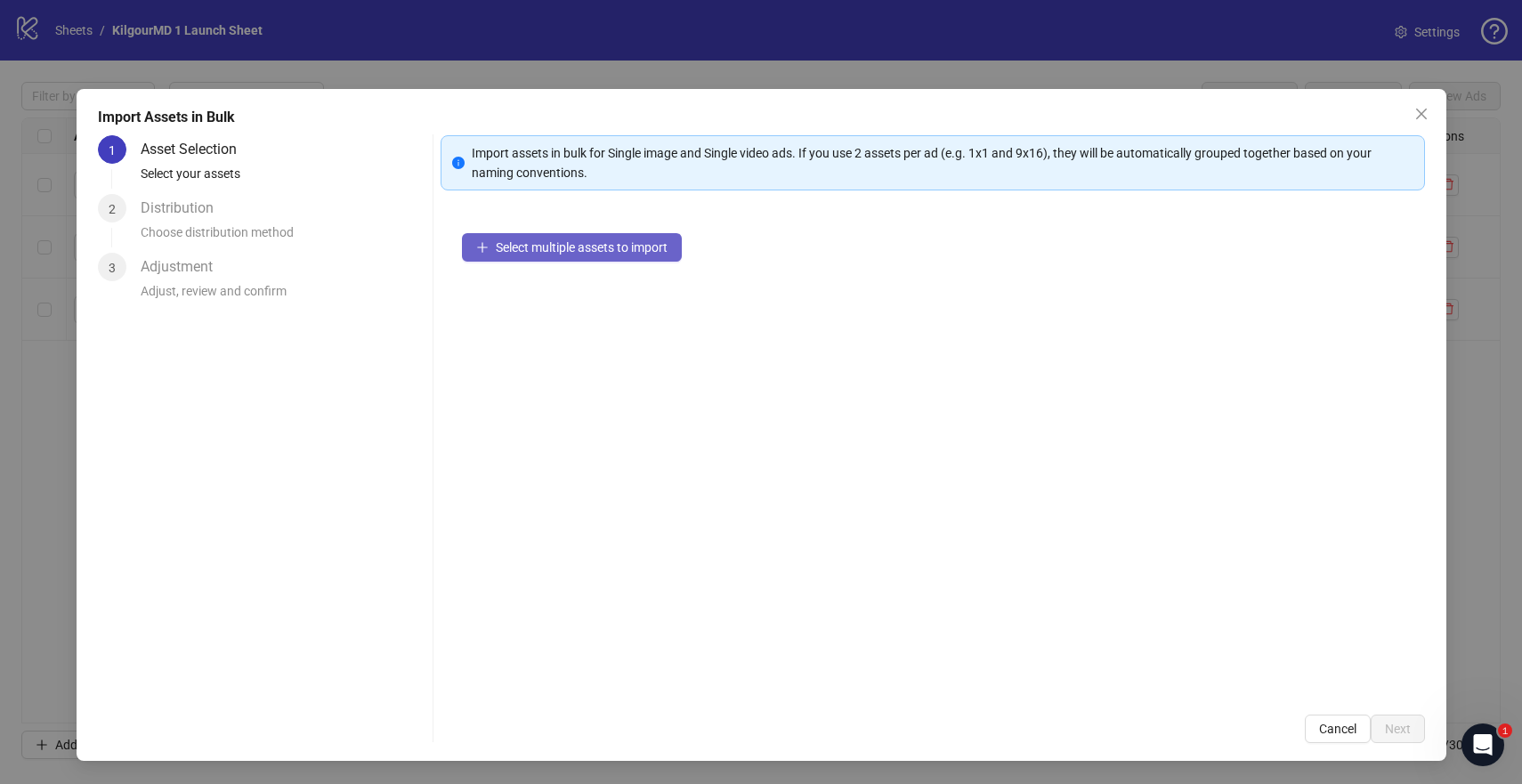 click on "Select multiple assets to import" at bounding box center [571, 247] 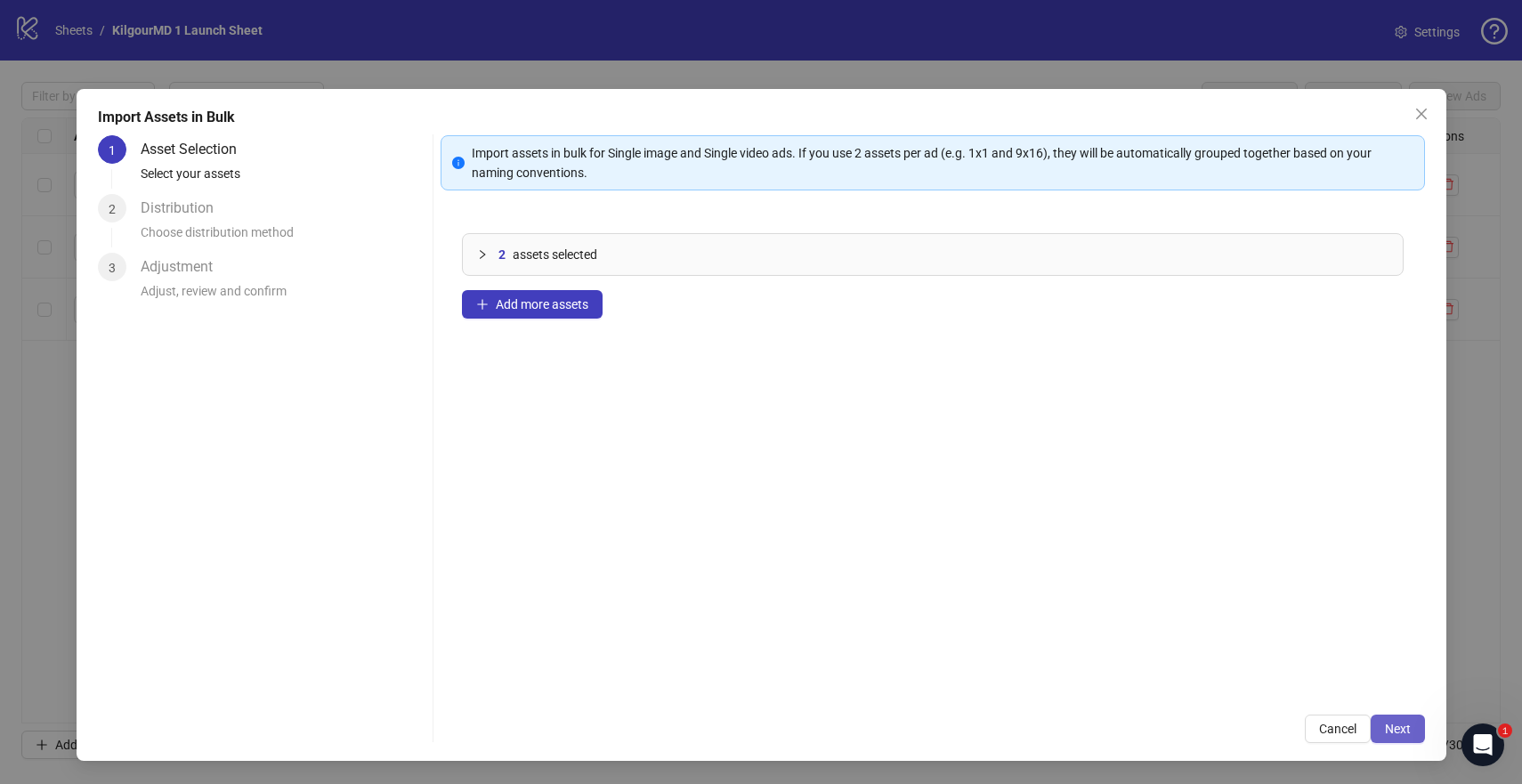 click on "Next" at bounding box center [1397, 729] 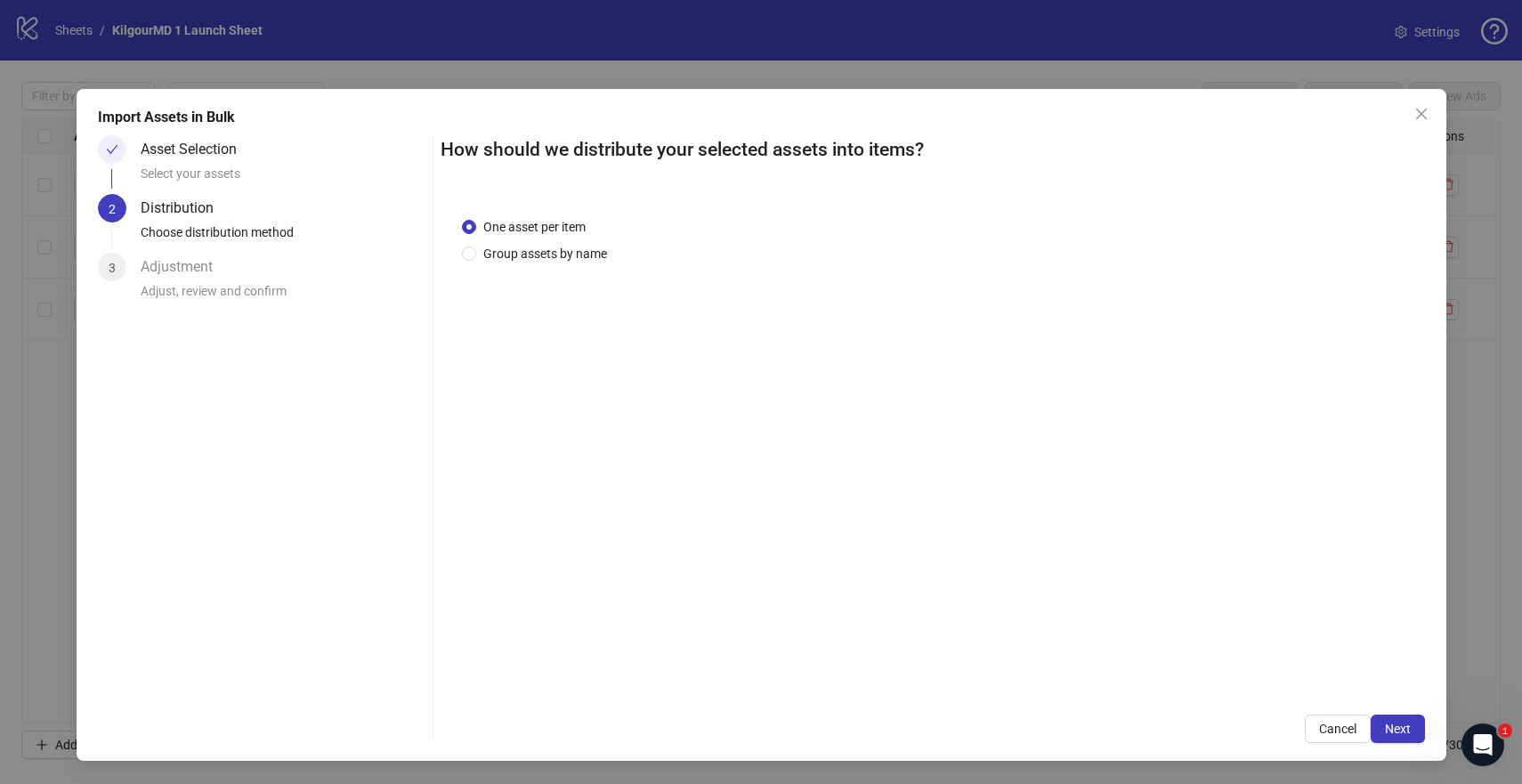 click on "Next" at bounding box center (1397, 729) 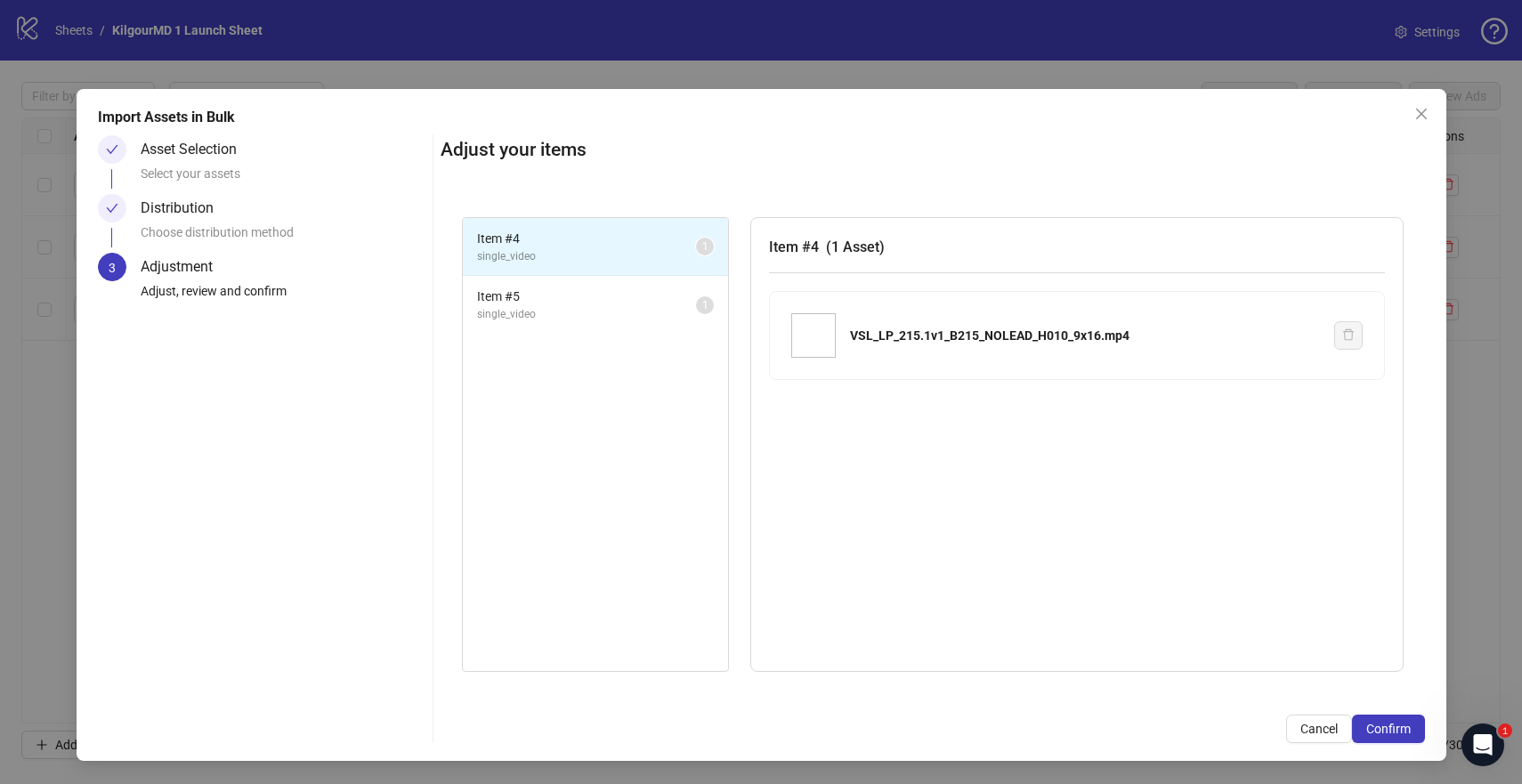 click on "Confirm" at bounding box center (1388, 729) 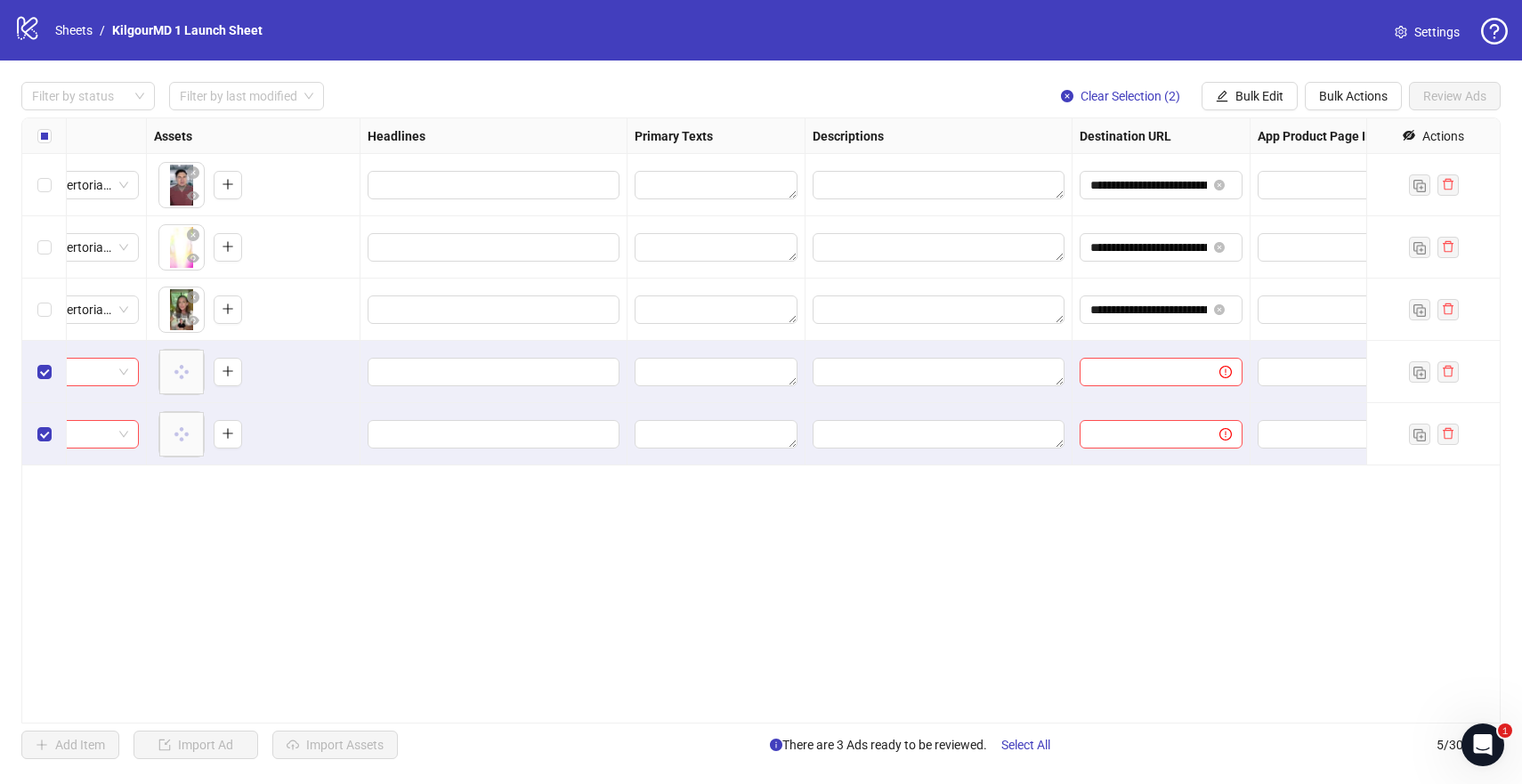 scroll, scrollTop: 0, scrollLeft: 695, axis: horizontal 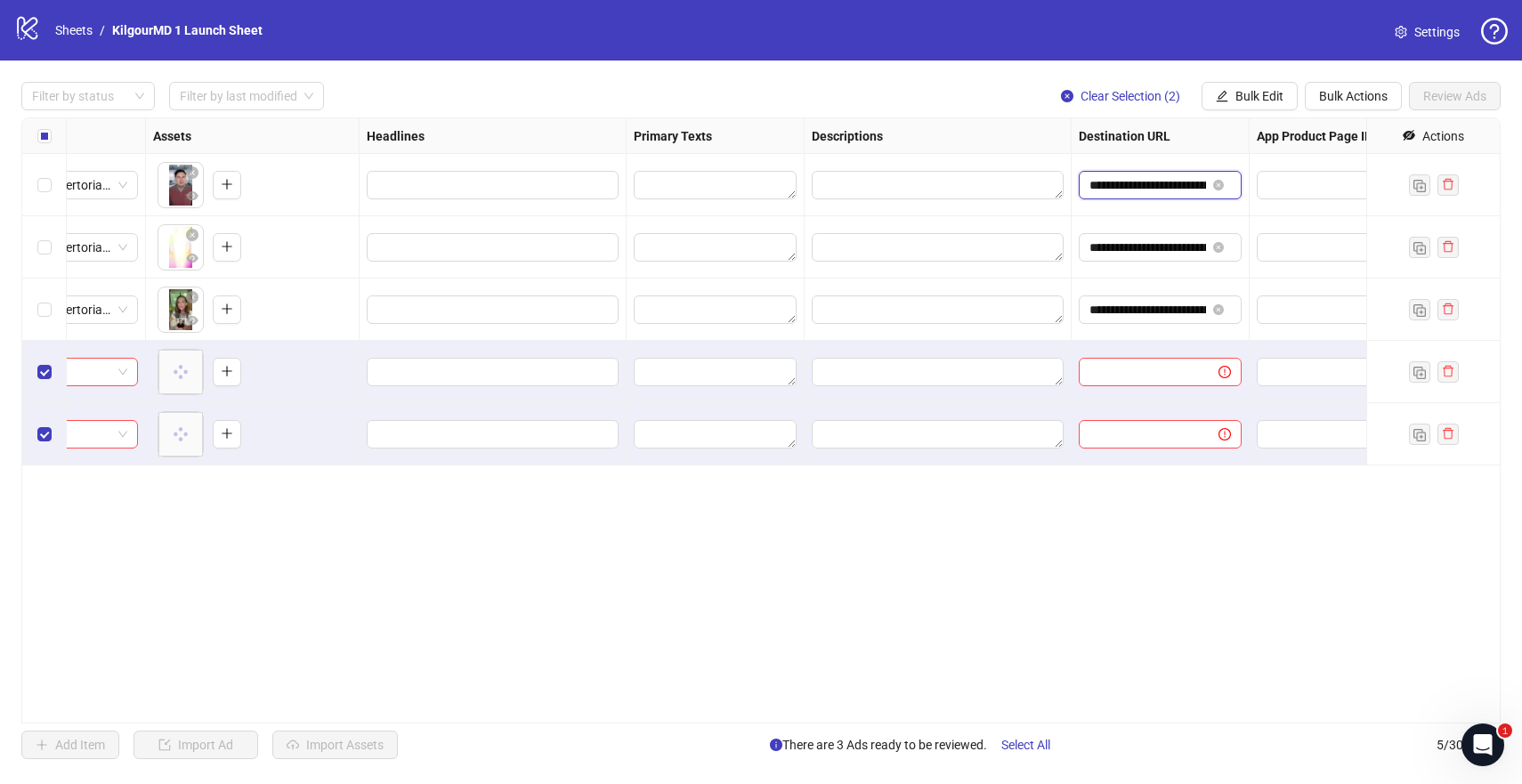 click on "**********" at bounding box center [1147, 185] 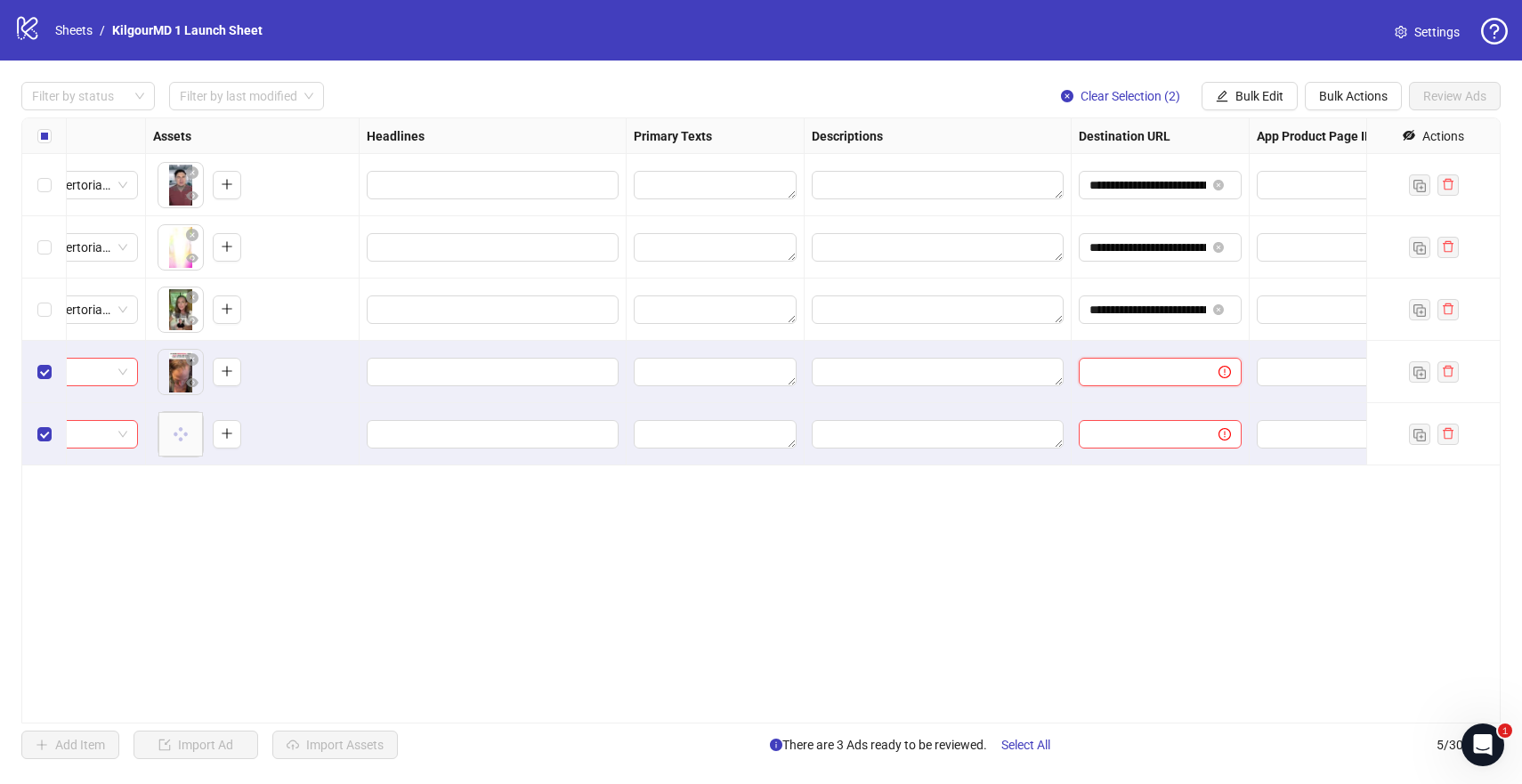 click at bounding box center [1141, 372] 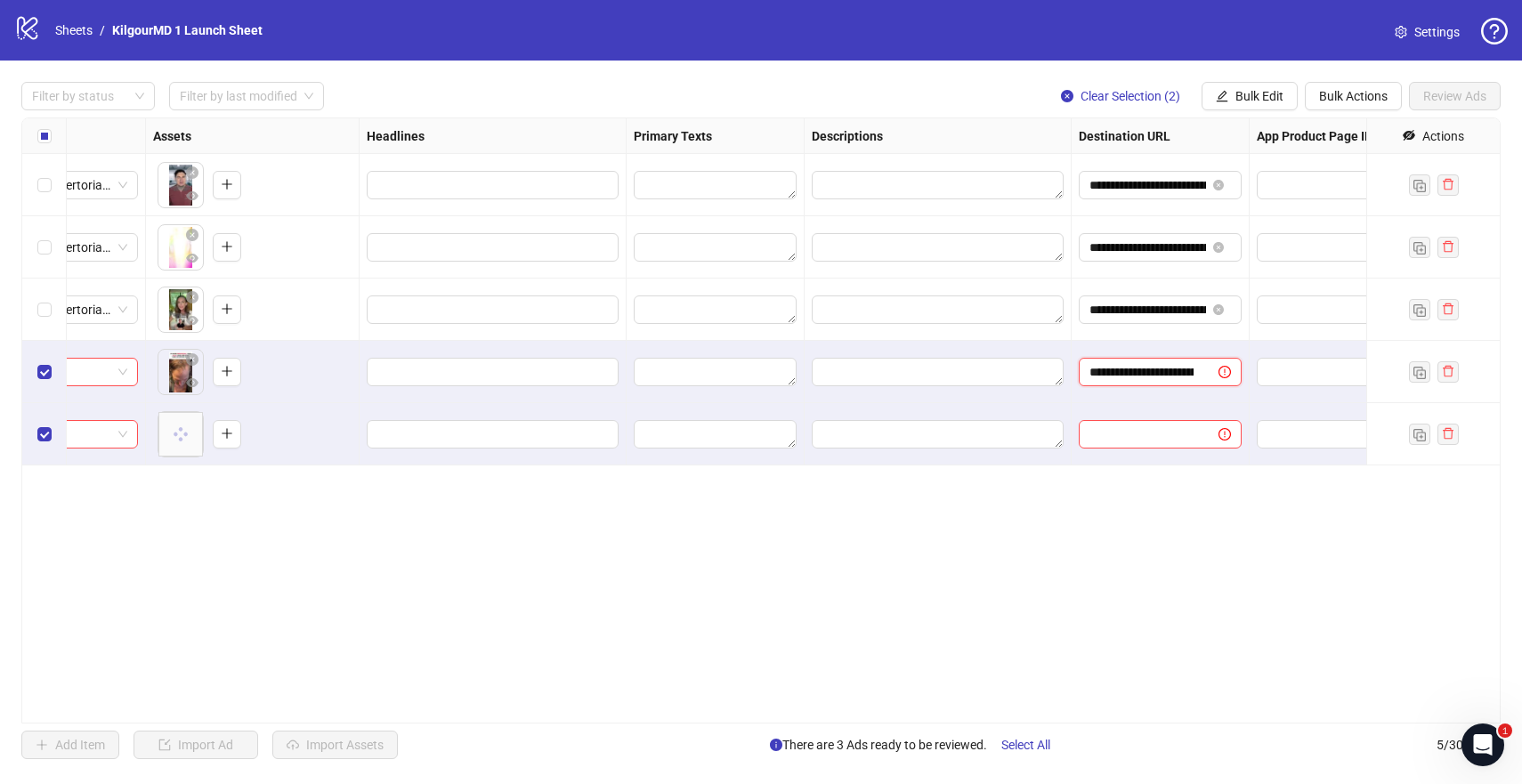 scroll, scrollTop: 0, scrollLeft: 125, axis: horizontal 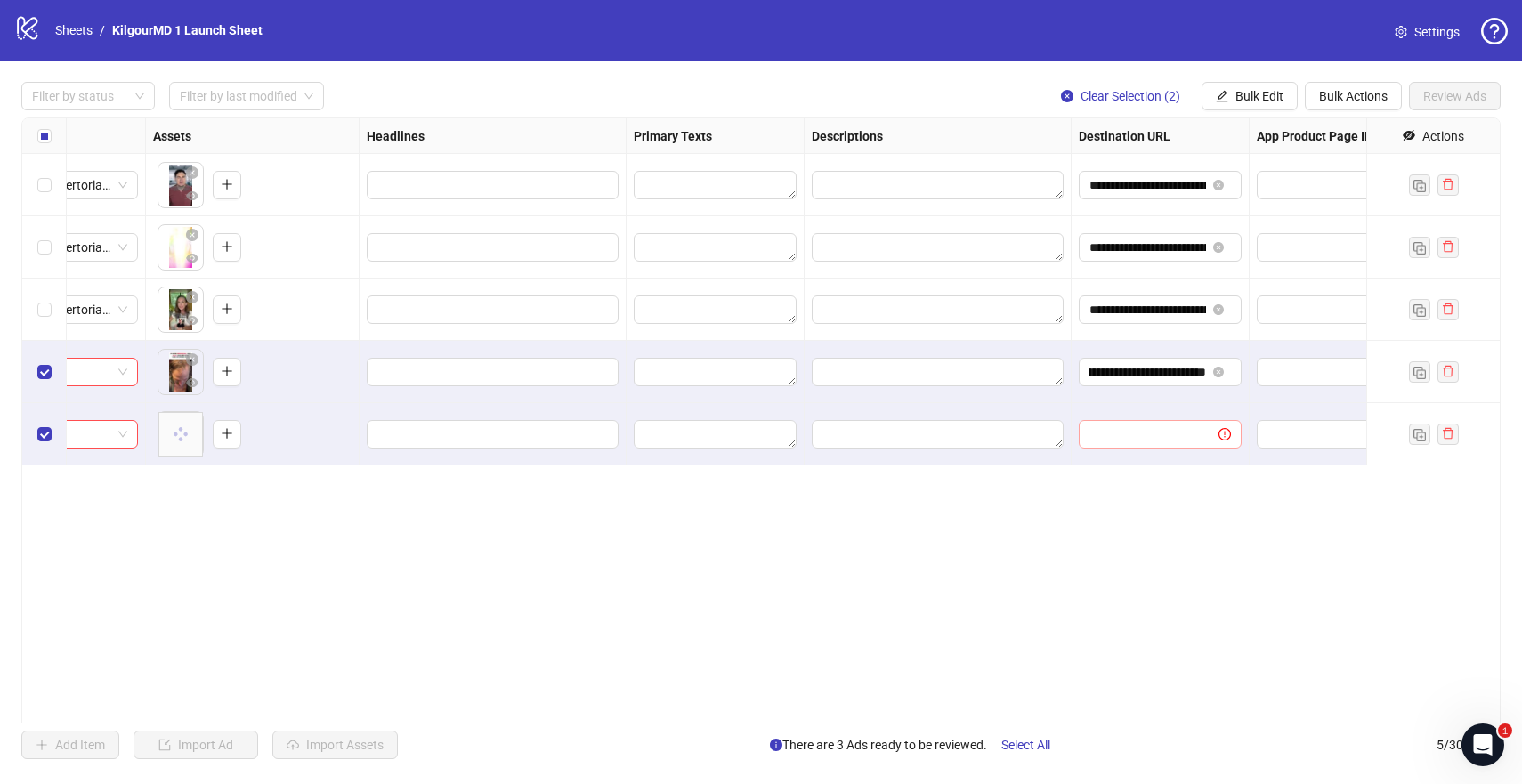 click at bounding box center [1160, 434] 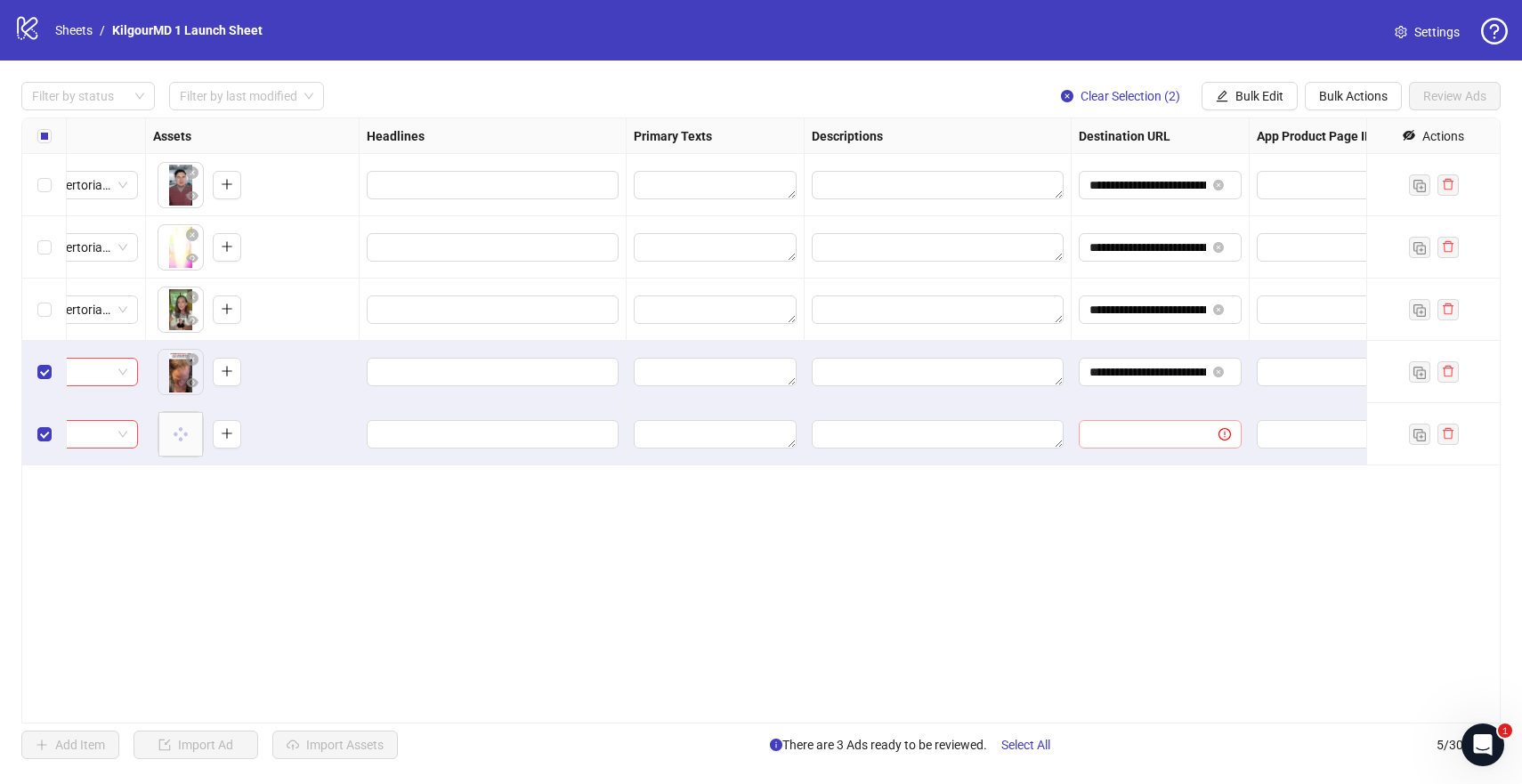 click at bounding box center [1160, 434] 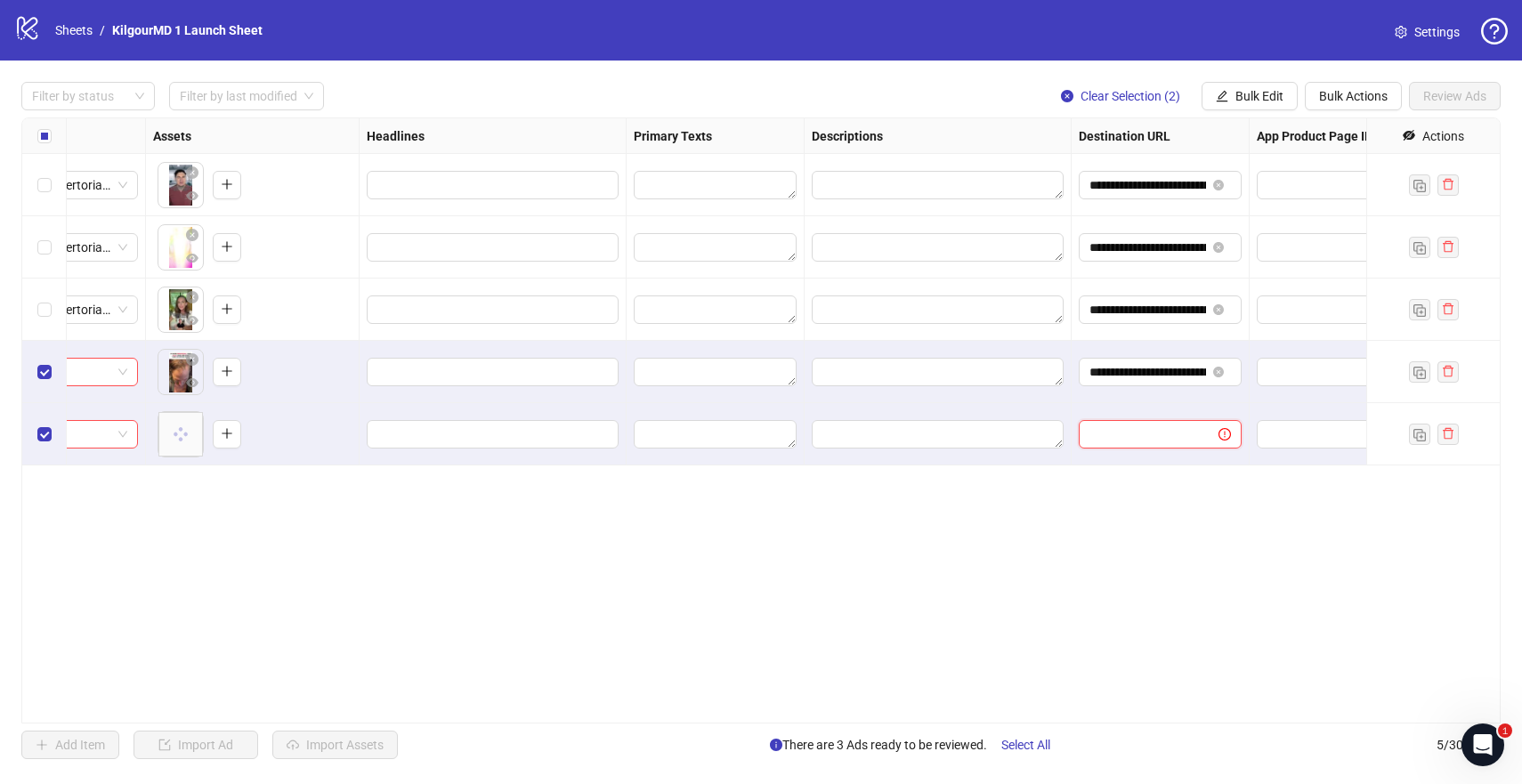paste on "**********" 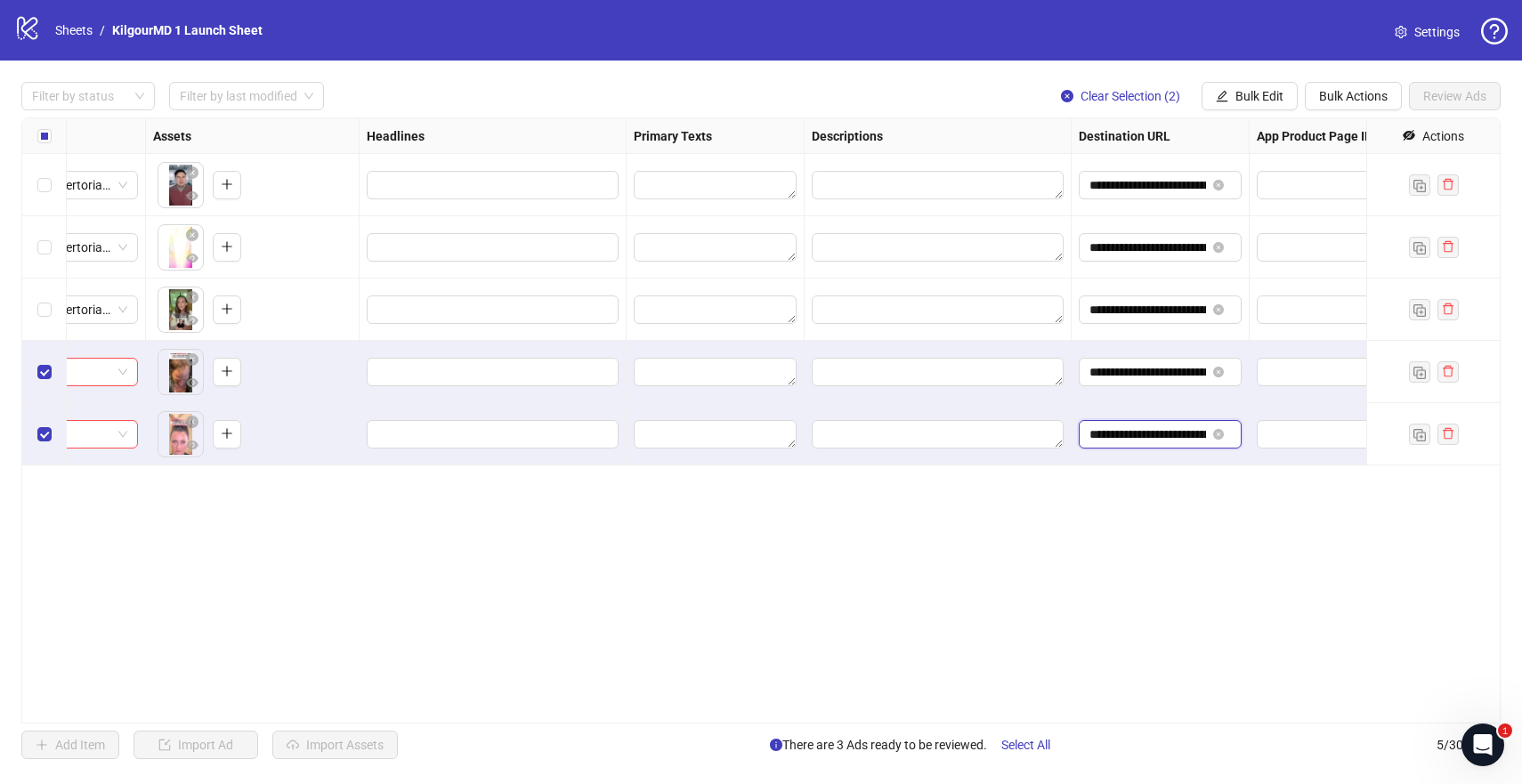 scroll, scrollTop: 0, scrollLeft: 125, axis: horizontal 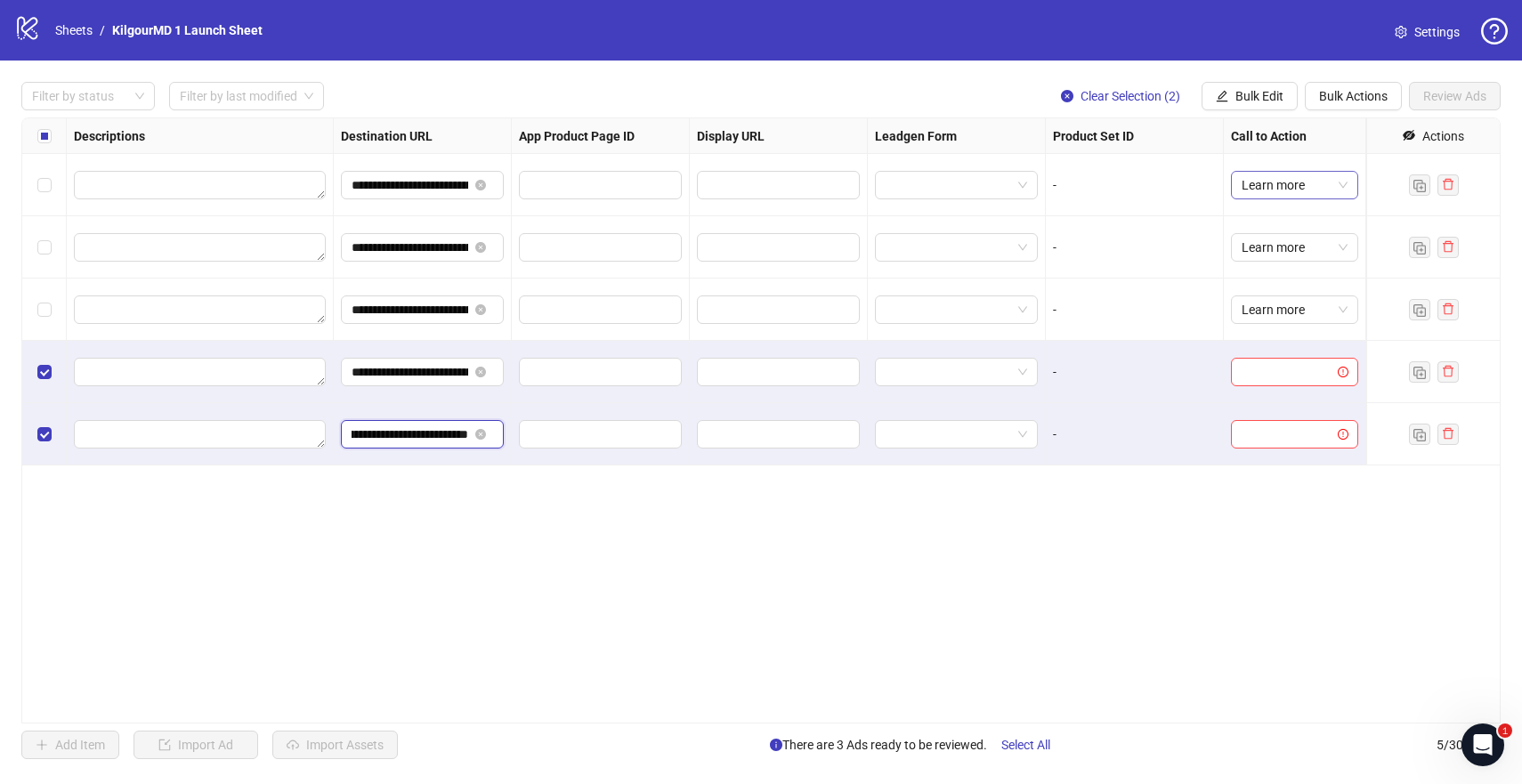 click on "Learn more" at bounding box center (1294, 185) 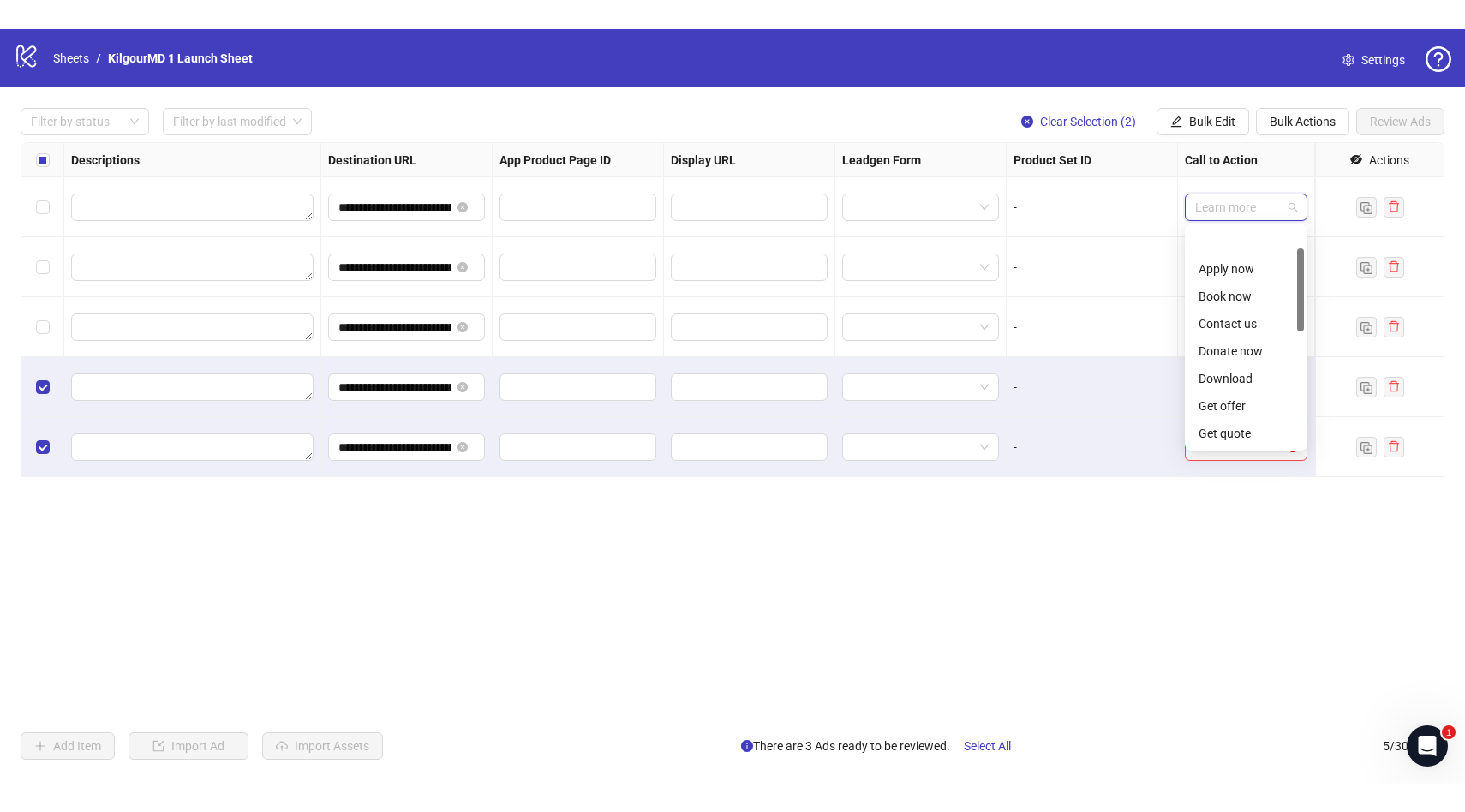 scroll, scrollTop: 55, scrollLeft: 0, axis: vertical 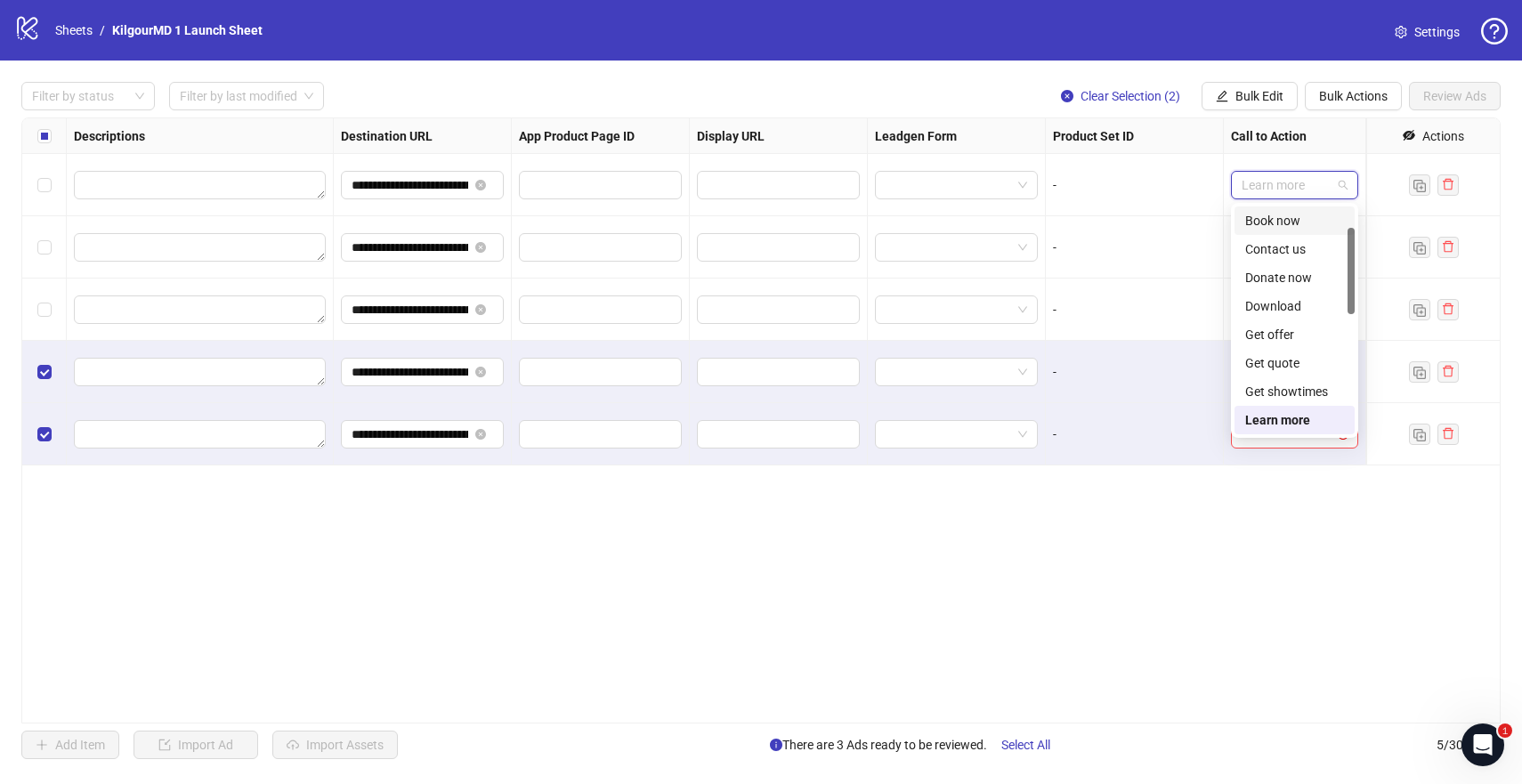 click on "-" at bounding box center [1135, 310] 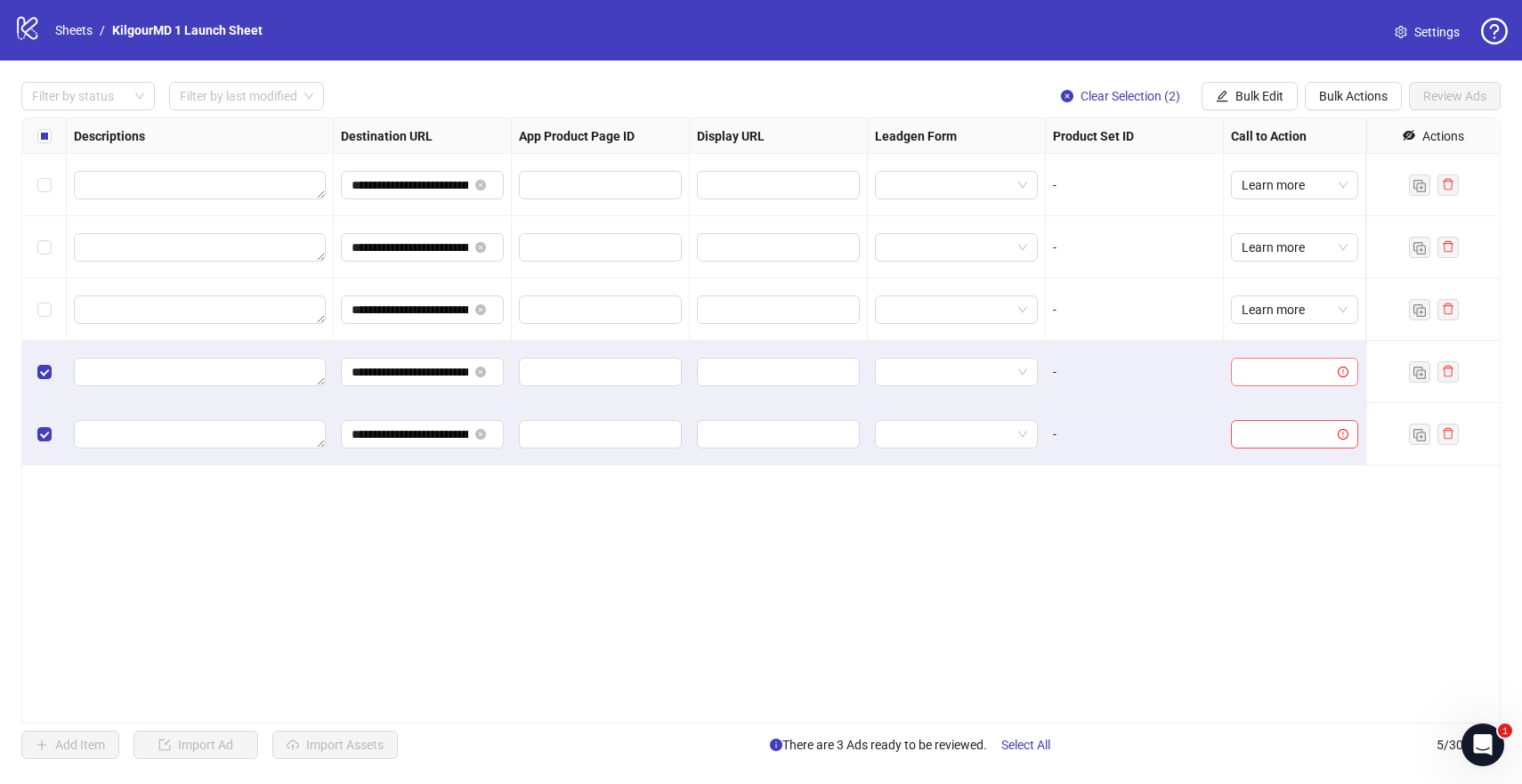 click at bounding box center [1286, 372] 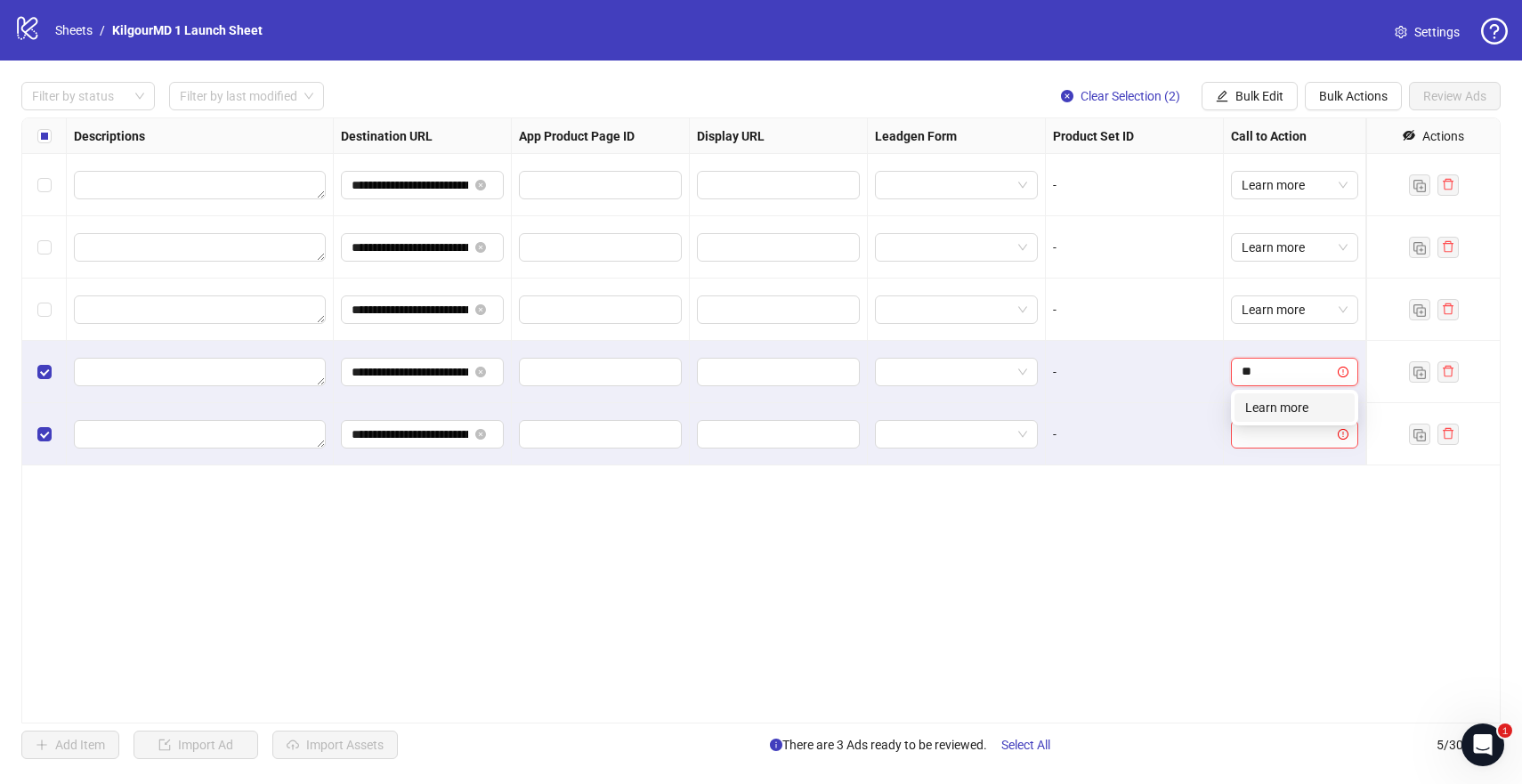 type on "**" 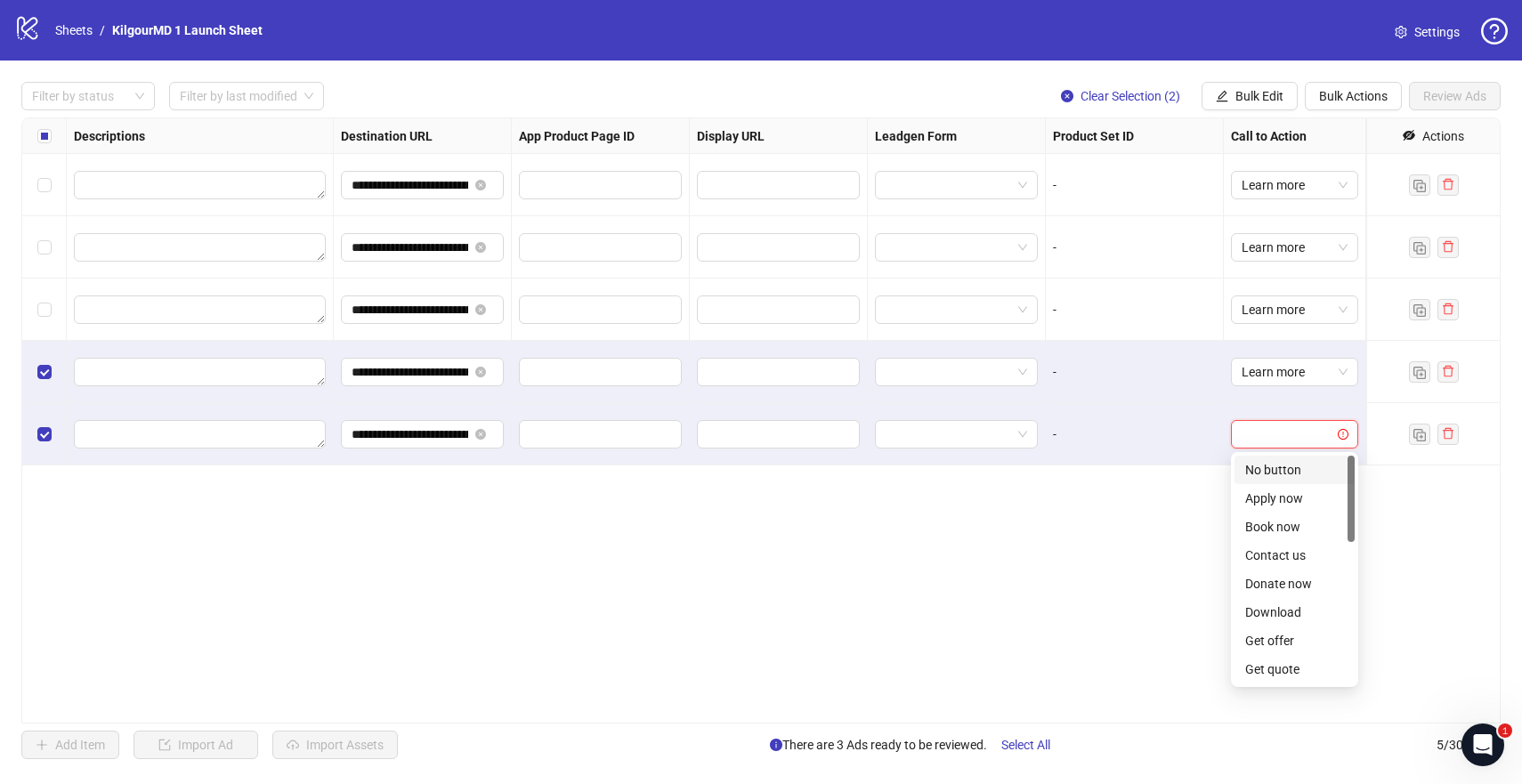 click at bounding box center (1286, 434) 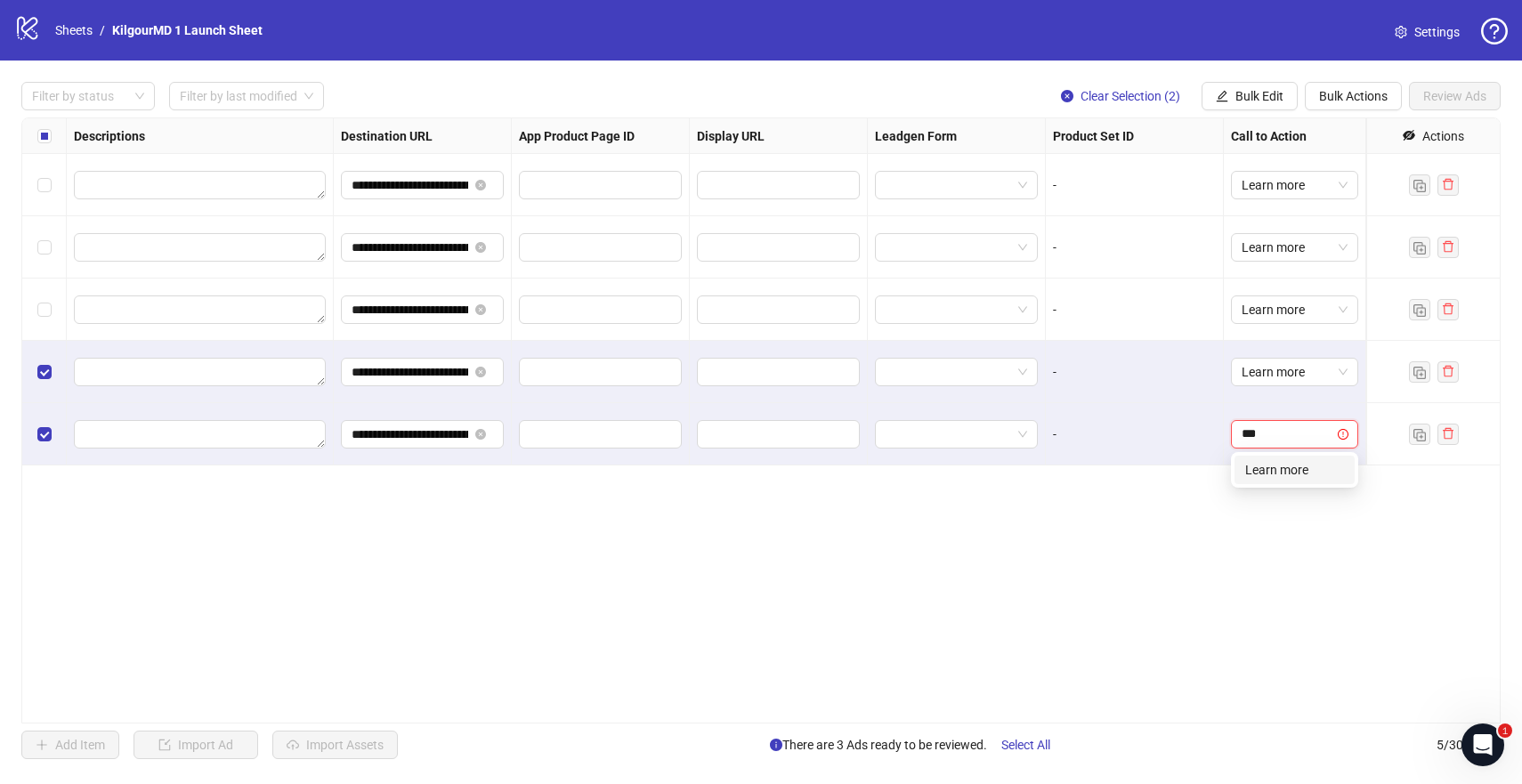 type on "****" 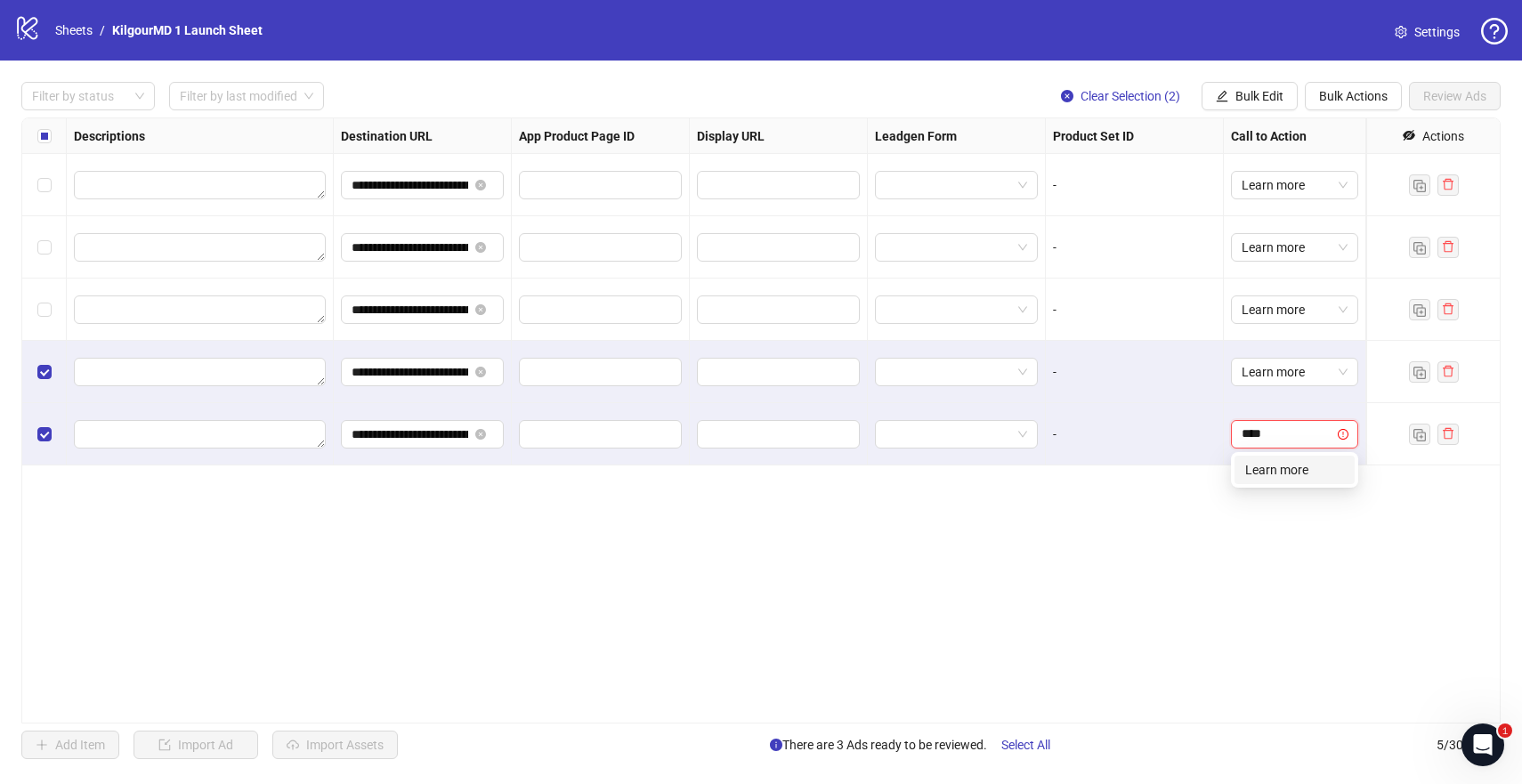 click on "Learn more" at bounding box center [1294, 470] 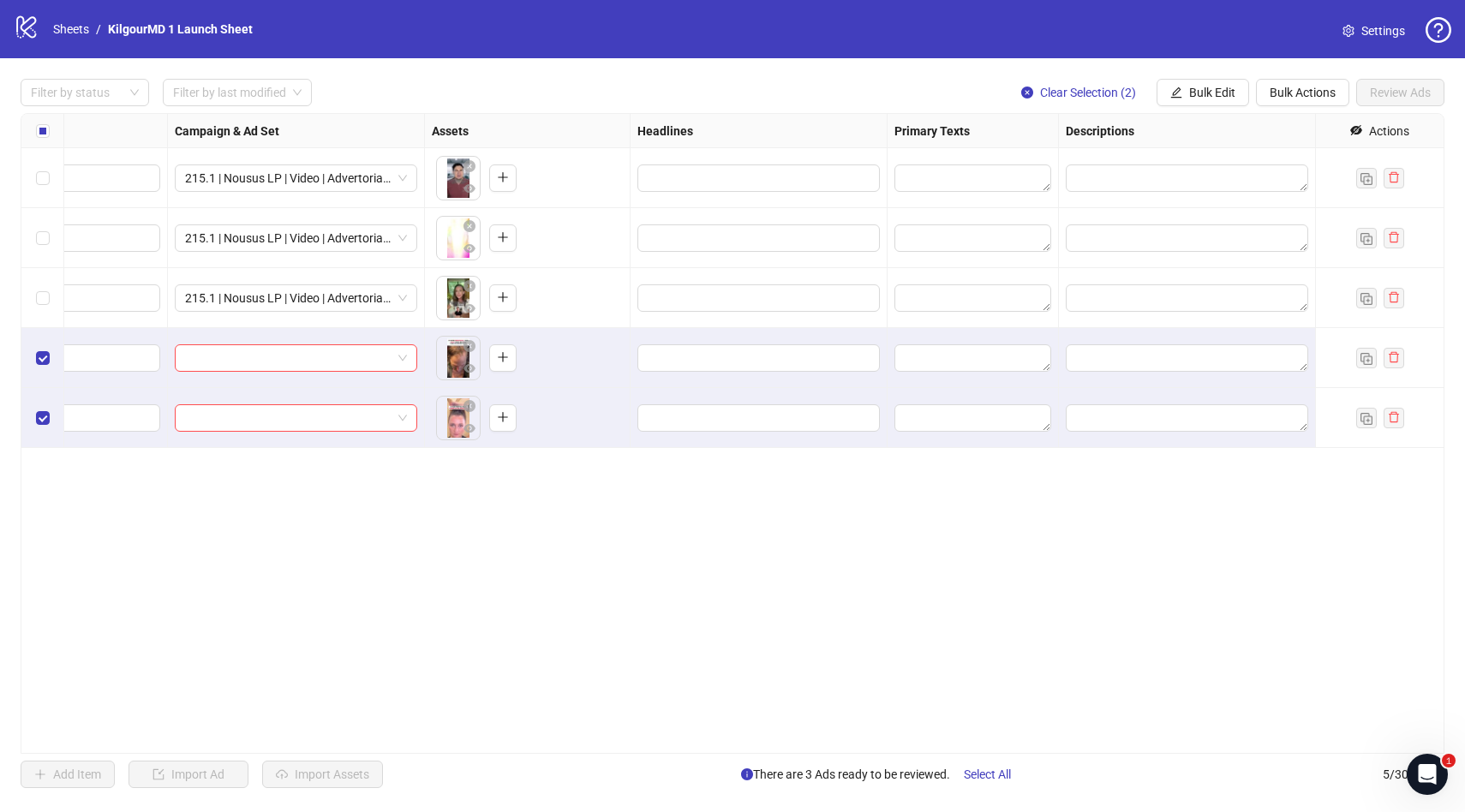 scroll, scrollTop: 0, scrollLeft: 476, axis: horizontal 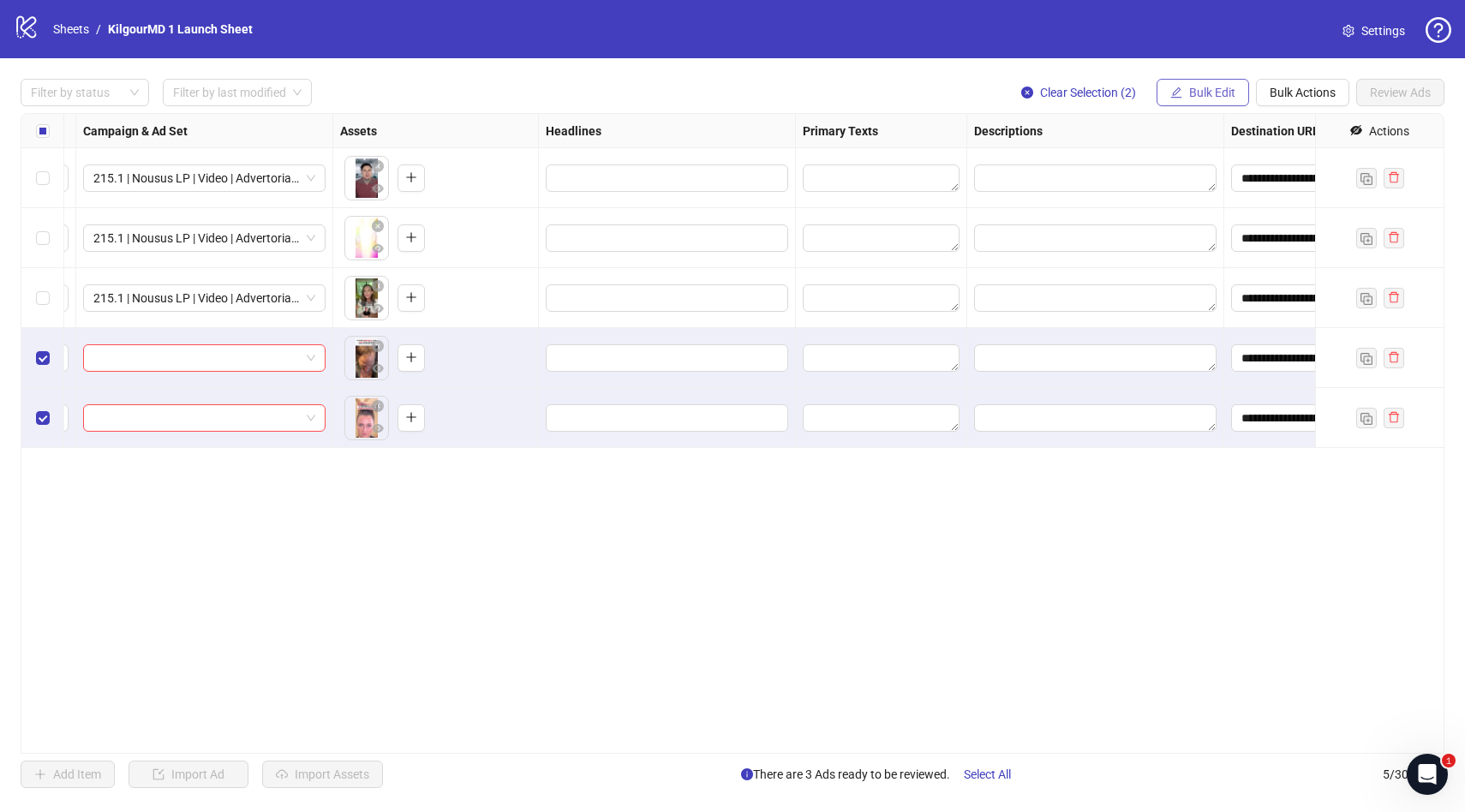 click on "Bulk Edit" at bounding box center (1212, 93) 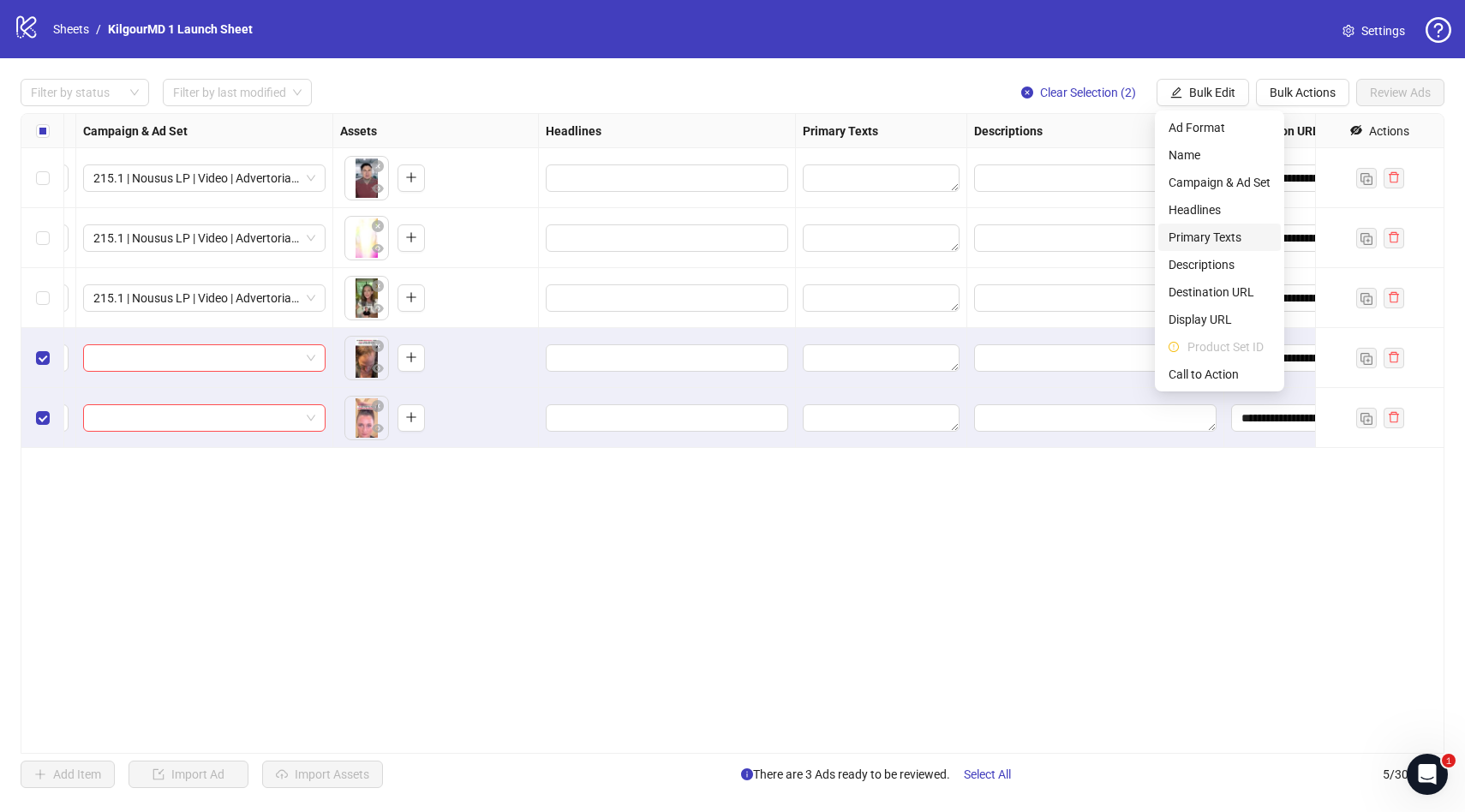 click on "Primary Texts" at bounding box center (1219, 237) 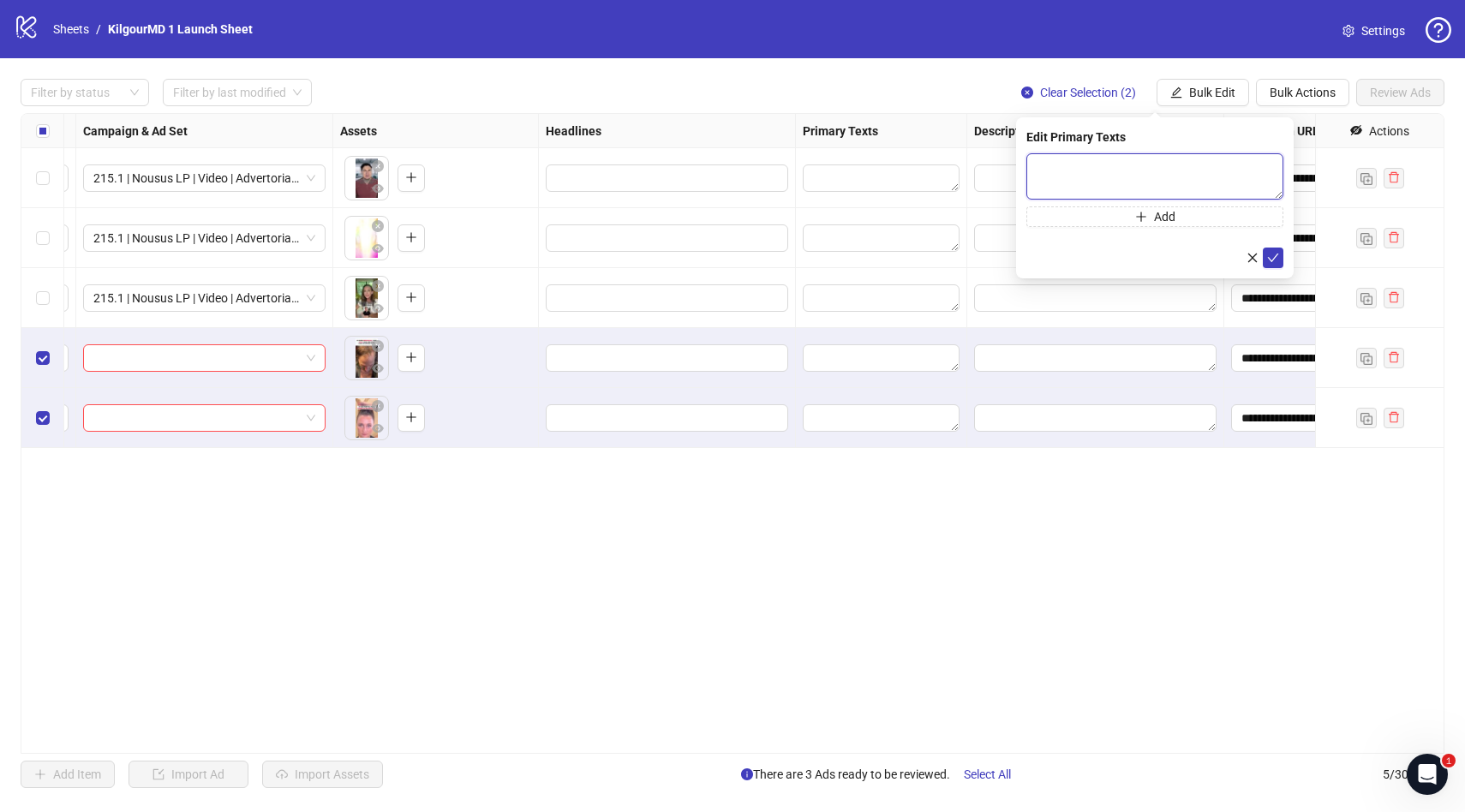 click at bounding box center [1155, 176] 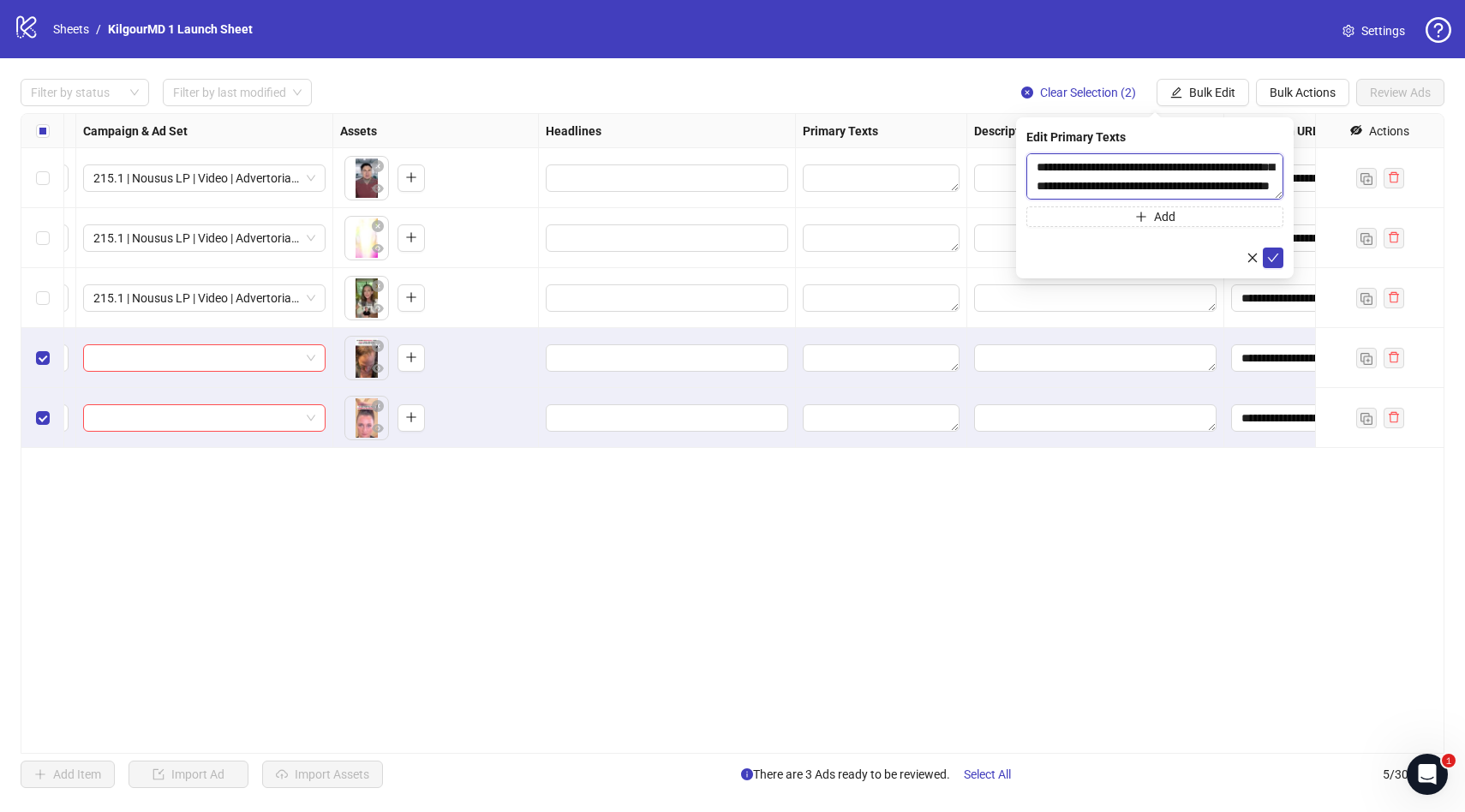 scroll, scrollTop: 188, scrollLeft: 0, axis: vertical 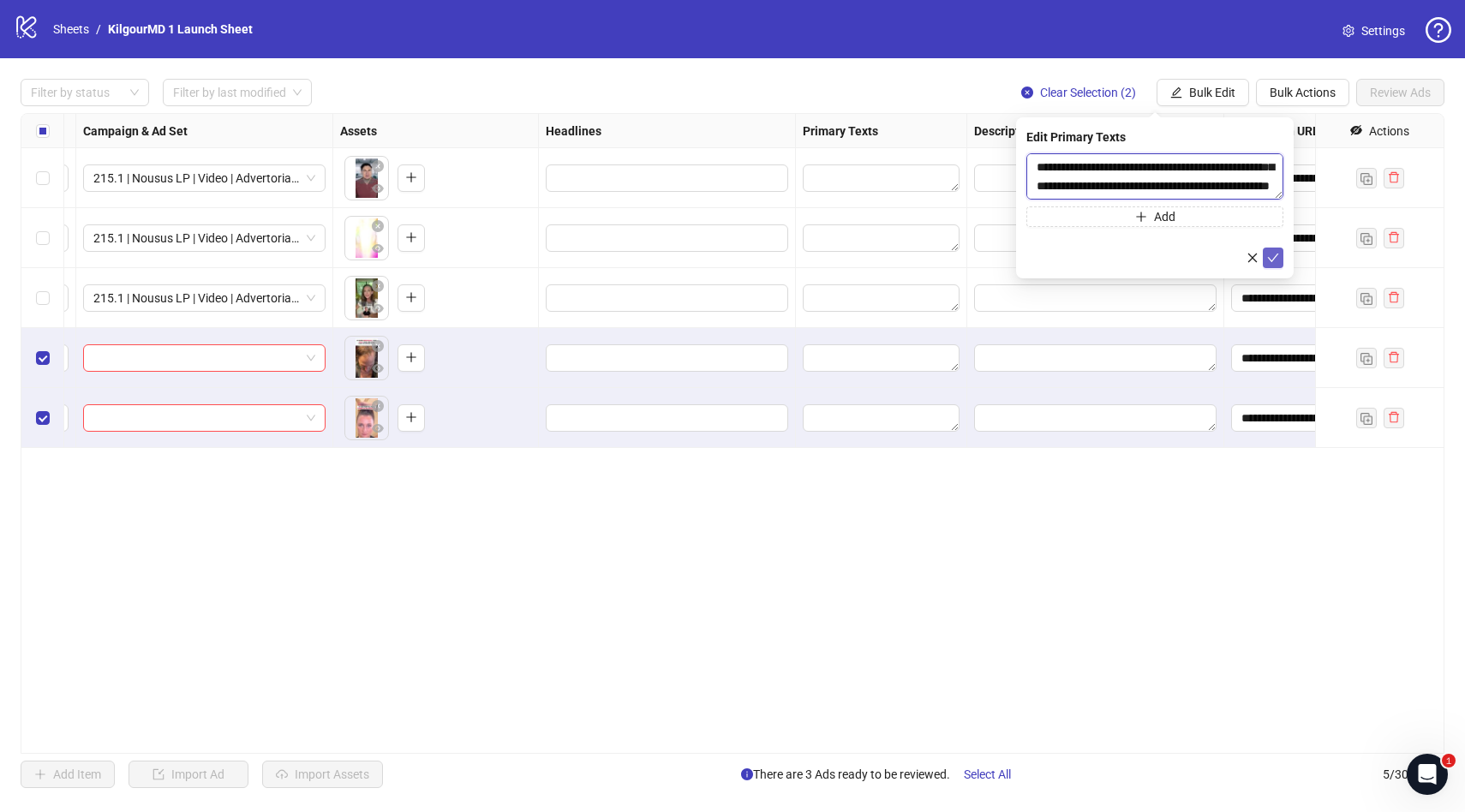 type on "**********" 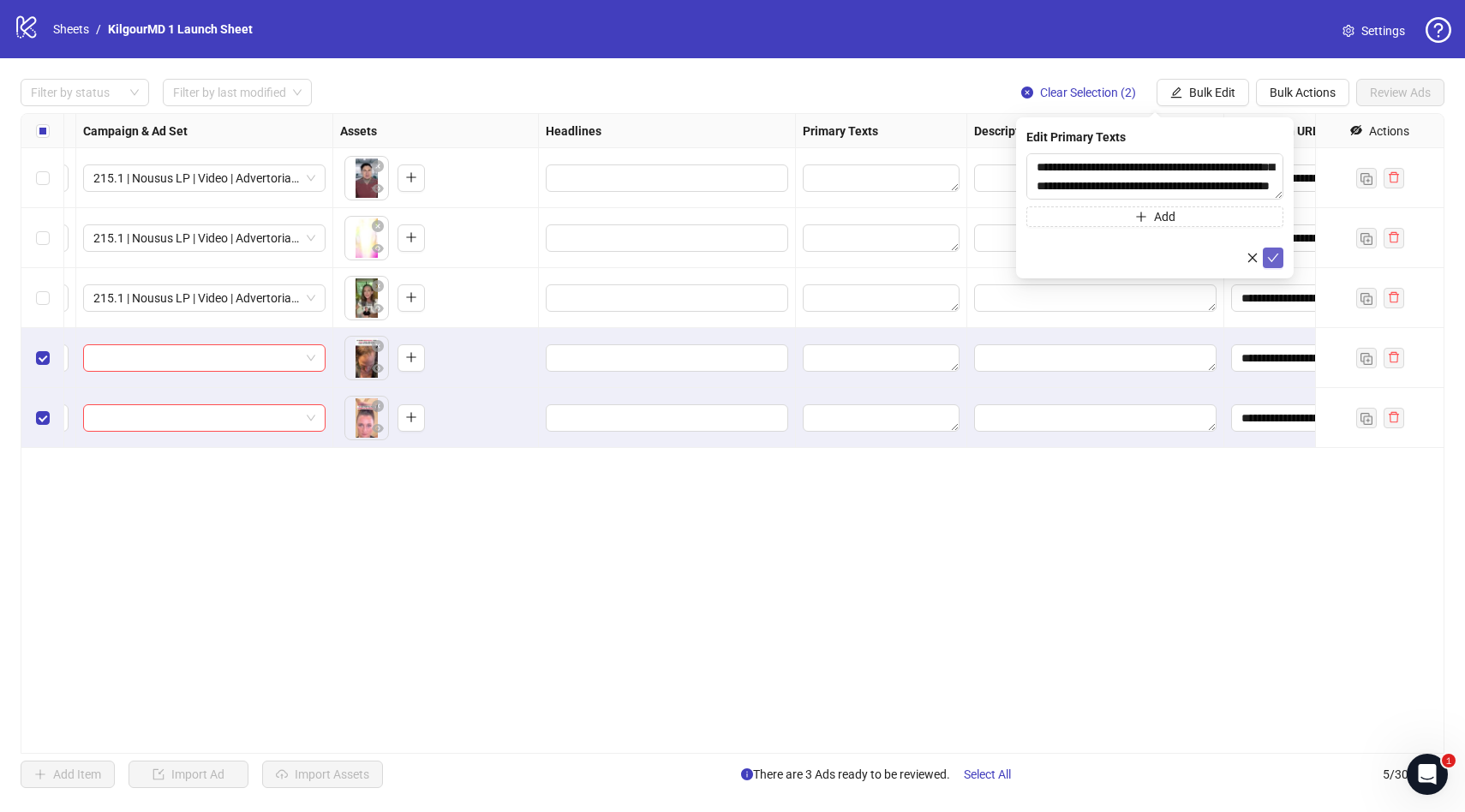 click 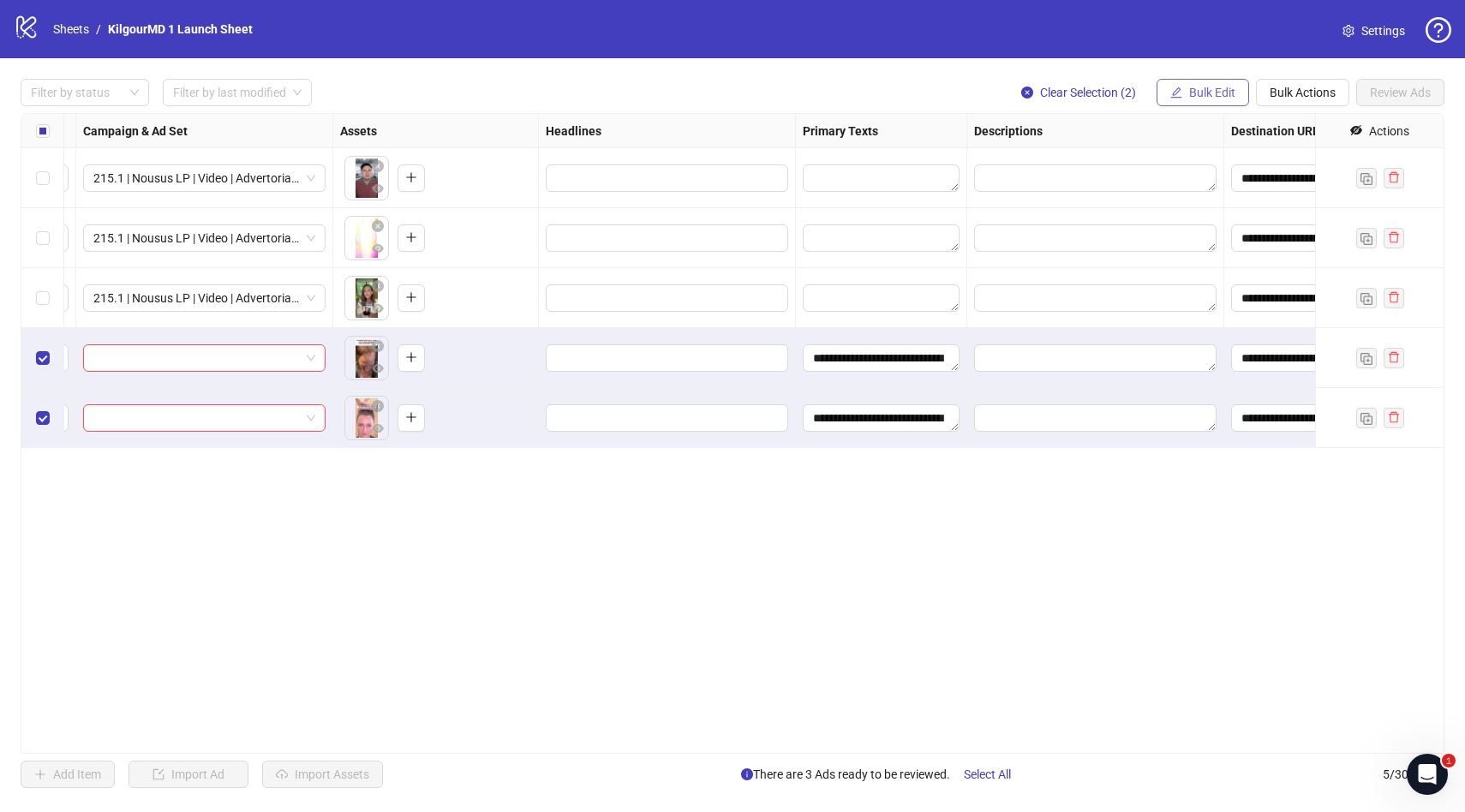 click on "Bulk Edit" at bounding box center (1212, 93) 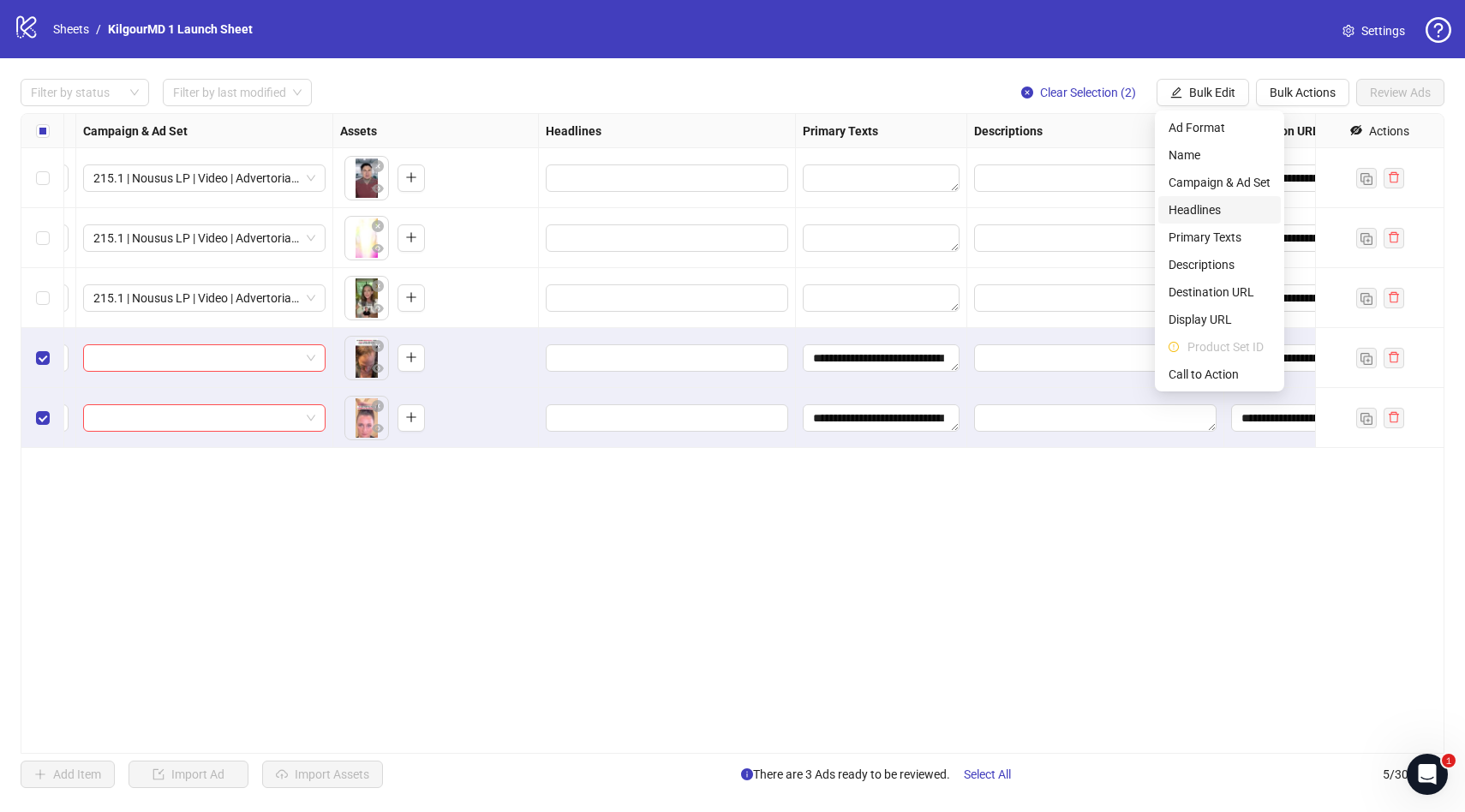 click on "Headlines" at bounding box center [1219, 210] 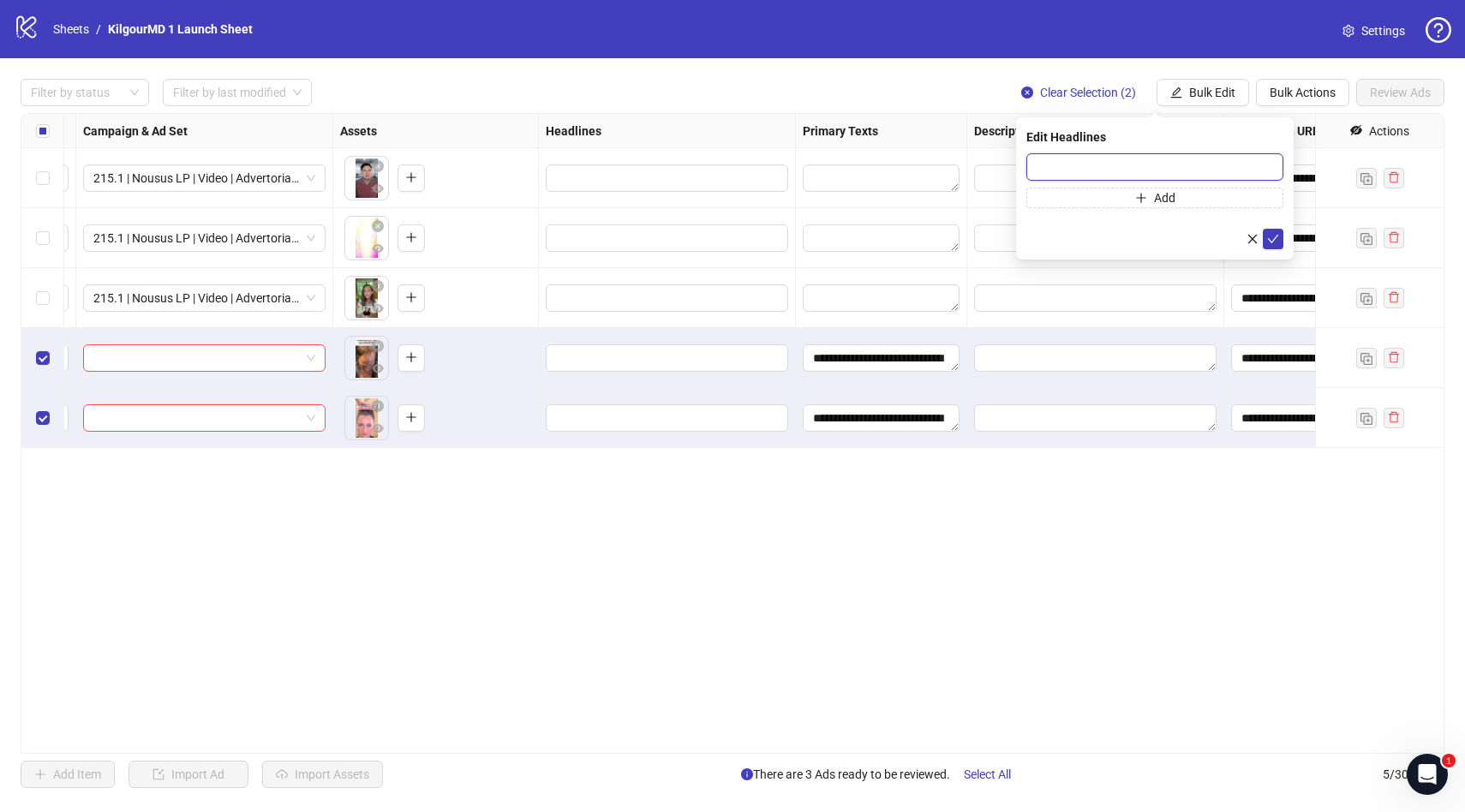click at bounding box center (1155, 167) 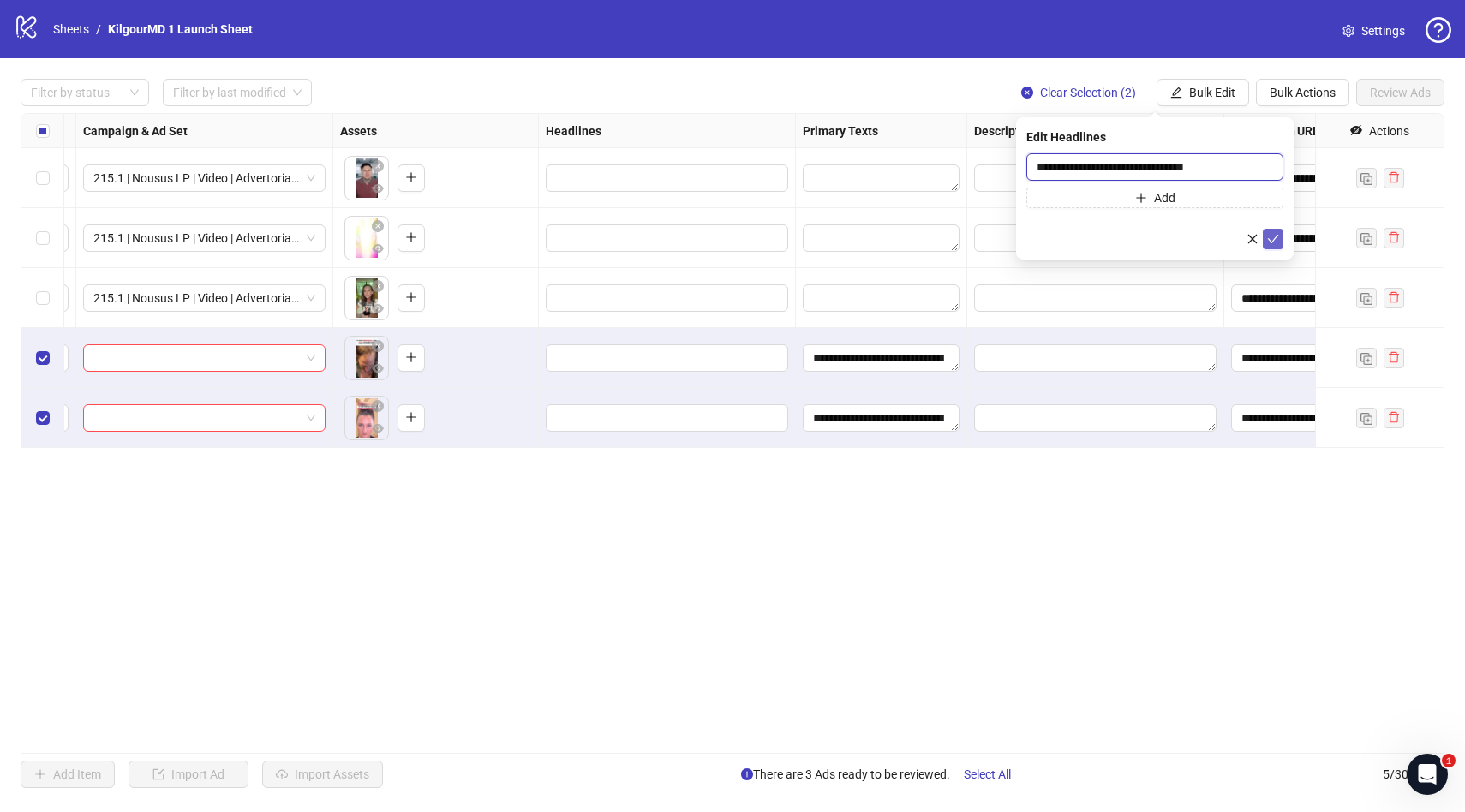 type on "**********" 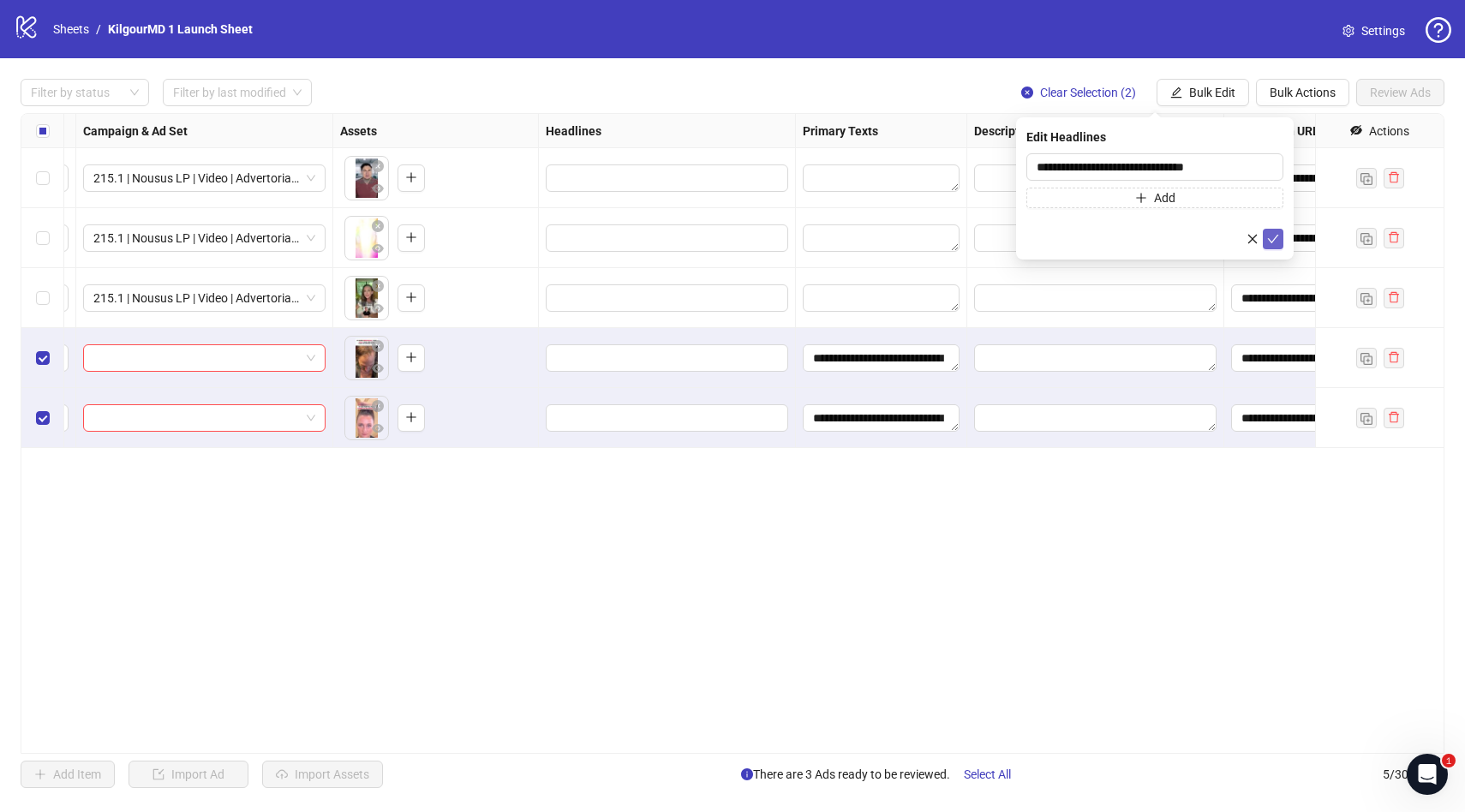 click 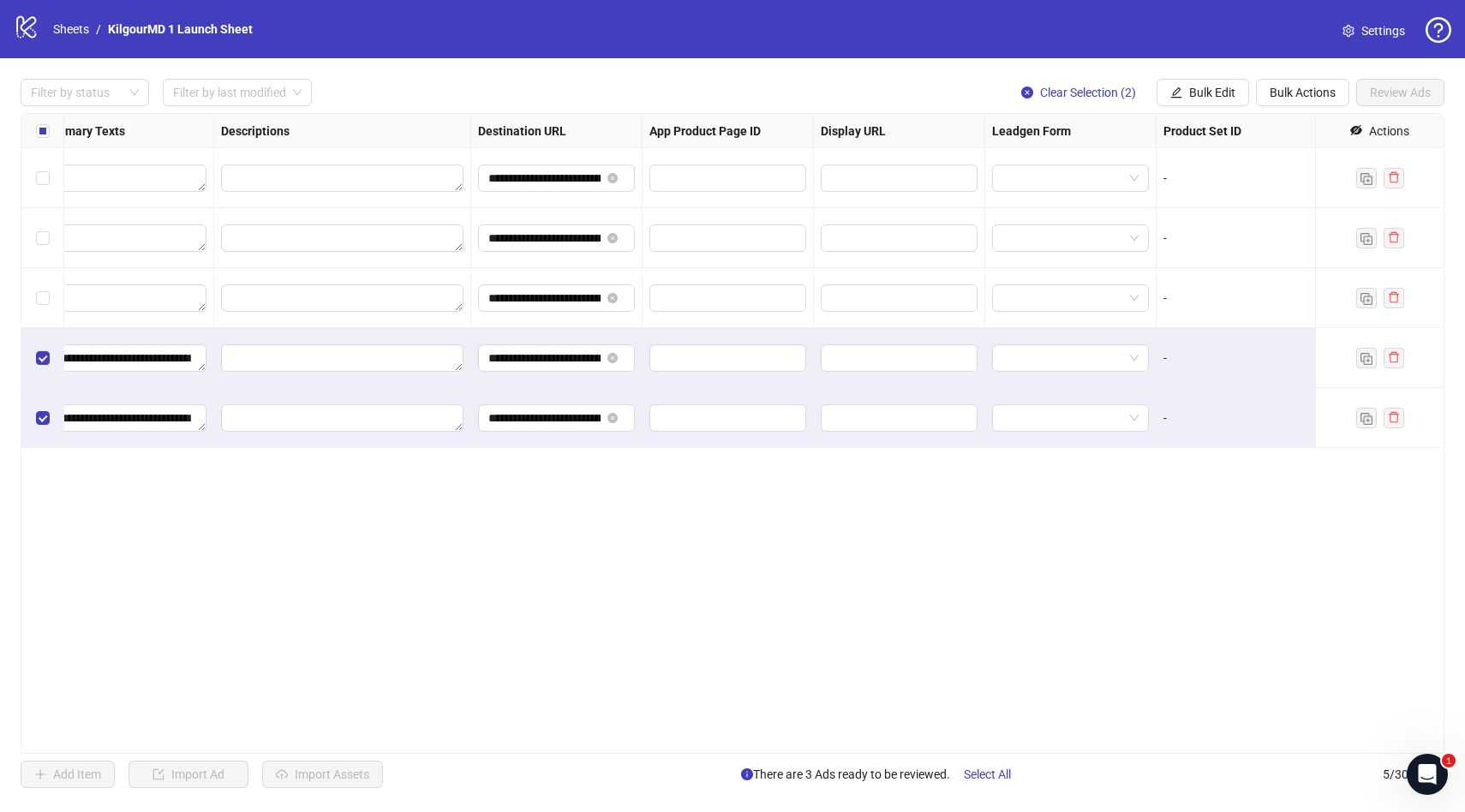 scroll, scrollTop: 0, scrollLeft: 0, axis: both 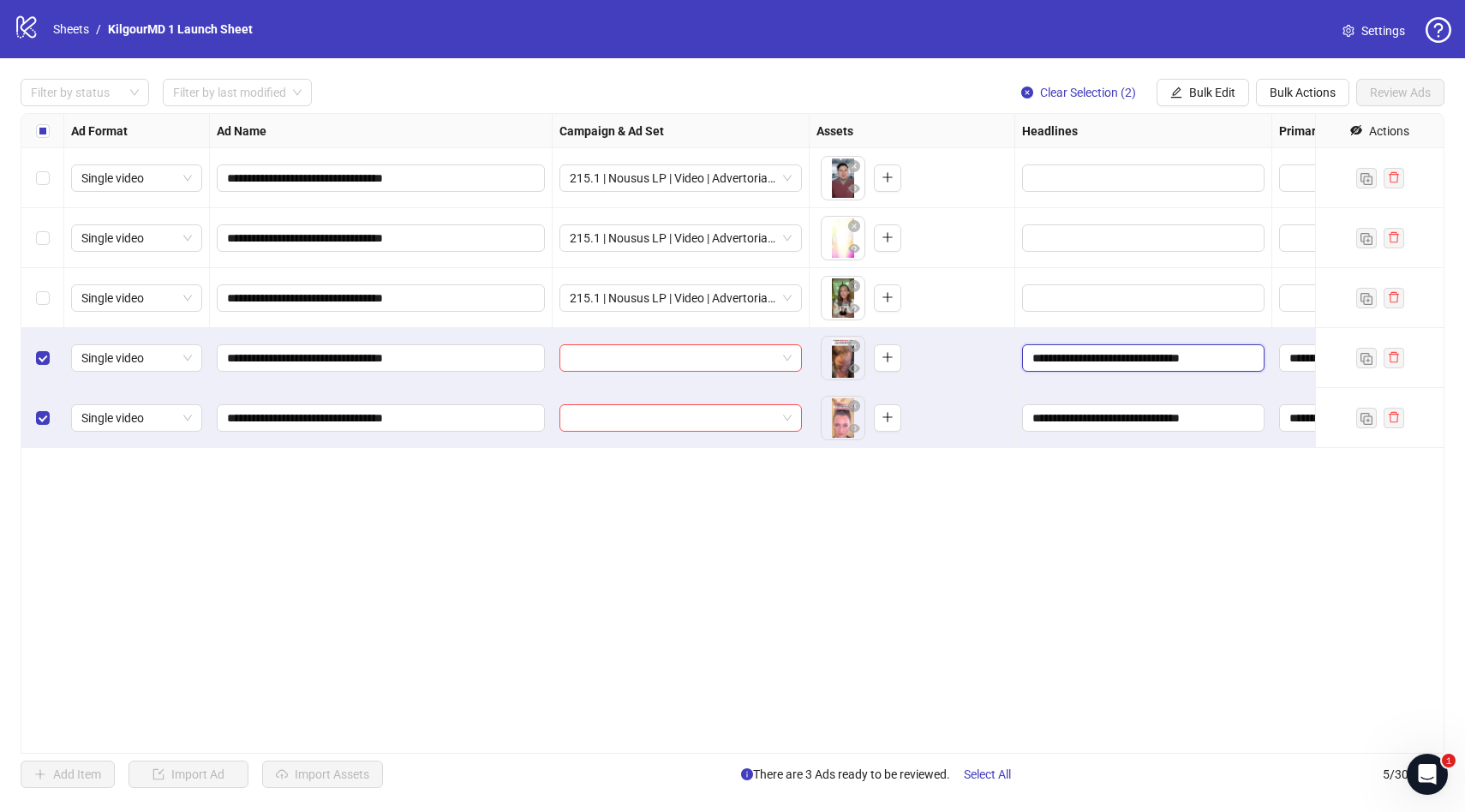 click on "**********" at bounding box center [1141, 358] 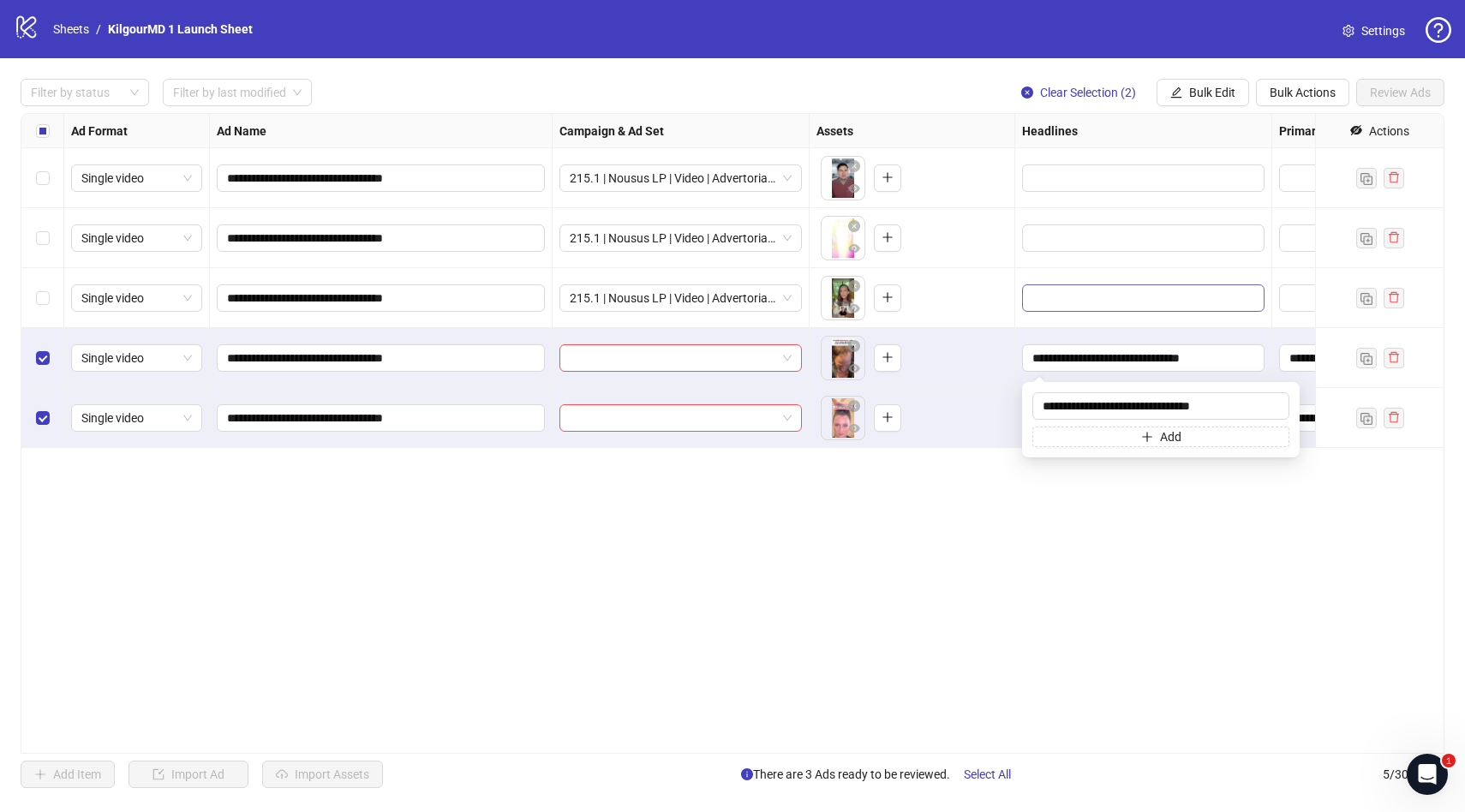 click at bounding box center (1141, 298) 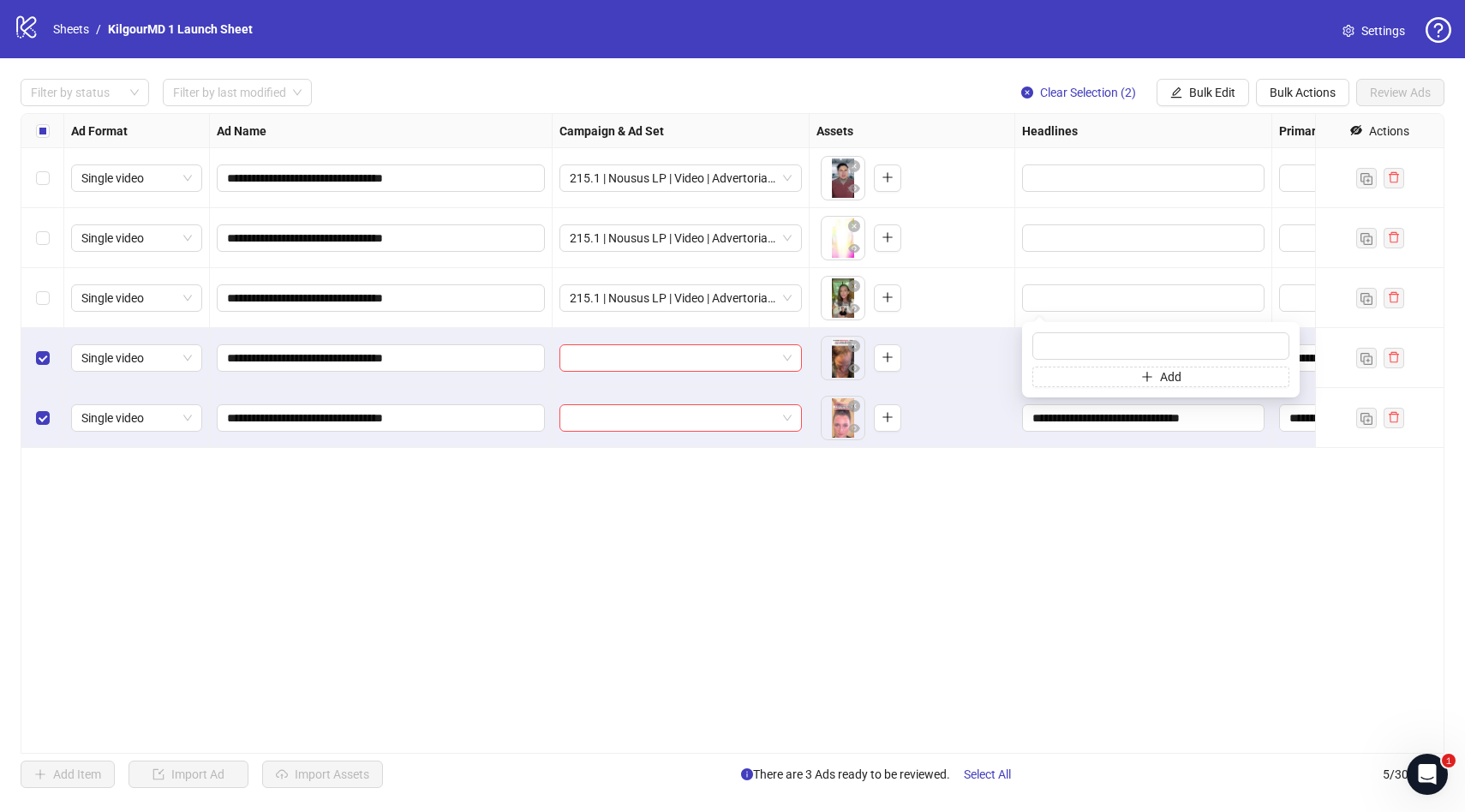type on "**********" 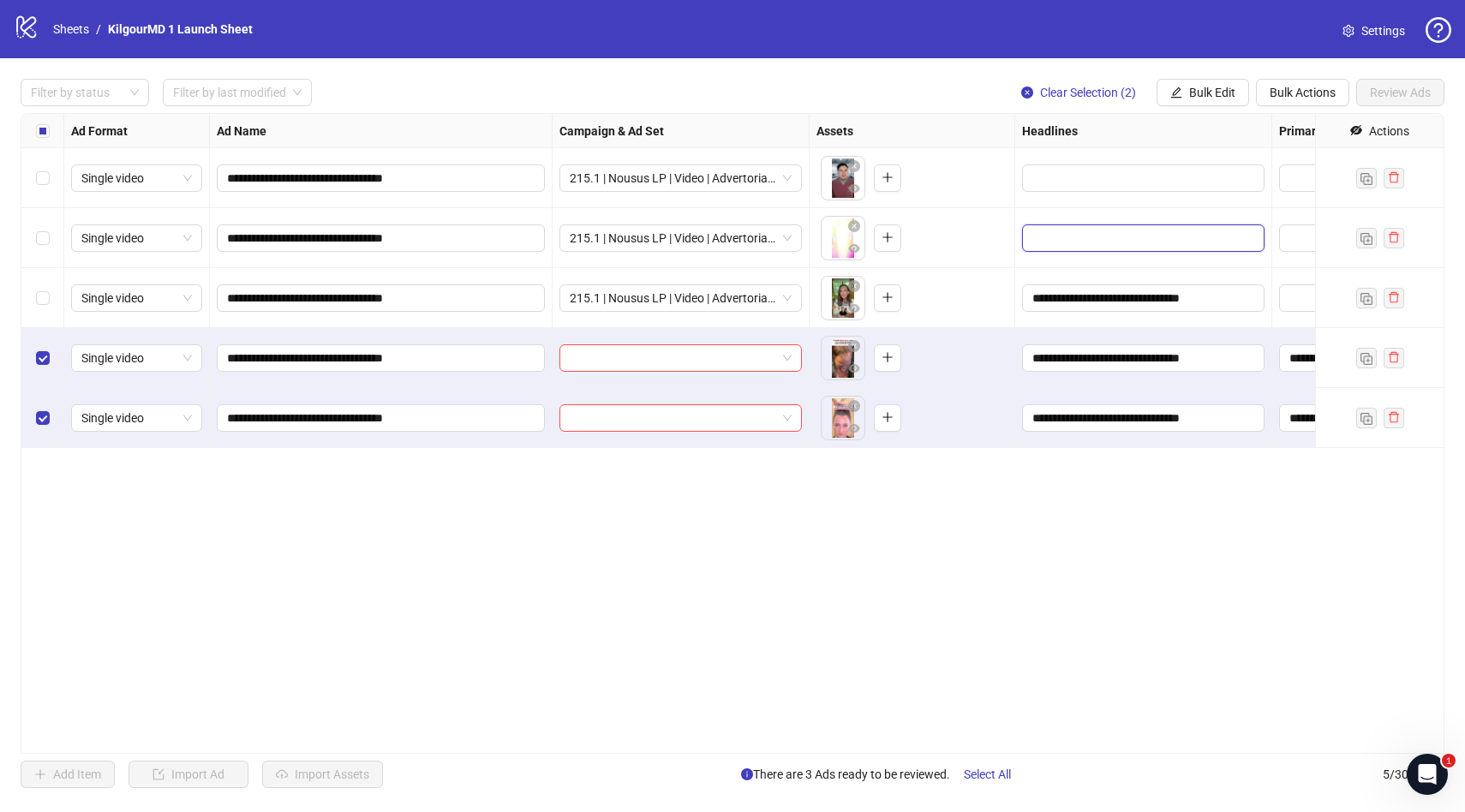 click at bounding box center [1141, 238] 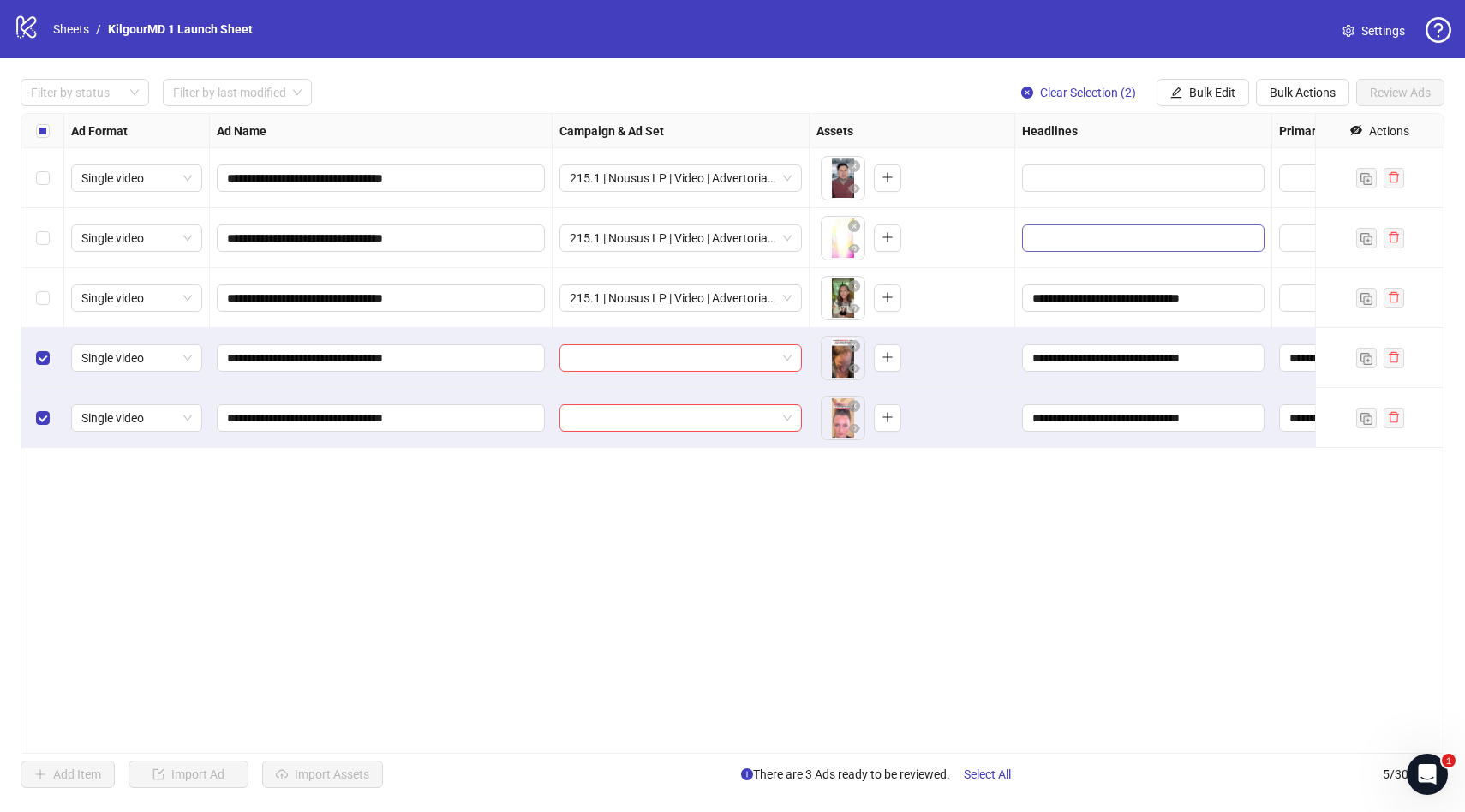 type on "**********" 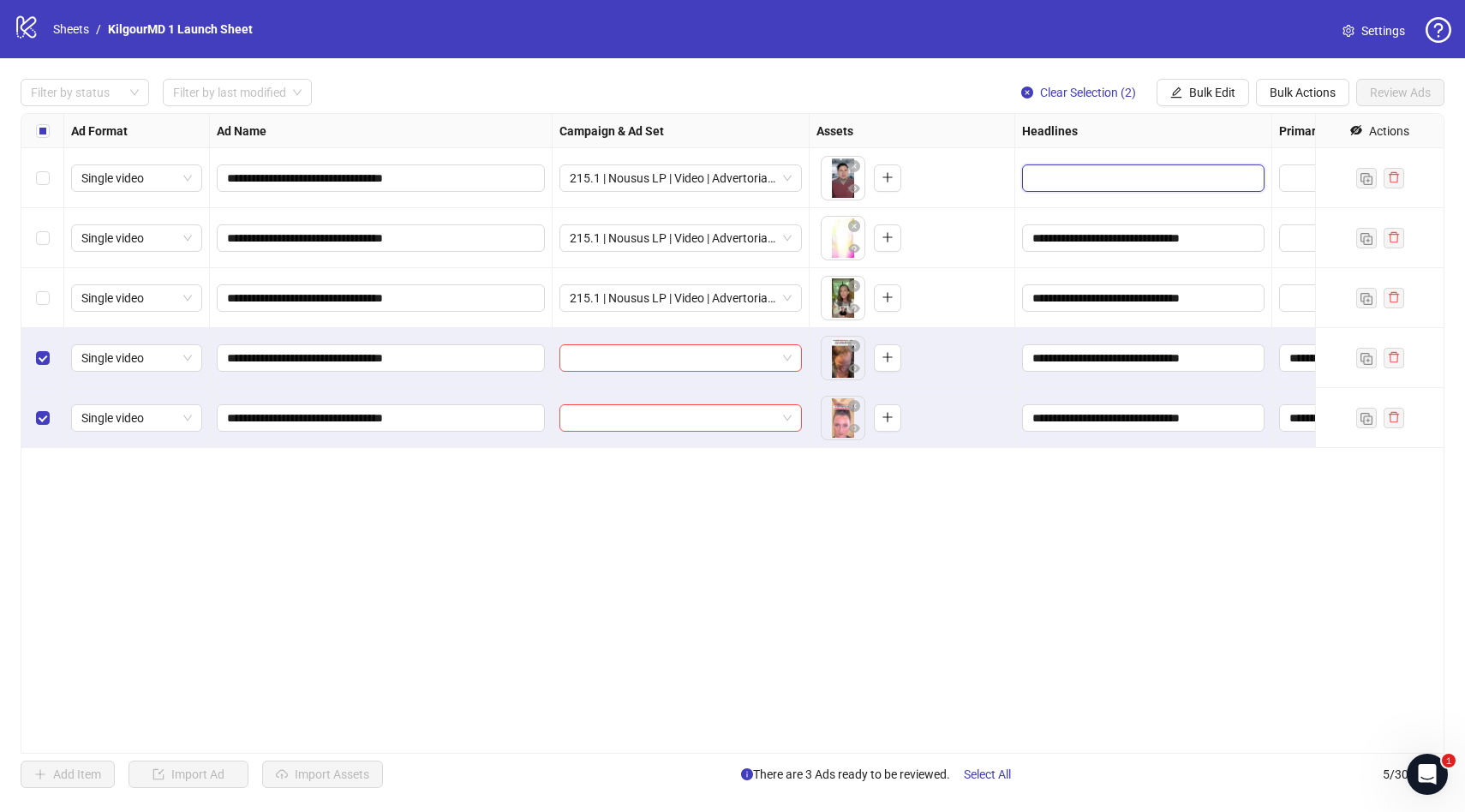 click at bounding box center (1141, 178) 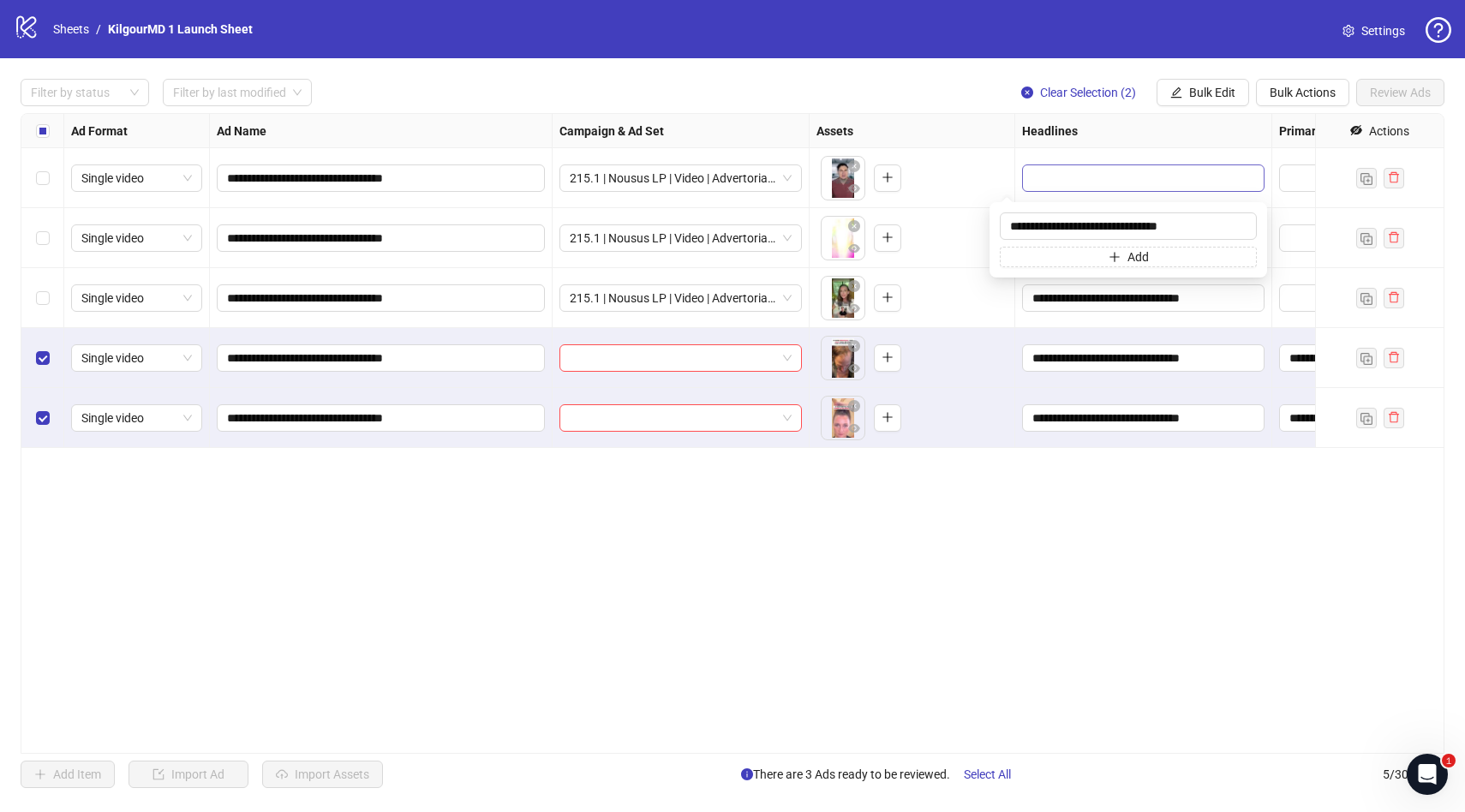 scroll, scrollTop: 0, scrollLeft: 412, axis: horizontal 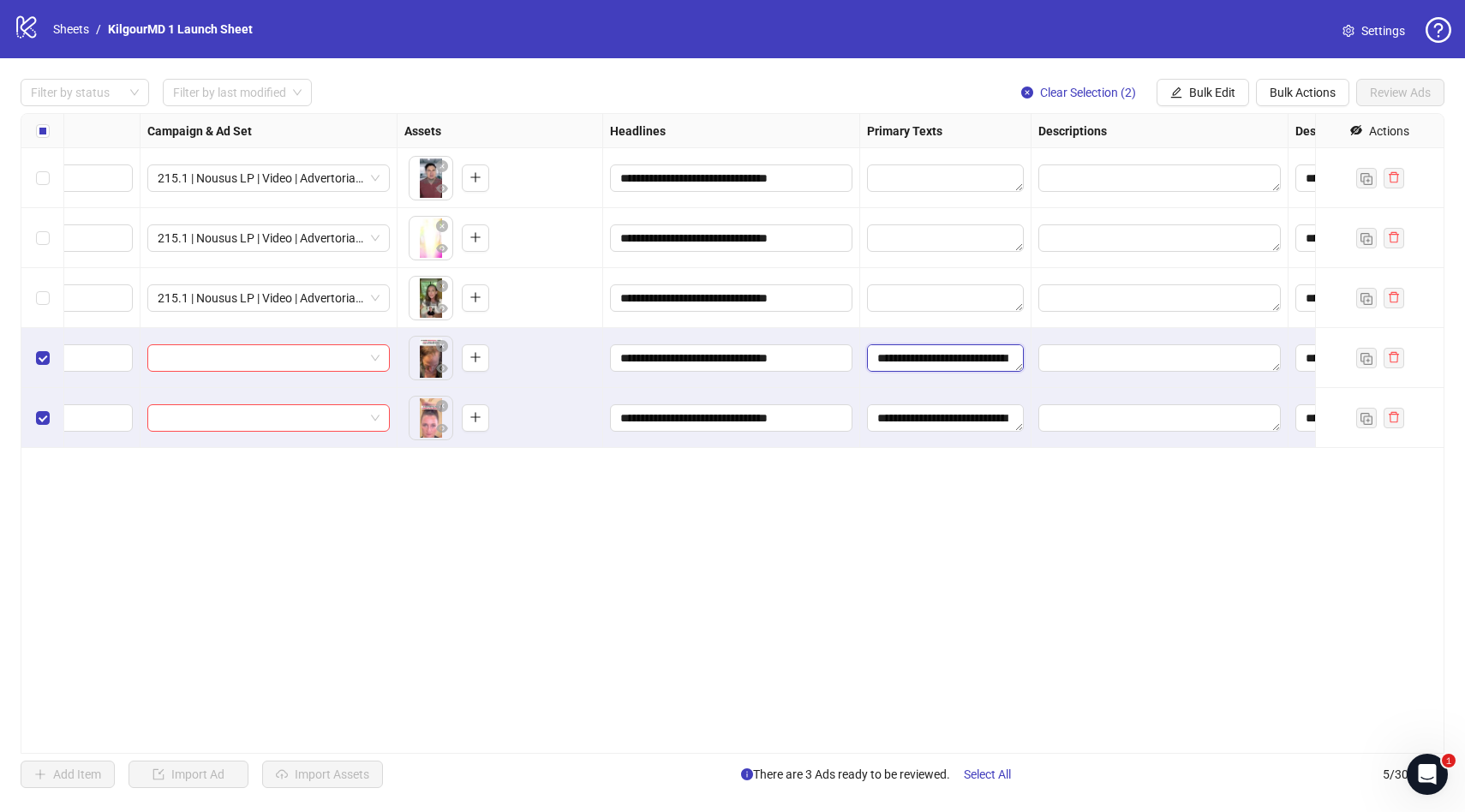 click on "**********" at bounding box center (945, 358) 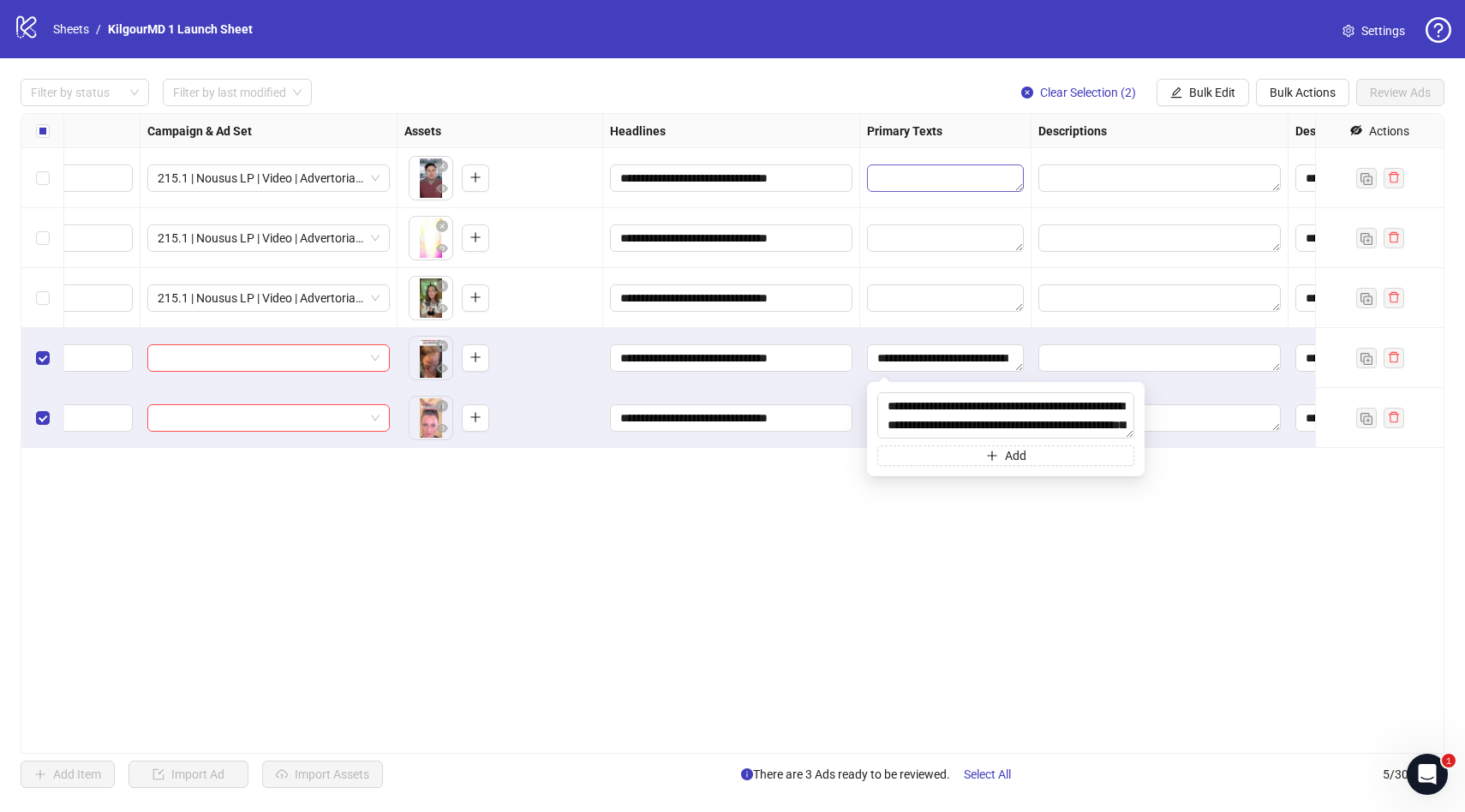click at bounding box center [945, 178] 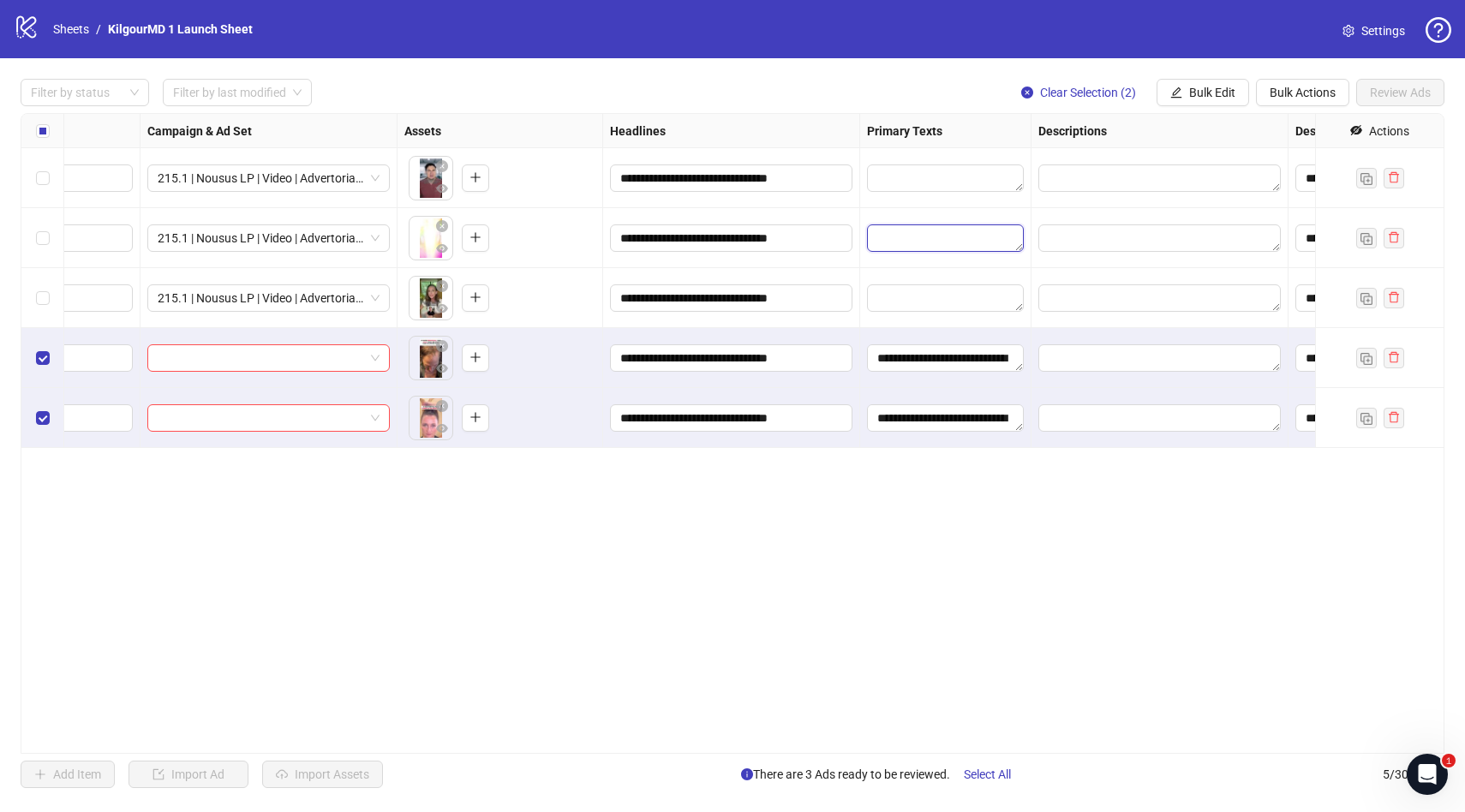 click at bounding box center (945, 238) 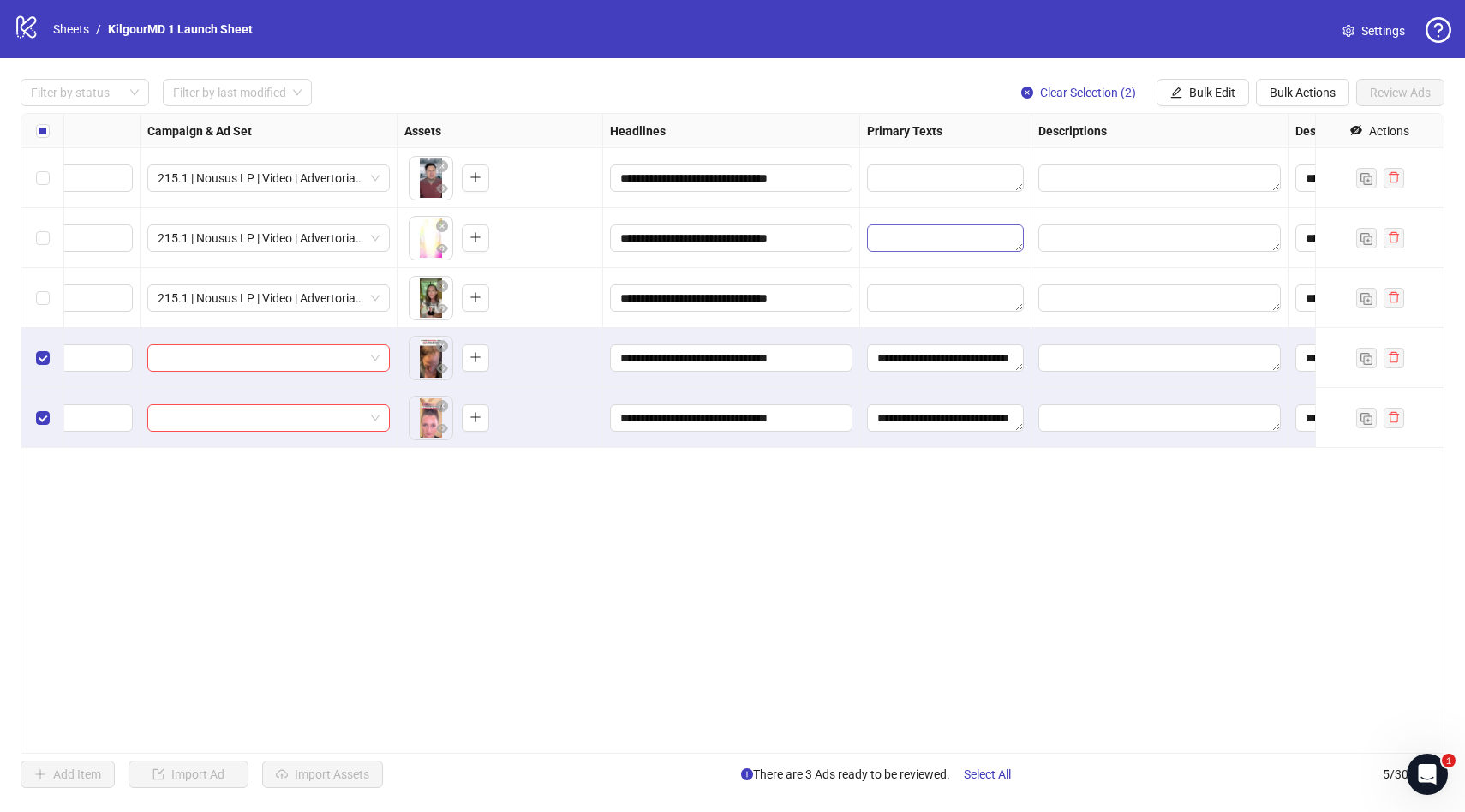 type on "**********" 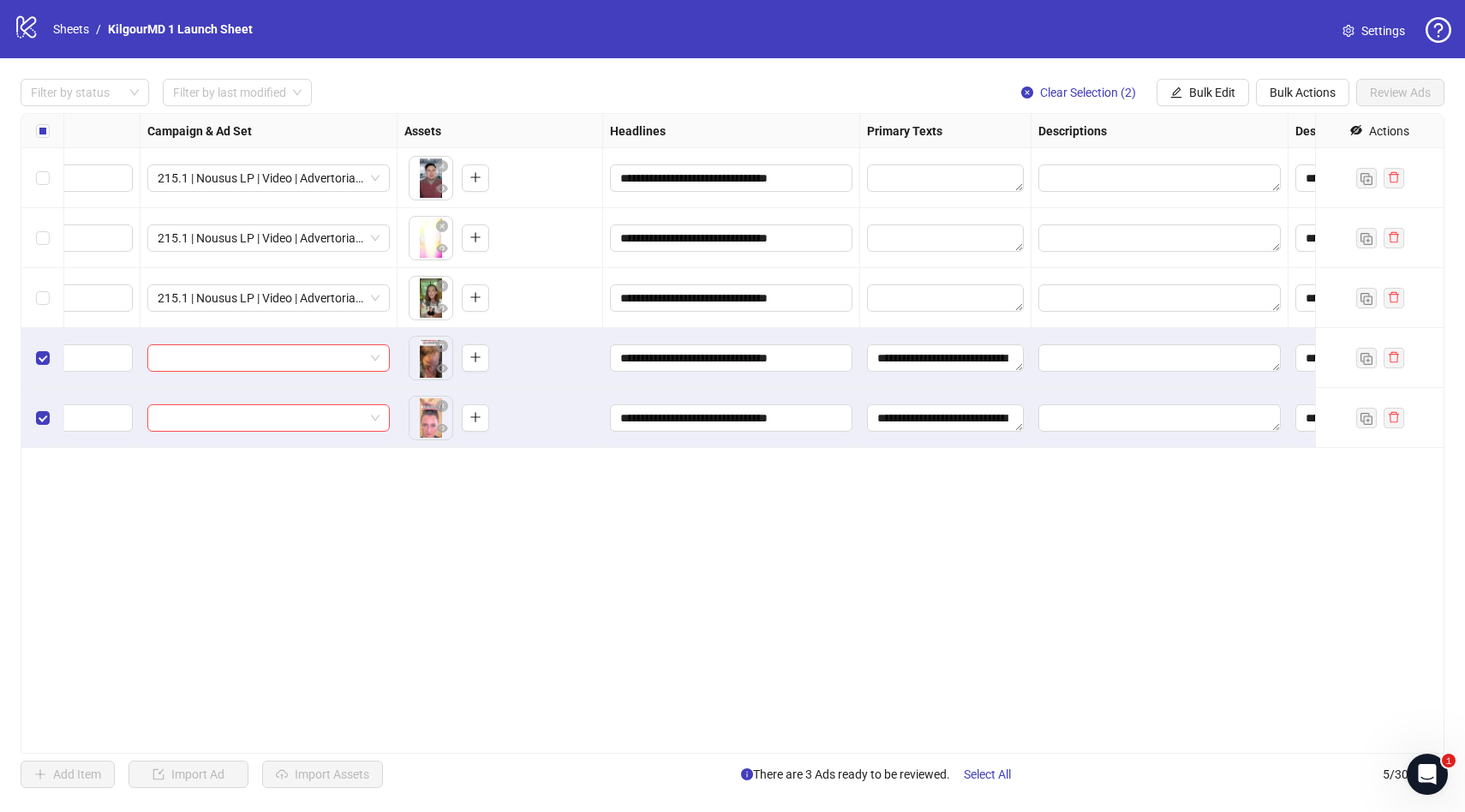 scroll, scrollTop: 182, scrollLeft: 0, axis: vertical 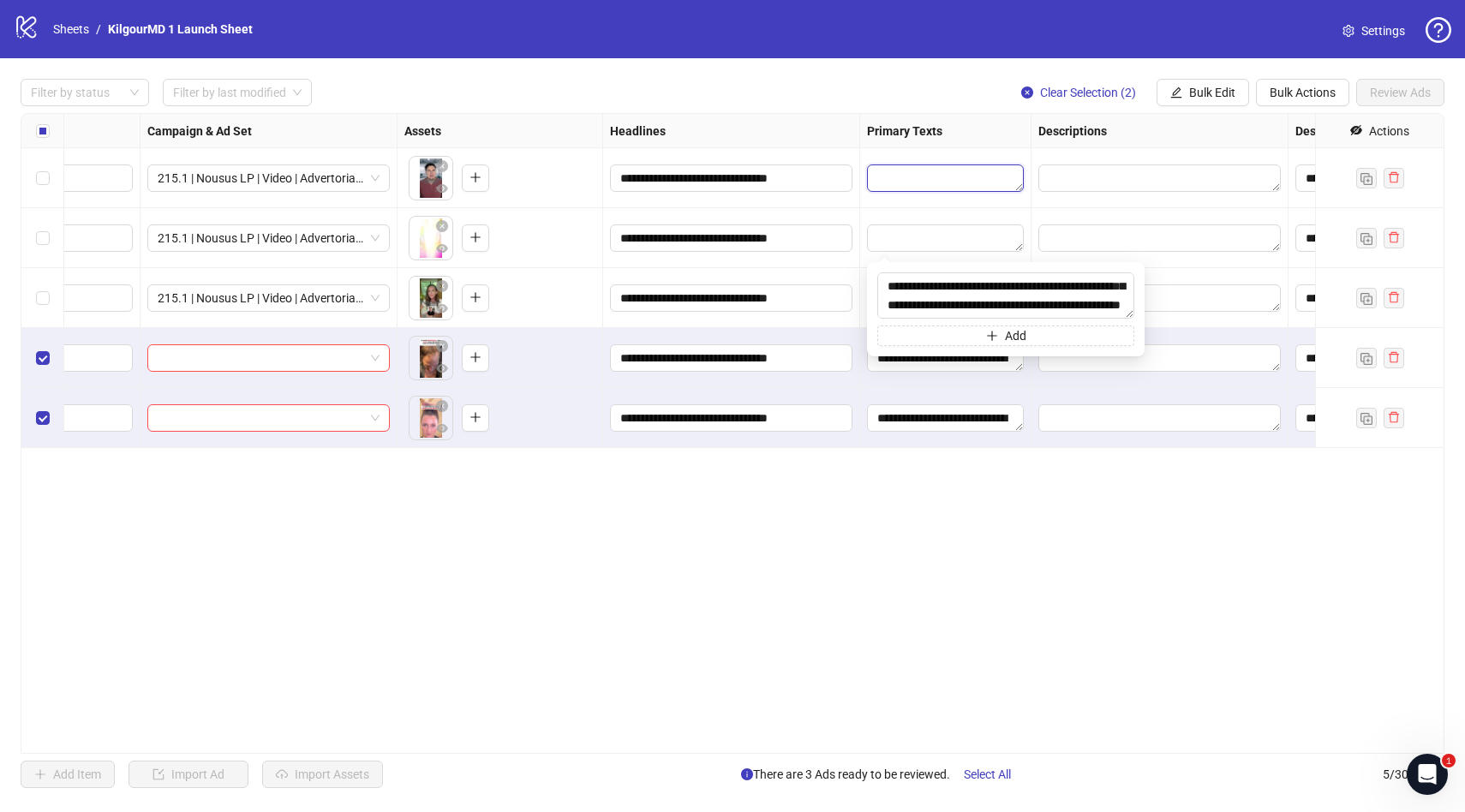 click at bounding box center (945, 178) 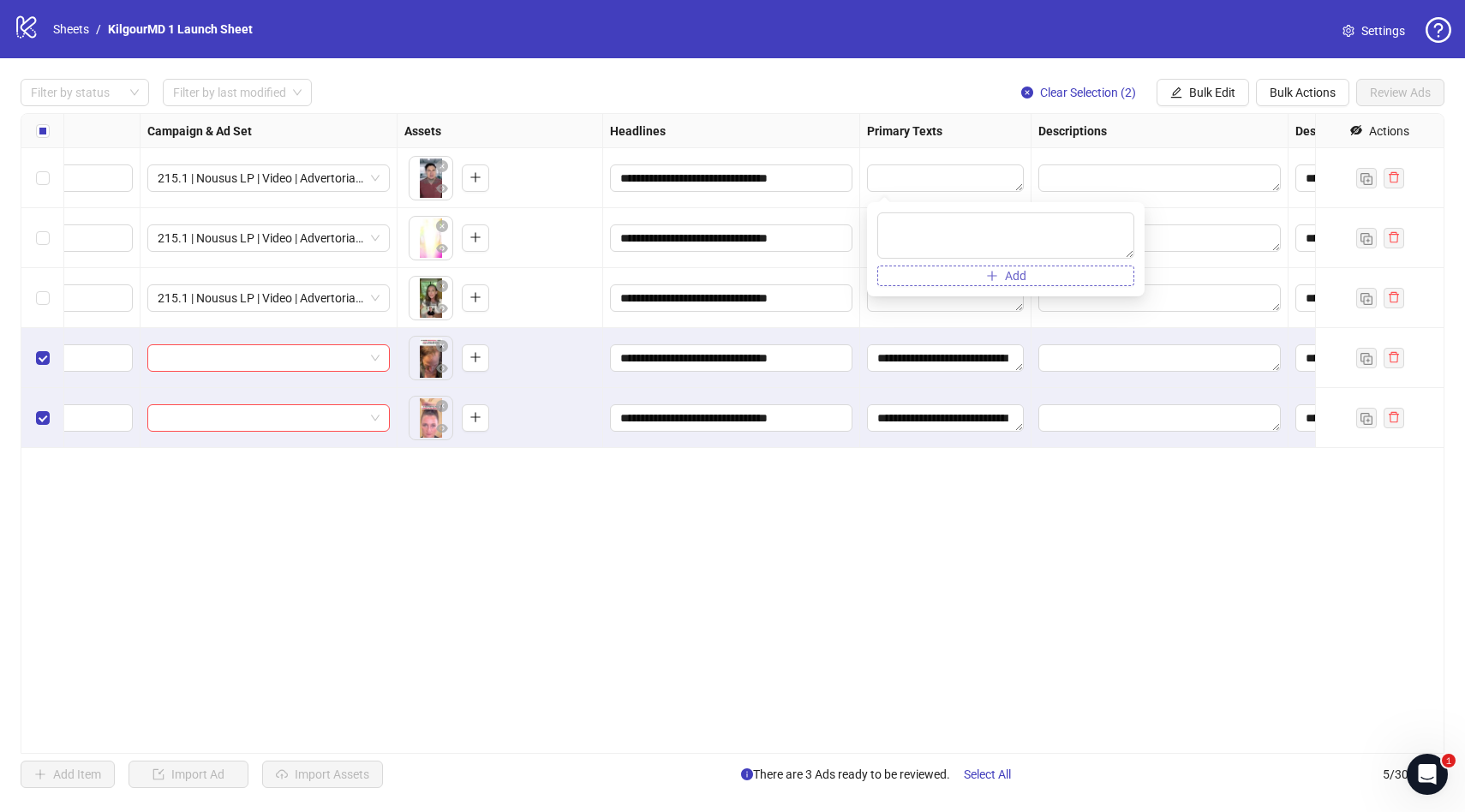 type on "**********" 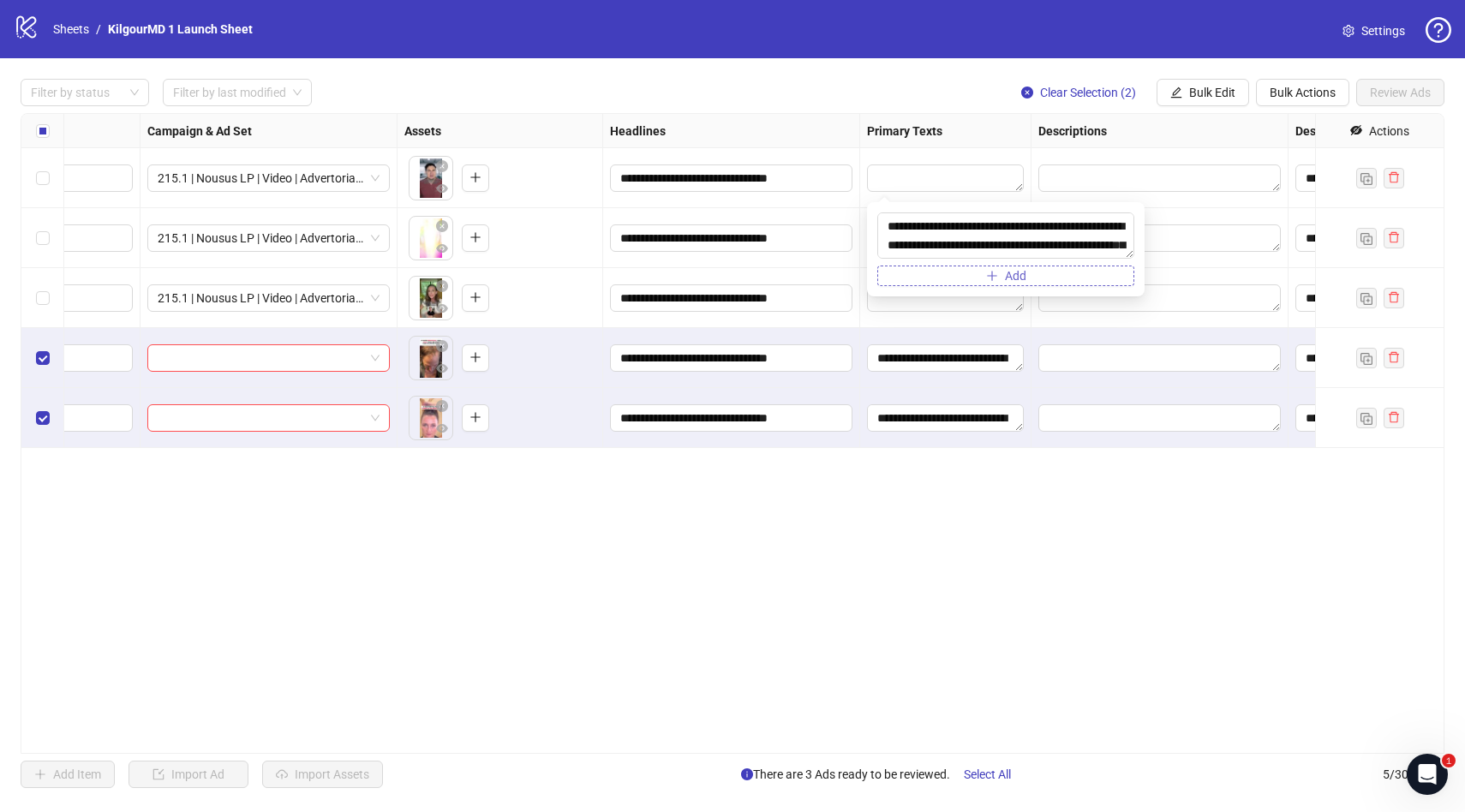 scroll, scrollTop: 182, scrollLeft: 0, axis: vertical 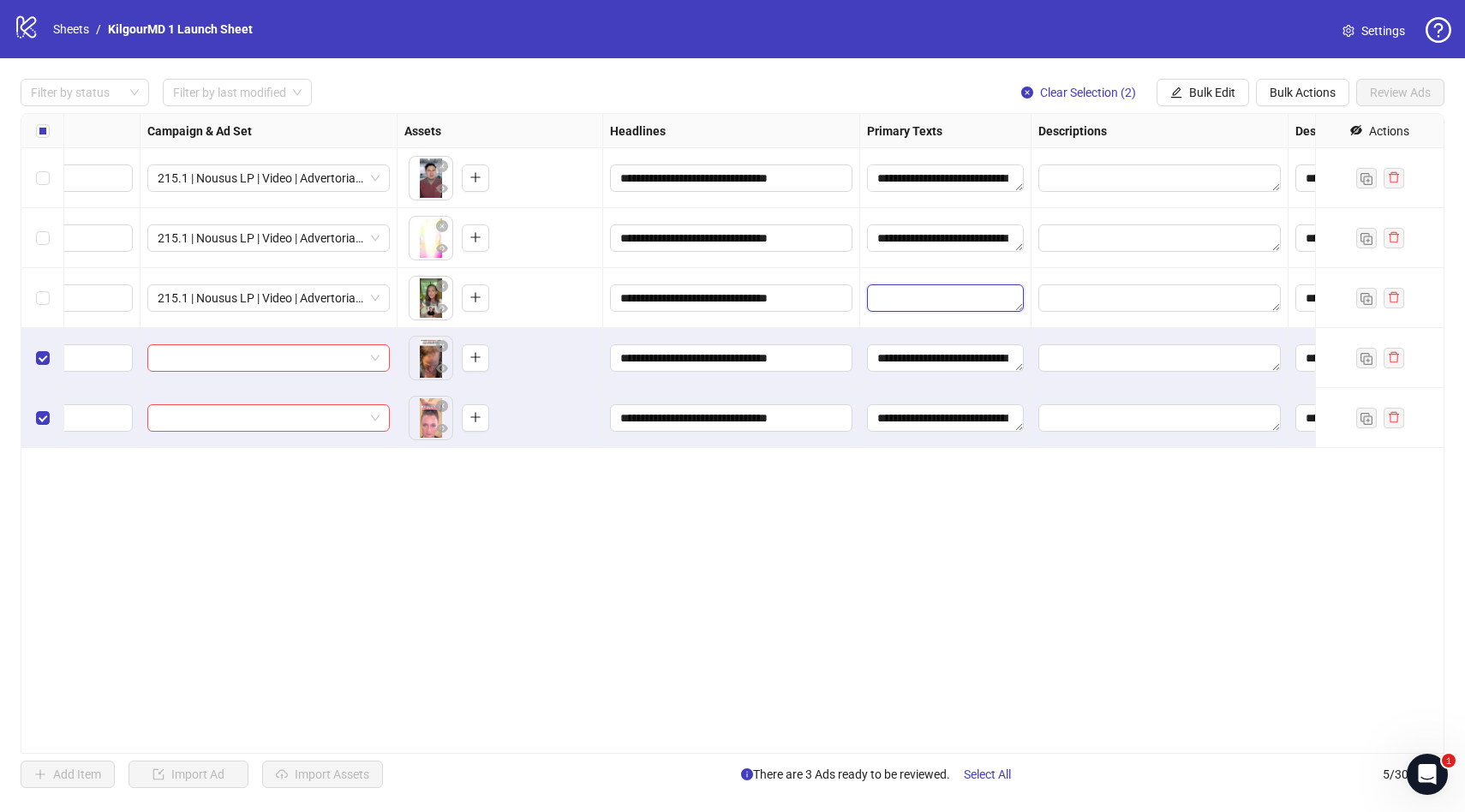 click at bounding box center (945, 298) 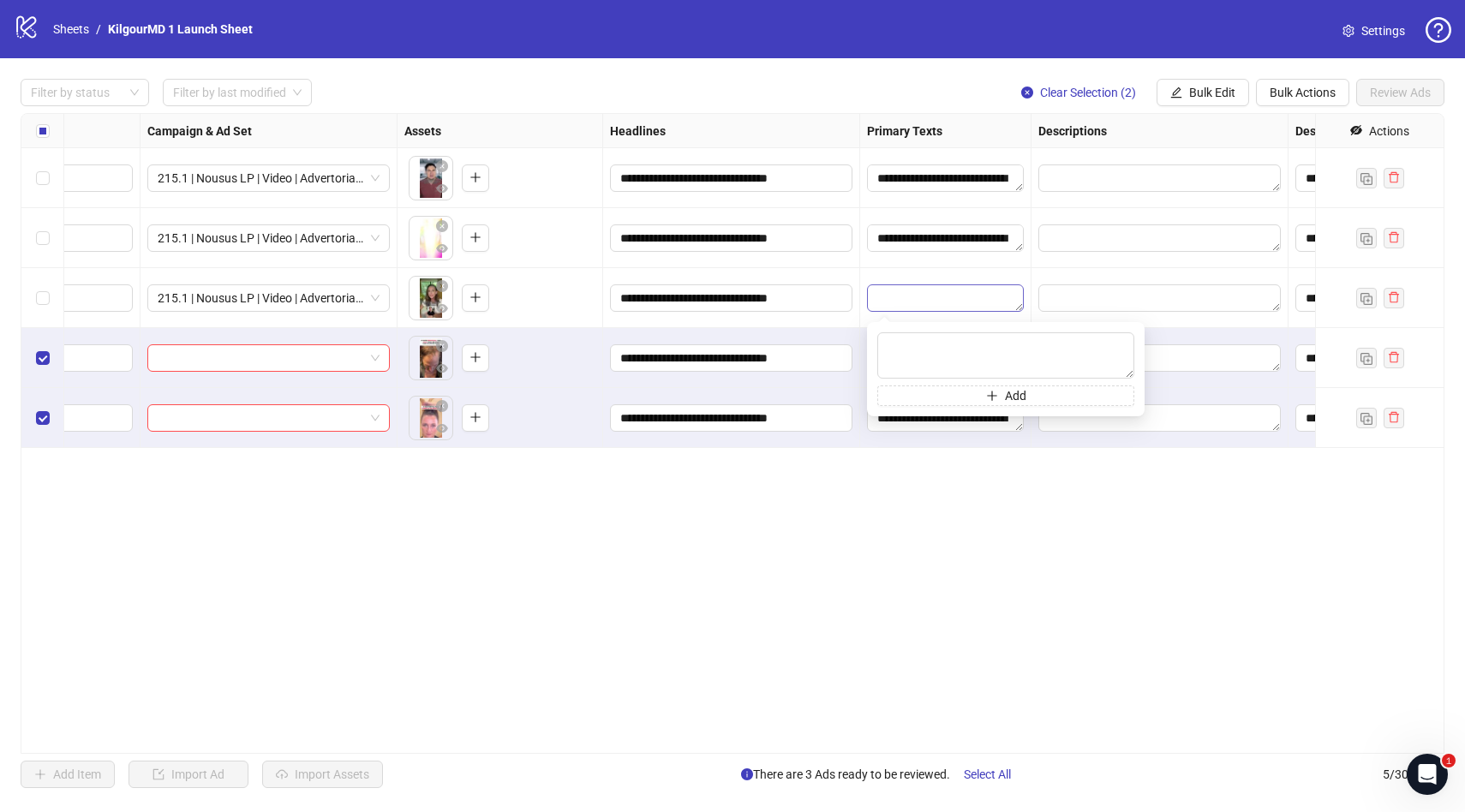type on "**********" 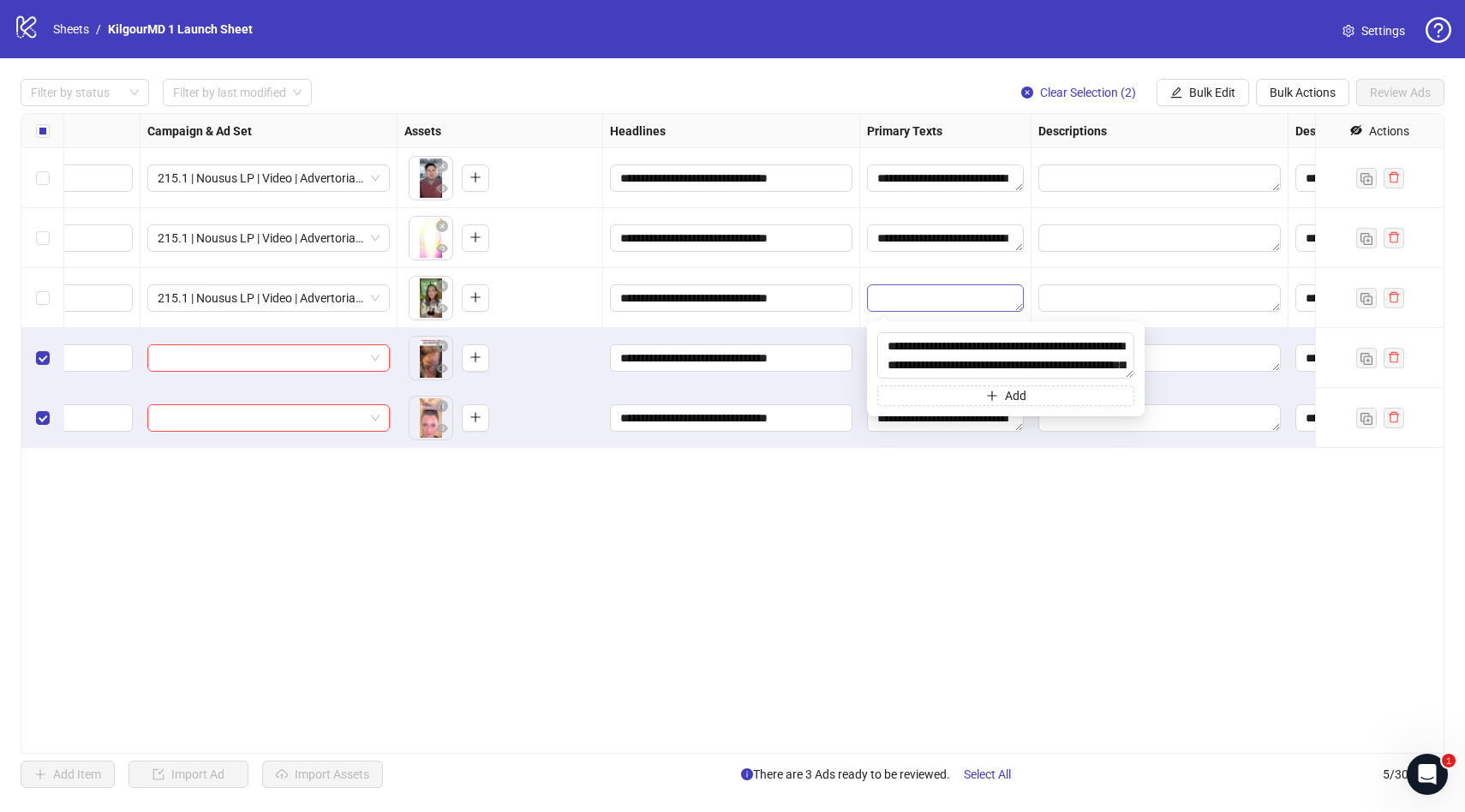scroll, scrollTop: 182, scrollLeft: 0, axis: vertical 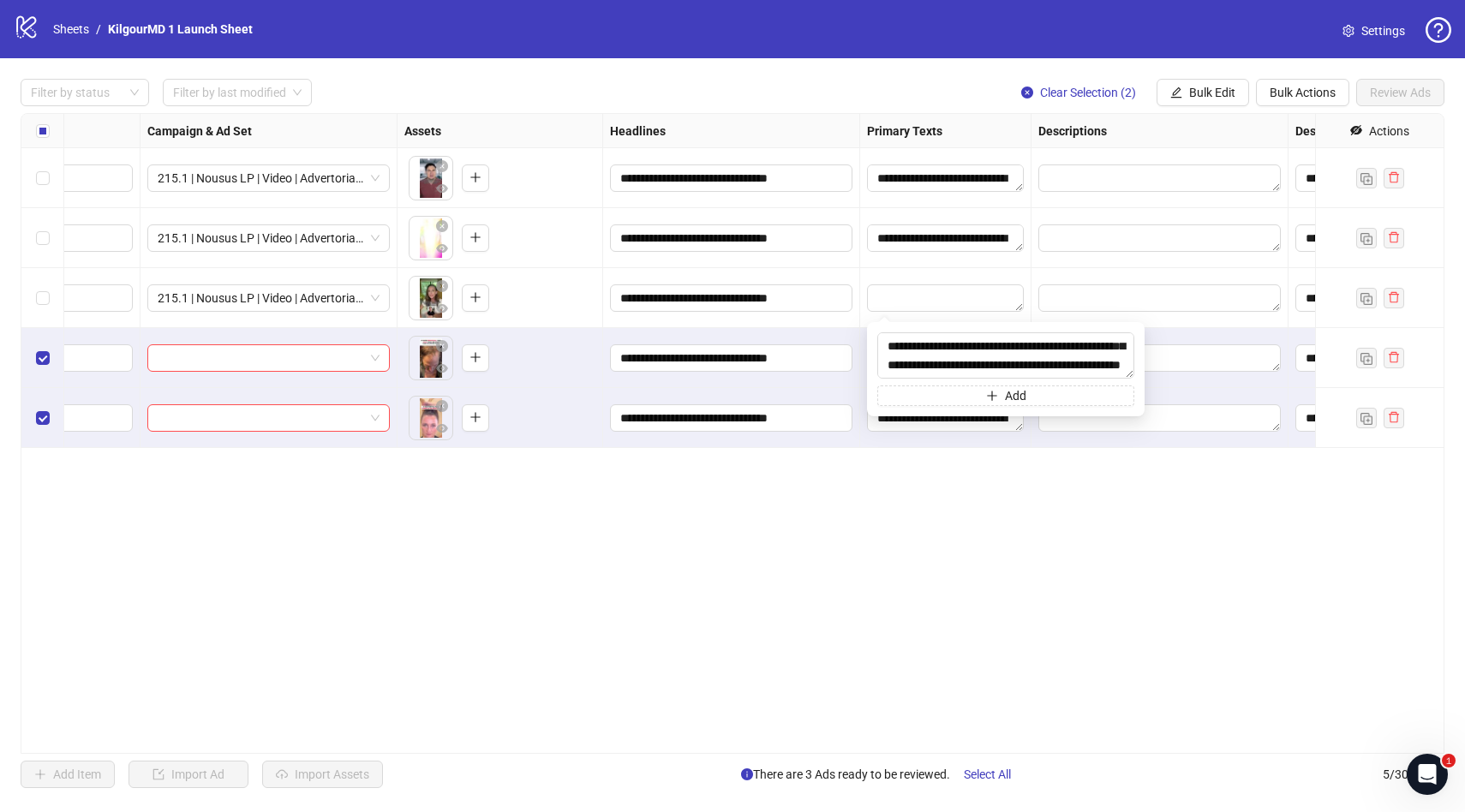click on "**********" at bounding box center [732, 433] 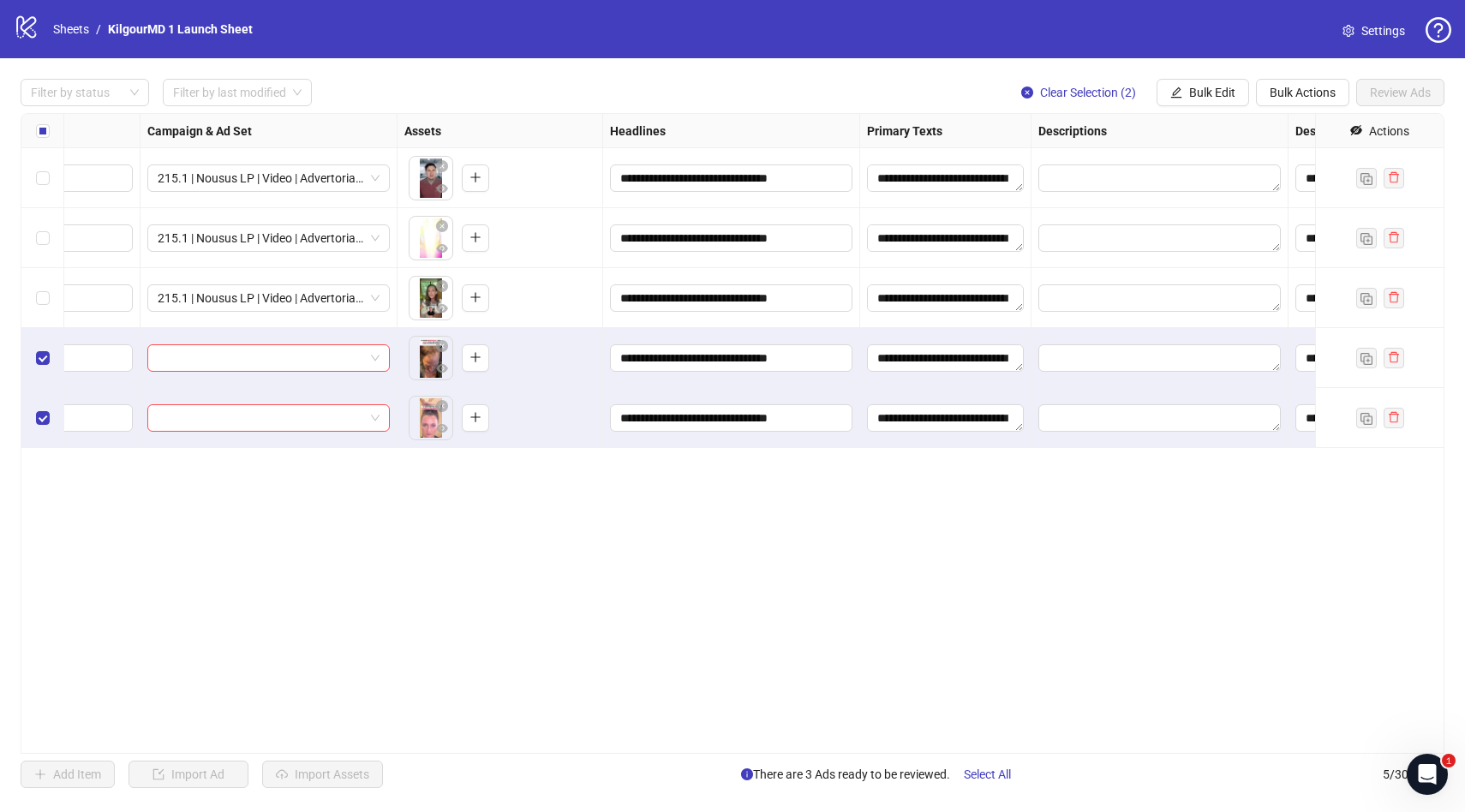 scroll, scrollTop: 0, scrollLeft: 0, axis: both 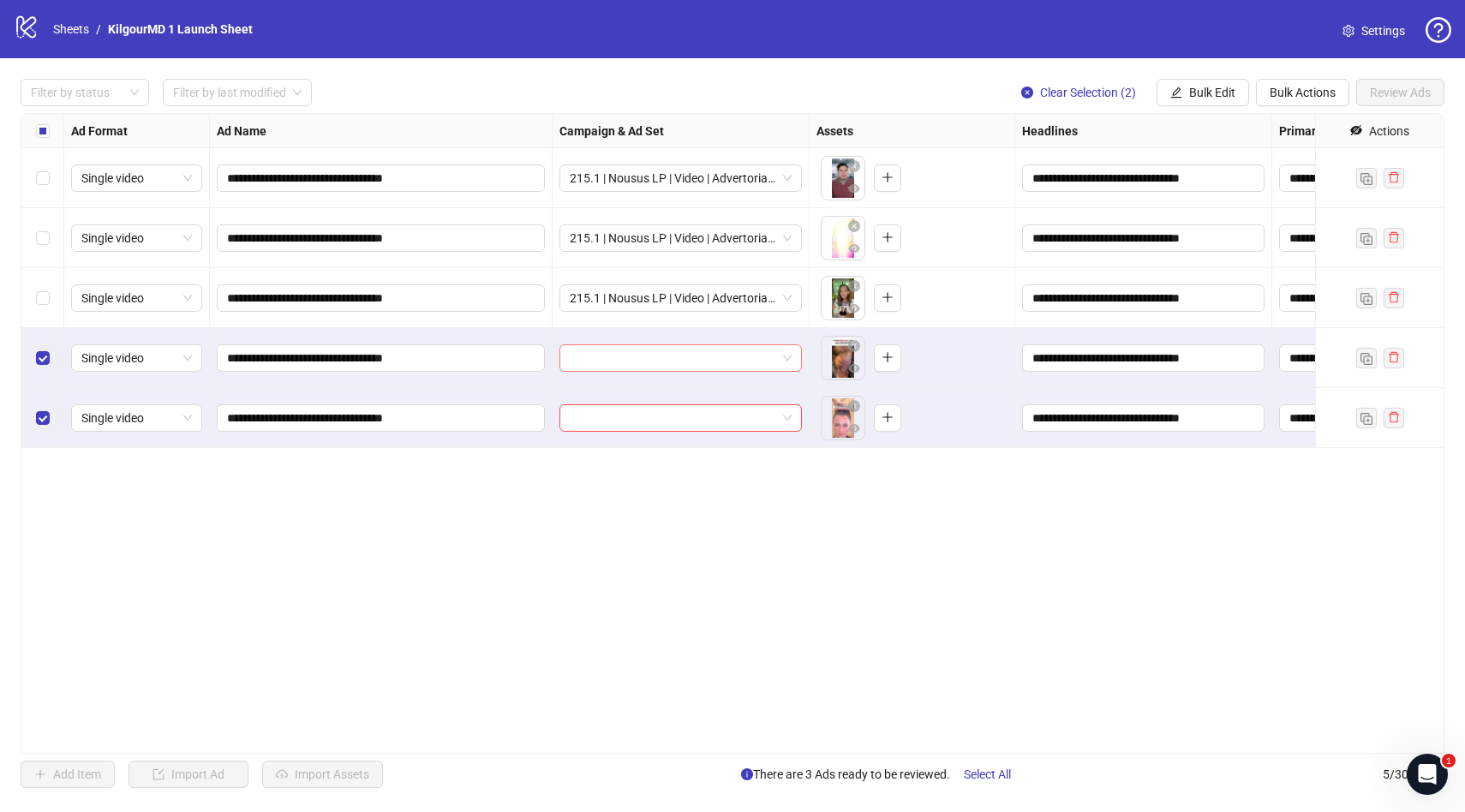 click at bounding box center [673, 358] 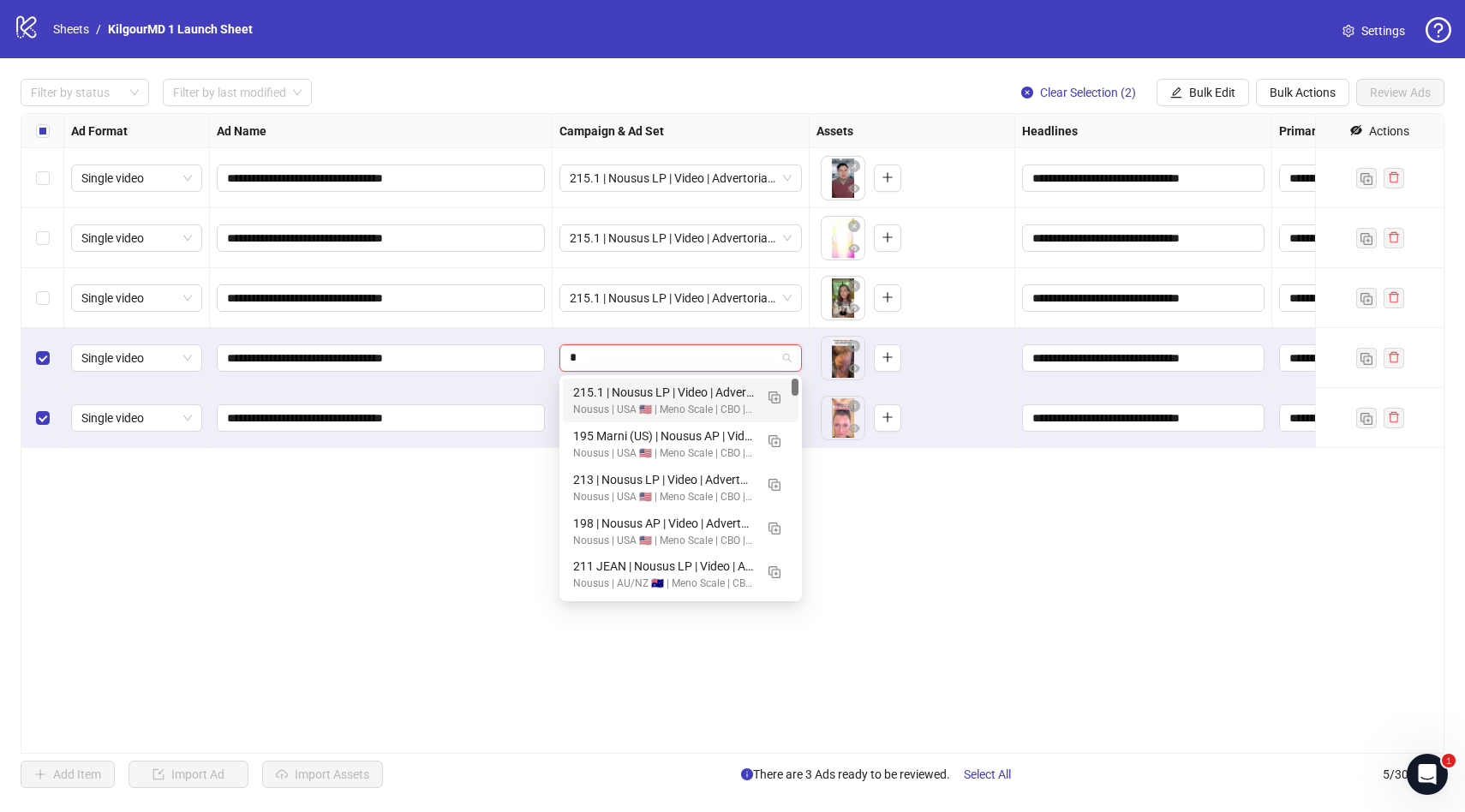 type on "**" 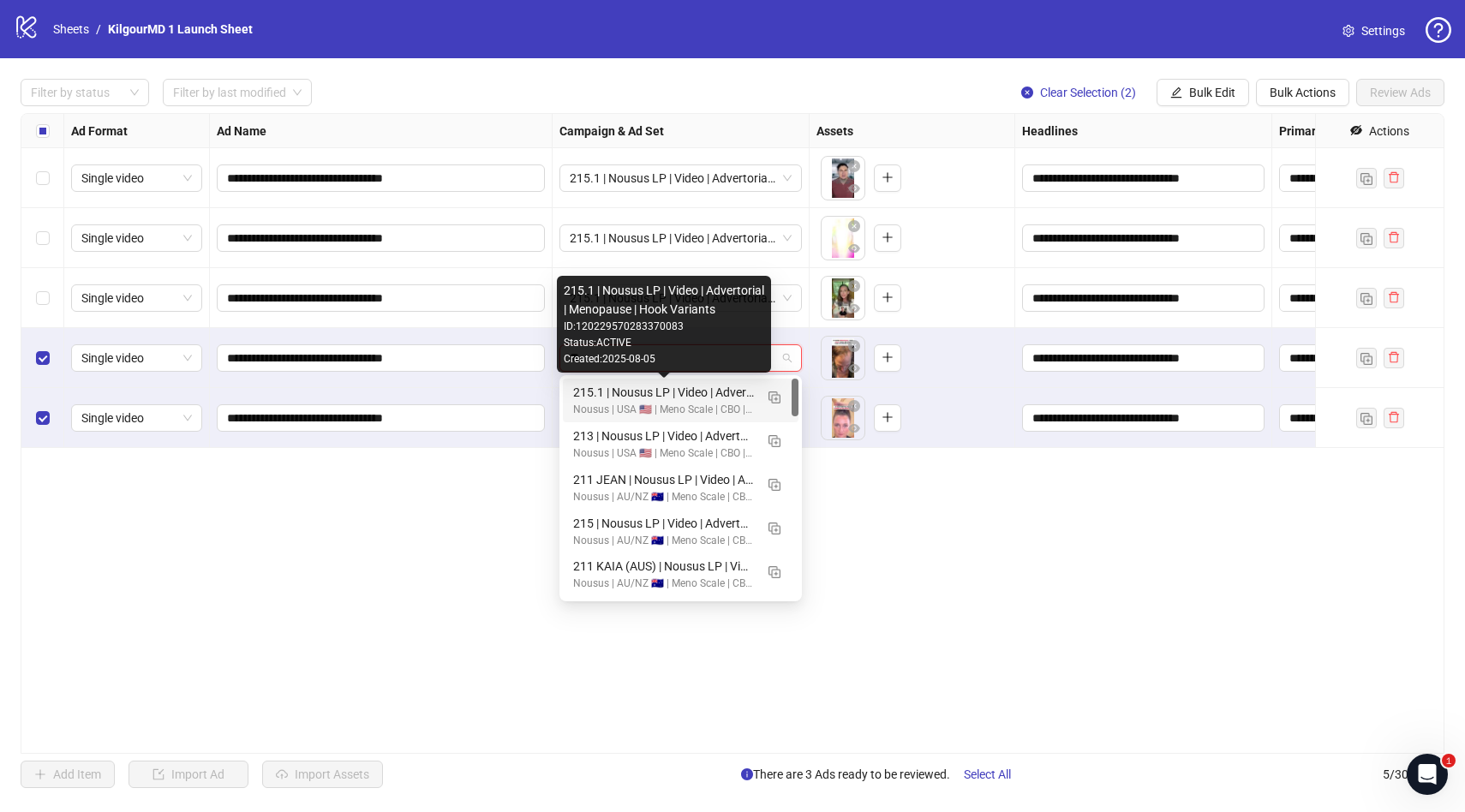 click on "215.1 | Nousus LP | Video | Advertorial | Menopause | Hook Variants" at bounding box center (663, 392) 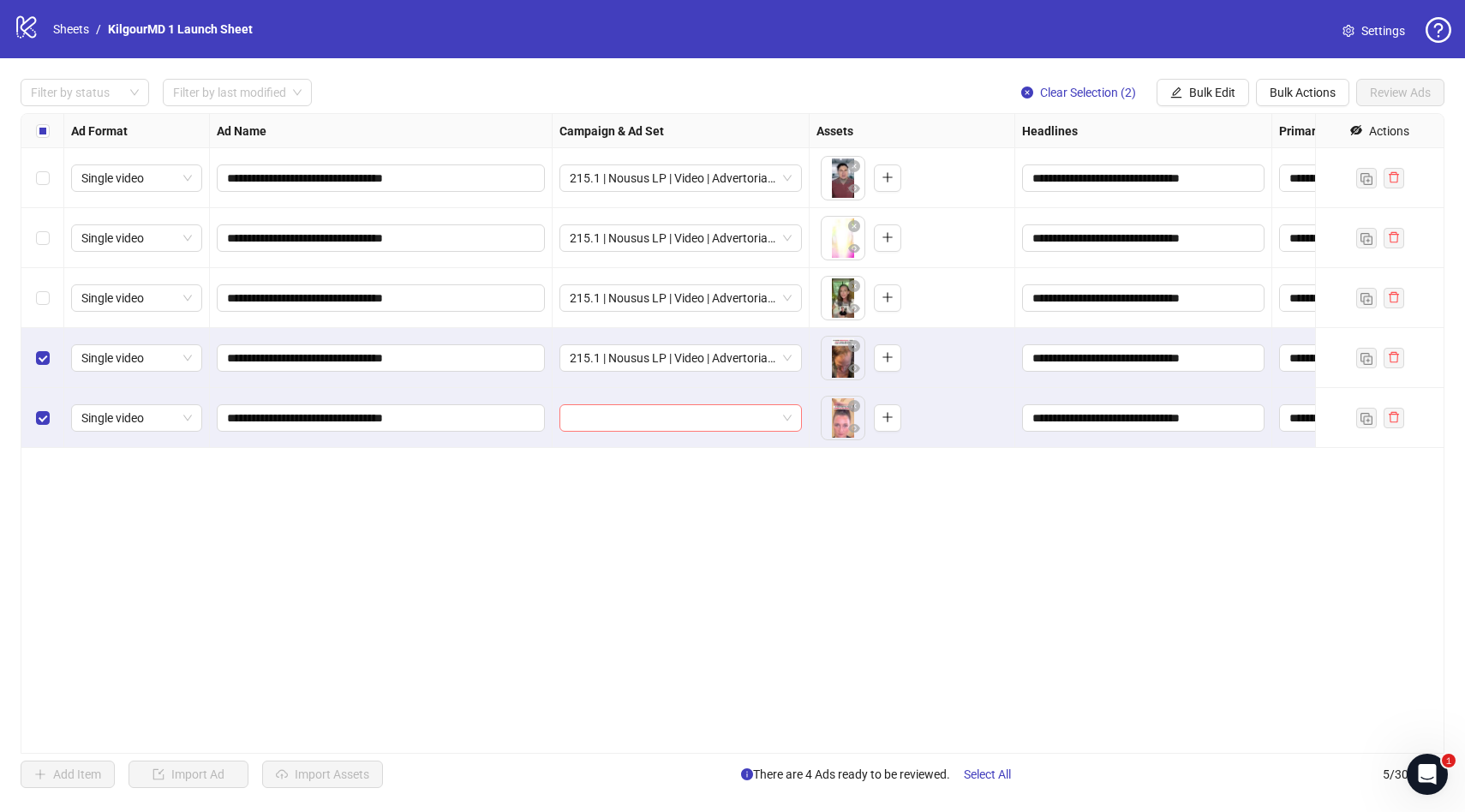 click at bounding box center (673, 418) 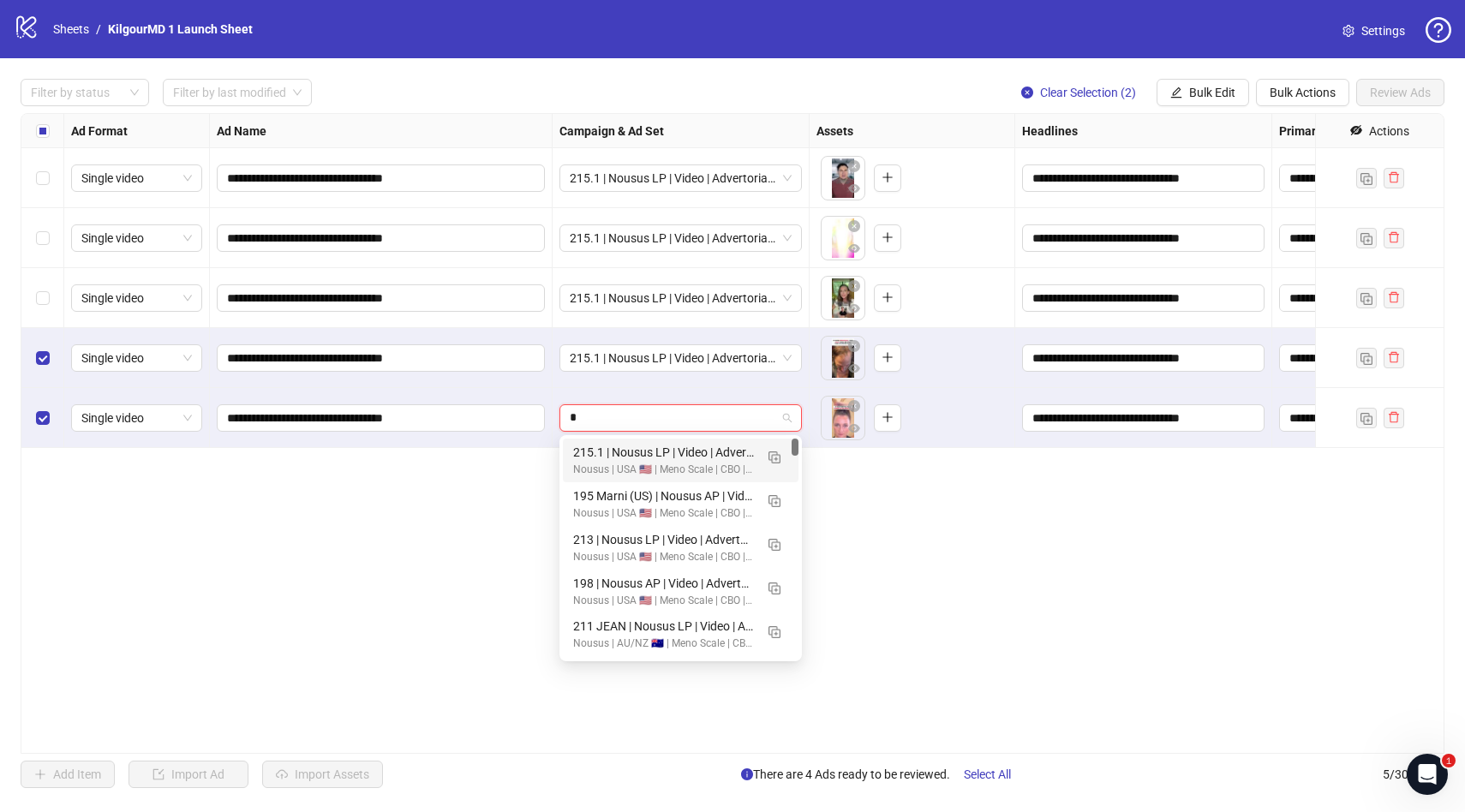 type on "**" 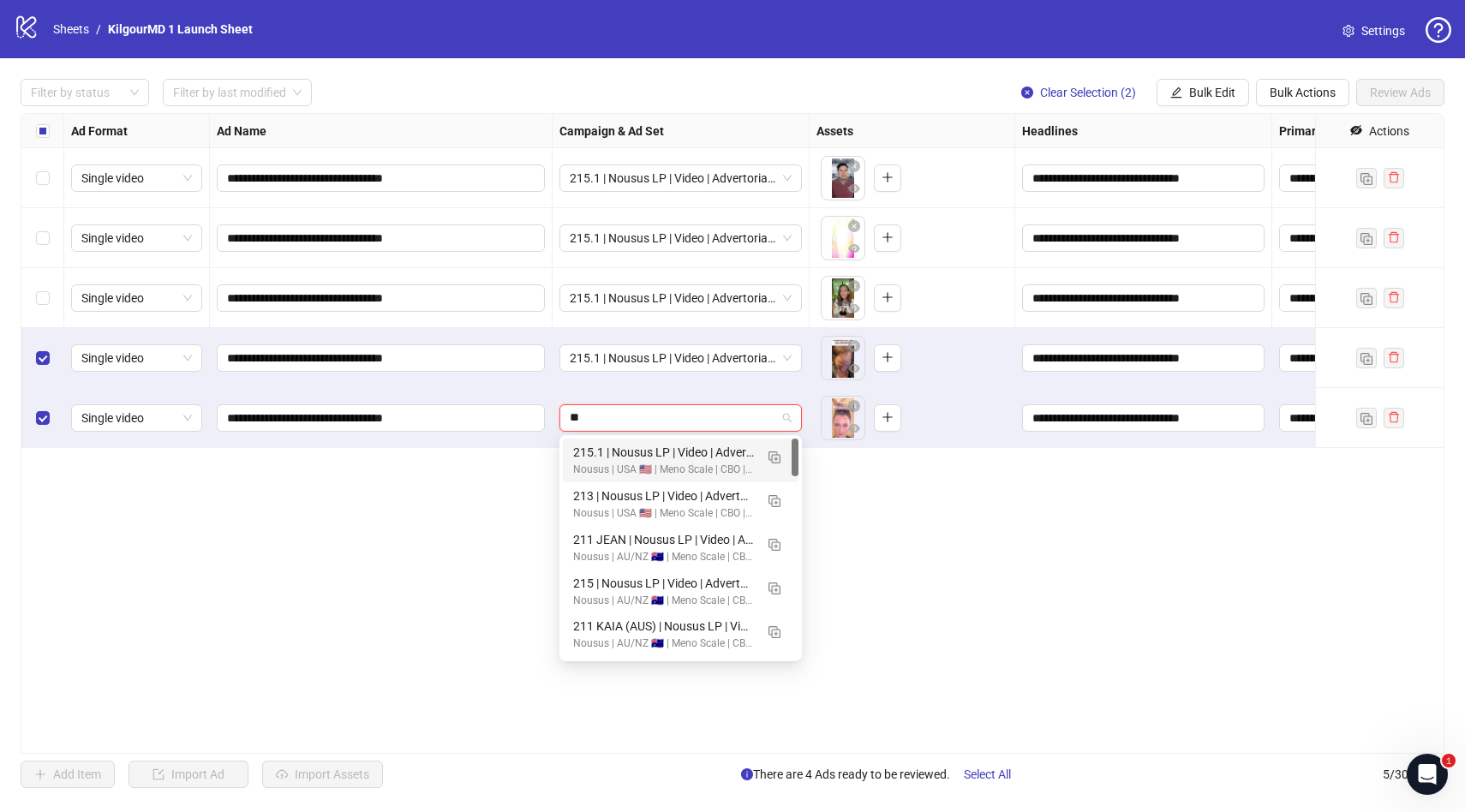 click on "215.1 | Nousus LP | Video | Advertorial | Menopause | Hook Variants" at bounding box center [663, 452] 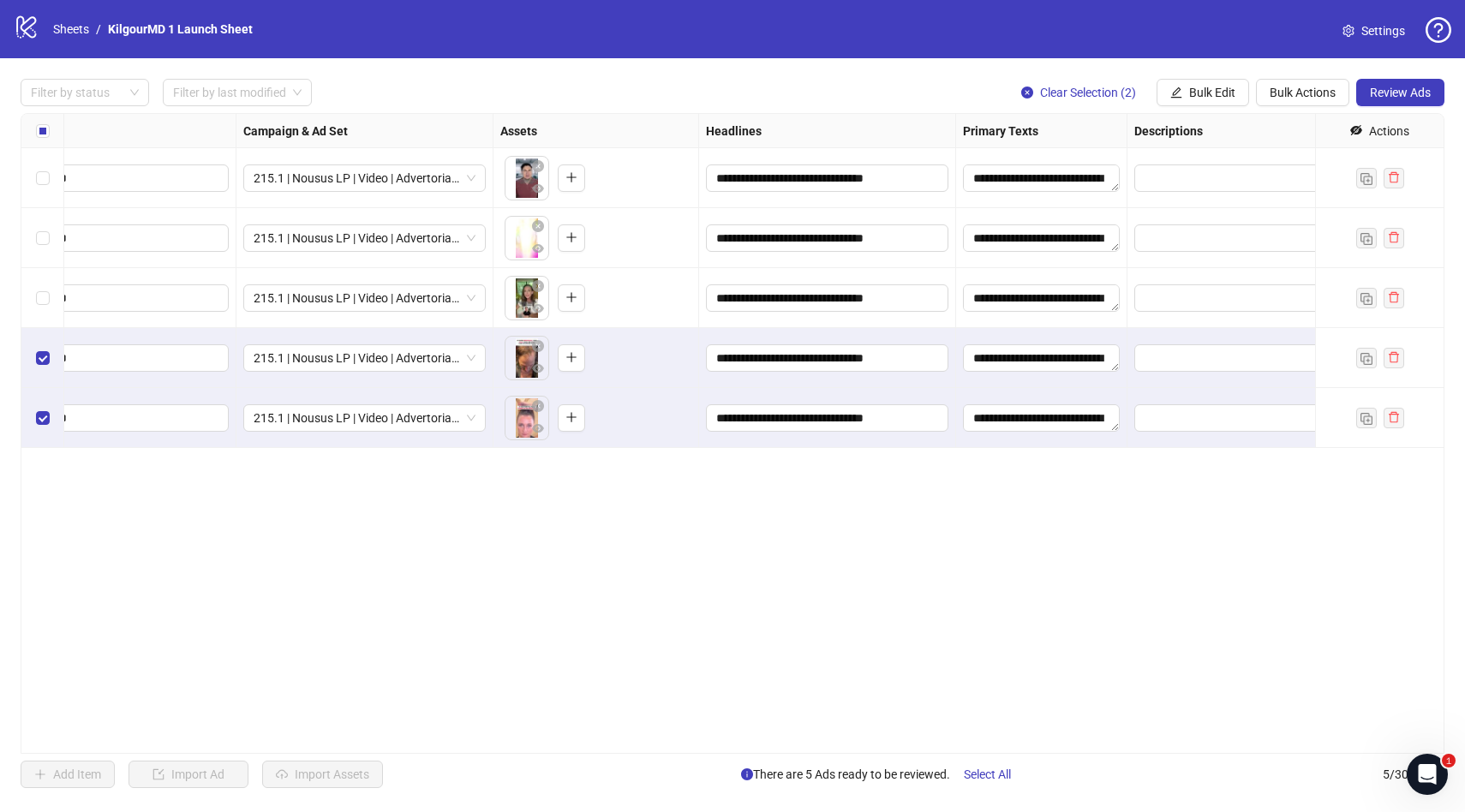 scroll, scrollTop: 0, scrollLeft: 0, axis: both 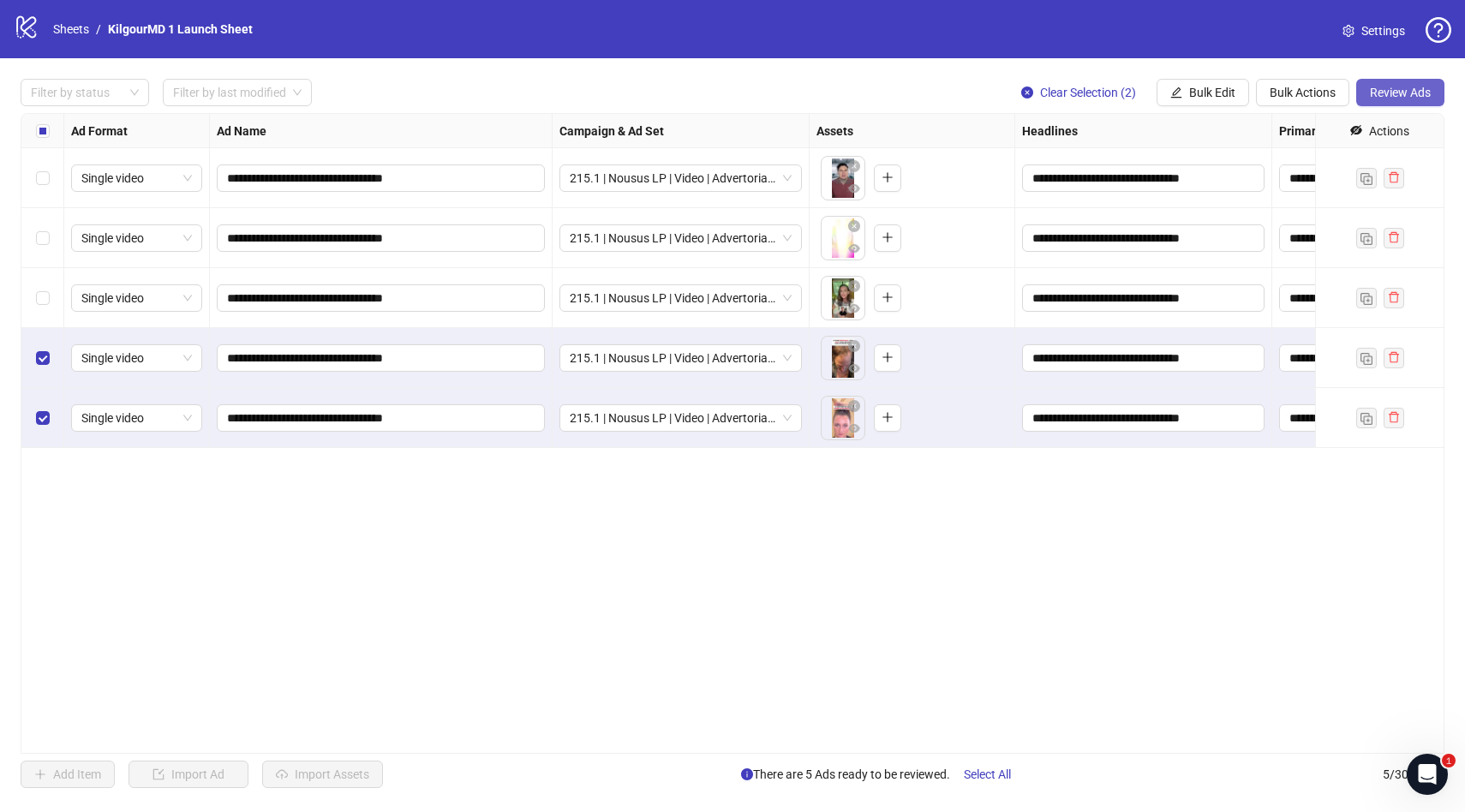click on "Review Ads" at bounding box center (1400, 93) 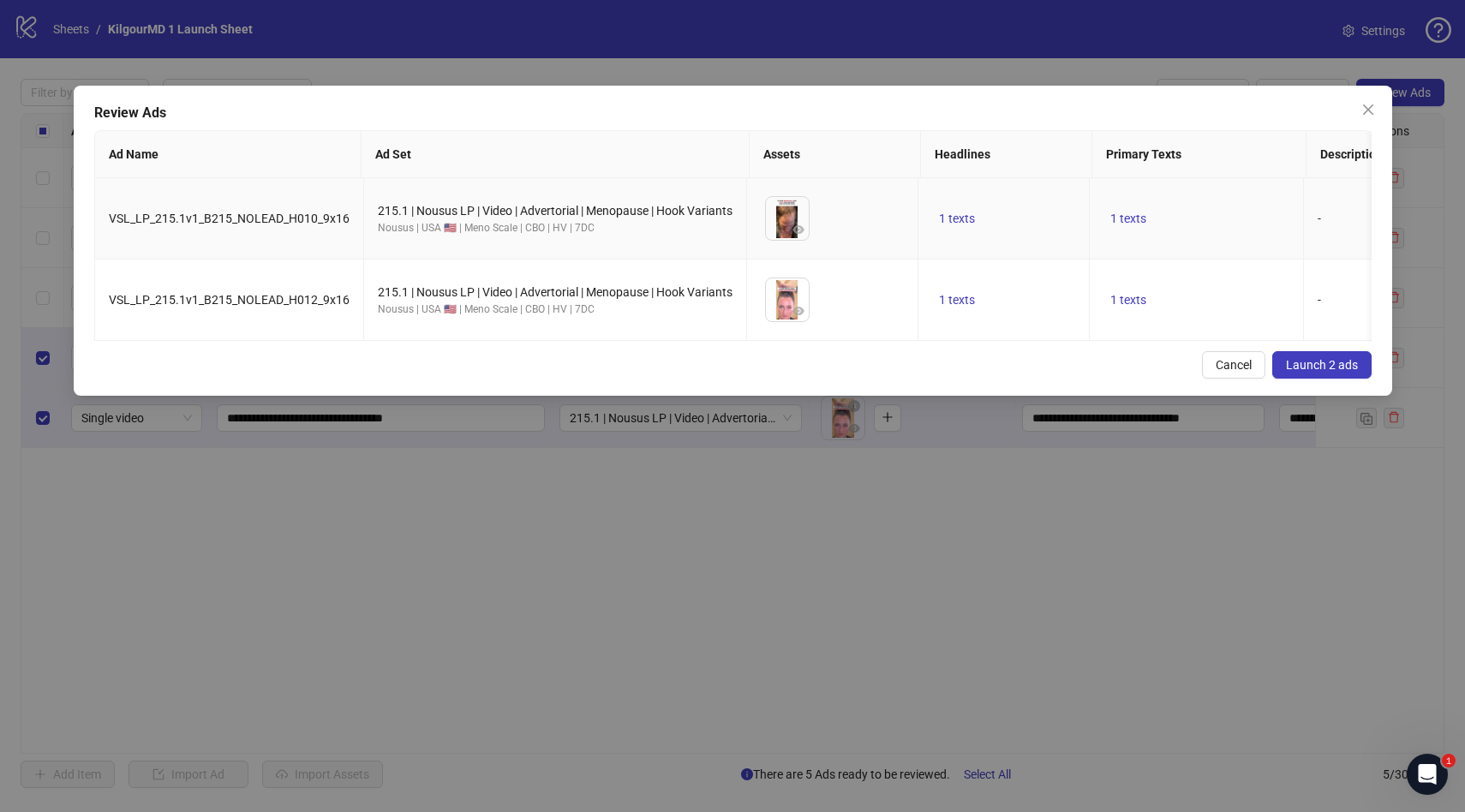 scroll, scrollTop: 0, scrollLeft: 759, axis: horizontal 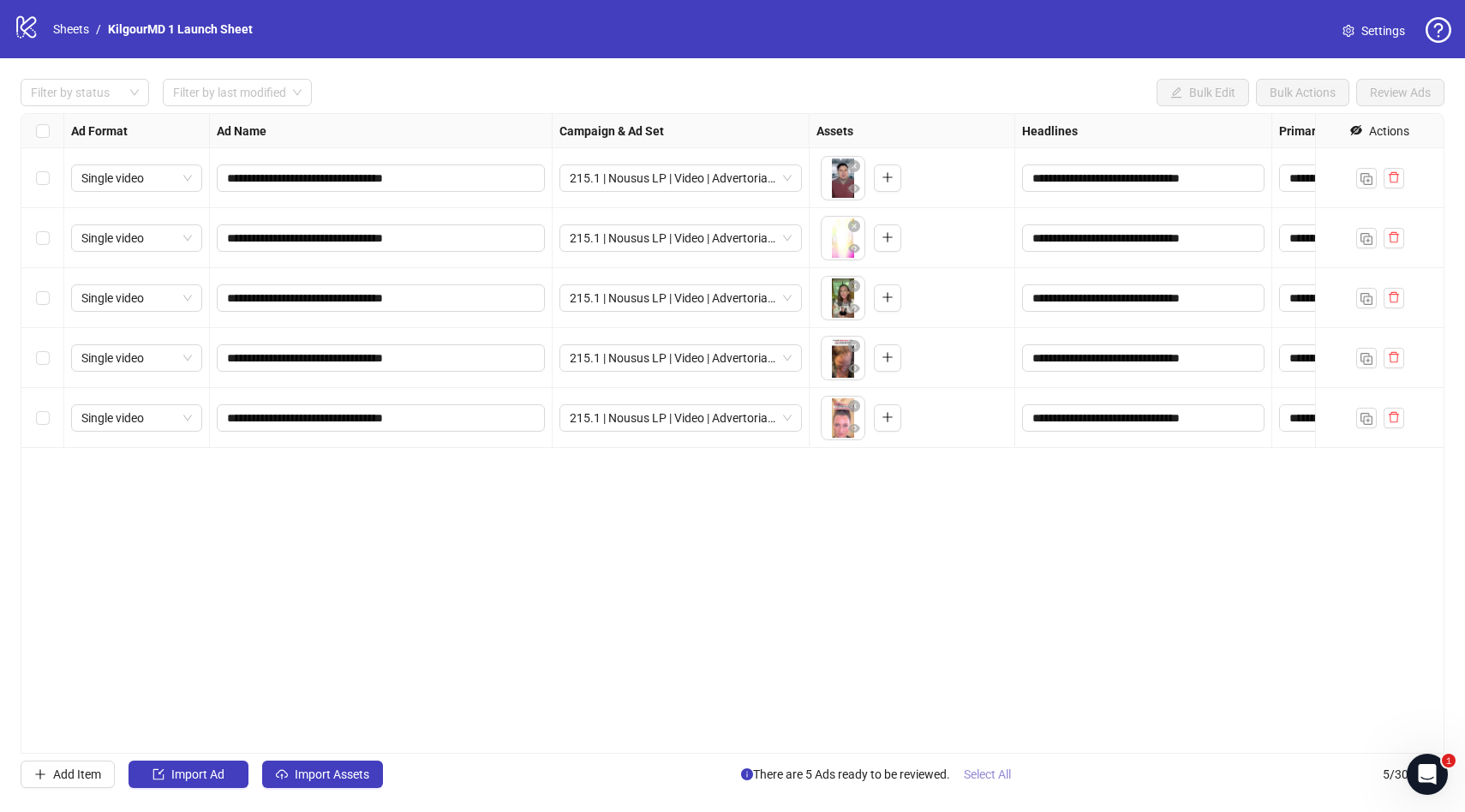 click on "Select All" at bounding box center (987, 774) 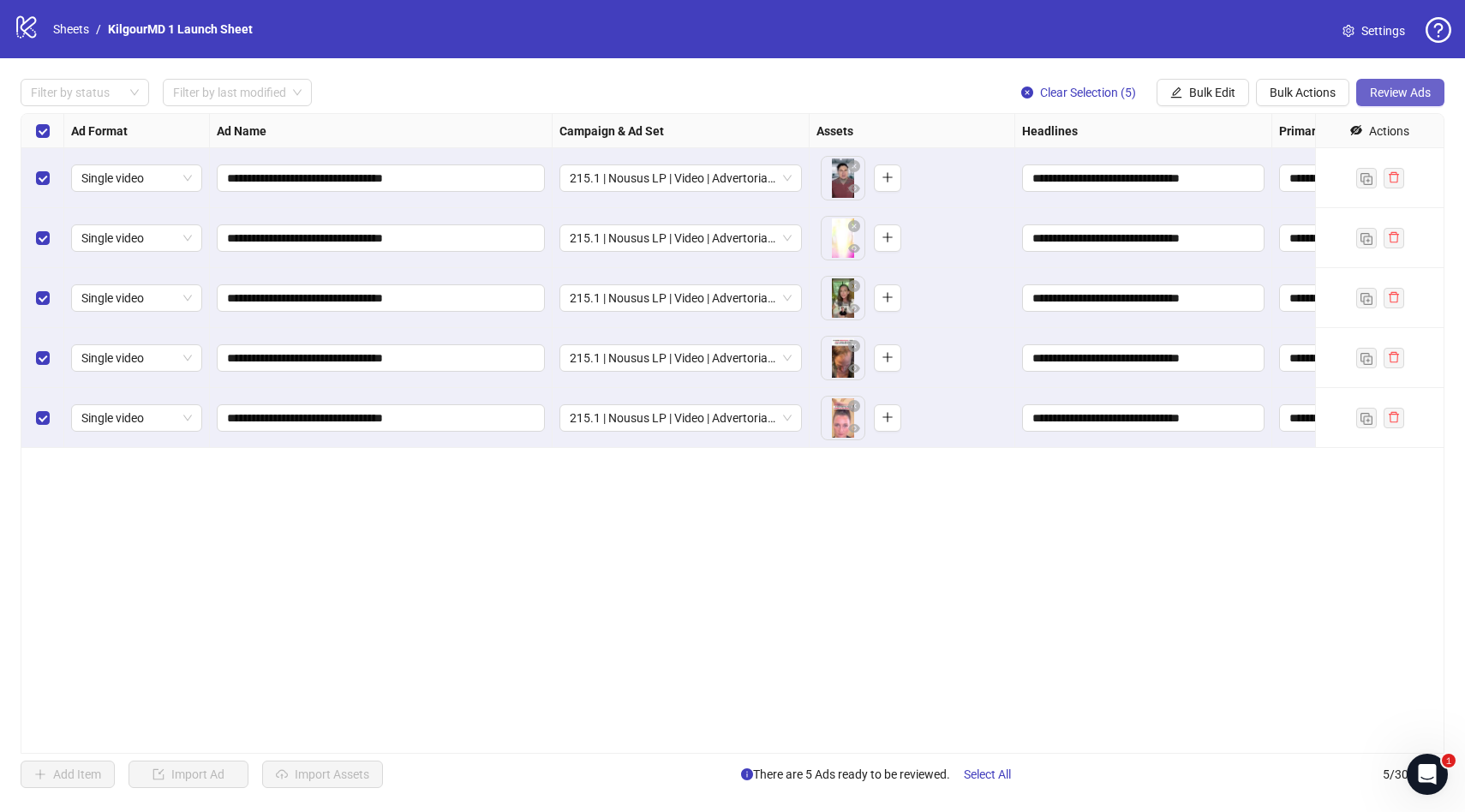 click on "Review Ads" at bounding box center (1400, 93) 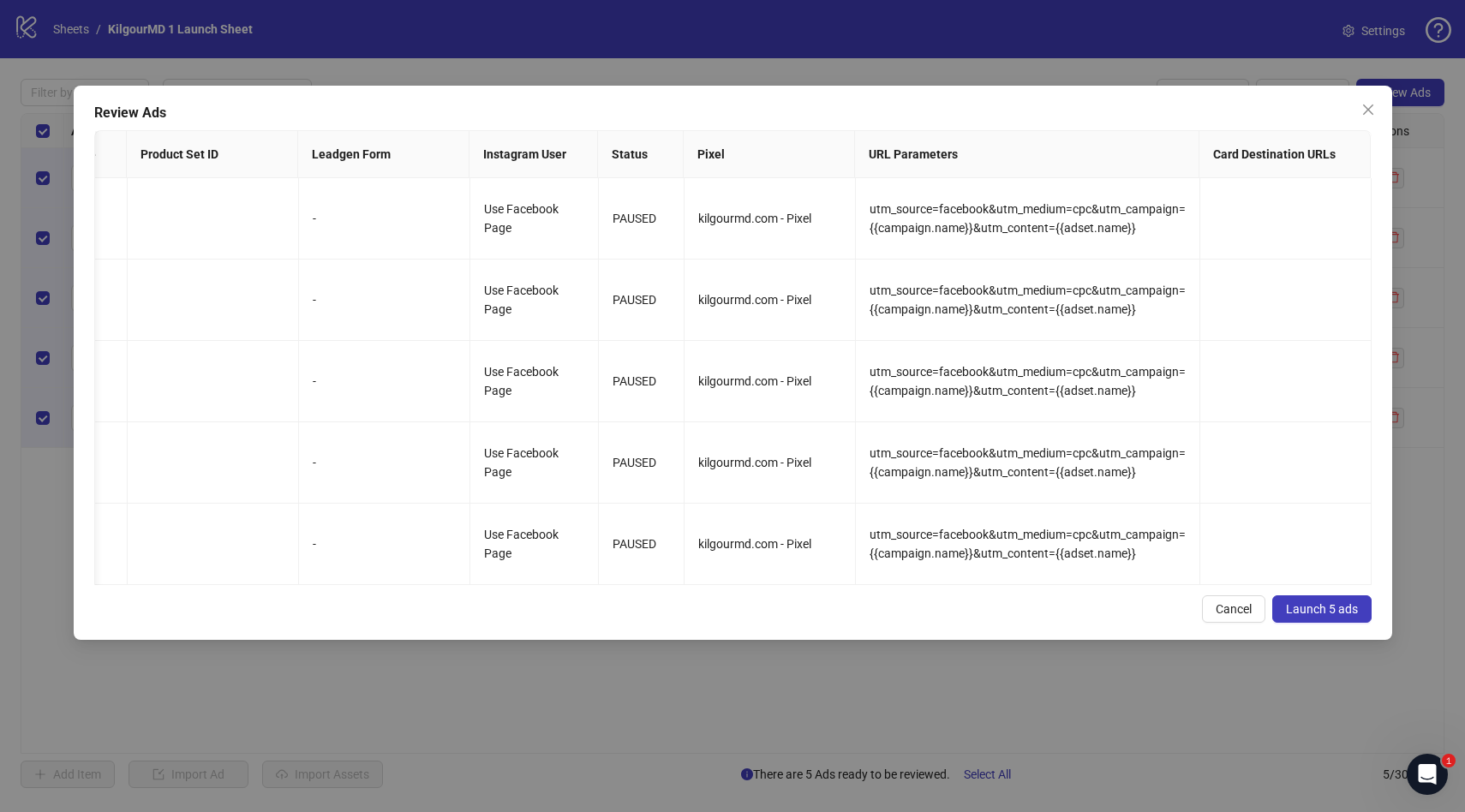 click on "Launch 5 ads" at bounding box center (1322, 609) 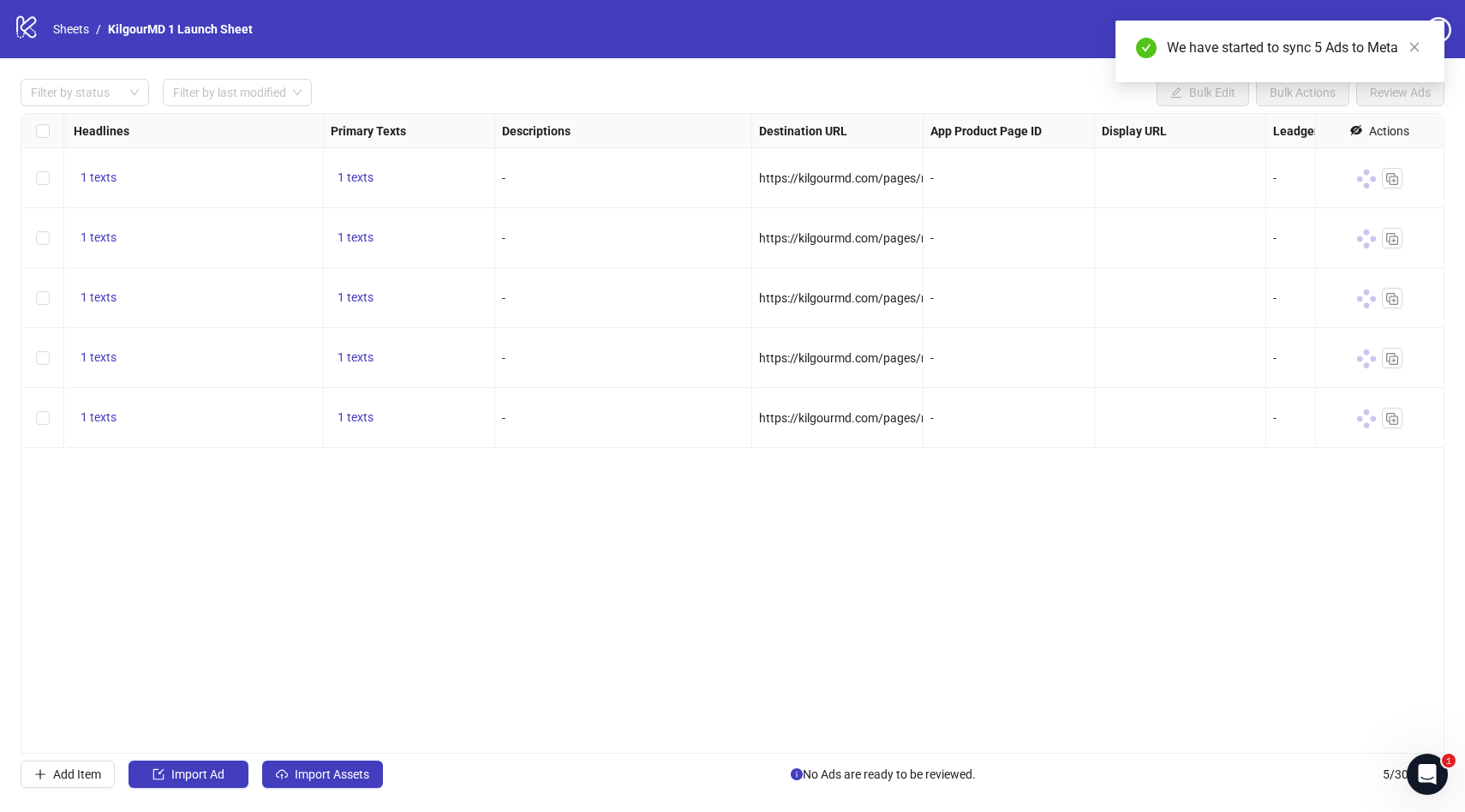 scroll, scrollTop: 0, scrollLeft: 1379, axis: horizontal 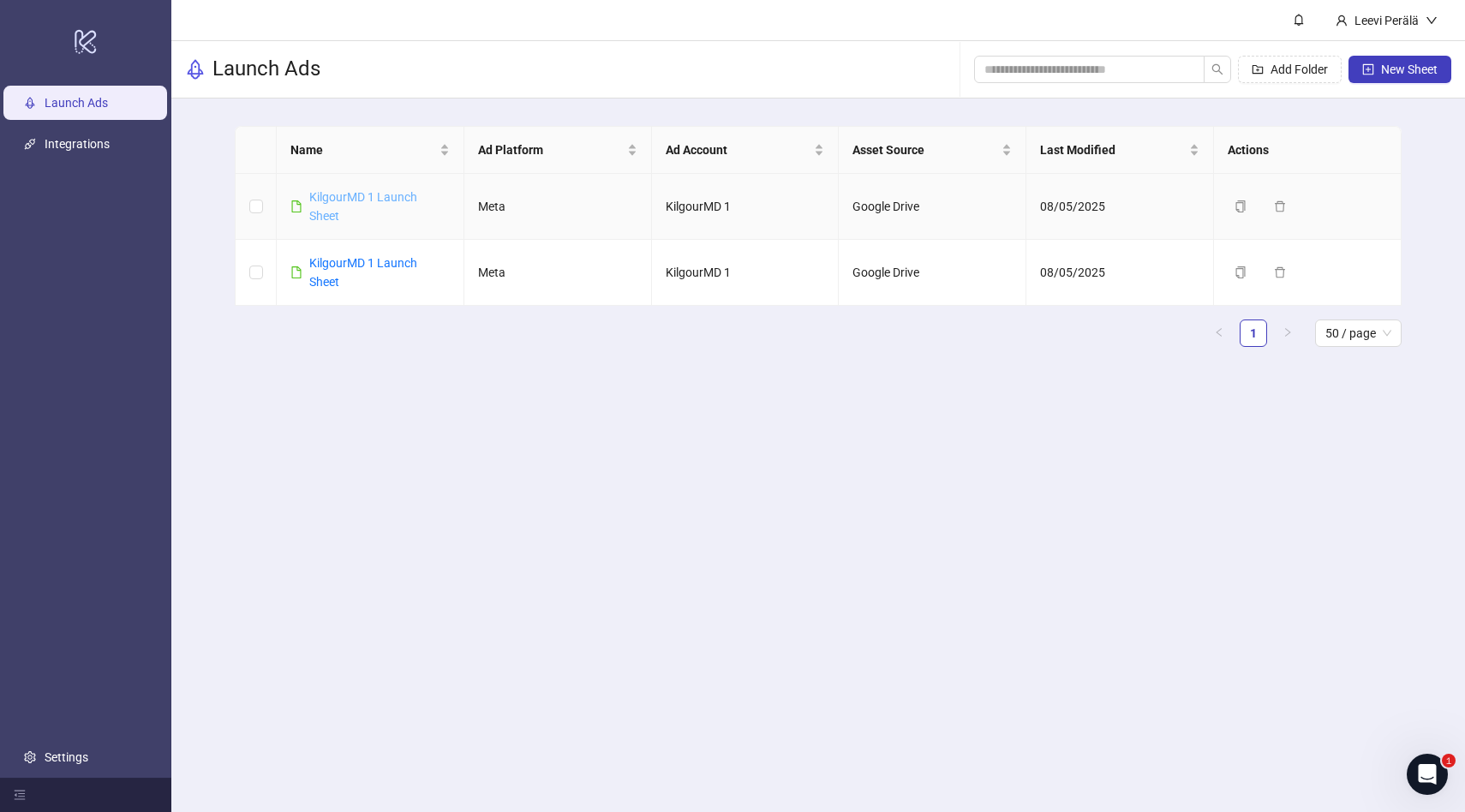 click on "KilgourMD 1 Launch Sheet" at bounding box center (363, 206) 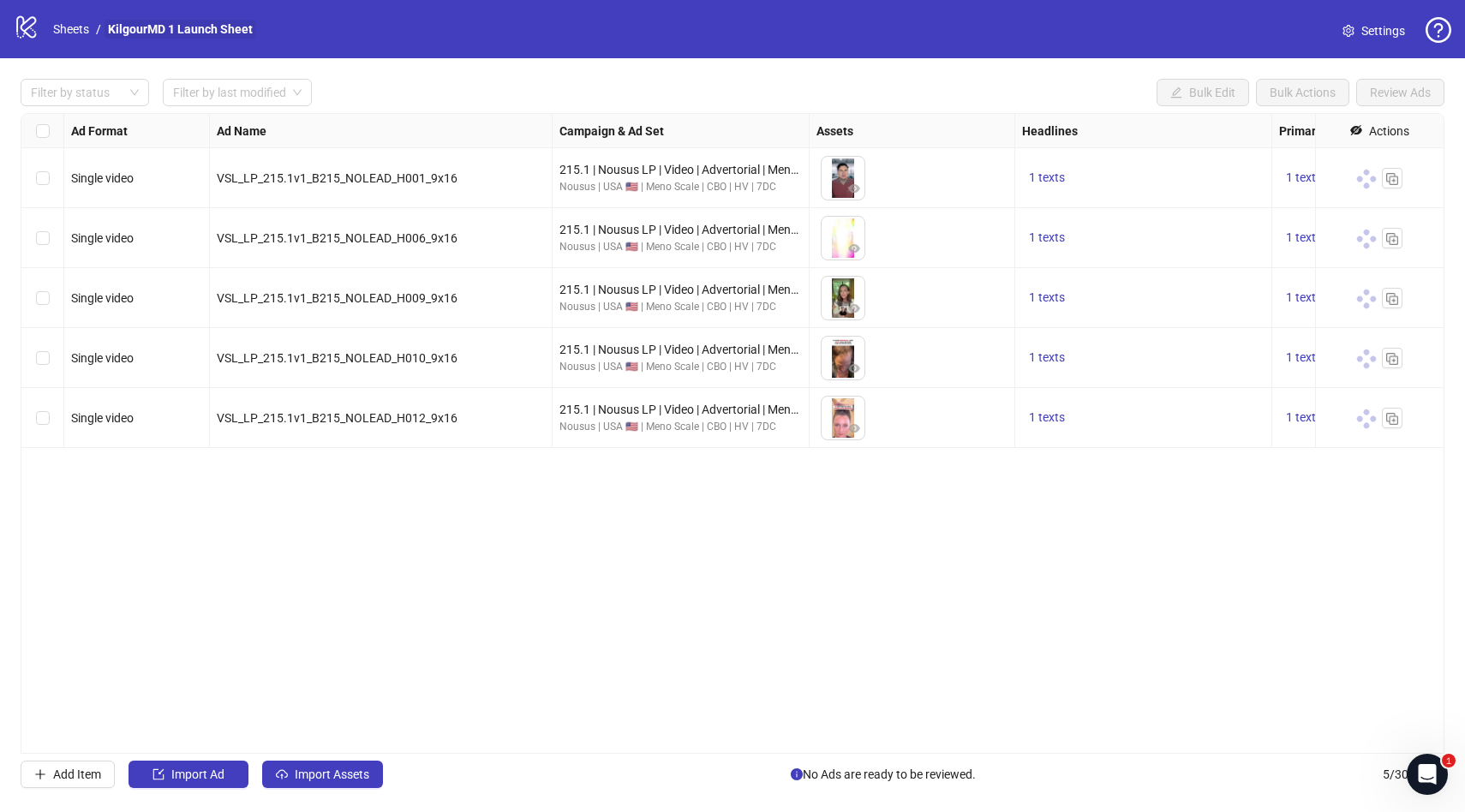 click on "KilgourMD 1 Launch Sheet" at bounding box center (180, 29) 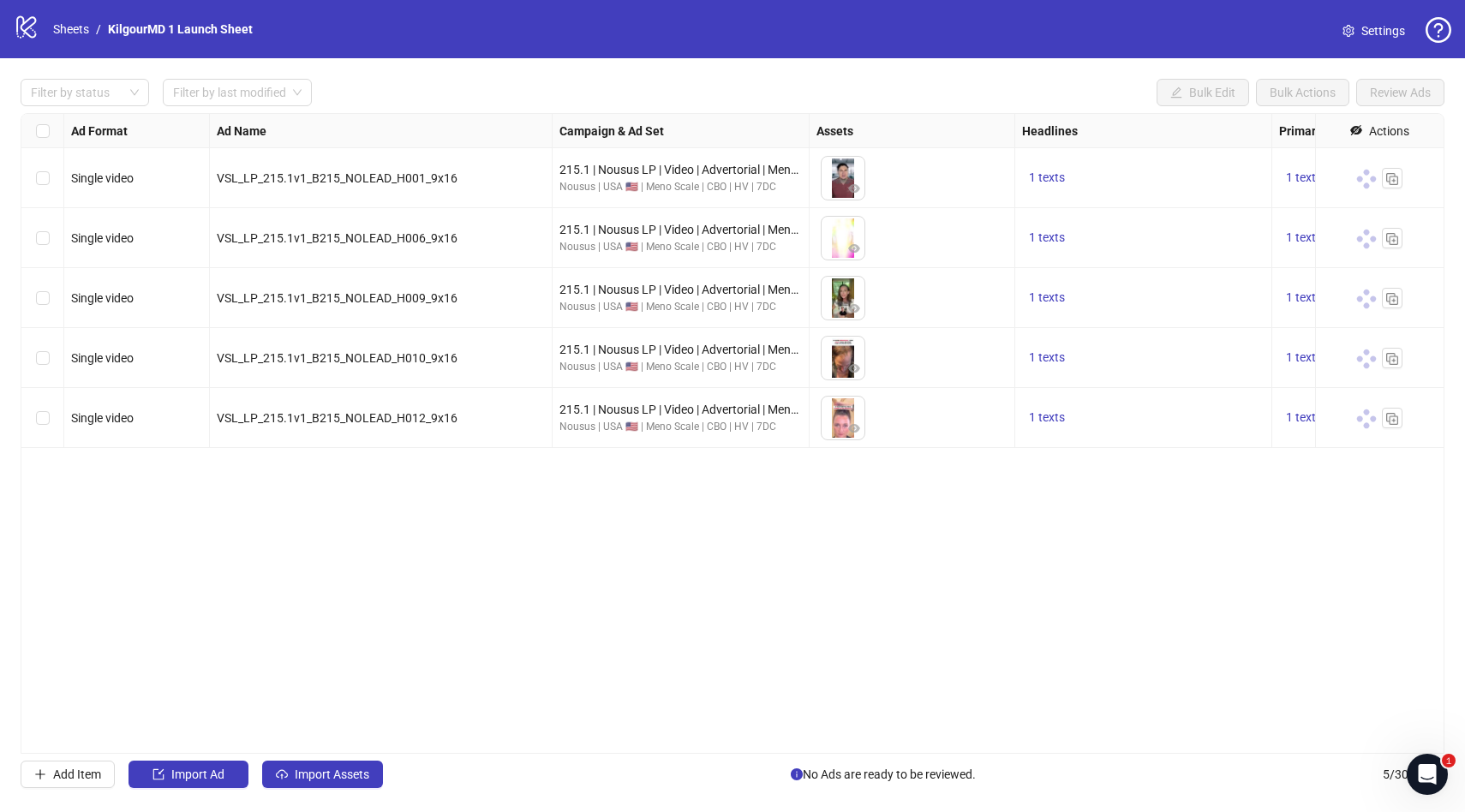 click on "Settings" at bounding box center [1373, 31] 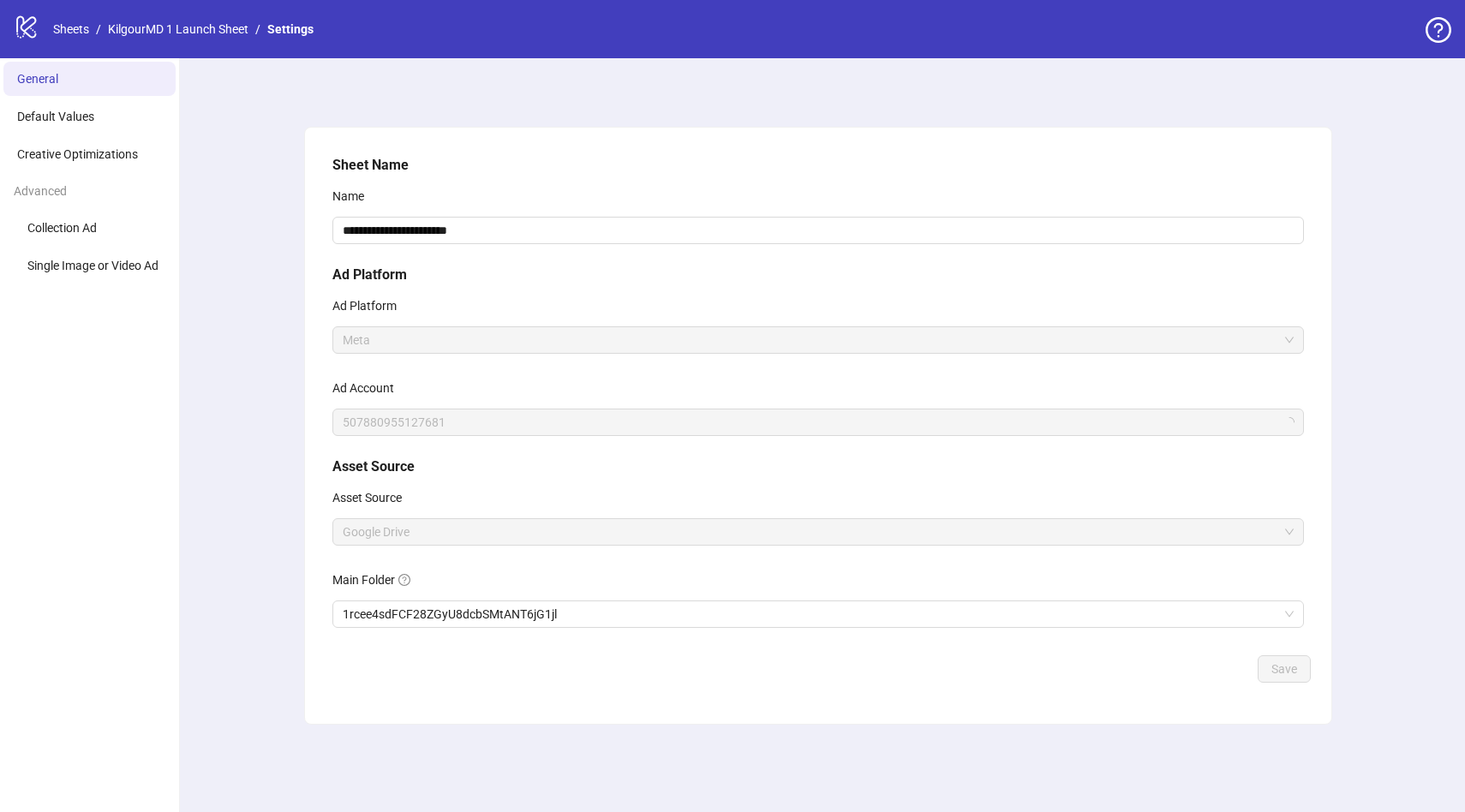 scroll, scrollTop: 0, scrollLeft: 0, axis: both 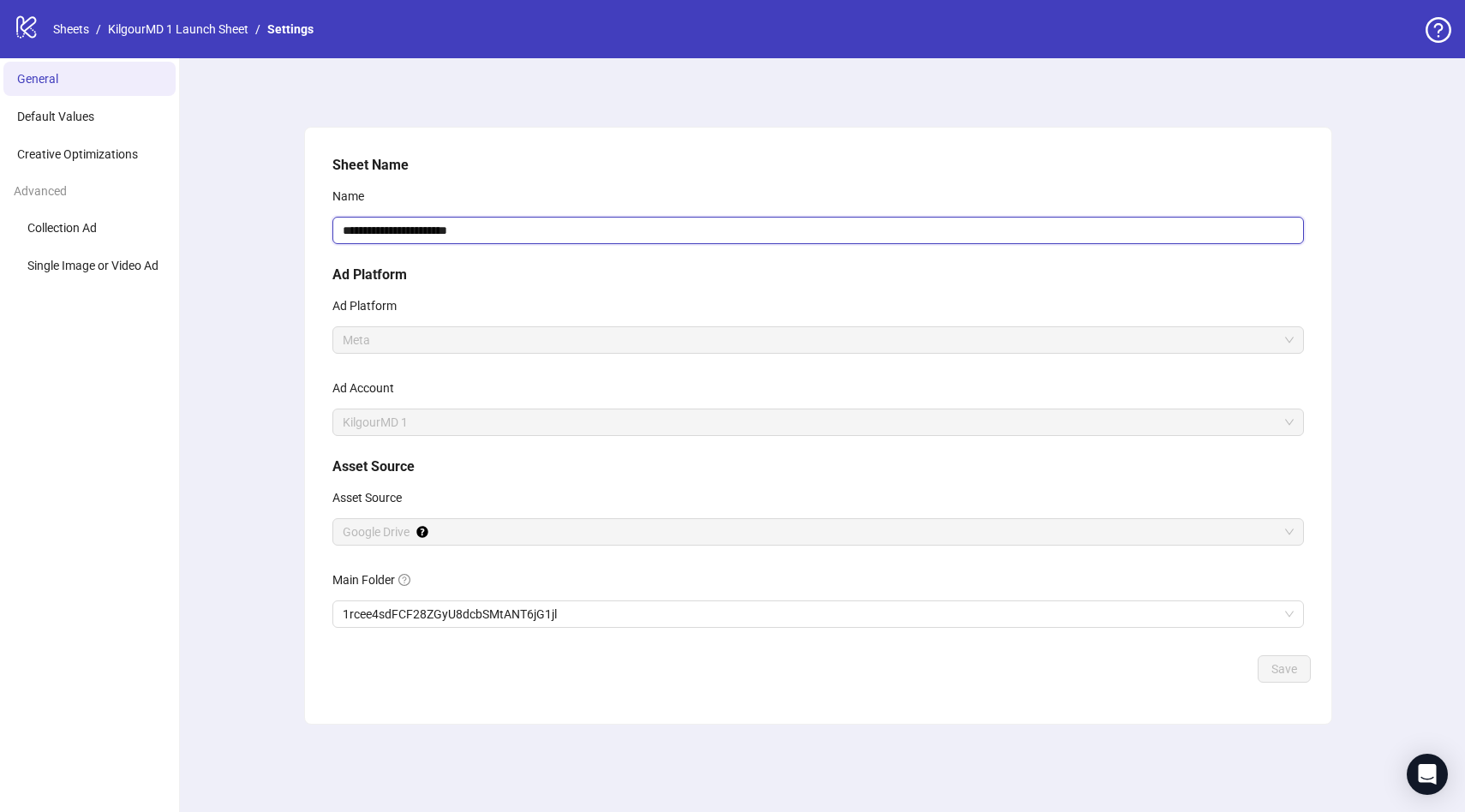 click on "**********" at bounding box center (818, 230) 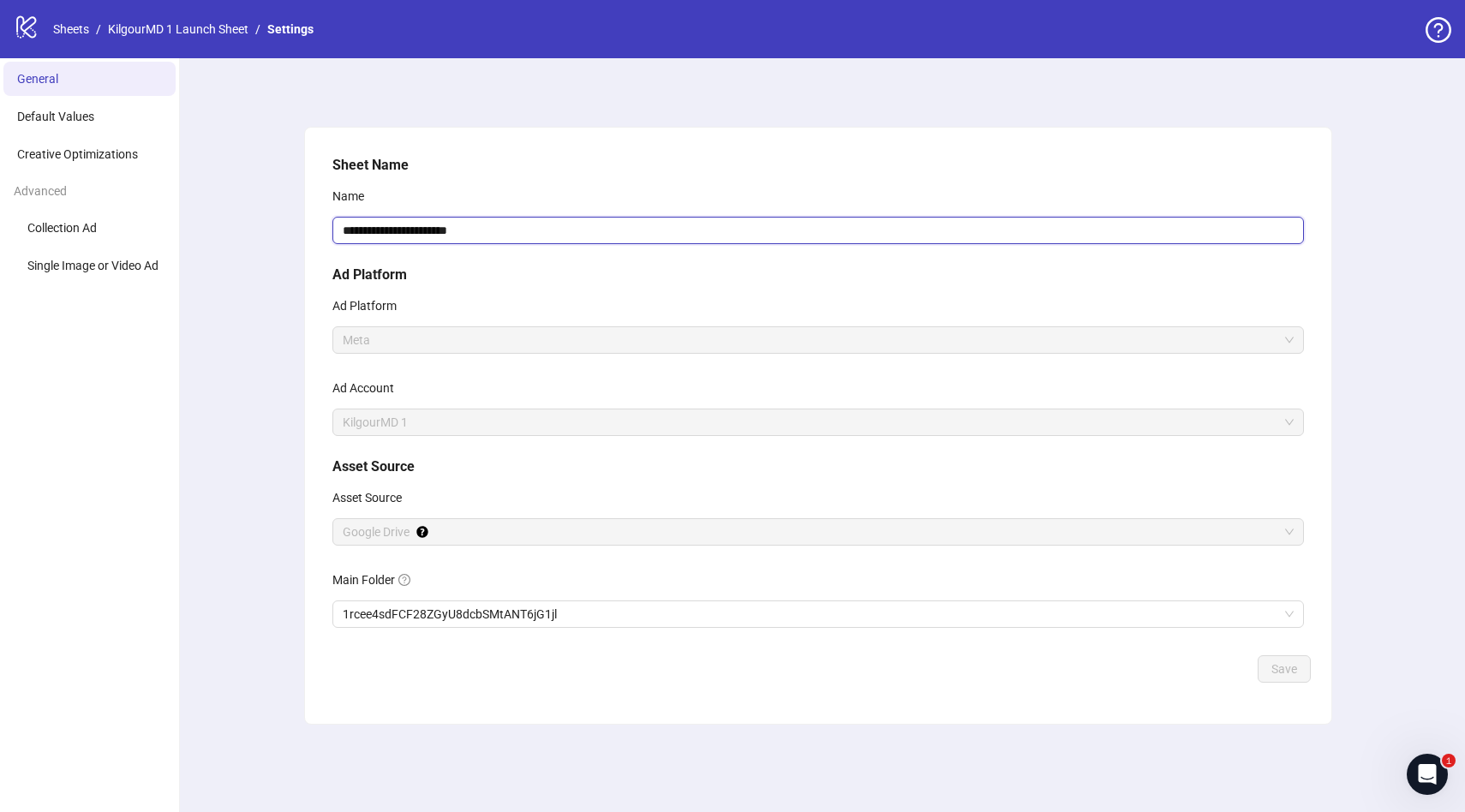 scroll, scrollTop: 0, scrollLeft: 0, axis: both 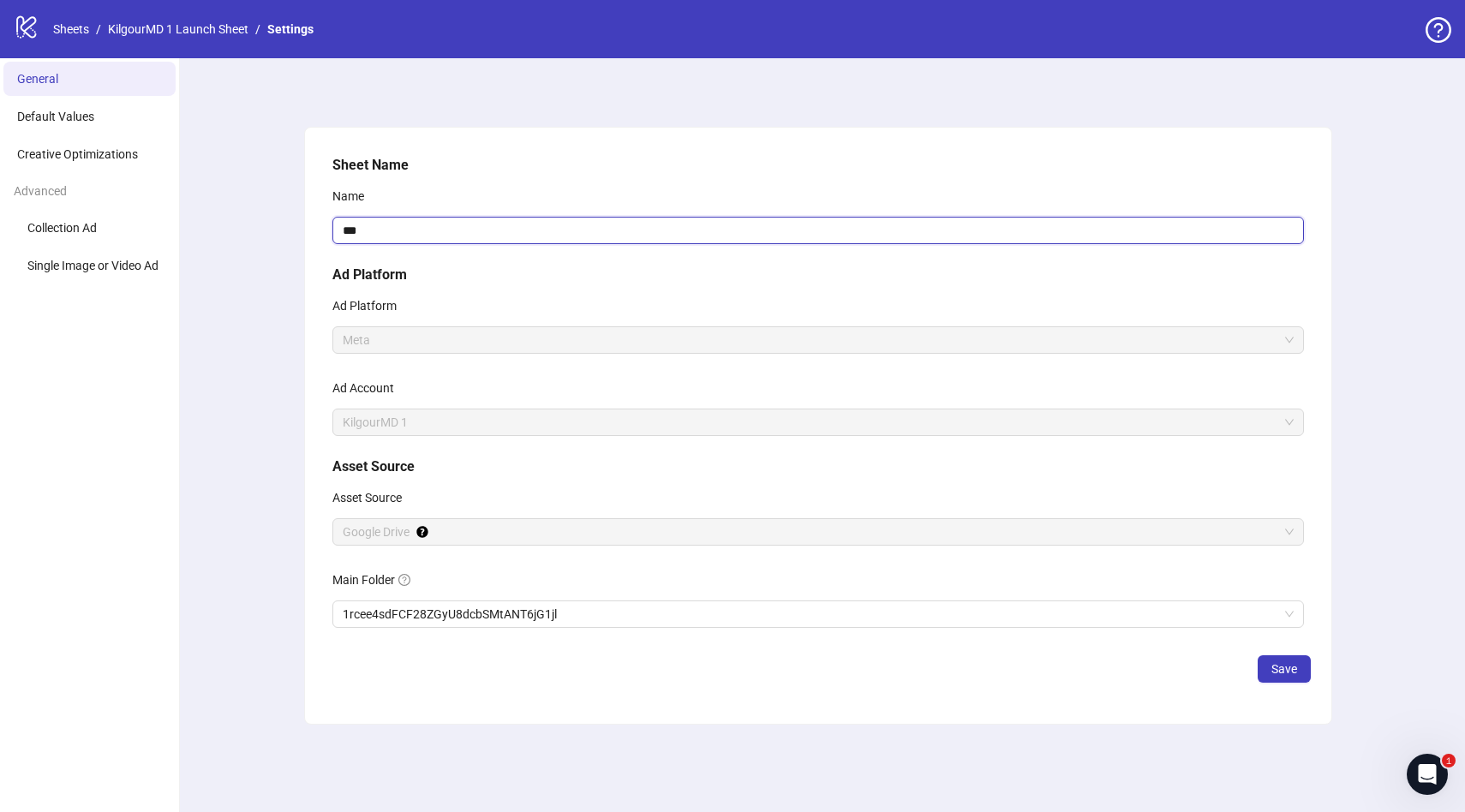 type on "*" 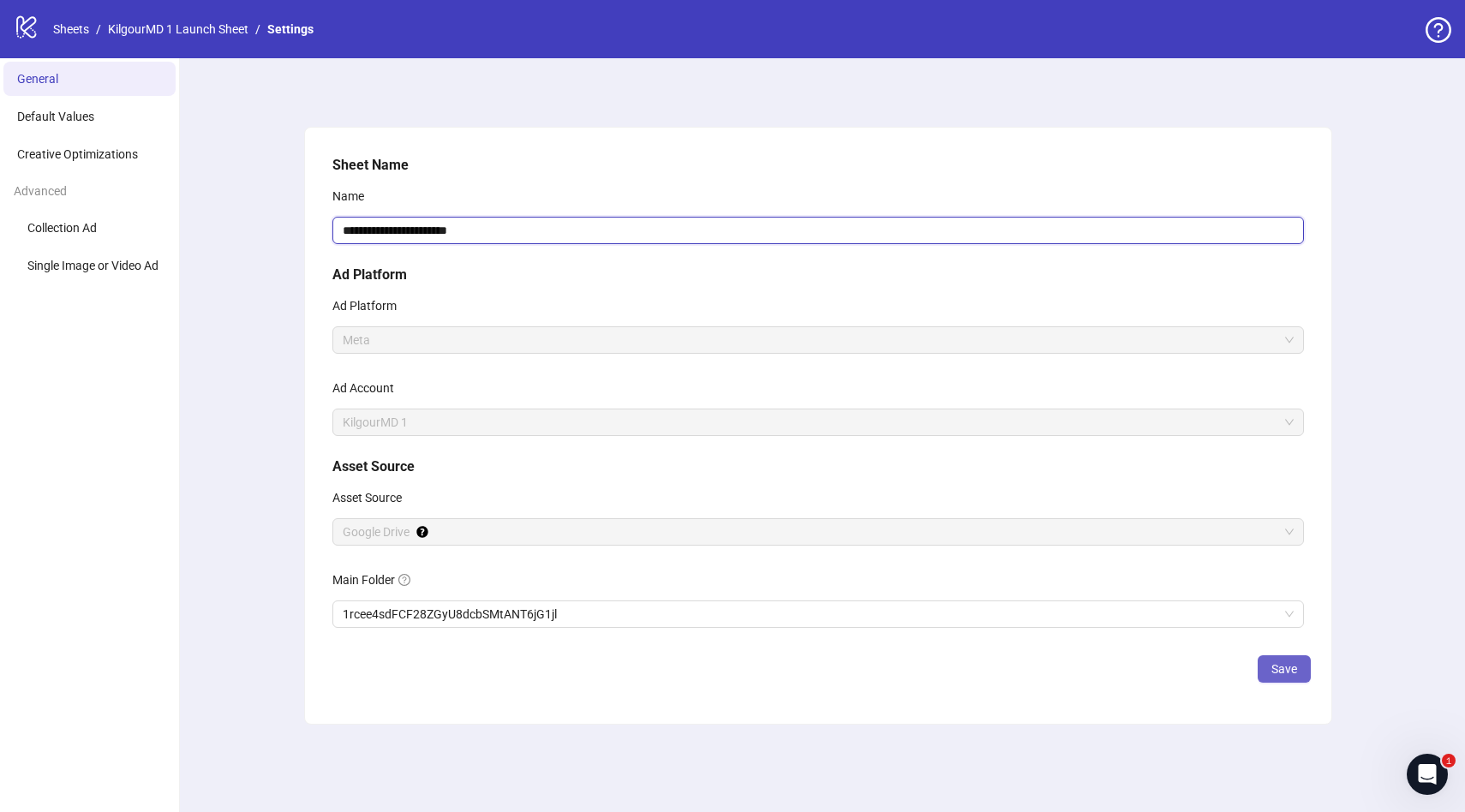 type on "**********" 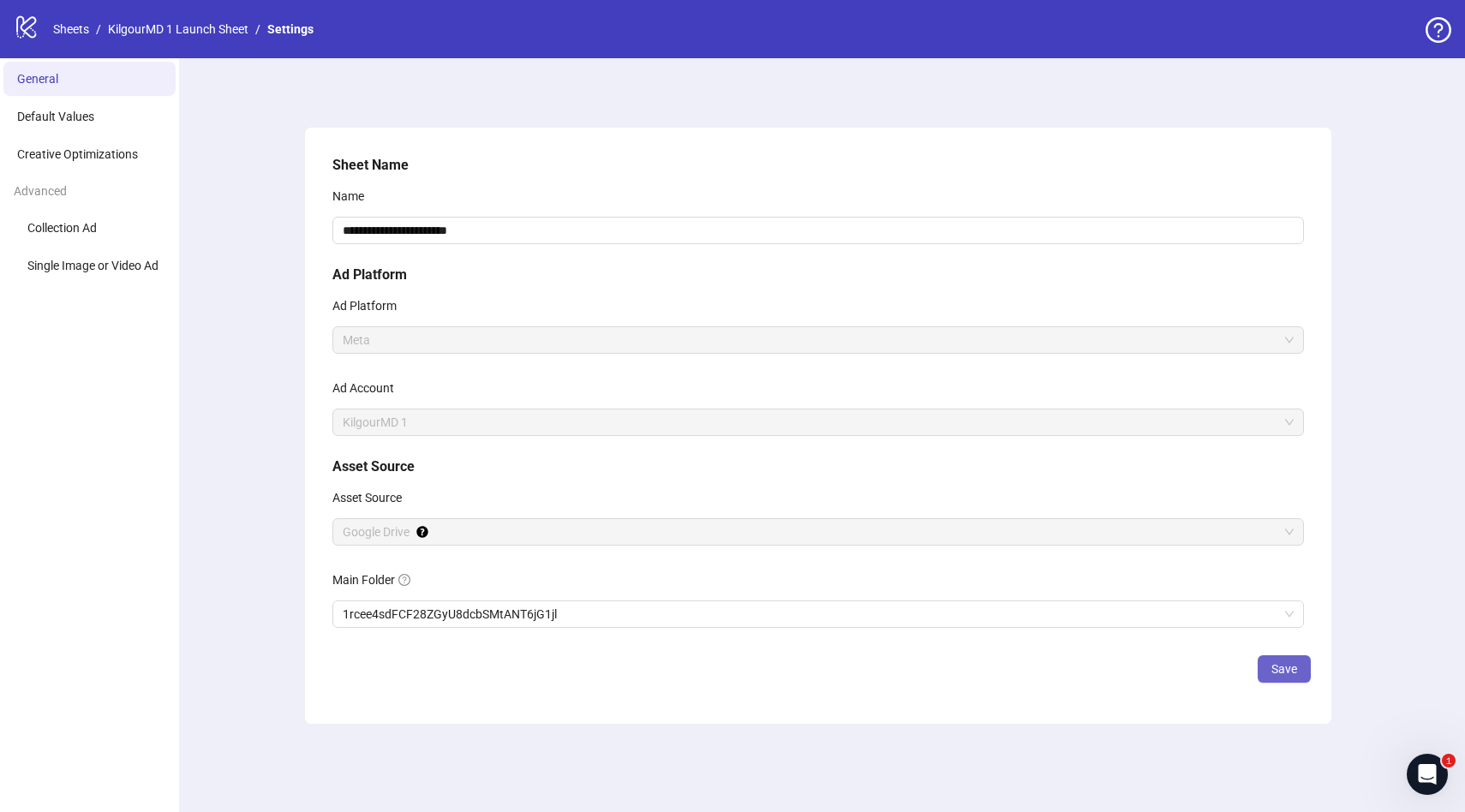 click on "Save" at bounding box center (1284, 669) 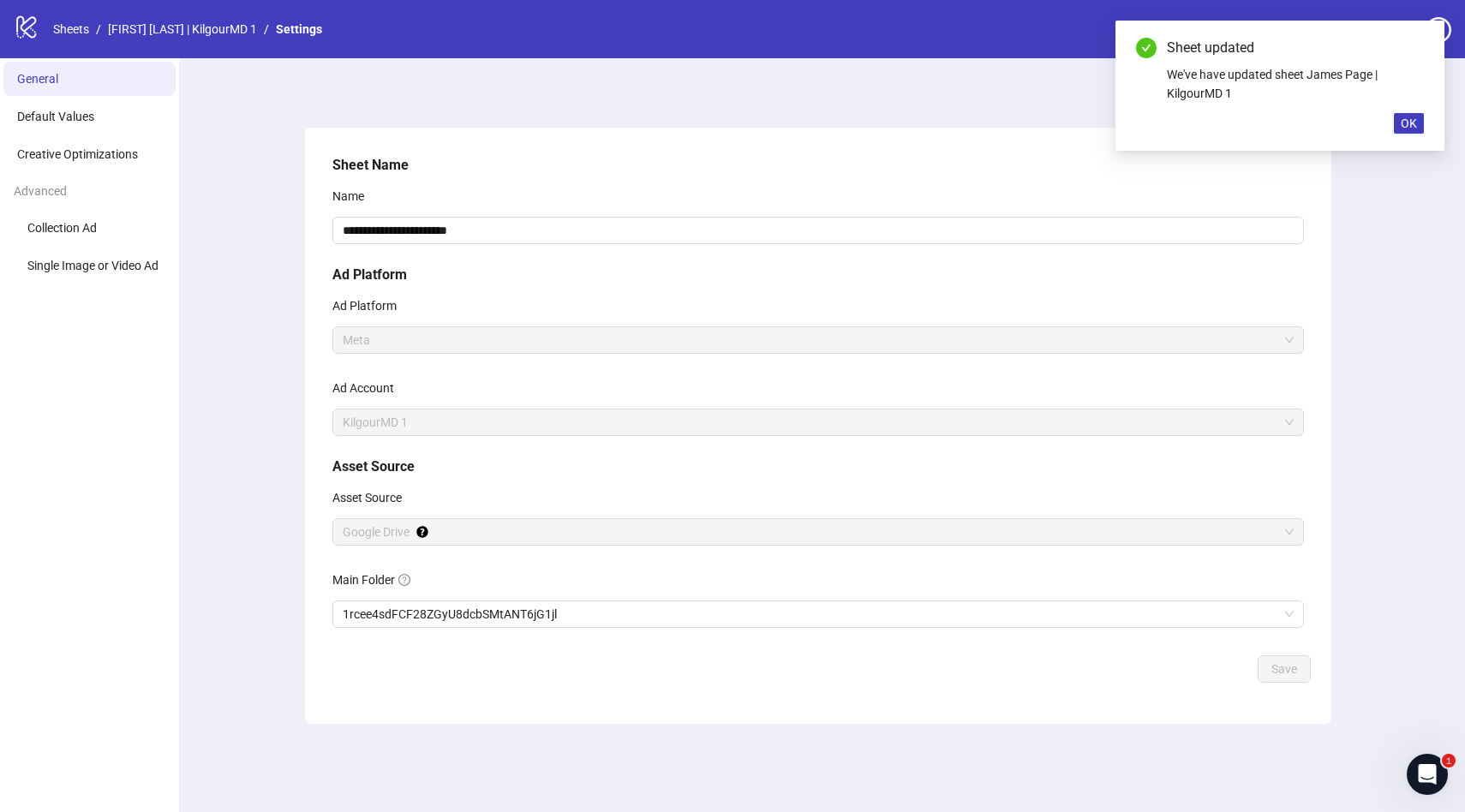 click on "logo/logo-mobile Sheets / [FIRST] [LAST] | KilgourMD 1 / Settings" at bounding box center [171, 29] 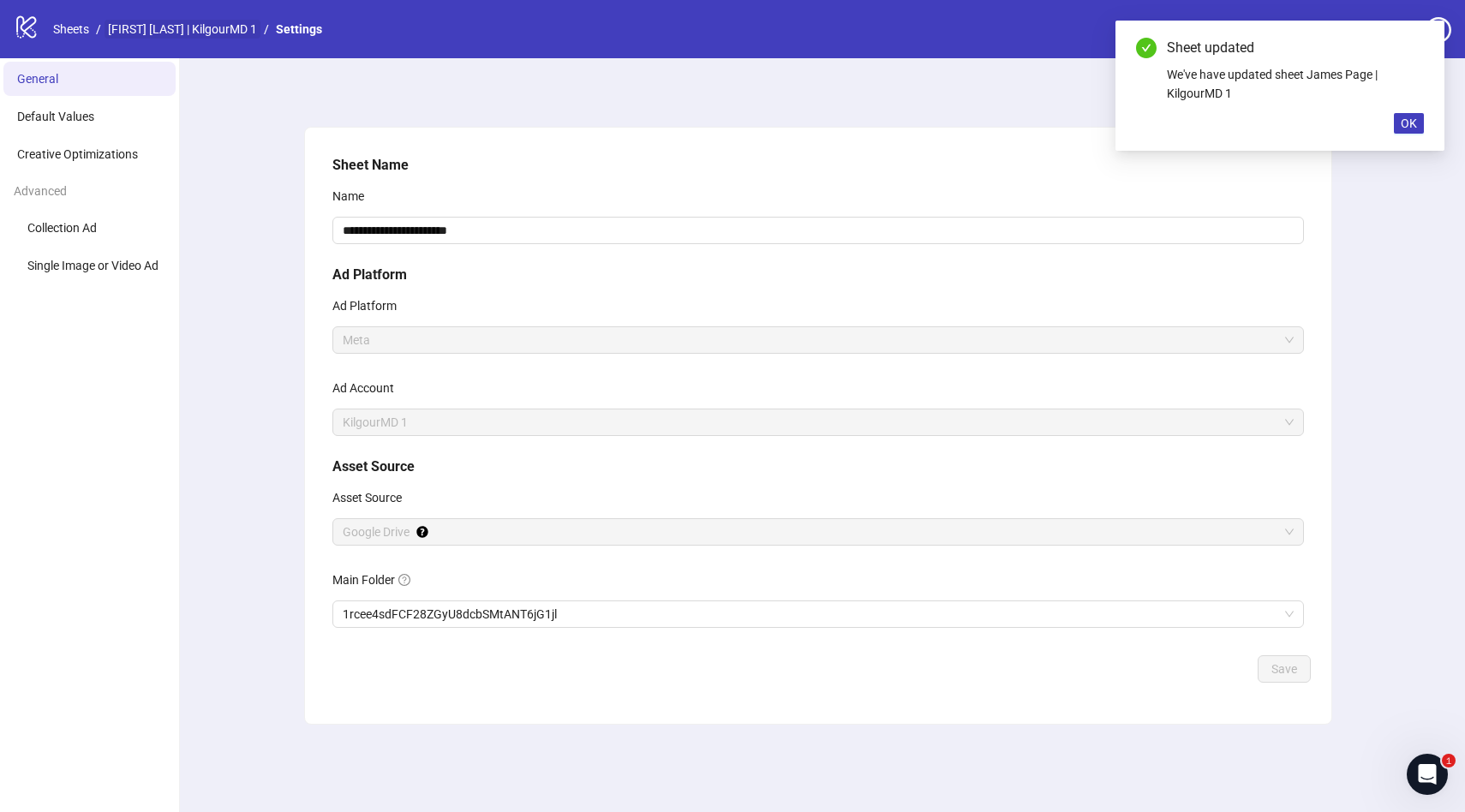click on "[FIRST] [LAST] | KilgourMD 1" at bounding box center (182, 29) 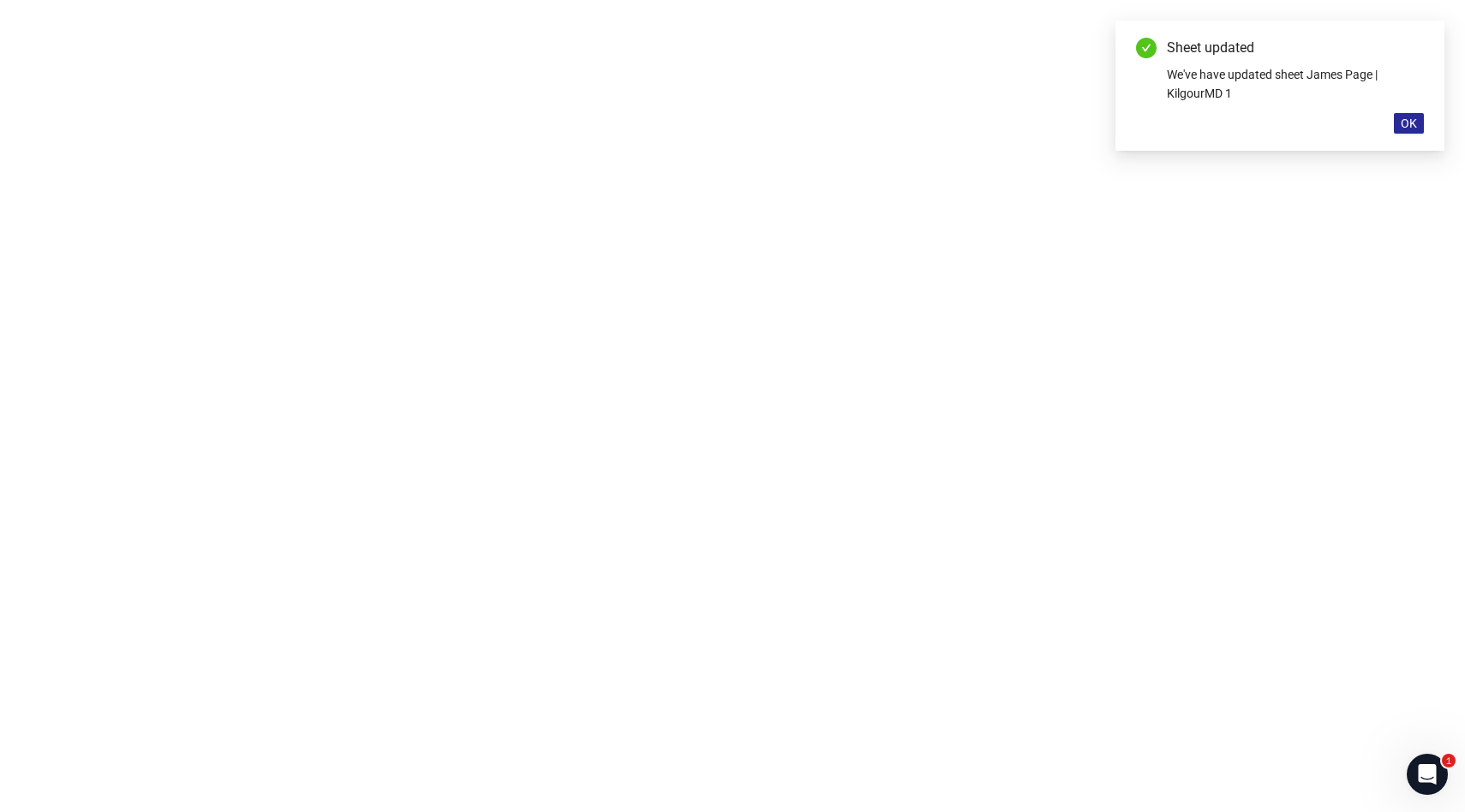 click on "OK" at bounding box center (1408, 123) 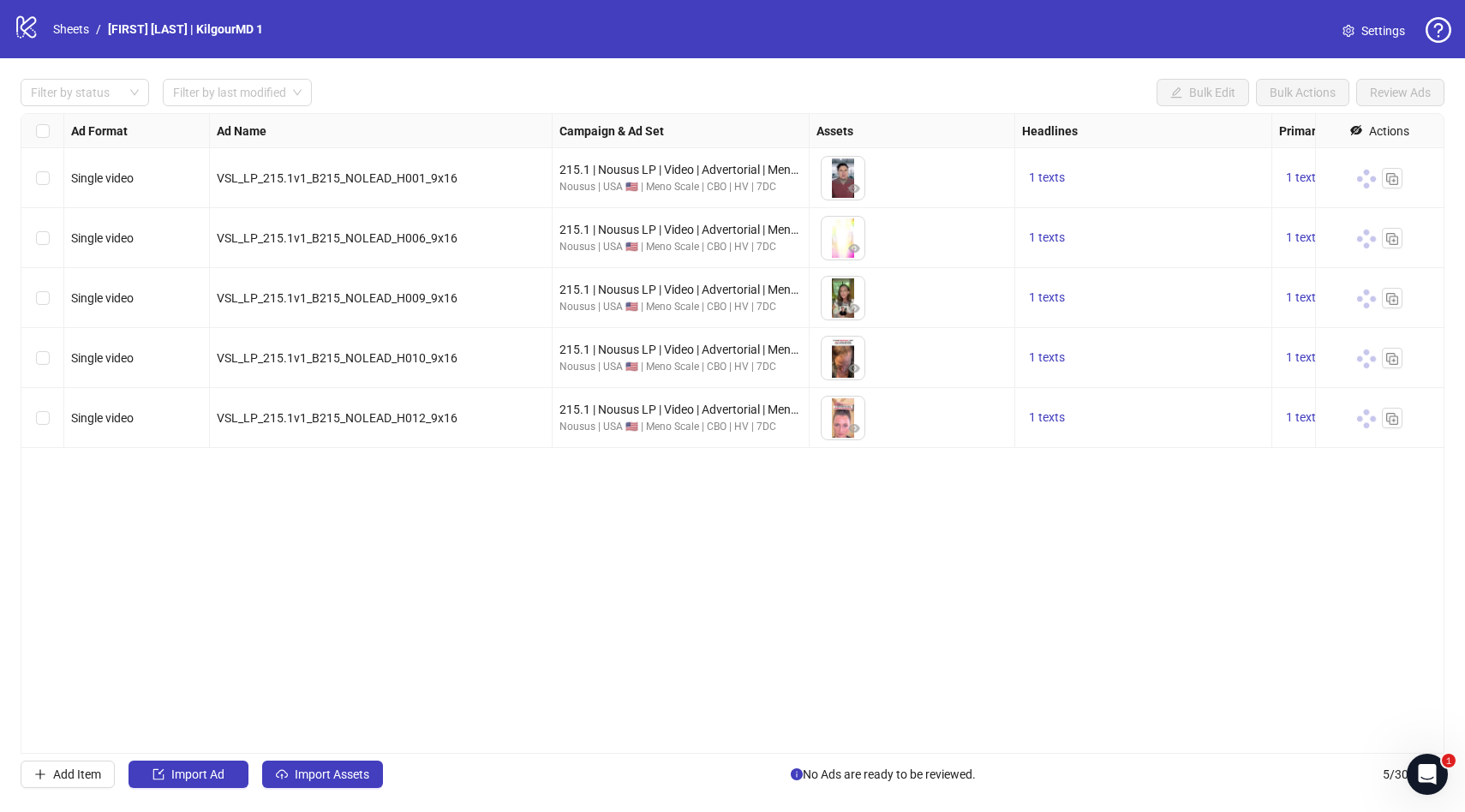 click on "Settings" at bounding box center (1373, 31) 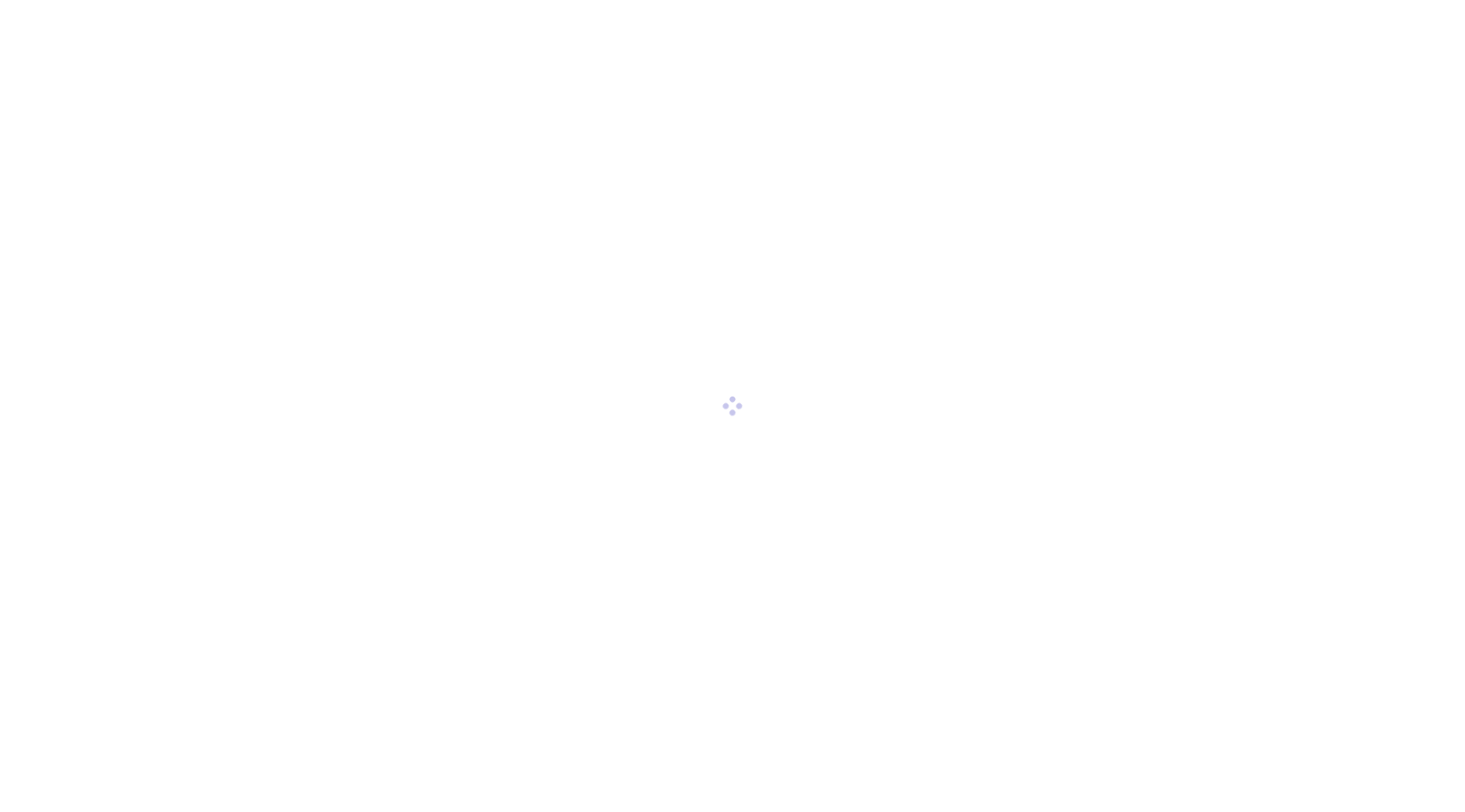 scroll, scrollTop: 0, scrollLeft: 0, axis: both 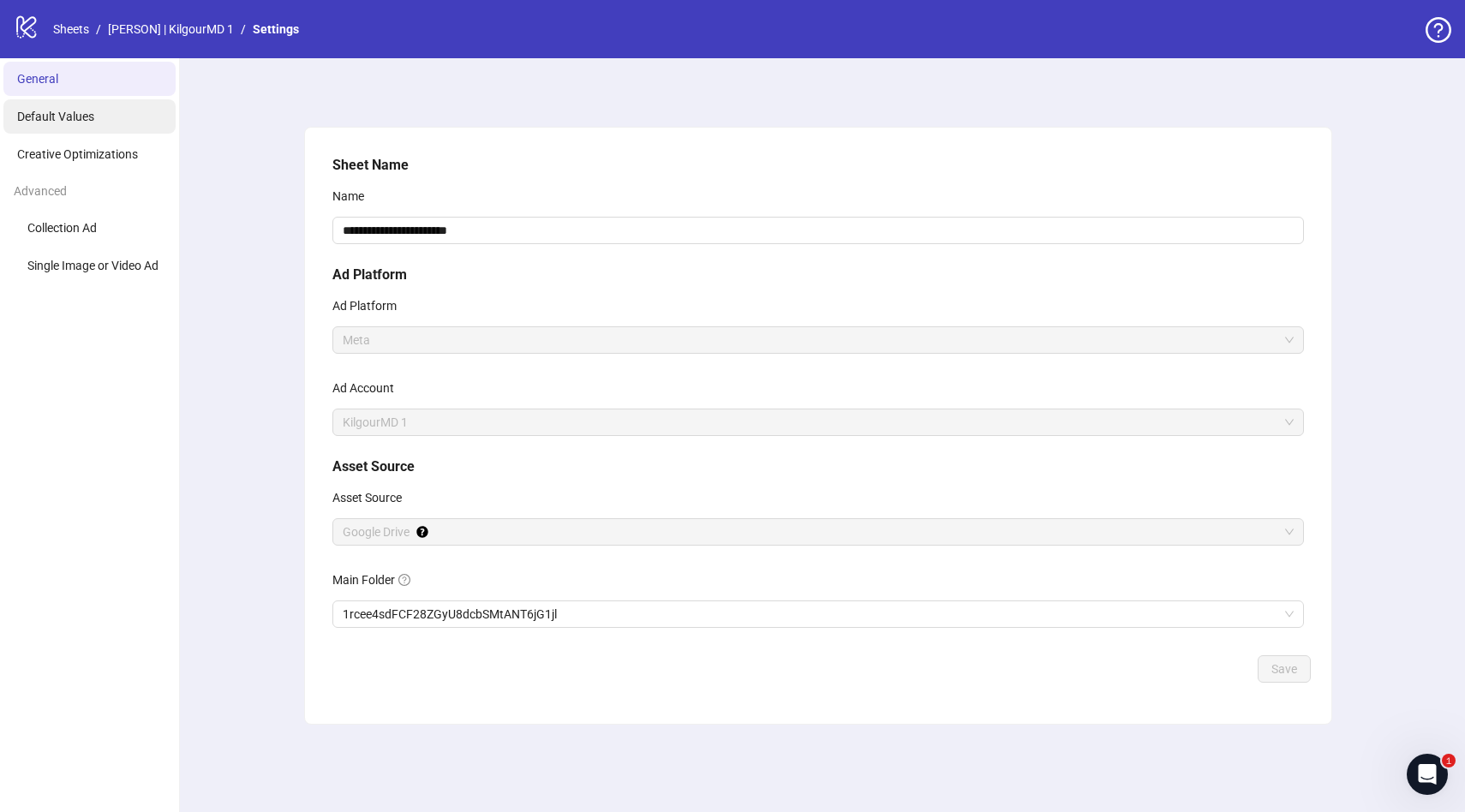 click on "Default Values" at bounding box center [89, 116] 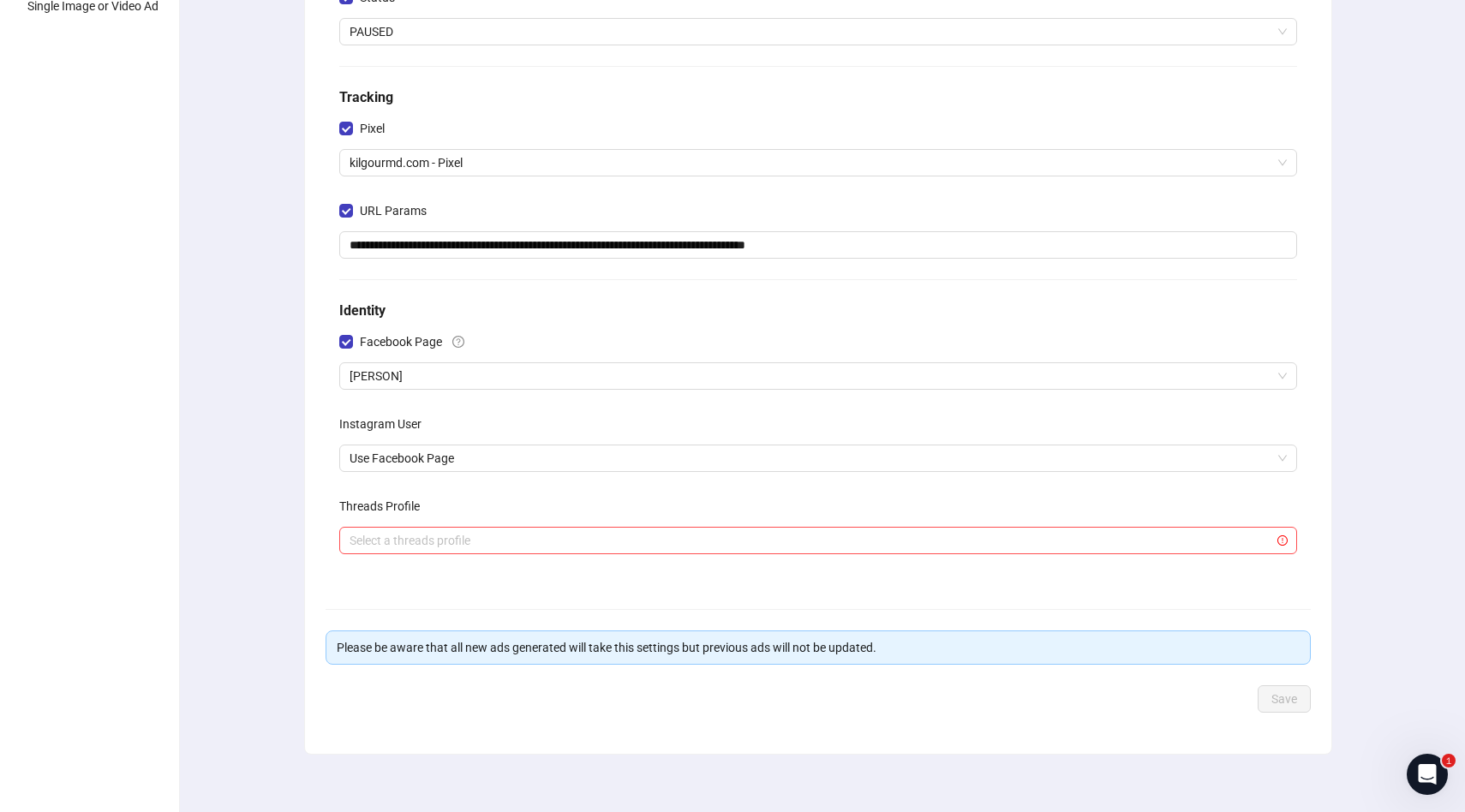 scroll, scrollTop: 258, scrollLeft: 0, axis: vertical 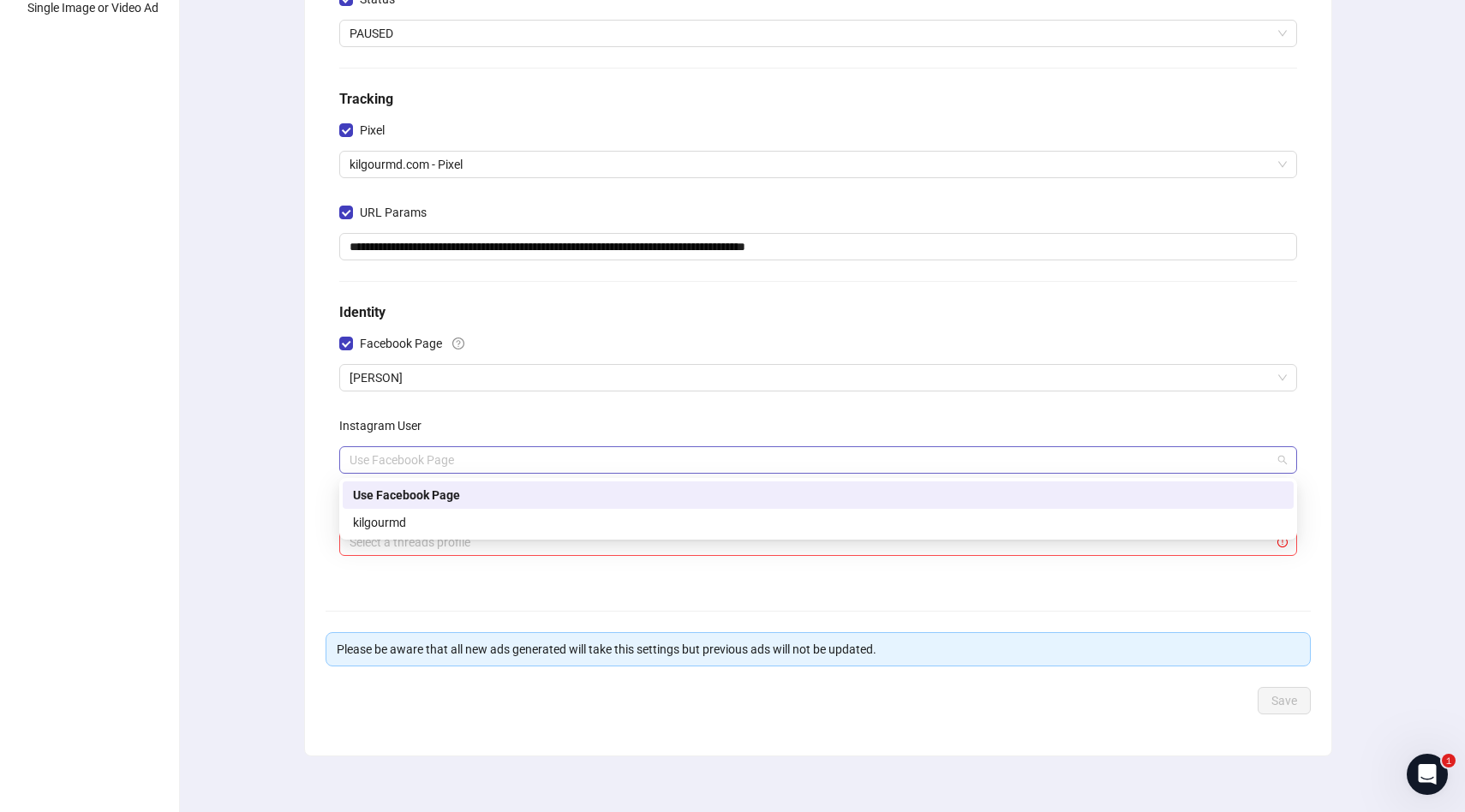 click on "Use Facebook Page" at bounding box center (818, 460) 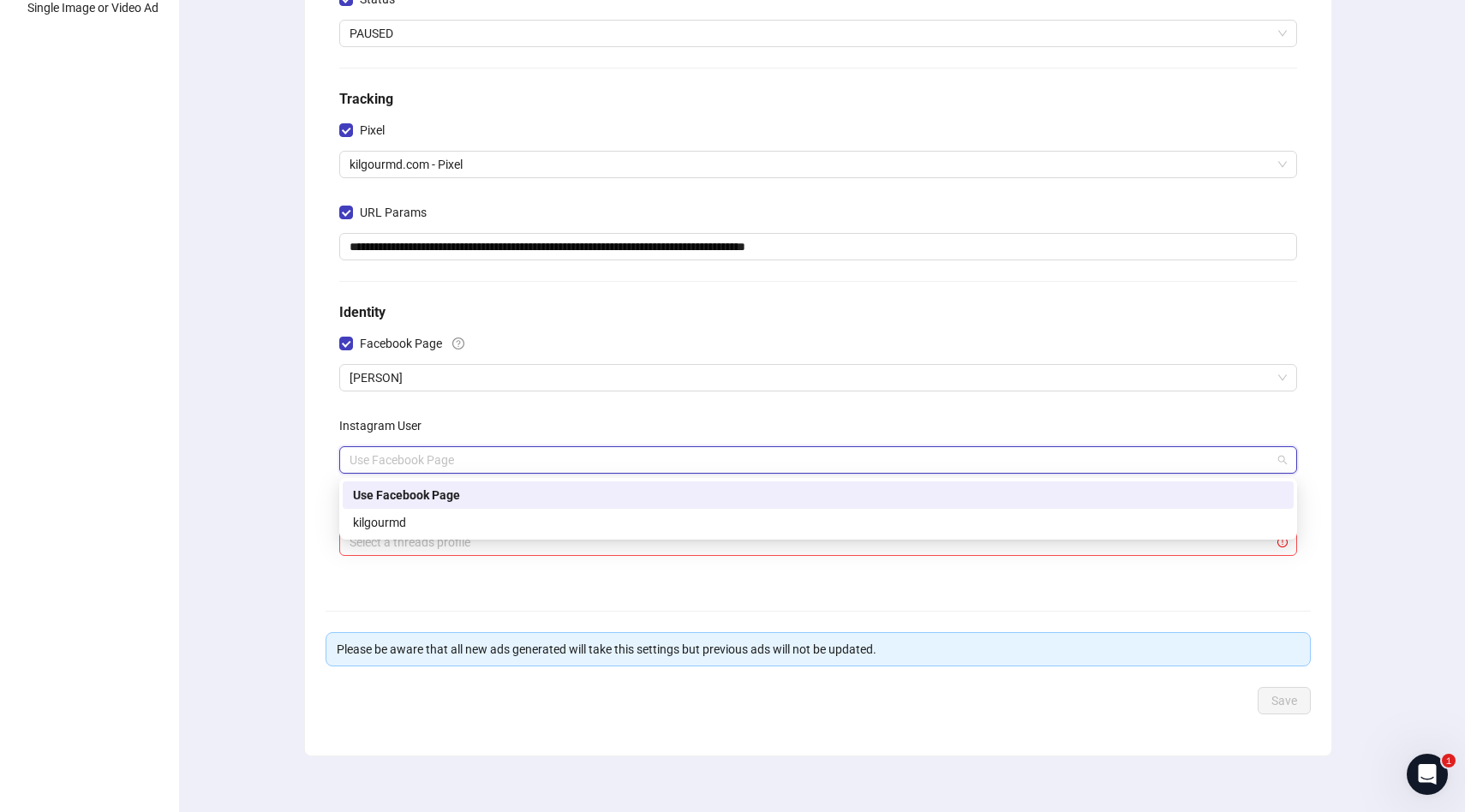 click on "**********" at bounding box center [818, 313] 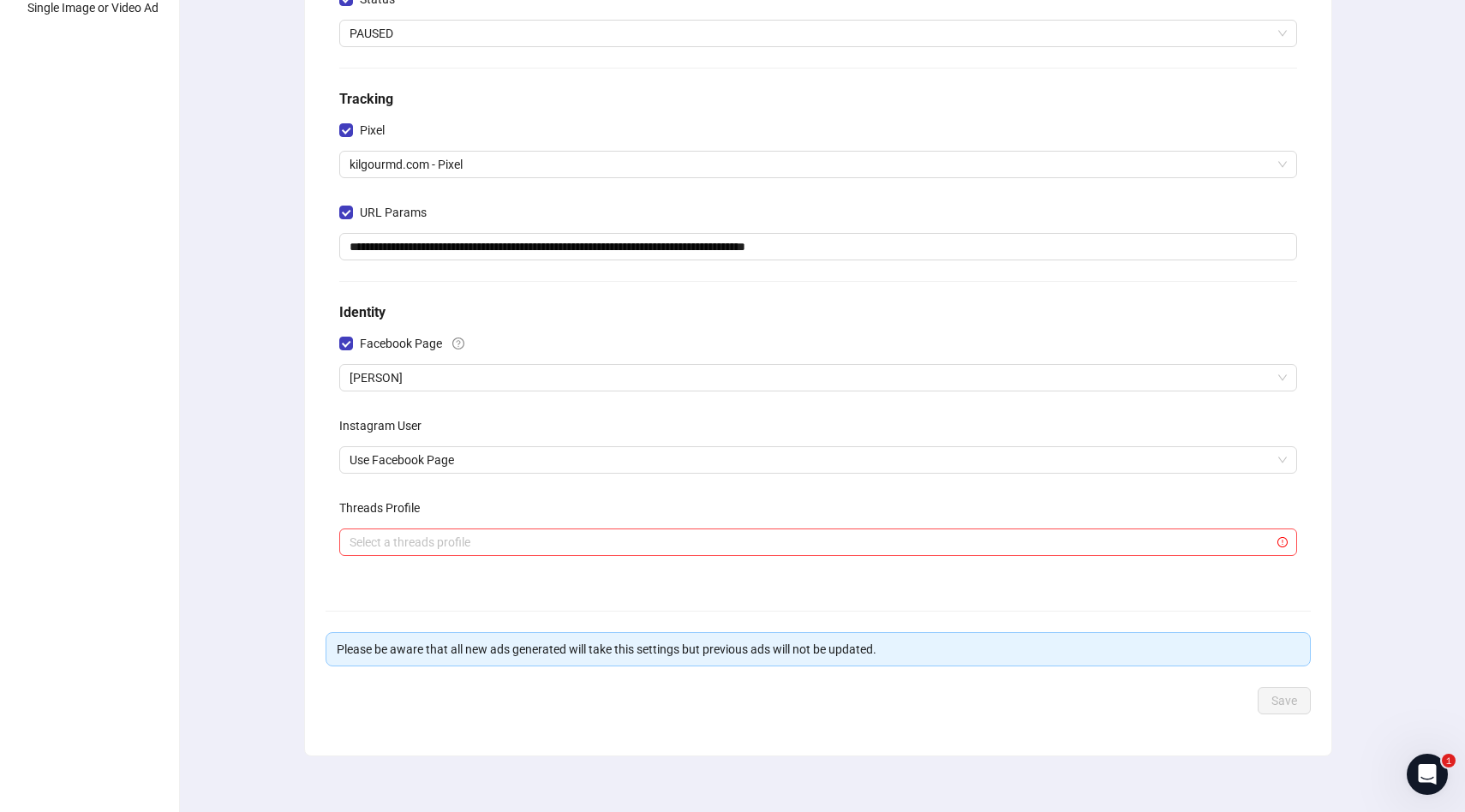 scroll, scrollTop: 0, scrollLeft: 0, axis: both 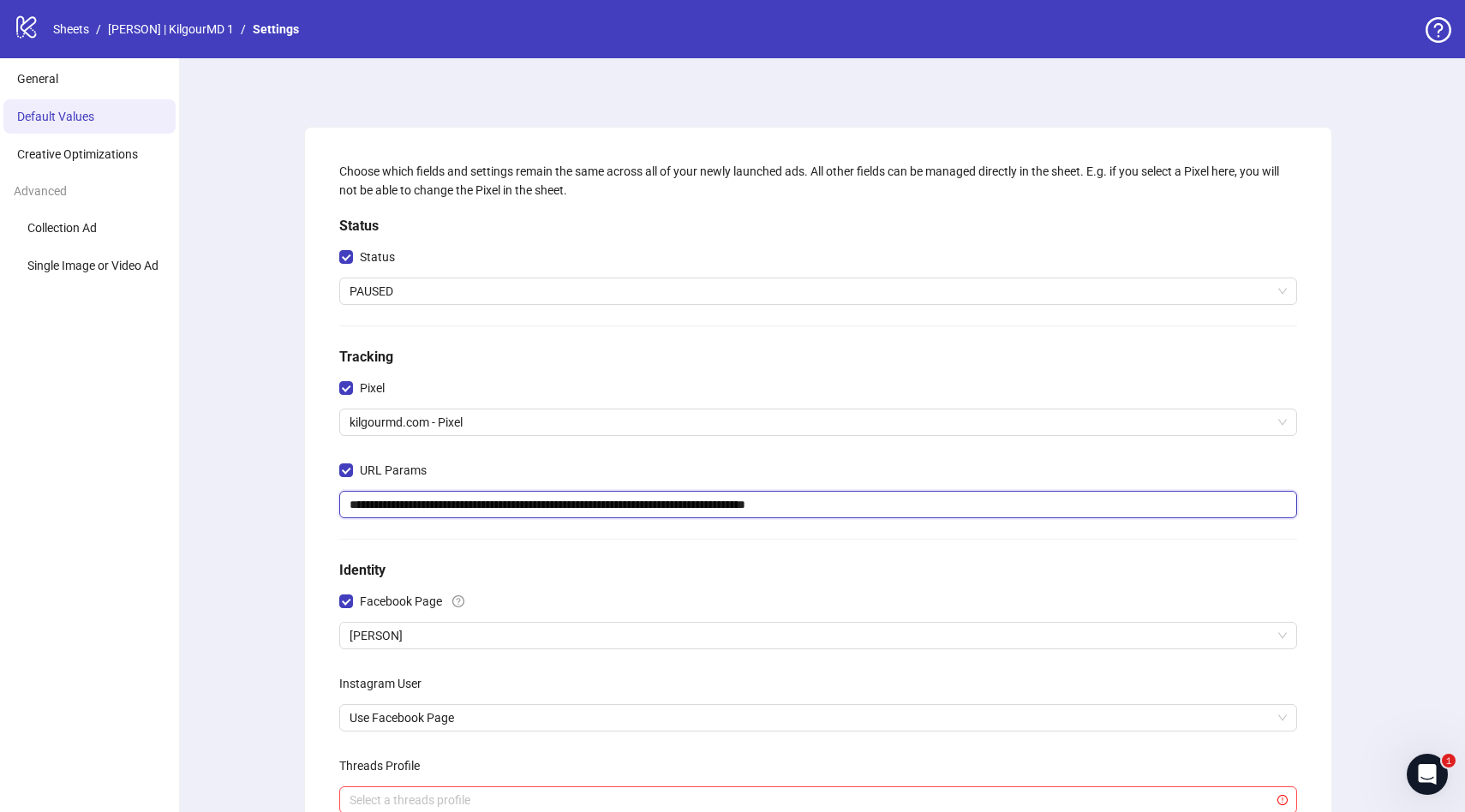 click on "**********" at bounding box center [818, 505] 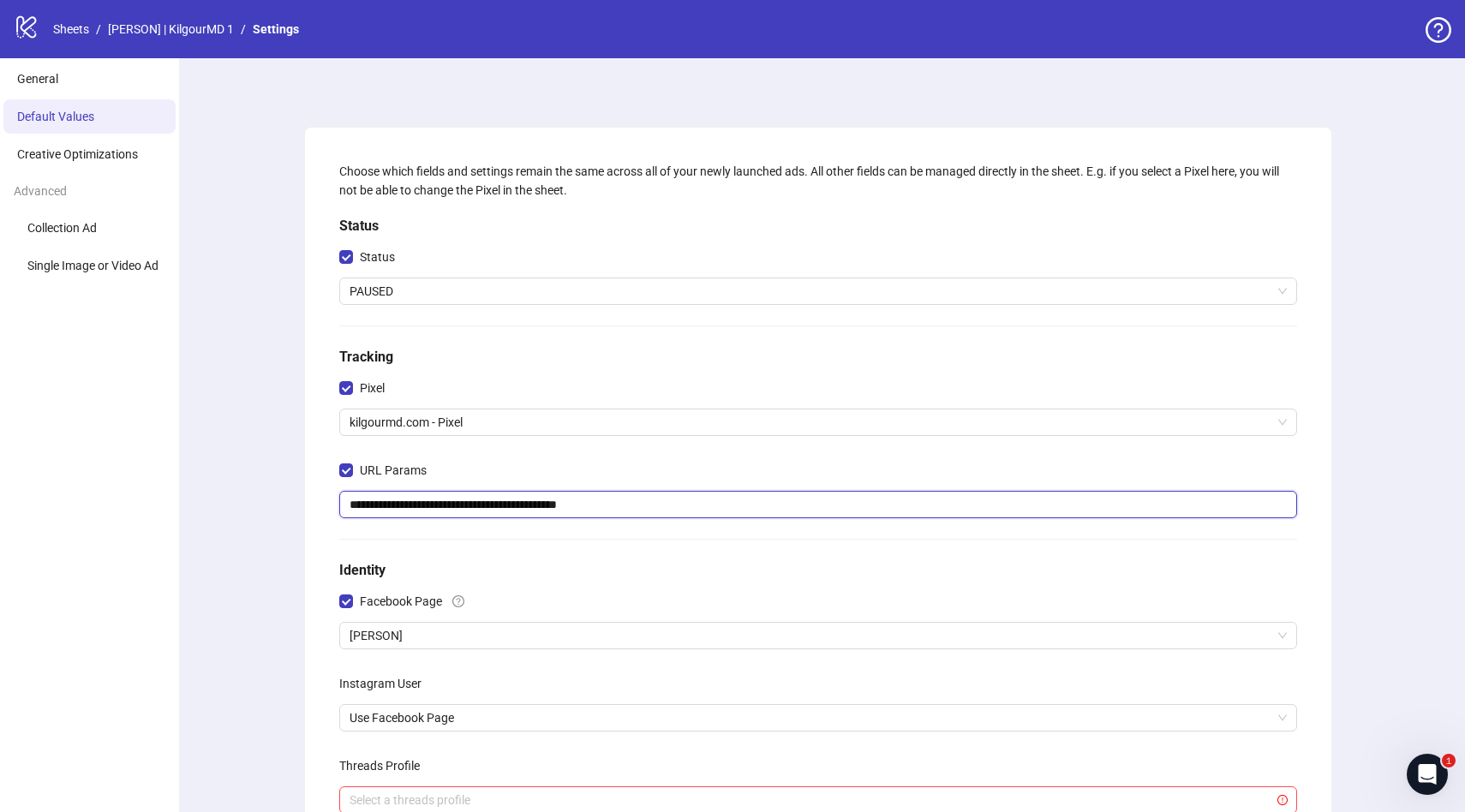 scroll, scrollTop: 271, scrollLeft: 0, axis: vertical 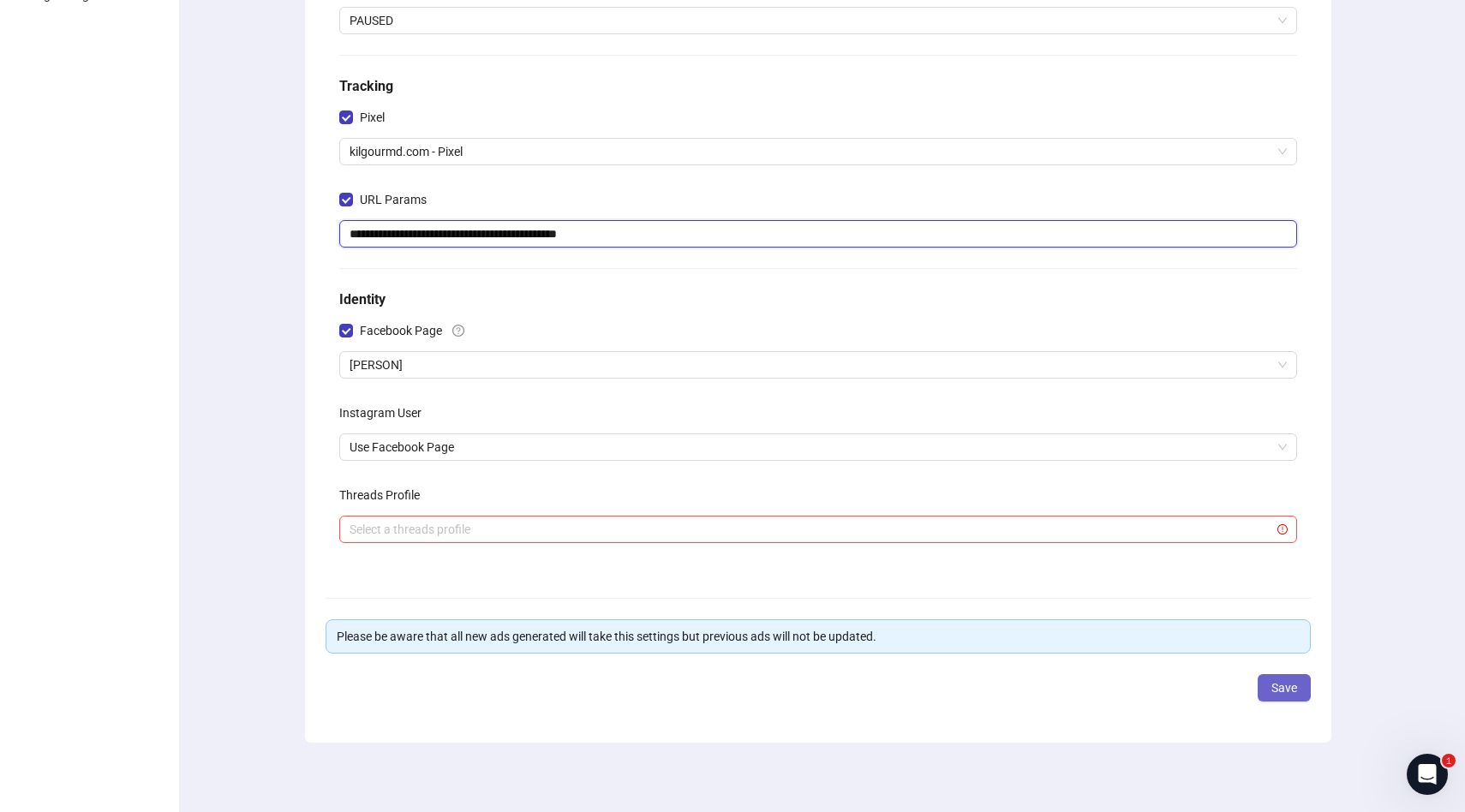 type on "**********" 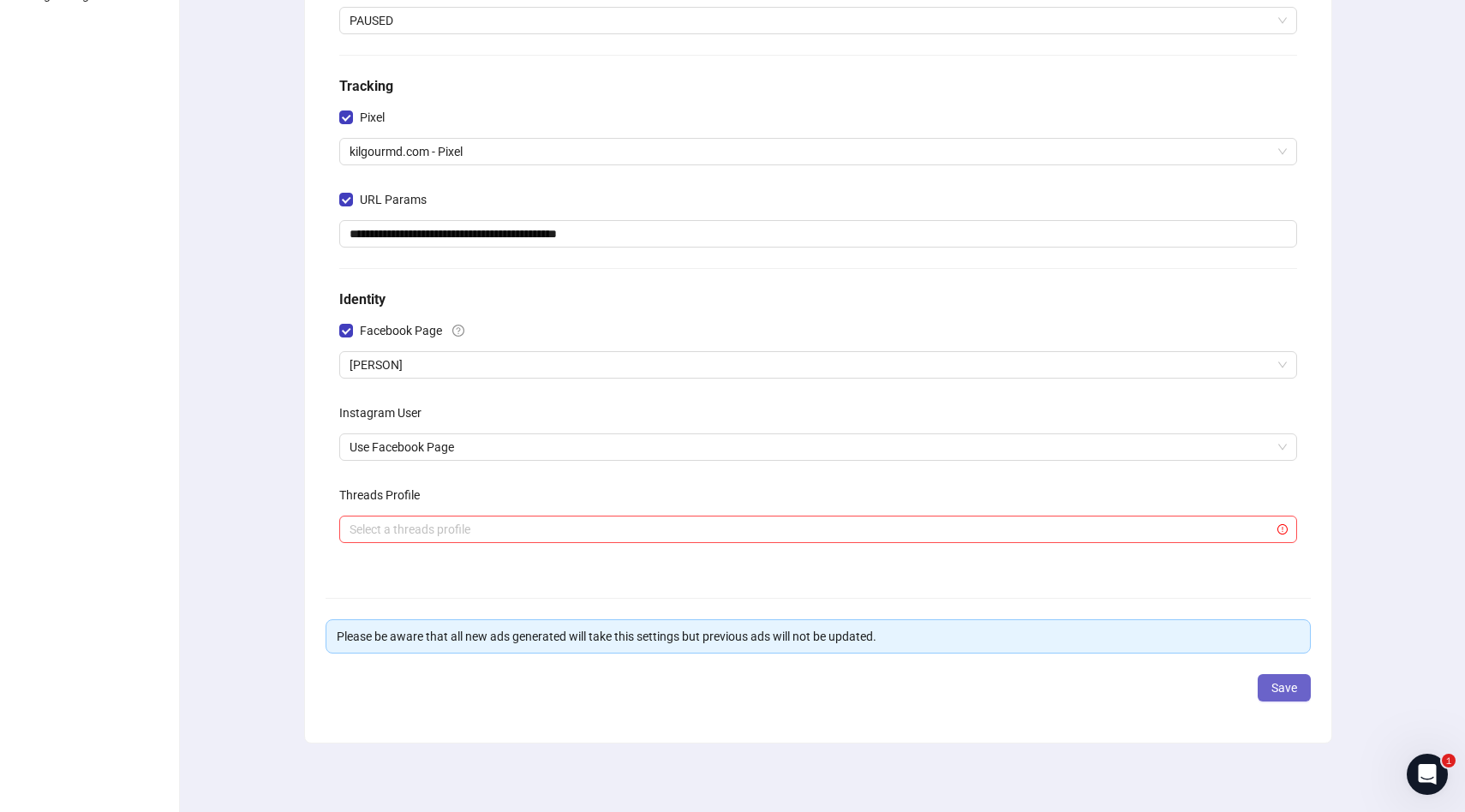 click on "Save" at bounding box center [1284, 688] 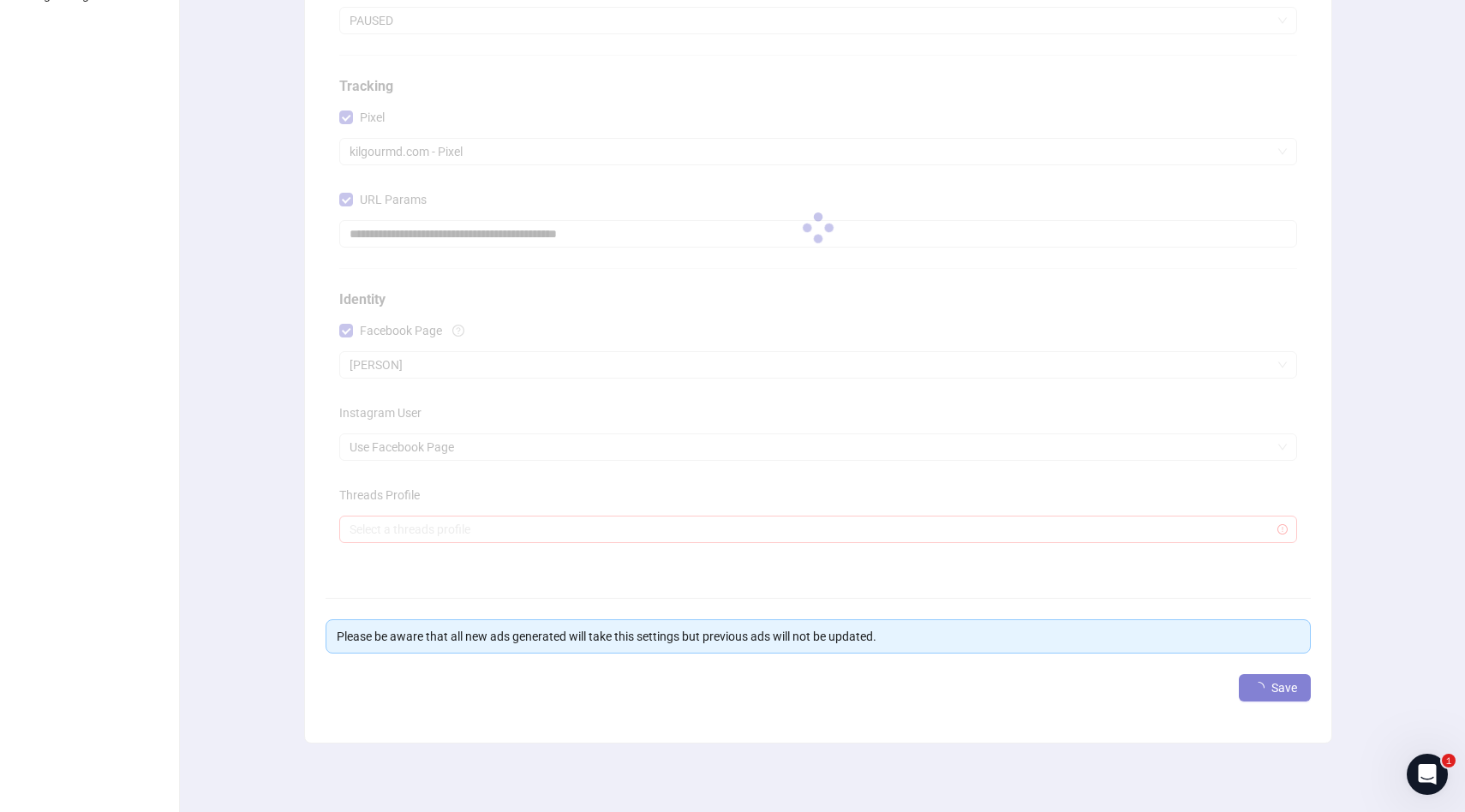 scroll, scrollTop: 0, scrollLeft: 0, axis: both 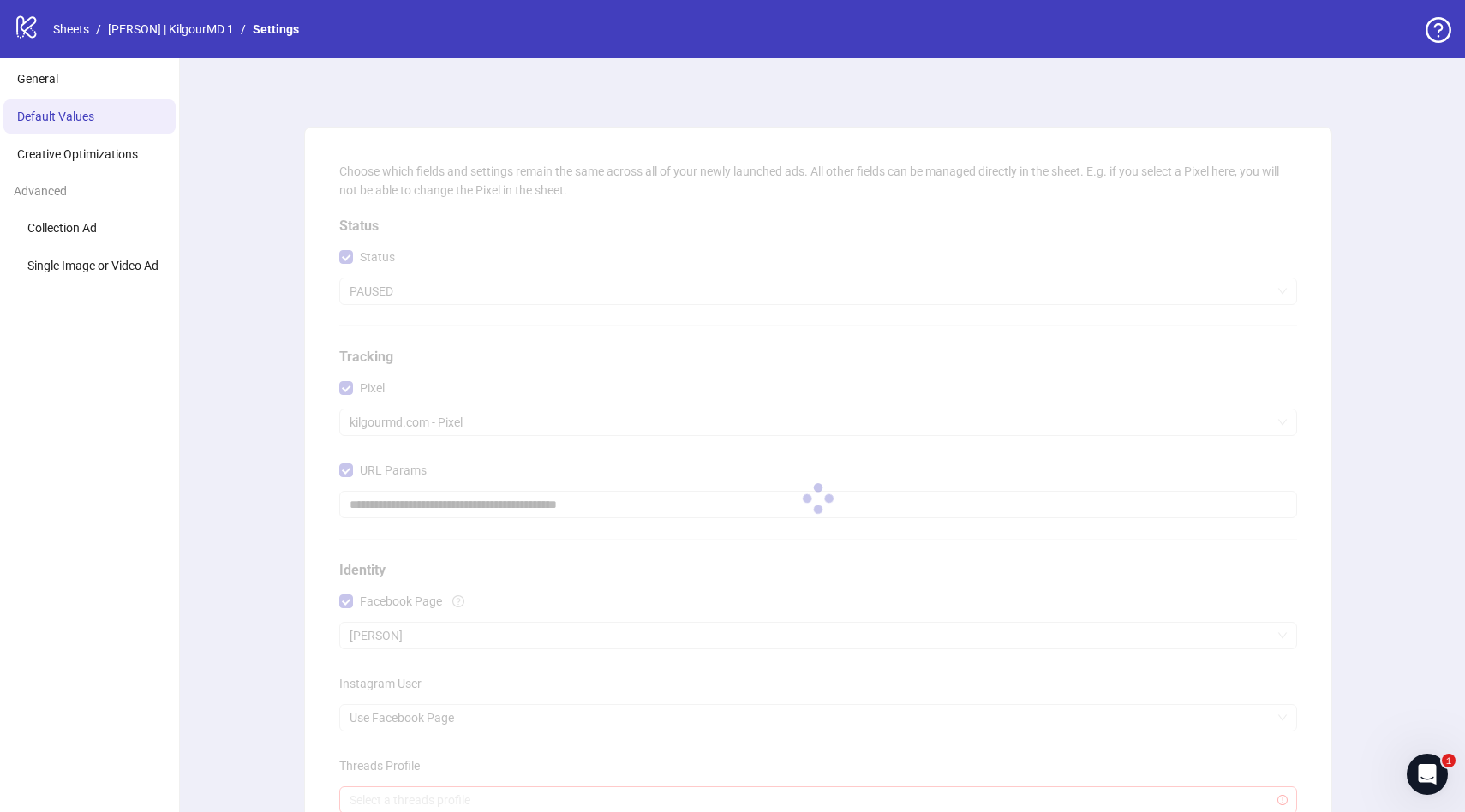 type 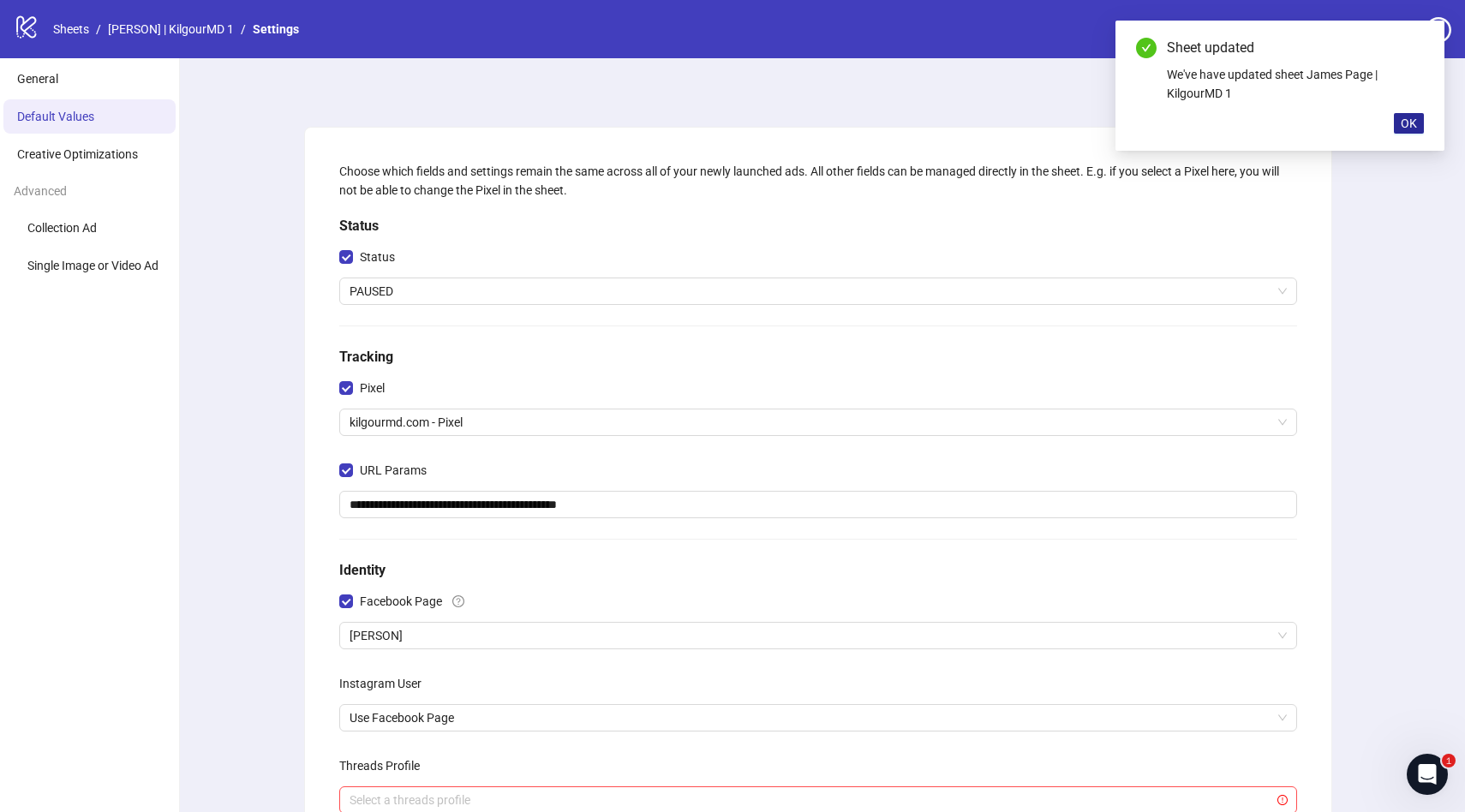 click on "OK" at bounding box center (1408, 123) 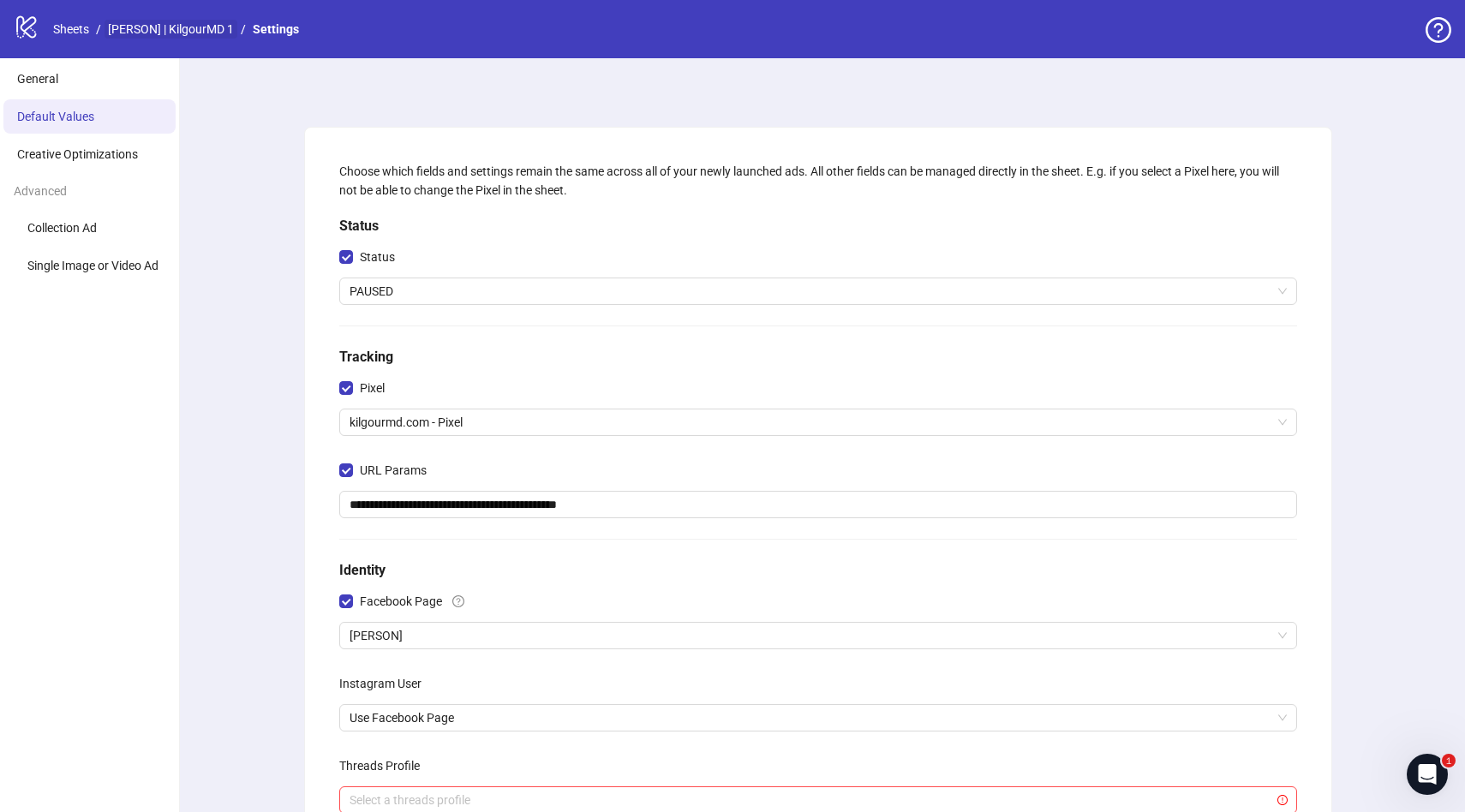 click on "[FIRST] [LAST] | KilgourMD 1" at bounding box center [170, 29] 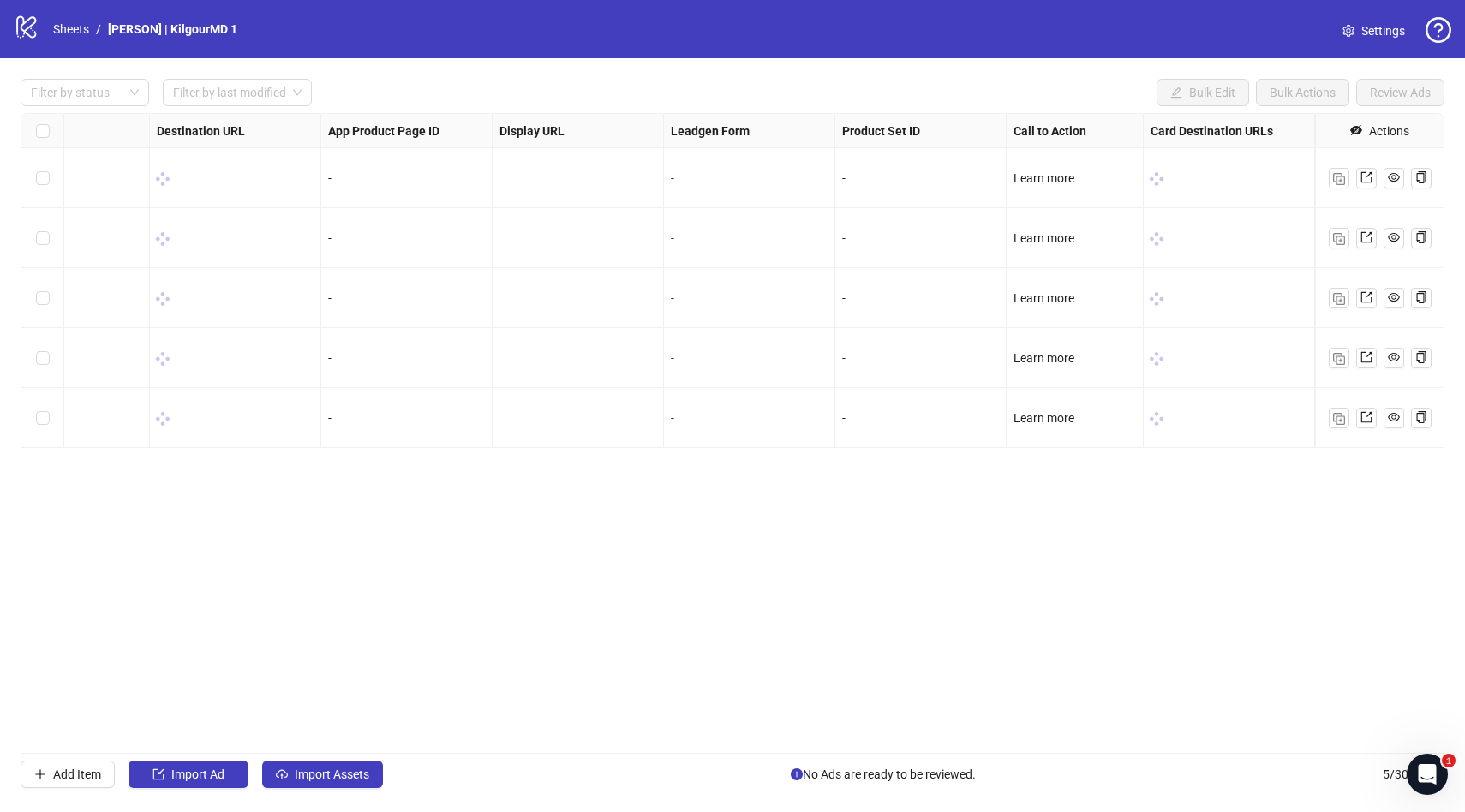 scroll, scrollTop: 0, scrollLeft: 0, axis: both 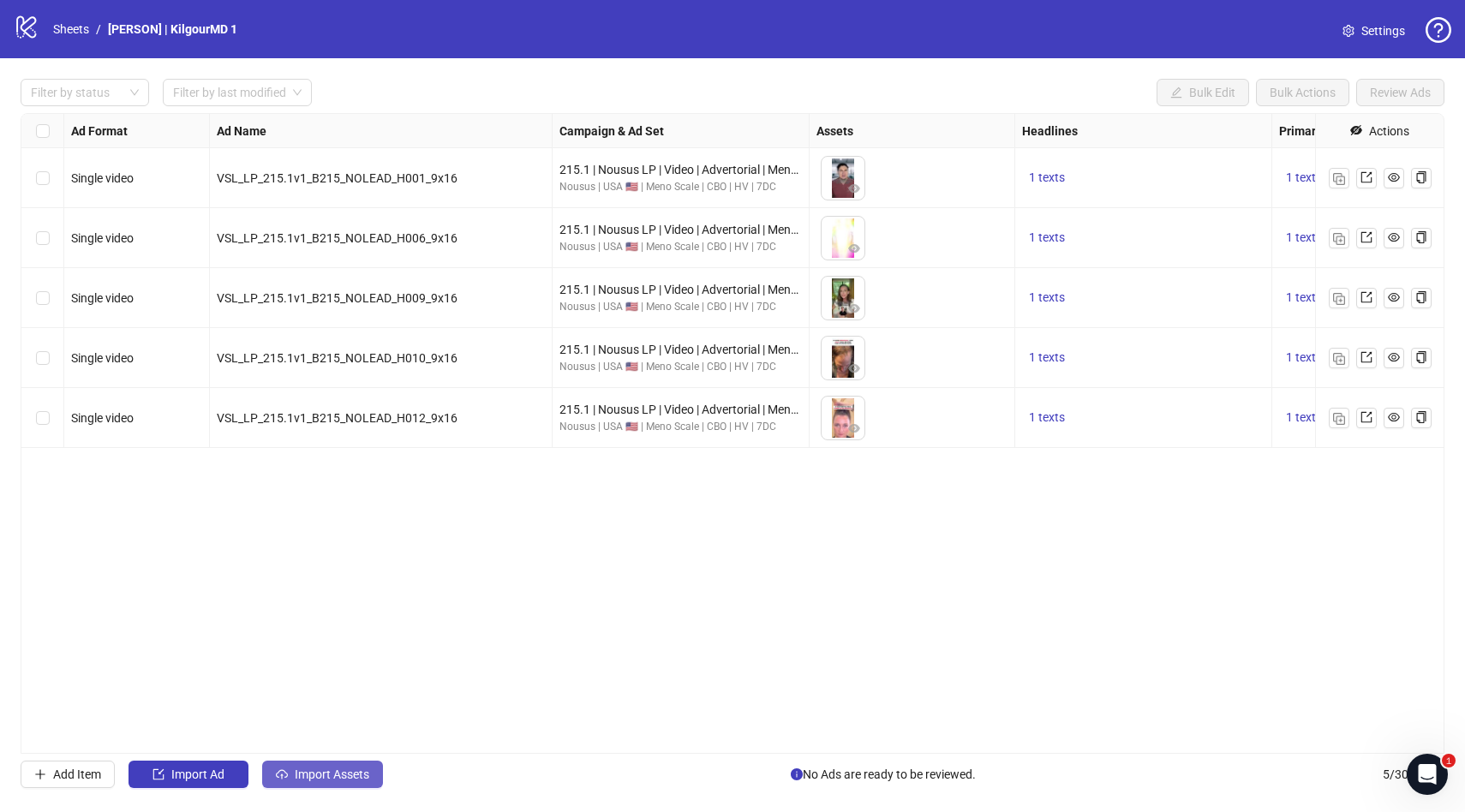 click on "Import Assets" at bounding box center (332, 774) 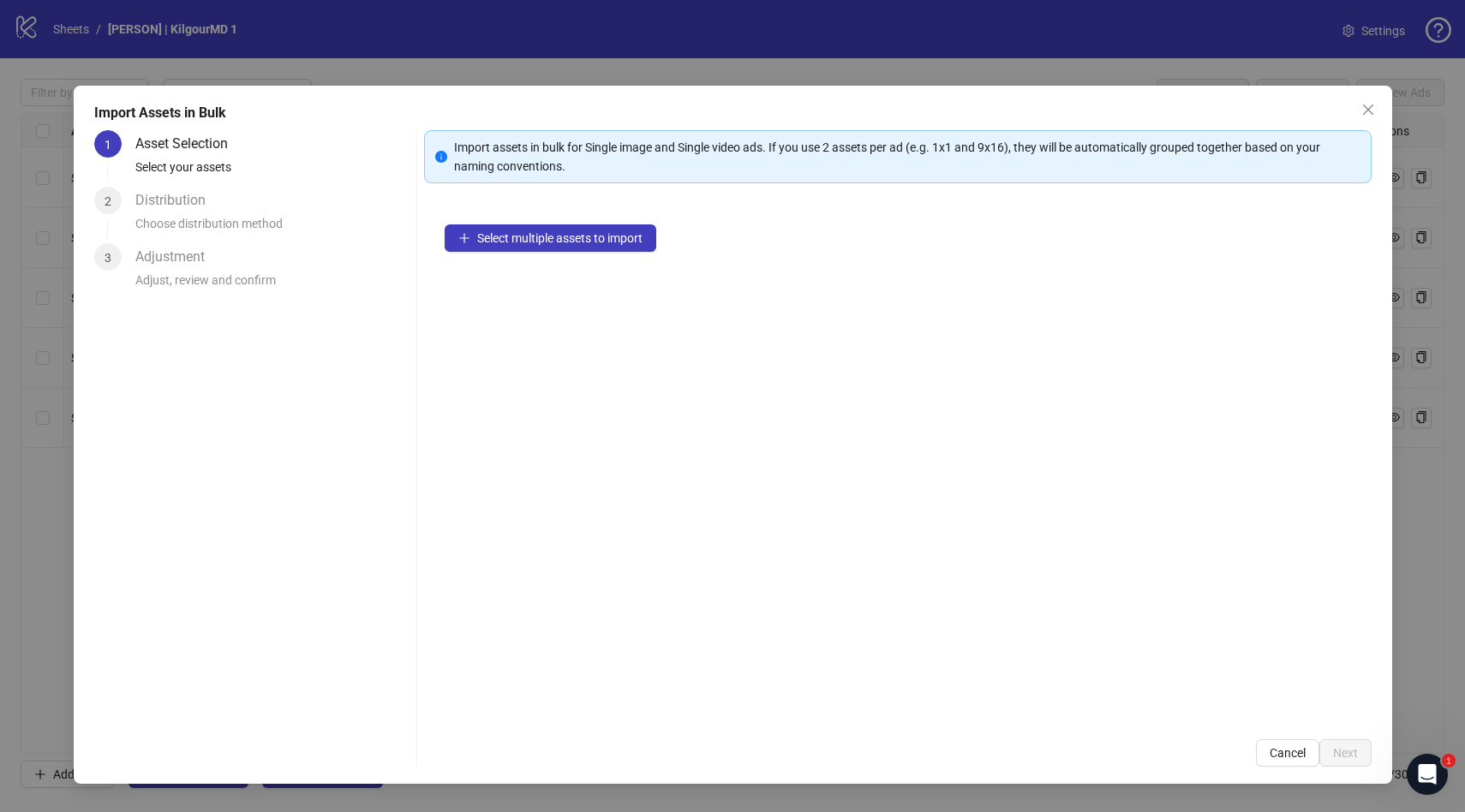 click on "Select multiple assets to import" at bounding box center (898, 461) 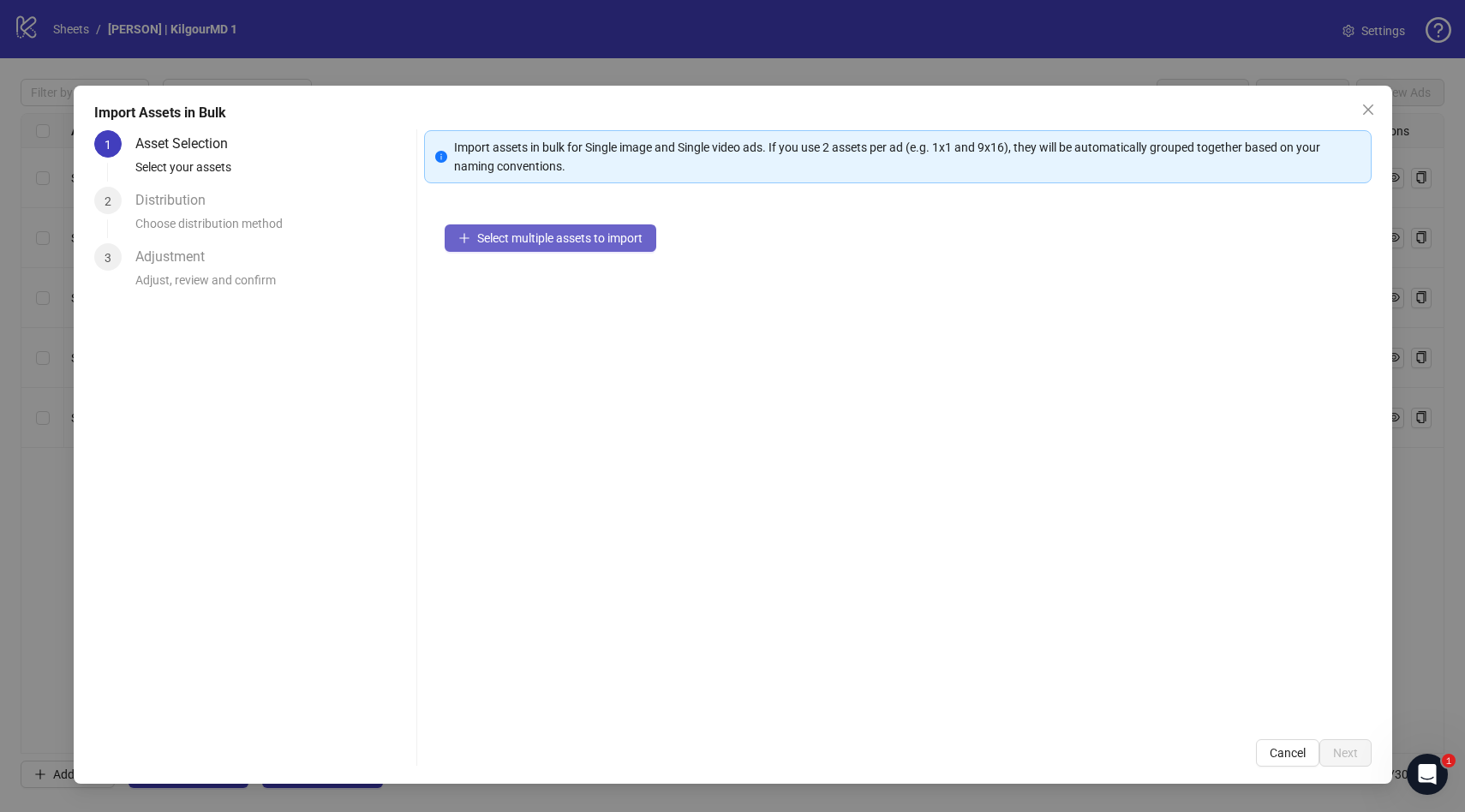 click on "Select multiple assets to import" at bounding box center (550, 238) 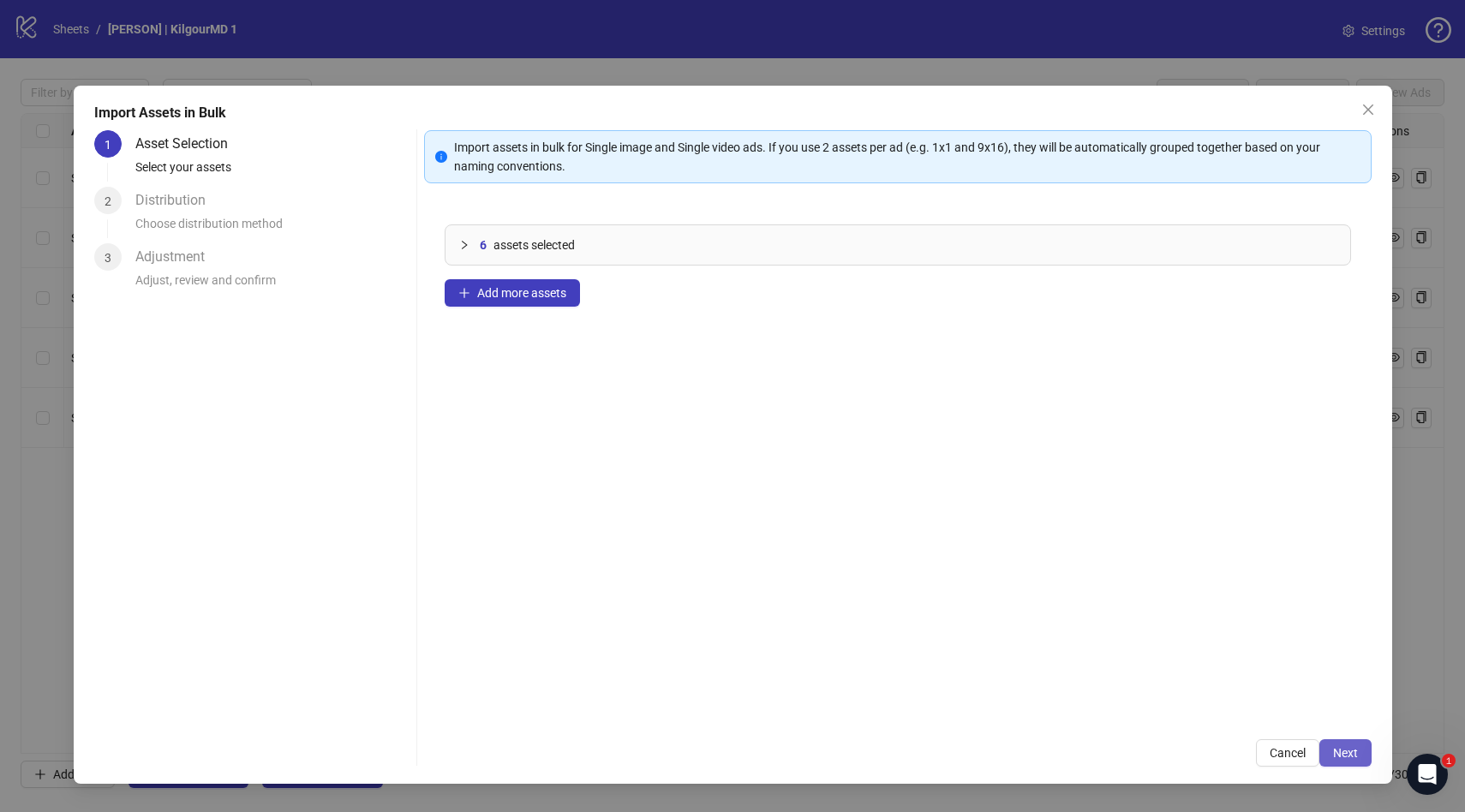 click on "Next" at bounding box center (1345, 753) 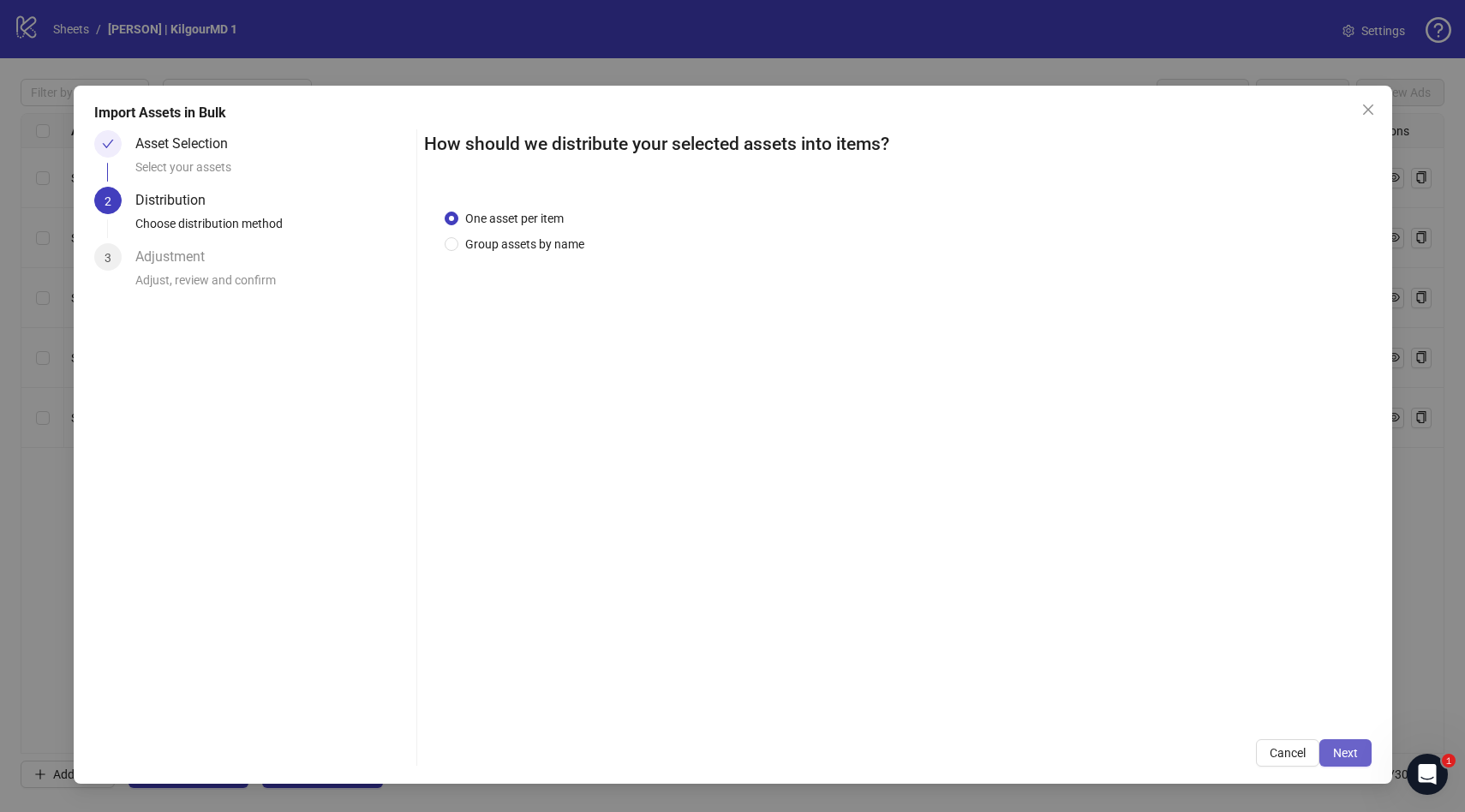 click on "Next" at bounding box center [1345, 753] 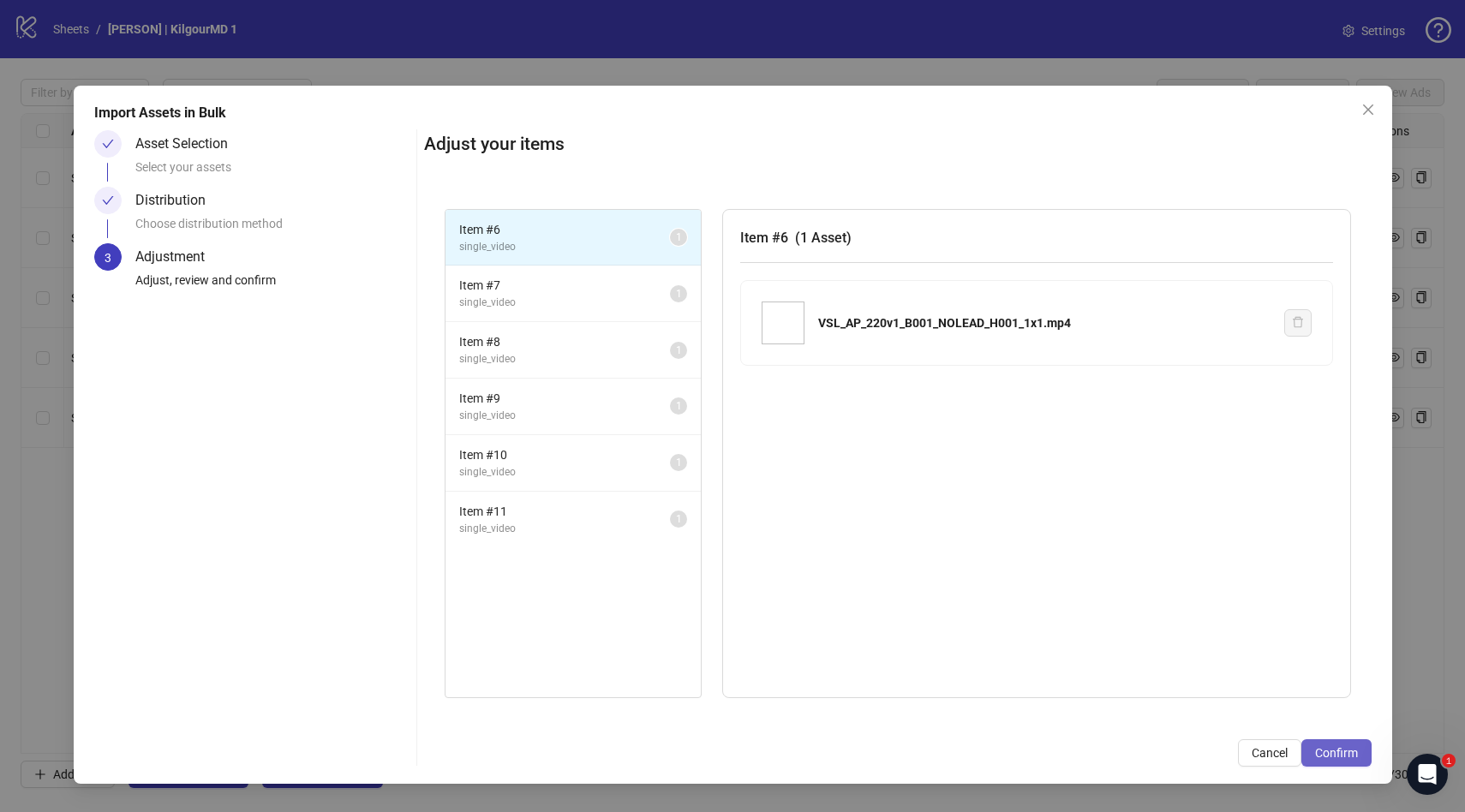 click on "Confirm" at bounding box center (1336, 753) 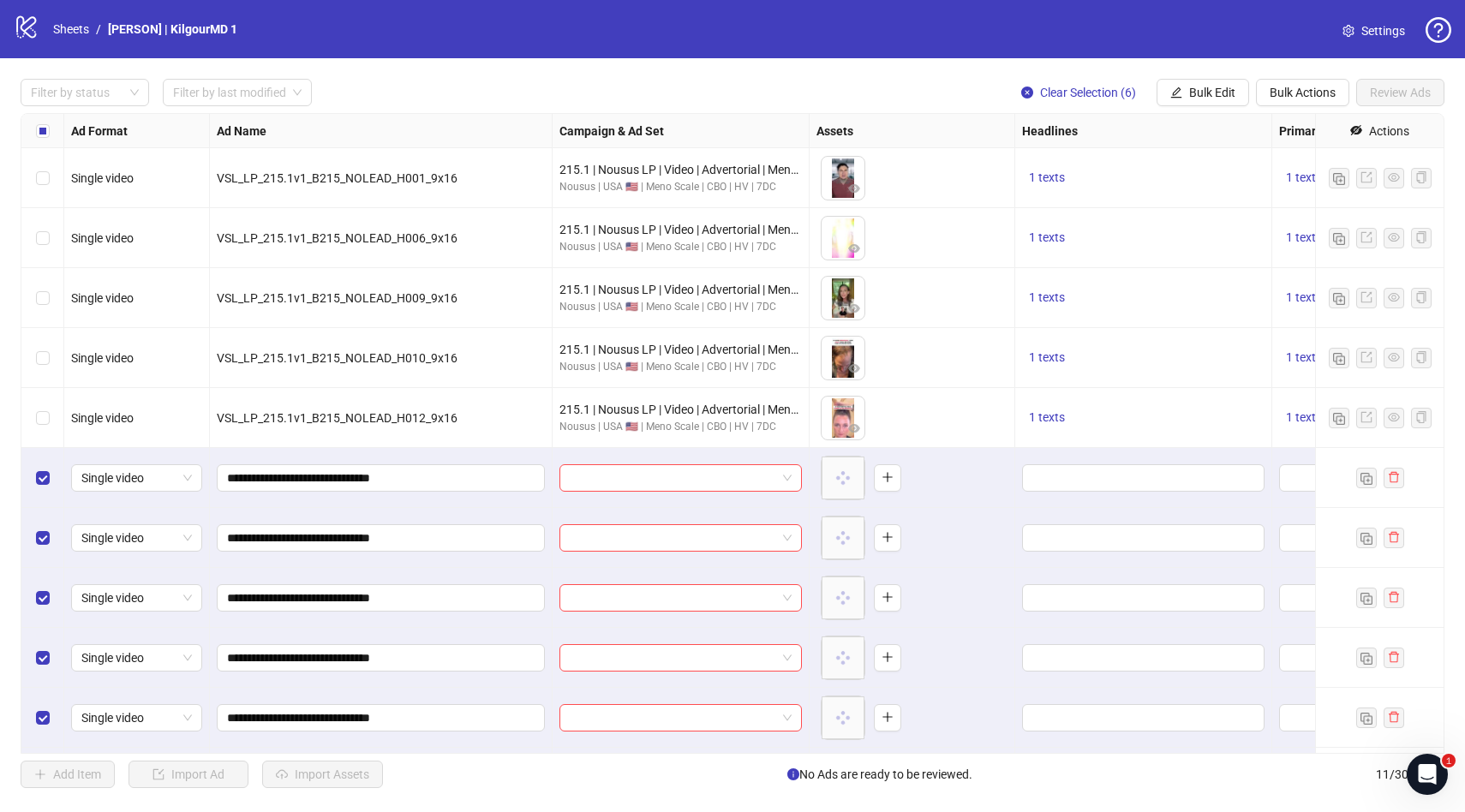 scroll, scrollTop: 55, scrollLeft: 0, axis: vertical 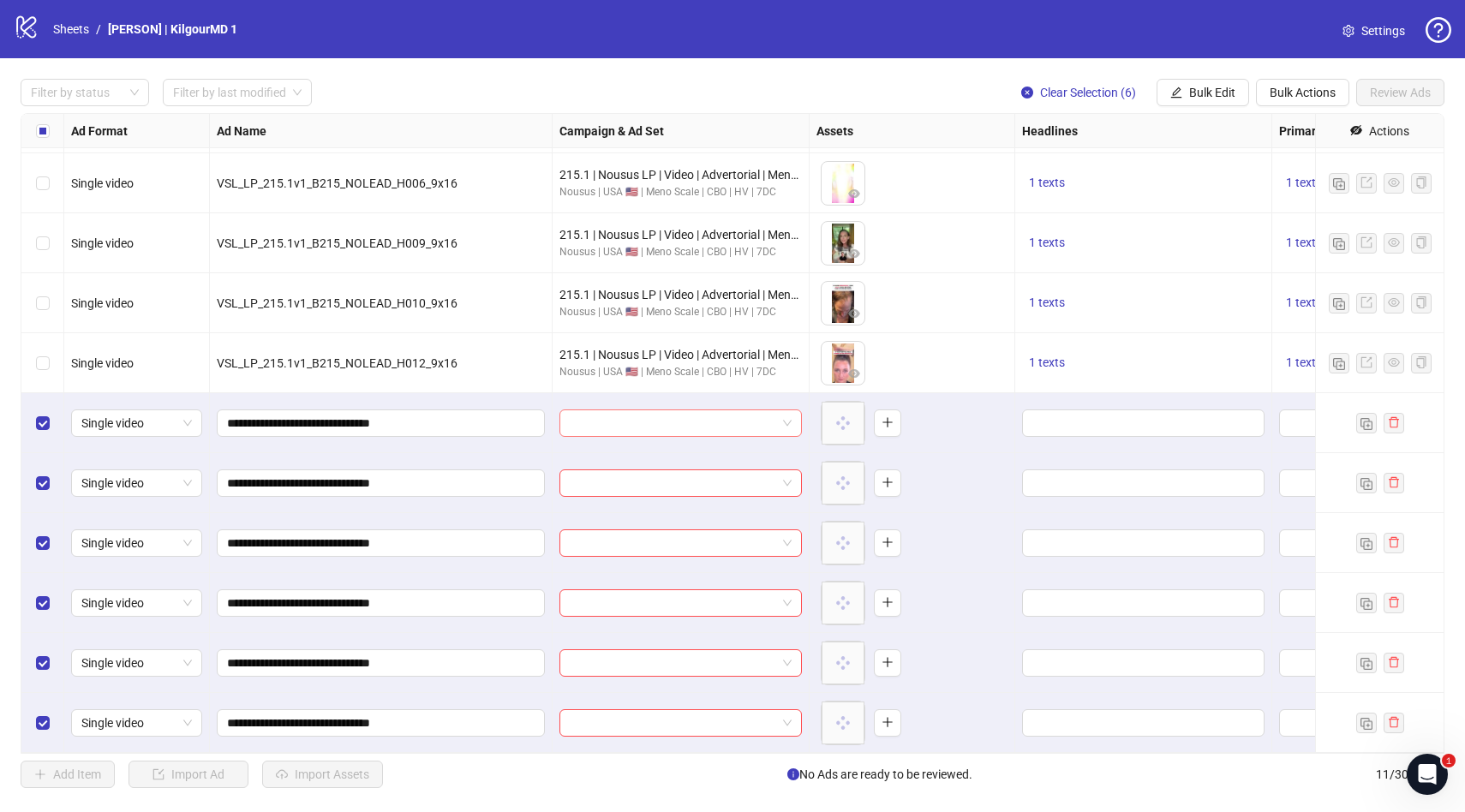click at bounding box center (673, 423) 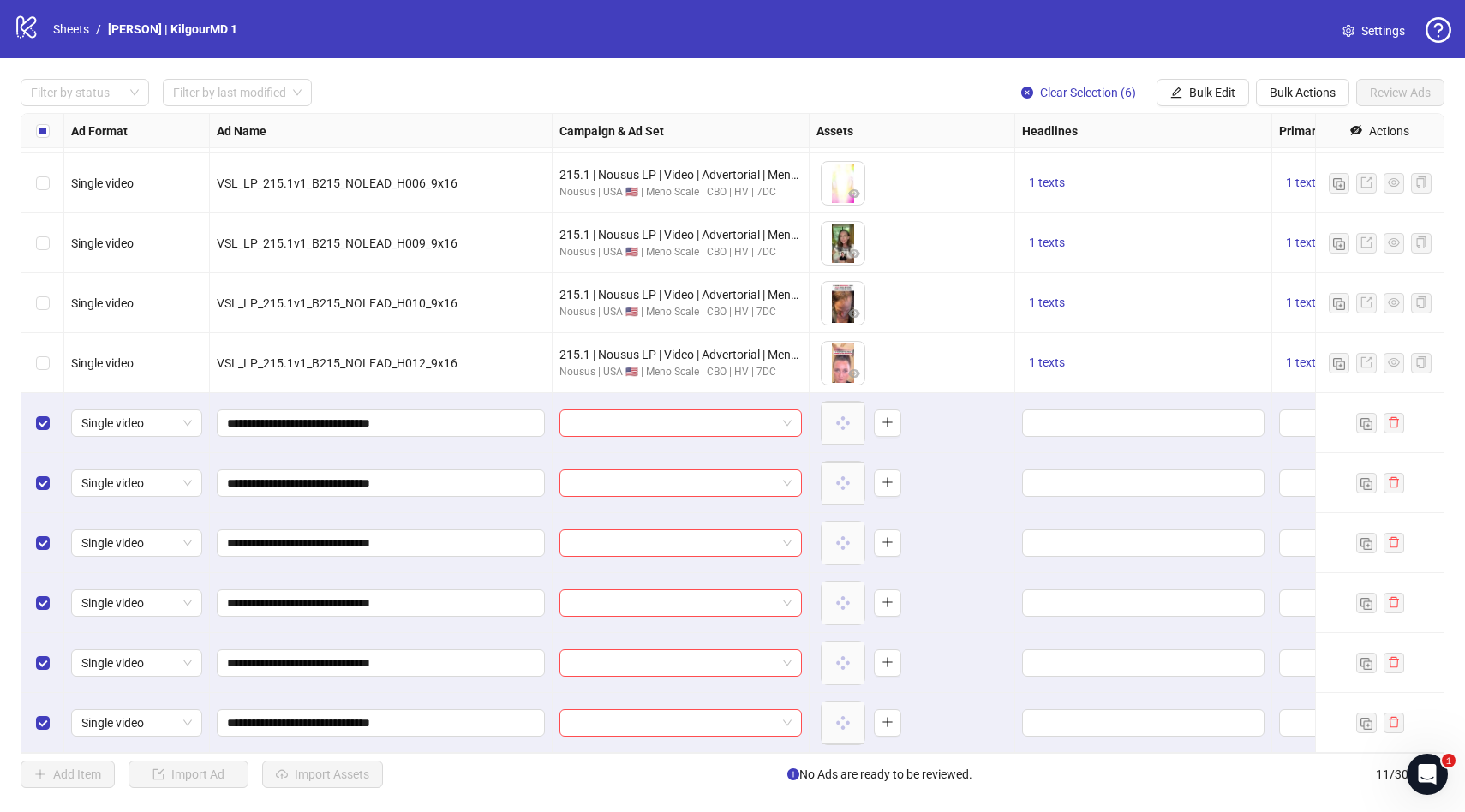 click on "215.1 | Nousus LP | Video | Advertorial | Menopause | Hook Variants Nousus | USA 🇺🇸 | Meno Scale | CBO | HV | 7DC" at bounding box center [681, 363] 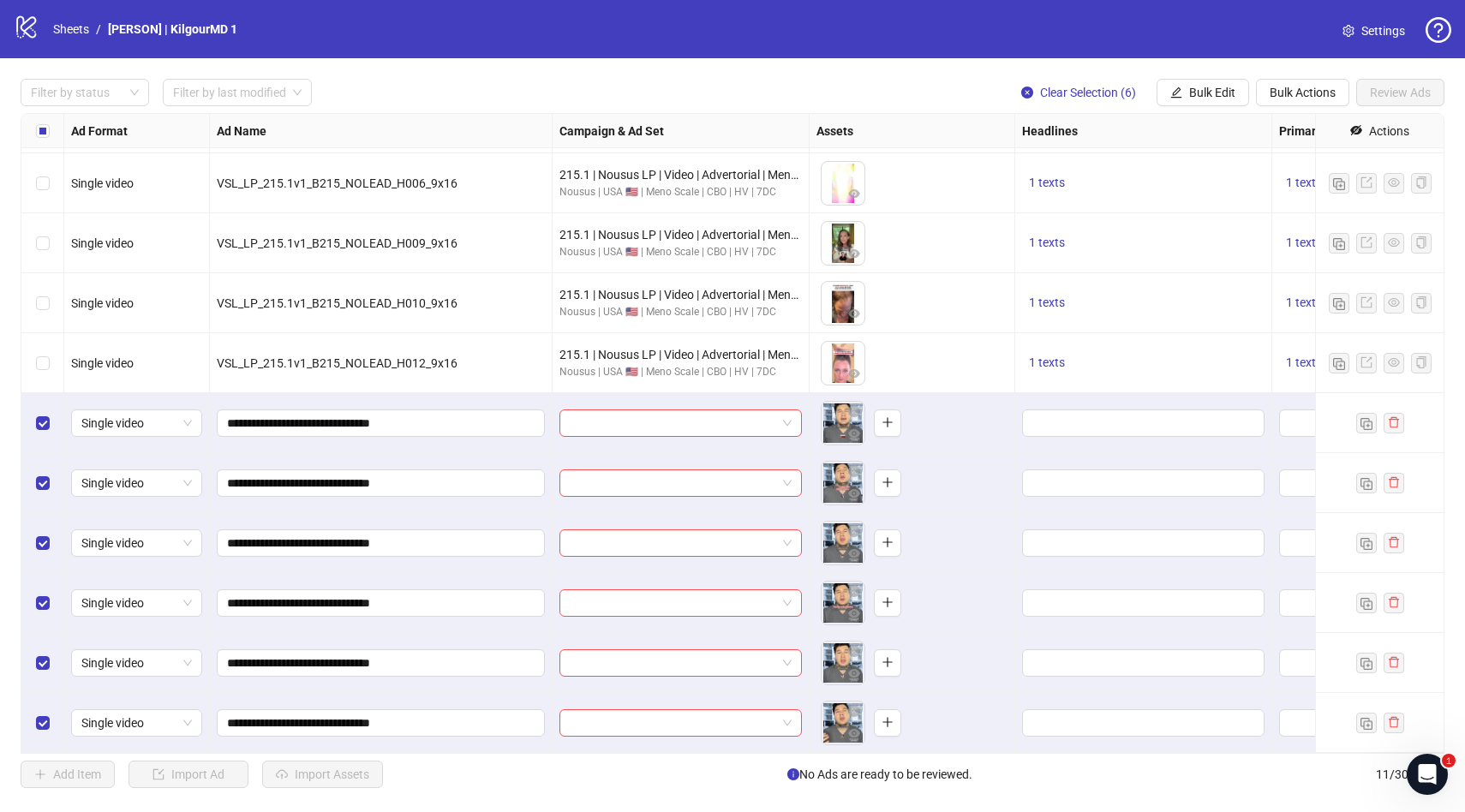click at bounding box center (681, 423) 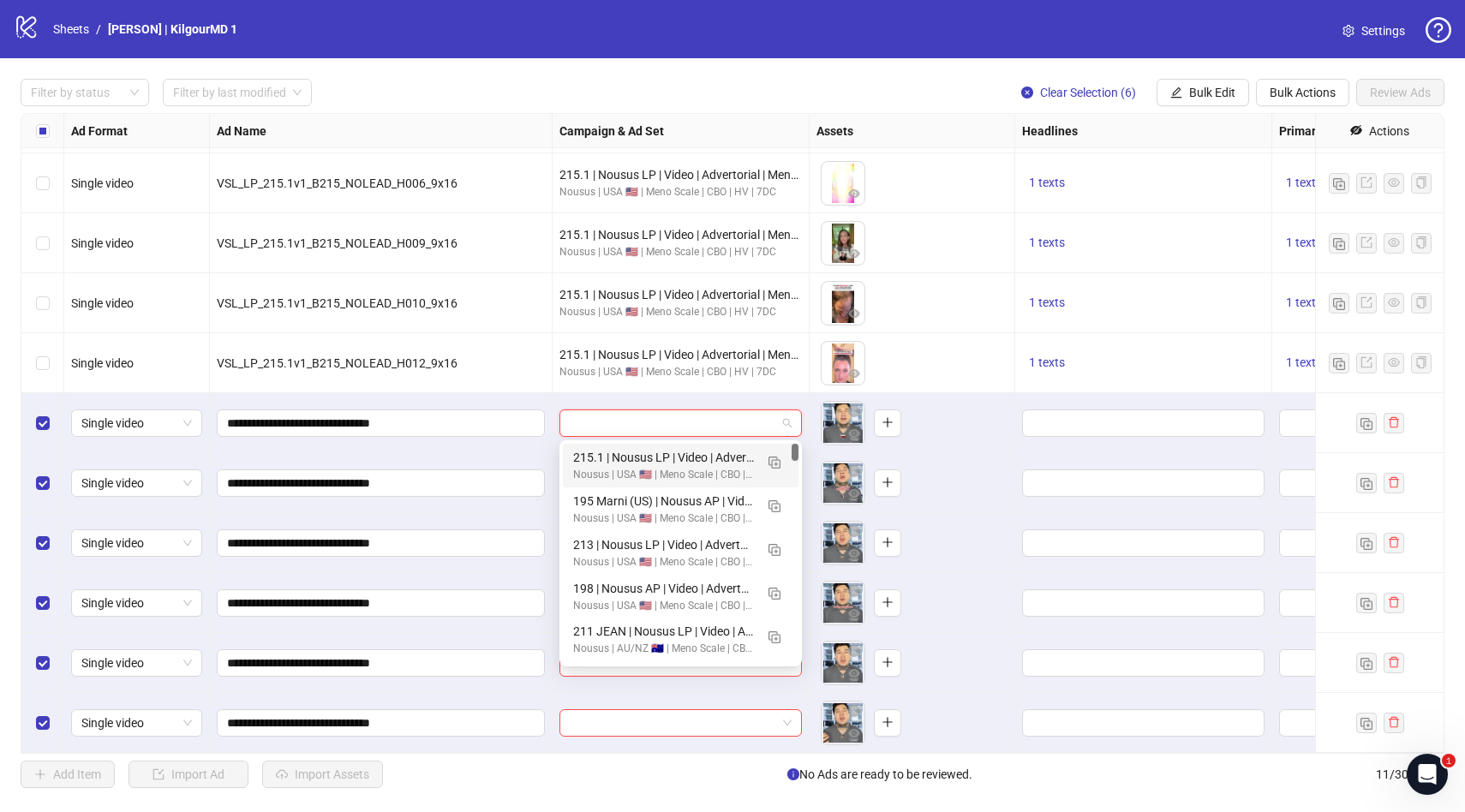 click at bounding box center [673, 423] 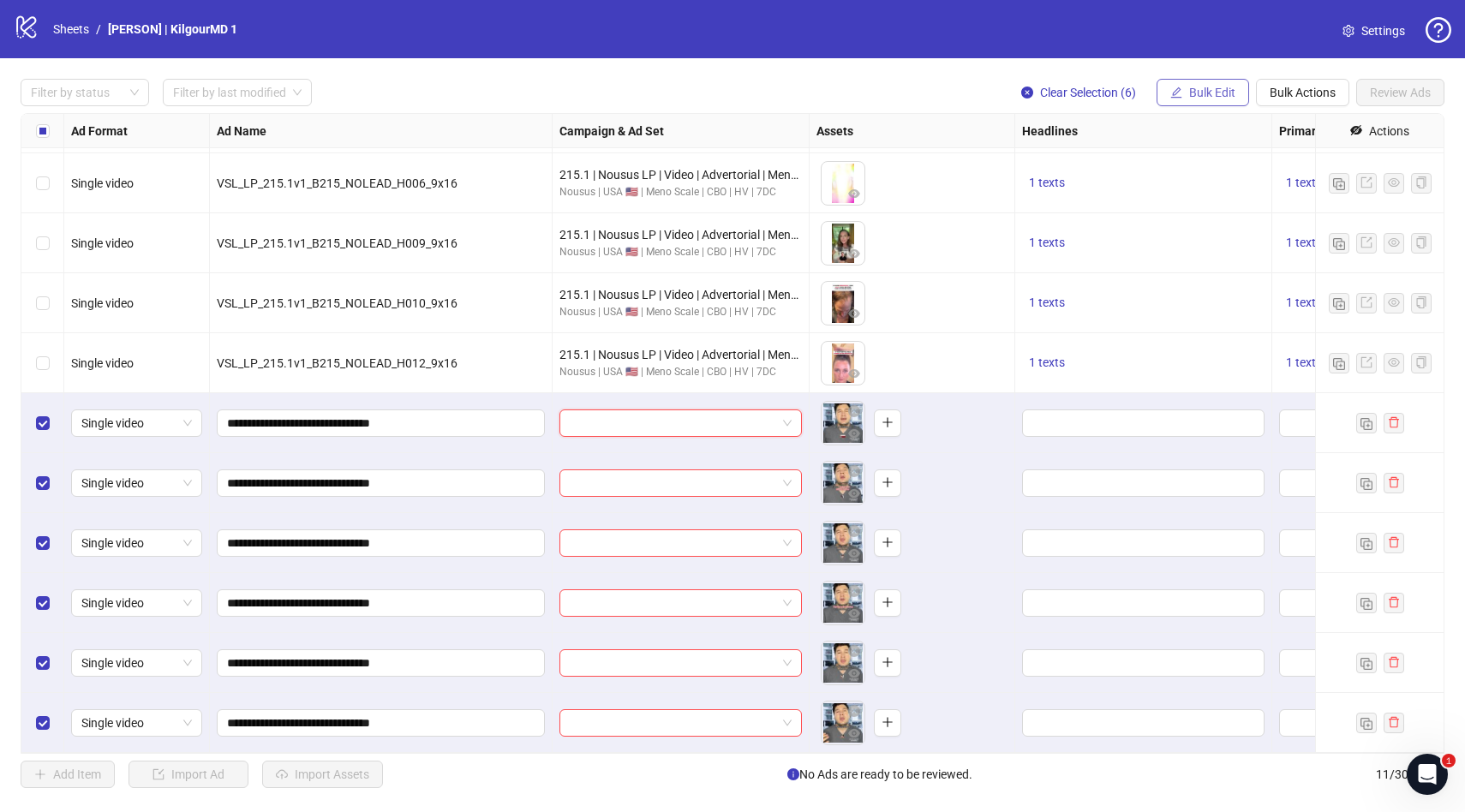 click on "Bulk Edit" at bounding box center (1203, 93) 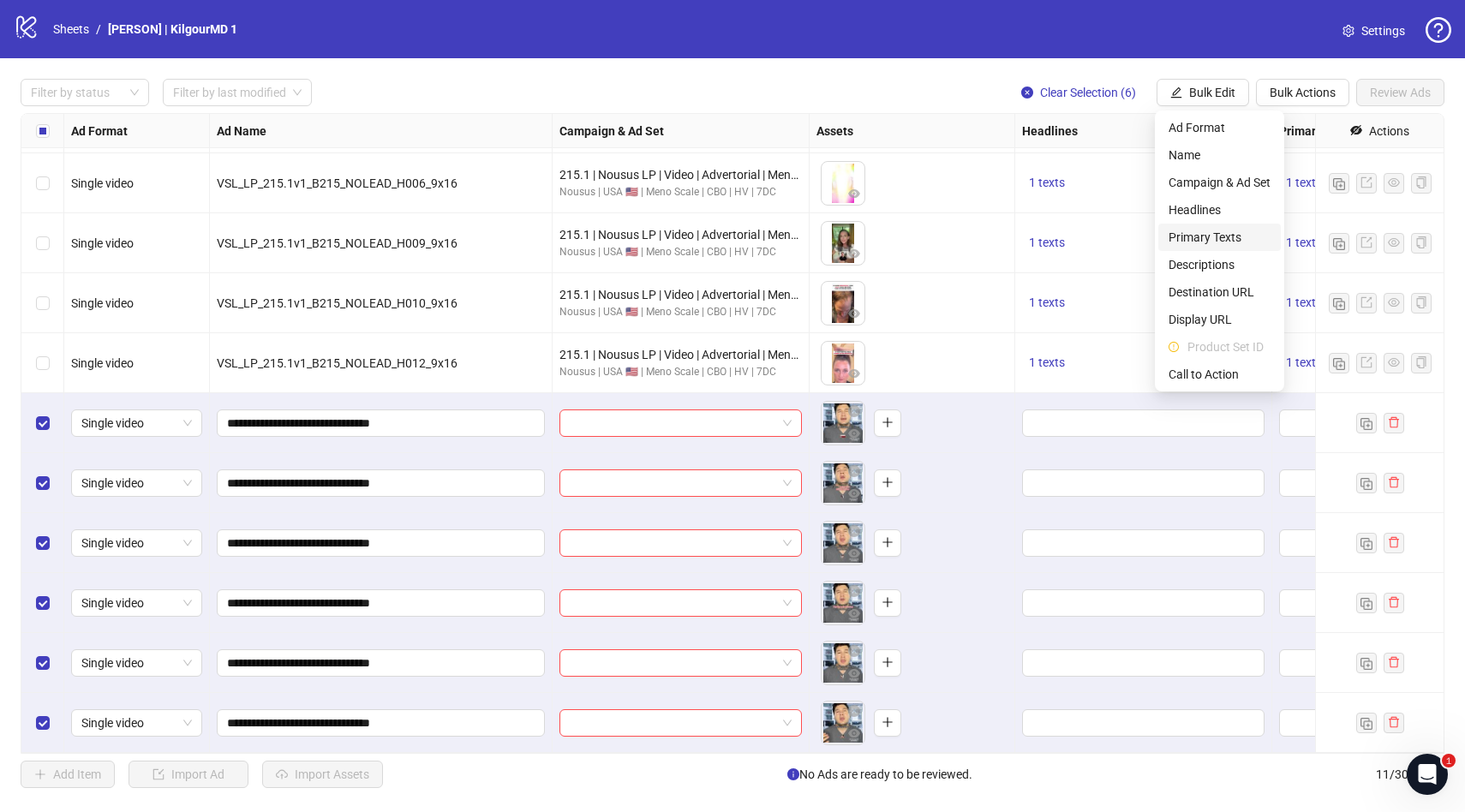 click on "Primary Texts" at bounding box center [1219, 237] 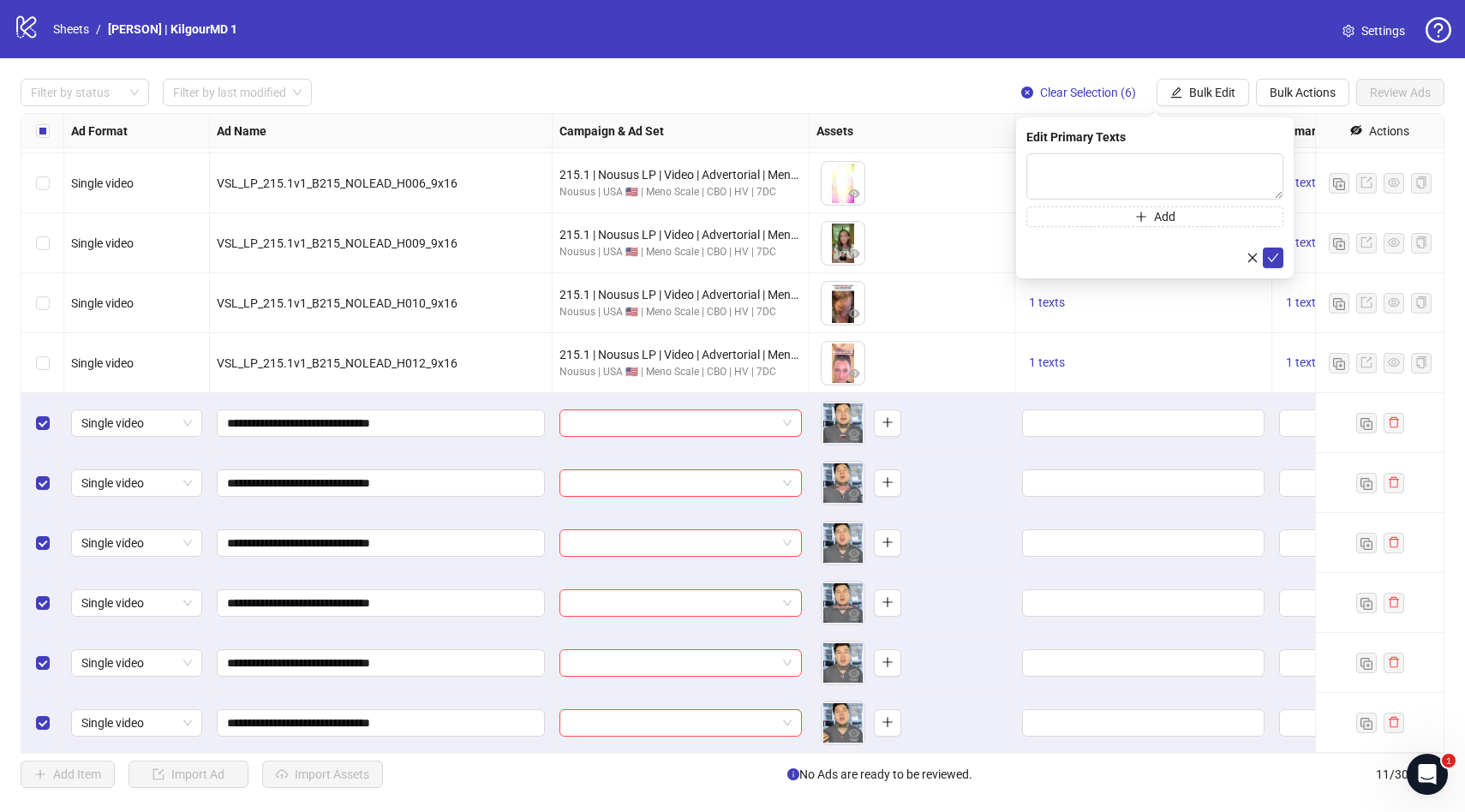 click on "Press Shift+Enter to add new input" at bounding box center (1155, 201) 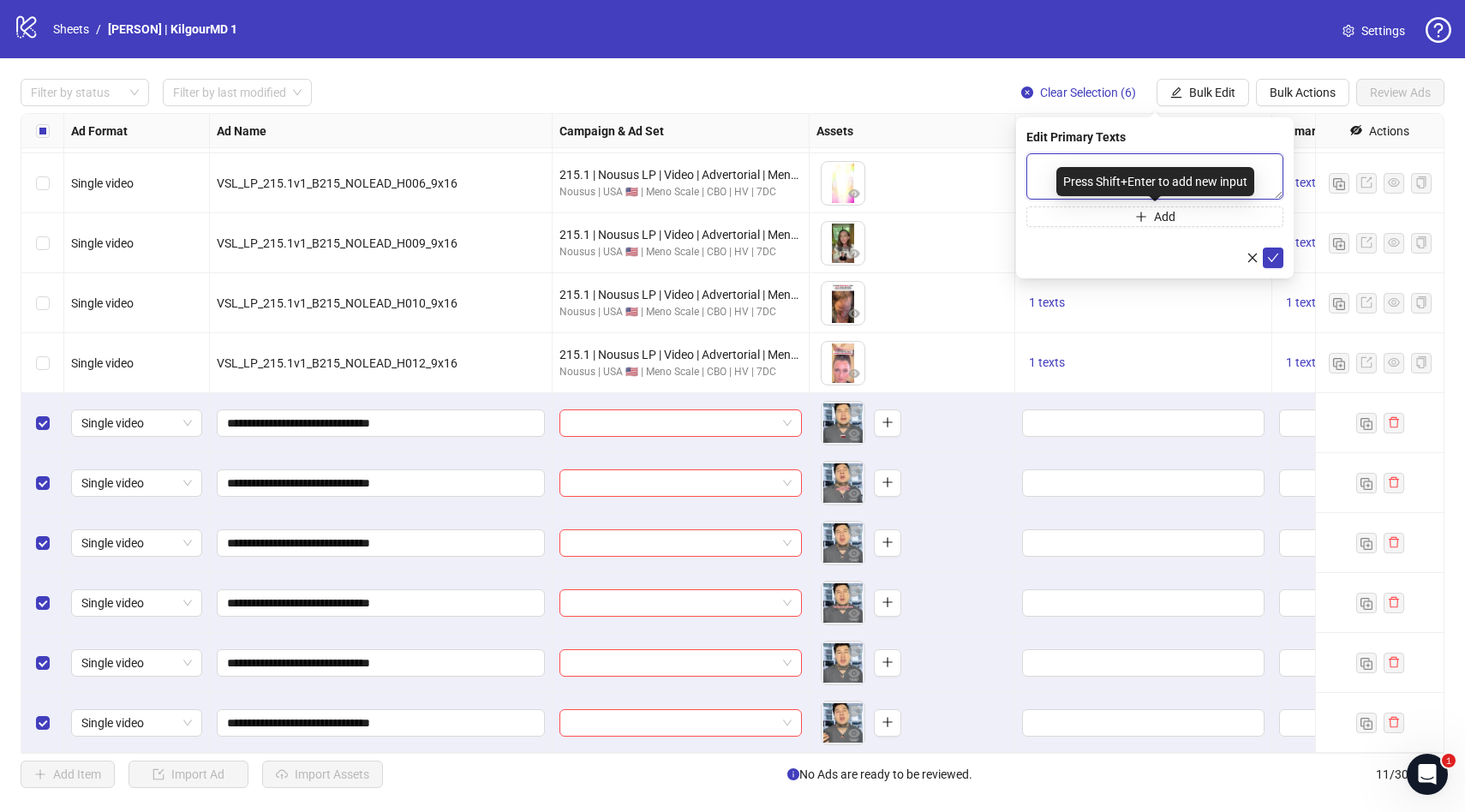 click at bounding box center (1155, 176) 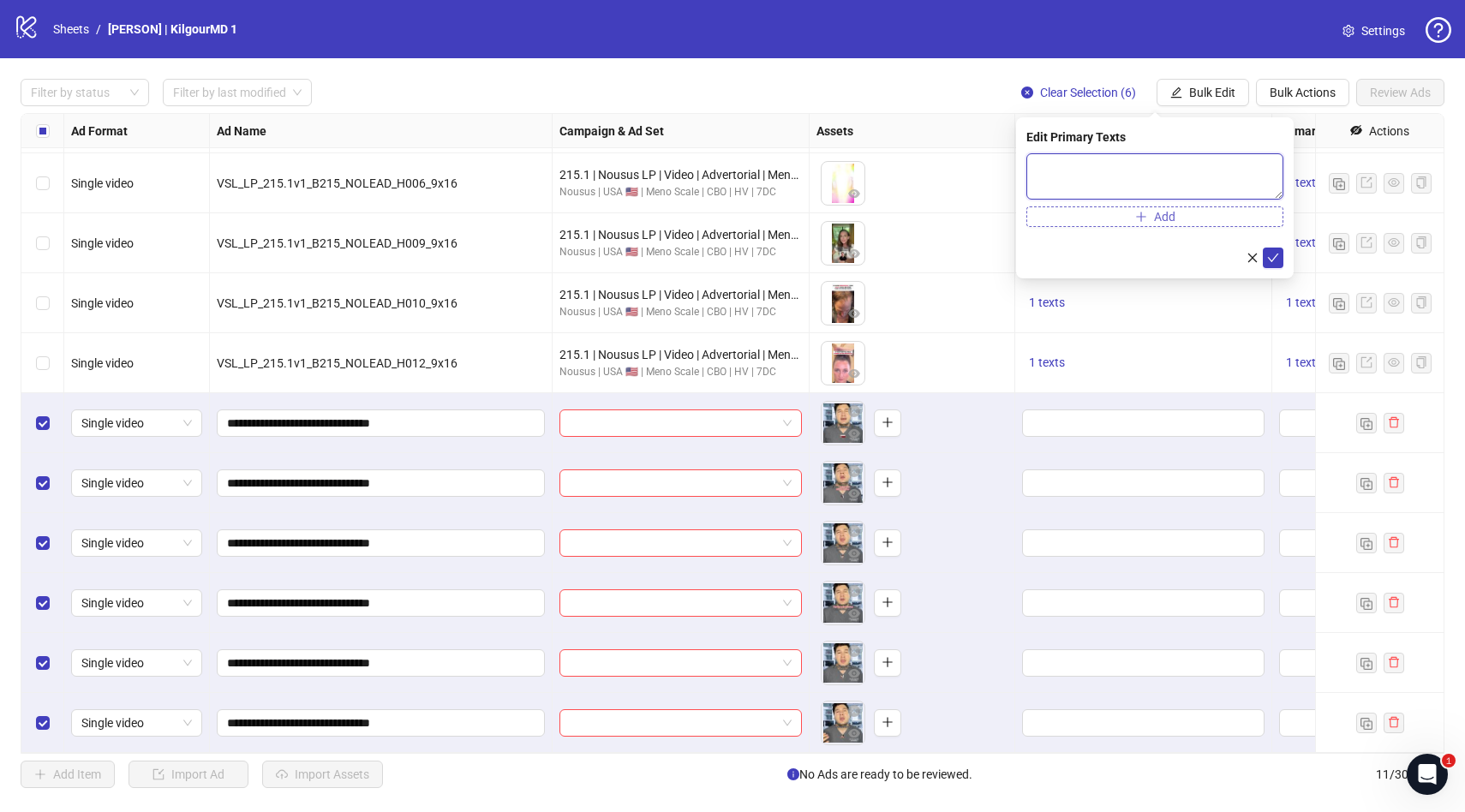 paste on "**********" 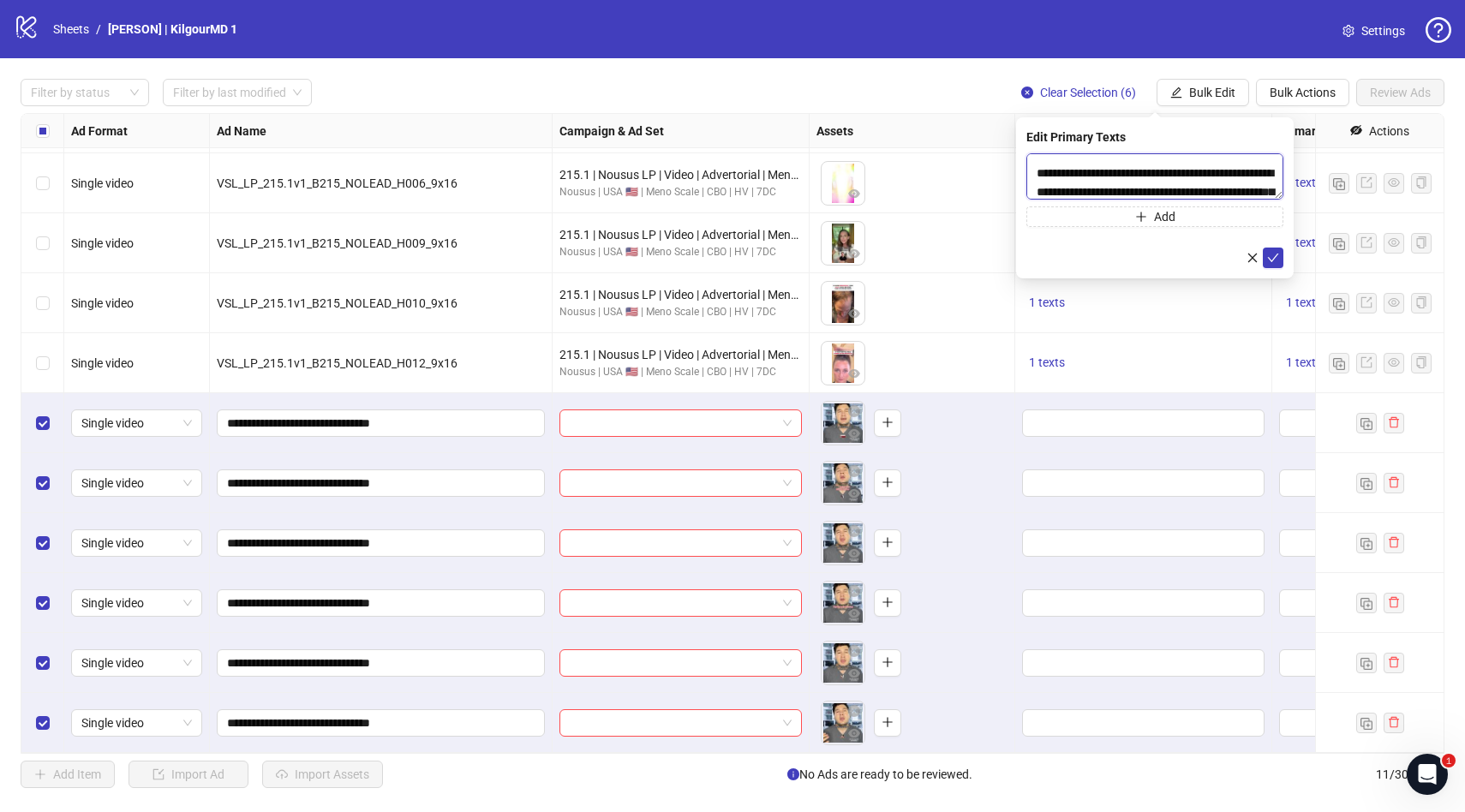 scroll, scrollTop: 70, scrollLeft: 0, axis: vertical 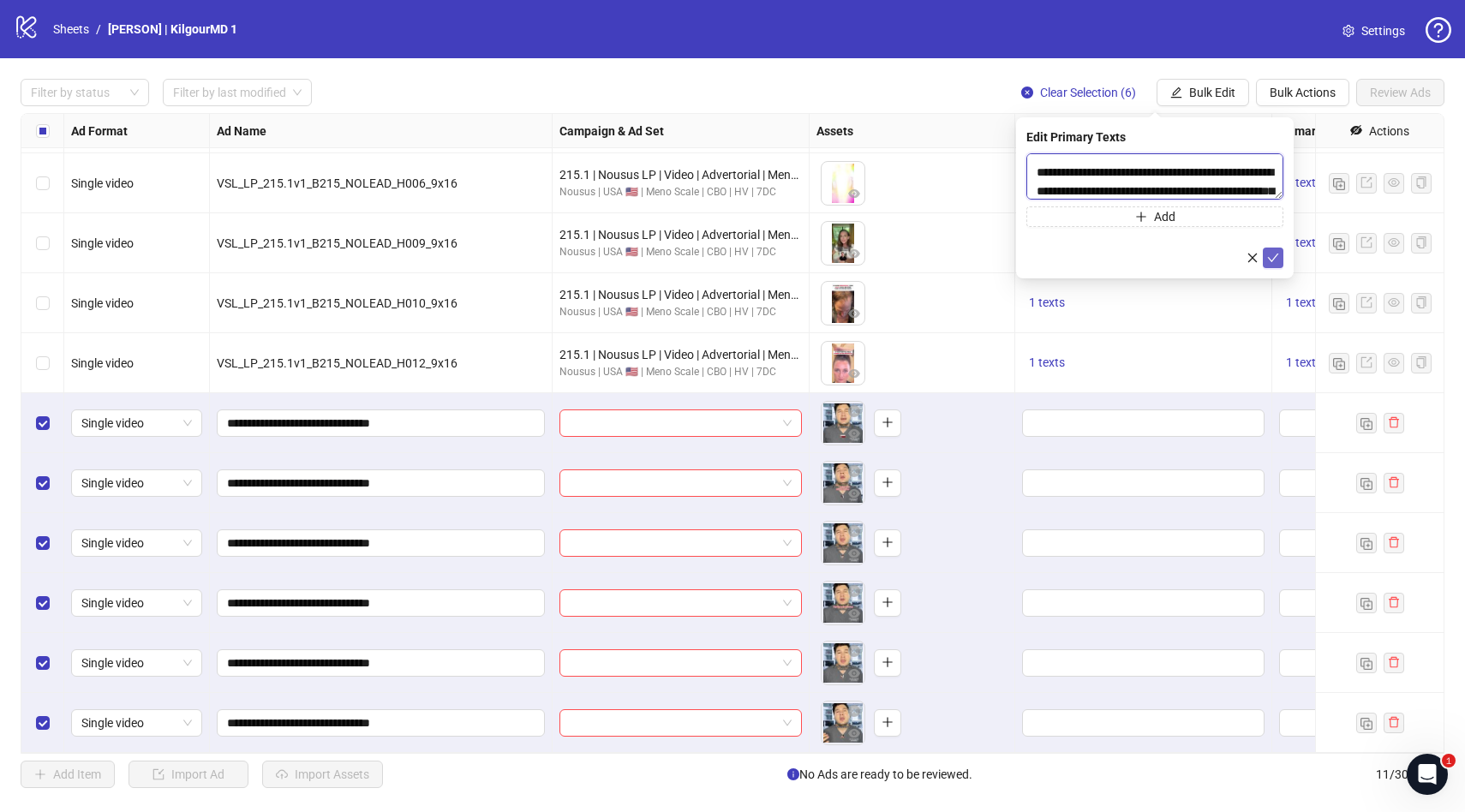 type on "**********" 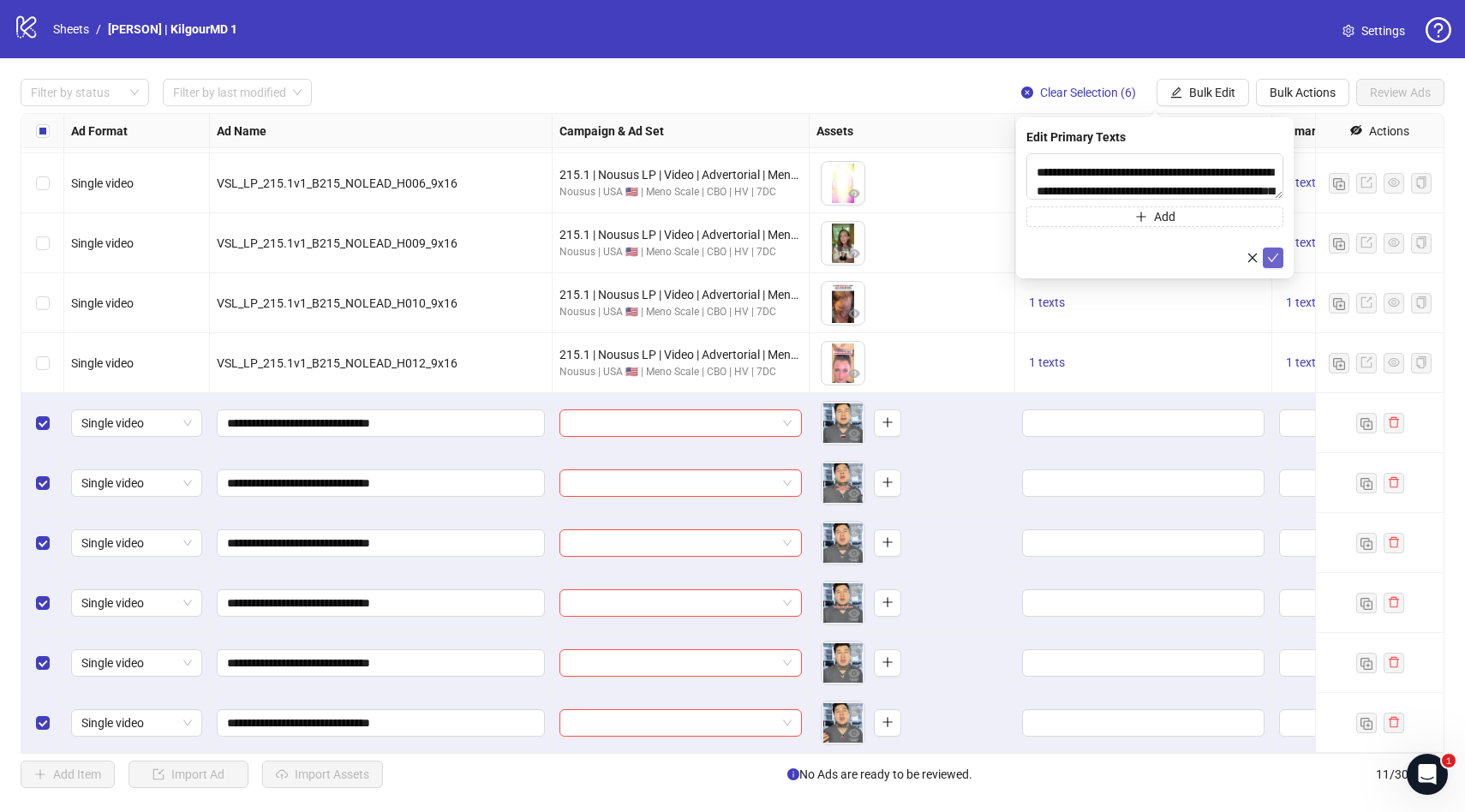 click at bounding box center (1273, 258) 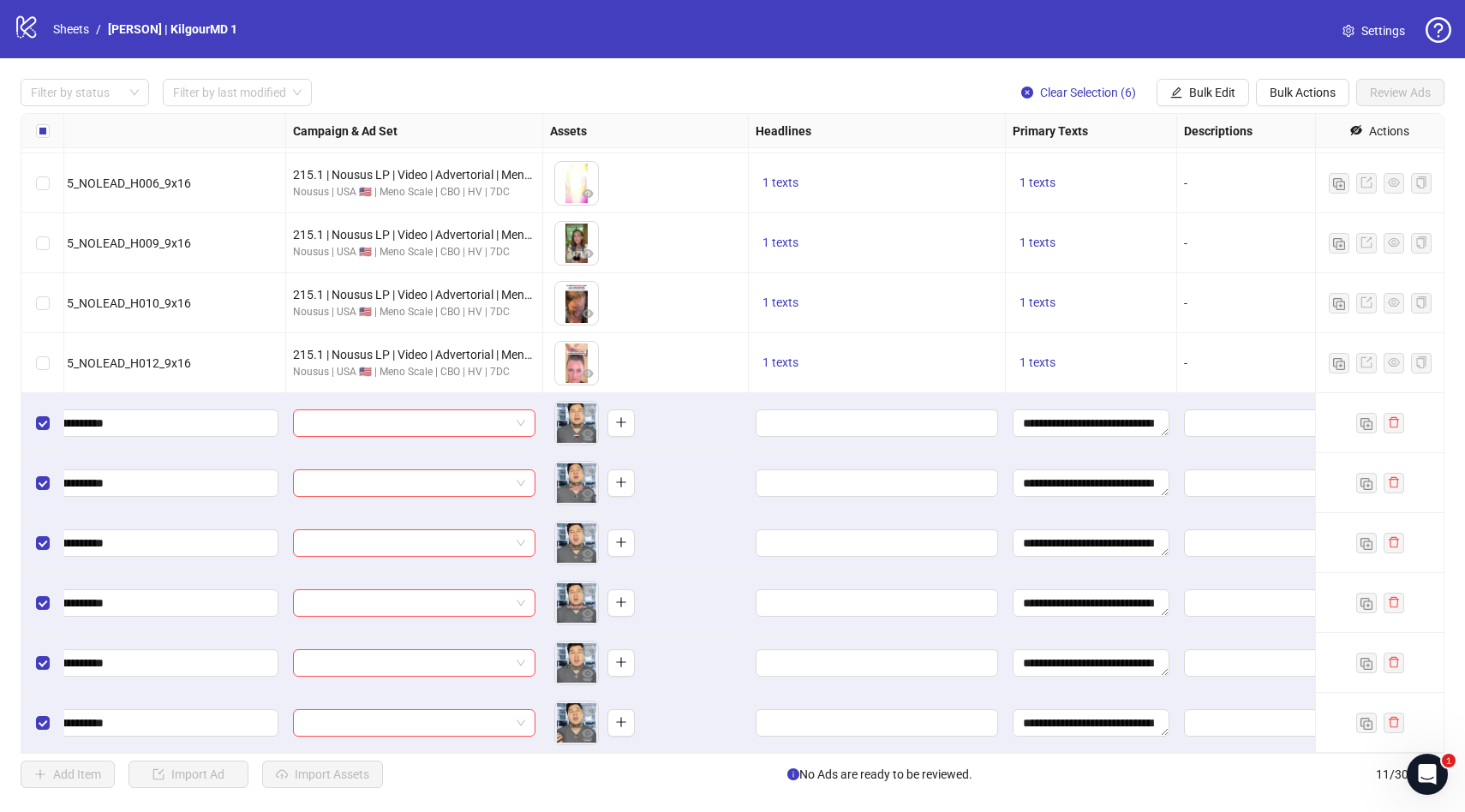 scroll, scrollTop: 55, scrollLeft: 281, axis: both 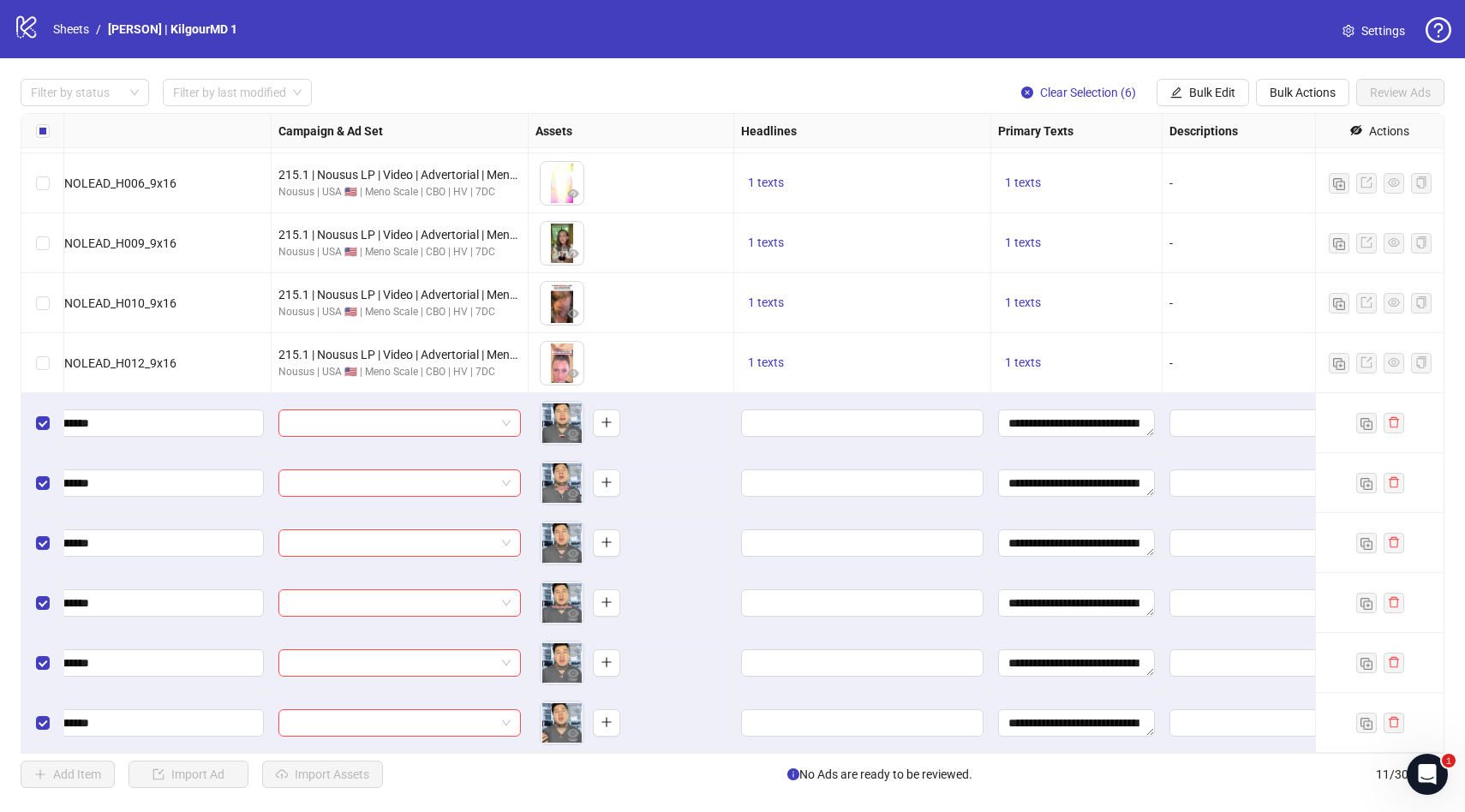 click on "Filter by status Filter by last modified Clear Selection (6) Bulk Edit Bulk Actions Review Ads Ad Format Ad Name Campaign & Ad Set Assets Headlines Primary Texts Descriptions Destination URL App Product Page ID Display URL Leadgen Form Product Set ID Call to Action Card Destination URLs Actions Single video VSL_LP_215.1v1_B215_NOLEAD_H001_9x16 215.1 | Nousus LP | Video | Advertorial | Menopause | Hook Variants Nousus | USA 🇺🇸 | Meno Scale | CBO | HV | 7DC
To pick up a draggable item, press the space bar.
While dragging, use the arrow keys to move the item.
Press space again to drop the item in its new position, or press escape to cancel.
1 texts 1 texts - https://kilgourmd.com/pages/myjourney-v1 - Single video VSL_LP_215.1v1_B215_NOLEAD_H006_9x16 215.1 | Nousus LP | Video | Advertorial | Menopause | Hook Variants Nousus | USA 🇺🇸 | Meno Scale | CBO | HV | 7DC 1 texts 1 texts - https://kilgourmd.com/pages/myjourney-v1 - Single video VSL_LP_215.1v1_B215_NOLEAD_H009_9x16 1 texts - -" at bounding box center [732, 433] 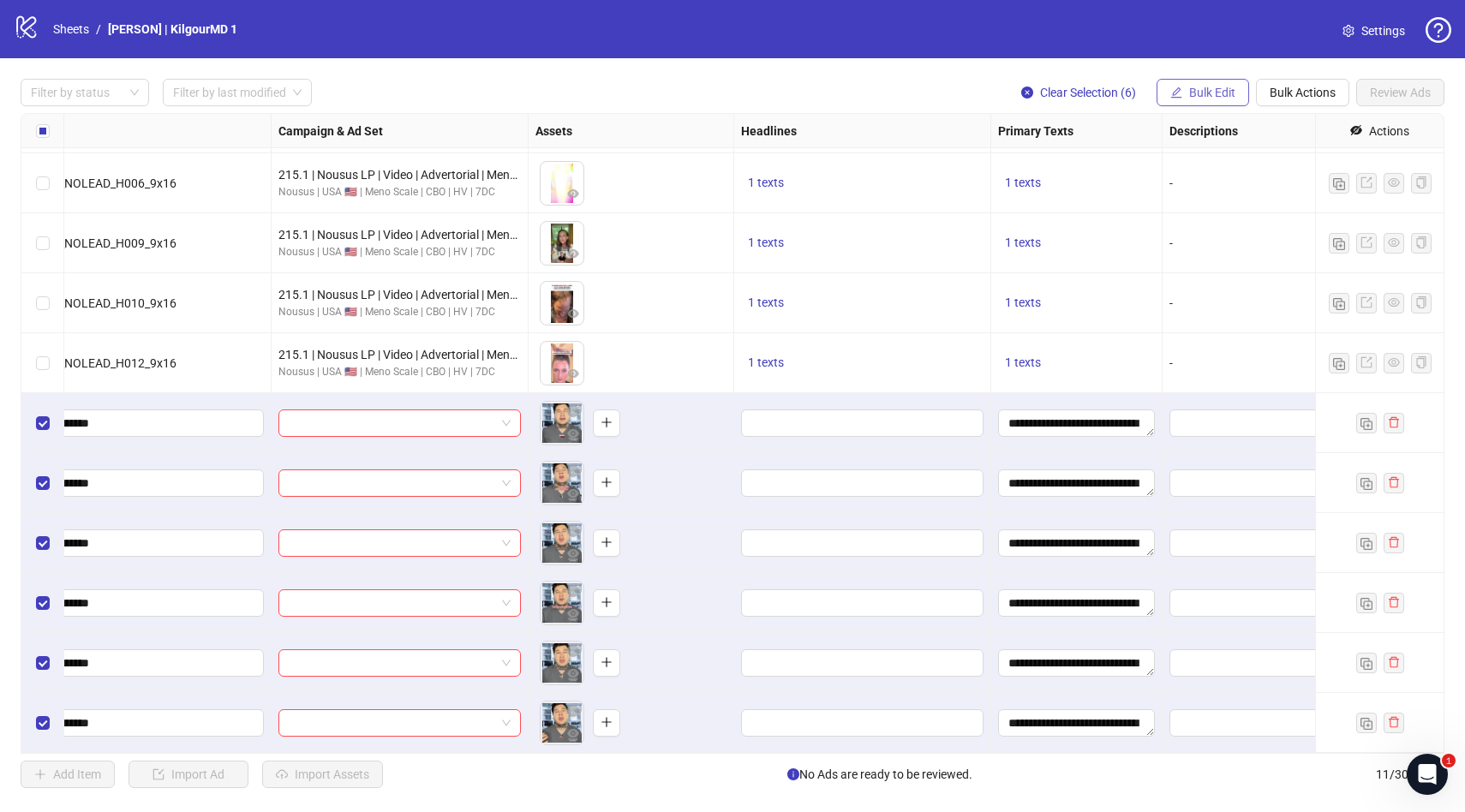 click on "Bulk Edit" at bounding box center [1212, 93] 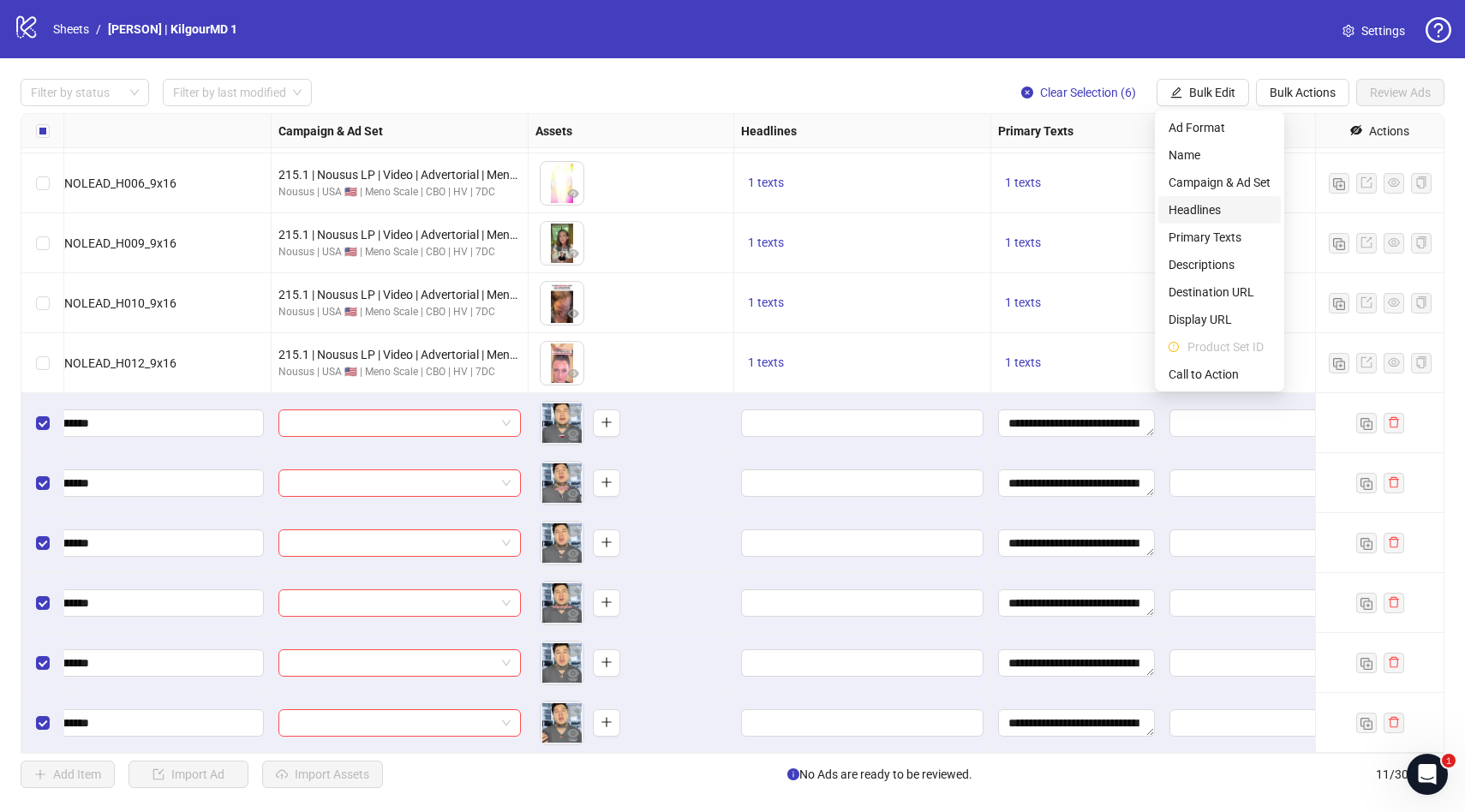 click on "Headlines" at bounding box center (1219, 210) 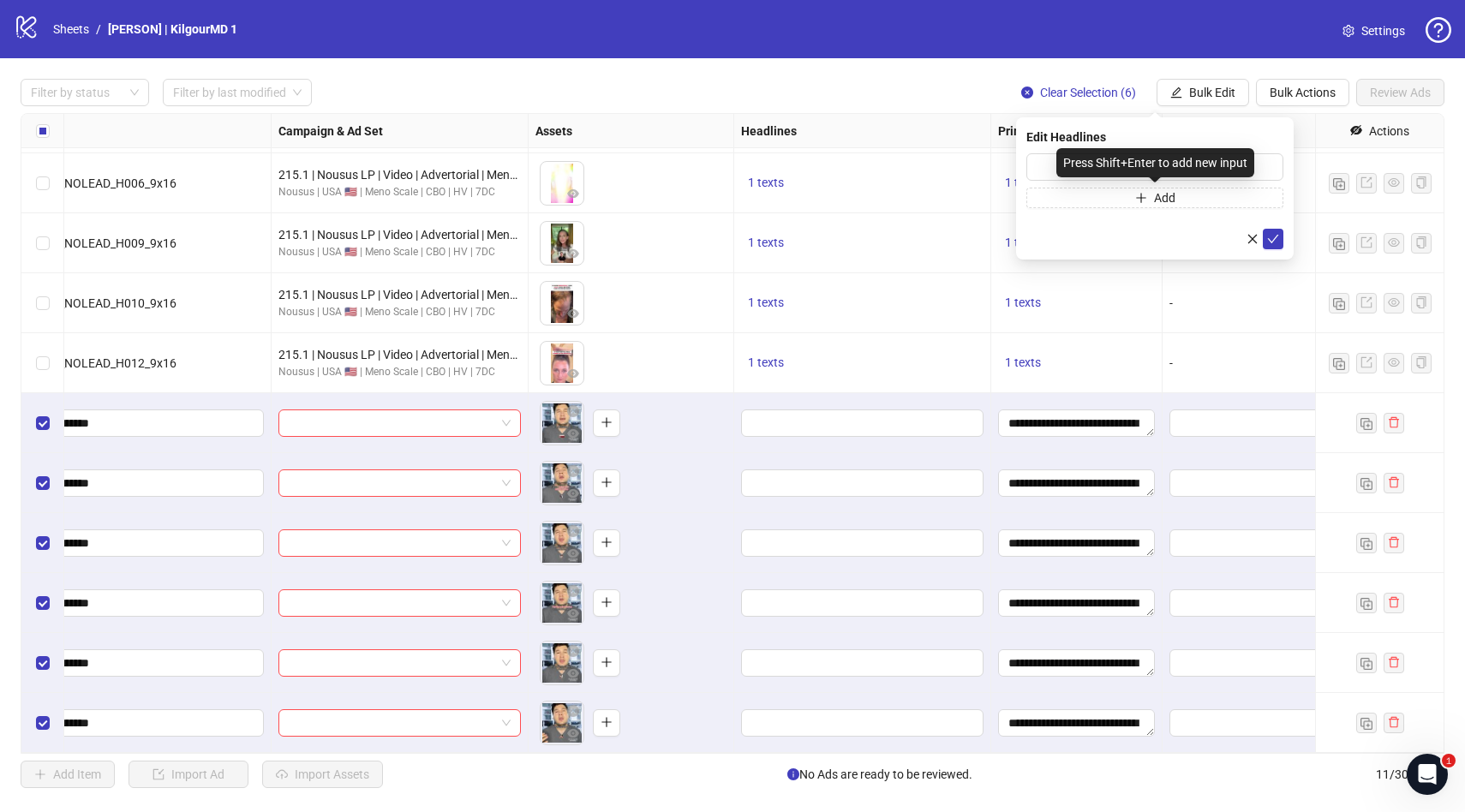 click on "Press Shift+Enter to add new input" at bounding box center (1155, 163) 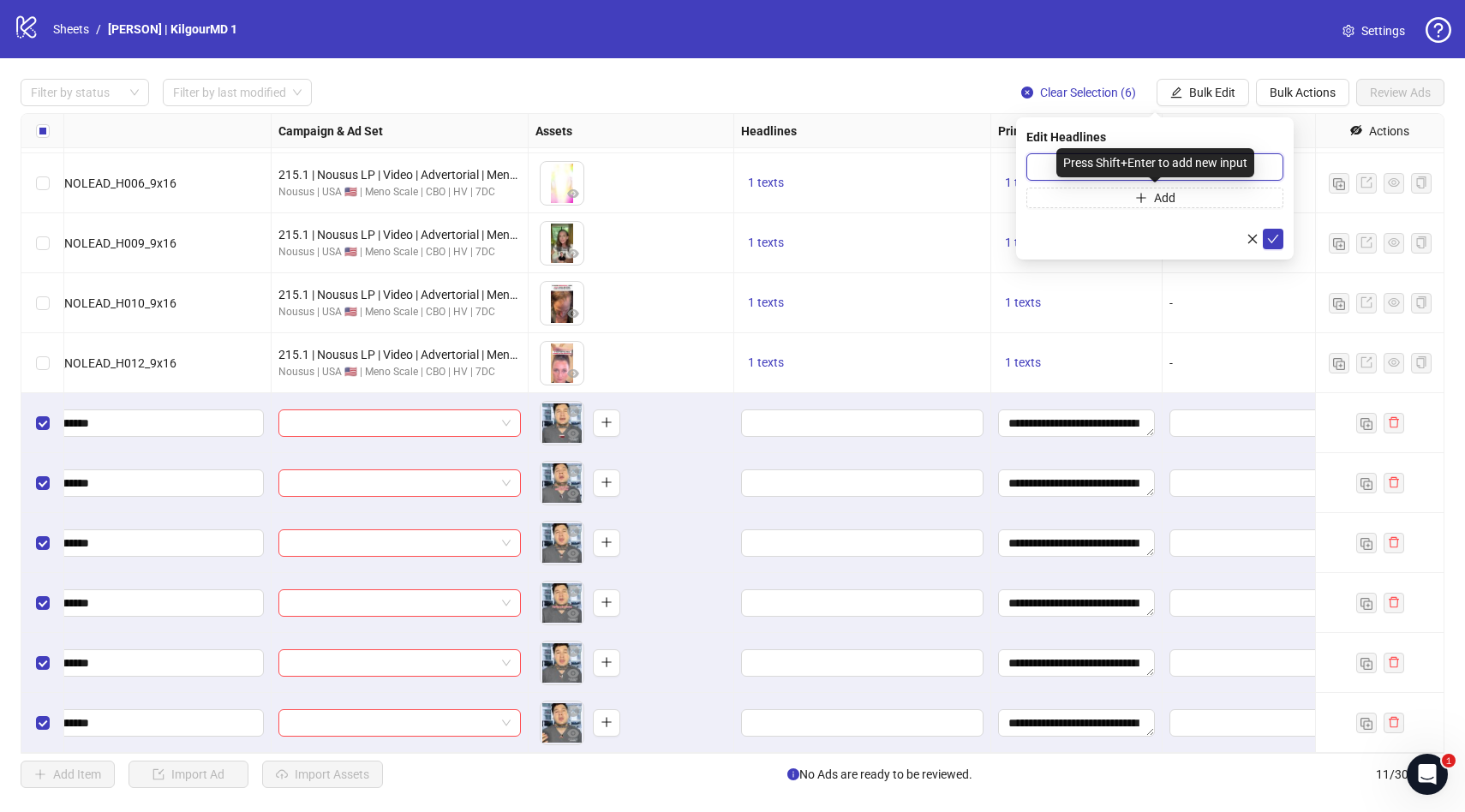click at bounding box center (1155, 167) 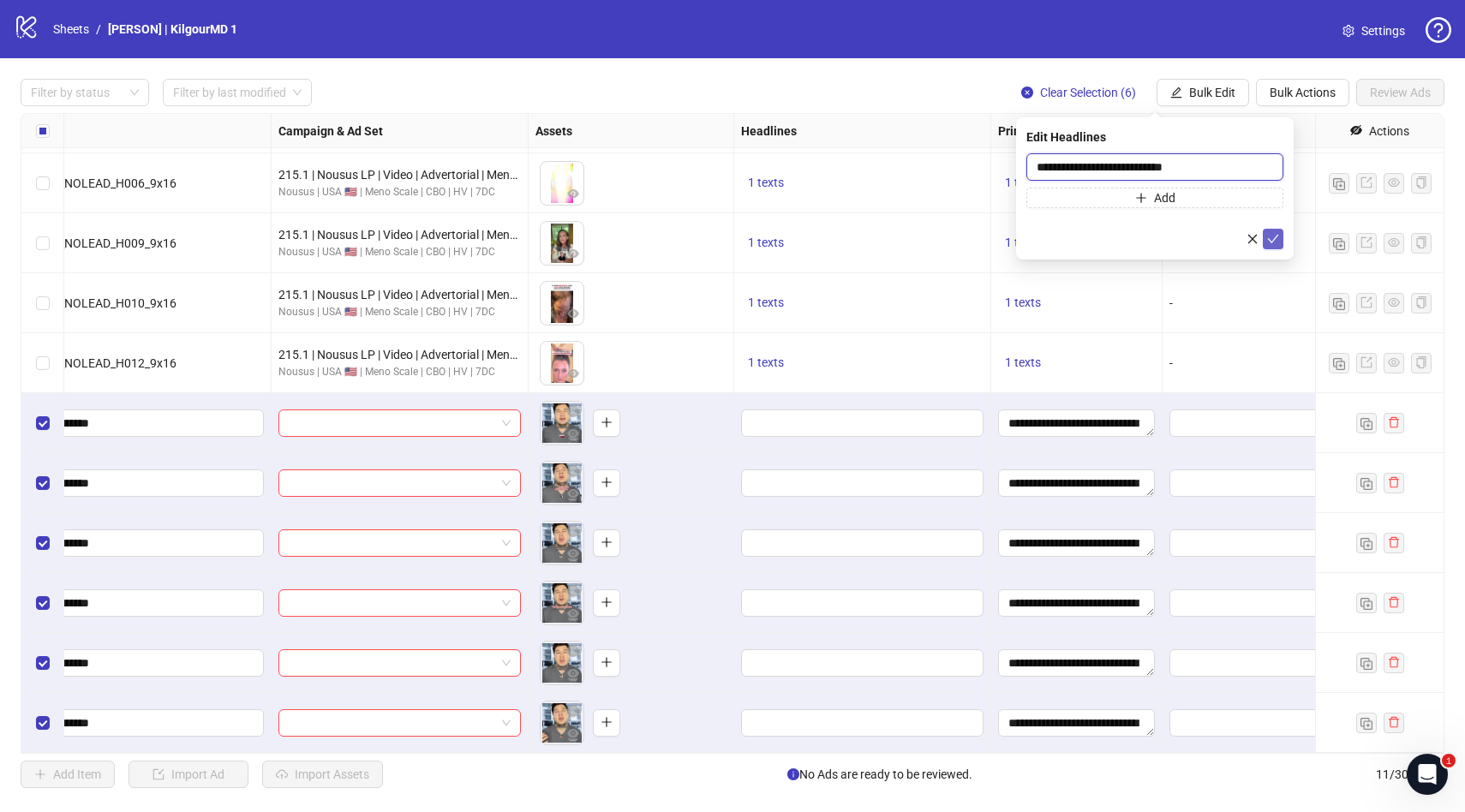 type on "**********" 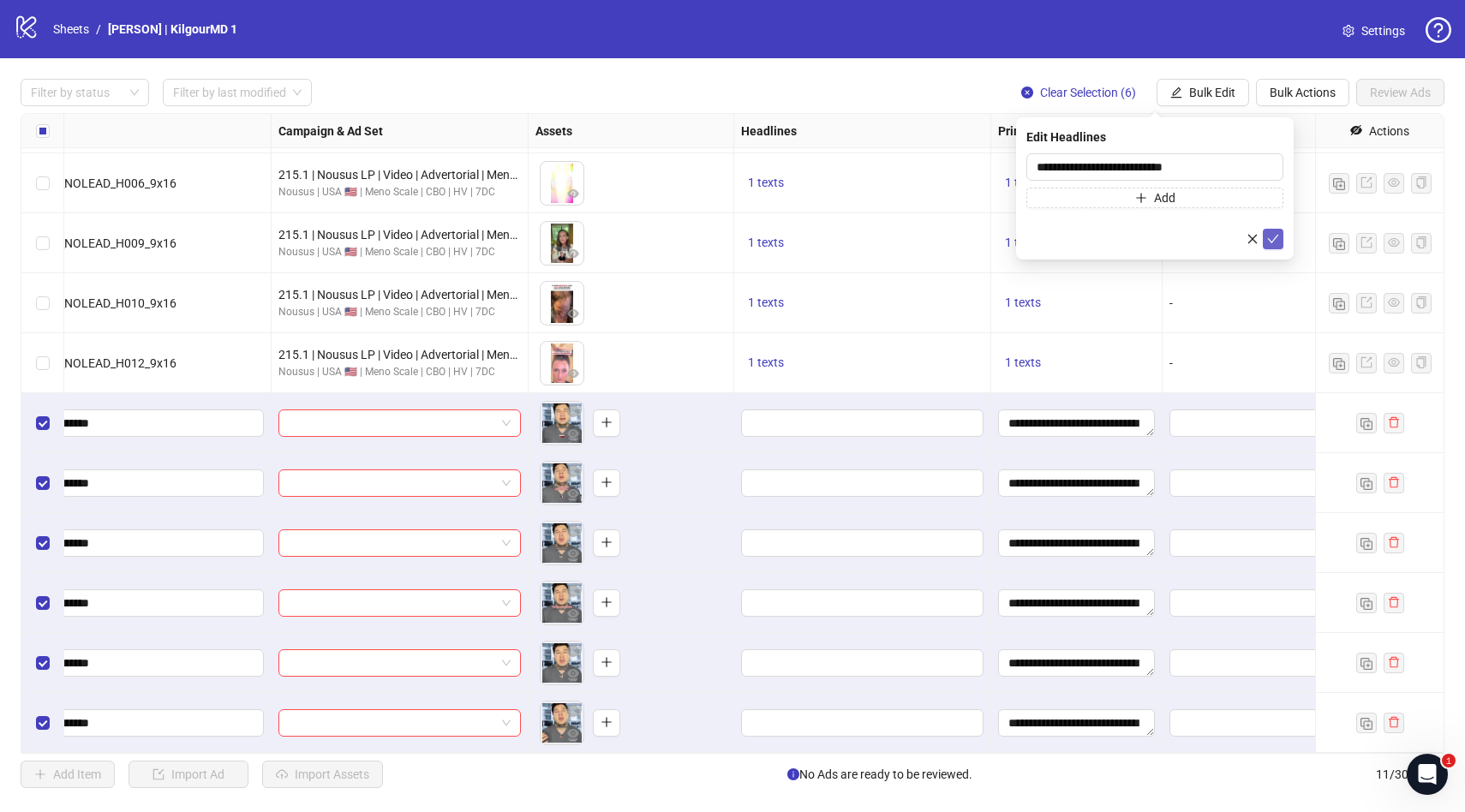 click at bounding box center [1273, 239] 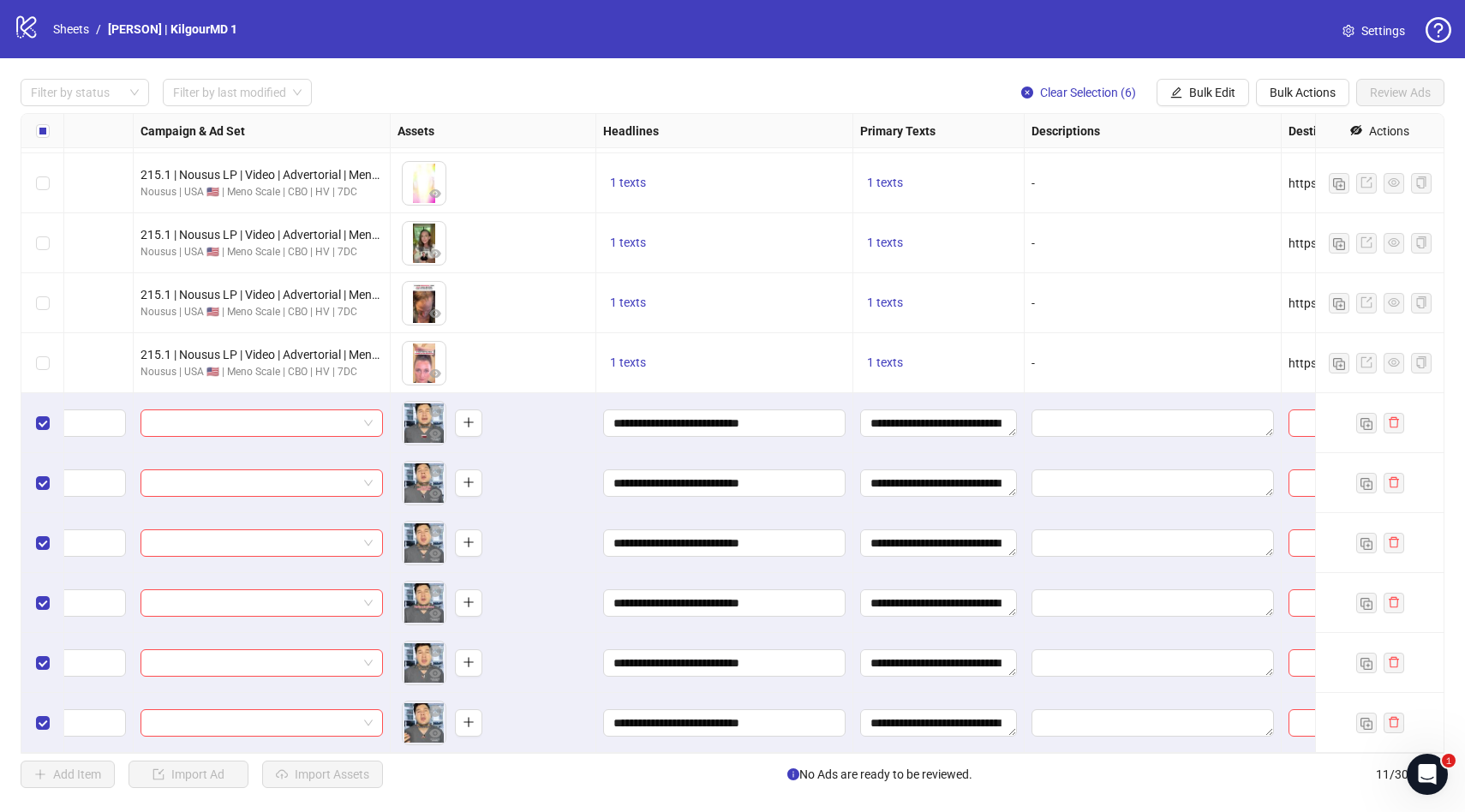 scroll, scrollTop: 55, scrollLeft: 384, axis: both 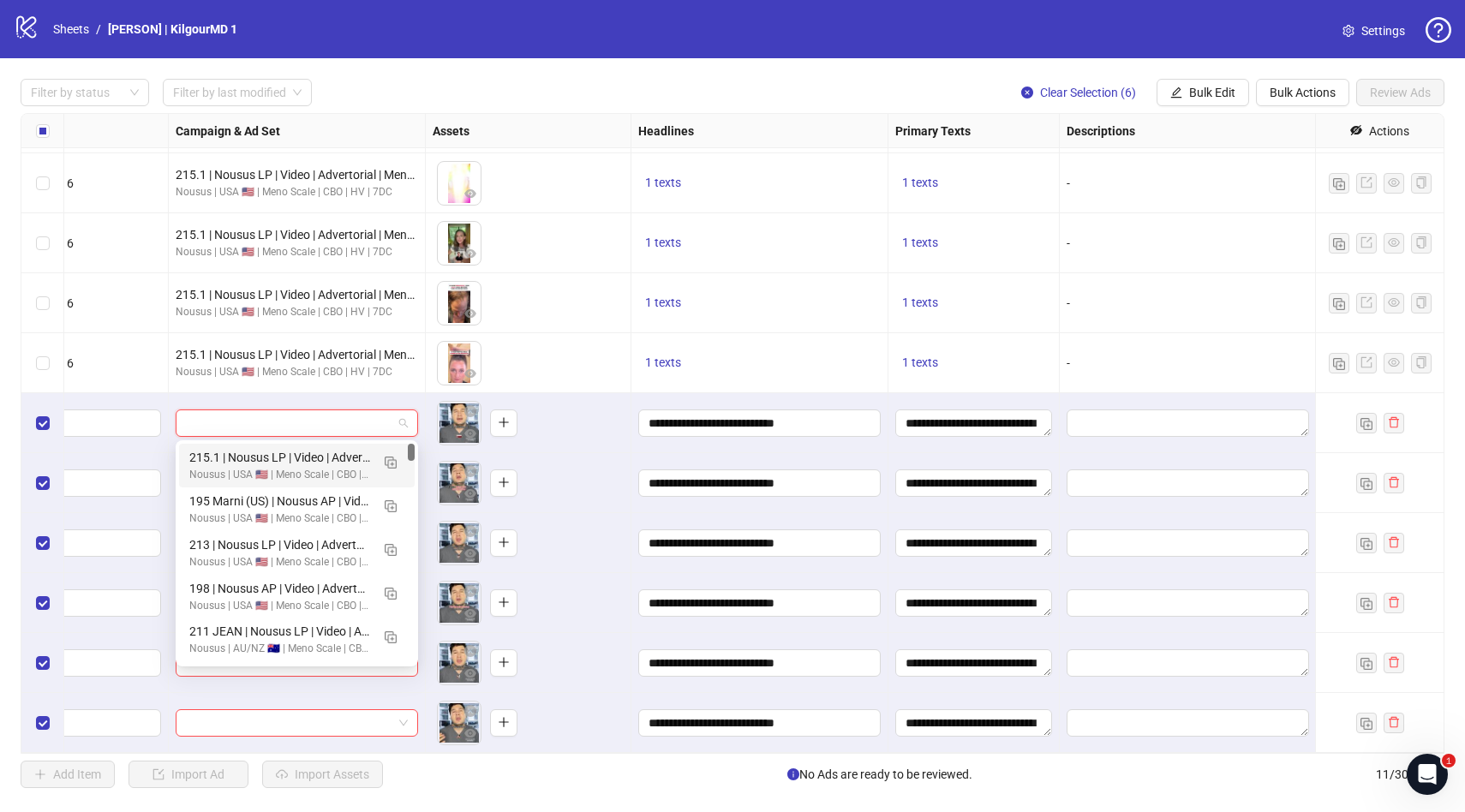 click at bounding box center (289, 423) 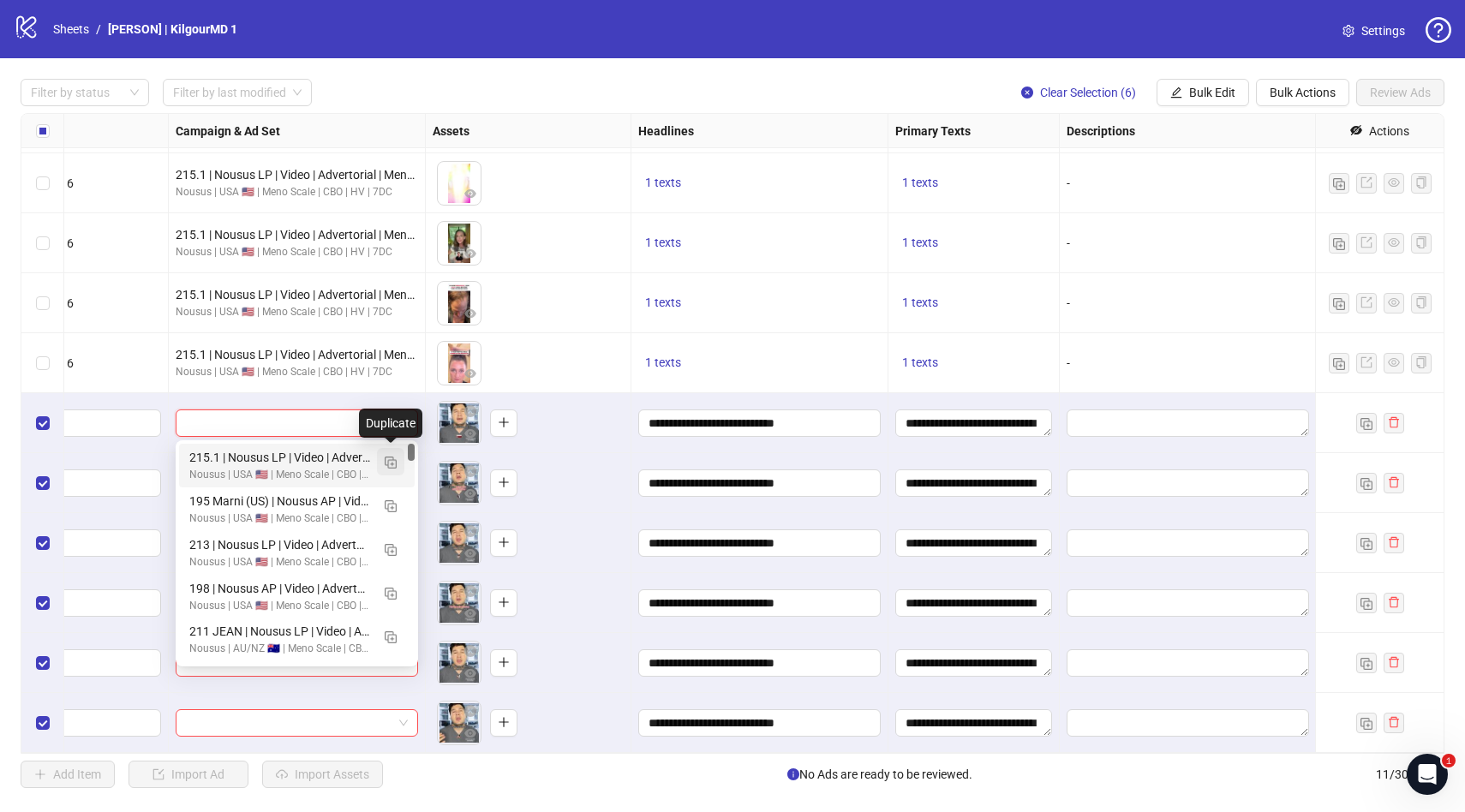 click at bounding box center [391, 462] 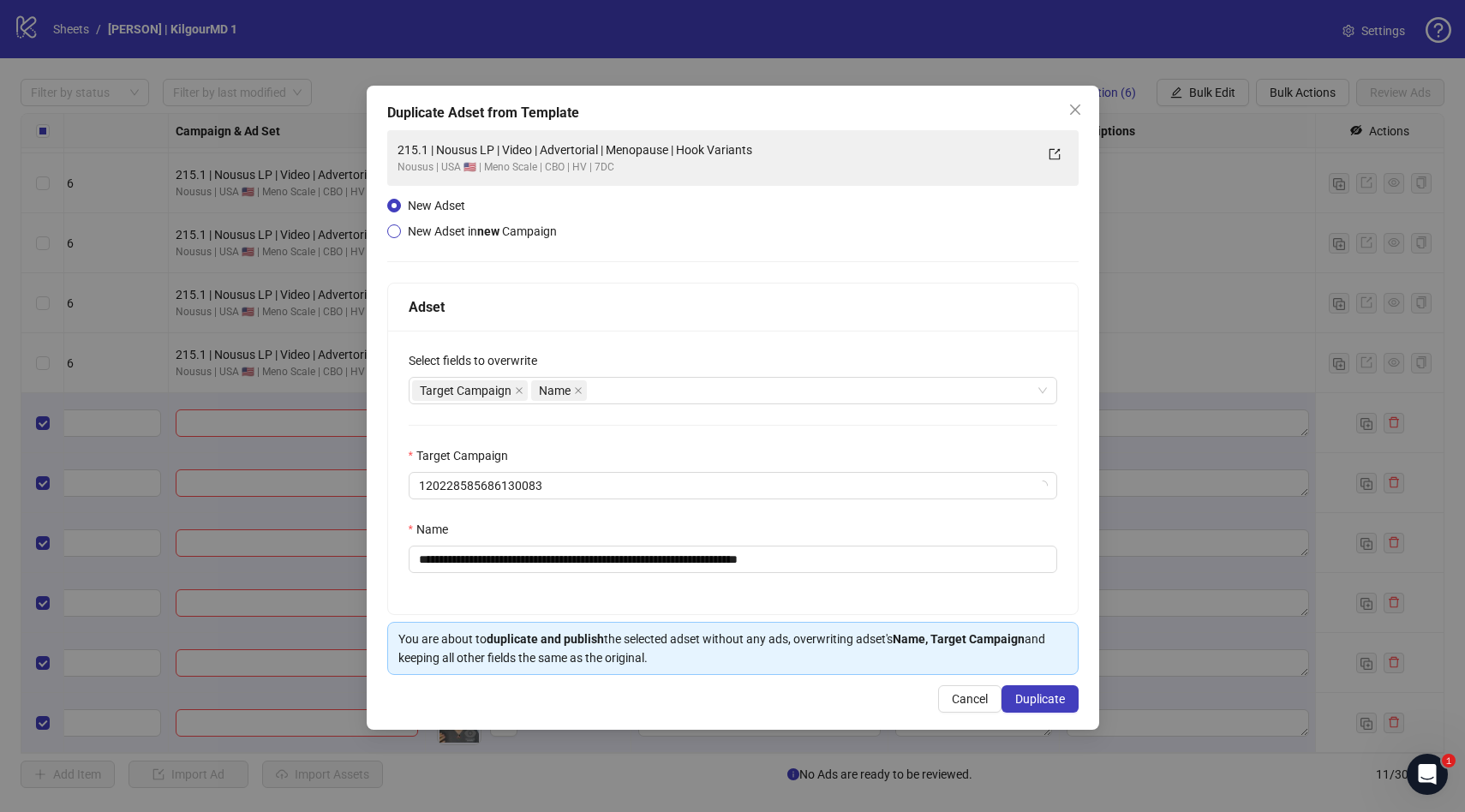 click on "New Adset in  new   Campaign" at bounding box center [482, 231] 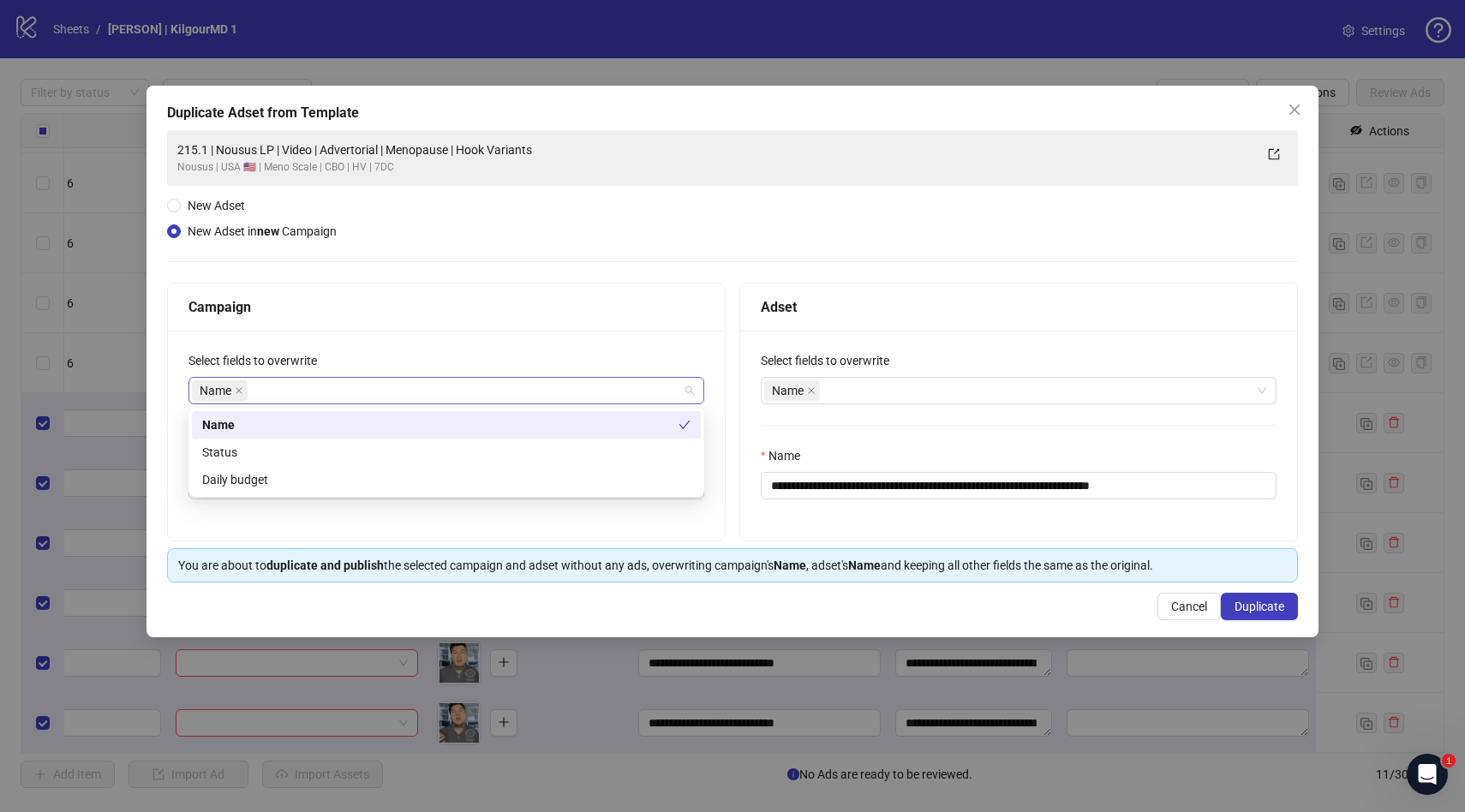 click on "Name" at bounding box center (437, 391) 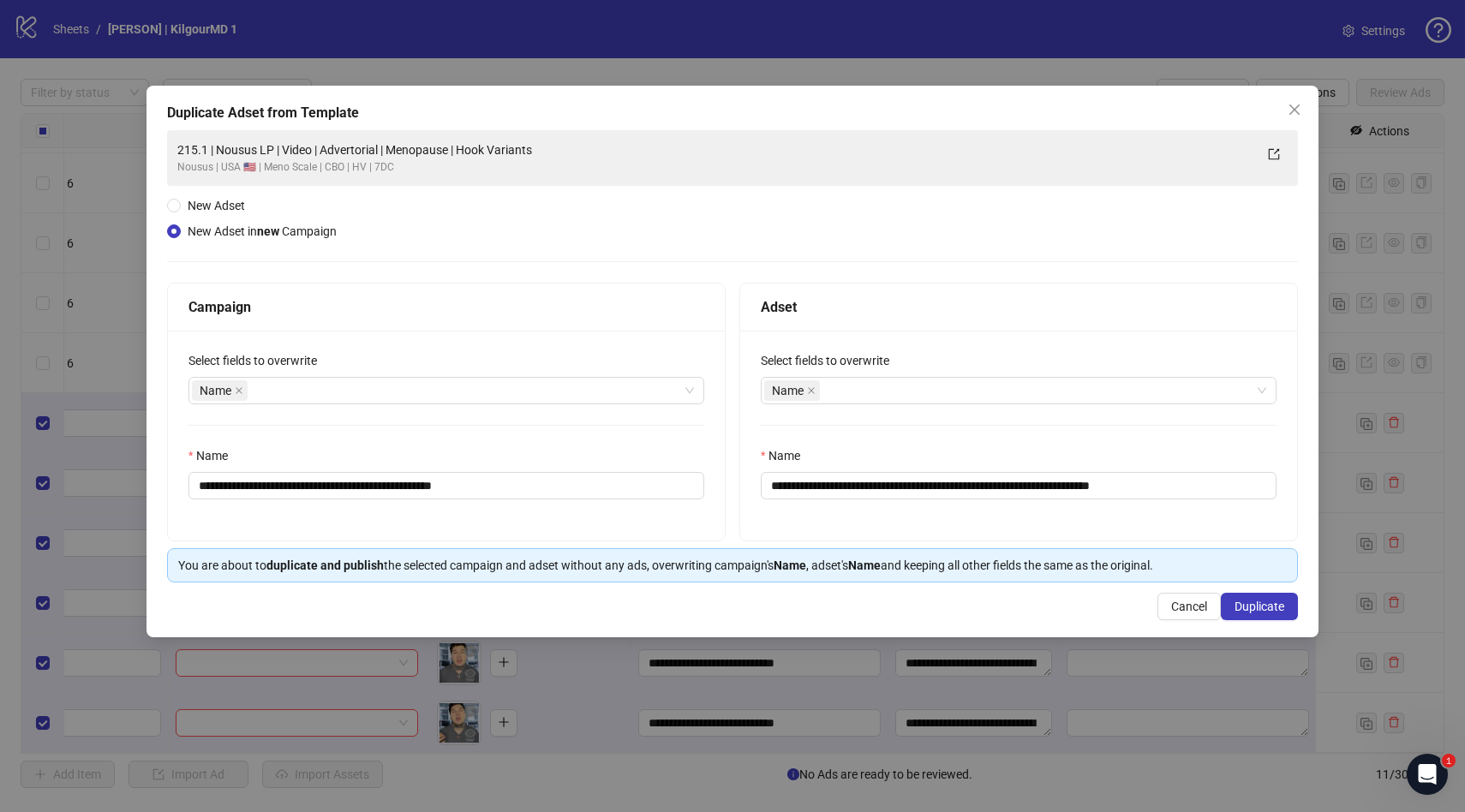click on "**********" at bounding box center [446, 435] 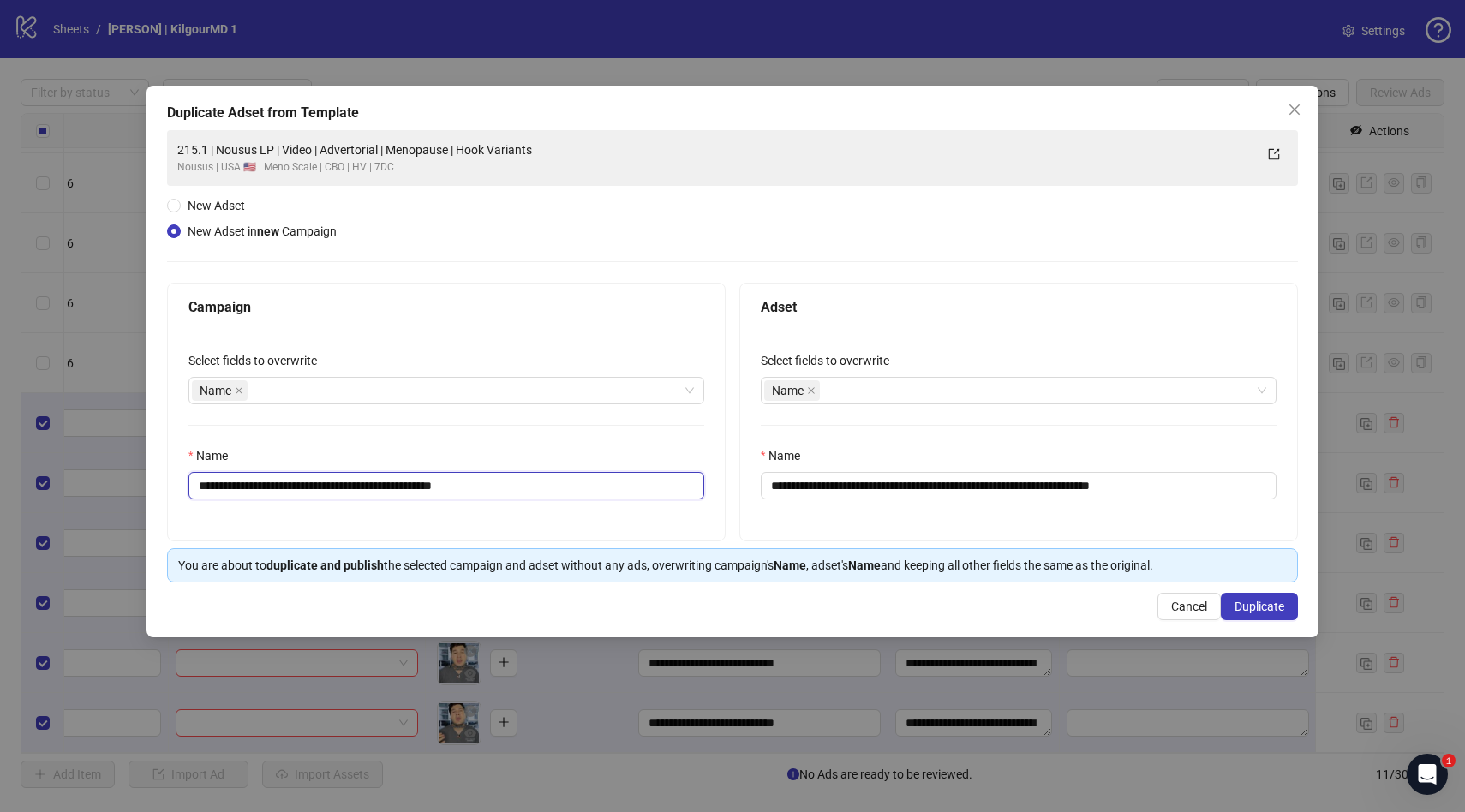 click on "**********" at bounding box center (446, 486) 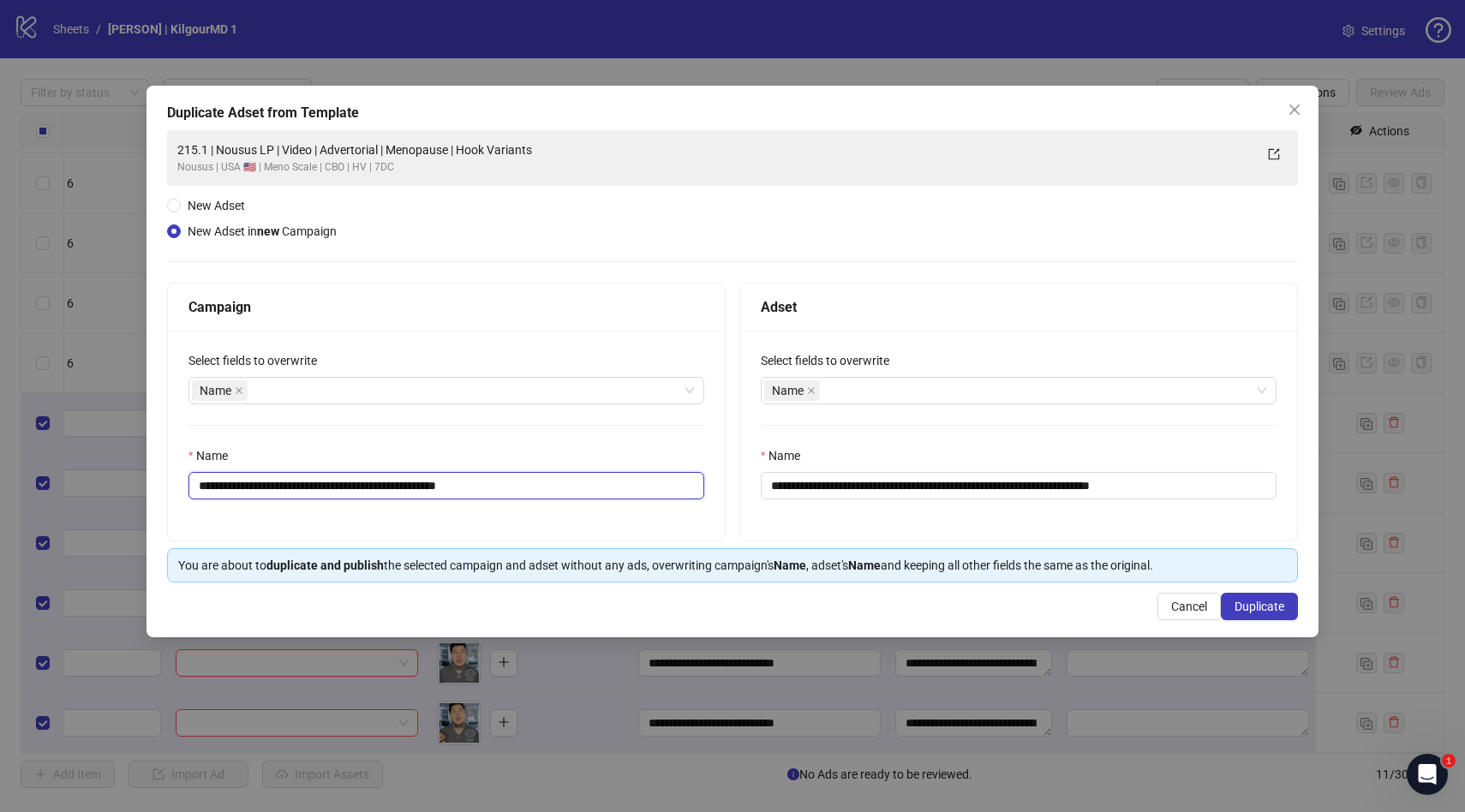 click on "**********" at bounding box center [446, 486] 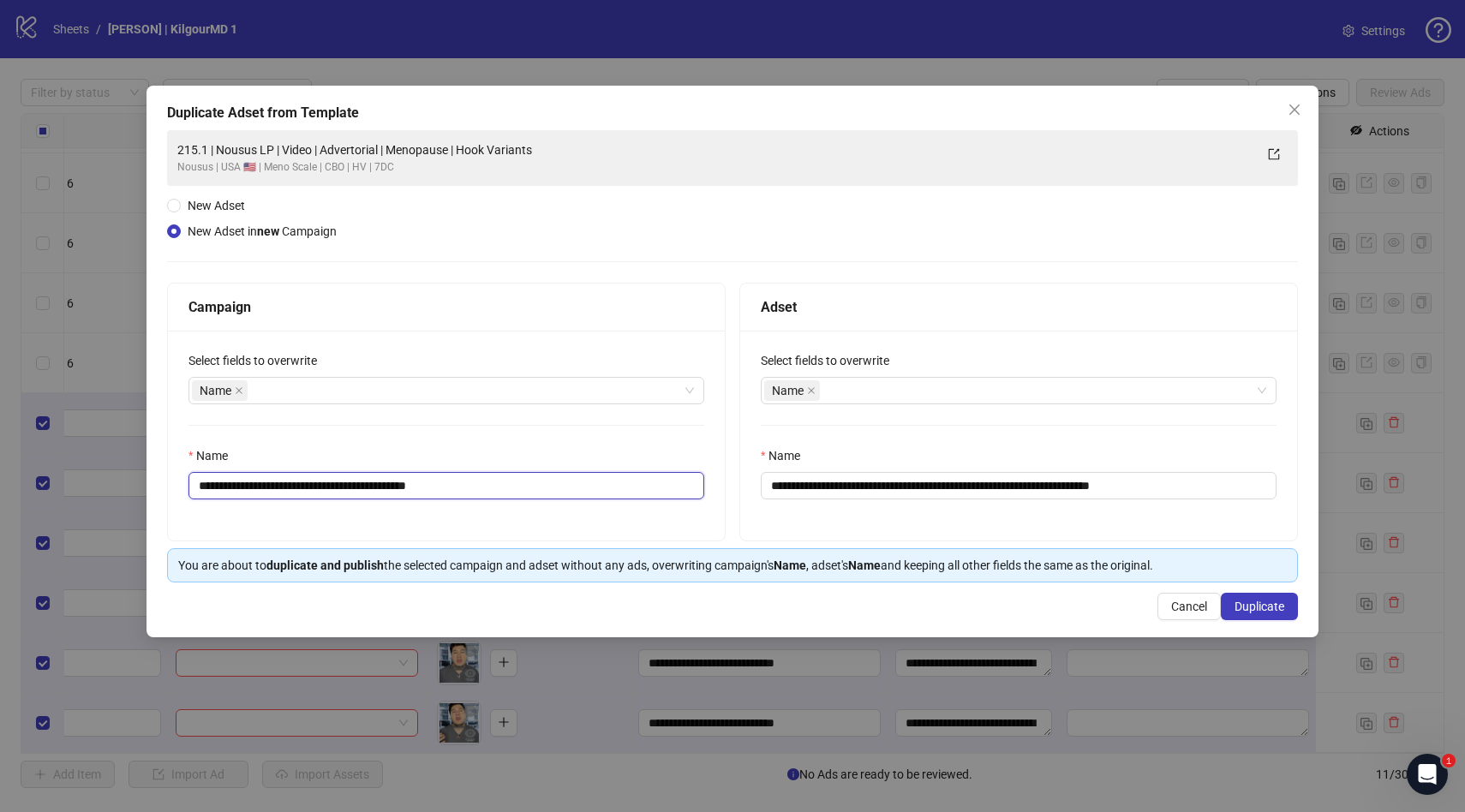 type on "**********" 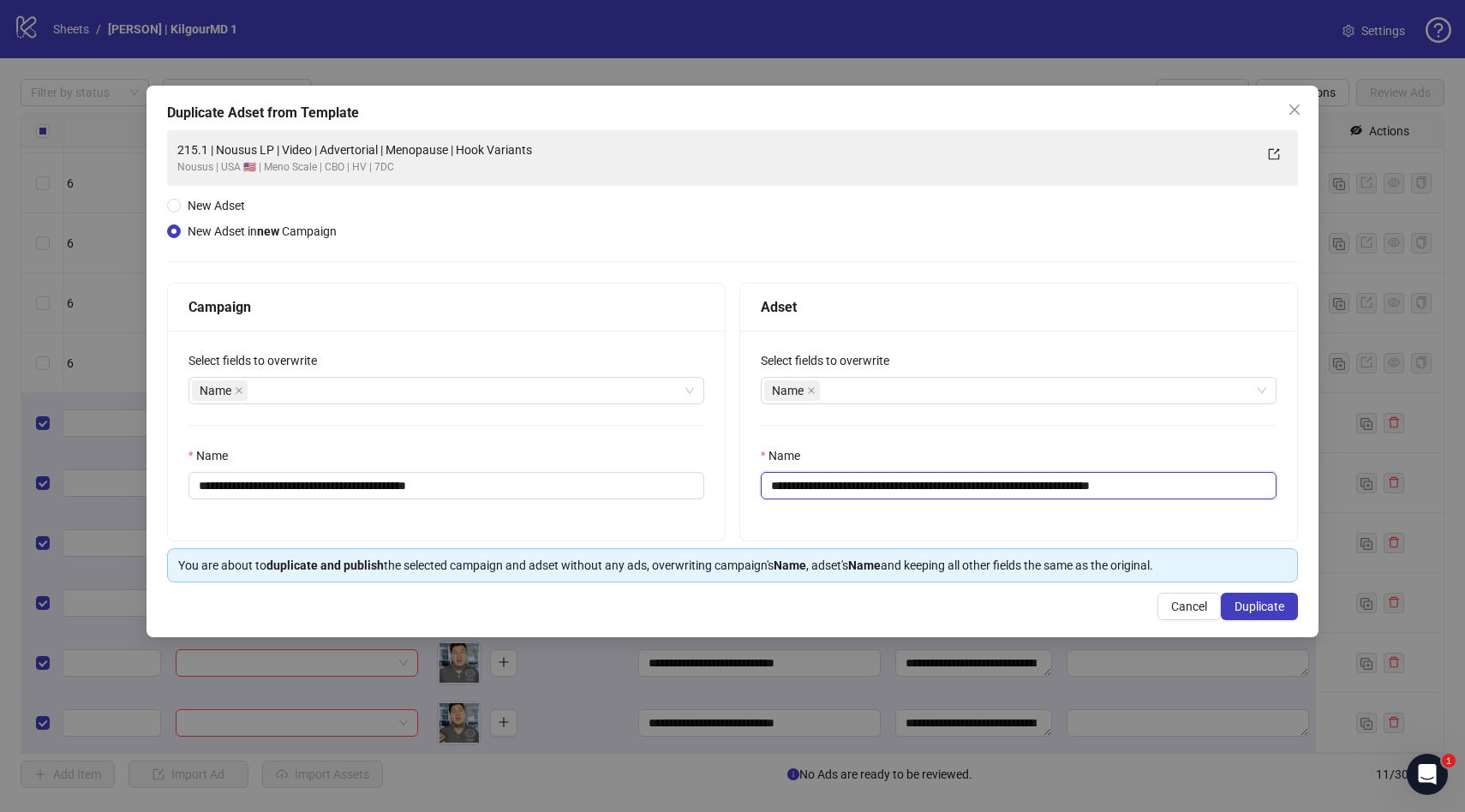 click on "**********" at bounding box center [1019, 486] 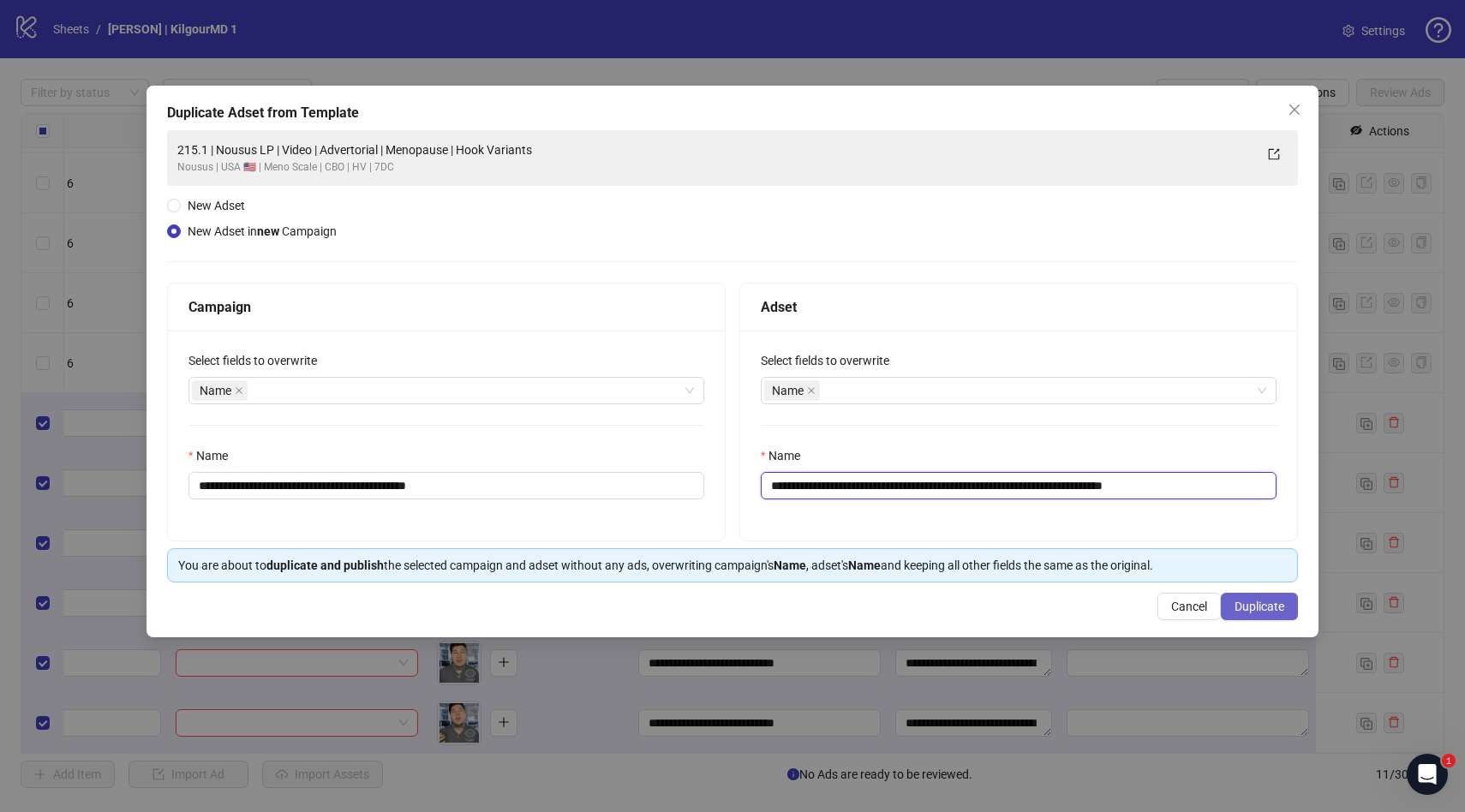 type on "**********" 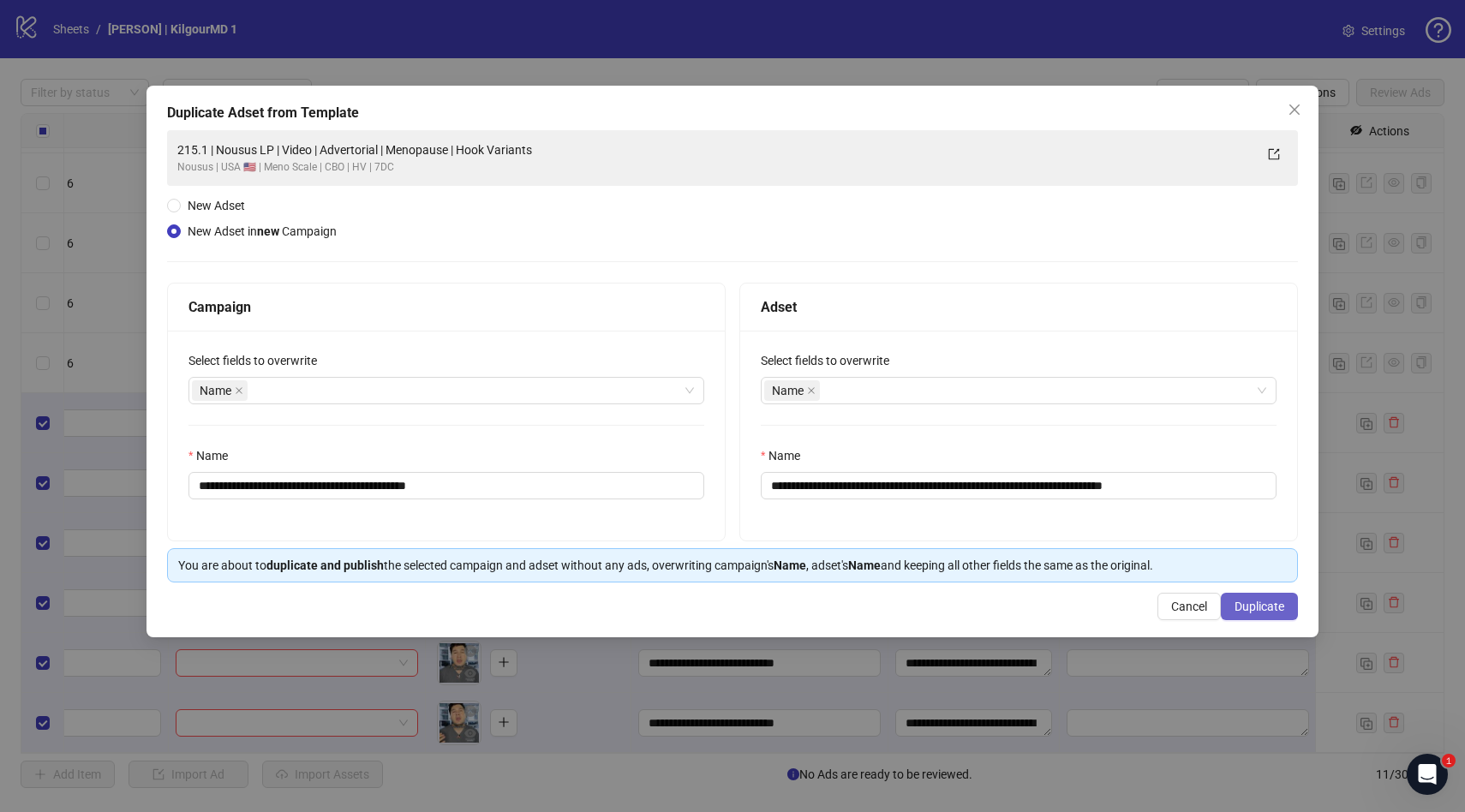 click on "Duplicate" at bounding box center [1259, 606] 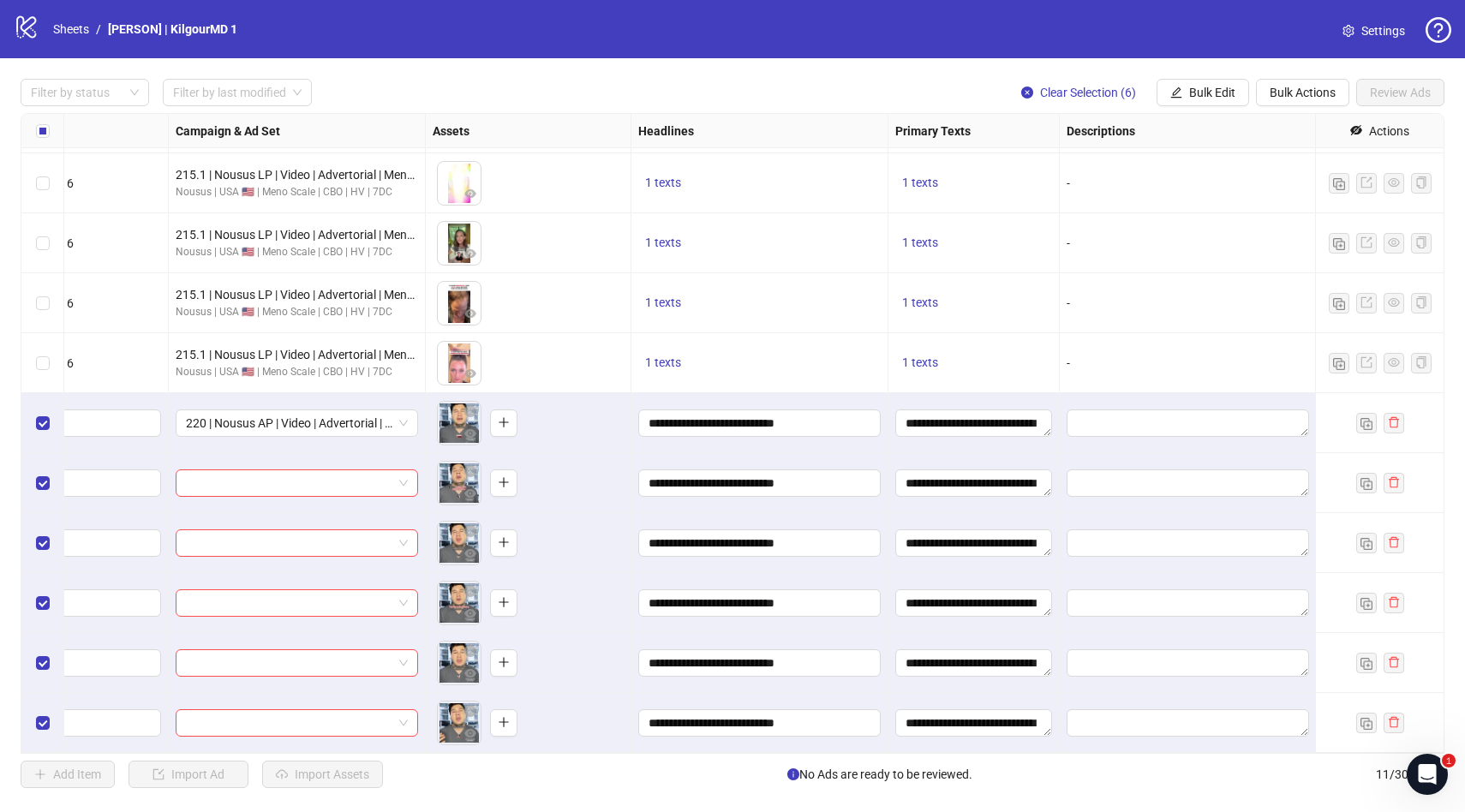 scroll, scrollTop: 55, scrollLeft: 0, axis: vertical 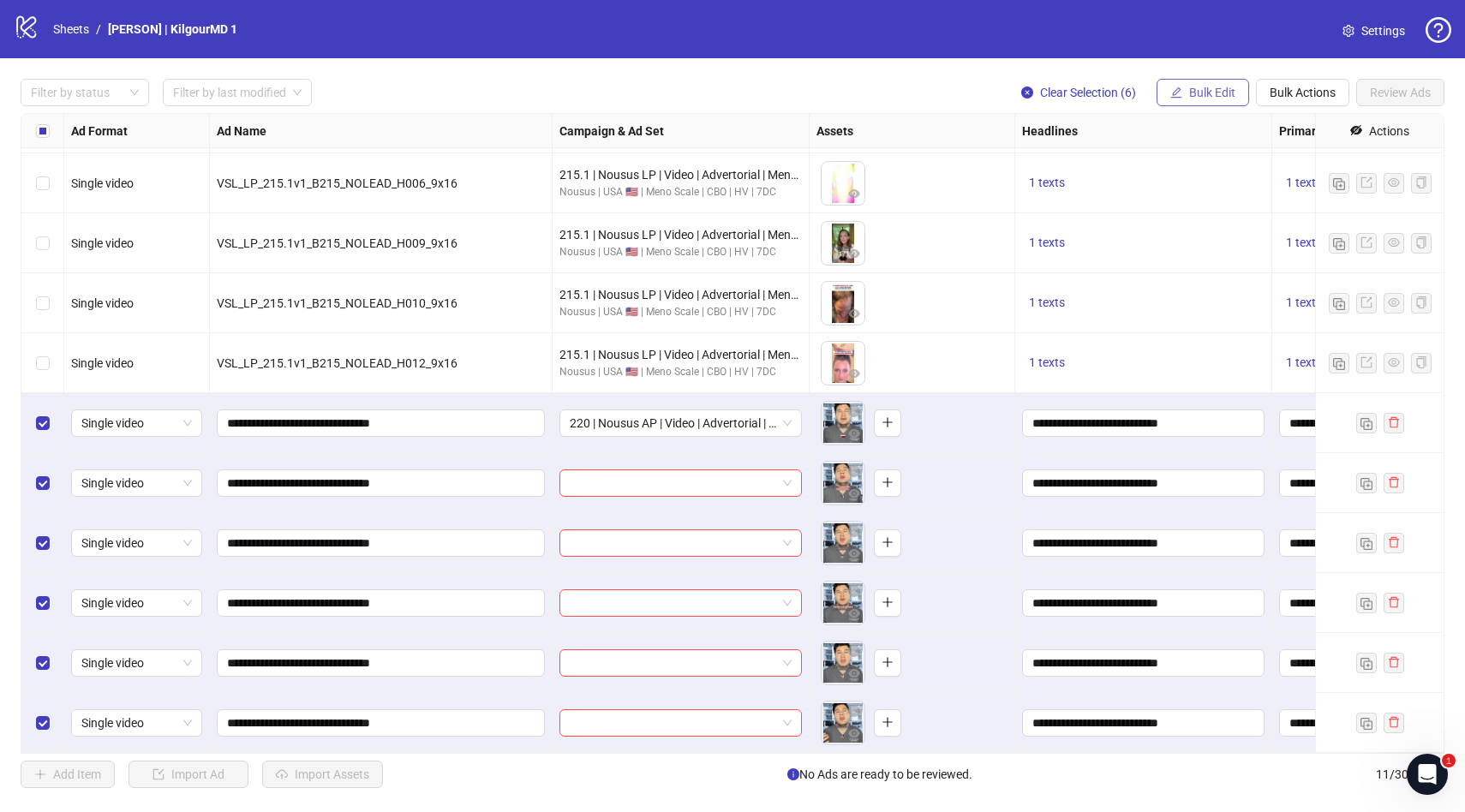 click on "Bulk Edit" at bounding box center (1212, 93) 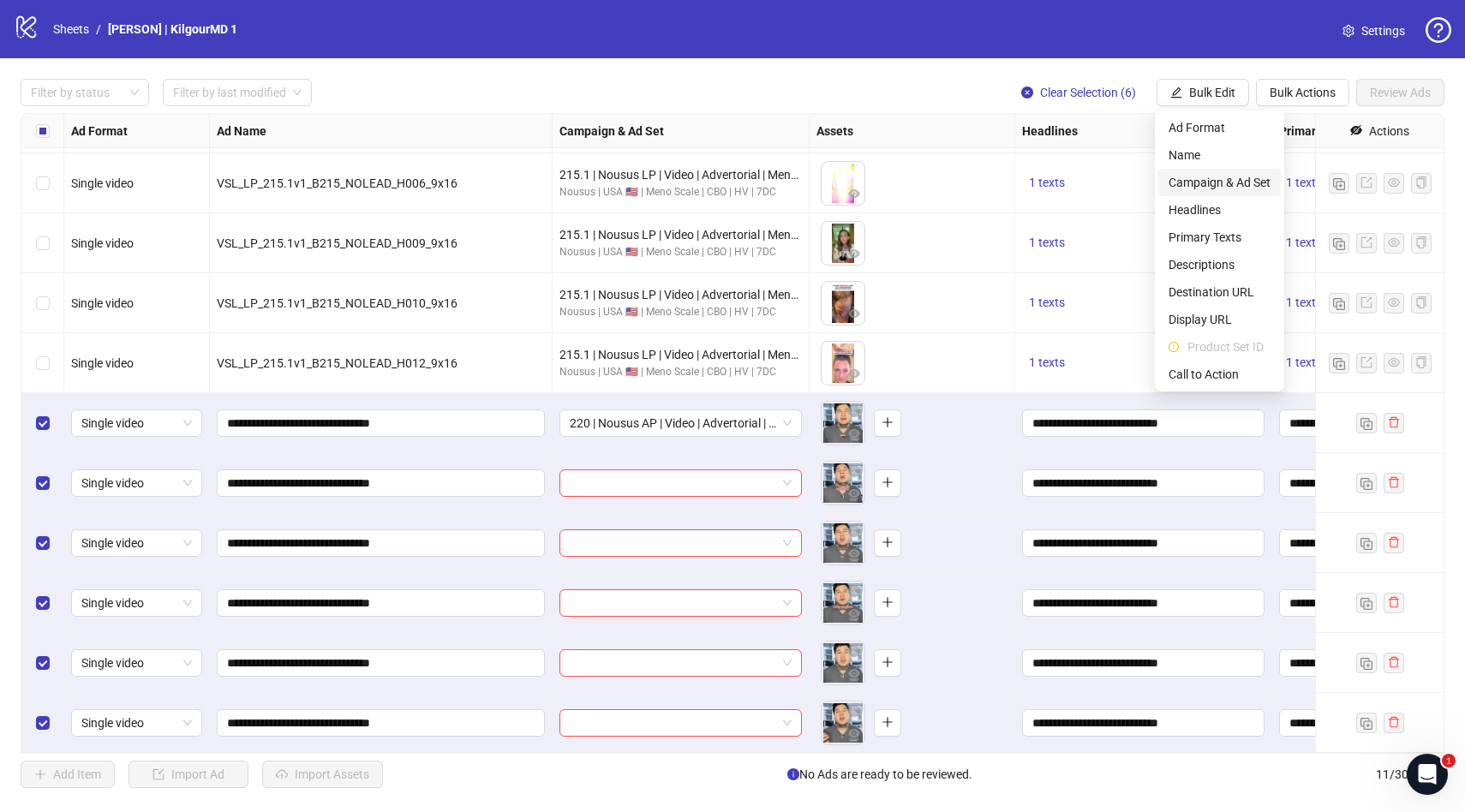click on "Campaign & Ad Set" at bounding box center (1219, 182) 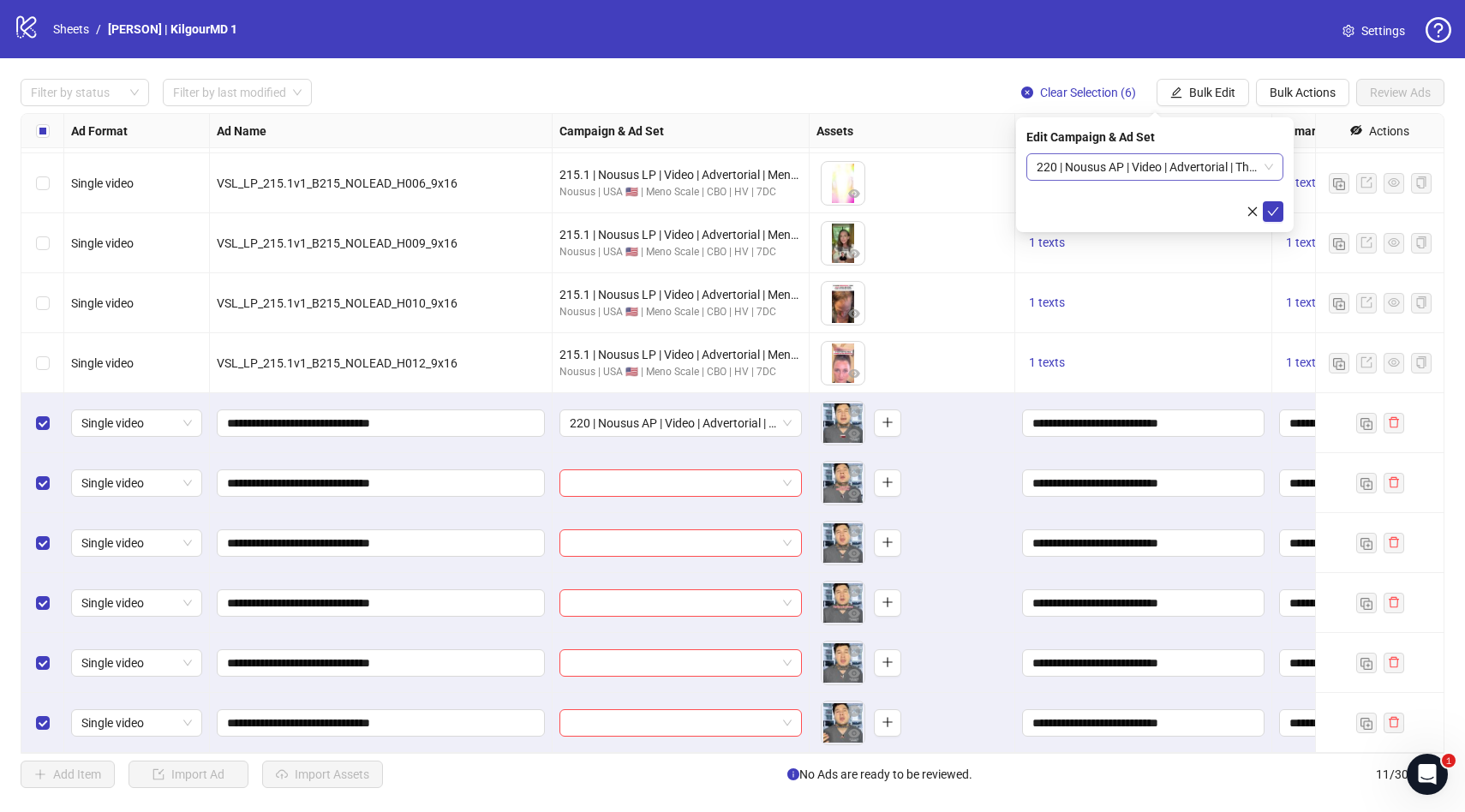 click on "220 | Nousus AP | Video | Advertorial | Thyroid | Founder early patient story" at bounding box center [1155, 167] 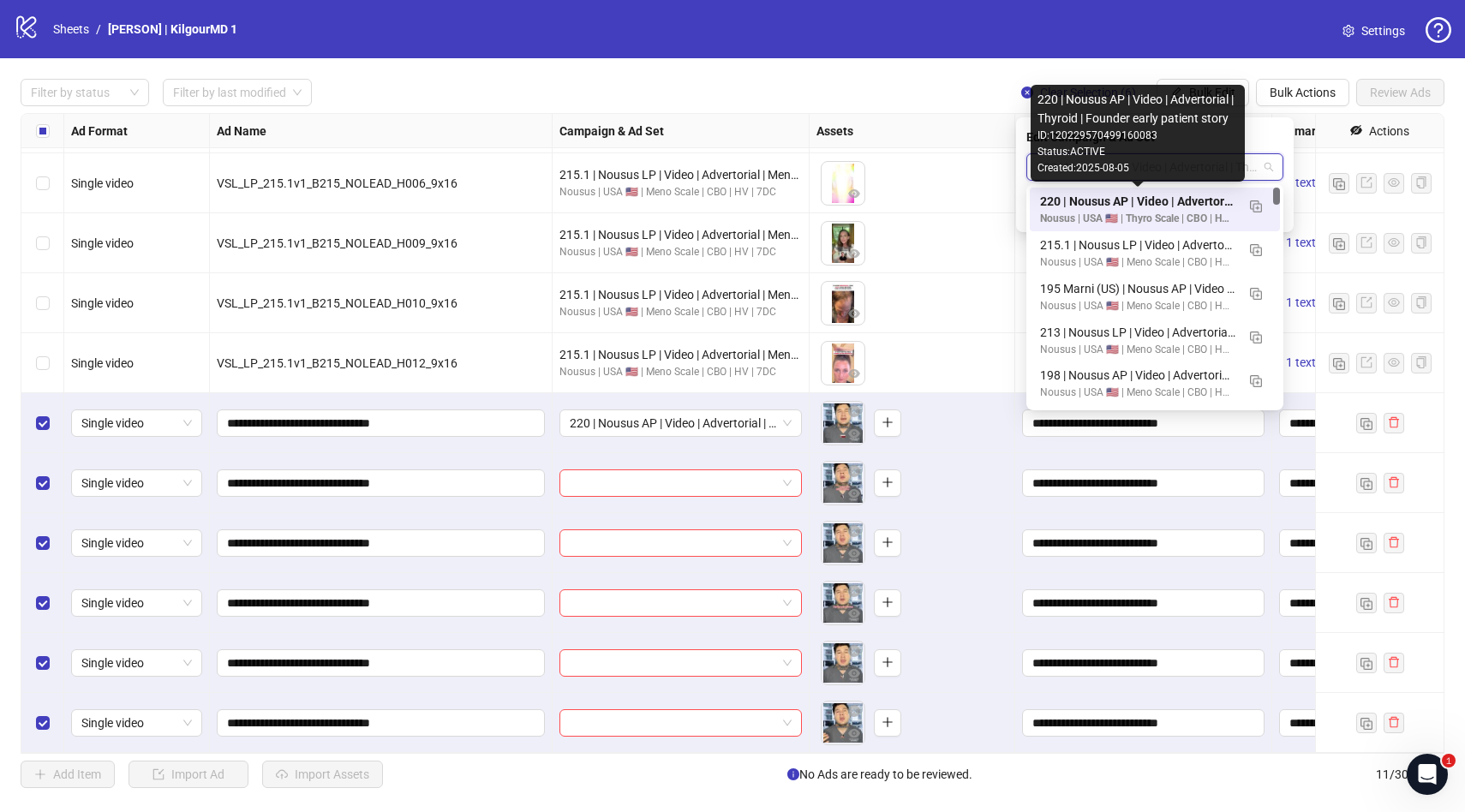 click on "220 | Nousus AP | Video | Advertorial | Thyroid | Founder early patient story" at bounding box center [1138, 201] 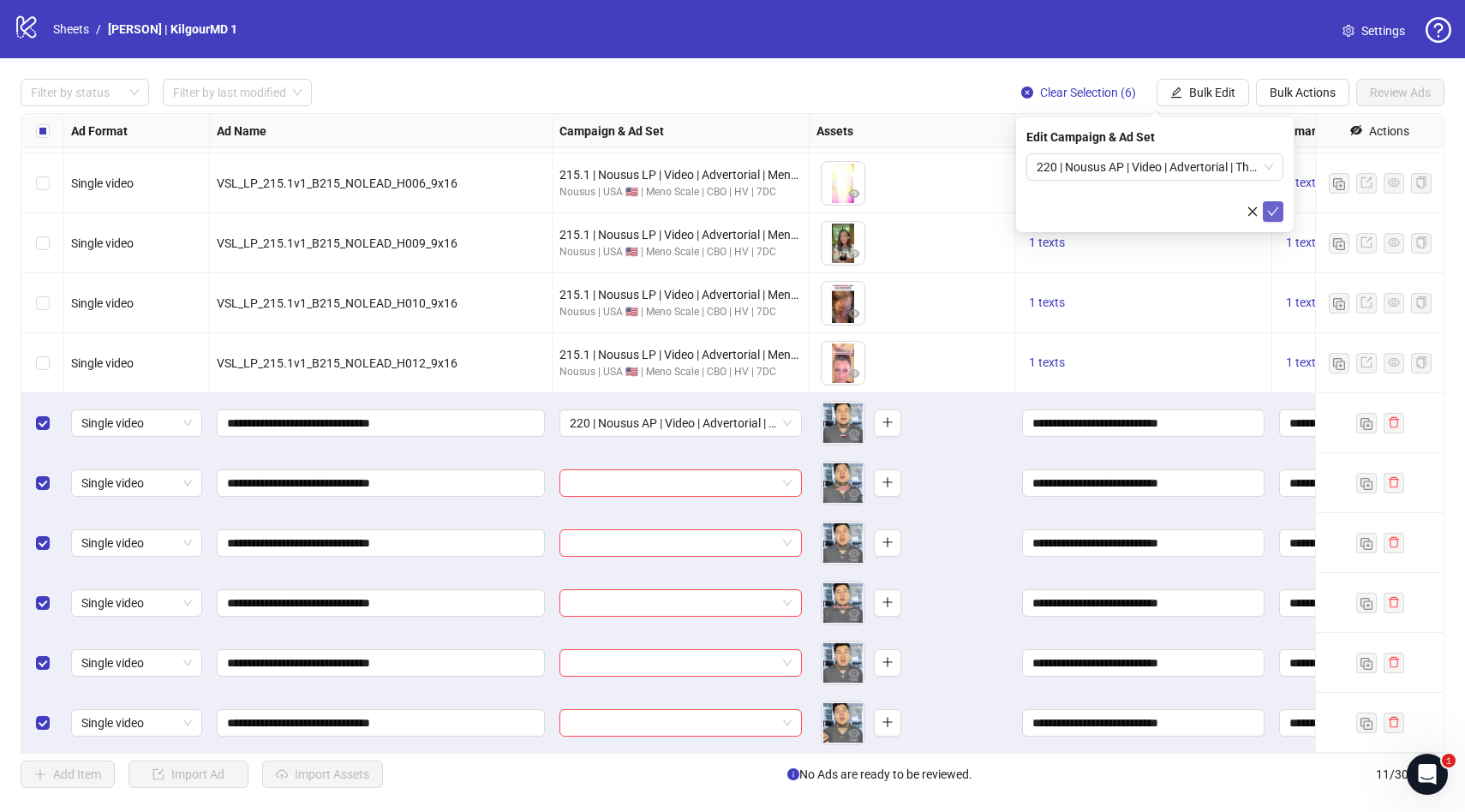 click 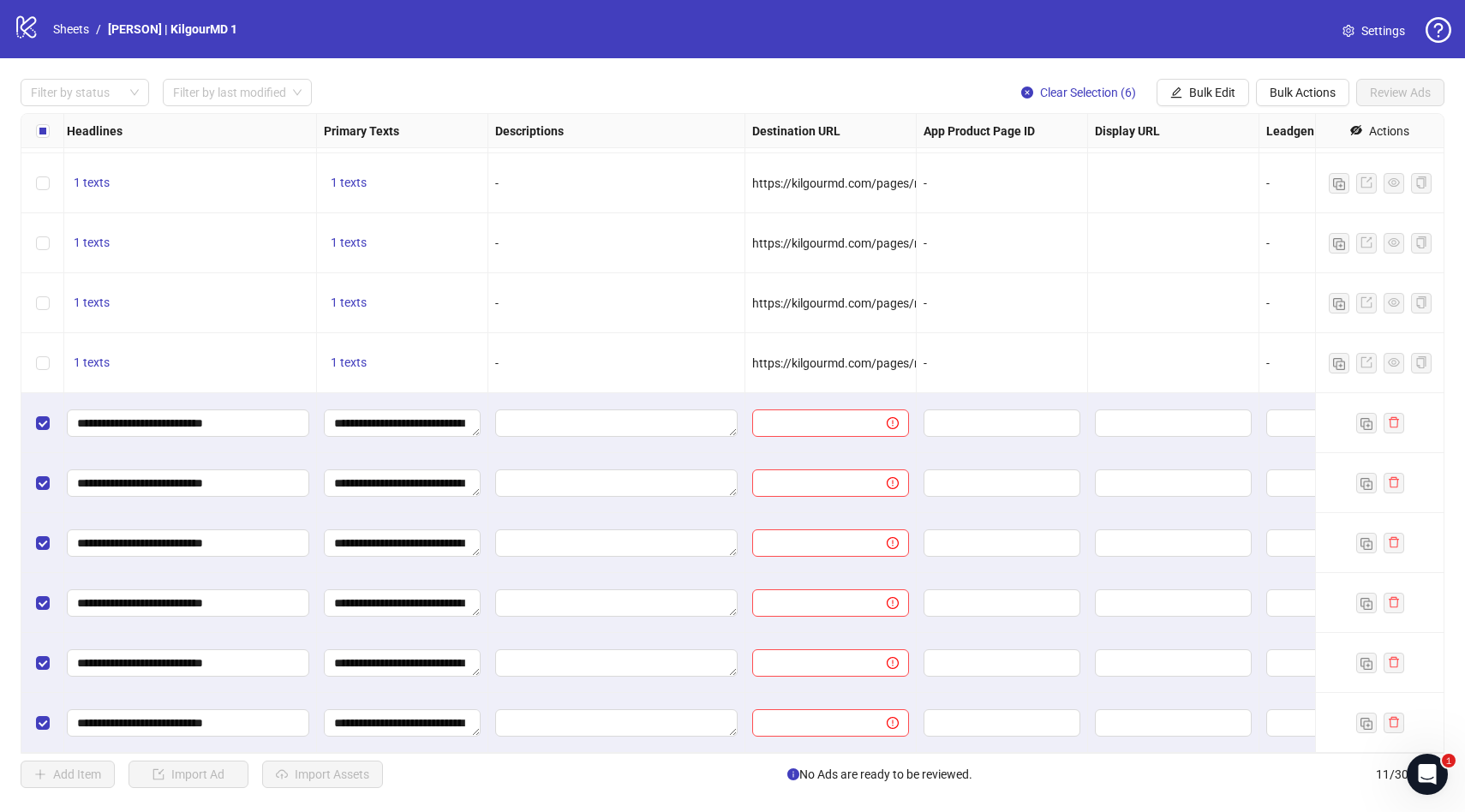 scroll, scrollTop: 55, scrollLeft: 957, axis: both 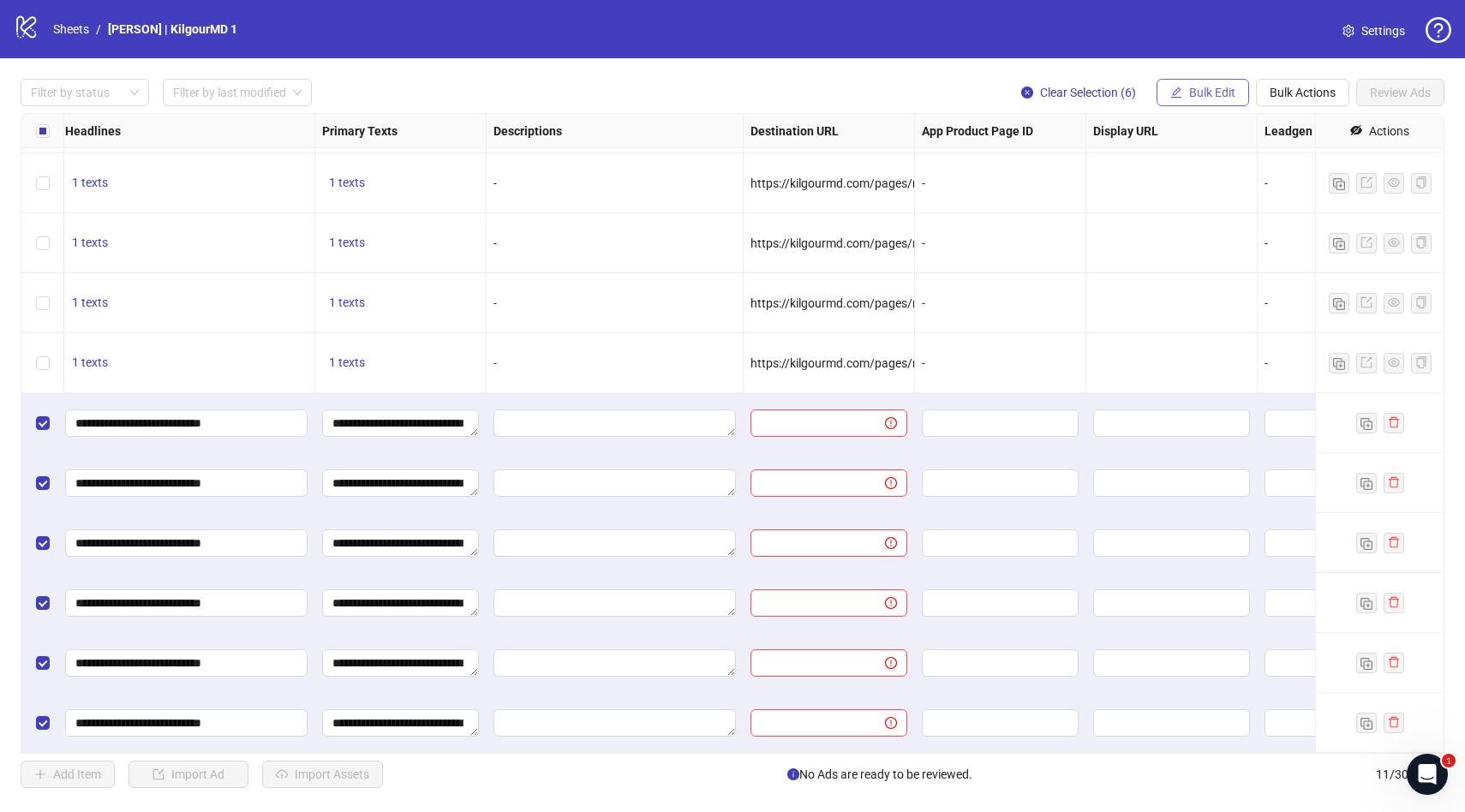 click on "Bulk Edit" at bounding box center [1203, 93] 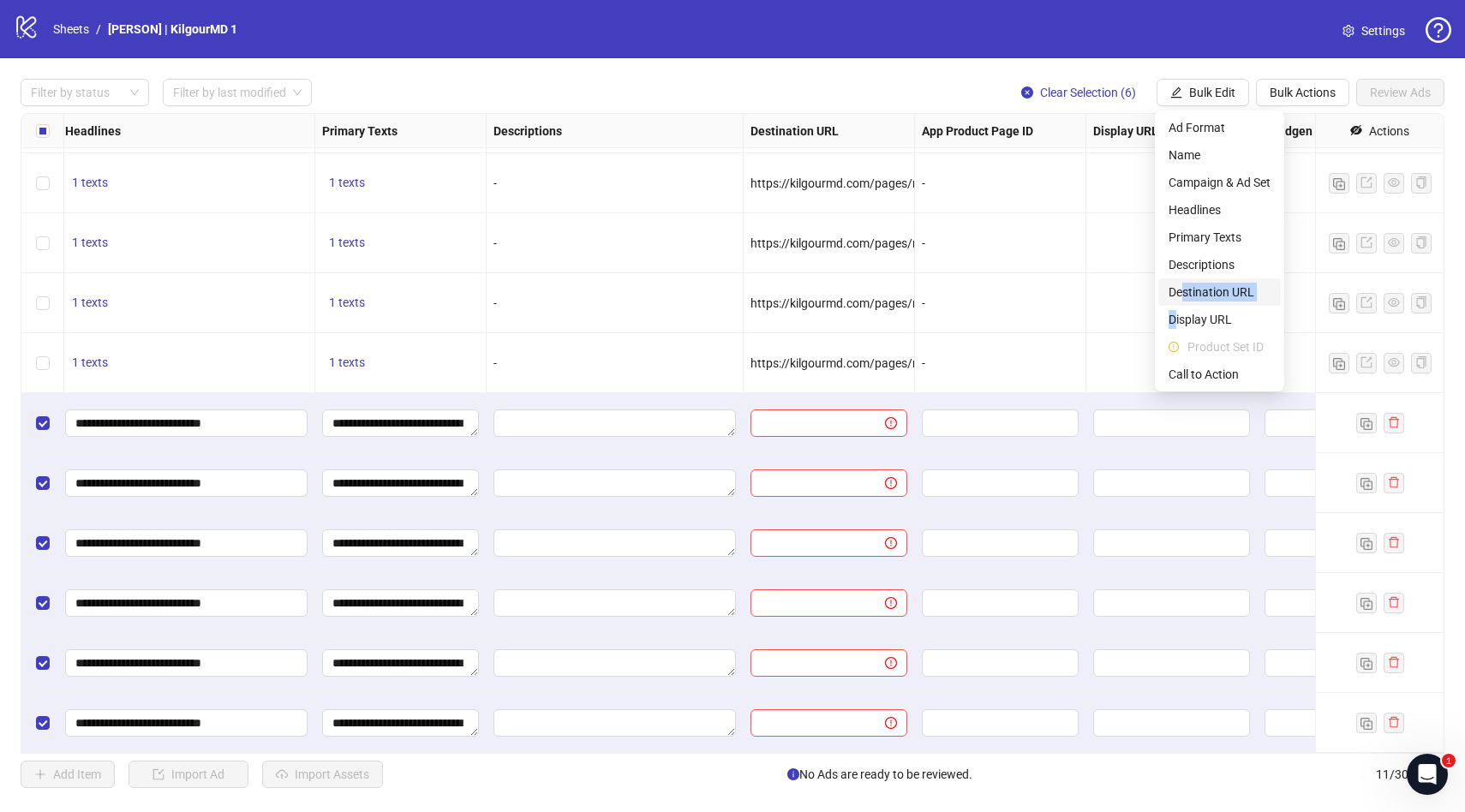 drag, startPoint x: 1175, startPoint y: 317, endPoint x: 1184, endPoint y: 284, distance: 34.205263 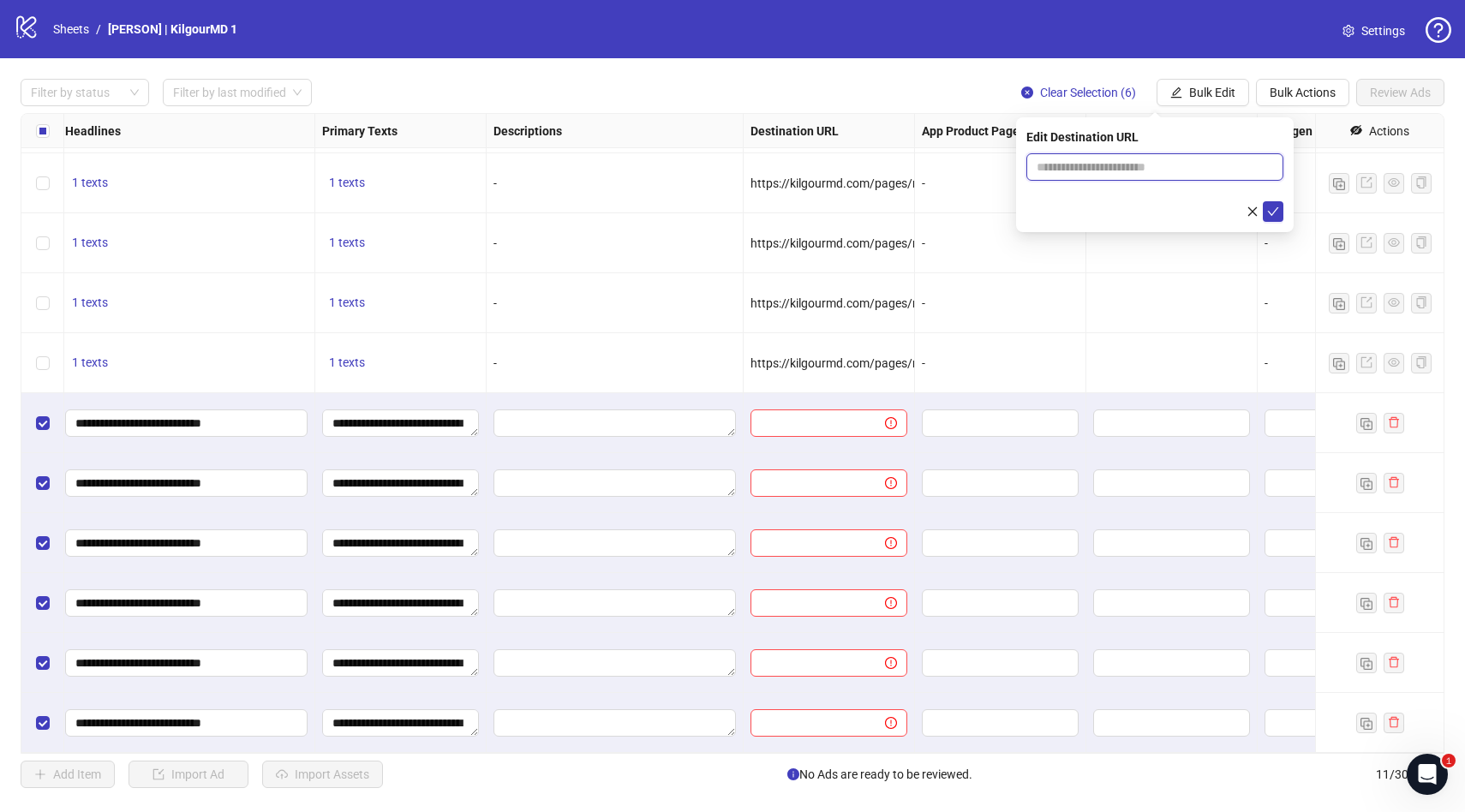 click at bounding box center [1148, 167] 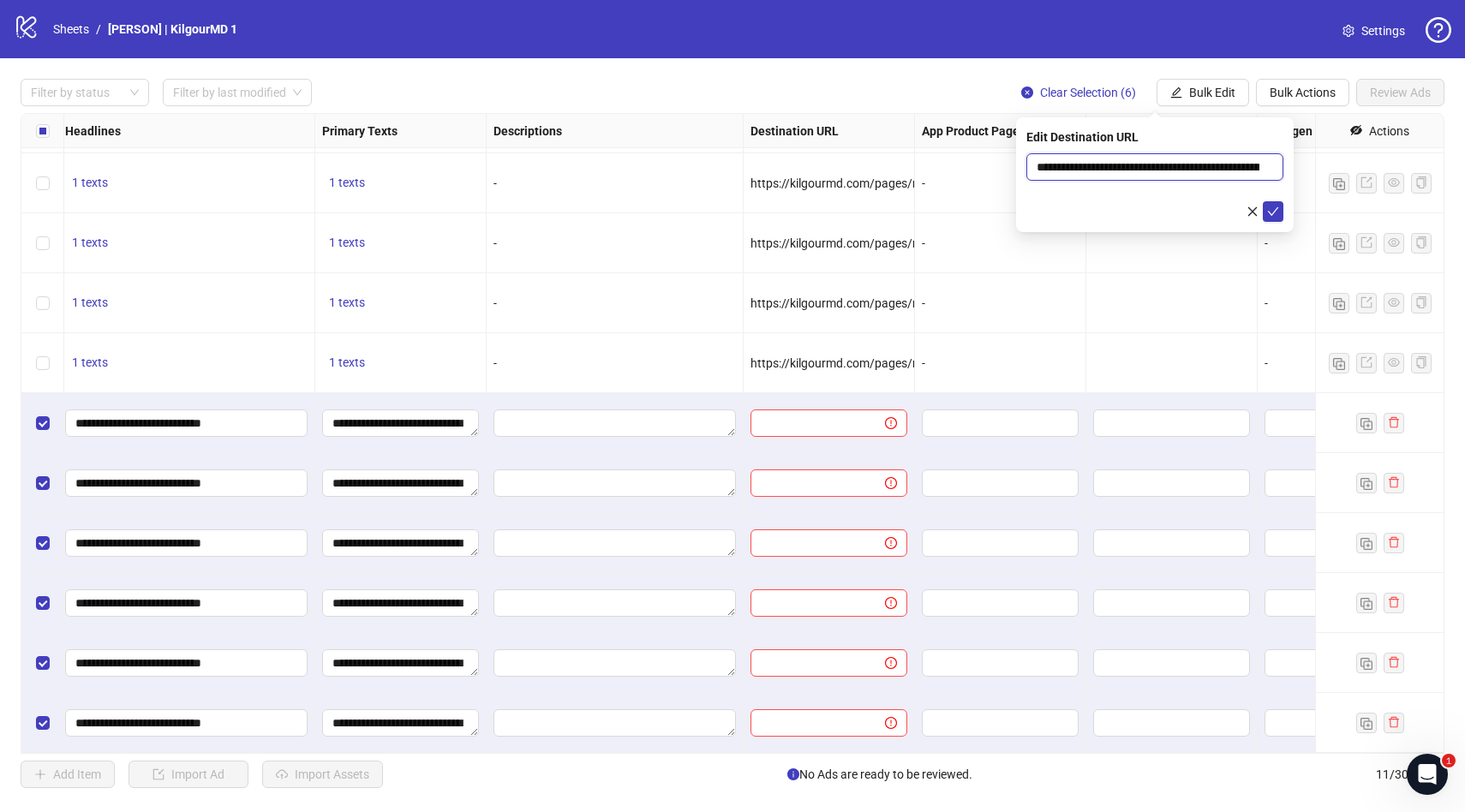 scroll, scrollTop: 0, scrollLeft: 107, axis: horizontal 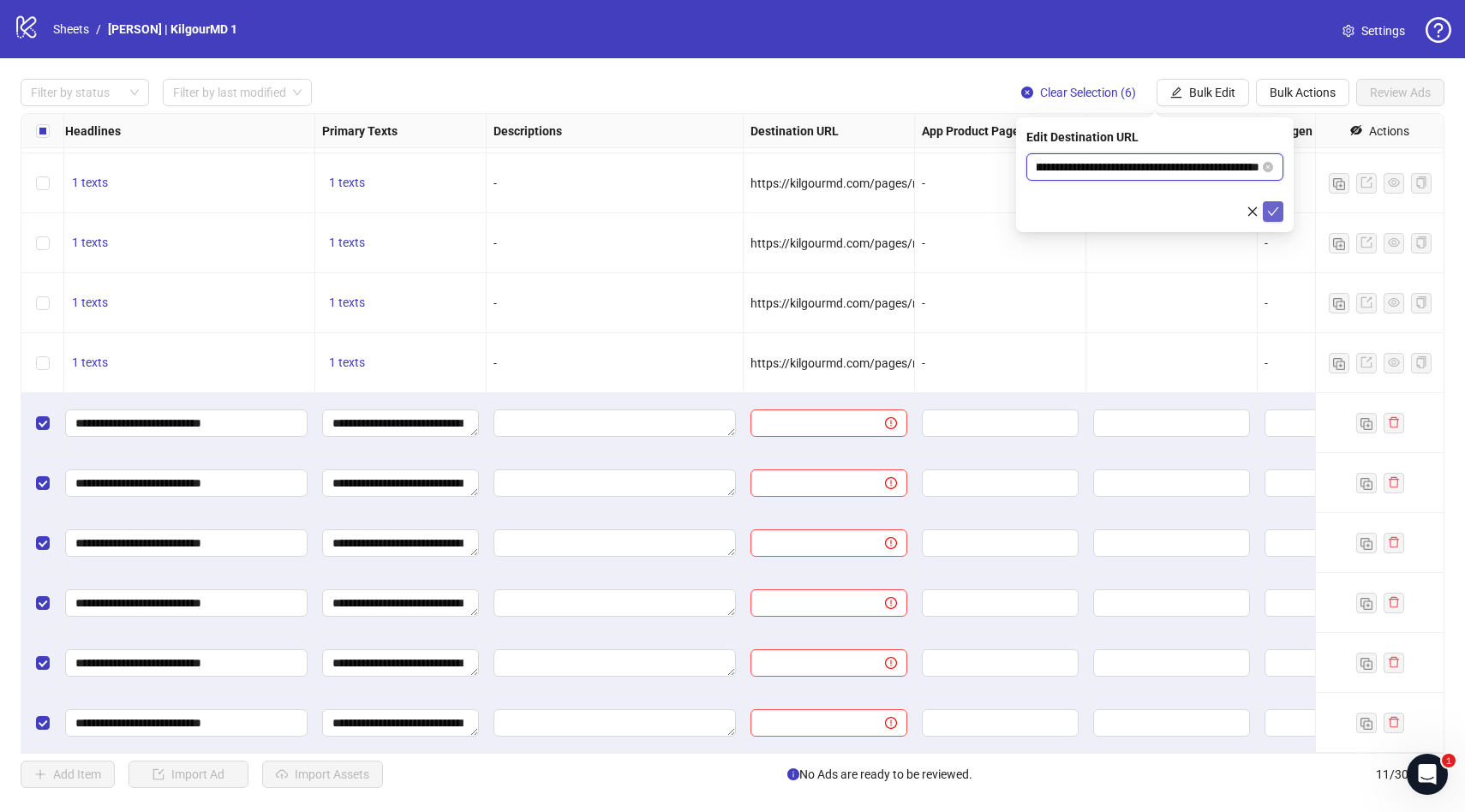 type on "**********" 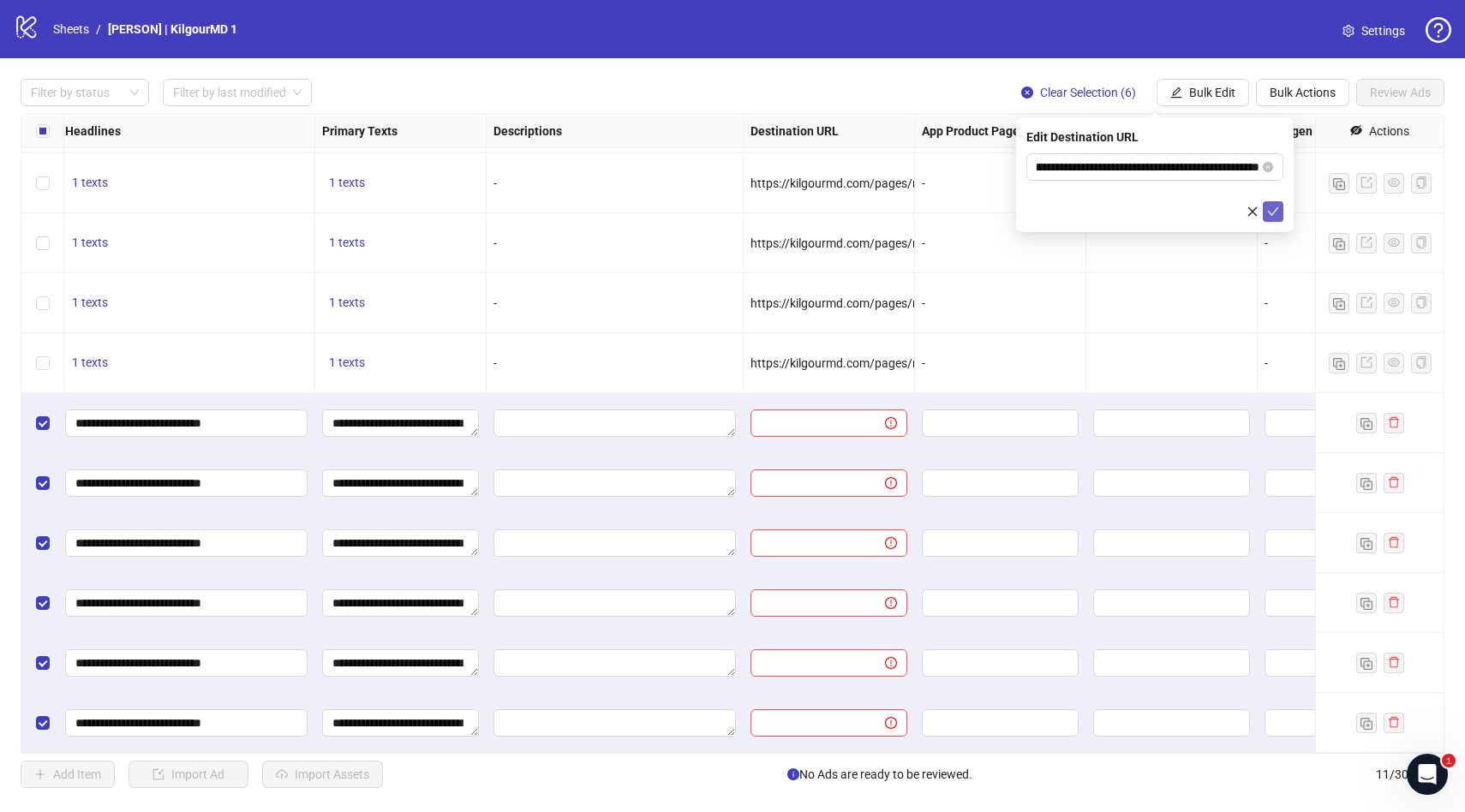 scroll, scrollTop: 0, scrollLeft: 0, axis: both 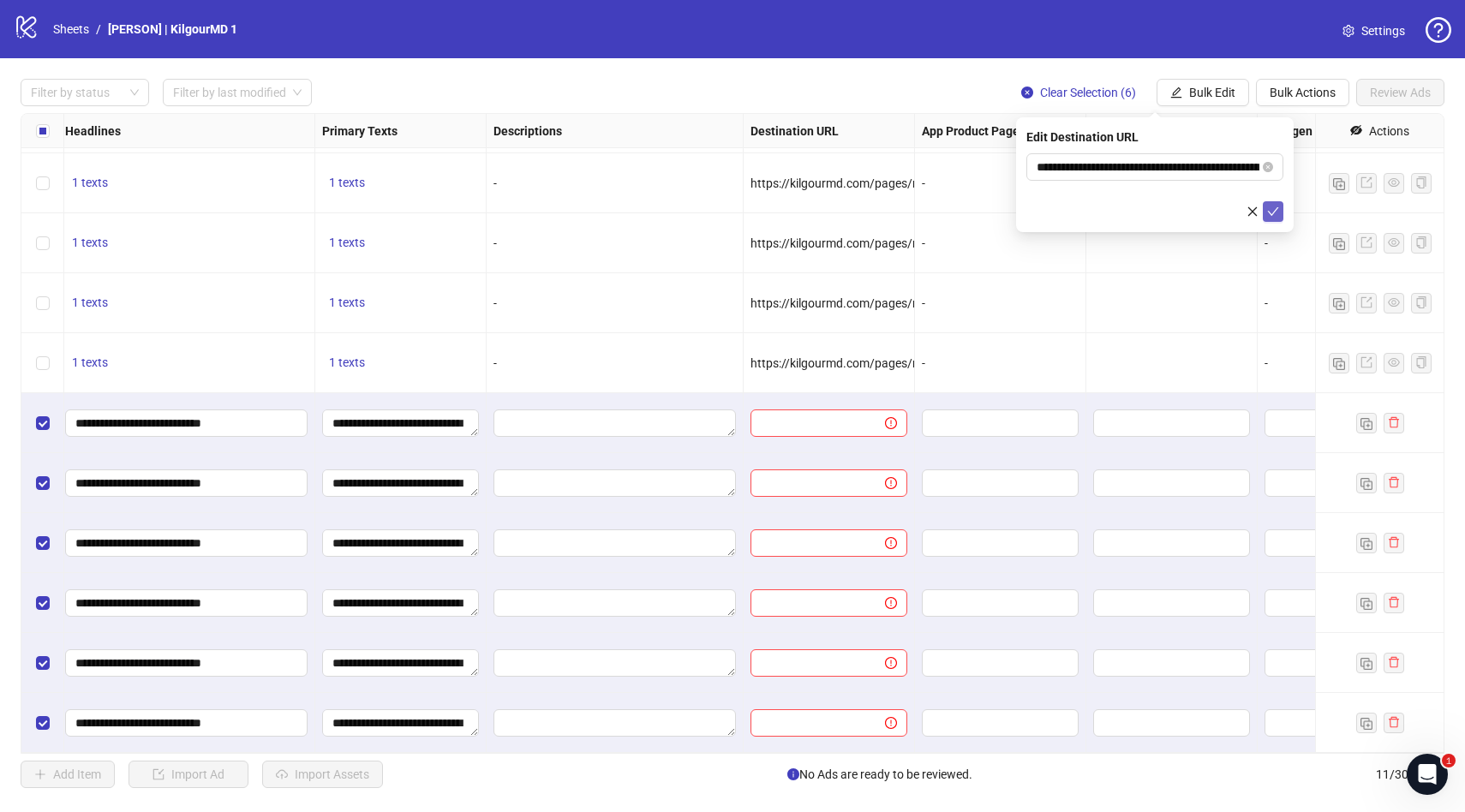 click 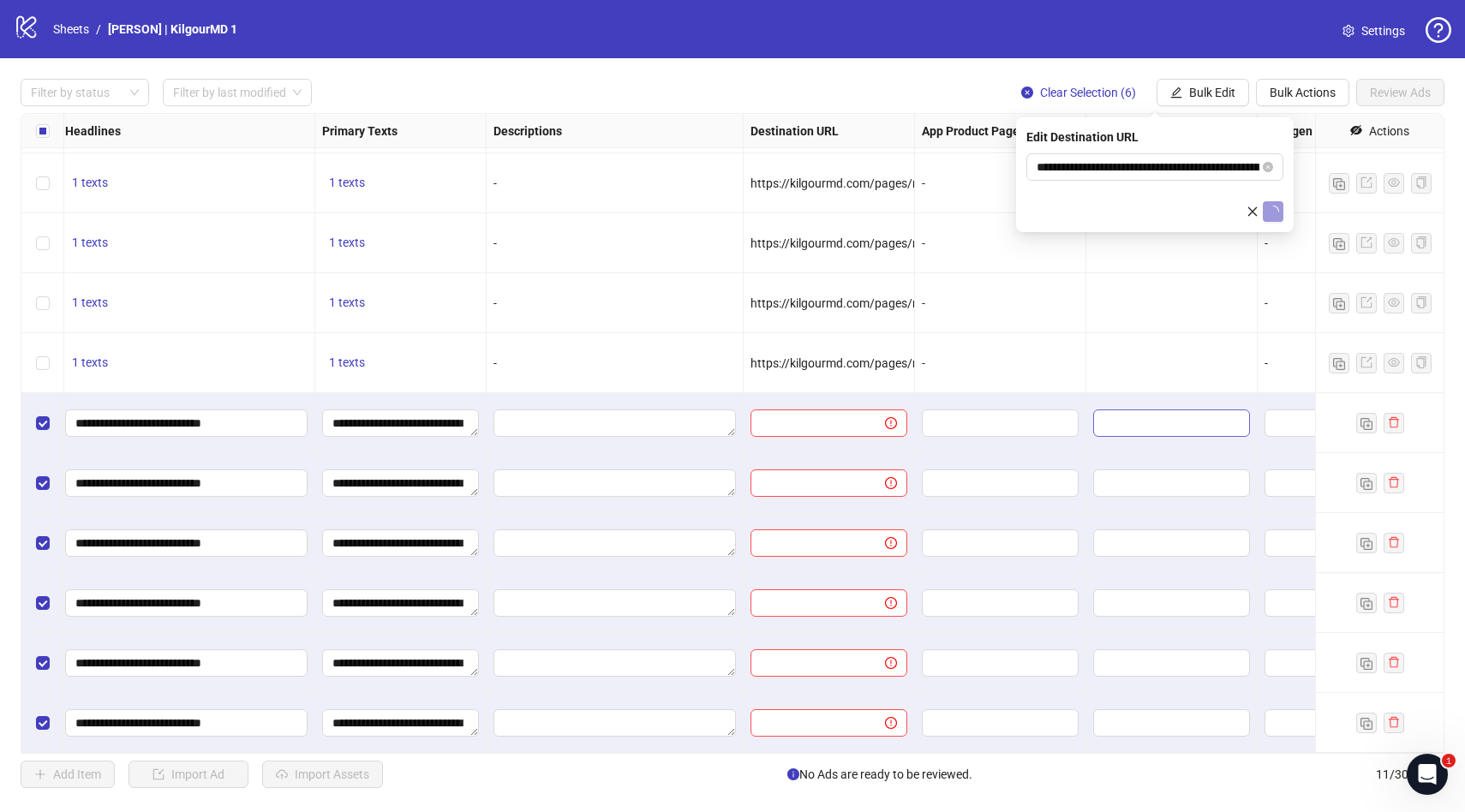 scroll, scrollTop: 55, scrollLeft: 993, axis: both 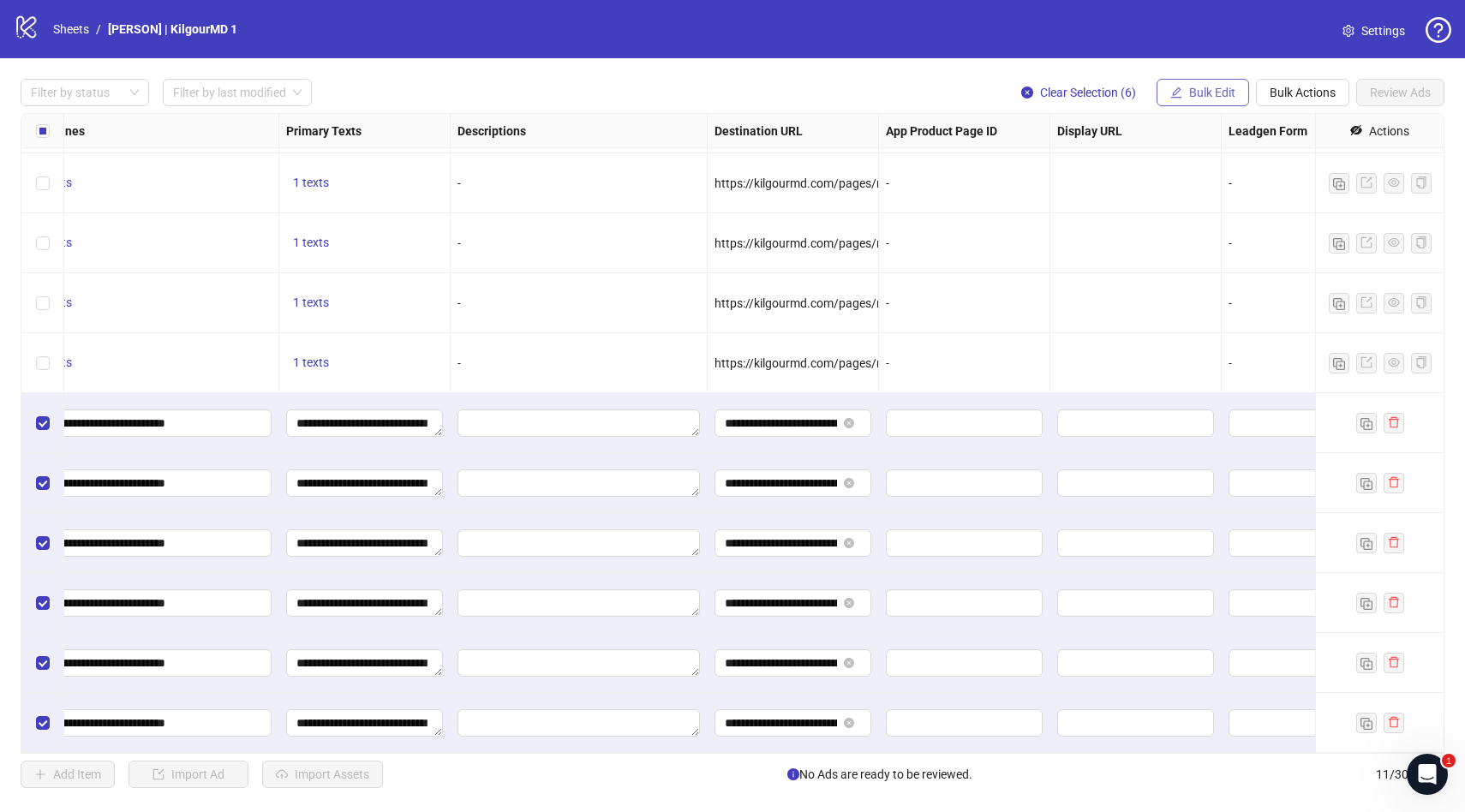 click on "Bulk Edit" at bounding box center (1212, 93) 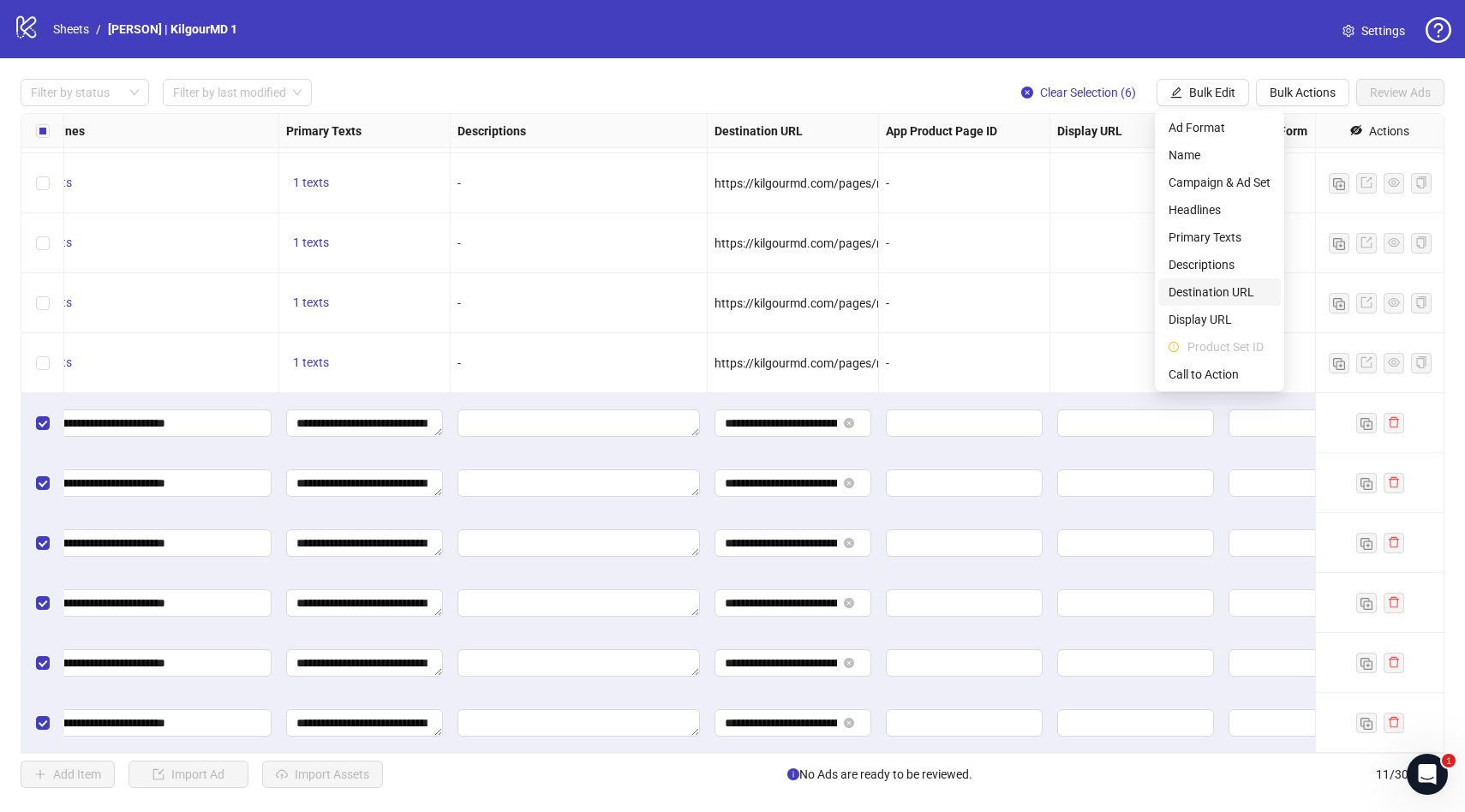 click on "Destination URL" at bounding box center [1219, 292] 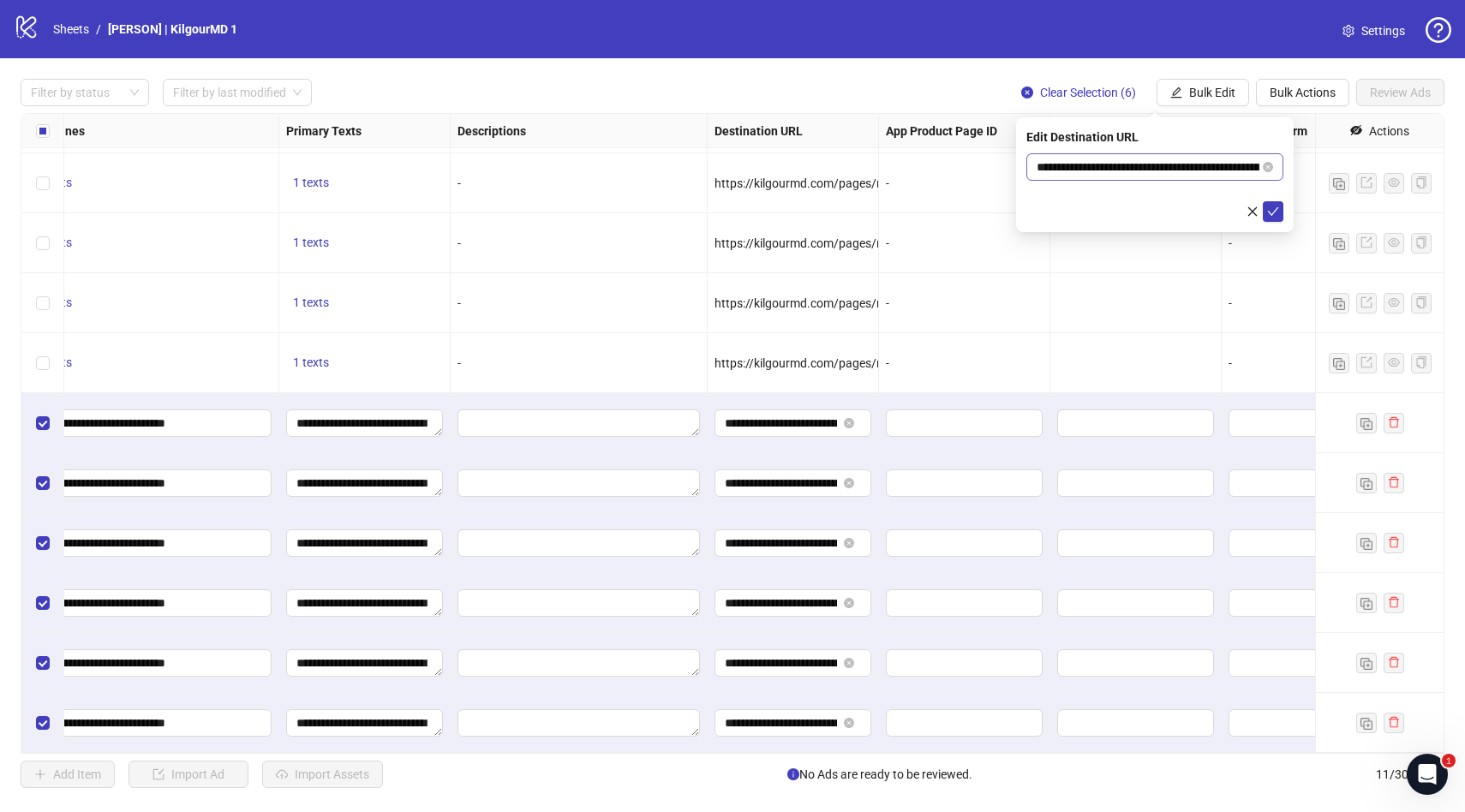 click on "**********" at bounding box center (1155, 167) 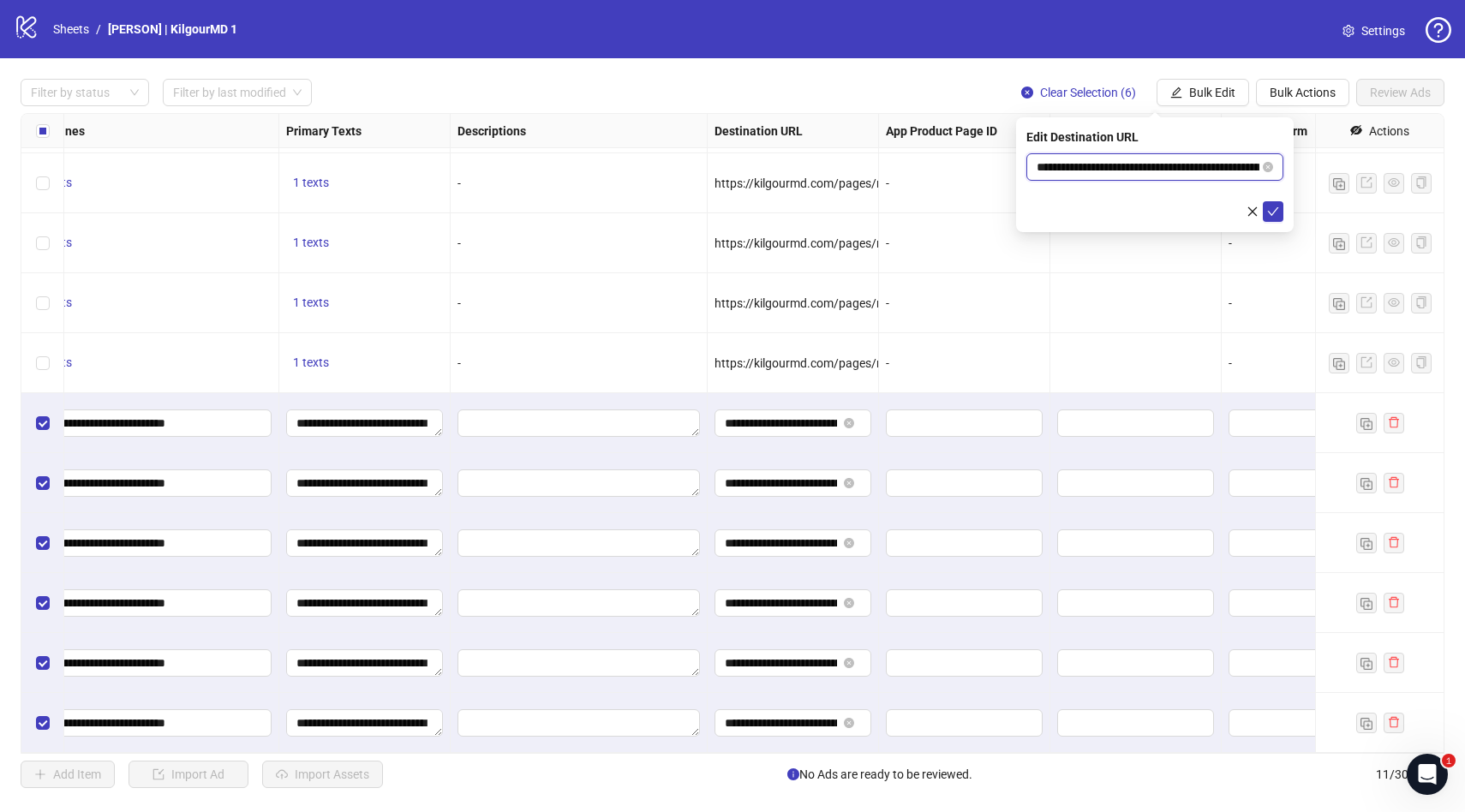 scroll, scrollTop: 0, scrollLeft: 107, axis: horizontal 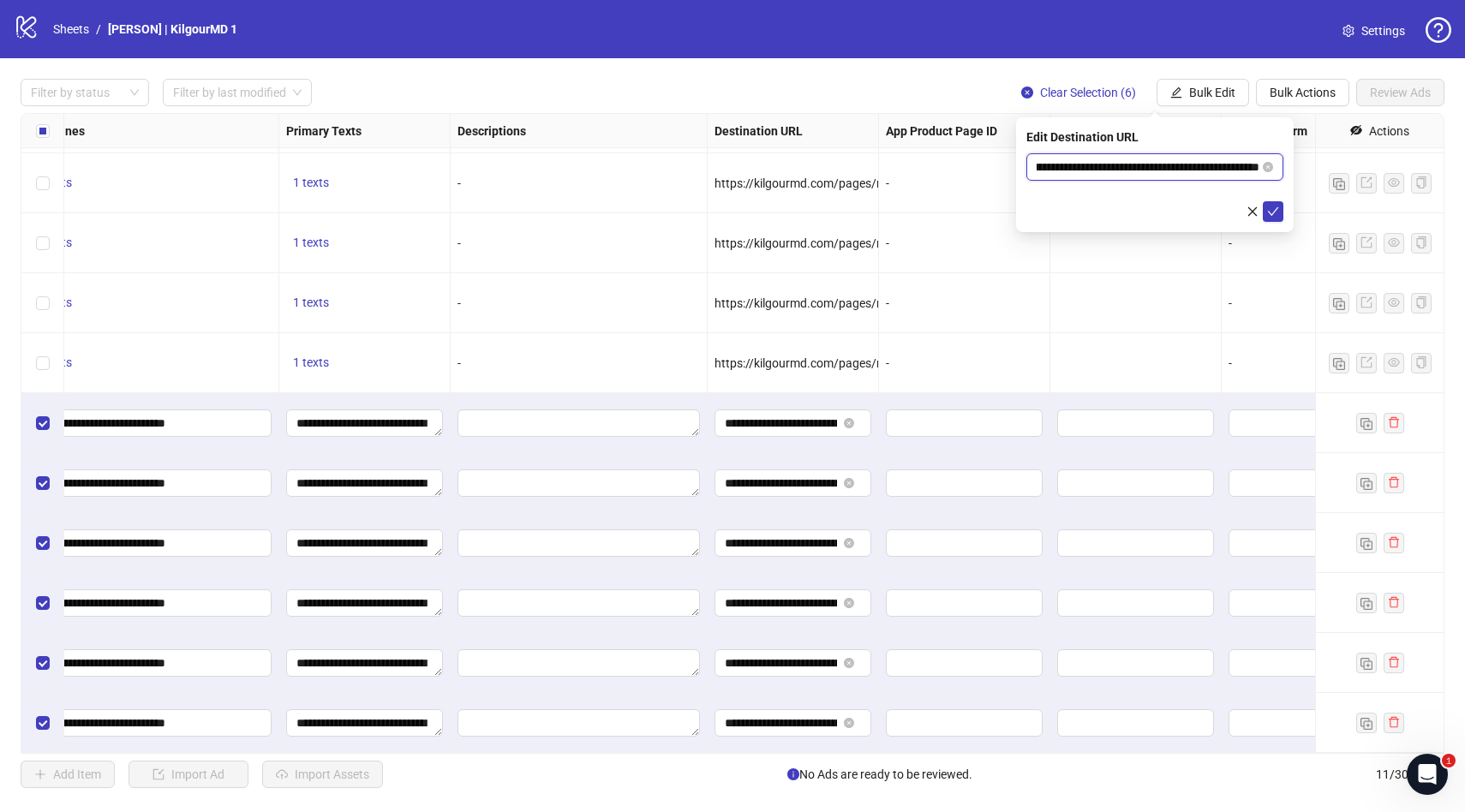 click on "**********" at bounding box center [1148, 167] 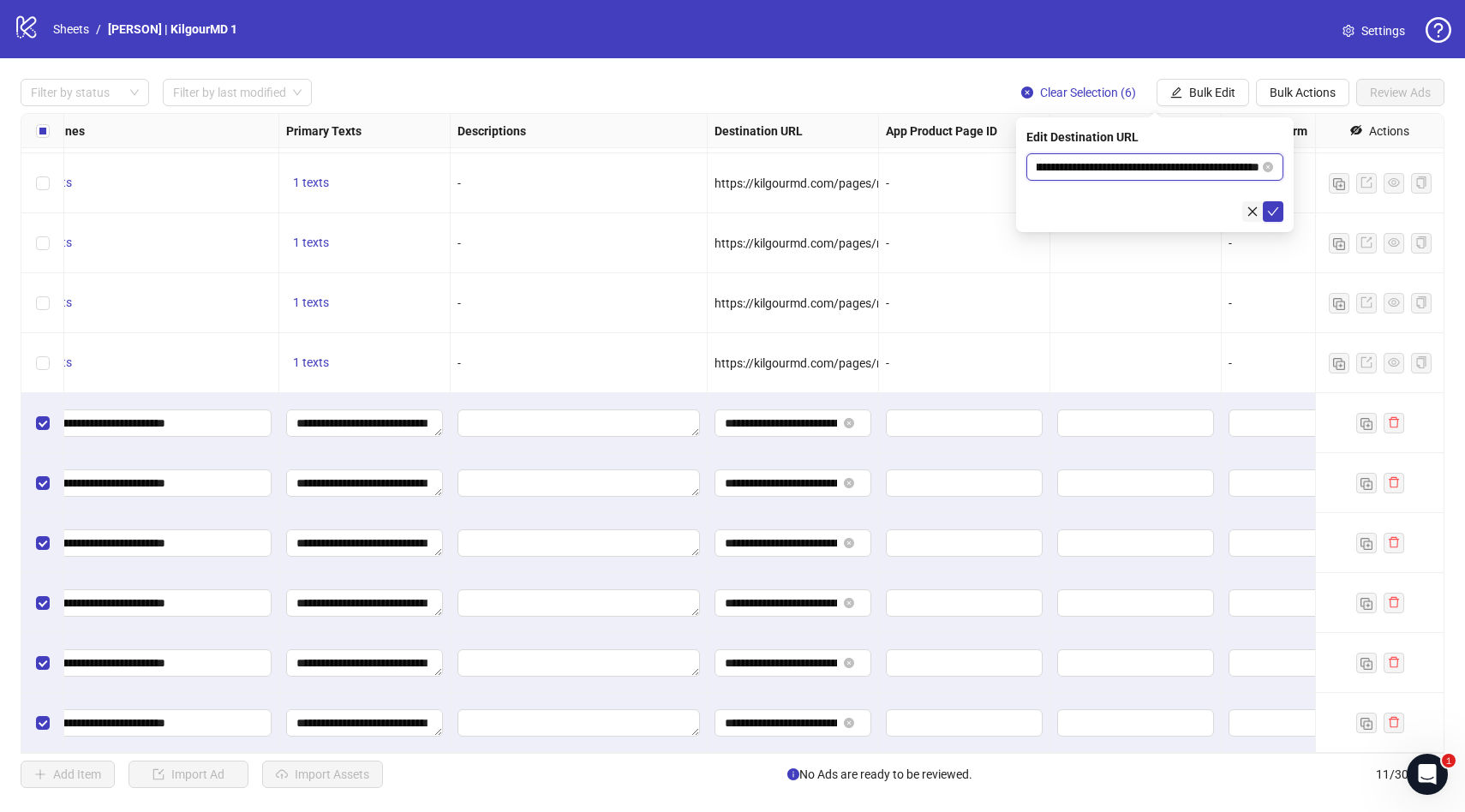 paste 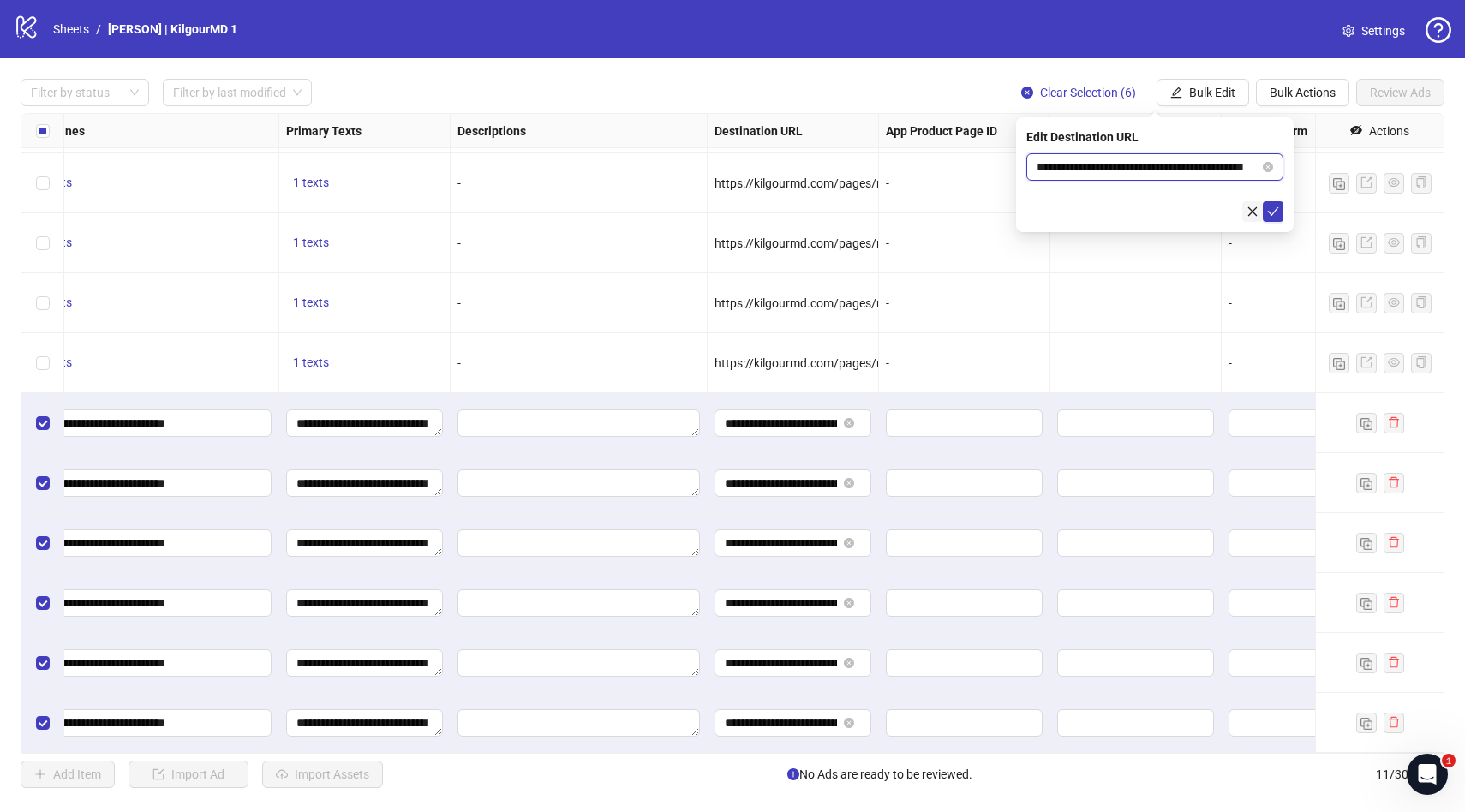 scroll, scrollTop: 0, scrollLeft: 50, axis: horizontal 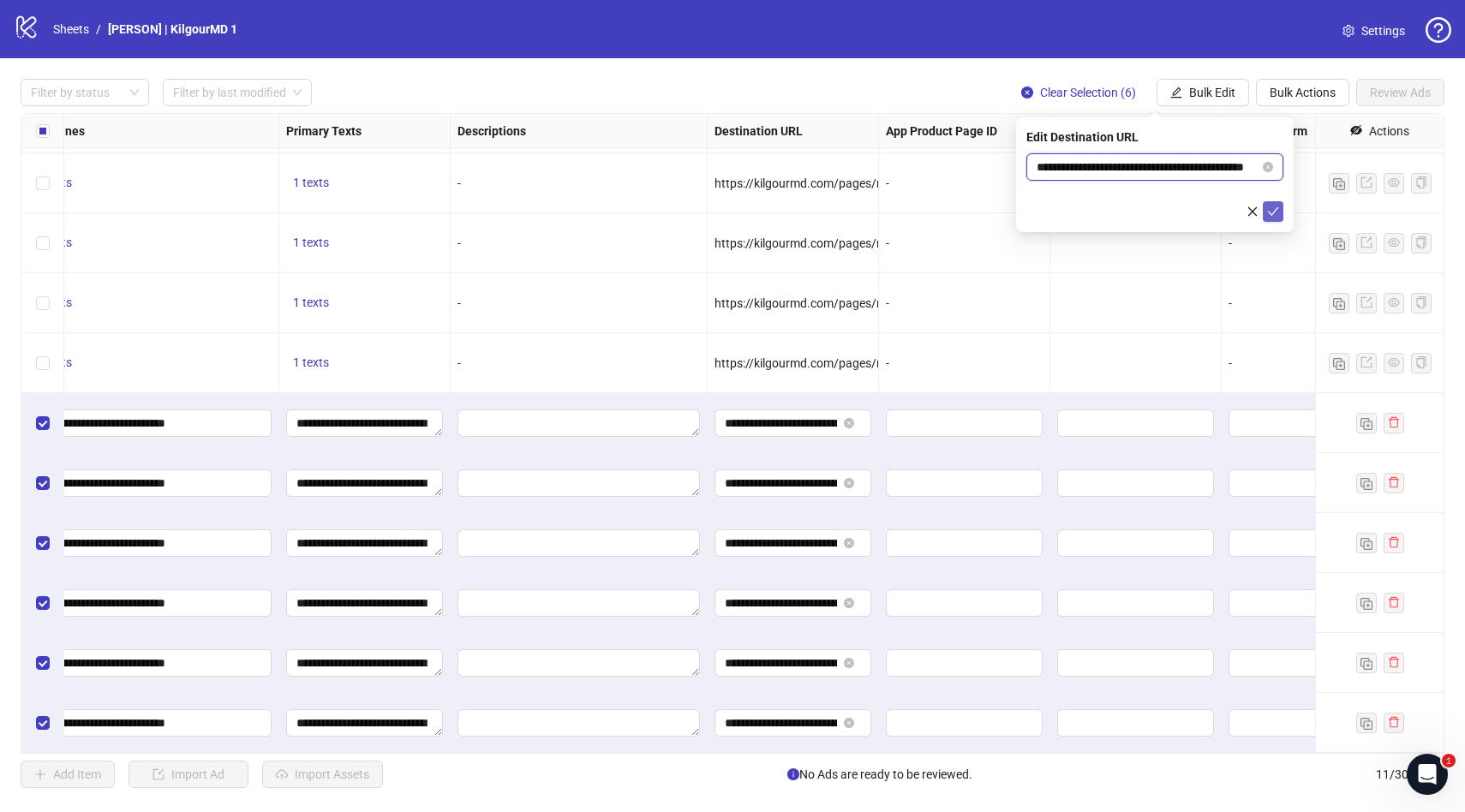 type on "**********" 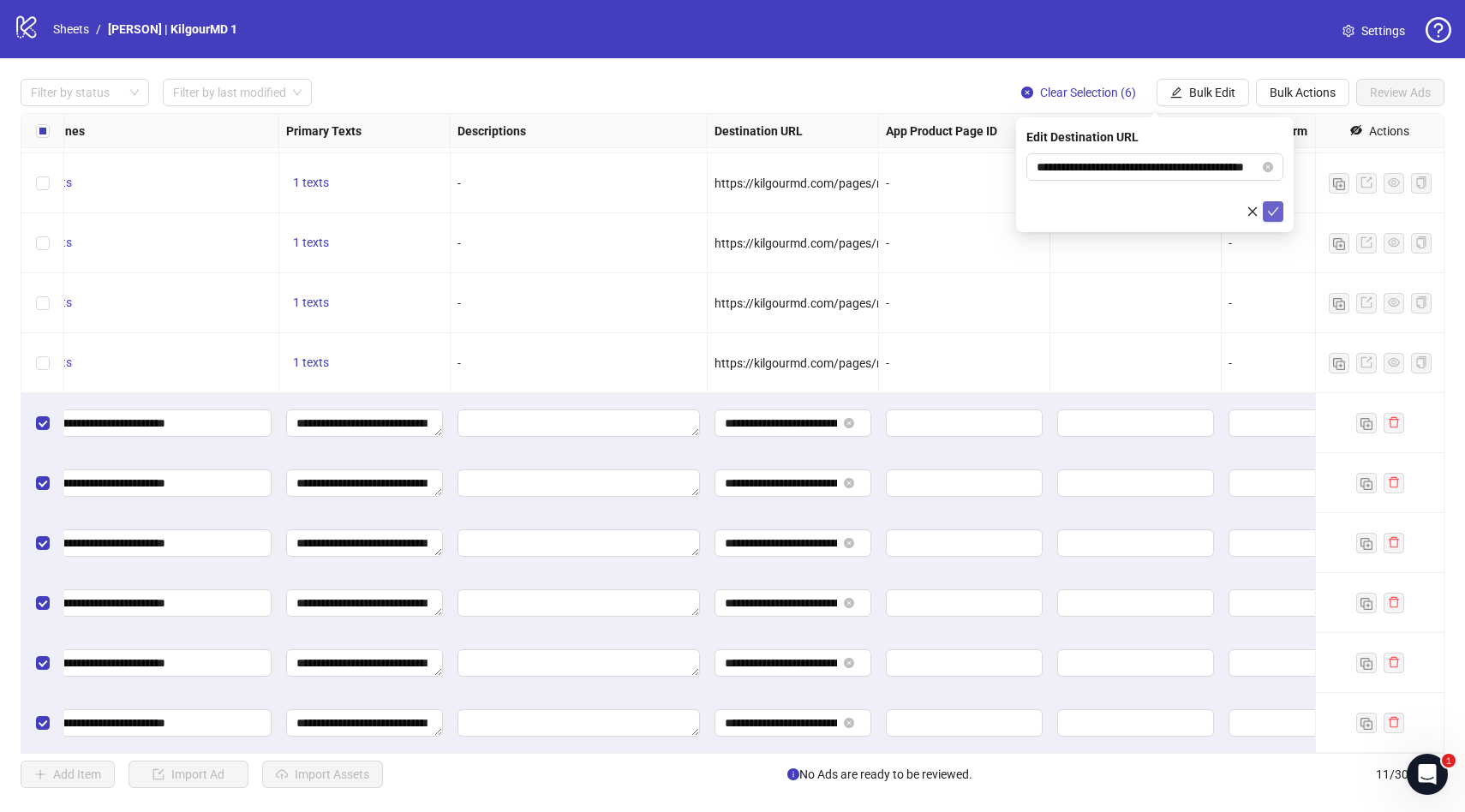 scroll, scrollTop: 0, scrollLeft: 0, axis: both 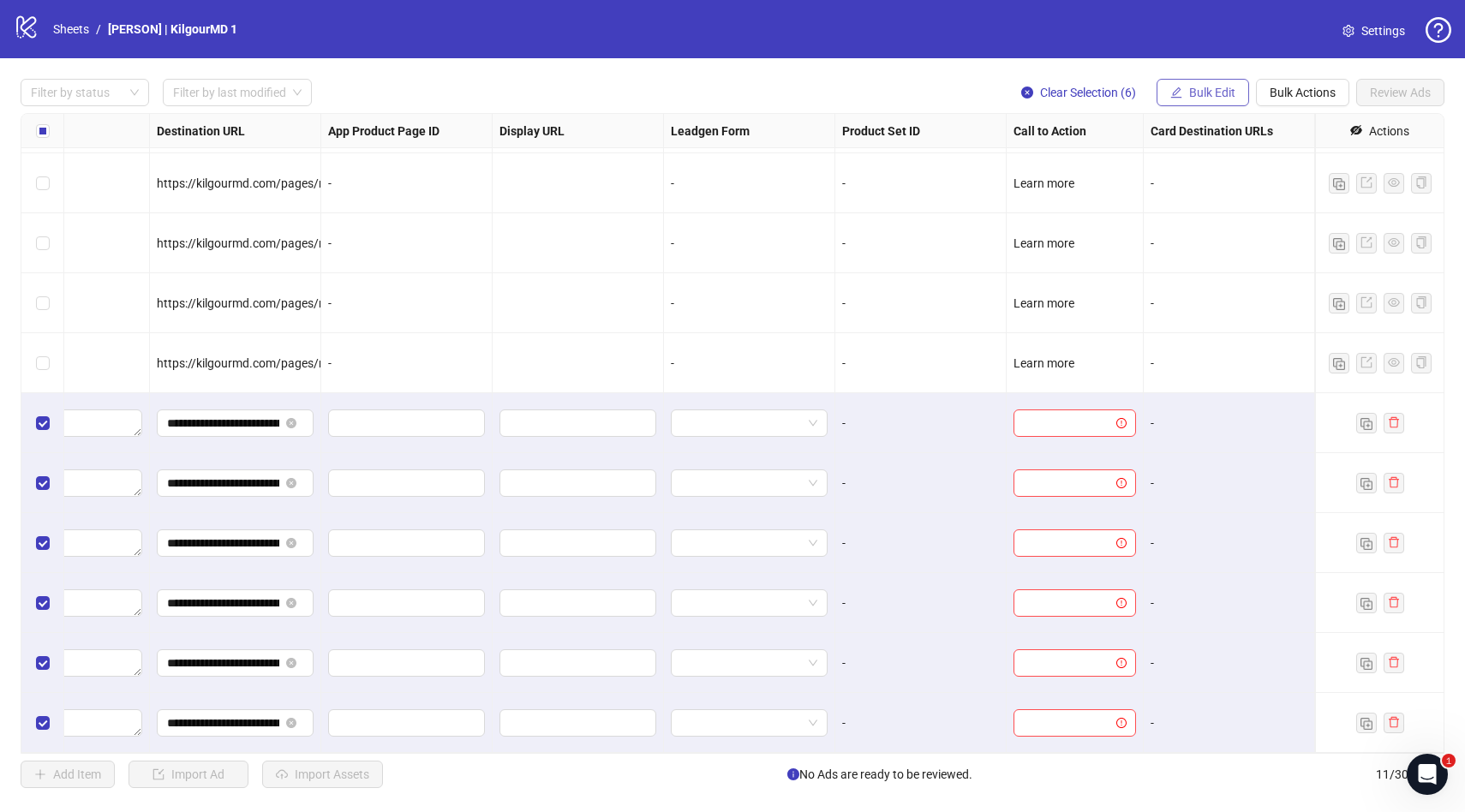 click on "Bulk Edit" at bounding box center [1212, 93] 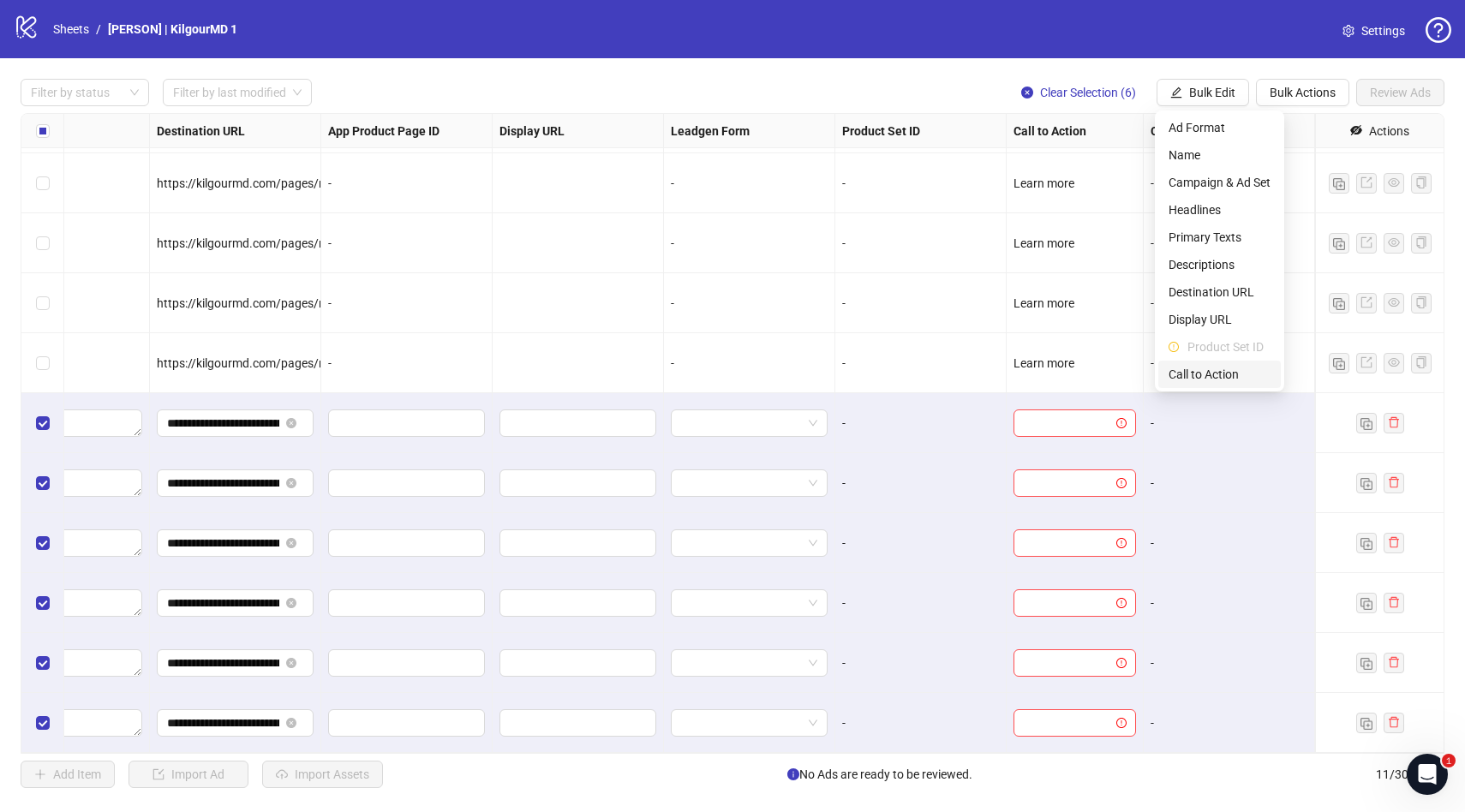 click on "Call to Action" at bounding box center (1219, 374) 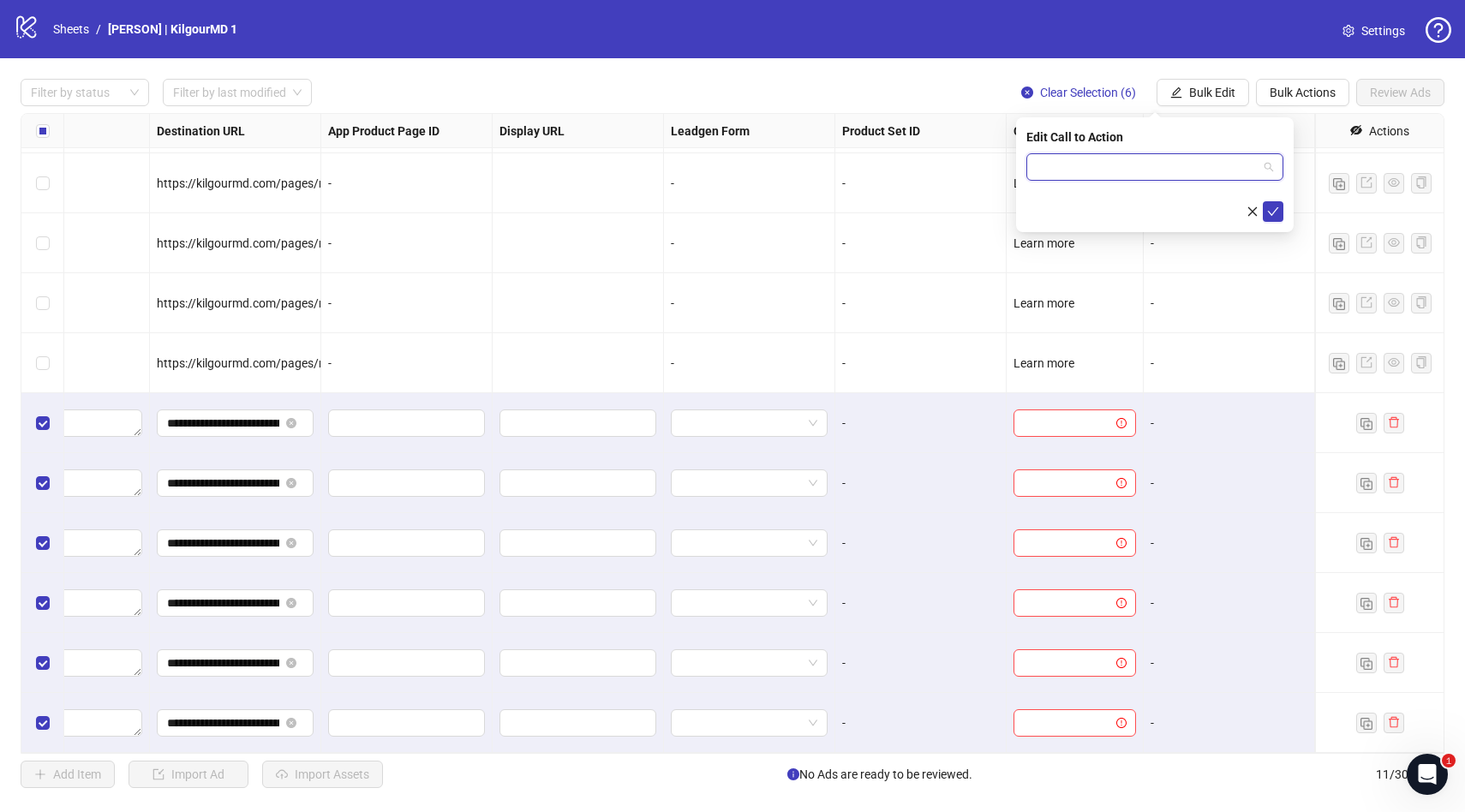 click at bounding box center [1147, 167] 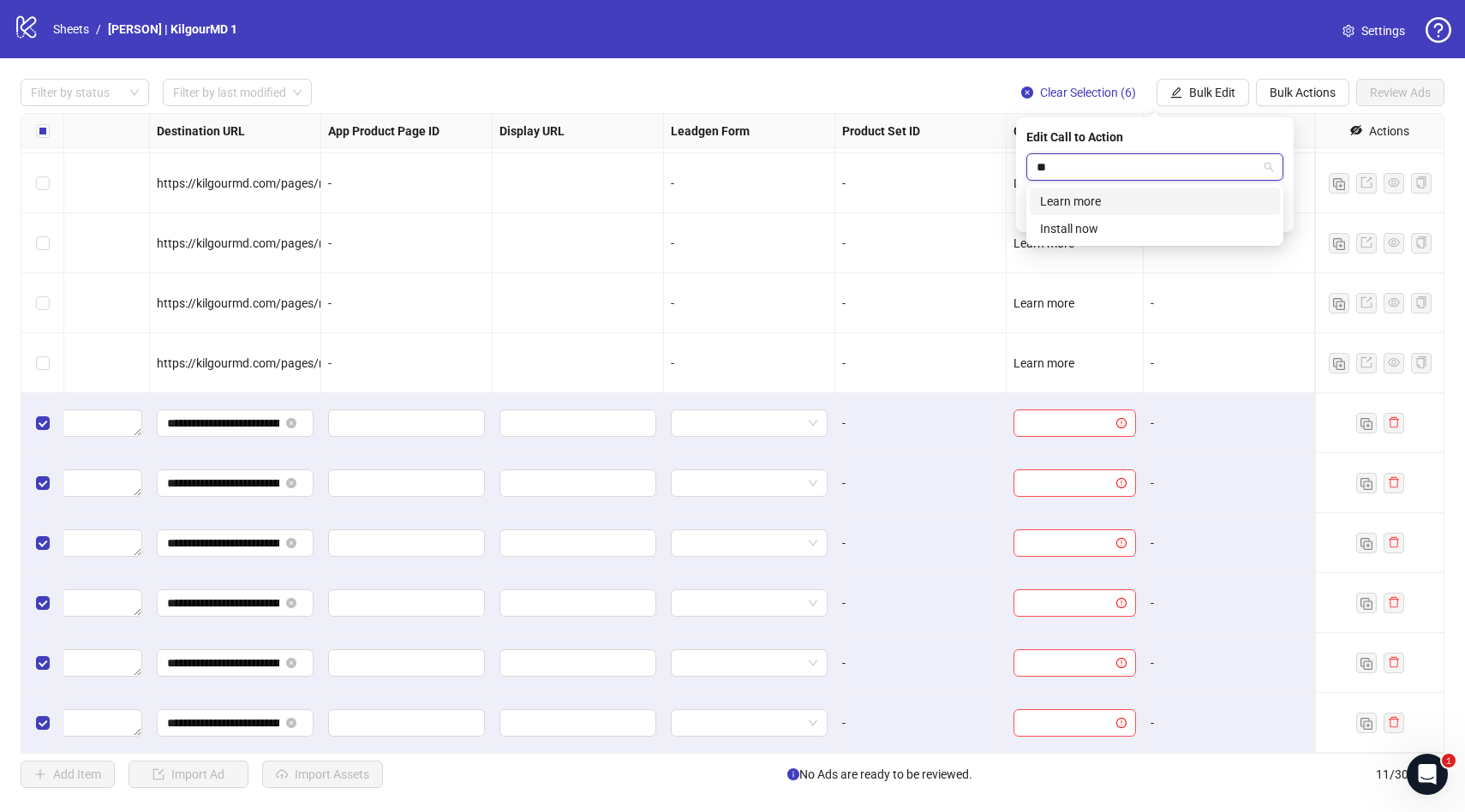 type on "***" 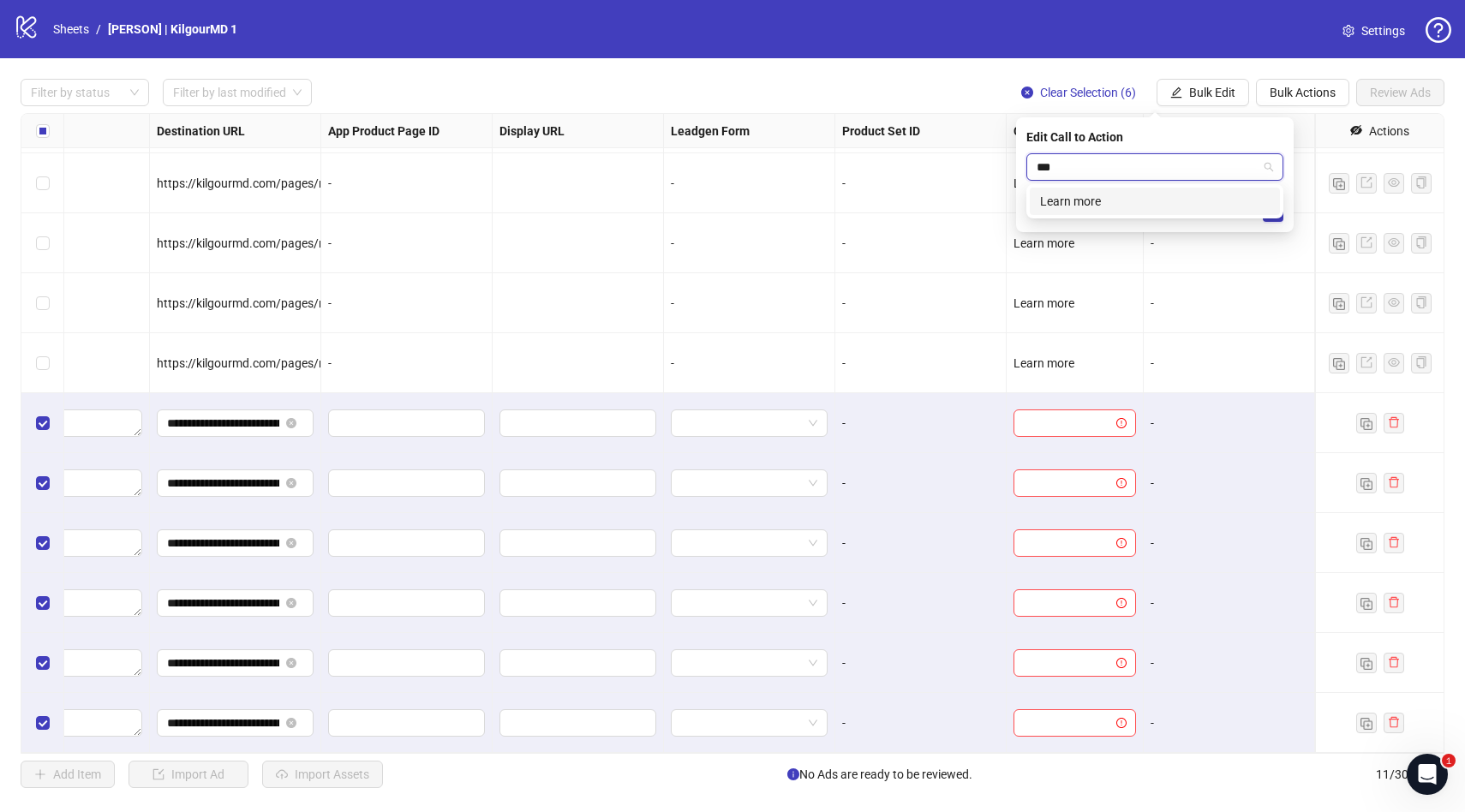 click on "Learn more" at bounding box center (1155, 201) 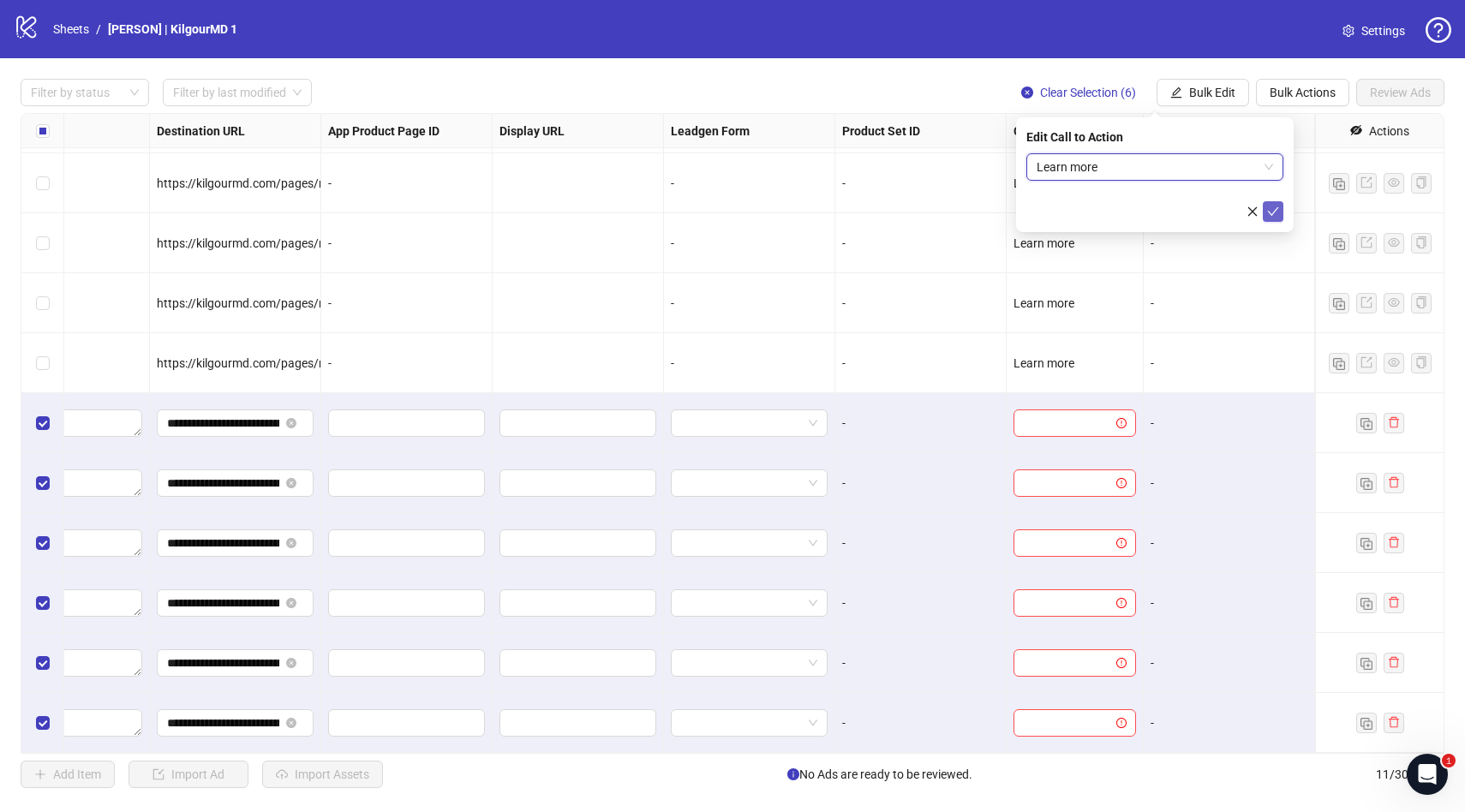 click 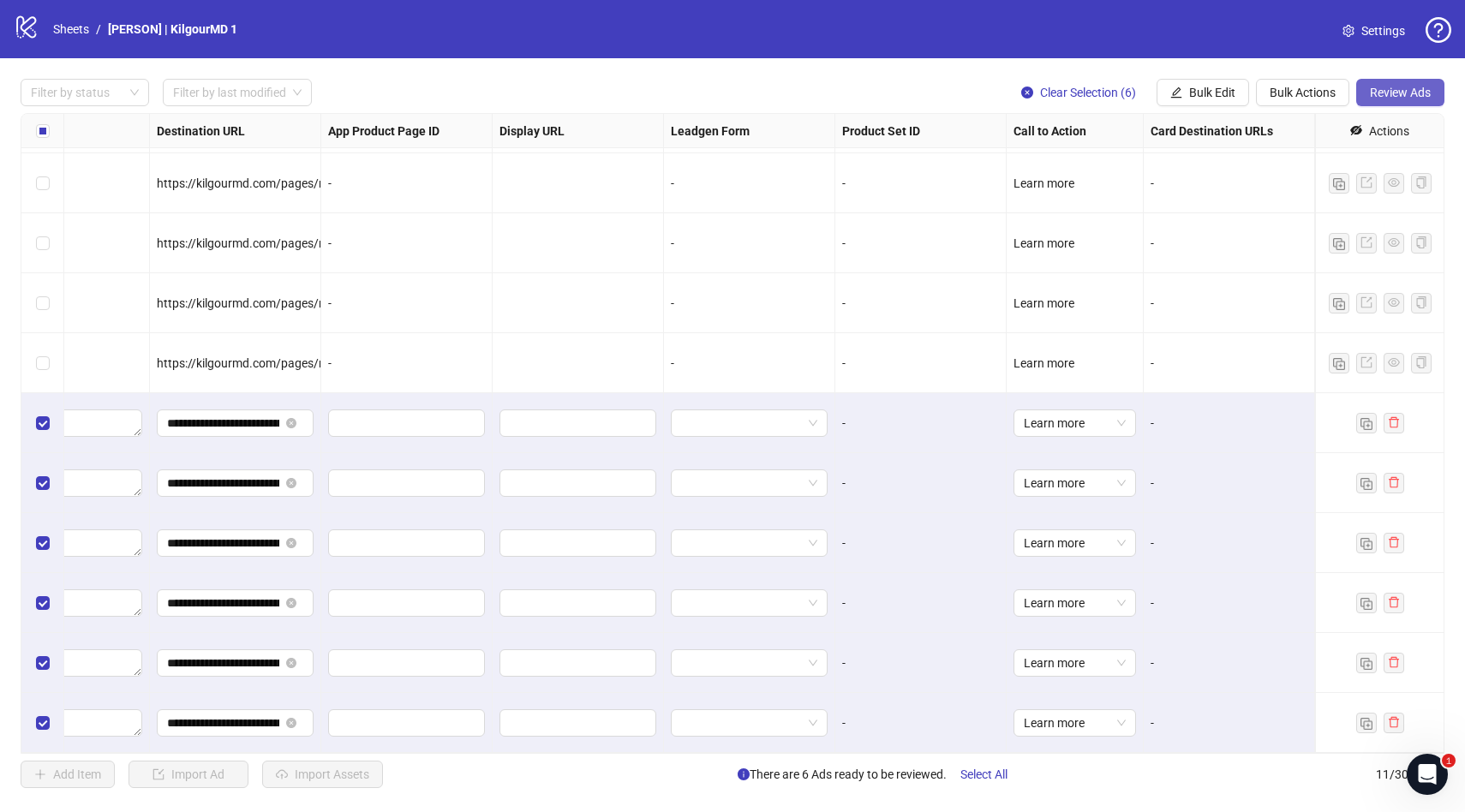 click on "Review Ads" at bounding box center [1400, 93] 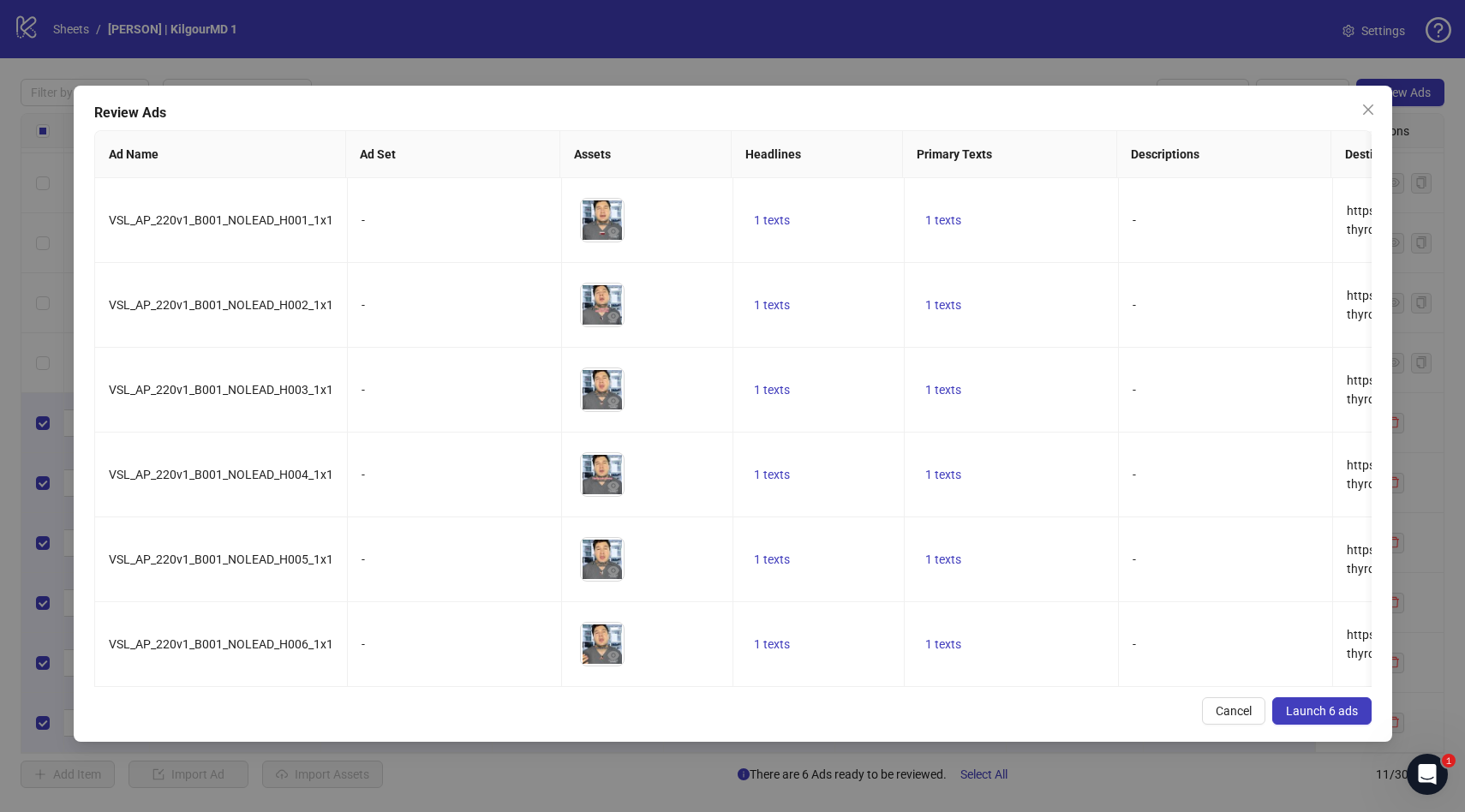 click on "Launch 6 ads" at bounding box center [1322, 711] 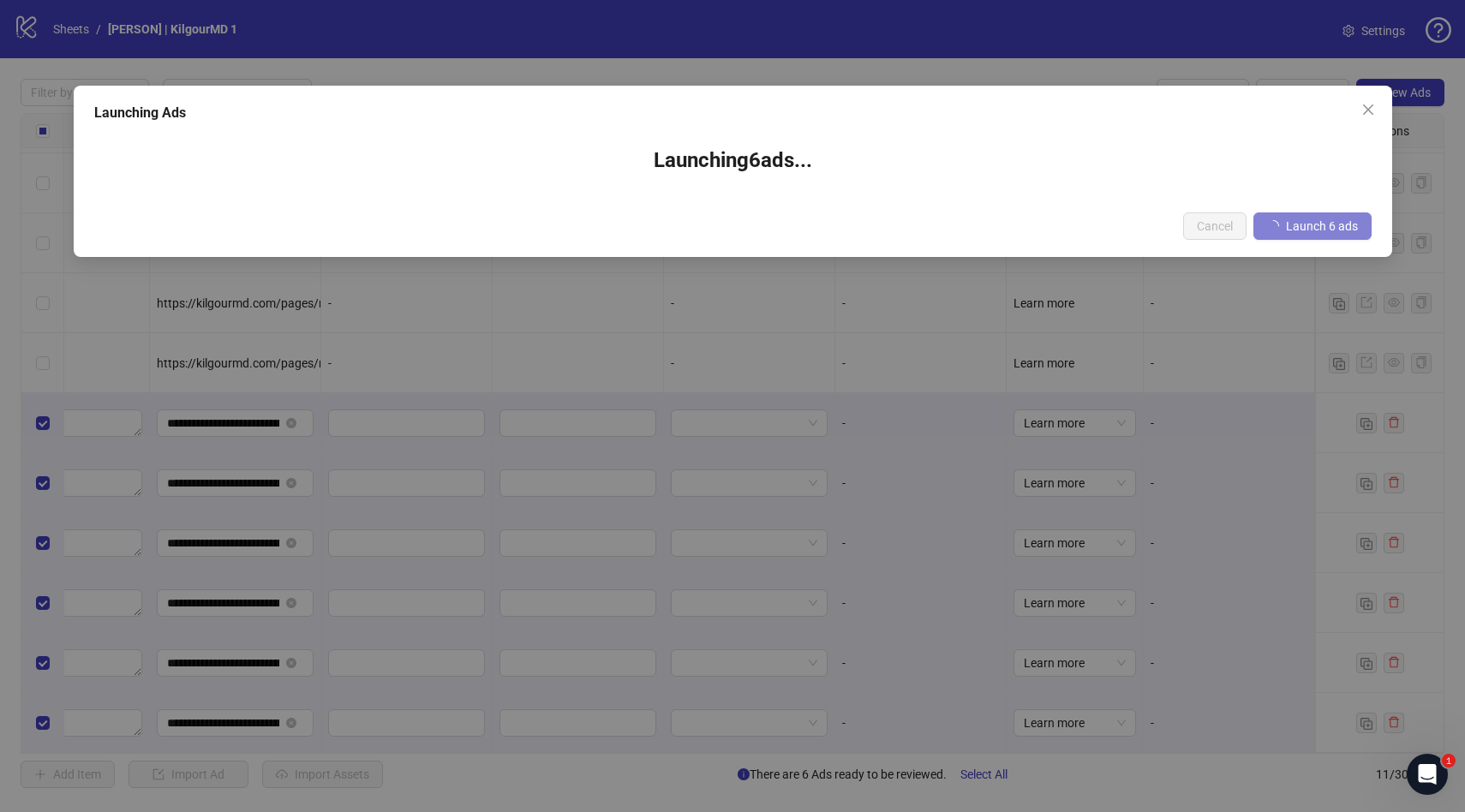 type 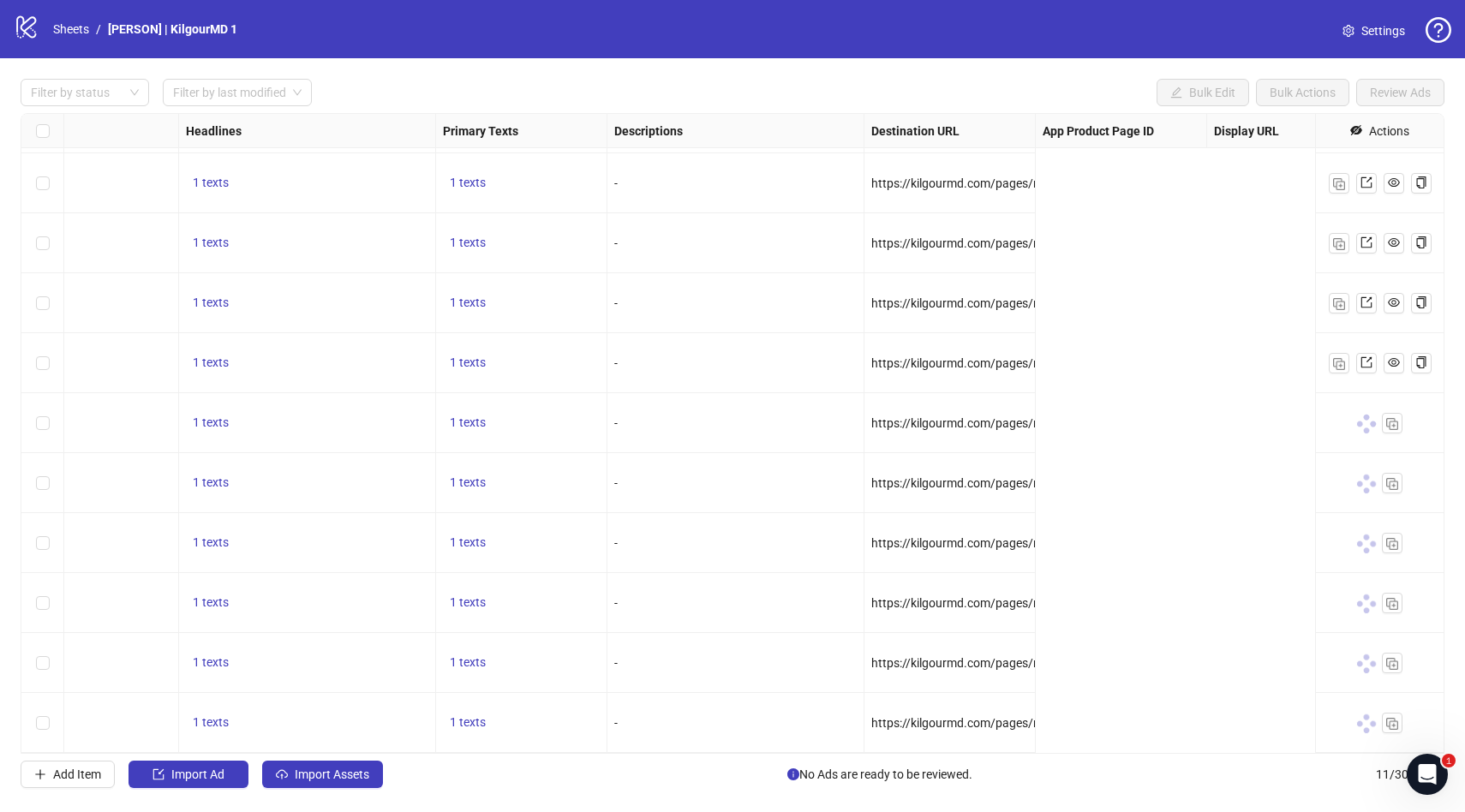 scroll, scrollTop: 55, scrollLeft: 0, axis: vertical 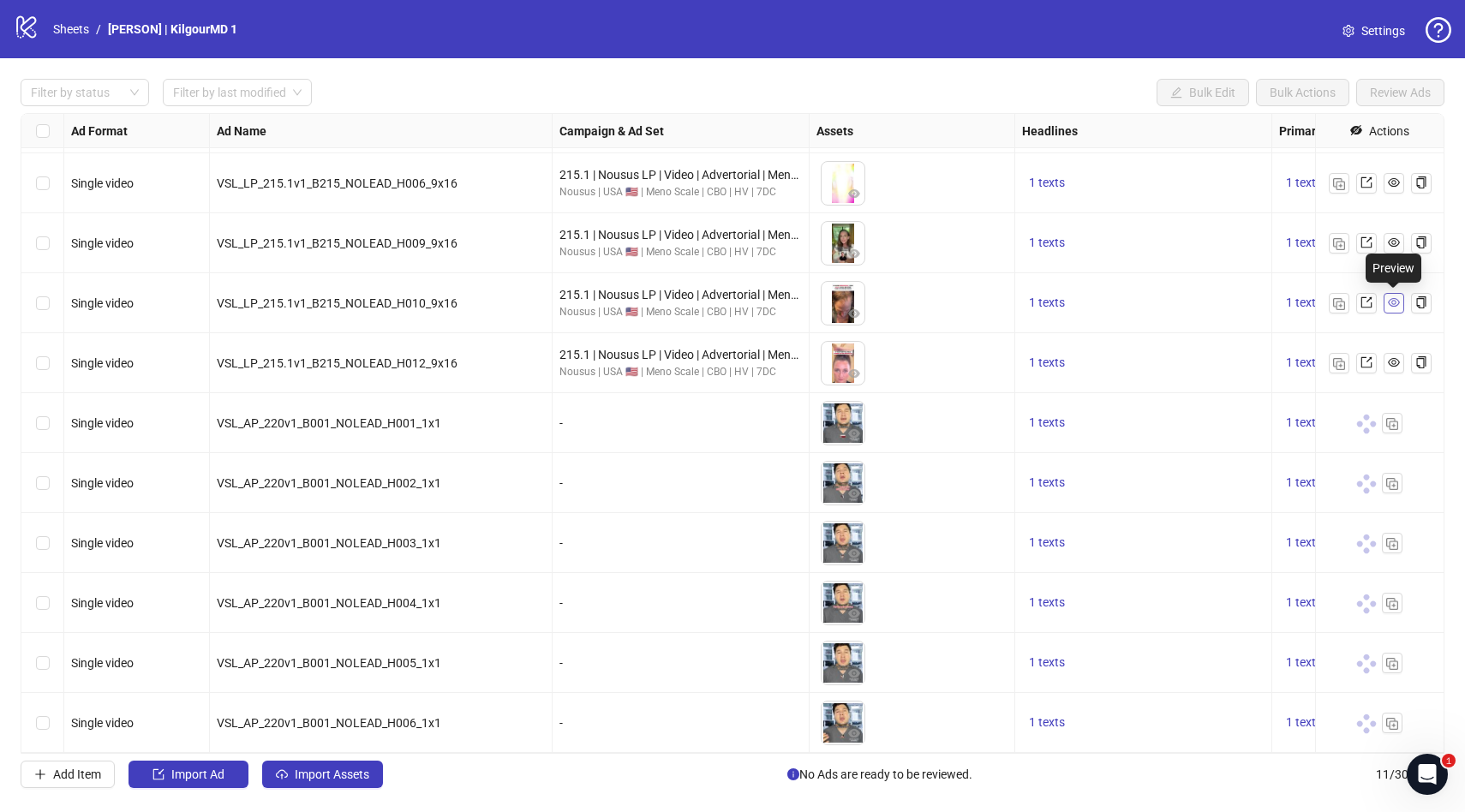 click 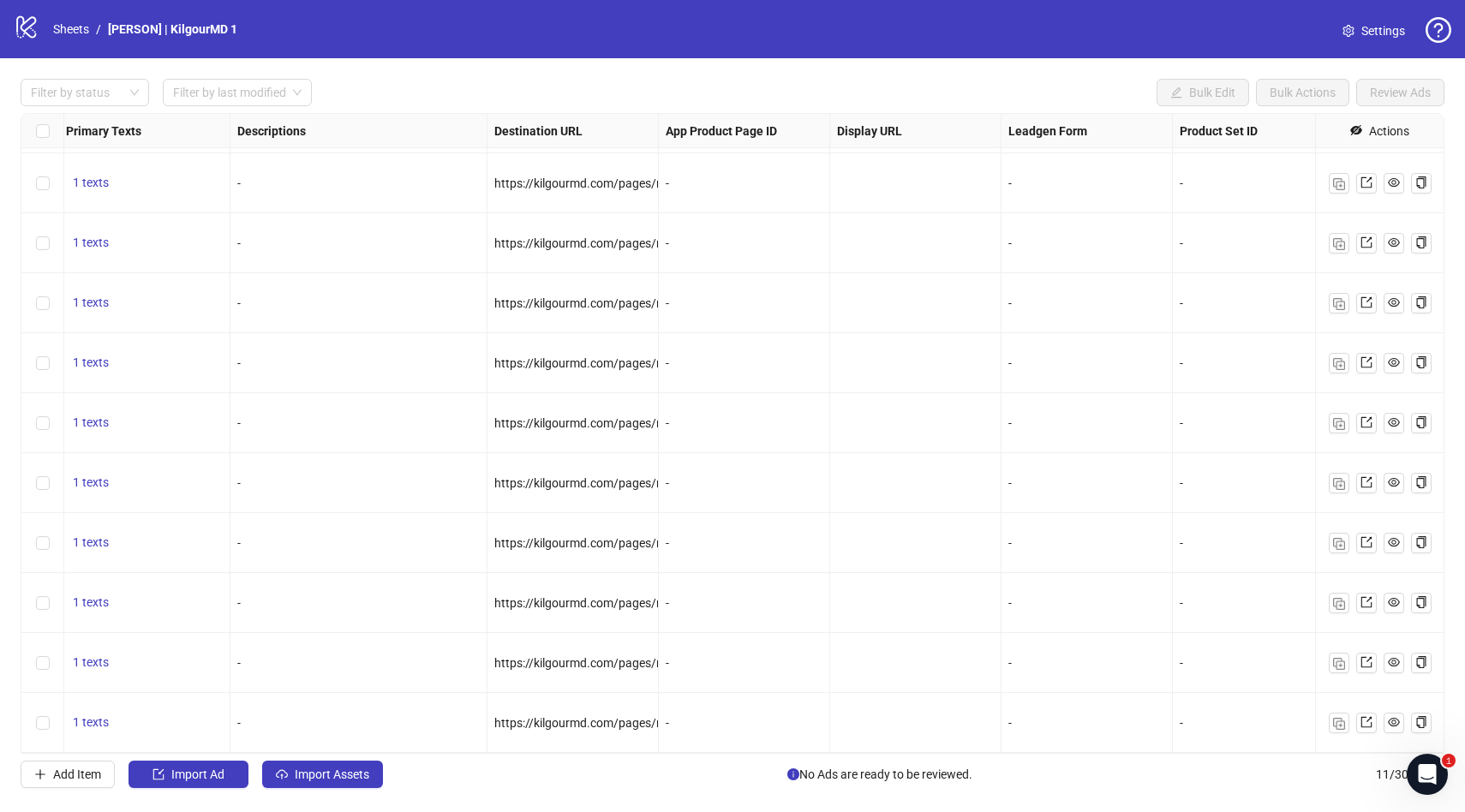 scroll, scrollTop: 55, scrollLeft: 1551, axis: both 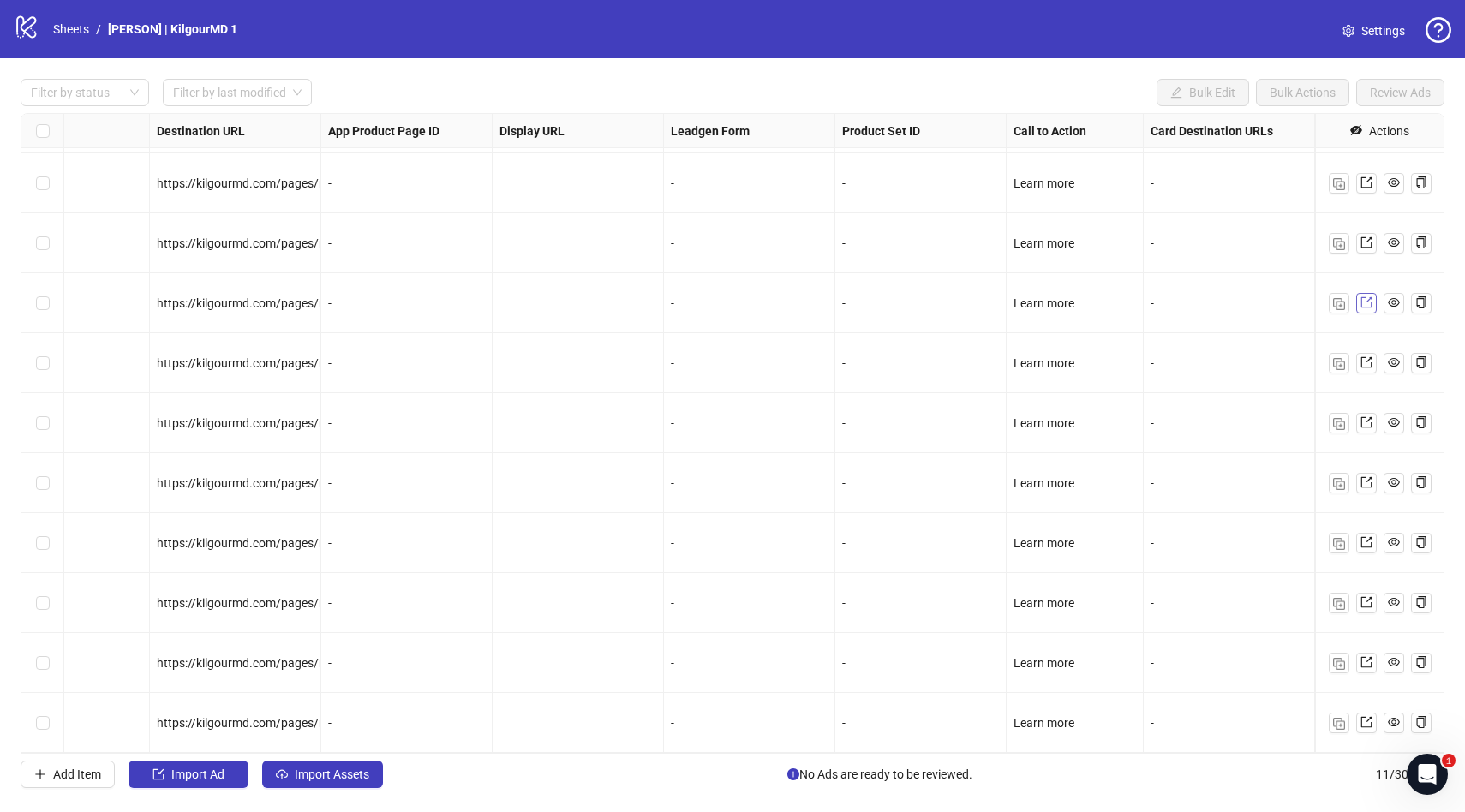 click 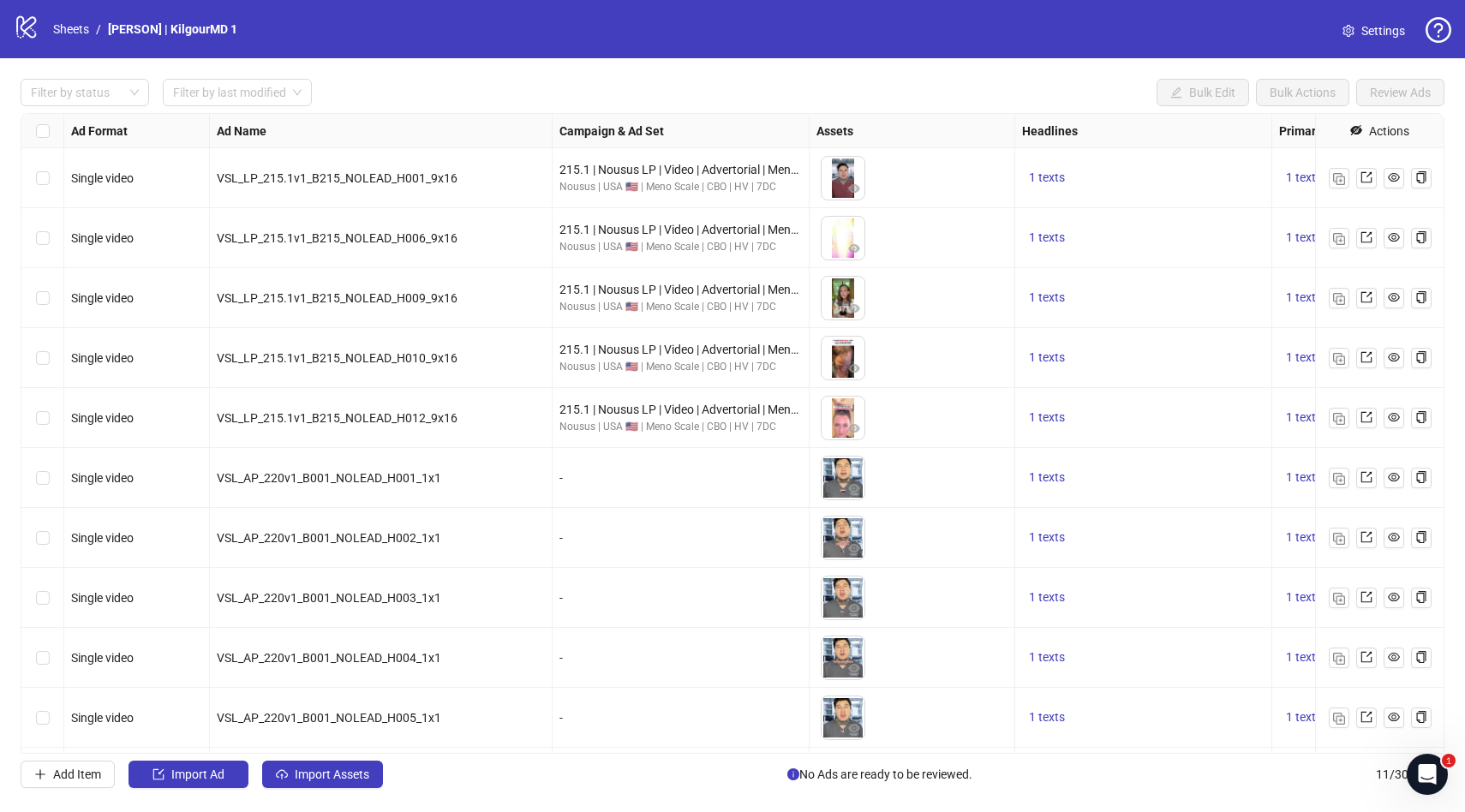 scroll, scrollTop: 55, scrollLeft: 0, axis: vertical 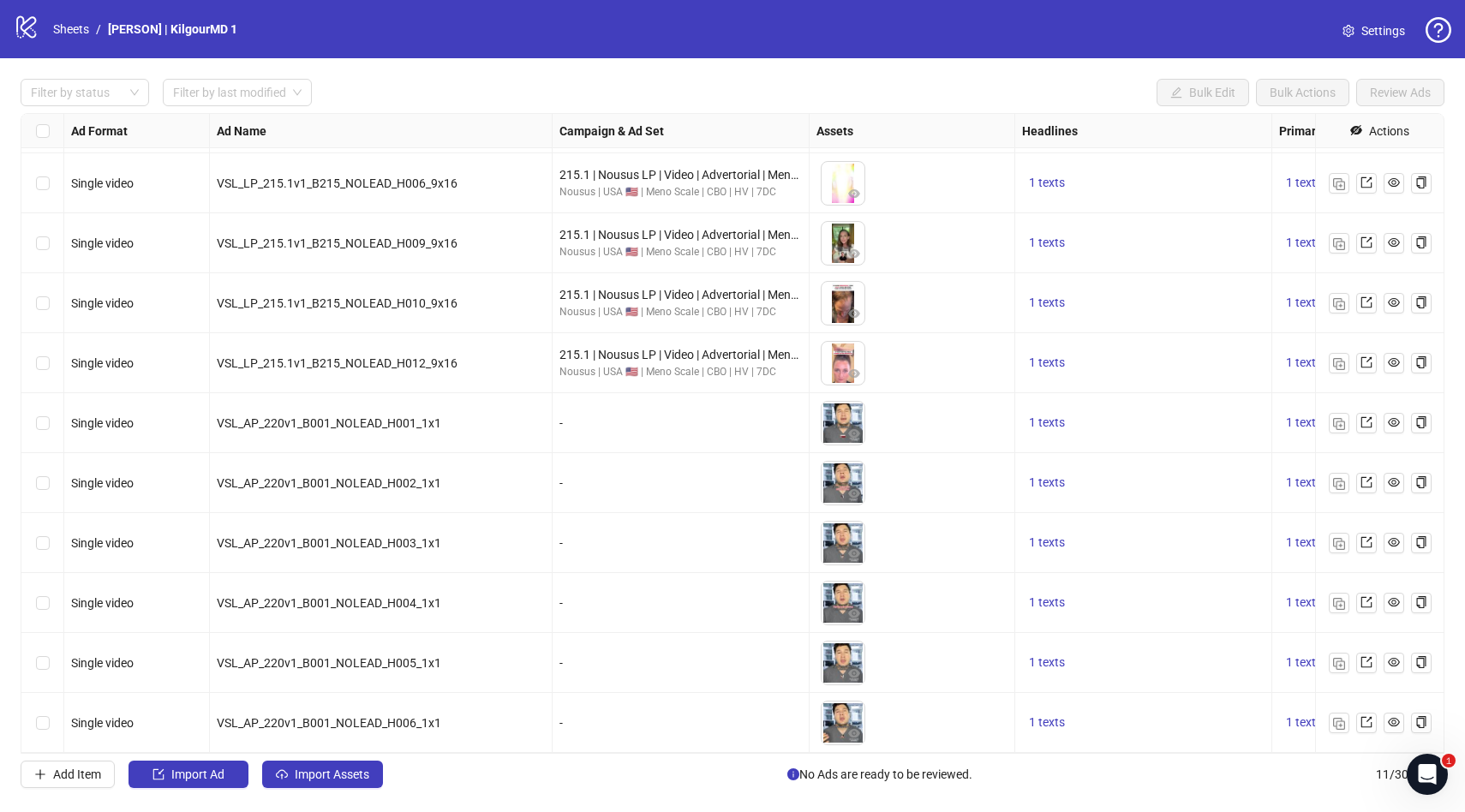 click on "-" at bounding box center (680, 423) 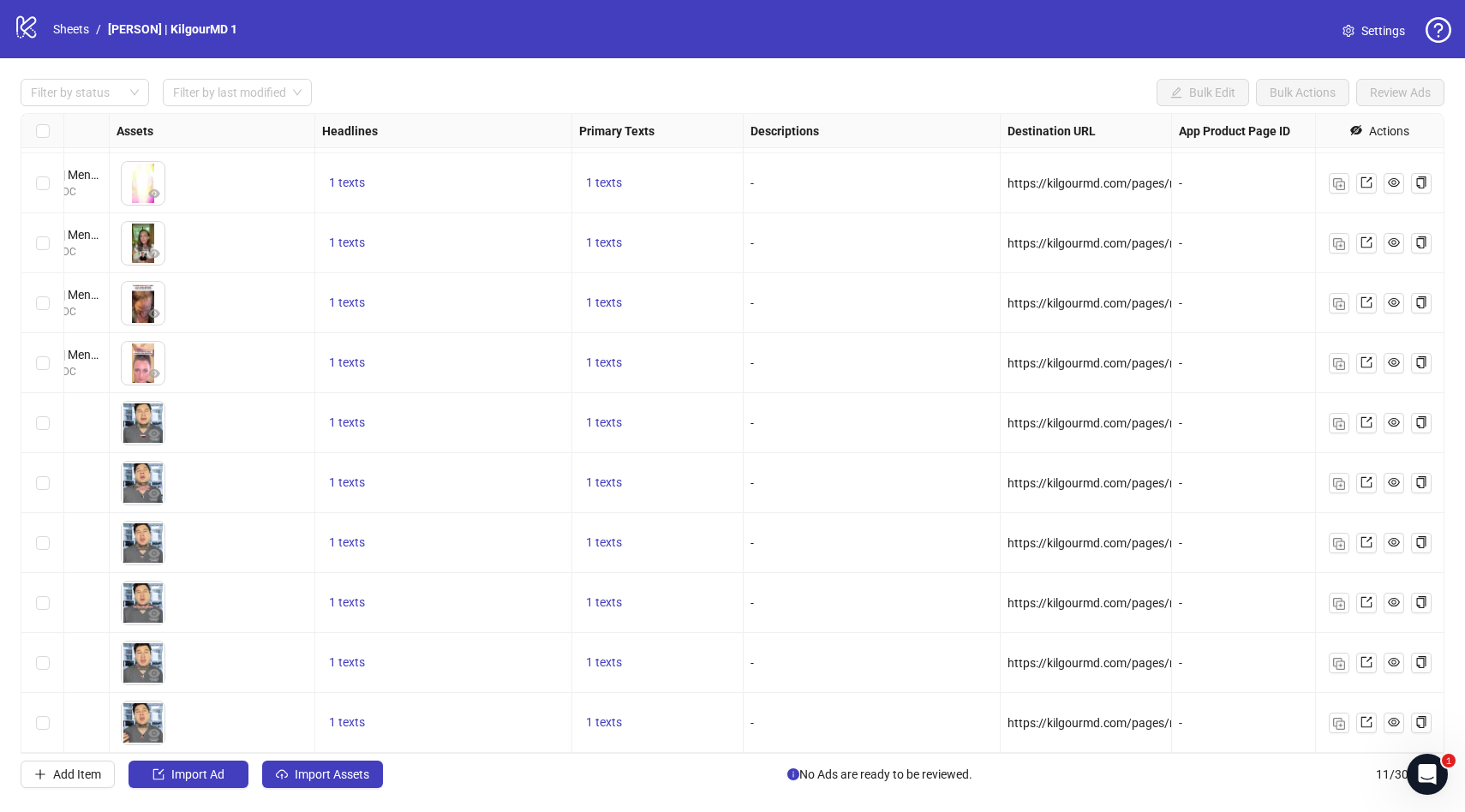 scroll, scrollTop: 55, scrollLeft: 0, axis: vertical 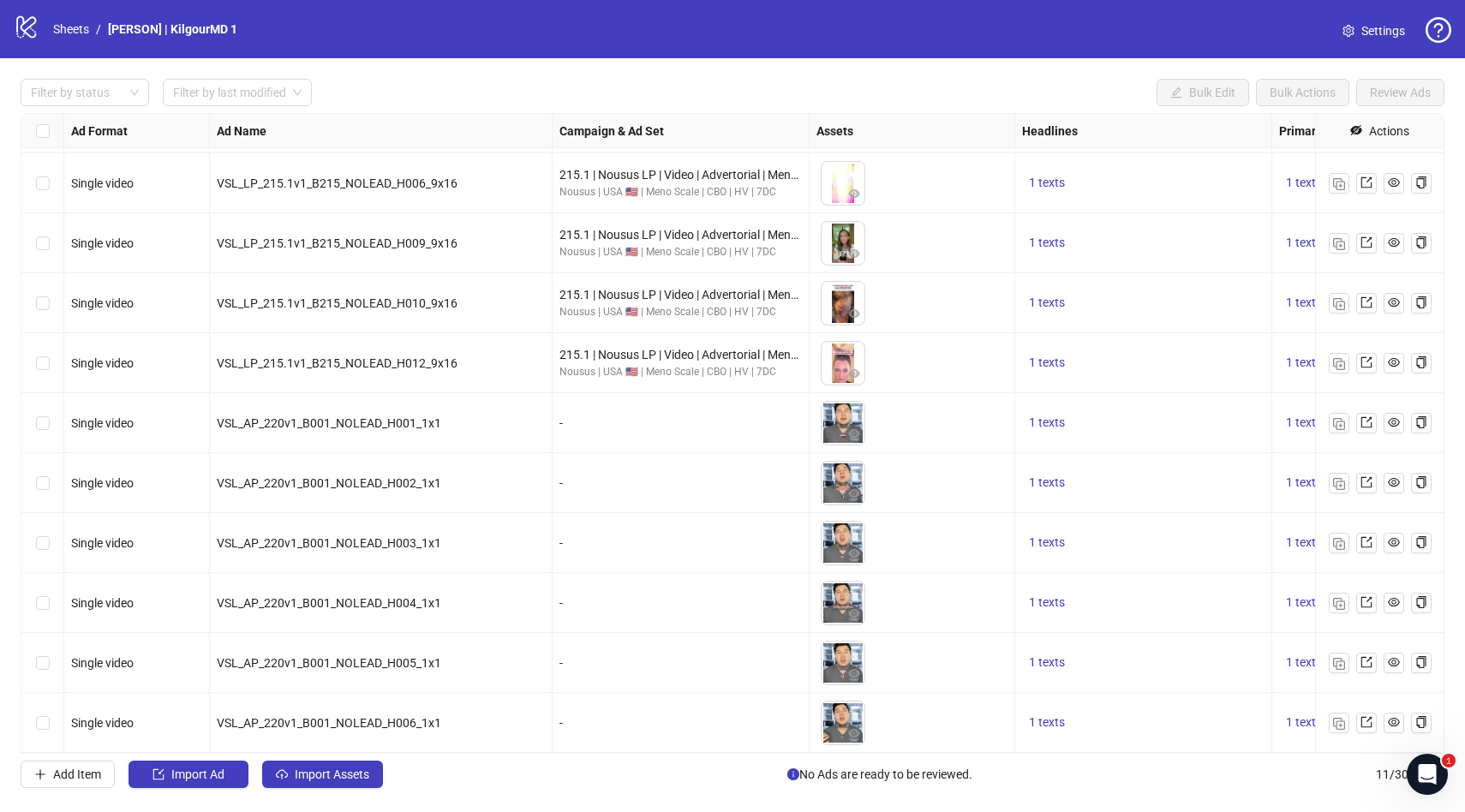 click on "-" at bounding box center (680, 423) 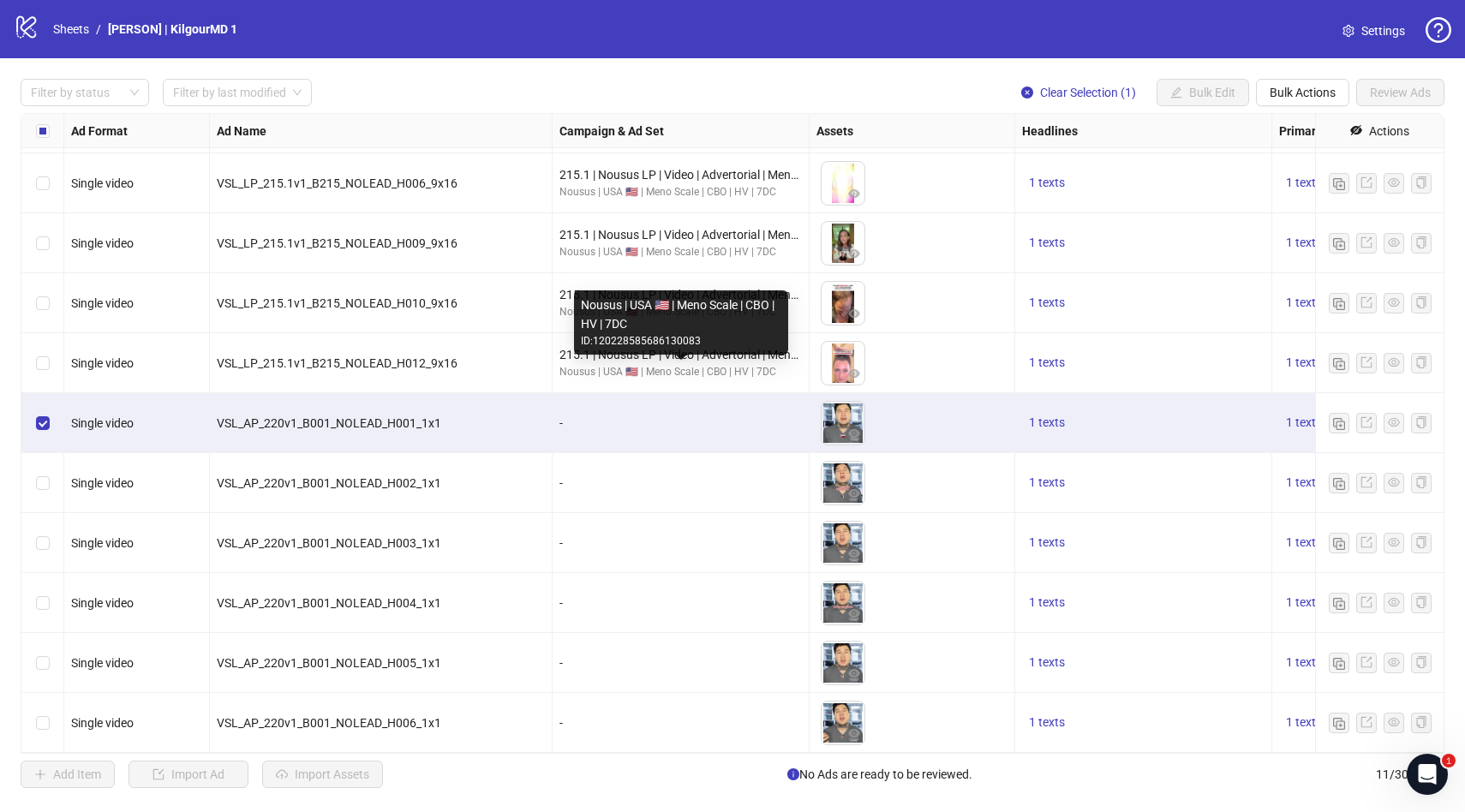 scroll, scrollTop: 0, scrollLeft: 0, axis: both 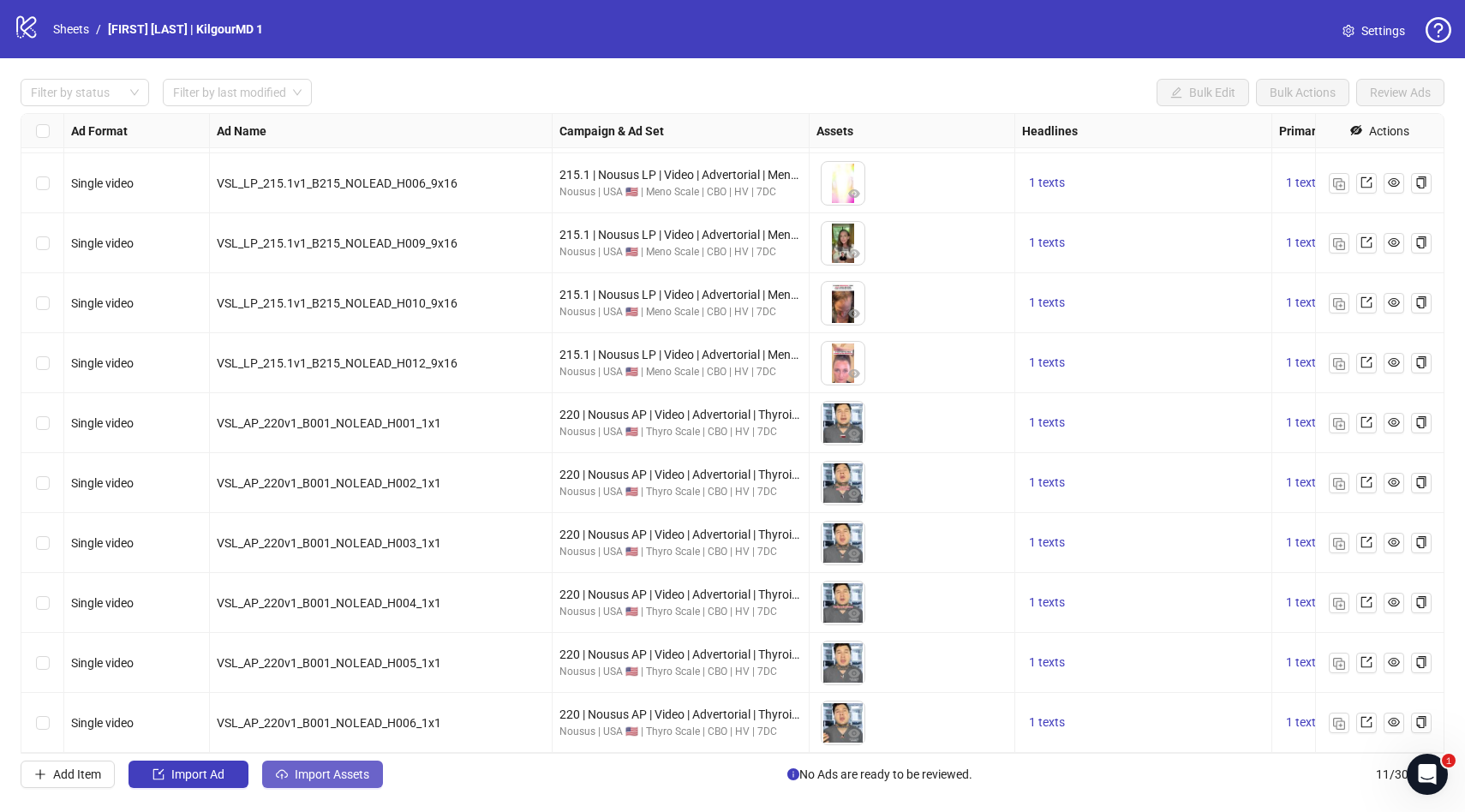 click on "Import Assets" at bounding box center [332, 774] 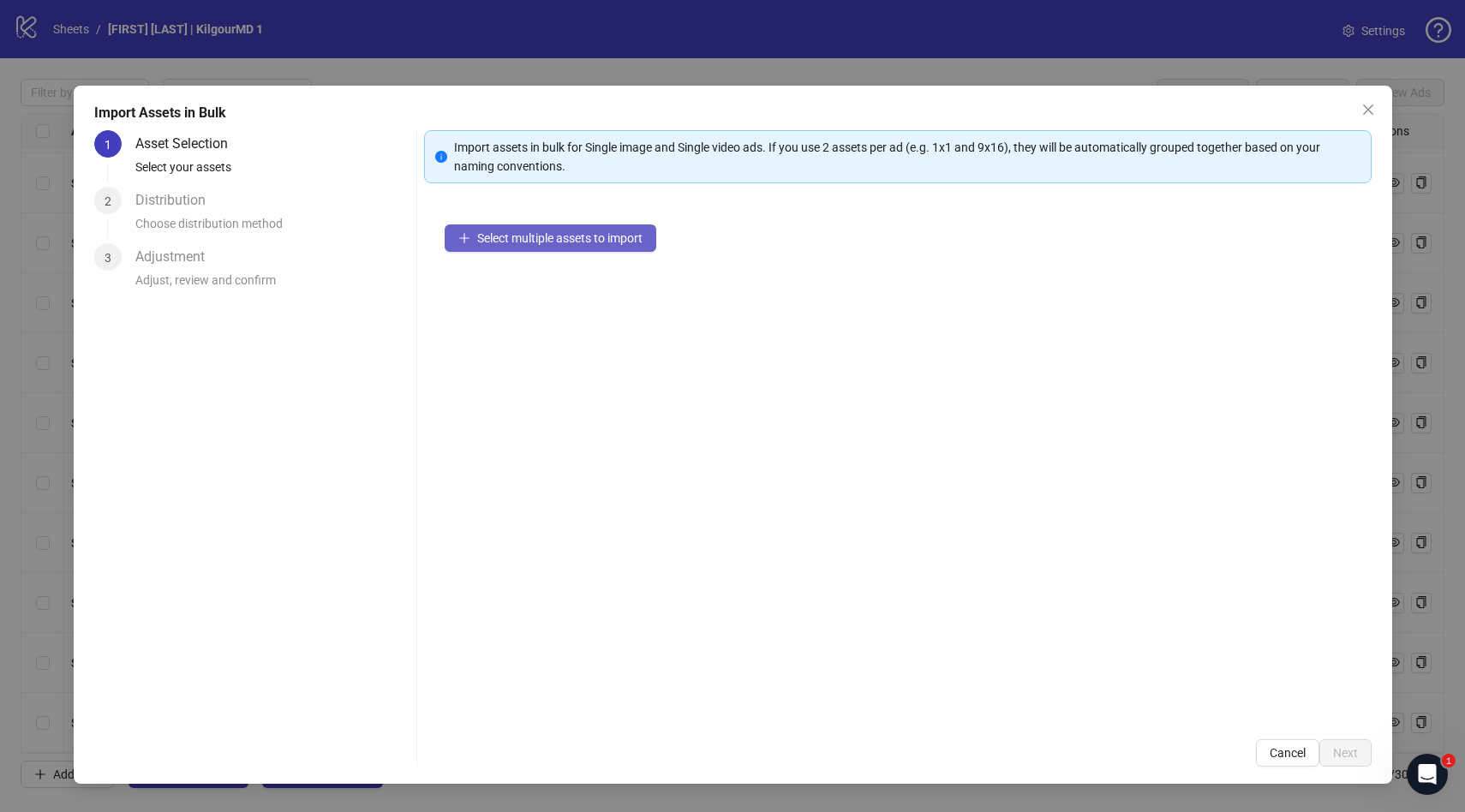 click on "Select multiple assets to import" at bounding box center (559, 238) 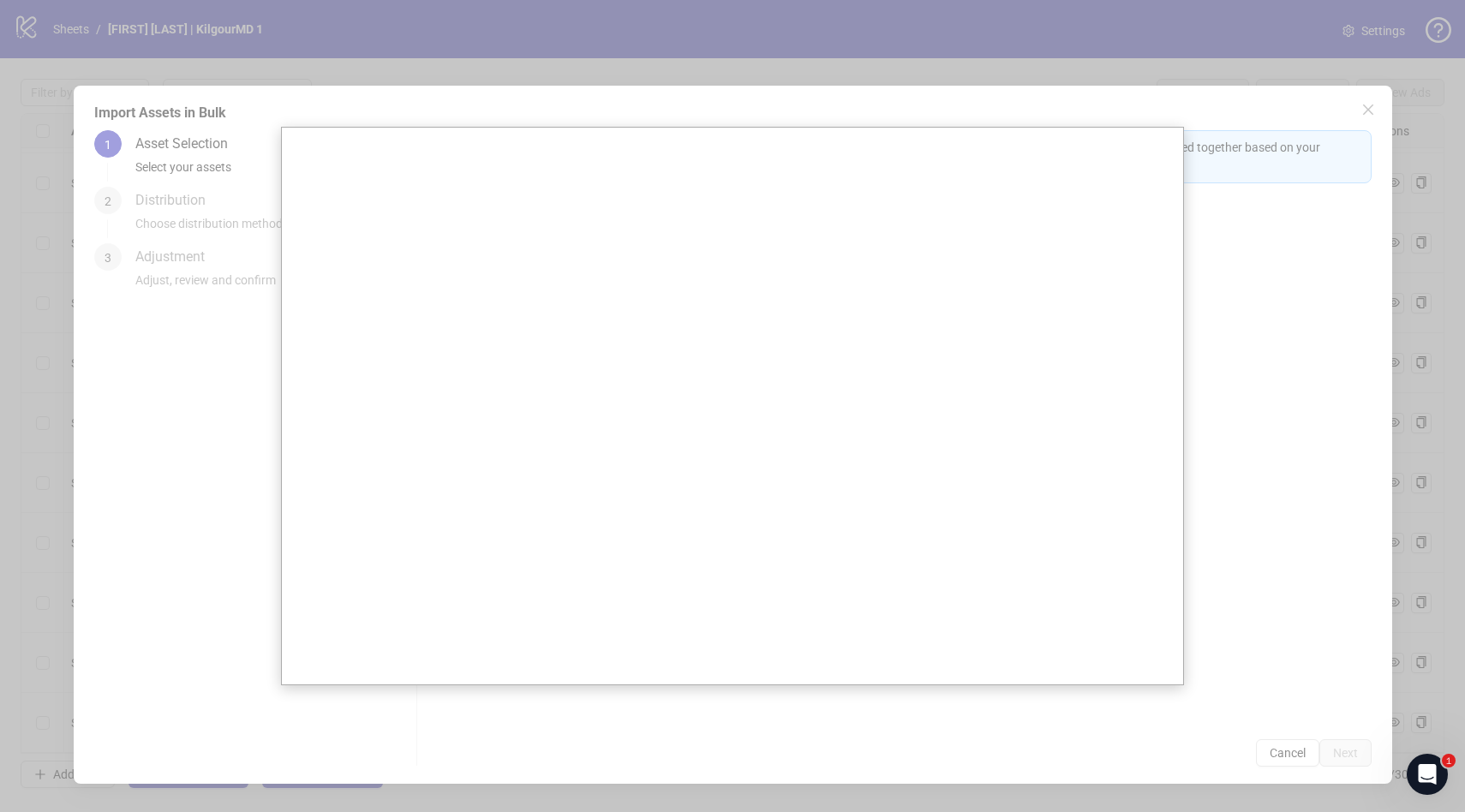 click at bounding box center (732, 406) 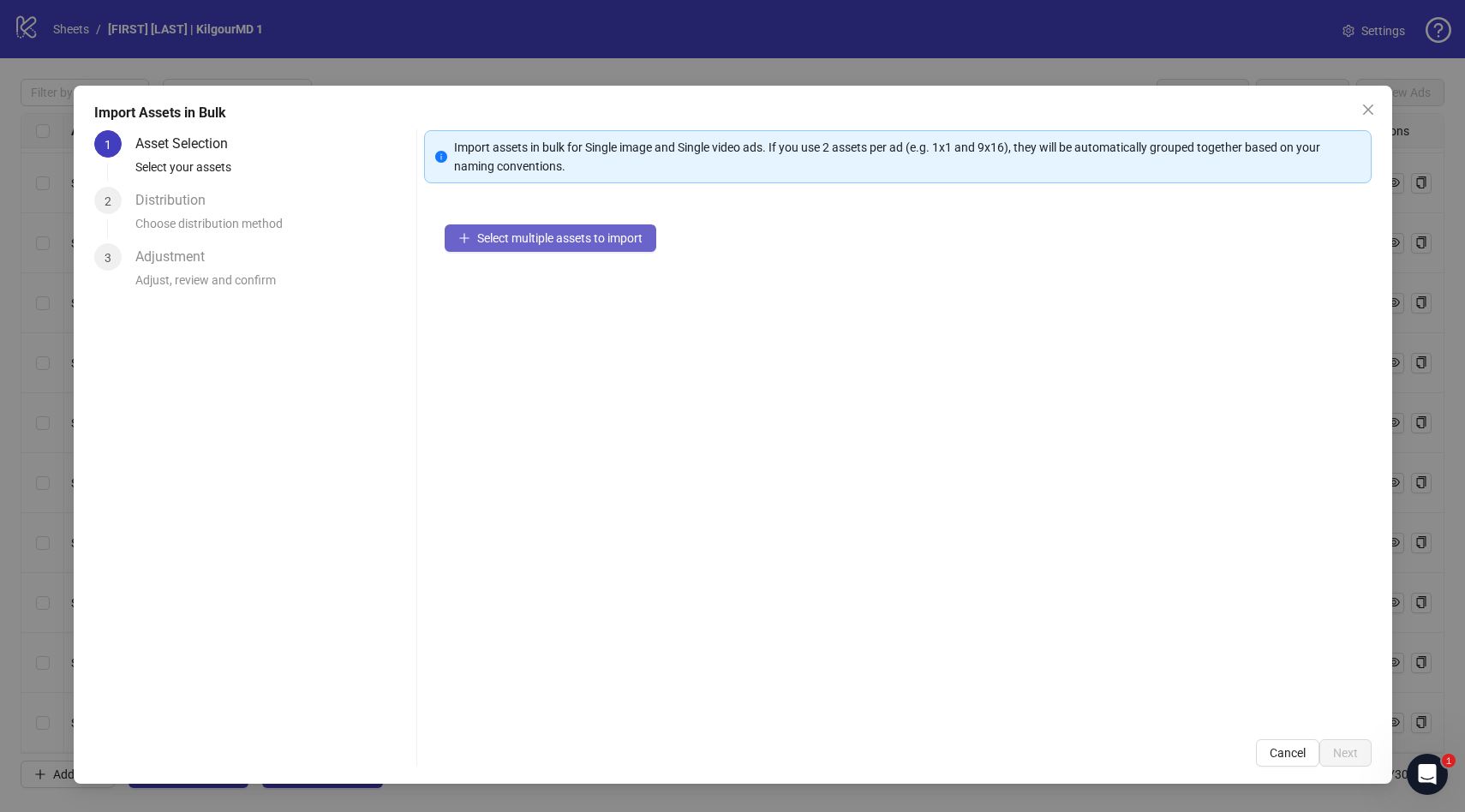 click on "Select multiple assets to import" at bounding box center (559, 238) 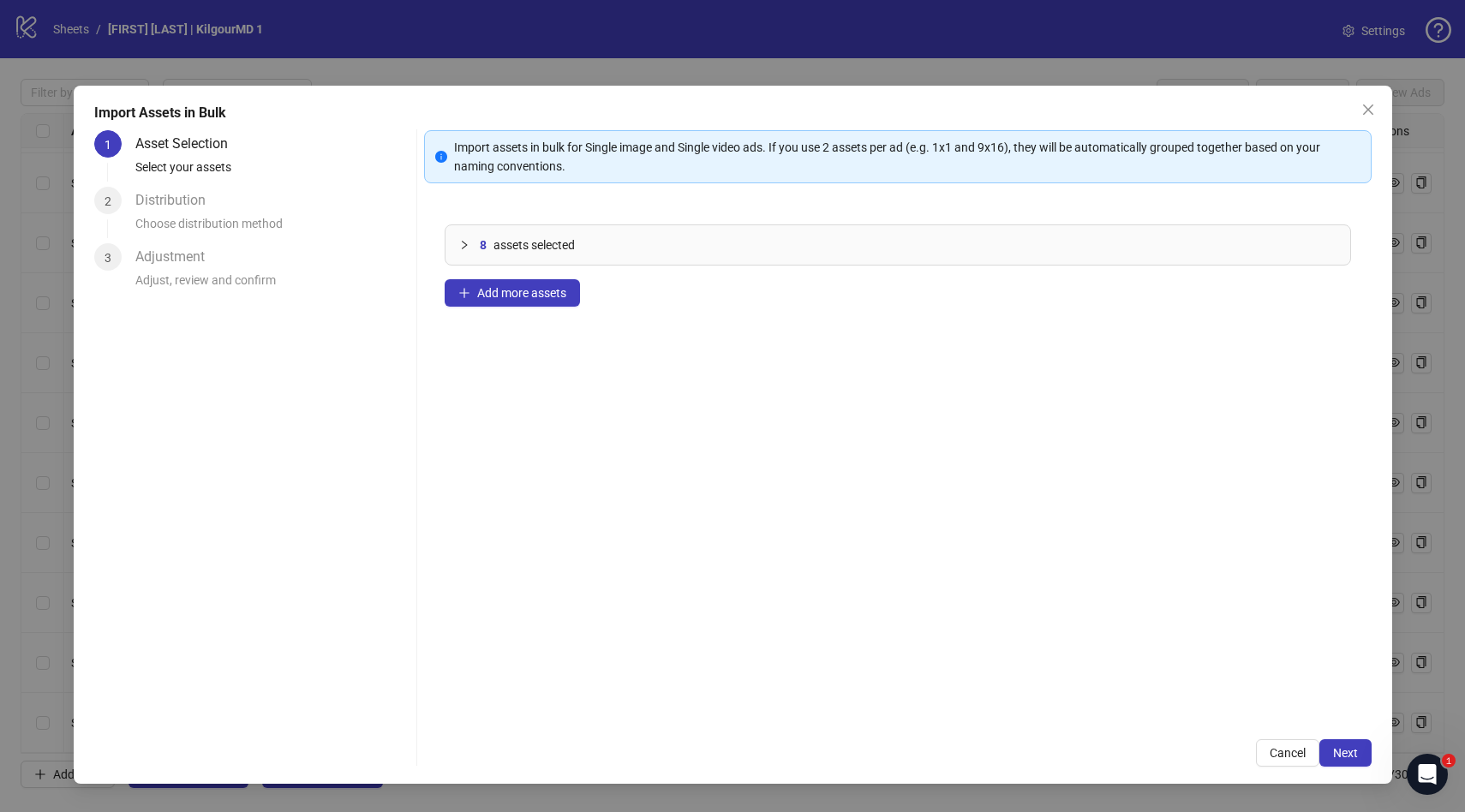 click on "Import Assets in Bulk 1 Asset Selection Select your assets 2 Distribution Choose distribution method 3 Adjustment Adjust, review and confirm Import assets in bulk for Single image and Single video ads. If you use 2 assets per ad (e.g. 1x1 and 9x16), they will be automatically grouped together based on your naming conventions. 8 assets selected Add more assets Cancel Next" at bounding box center [732, 434] 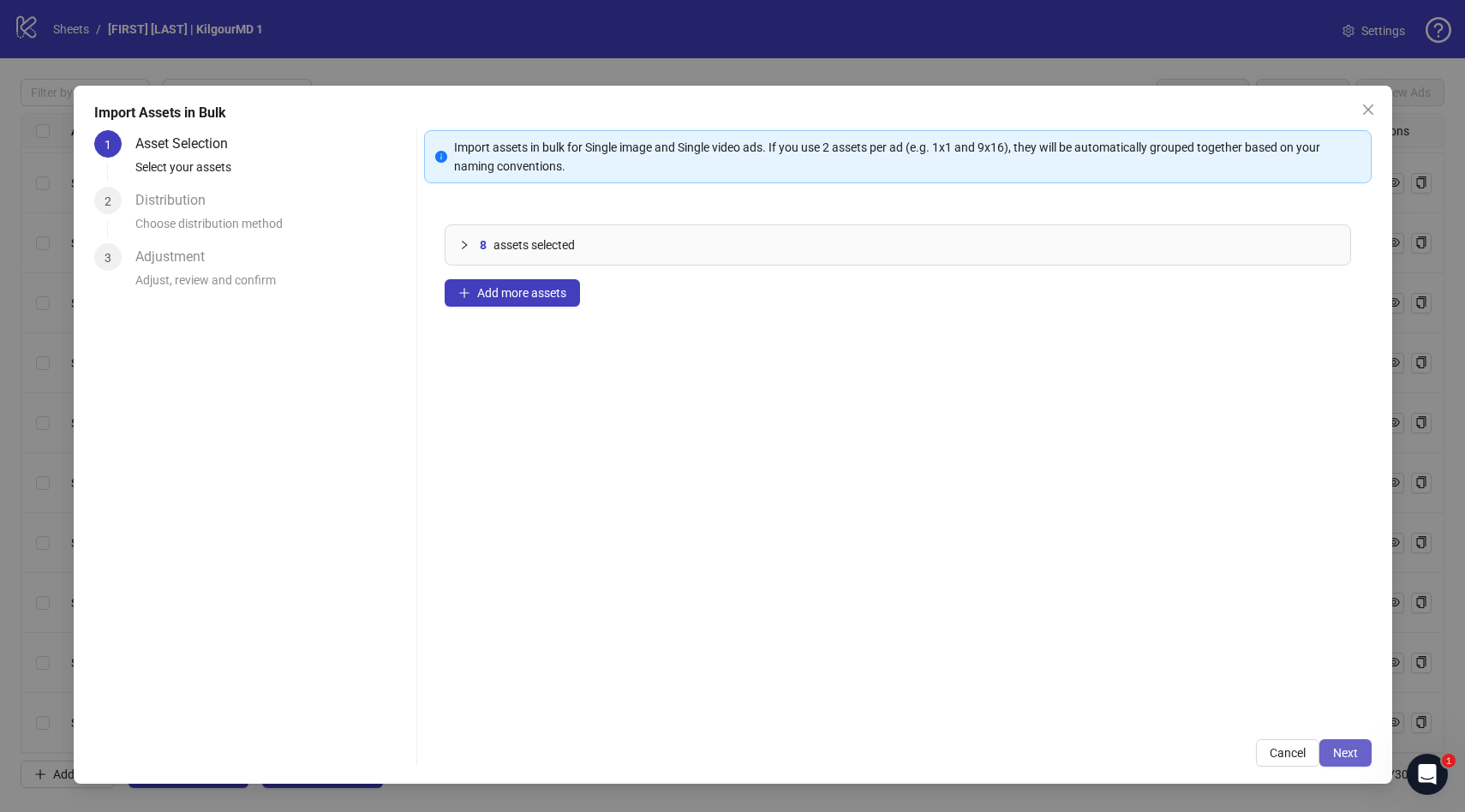 click on "Next" at bounding box center (1345, 753) 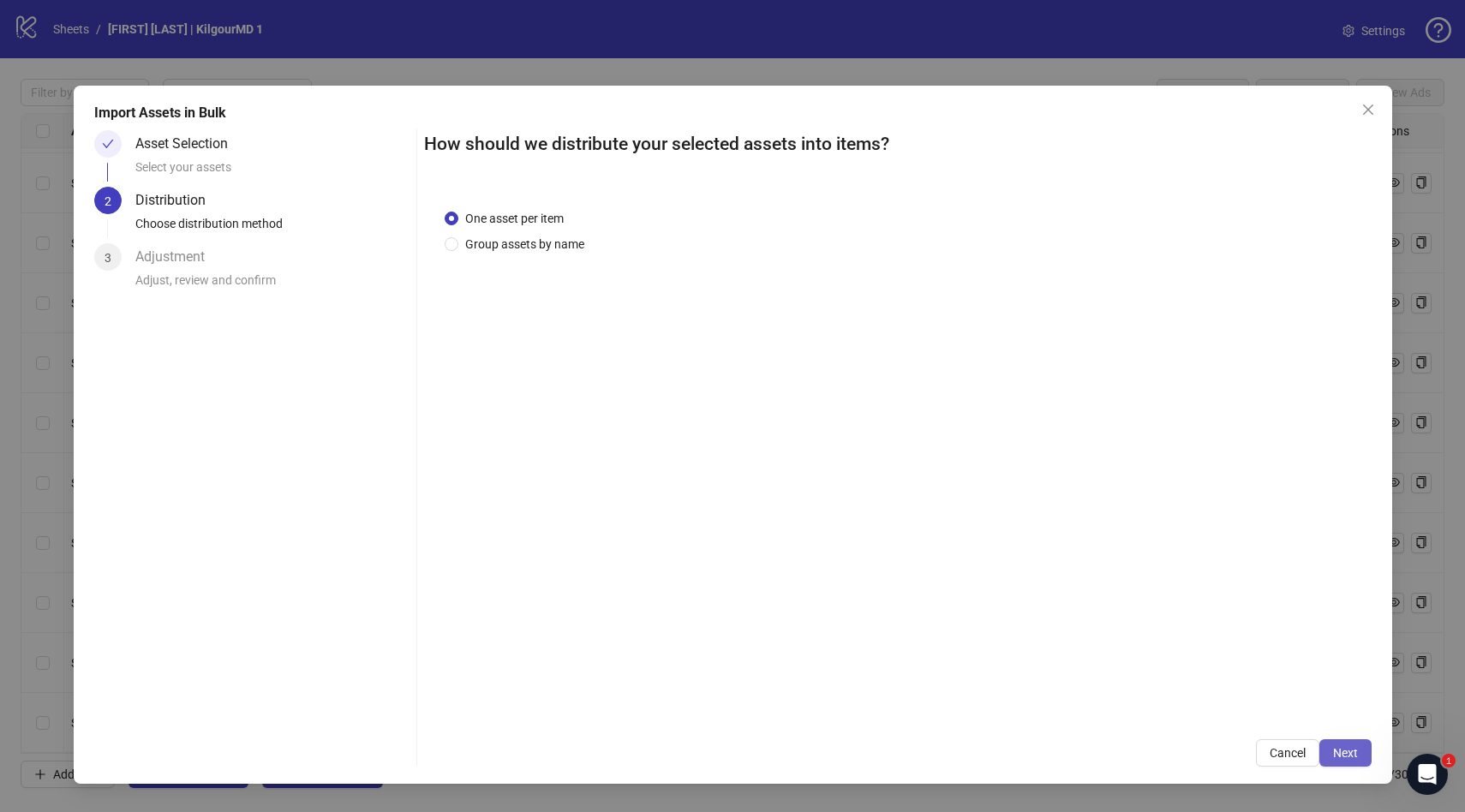 click on "Next" at bounding box center [1345, 753] 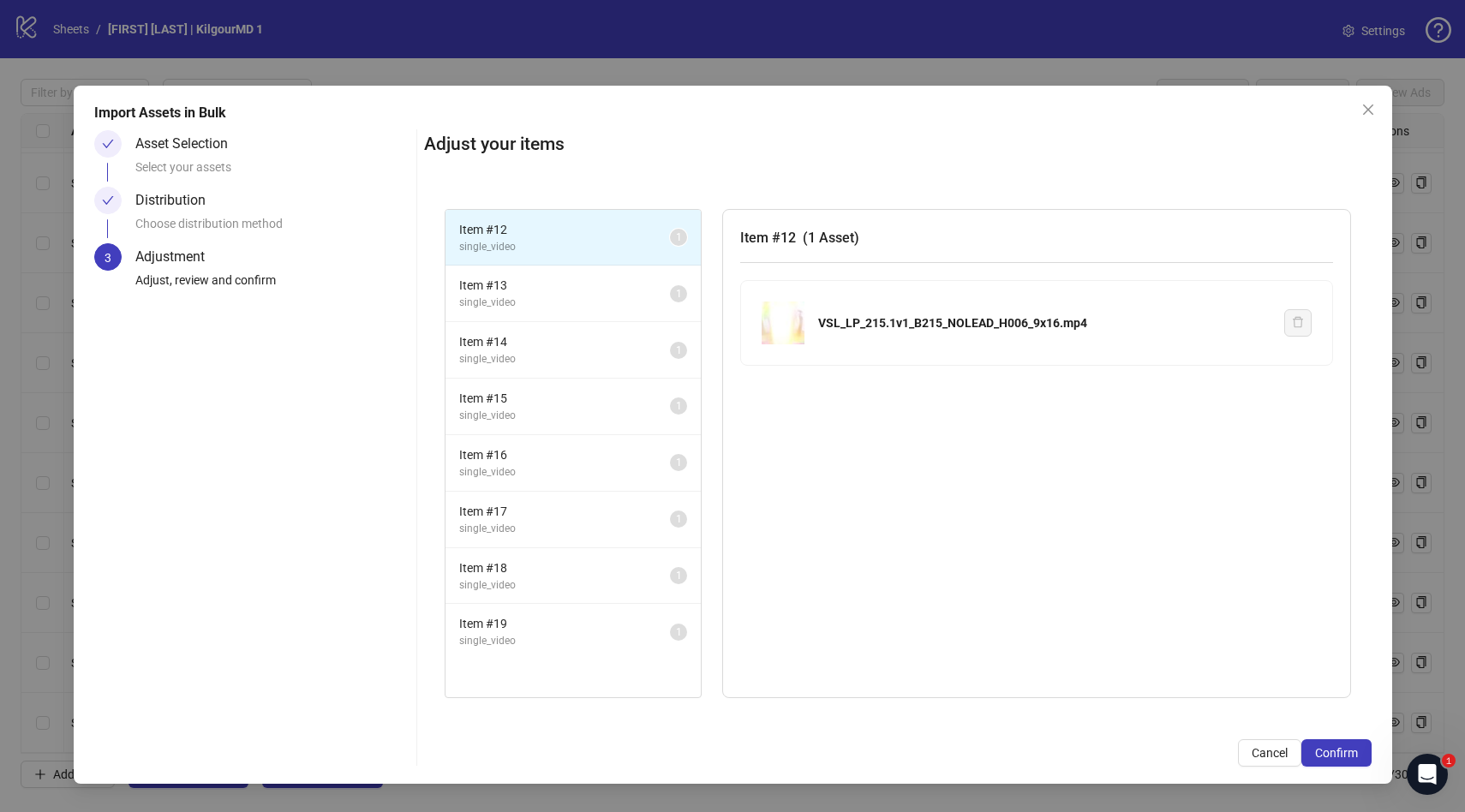 click on "Confirm" at bounding box center [1336, 753] 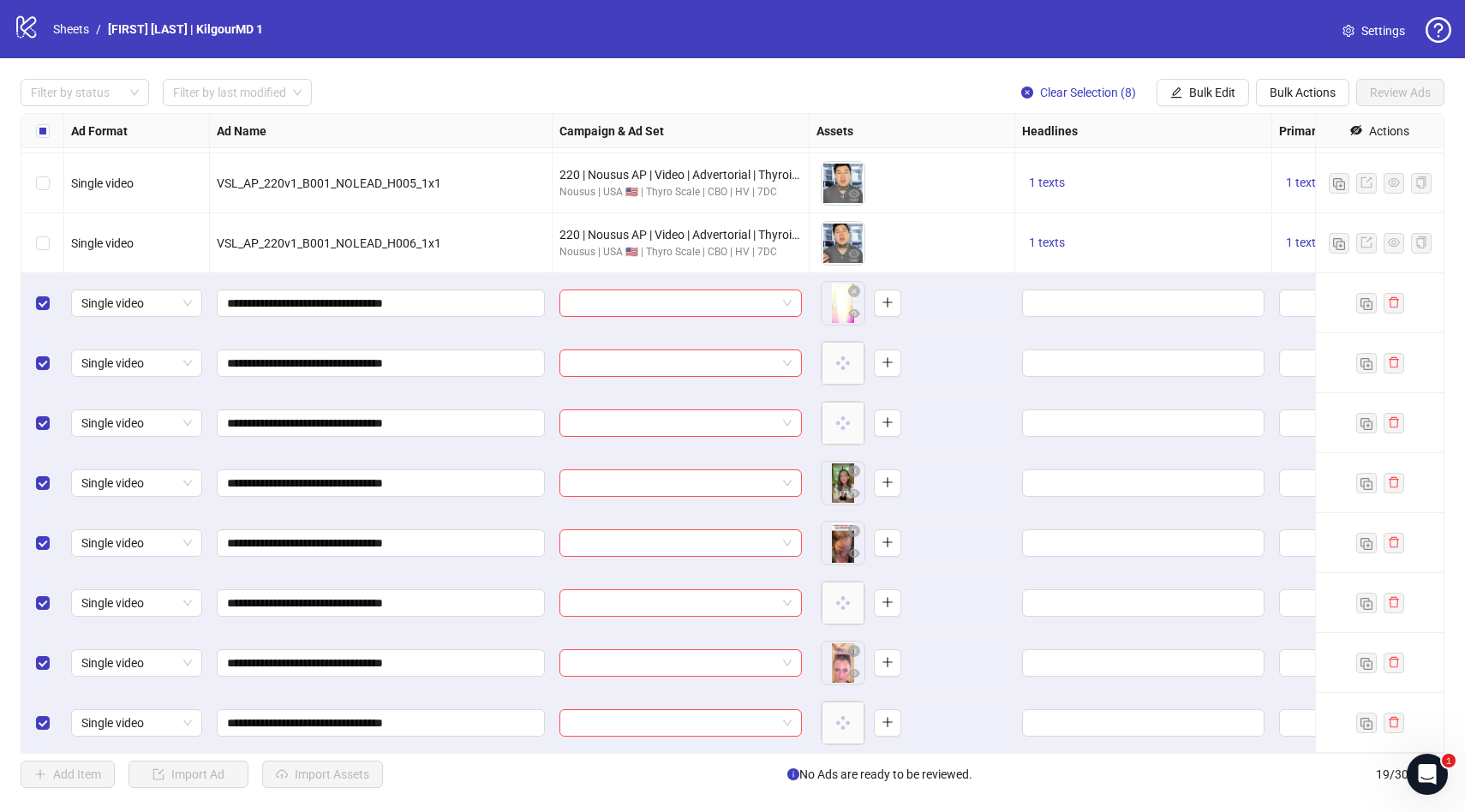 scroll, scrollTop: 534, scrollLeft: 451, axis: both 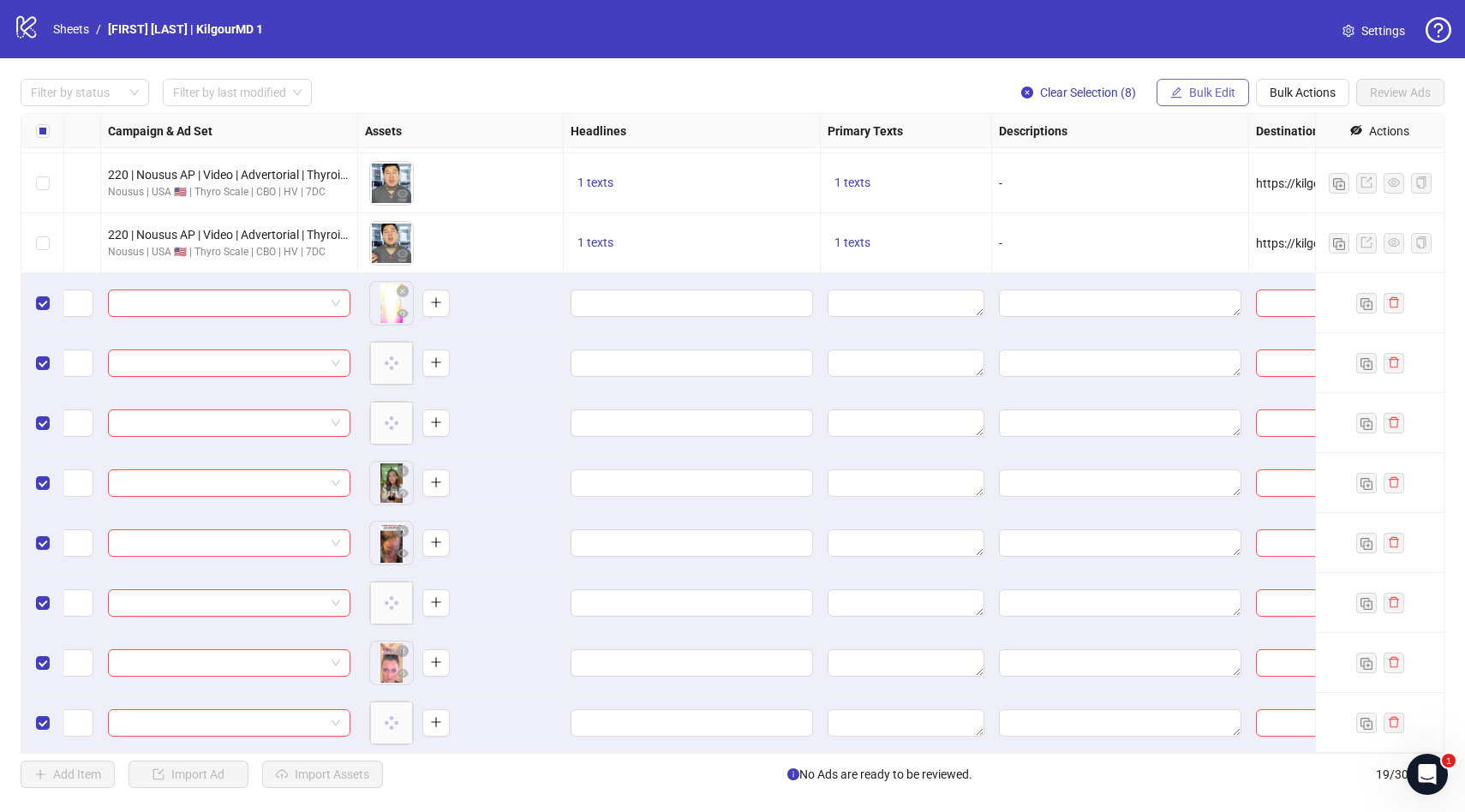click on "Bulk Edit" at bounding box center [1212, 93] 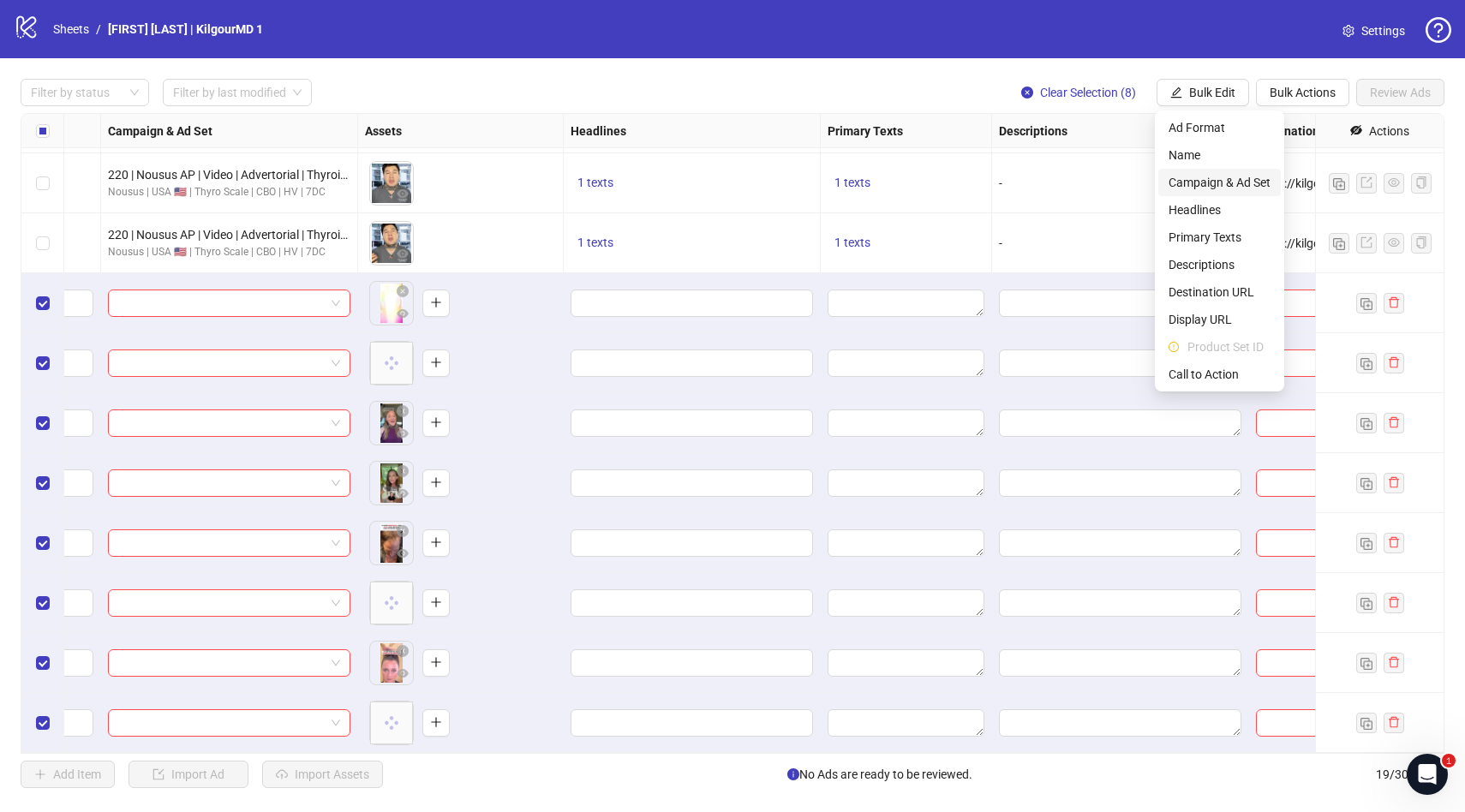 click on "Campaign & Ad Set" at bounding box center [1219, 182] 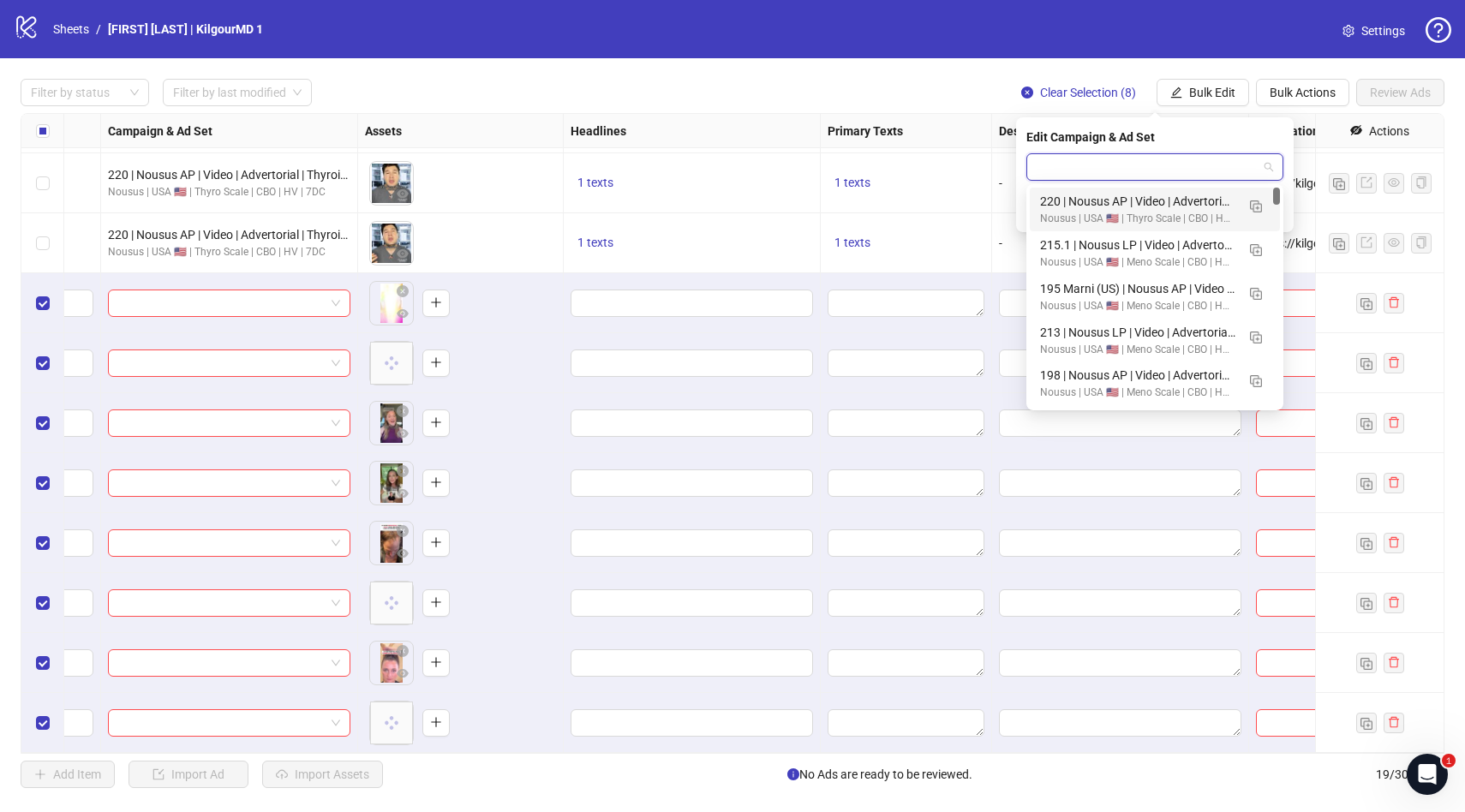 click at bounding box center (1147, 167) 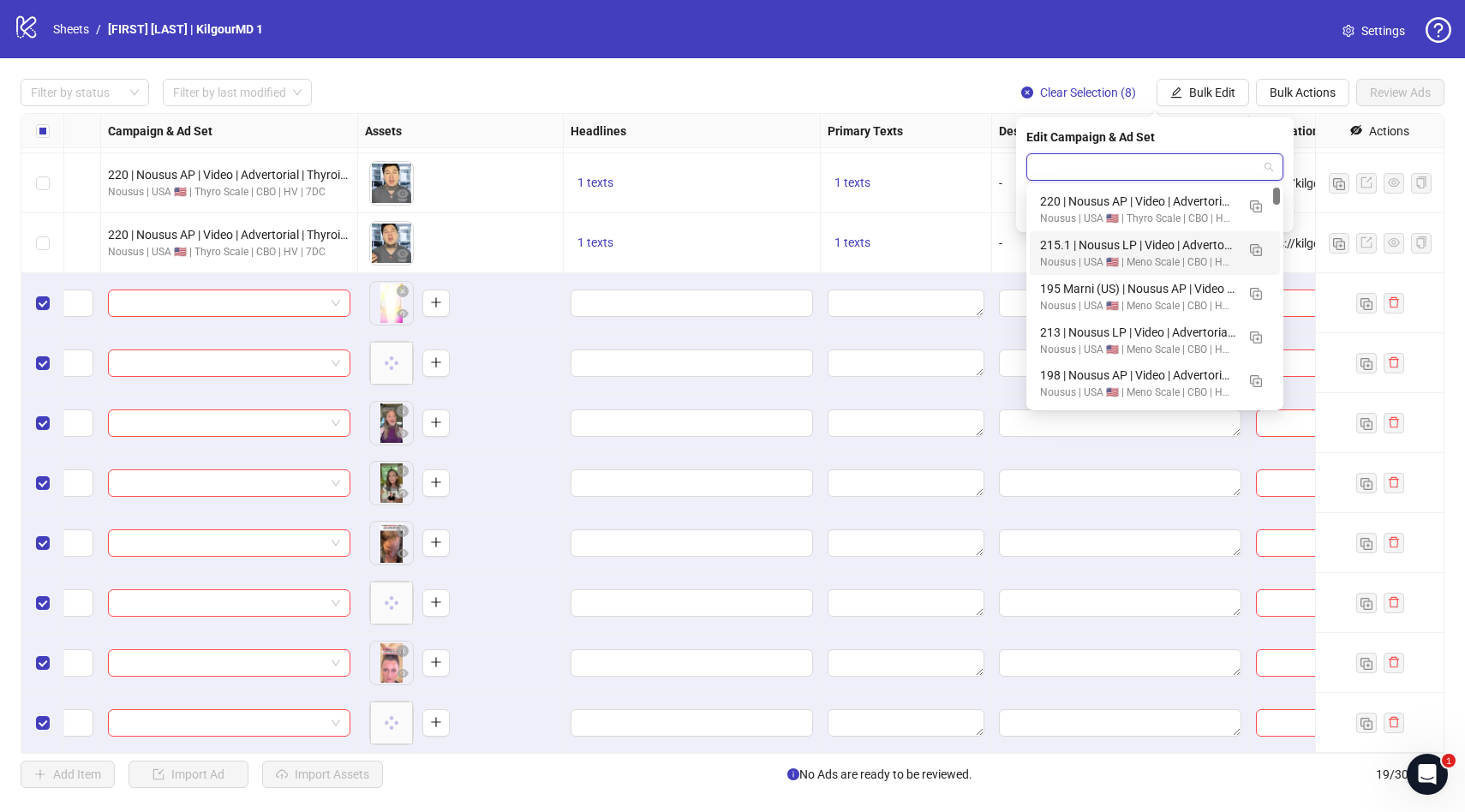 click on "215.1 | Nousus LP | Video | Advertorial | Menopause | Hook Variants" at bounding box center (1138, 245) 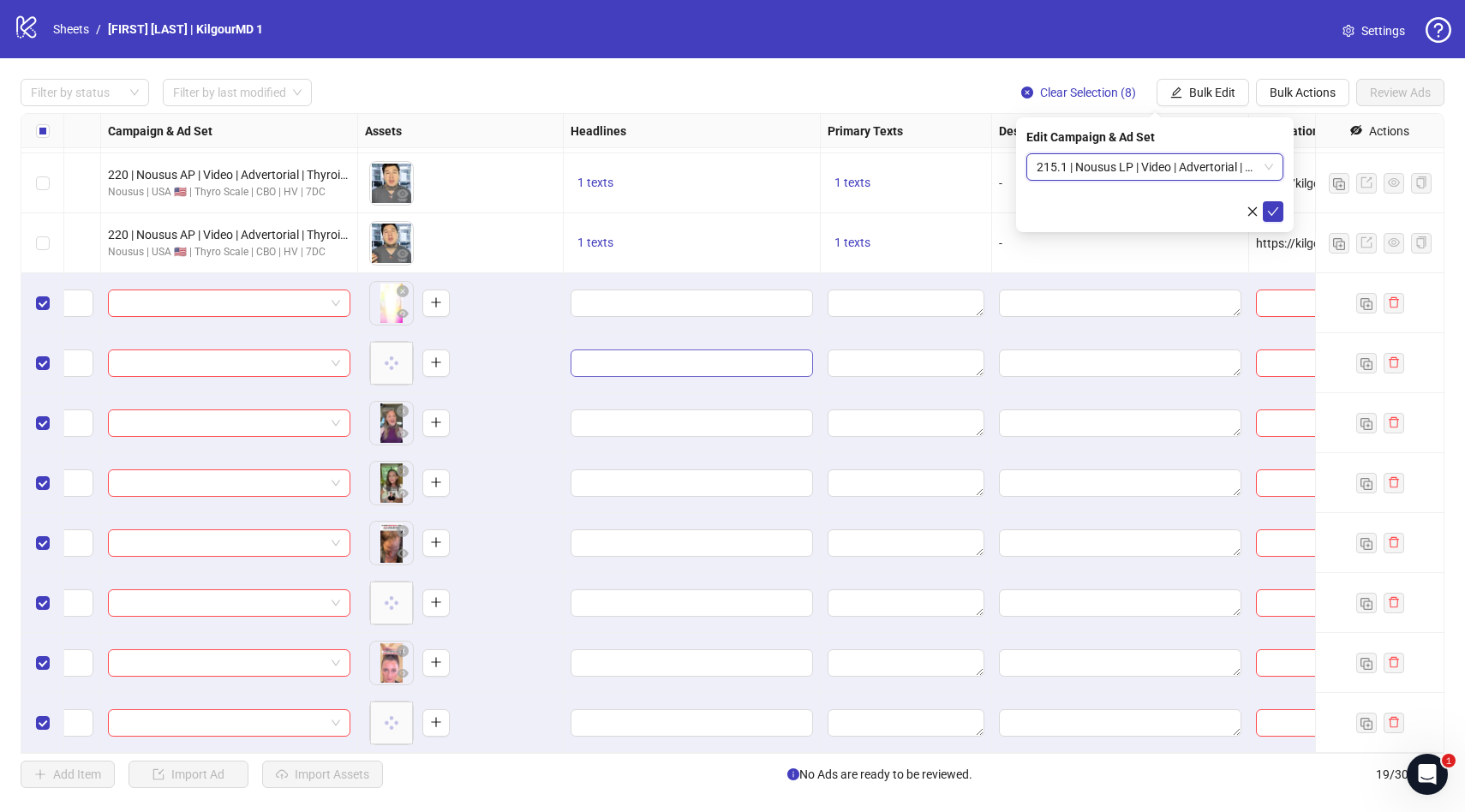 scroll, scrollTop: 0, scrollLeft: 451, axis: horizontal 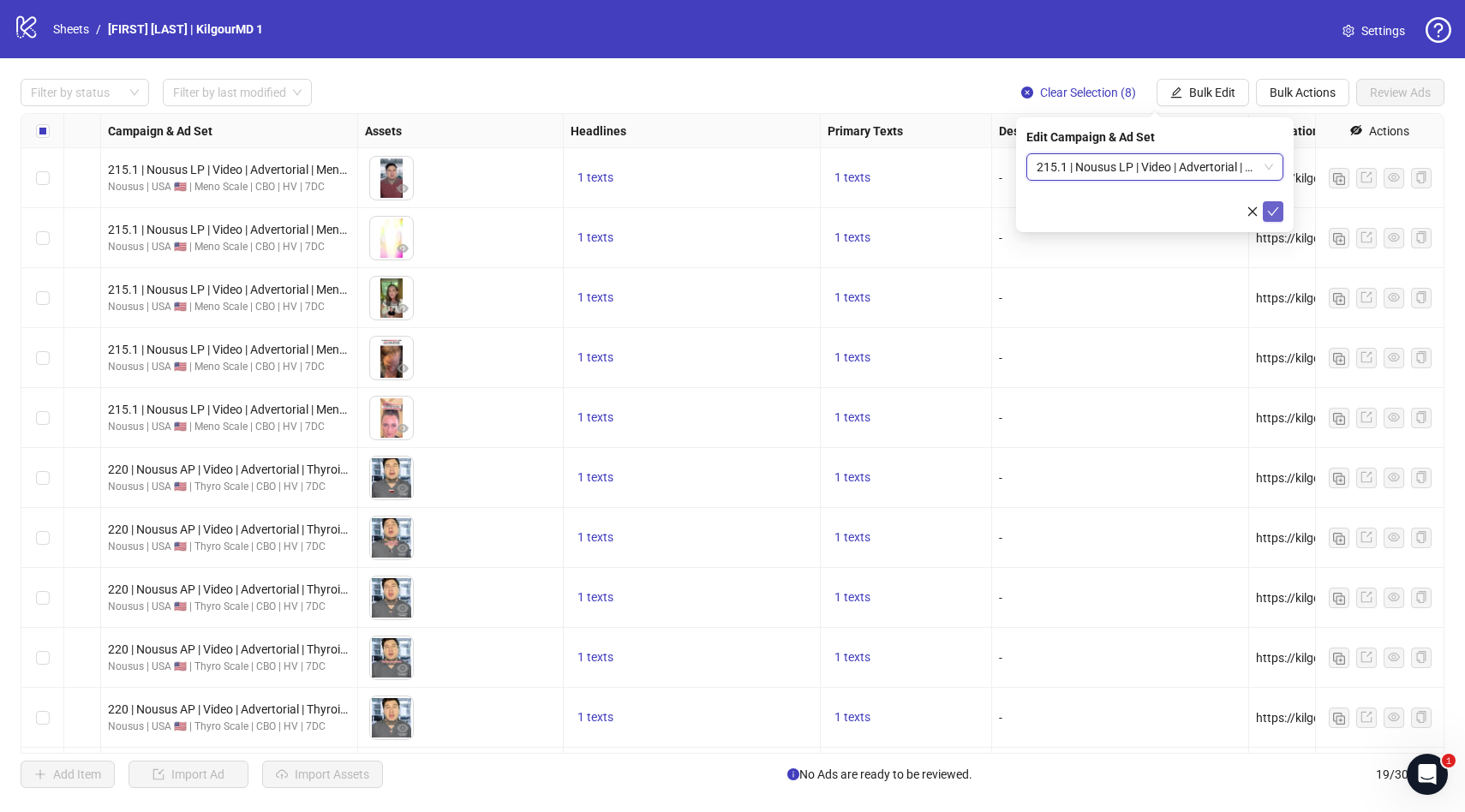 click 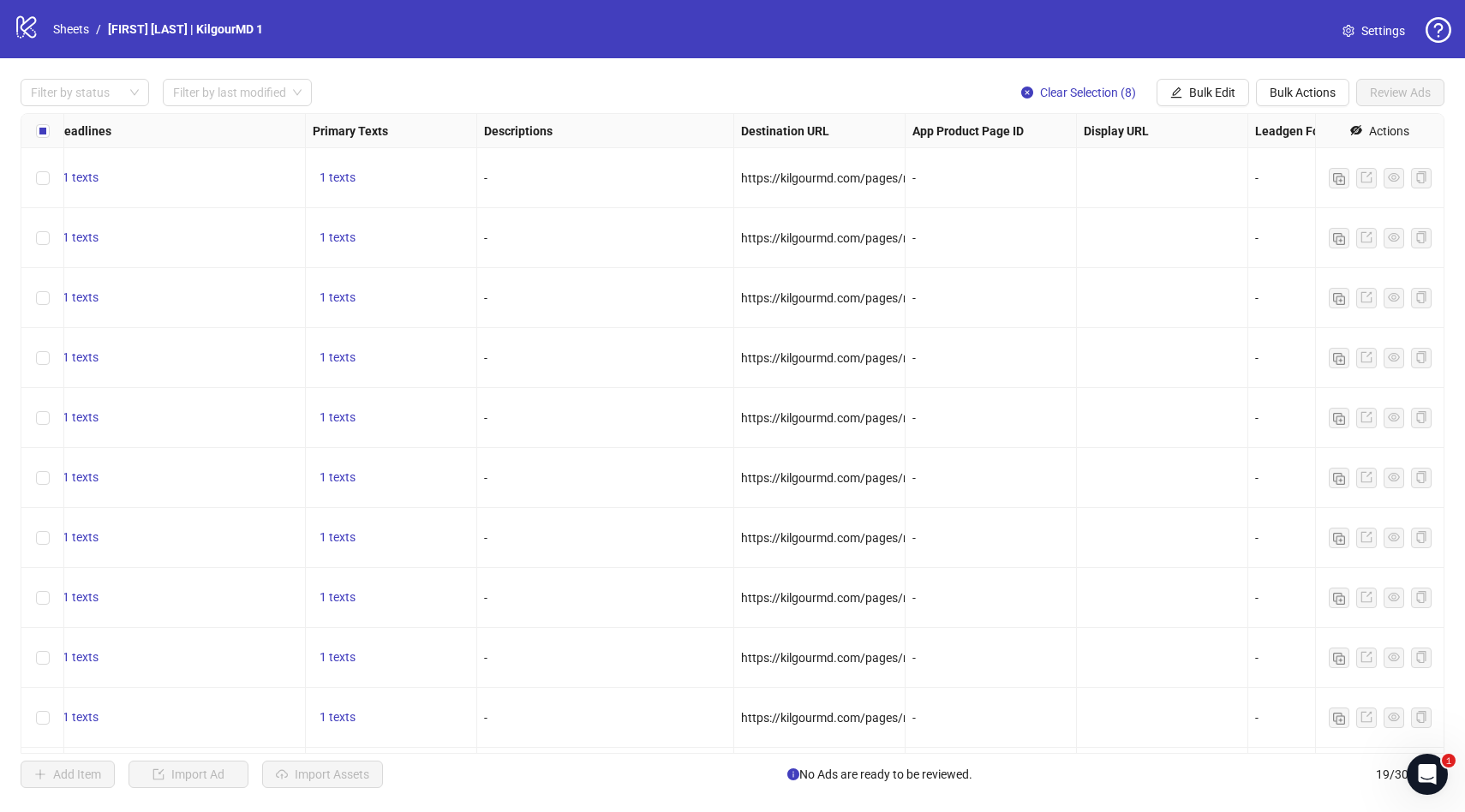 scroll, scrollTop: 0, scrollLeft: 976, axis: horizontal 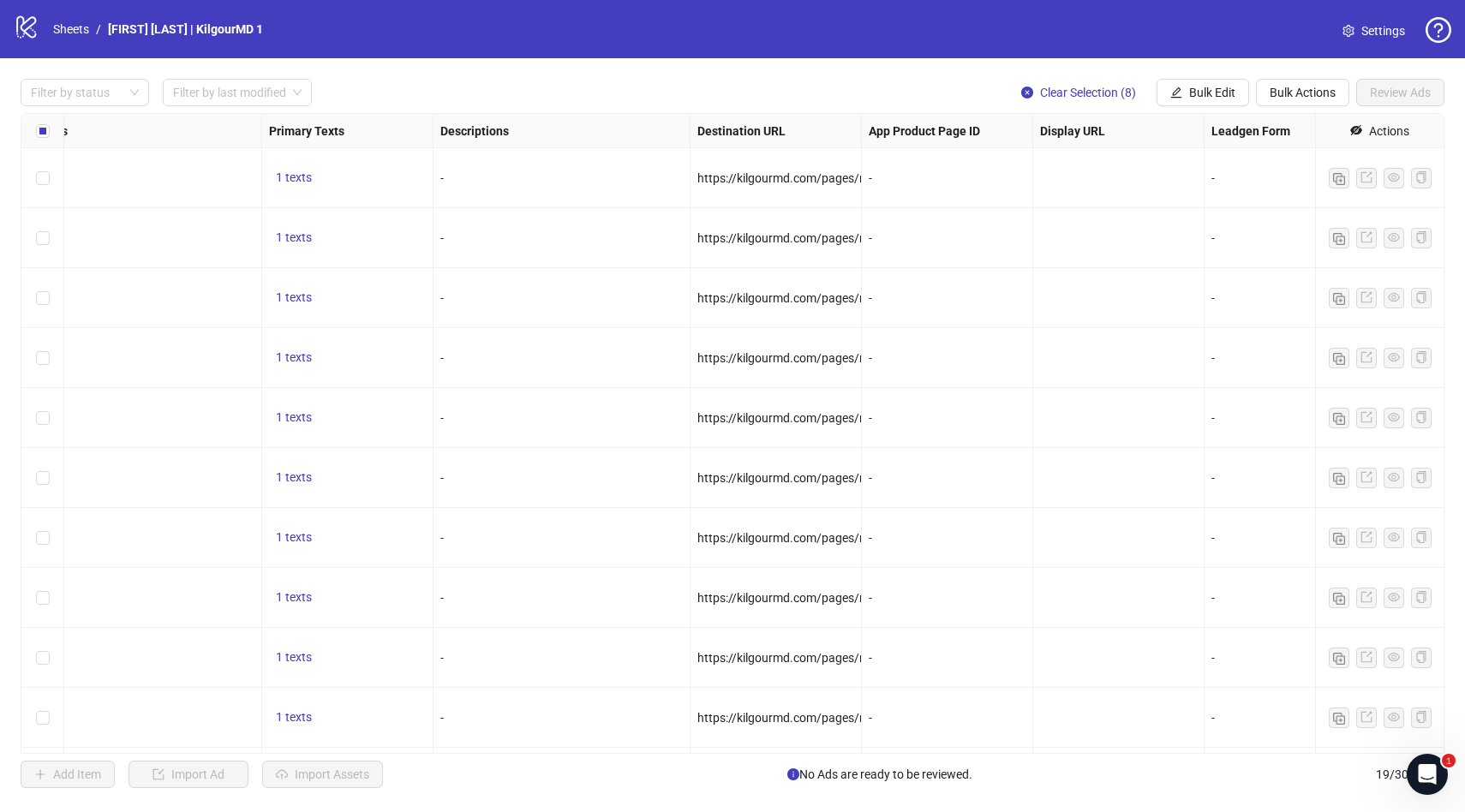 click on "https://kilgourmd.com/pages/myjourney-v1" at bounding box center [814, 238] 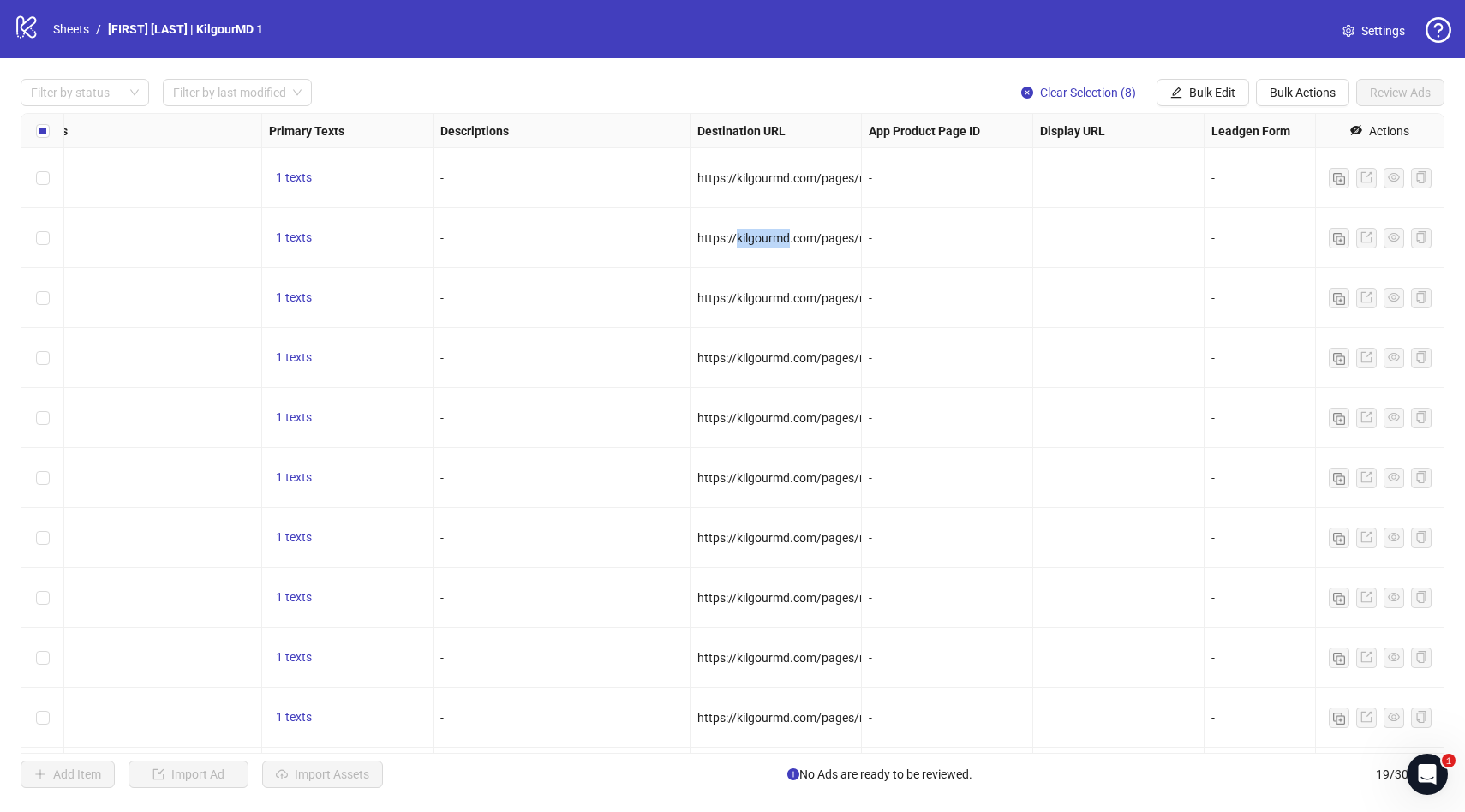 click on "https://kilgourmd.com/pages/myjourney-v1" at bounding box center (814, 238) 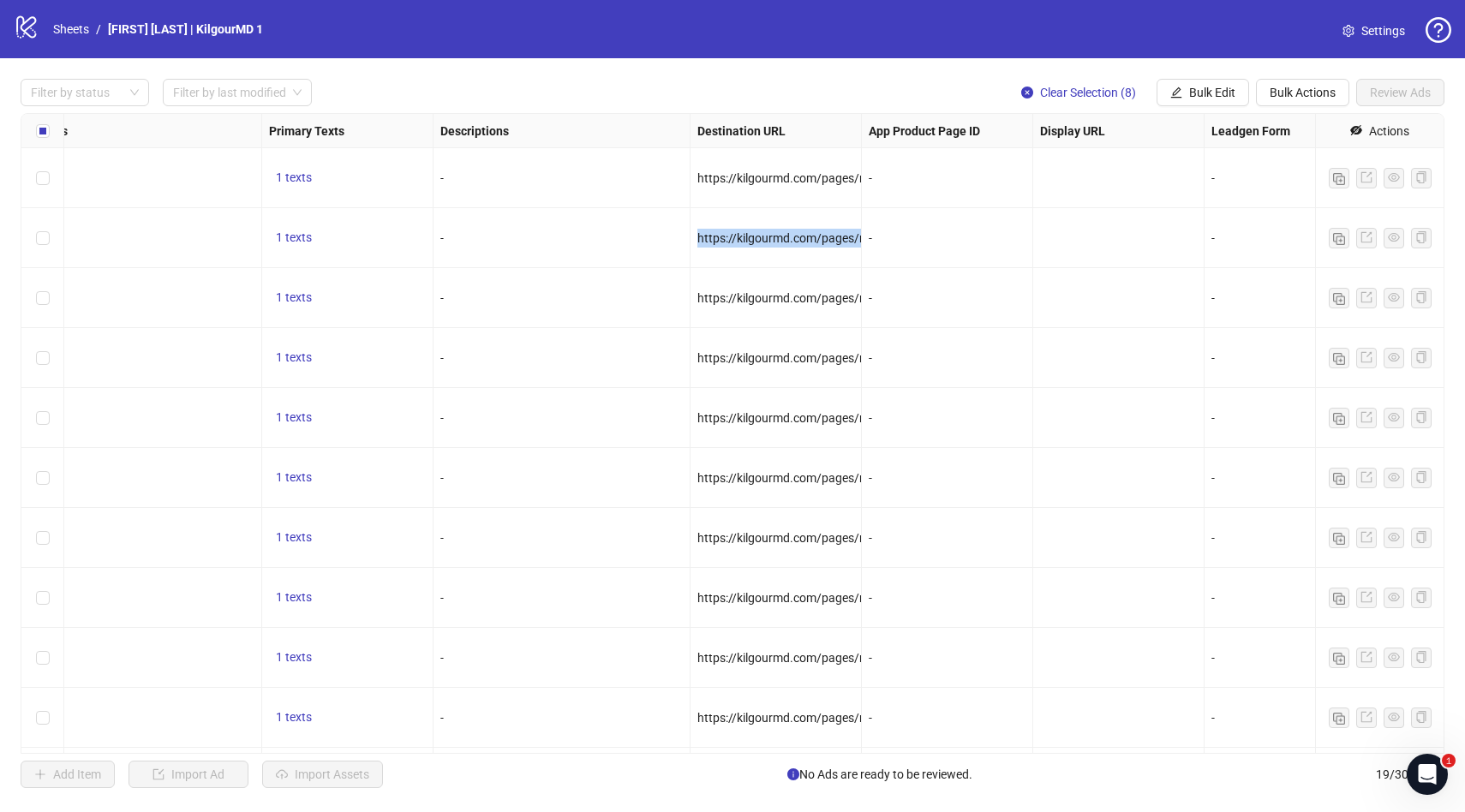 click on "https://kilgourmd.com/pages/myjourney-v1" at bounding box center [814, 238] 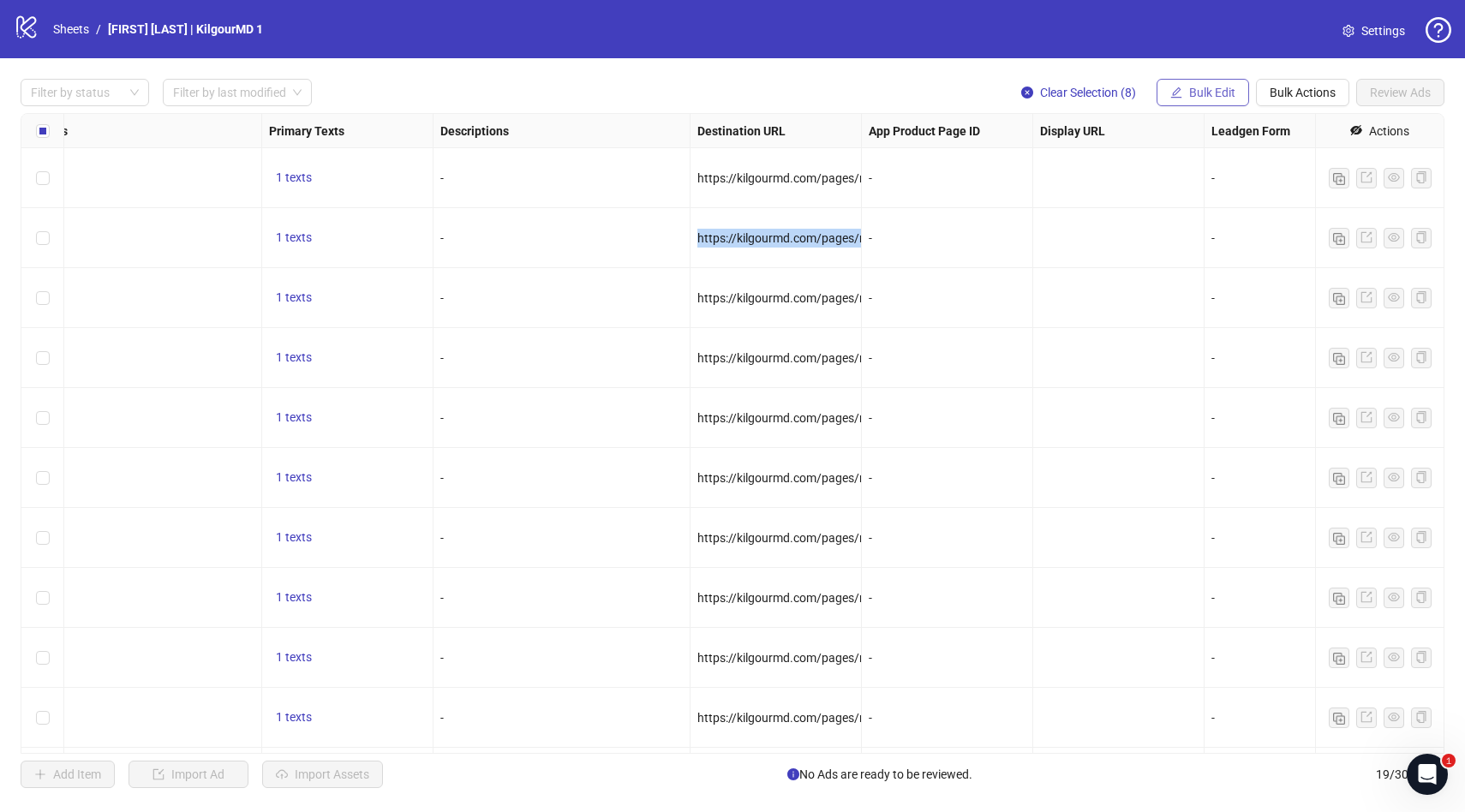 click on "Bulk Edit" at bounding box center (1212, 93) 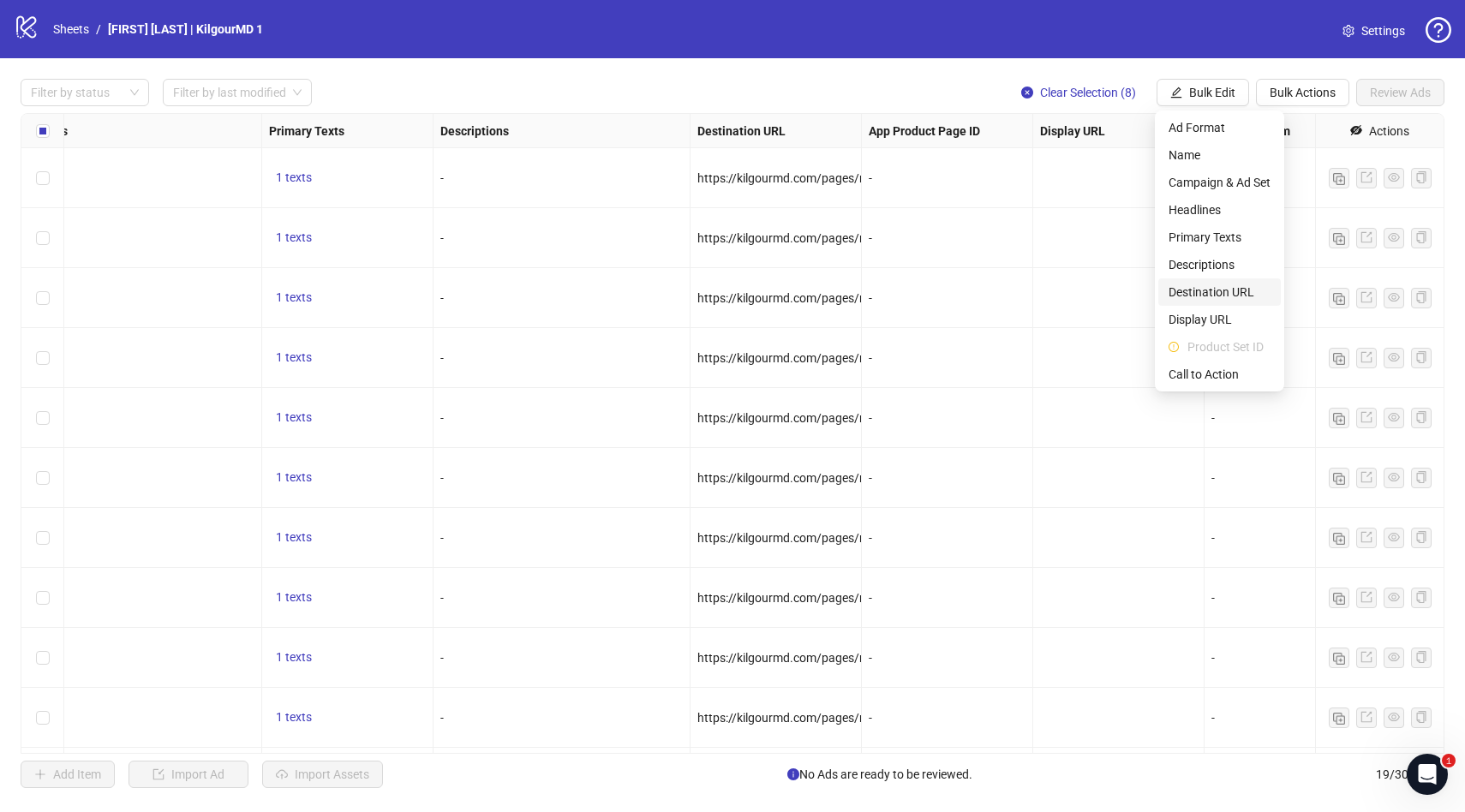 click on "Destination URL" at bounding box center [1219, 292] 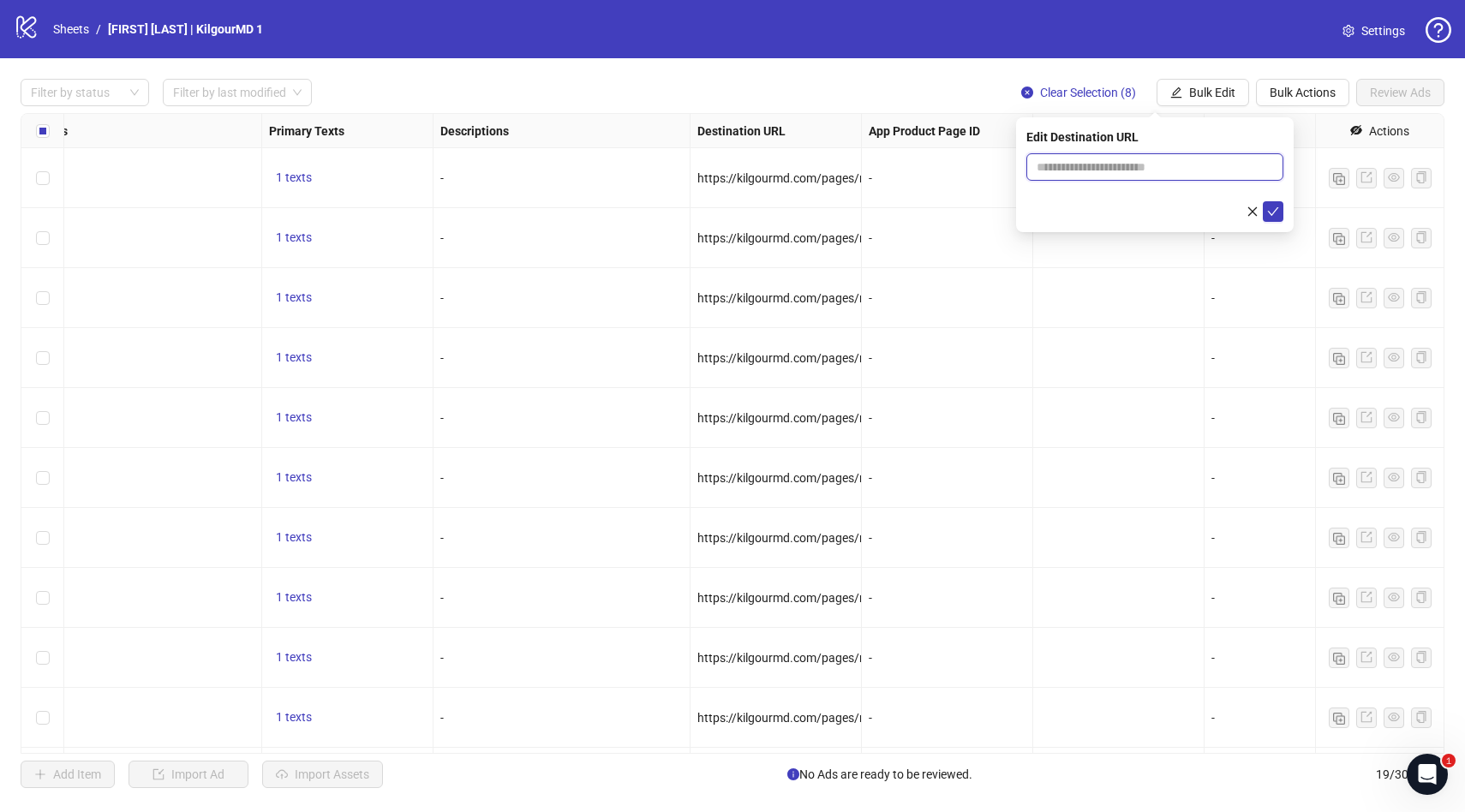 click at bounding box center (1148, 167) 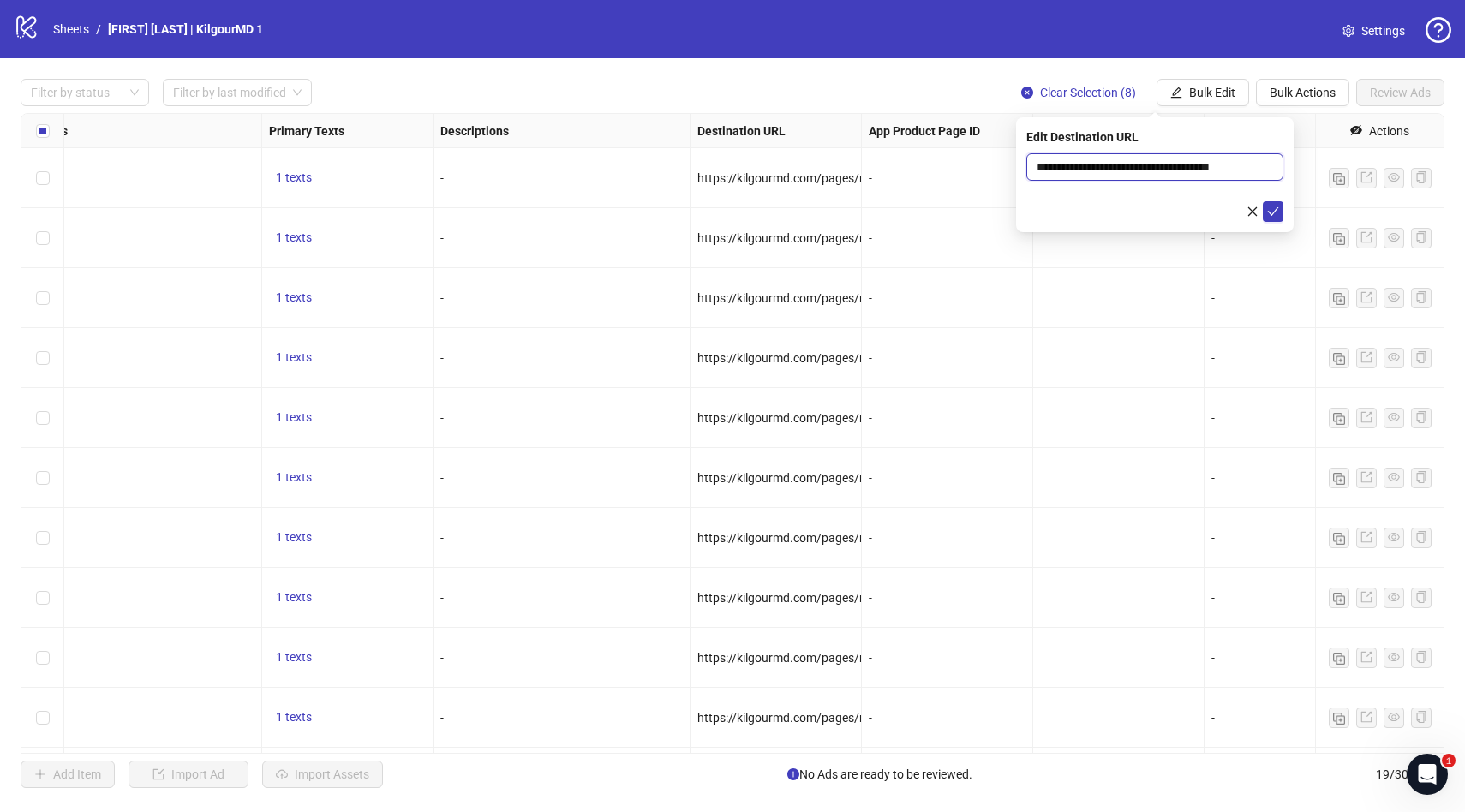 scroll, scrollTop: 0, scrollLeft: 9, axis: horizontal 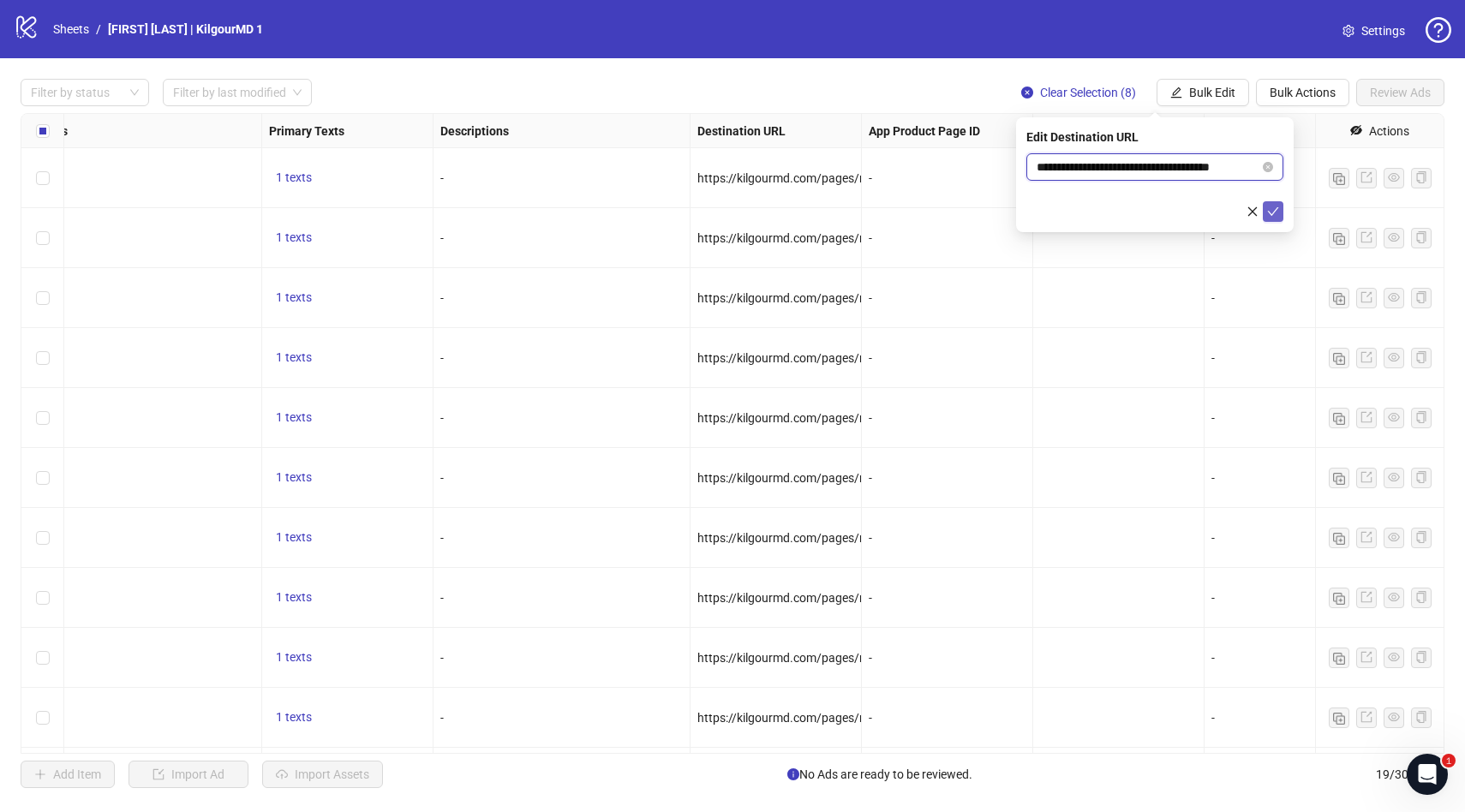 type on "**********" 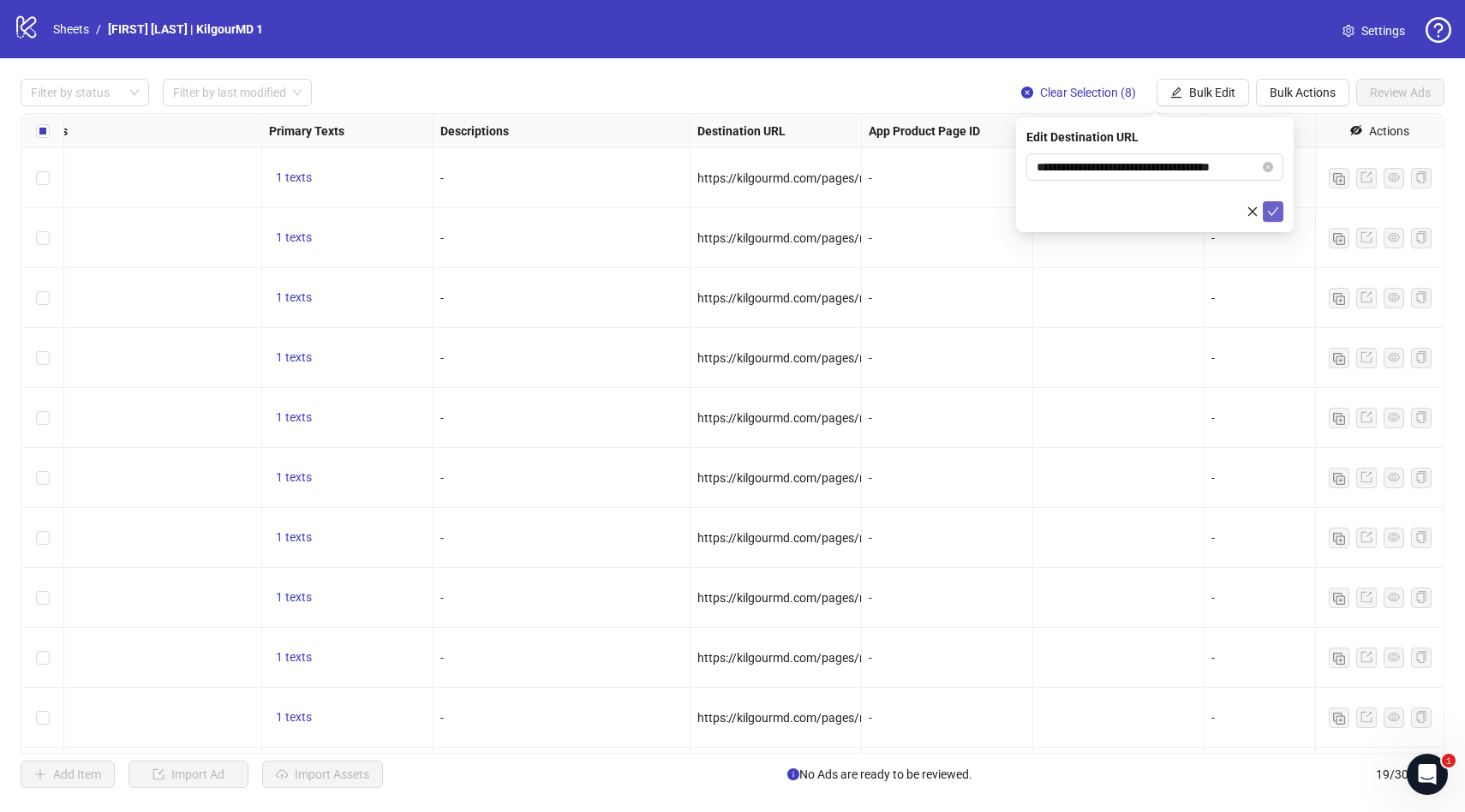 click 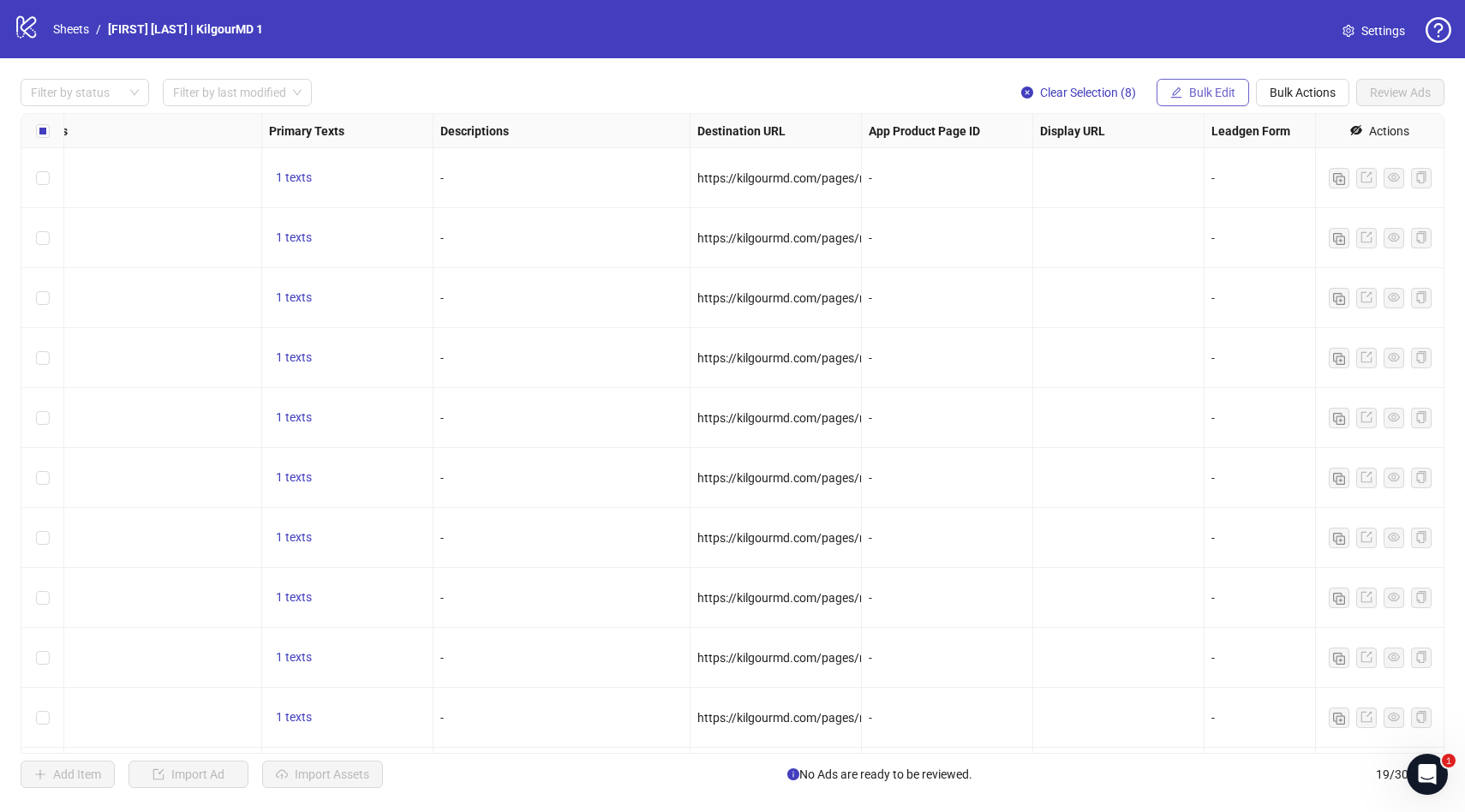 click 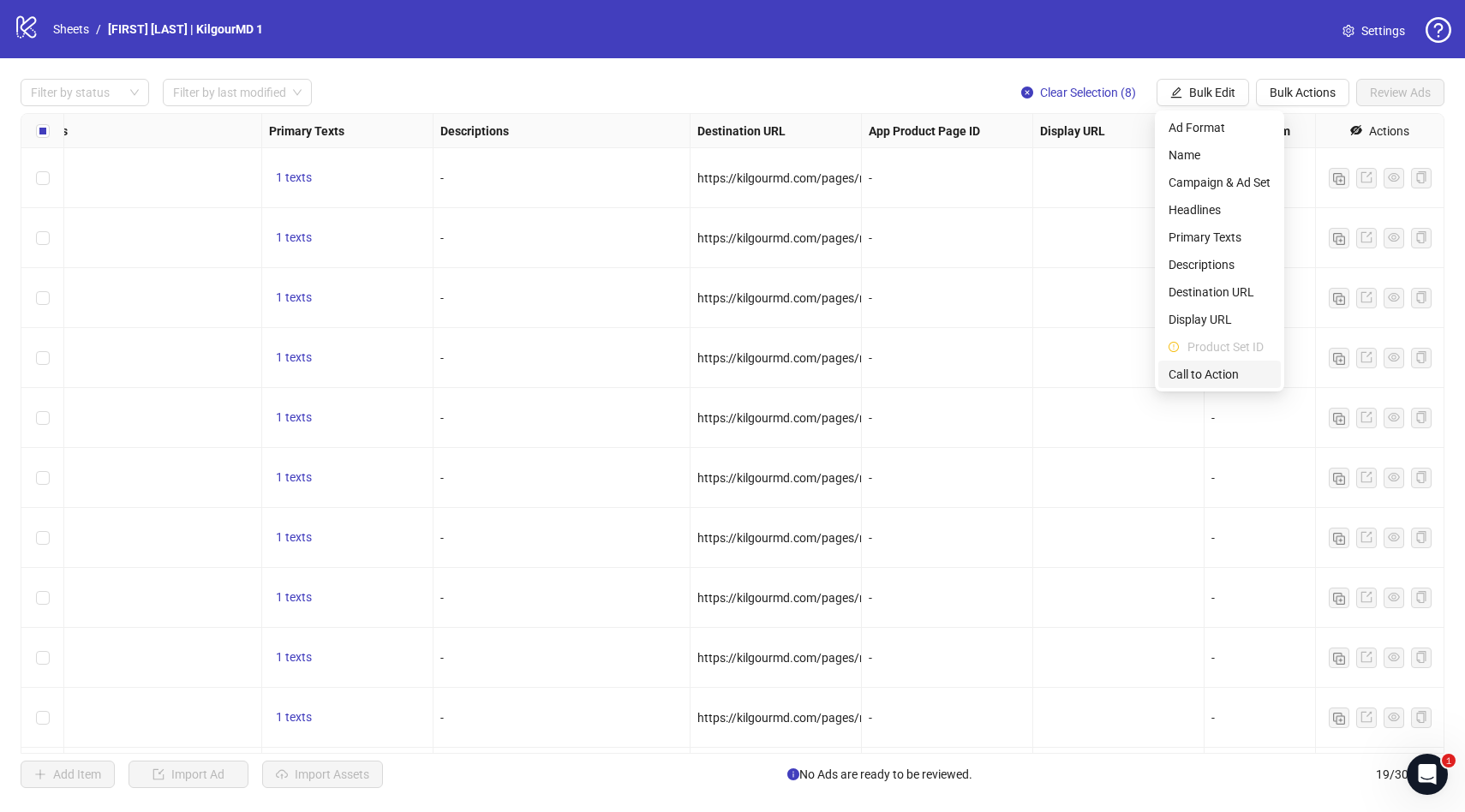 click on "Call to Action" at bounding box center (1219, 374) 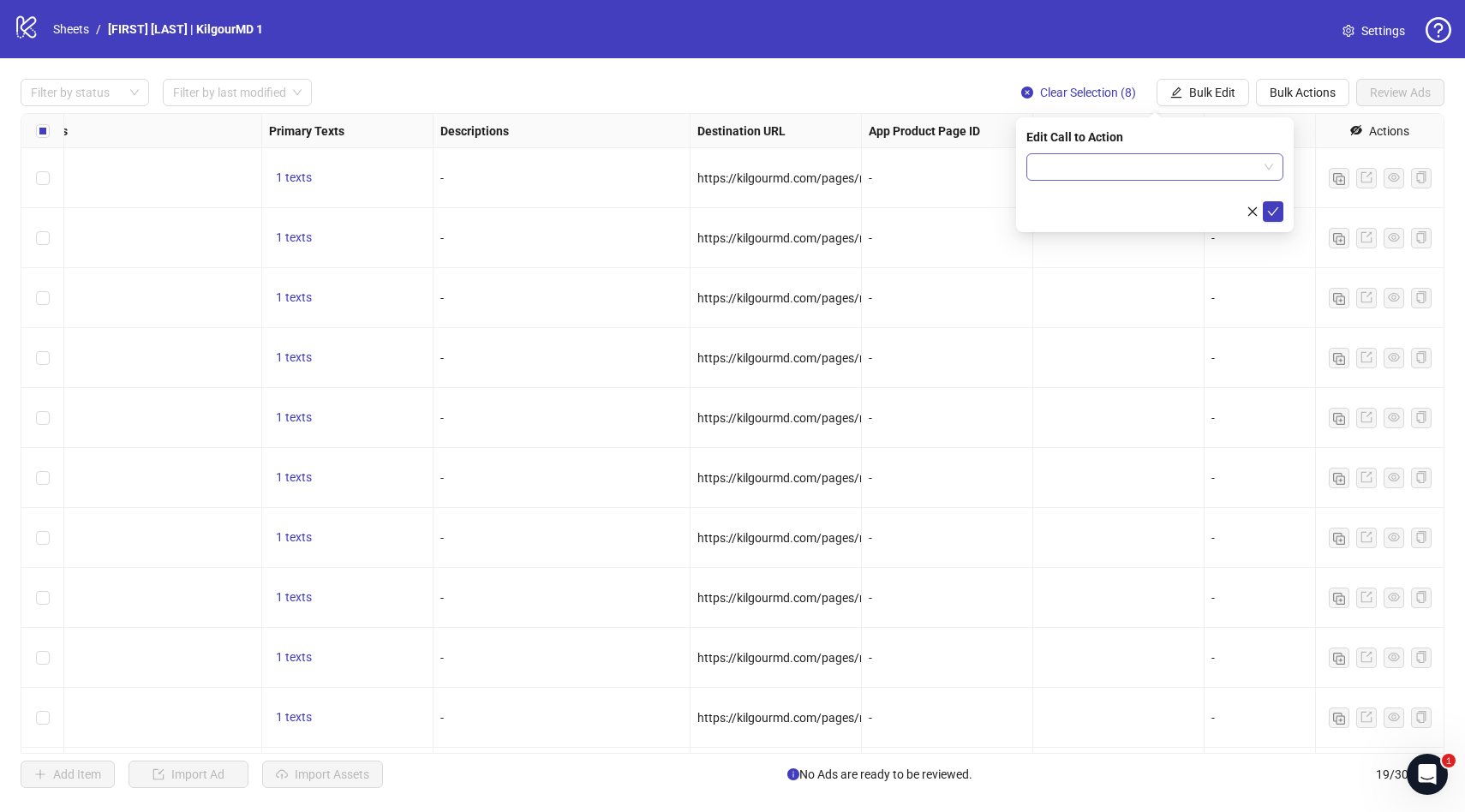 click at bounding box center (1147, 167) 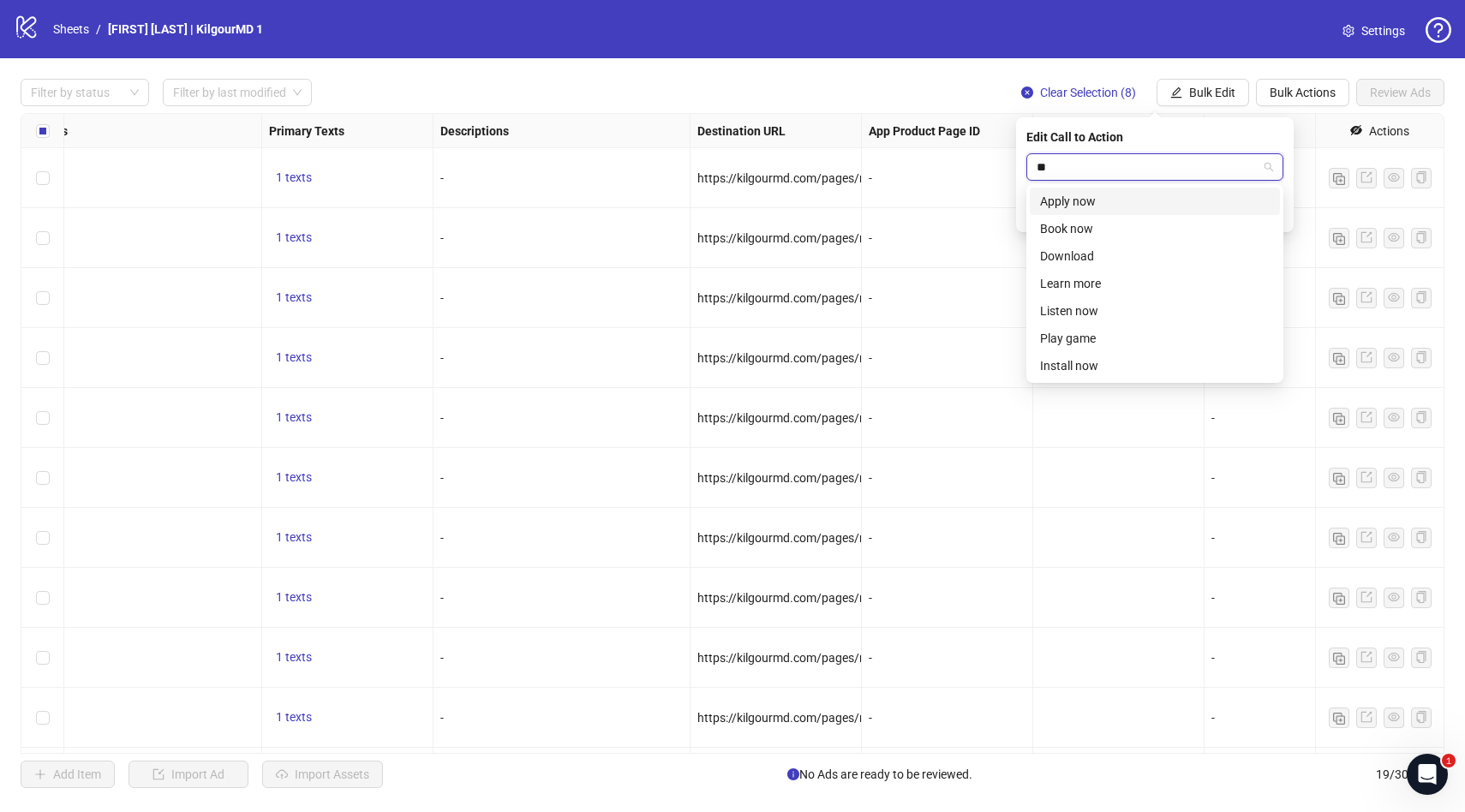 type on "***" 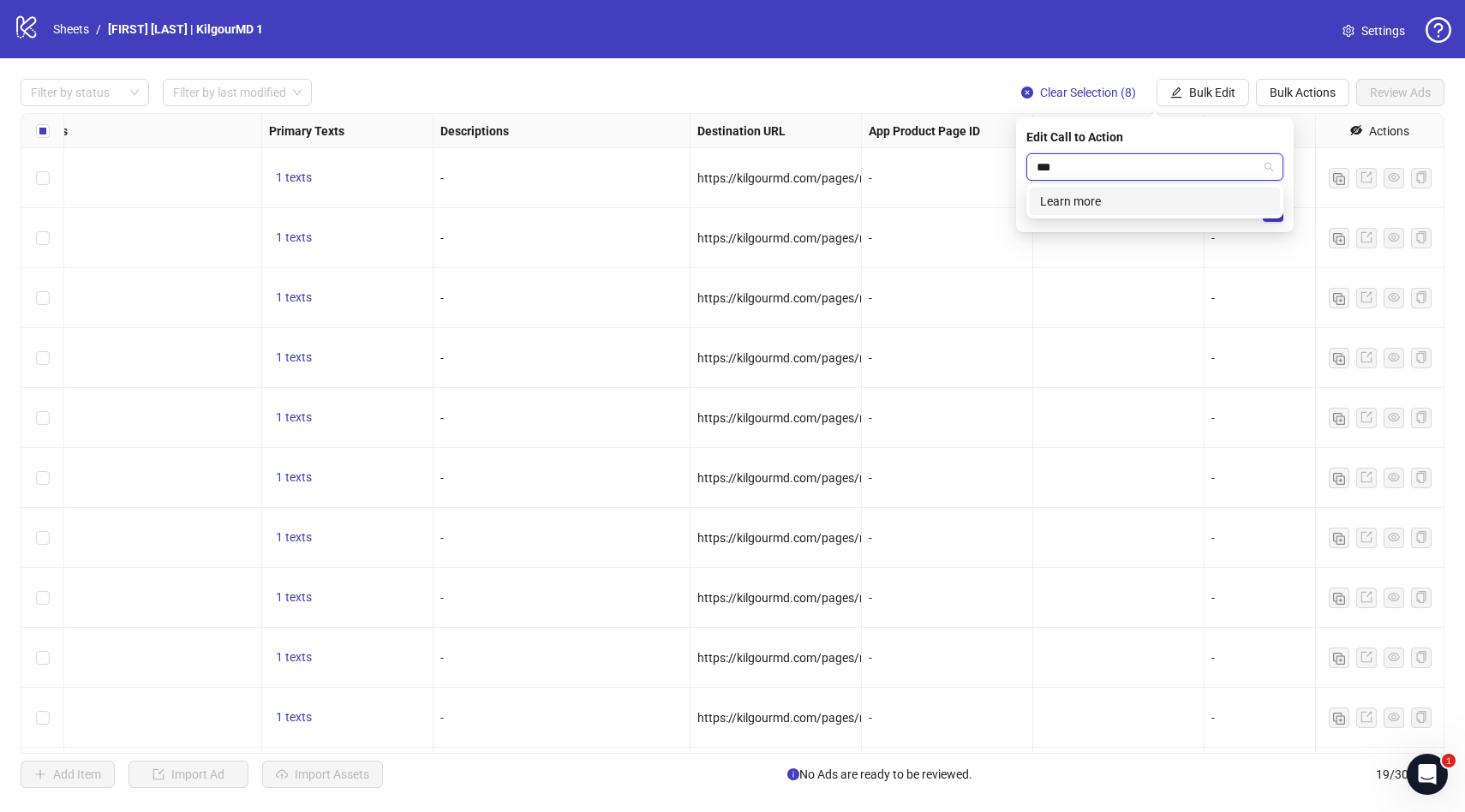 click on "Learn more" at bounding box center [1155, 201] 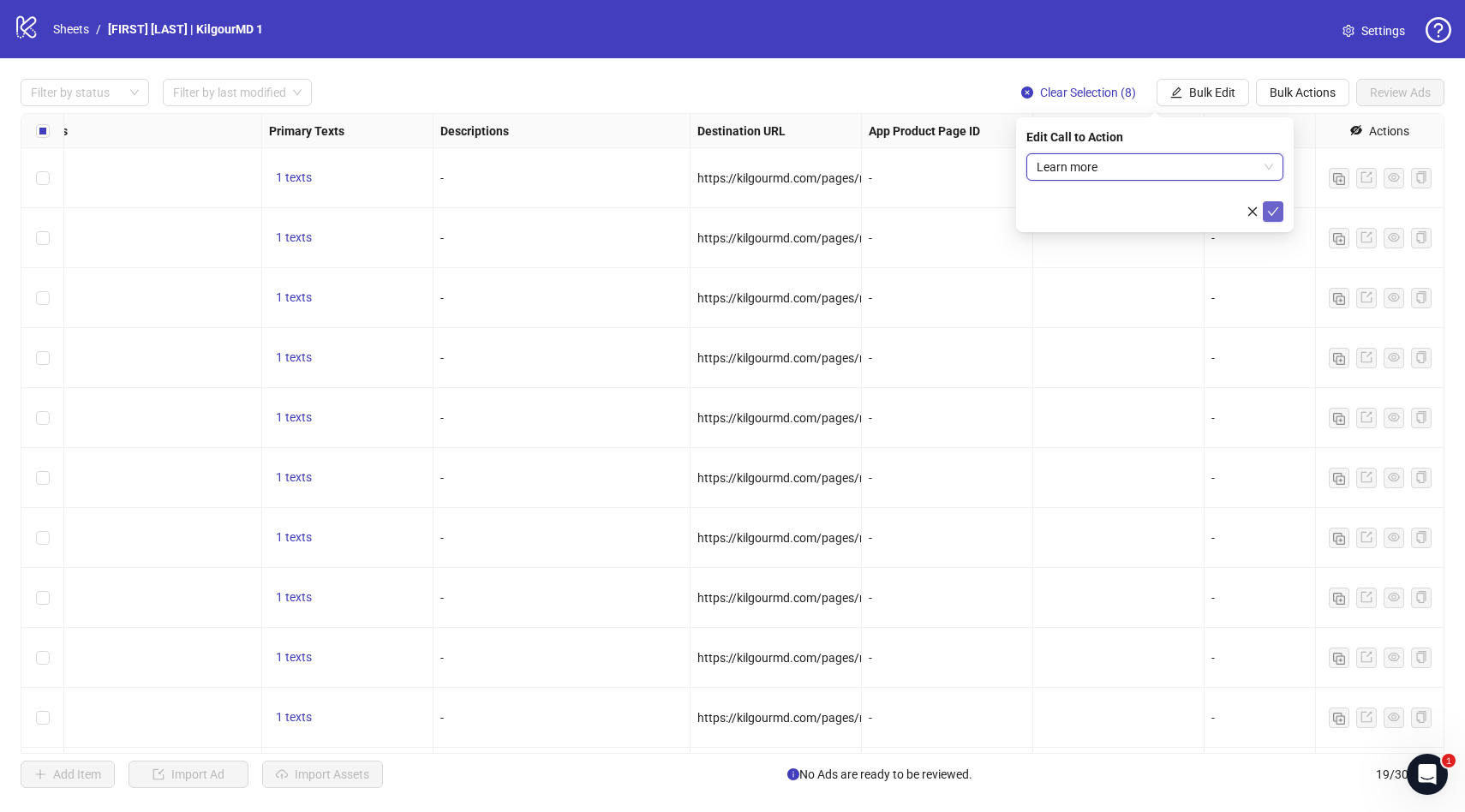 click 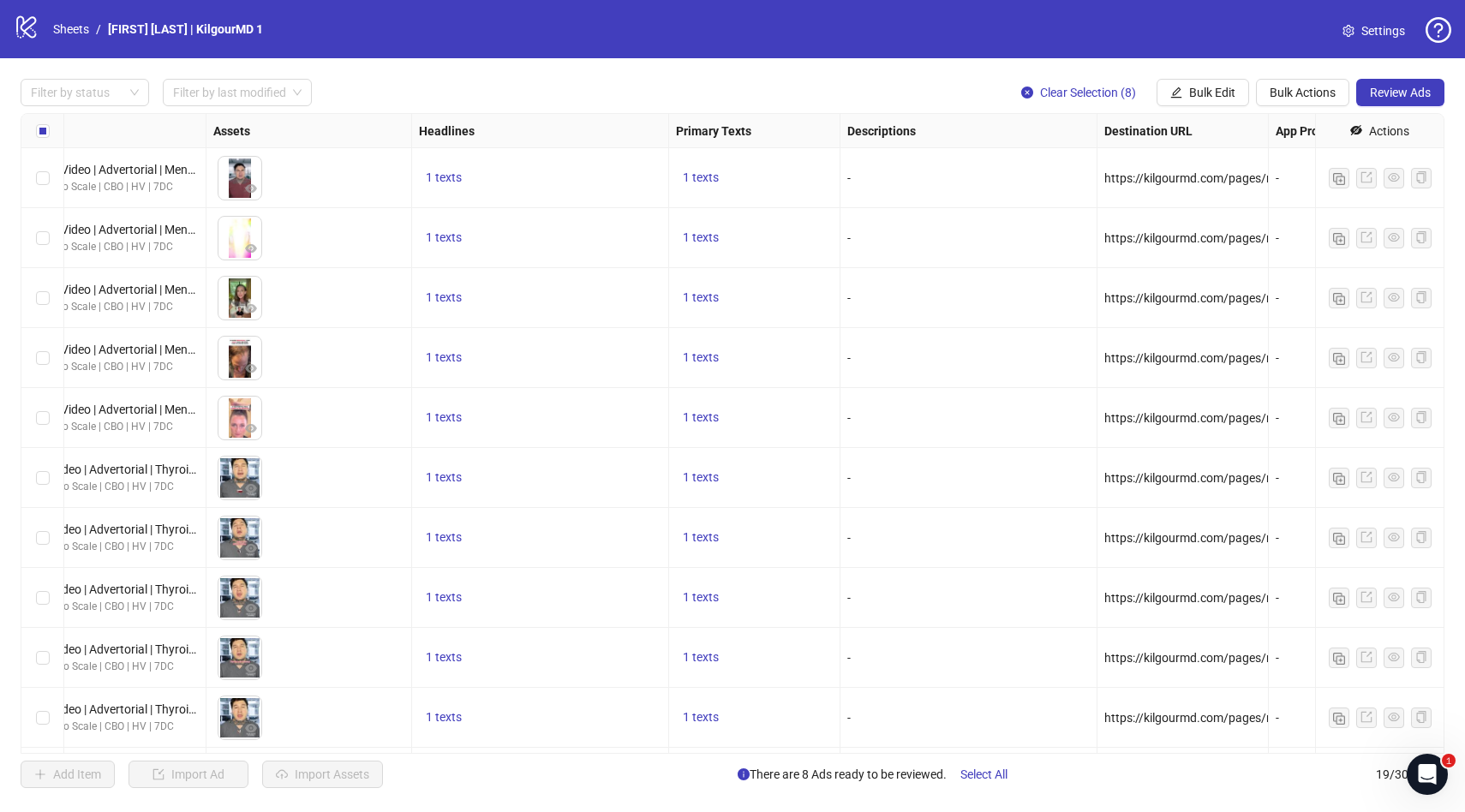 scroll, scrollTop: 0, scrollLeft: 583, axis: horizontal 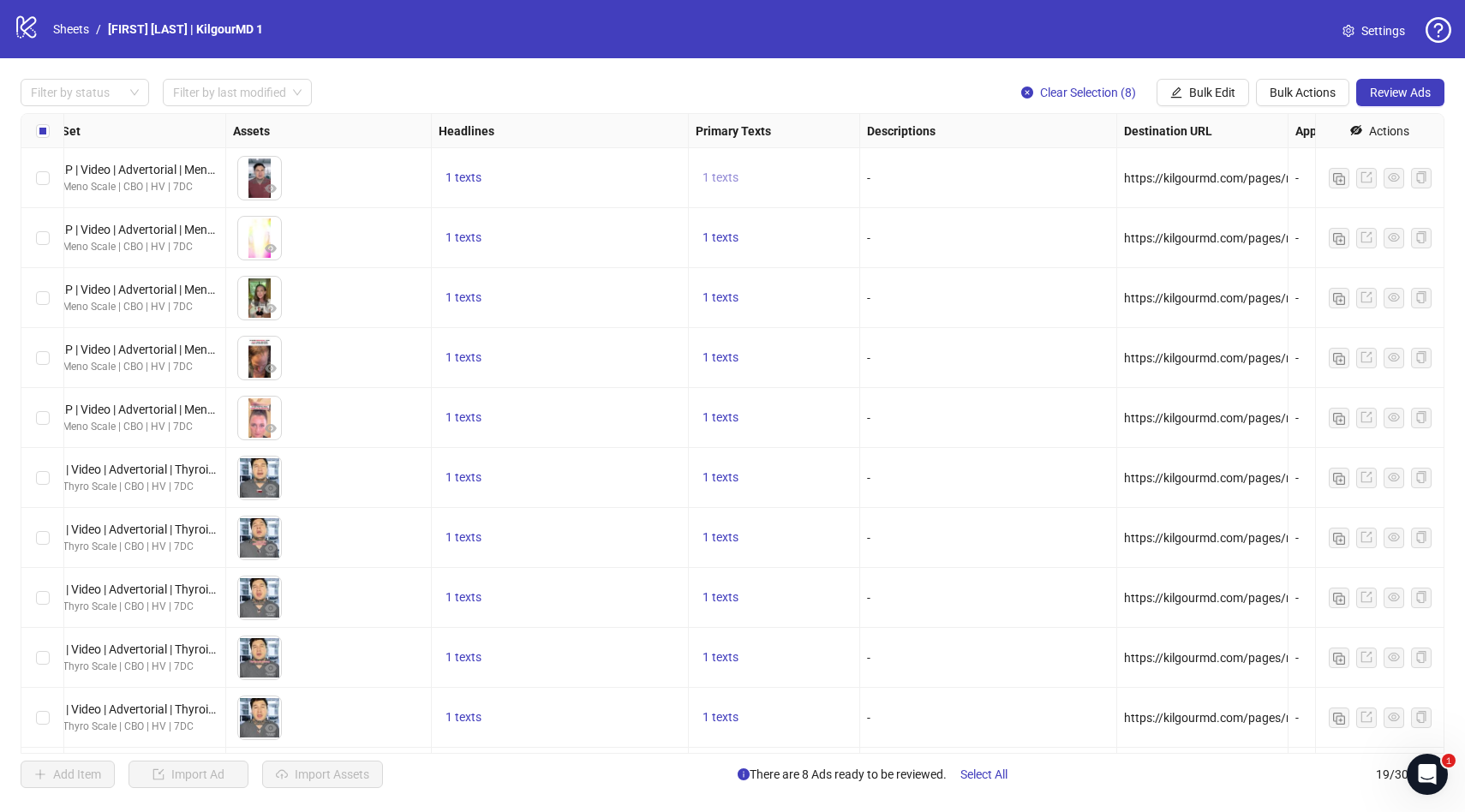 click on "1 texts" at bounding box center [721, 177] 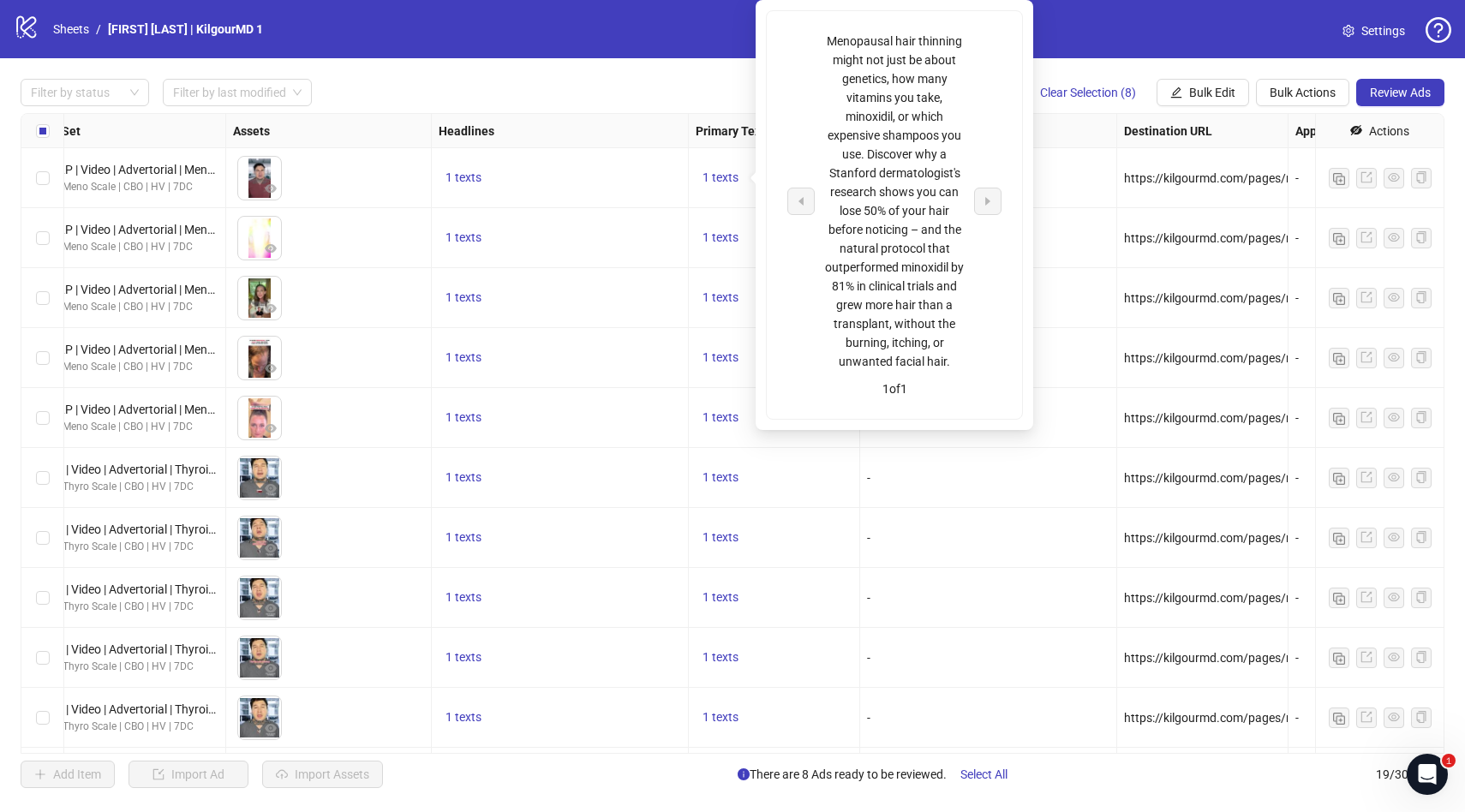 click on "Menopausal hair thinning might not just be about genetics, how many vitamins you take, minoxidil, or which expensive shampoos you use.
Discover why a Stanford dermatologist's research shows you can lose 50% of your hair before noticing – and the natural protocol that outperformed minoxidil by 81% in clinical trials and grew more hair than a transplant, without the burning, itching, or unwanted facial hair." at bounding box center (894, 201) 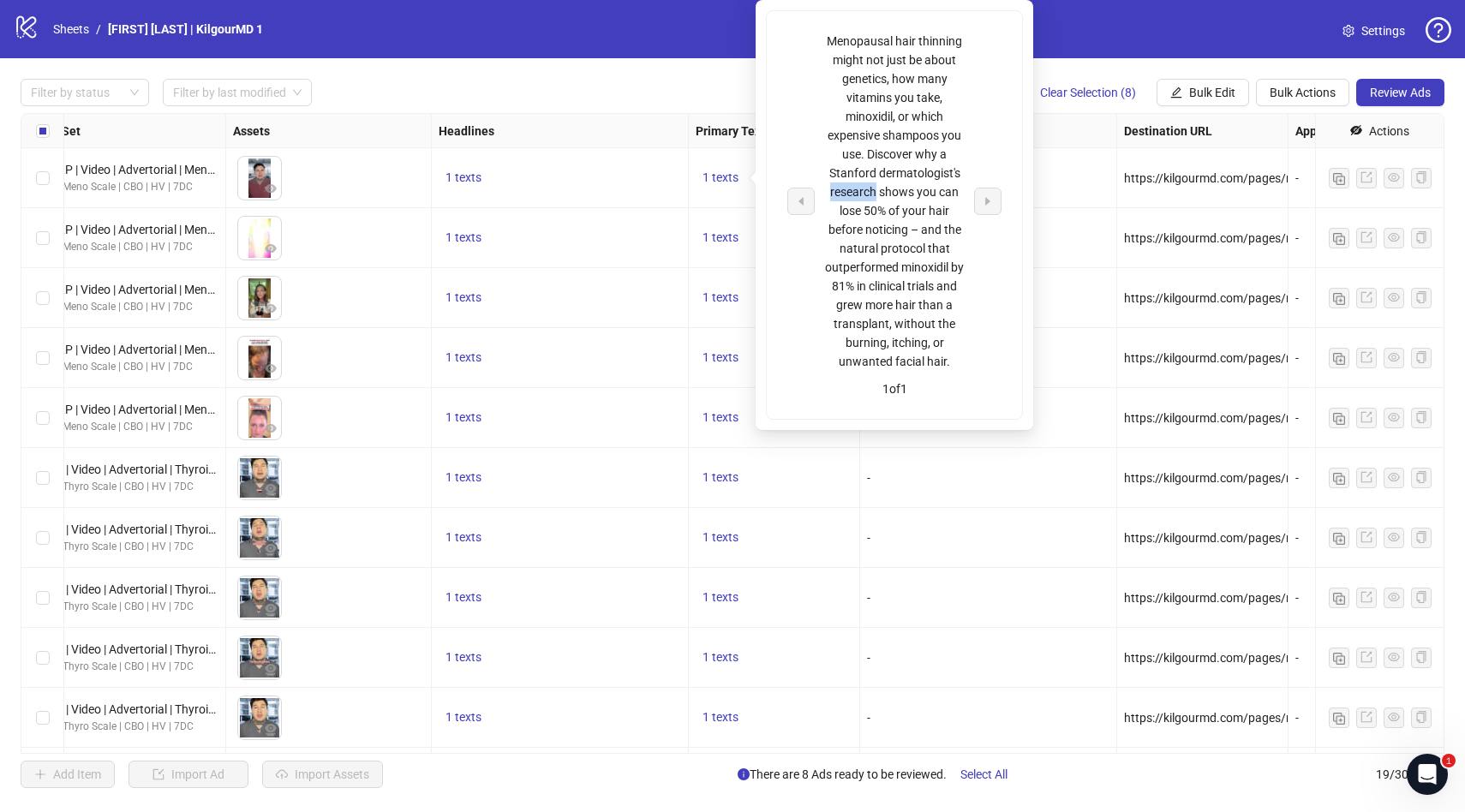 click on "Menopausal hair thinning might not just be about genetics, how many vitamins you take, minoxidil, or which expensive shampoos you use.
Discover why a Stanford dermatologist's research shows you can lose 50% of your hair before noticing – and the natural protocol that outperformed minoxidil by 81% in clinical trials and grew more hair than a transplant, without the burning, itching, or unwanted facial hair." at bounding box center [894, 201] 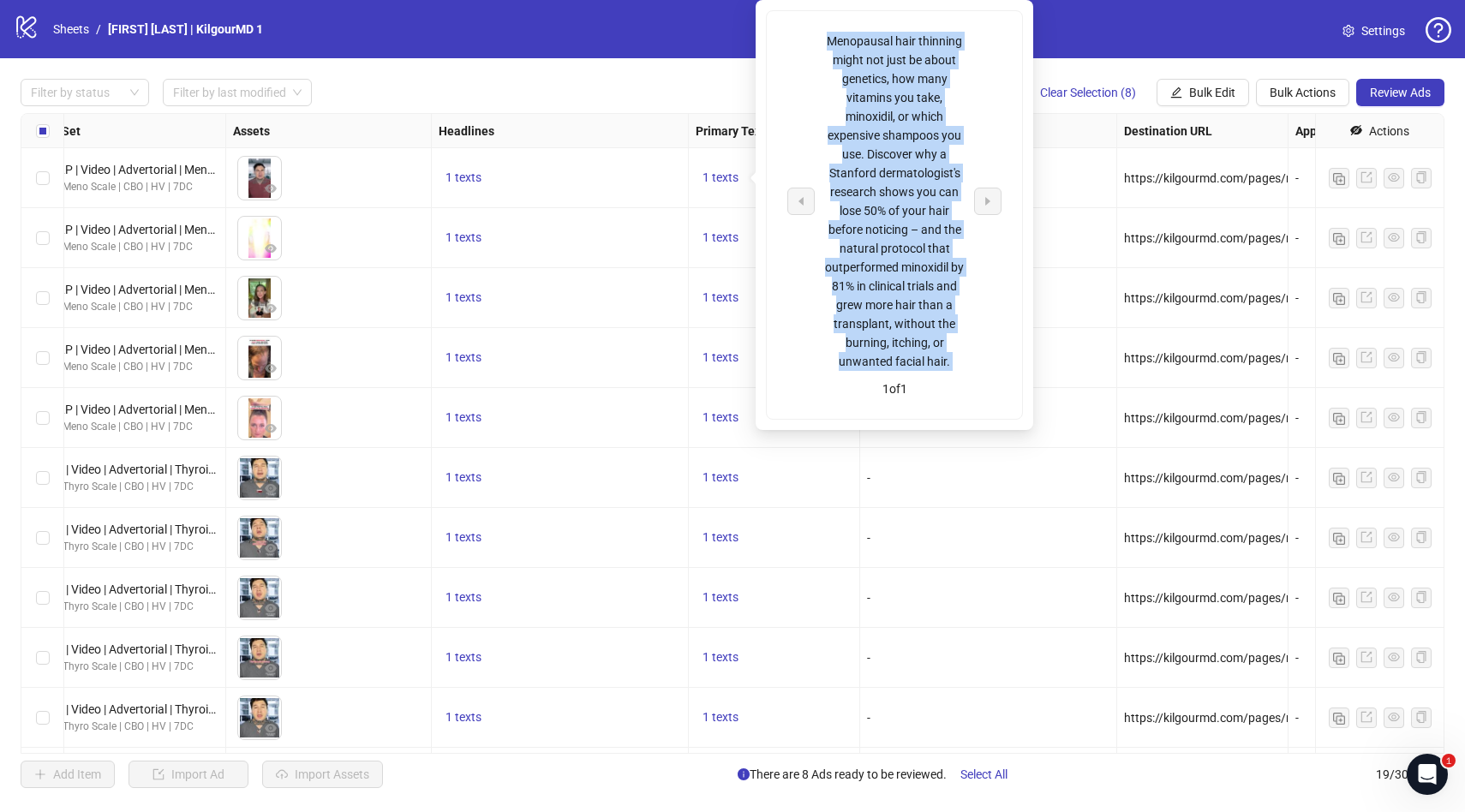 click on "Menopausal hair thinning might not just be about genetics, how many vitamins you take, minoxidil, or which expensive shampoos you use.
Discover why a Stanford dermatologist's research shows you can lose 50% of your hair before noticing – and the natural protocol that outperformed minoxidil by 81% in clinical trials and grew more hair than a transplant, without the burning, itching, or unwanted facial hair." at bounding box center [894, 201] 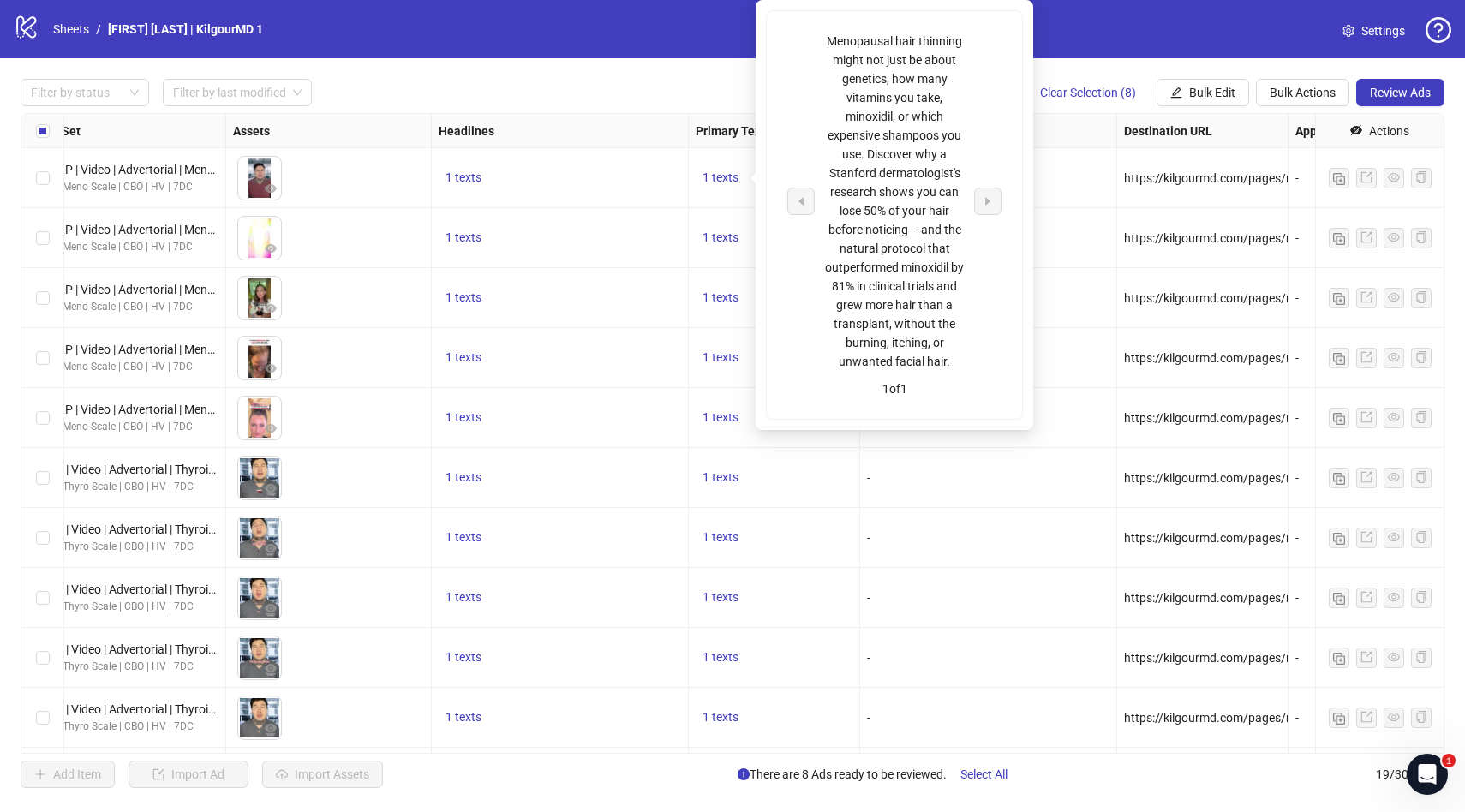 click on "https://kilgourmd.com/pages/myjourney-v1" at bounding box center [1203, 178] 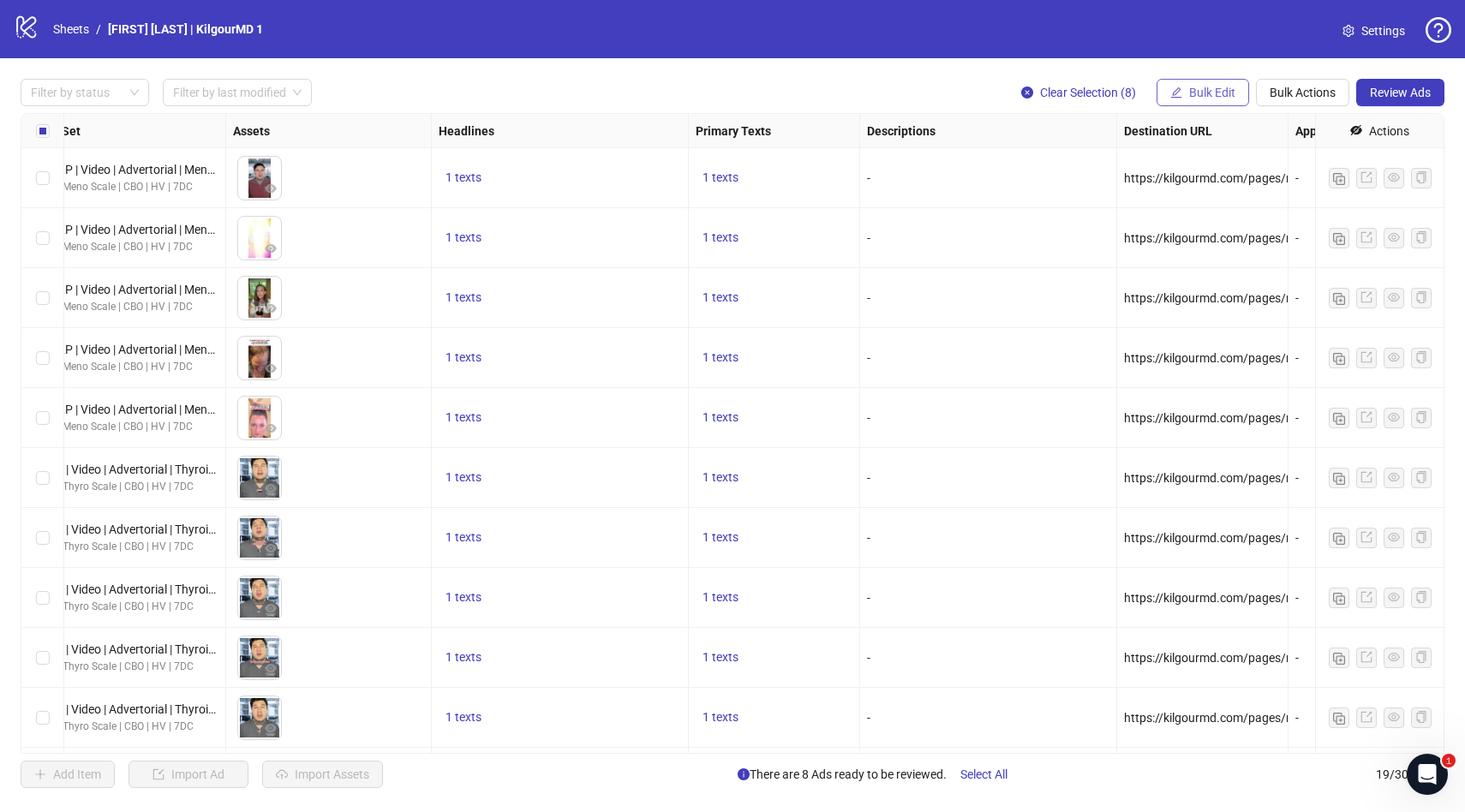 click on "Bulk Edit" at bounding box center [1212, 93] 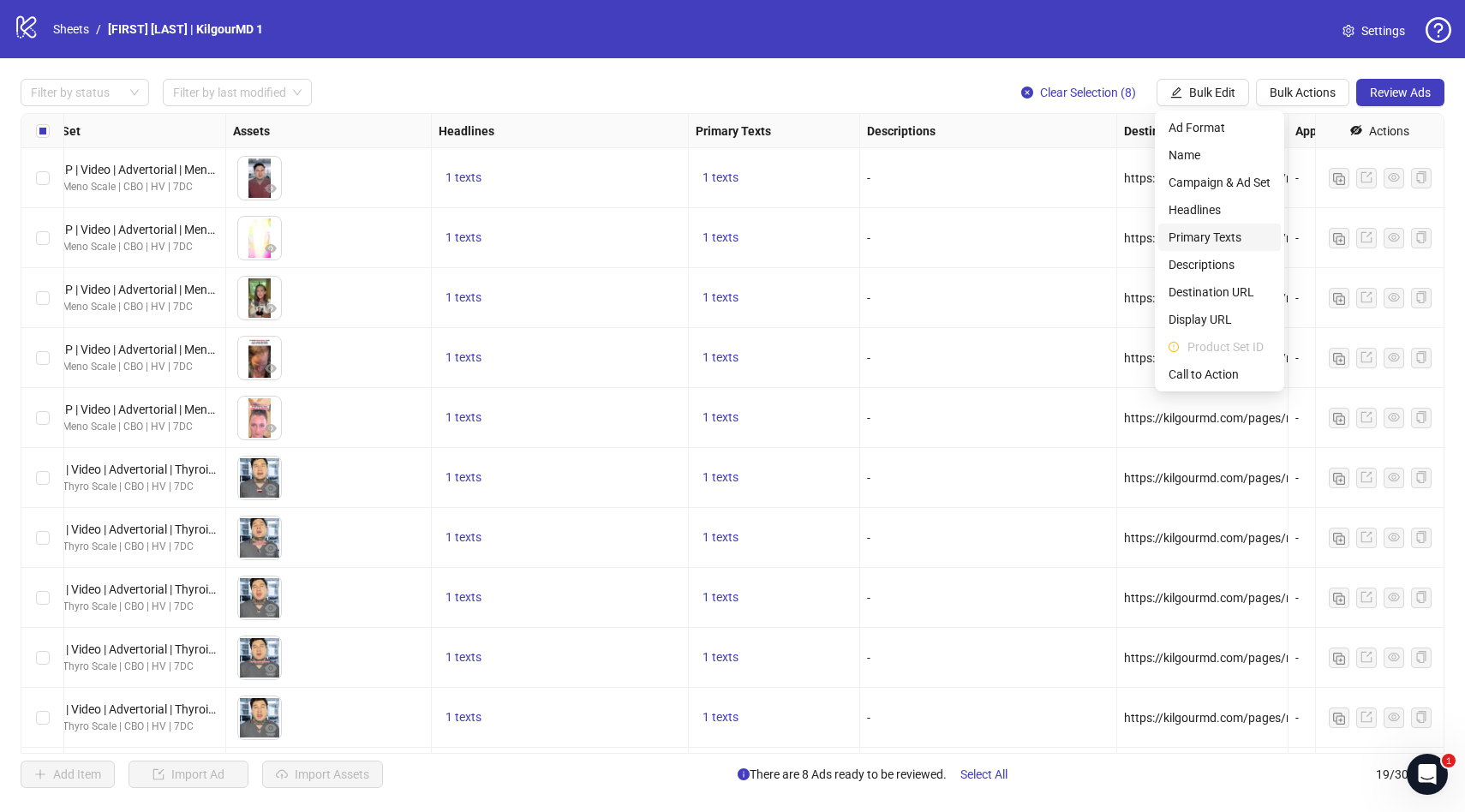 click on "Primary Texts" at bounding box center [1219, 237] 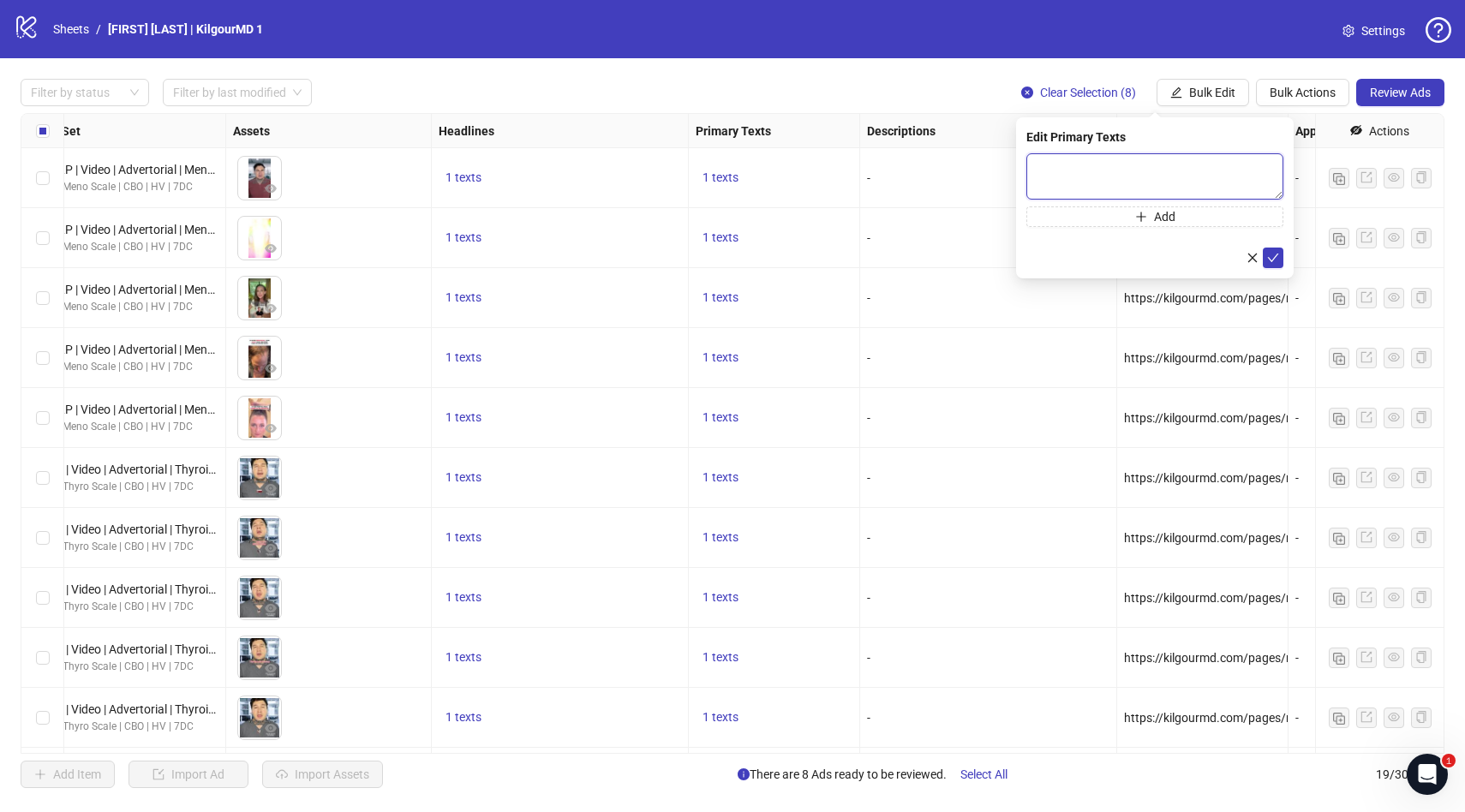 click at bounding box center [1155, 176] 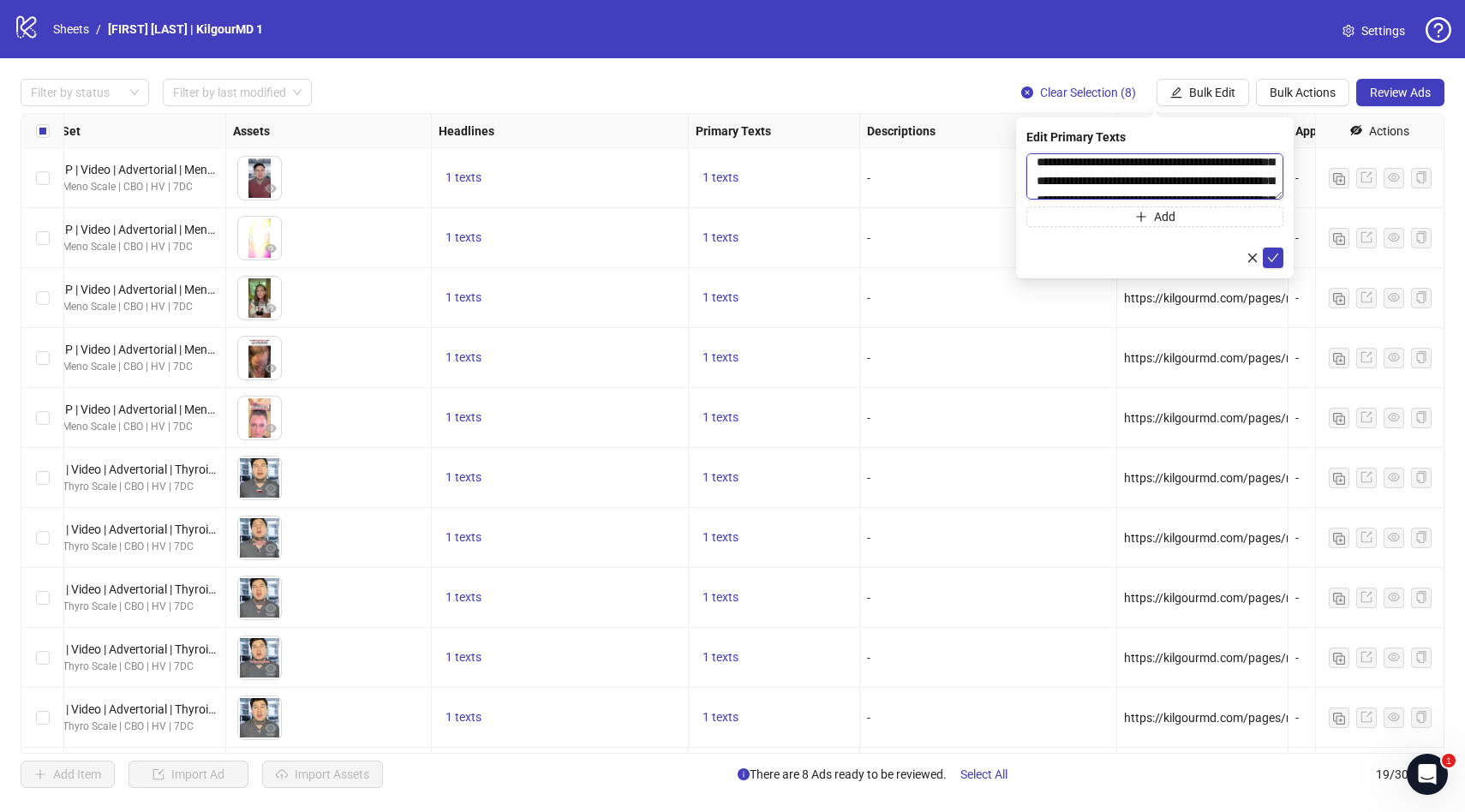 scroll, scrollTop: 28, scrollLeft: 0, axis: vertical 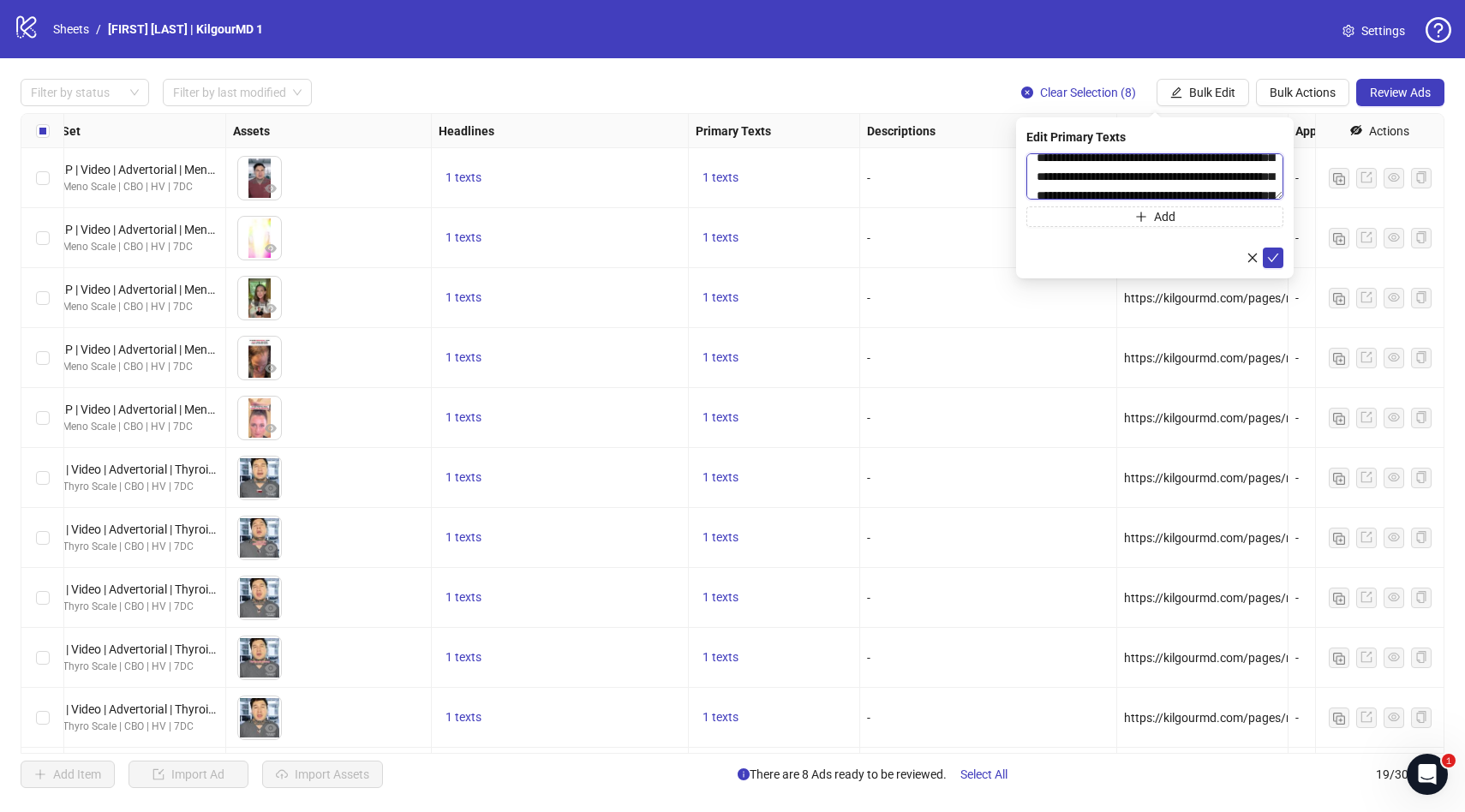 drag, startPoint x: 1147, startPoint y: 192, endPoint x: 1146, endPoint y: 203, distance: 11.045361 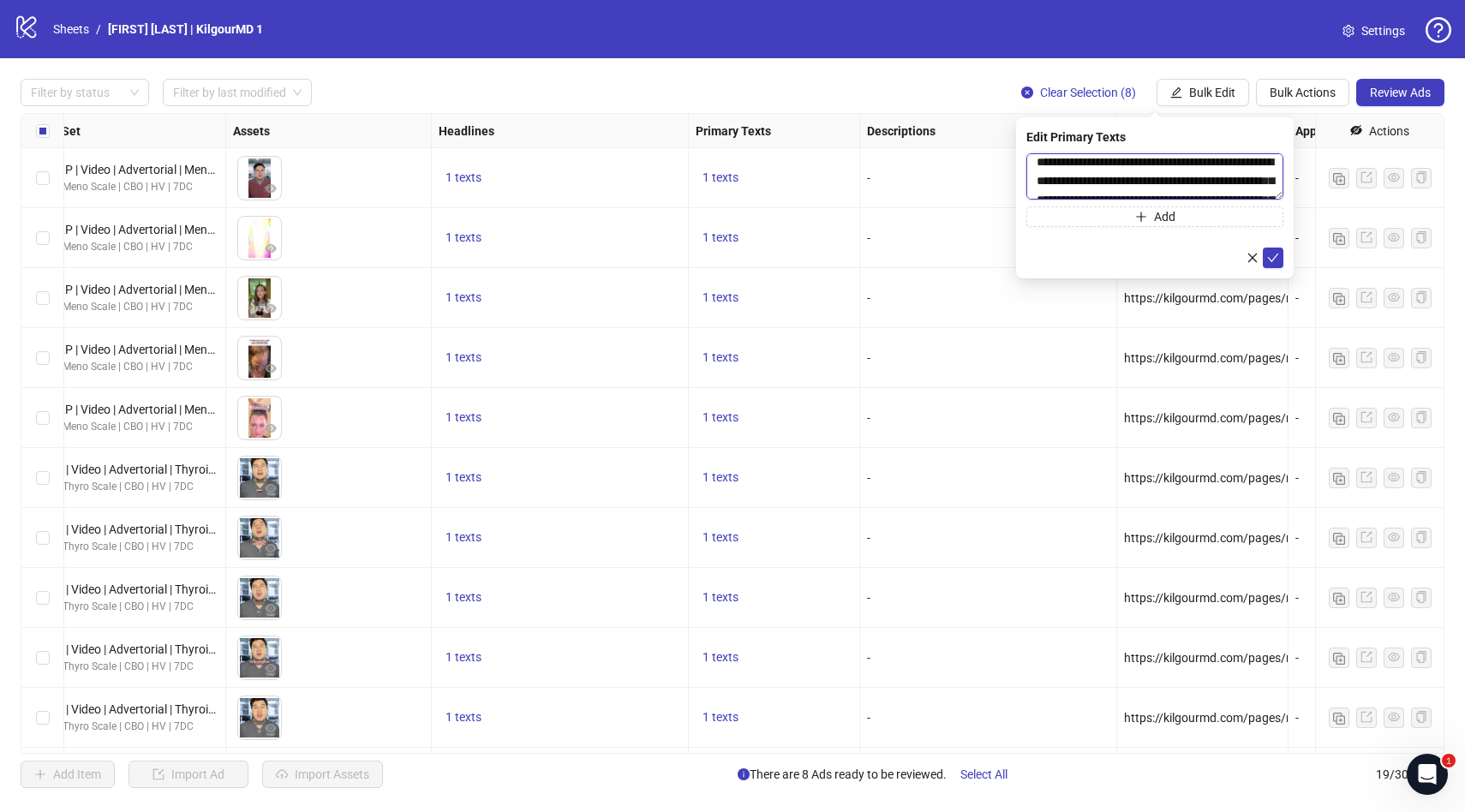 scroll, scrollTop: 99, scrollLeft: 0, axis: vertical 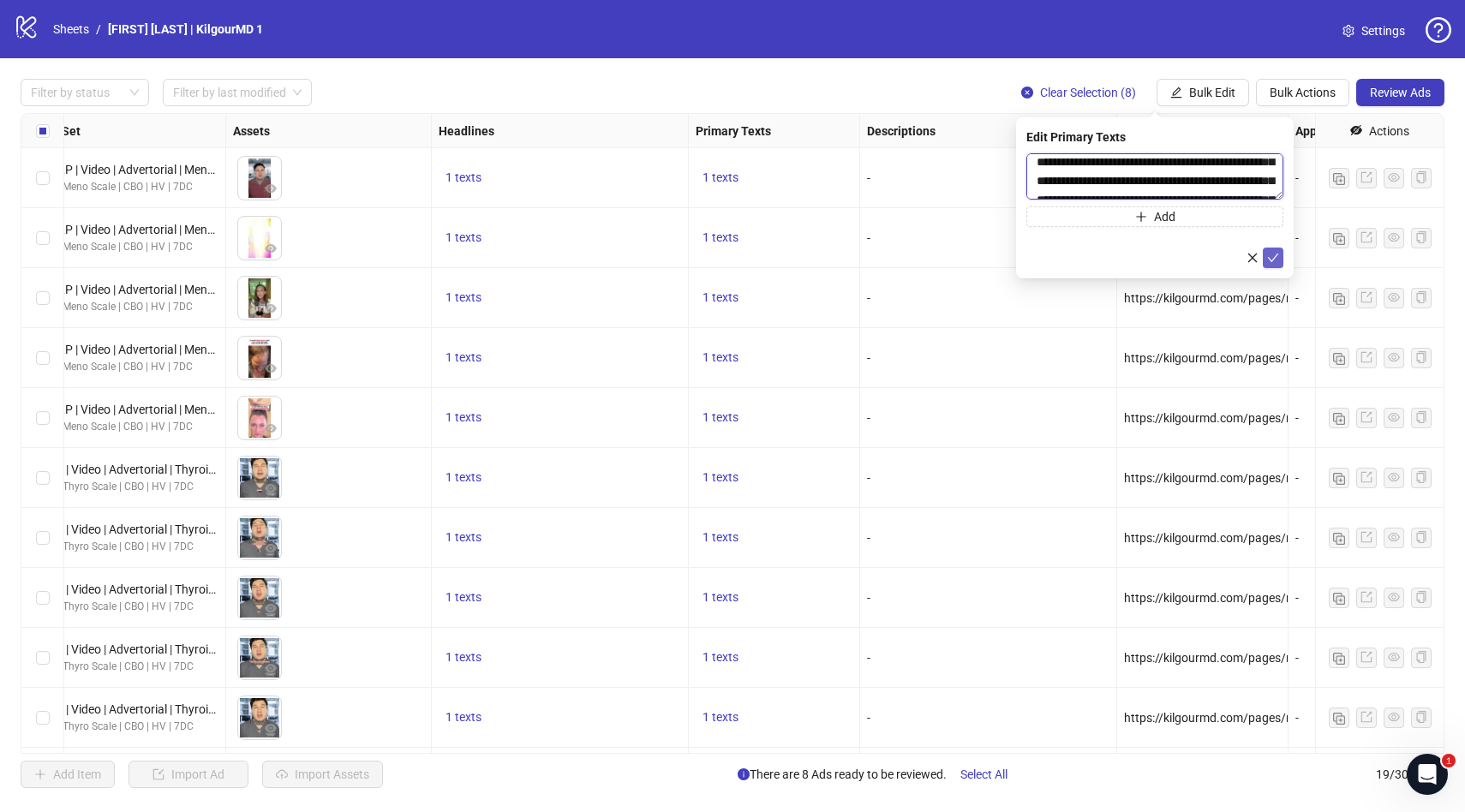 type on "**********" 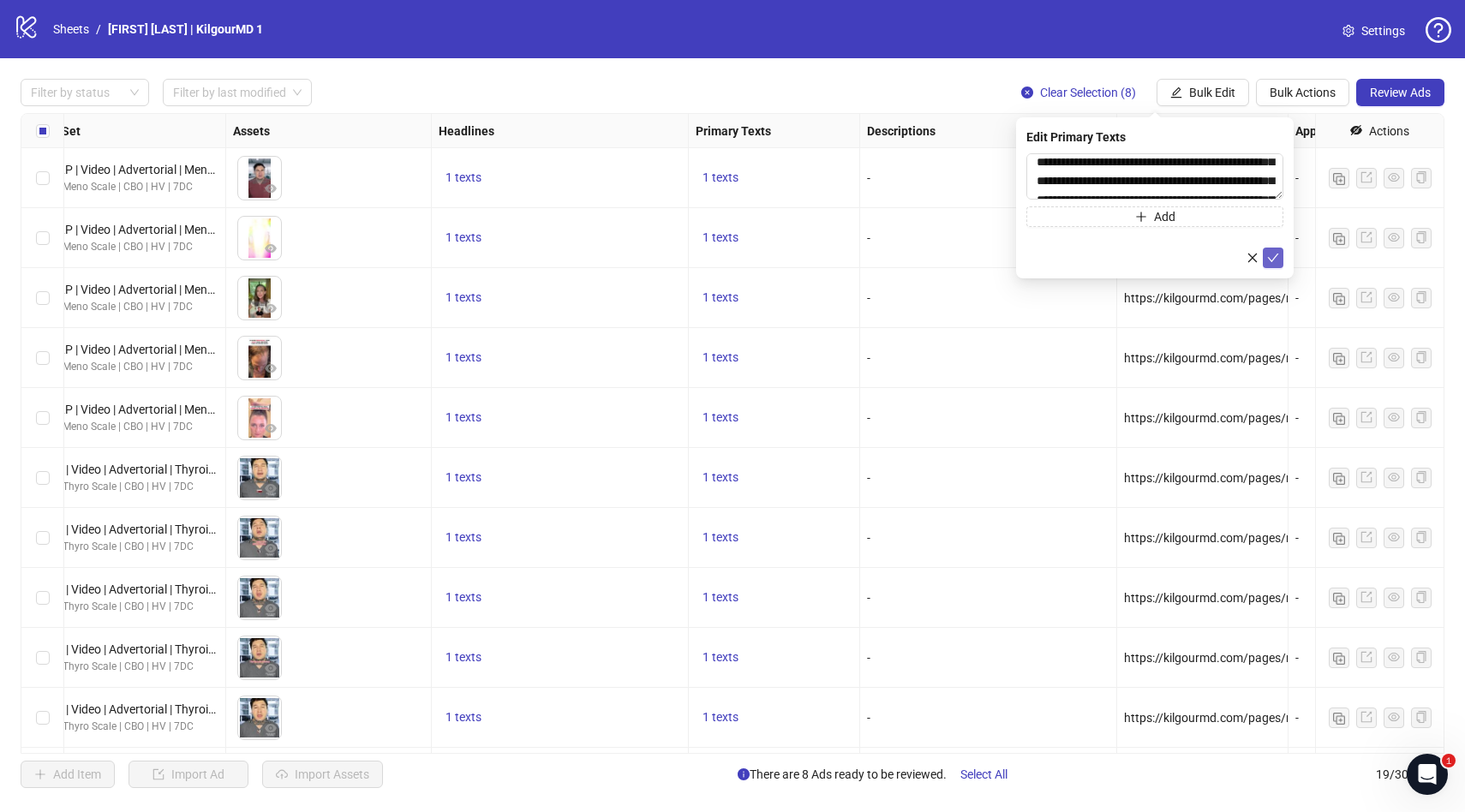 click 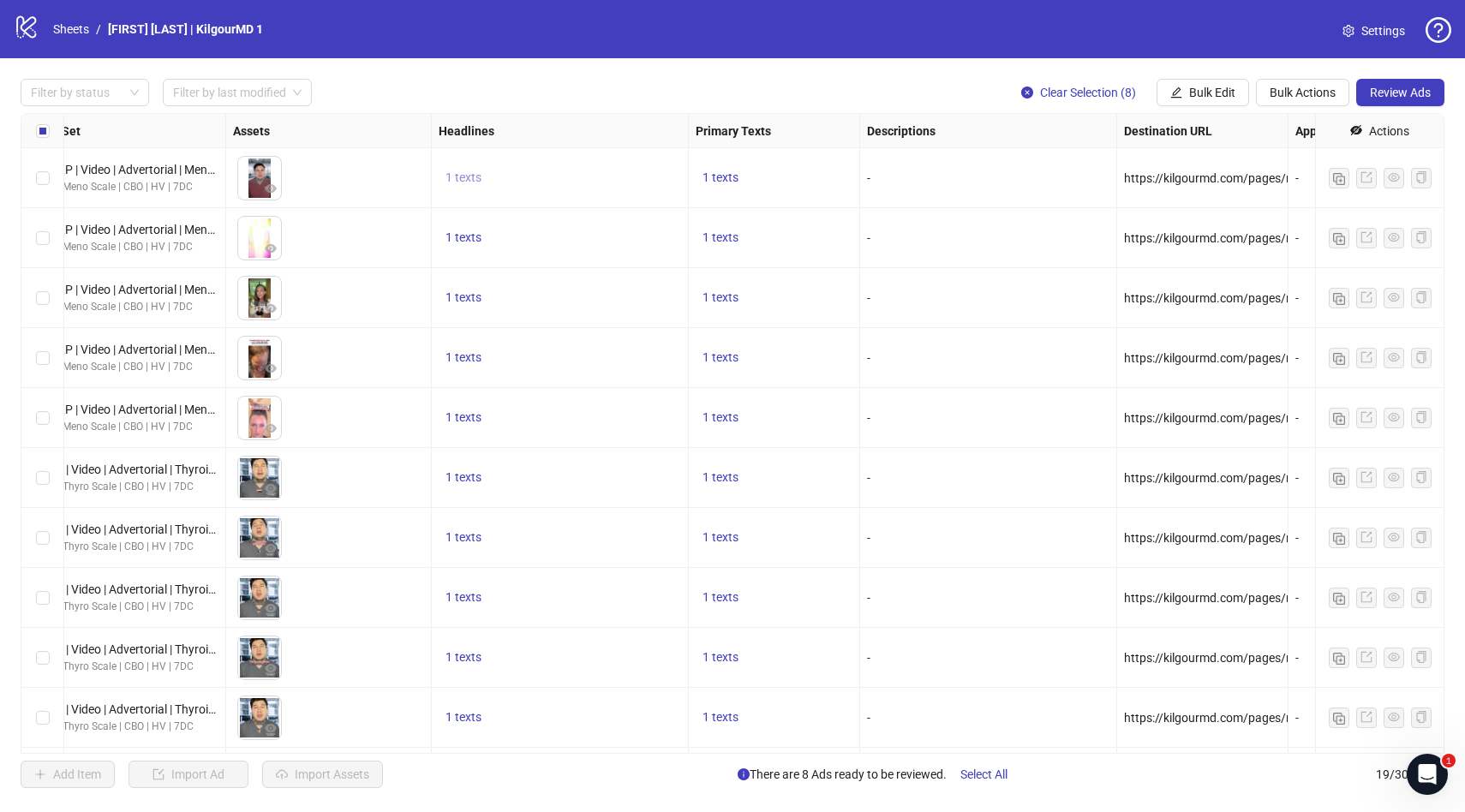 click on "1 texts" at bounding box center [463, 177] 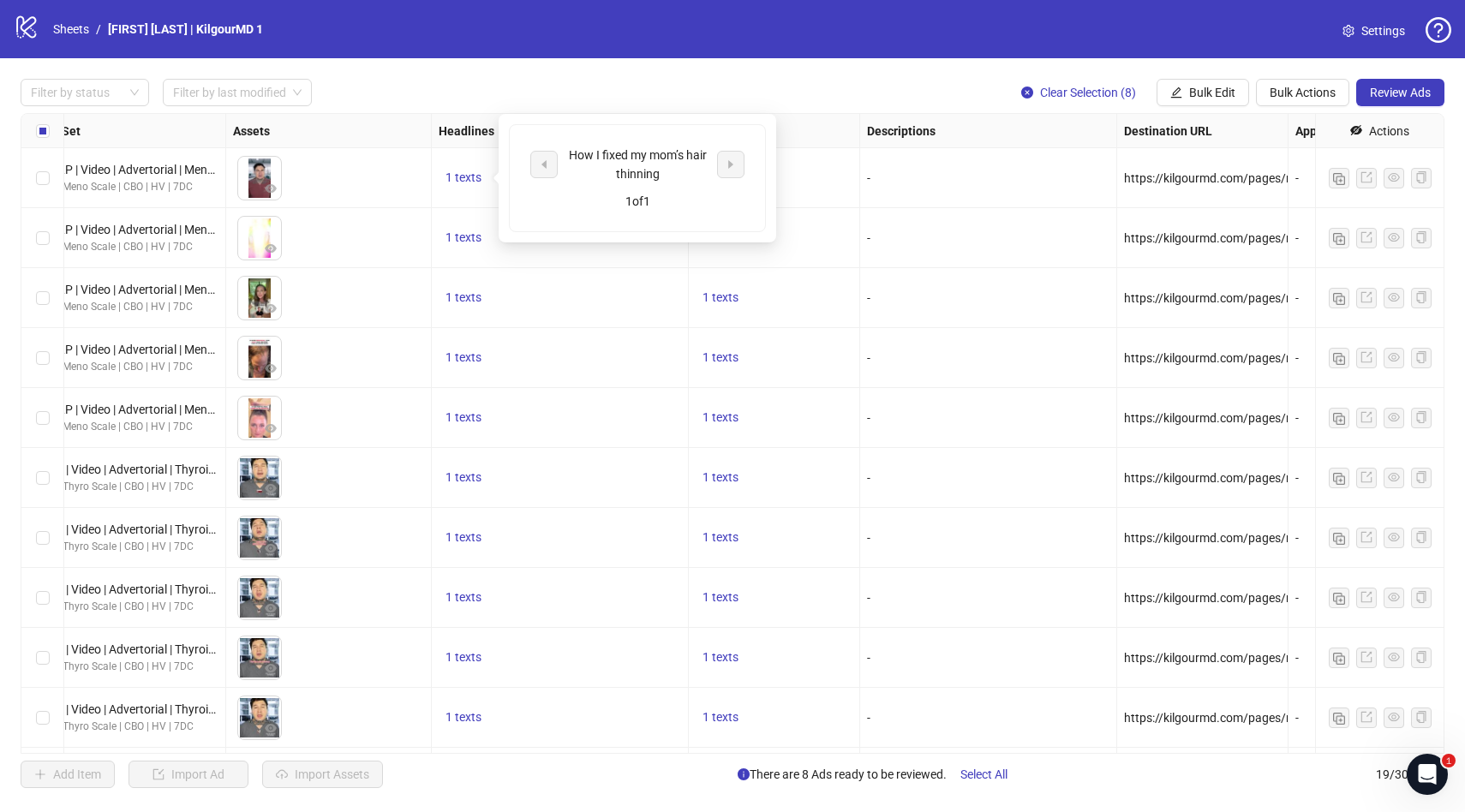 click on "How I fixed my mom’s hair thinning" at bounding box center [637, 164] 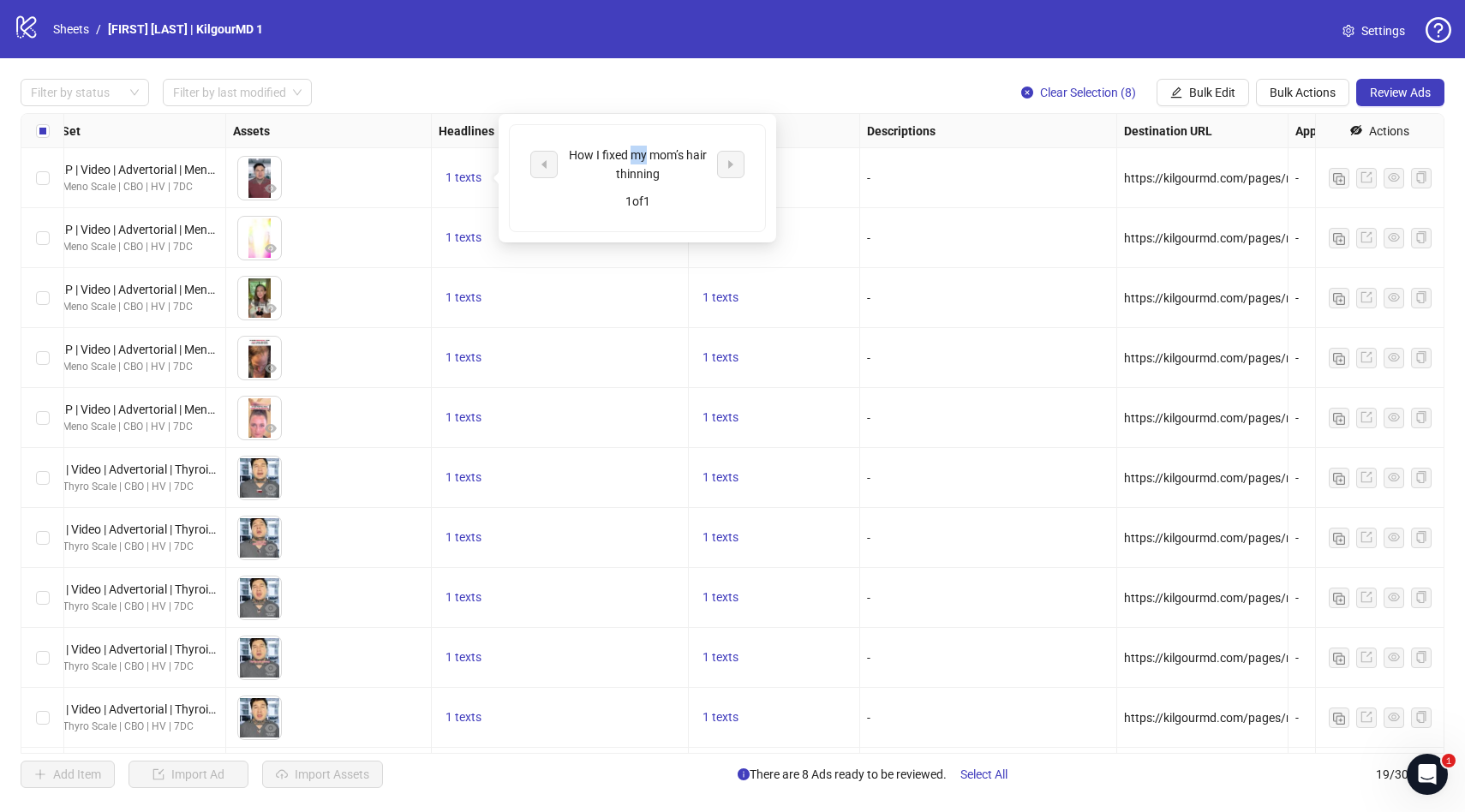 click on "How I fixed my mom’s hair thinning" at bounding box center [637, 164] 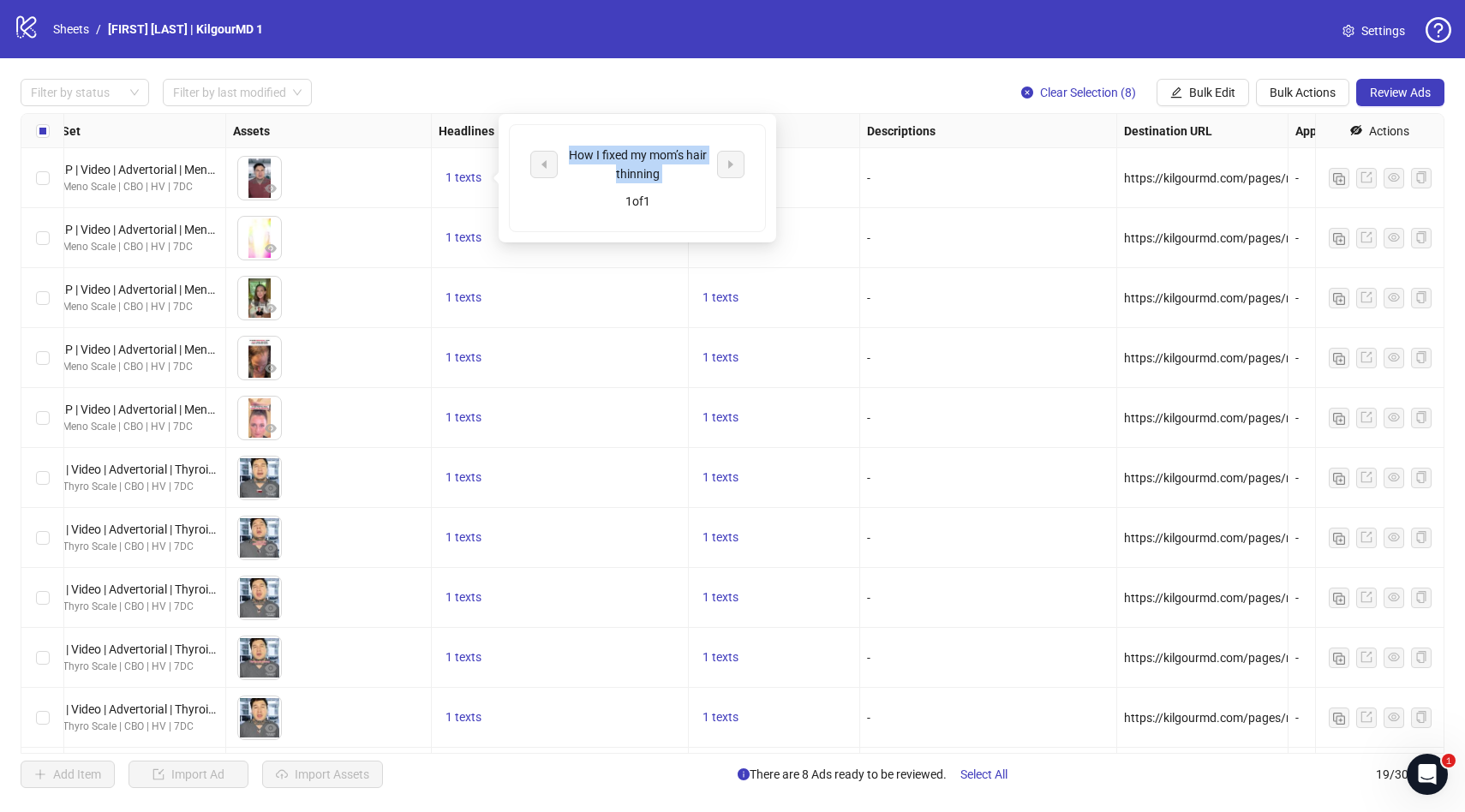 click on "How I fixed my mom’s hair thinning" at bounding box center [637, 164] 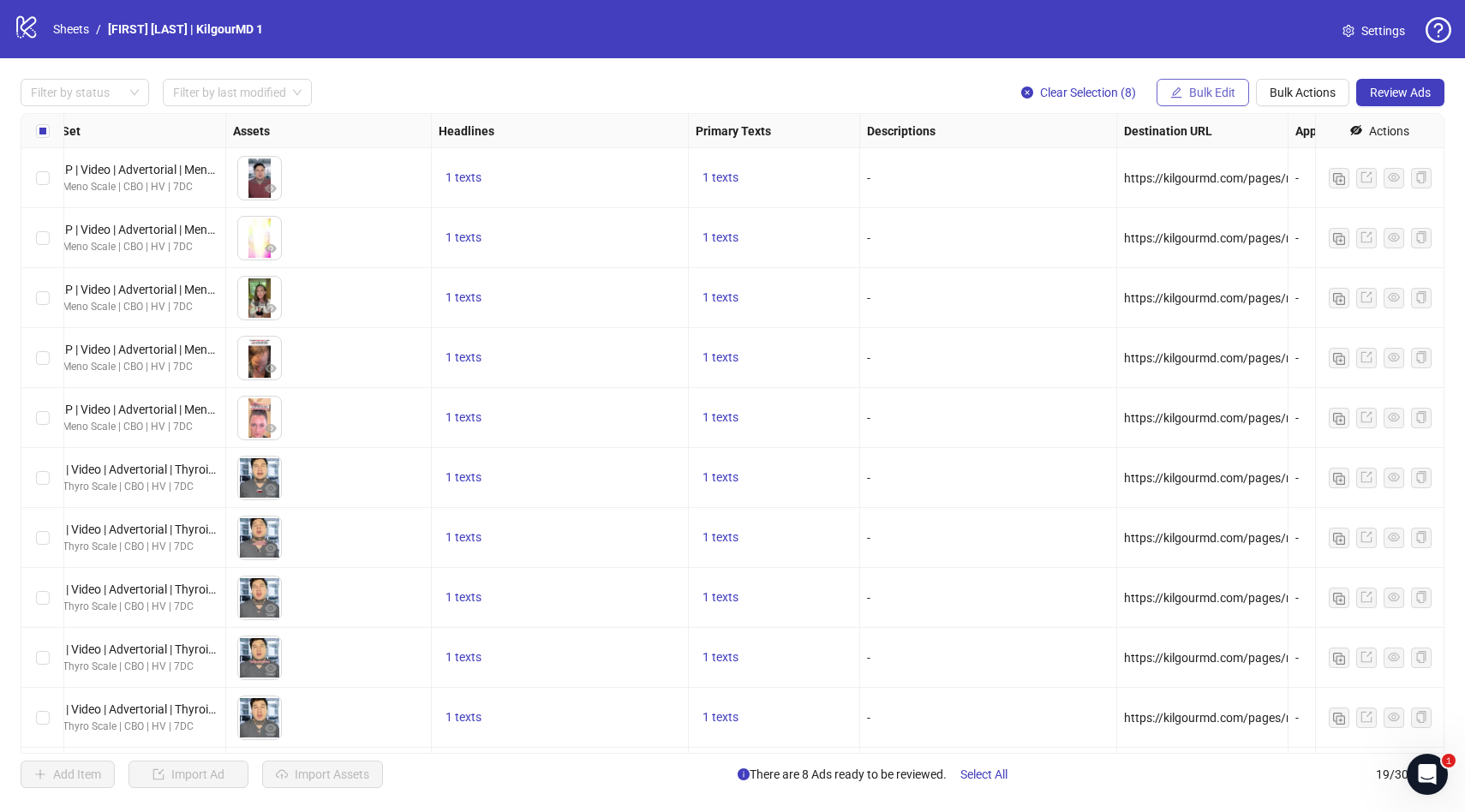 click on "Bulk Edit" at bounding box center [1212, 93] 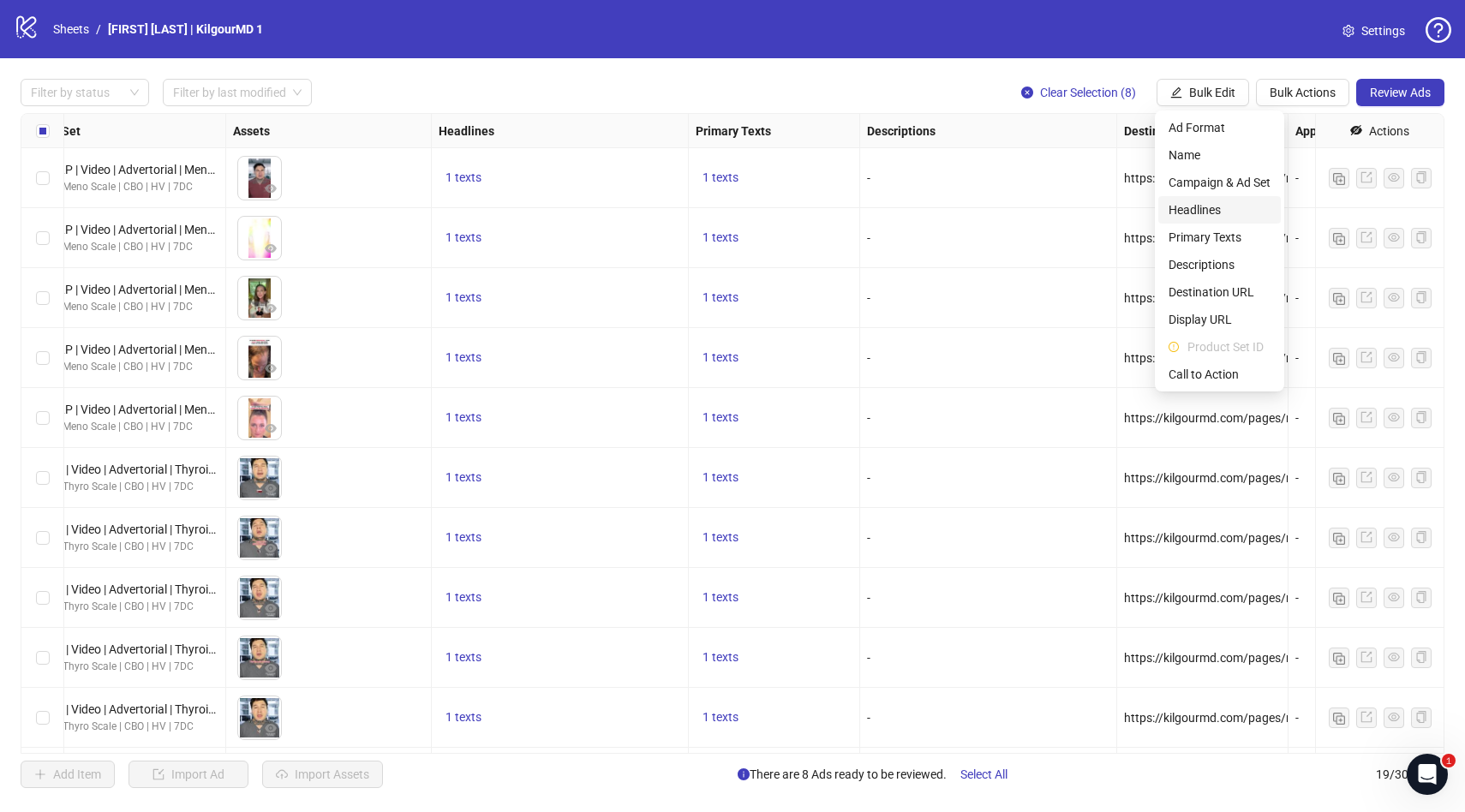 click on "Headlines" at bounding box center [1219, 210] 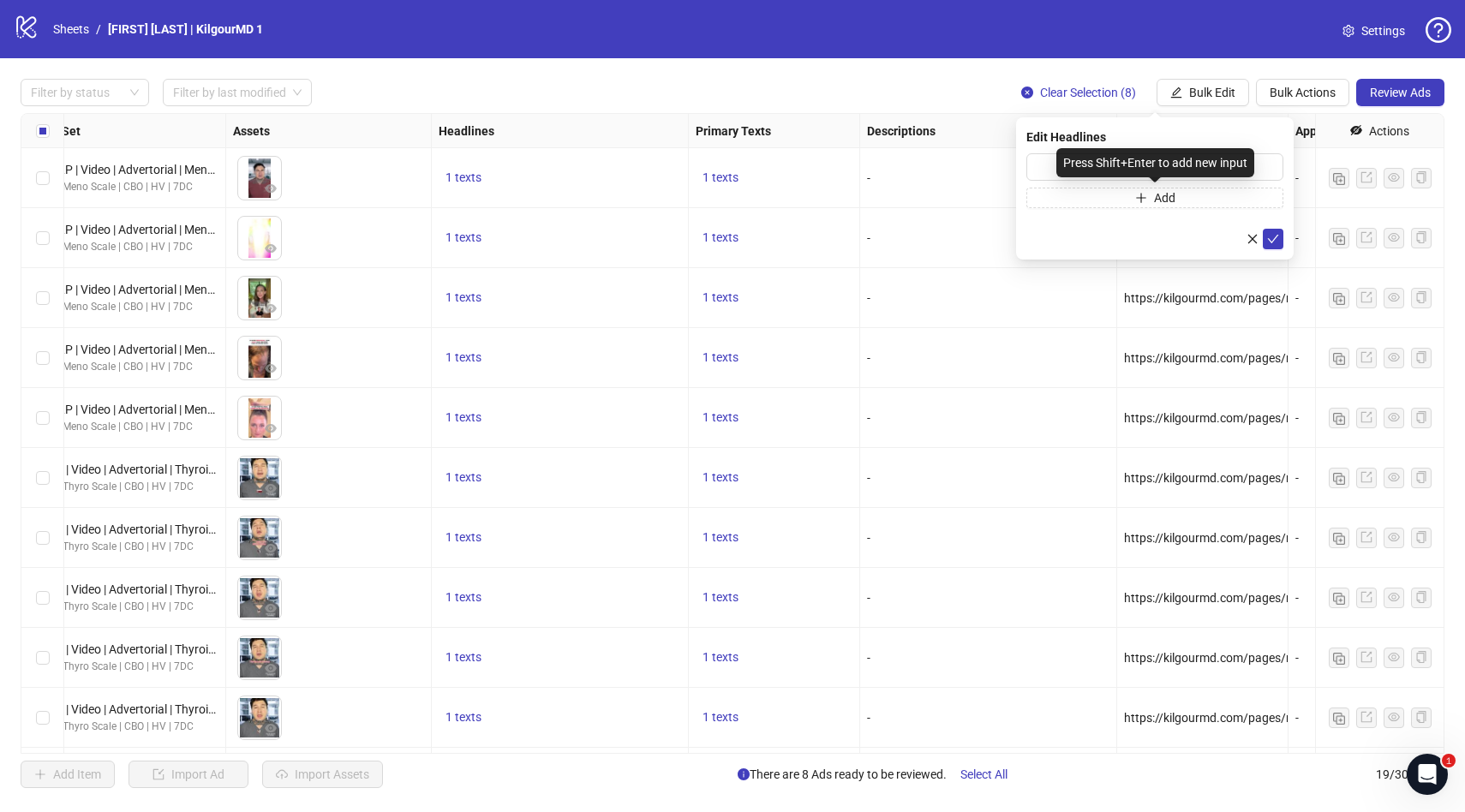 click on "Press Shift+Enter to add new input" at bounding box center (1155, 163) 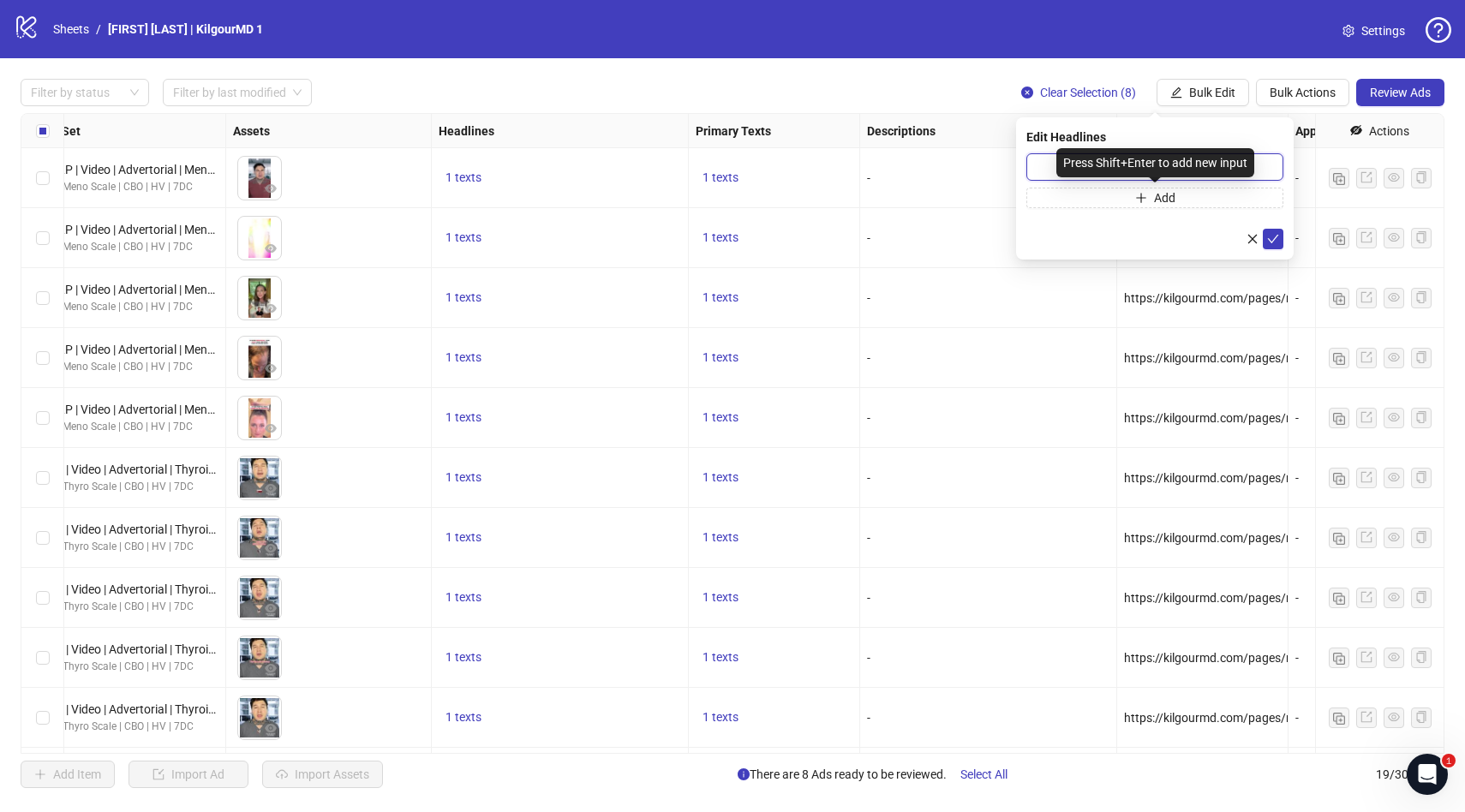 click at bounding box center [1155, 167] 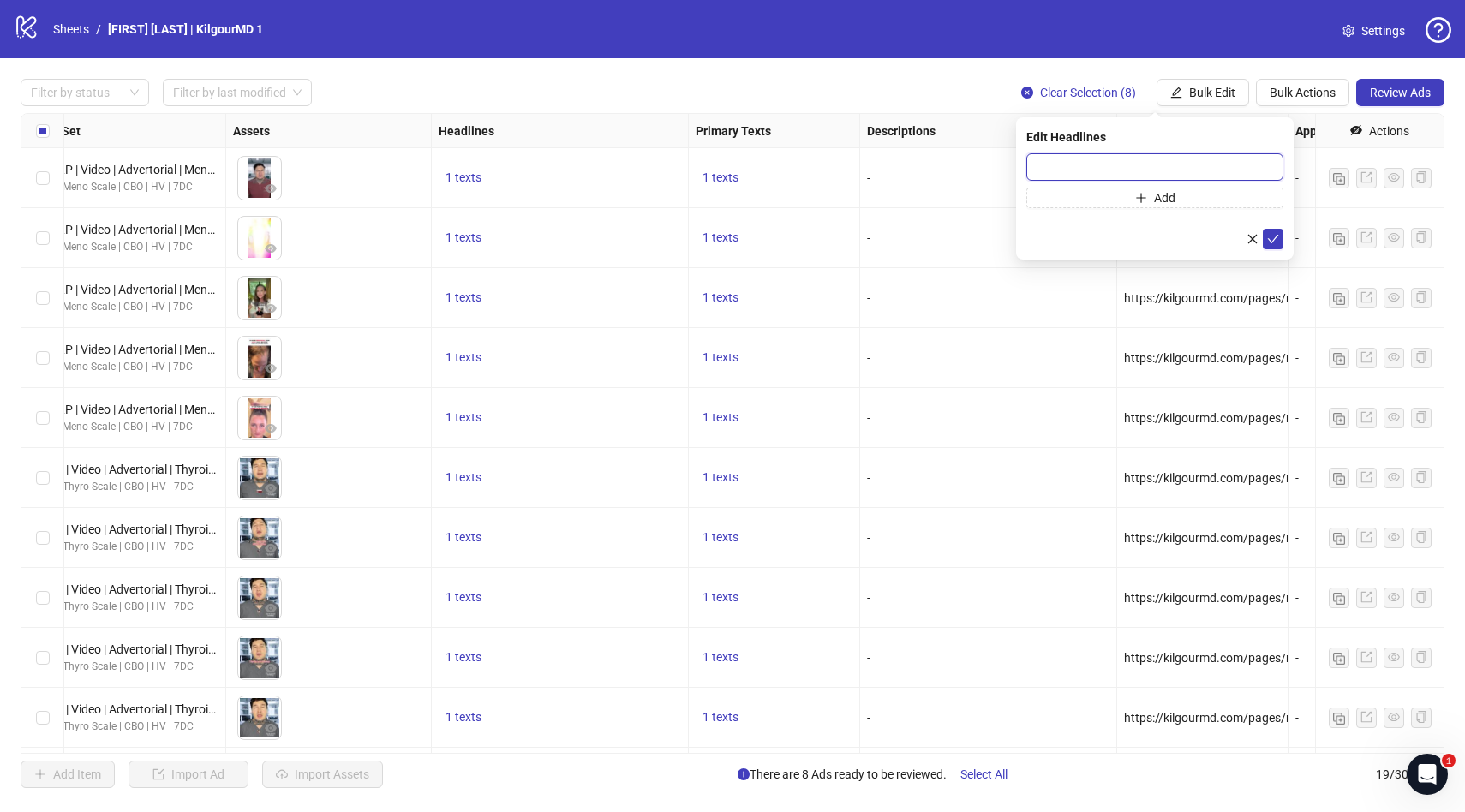 paste on "**********" 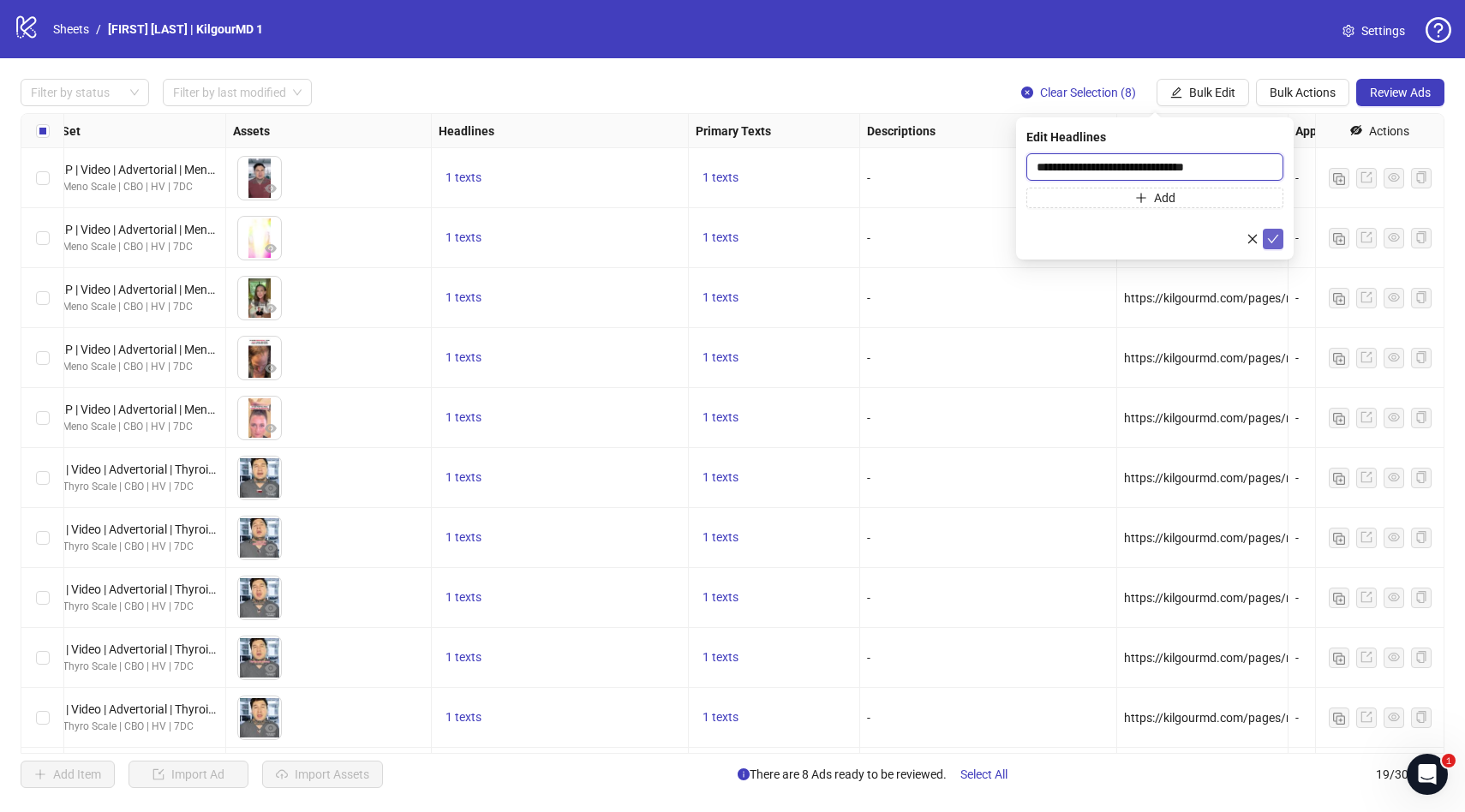 type on "**********" 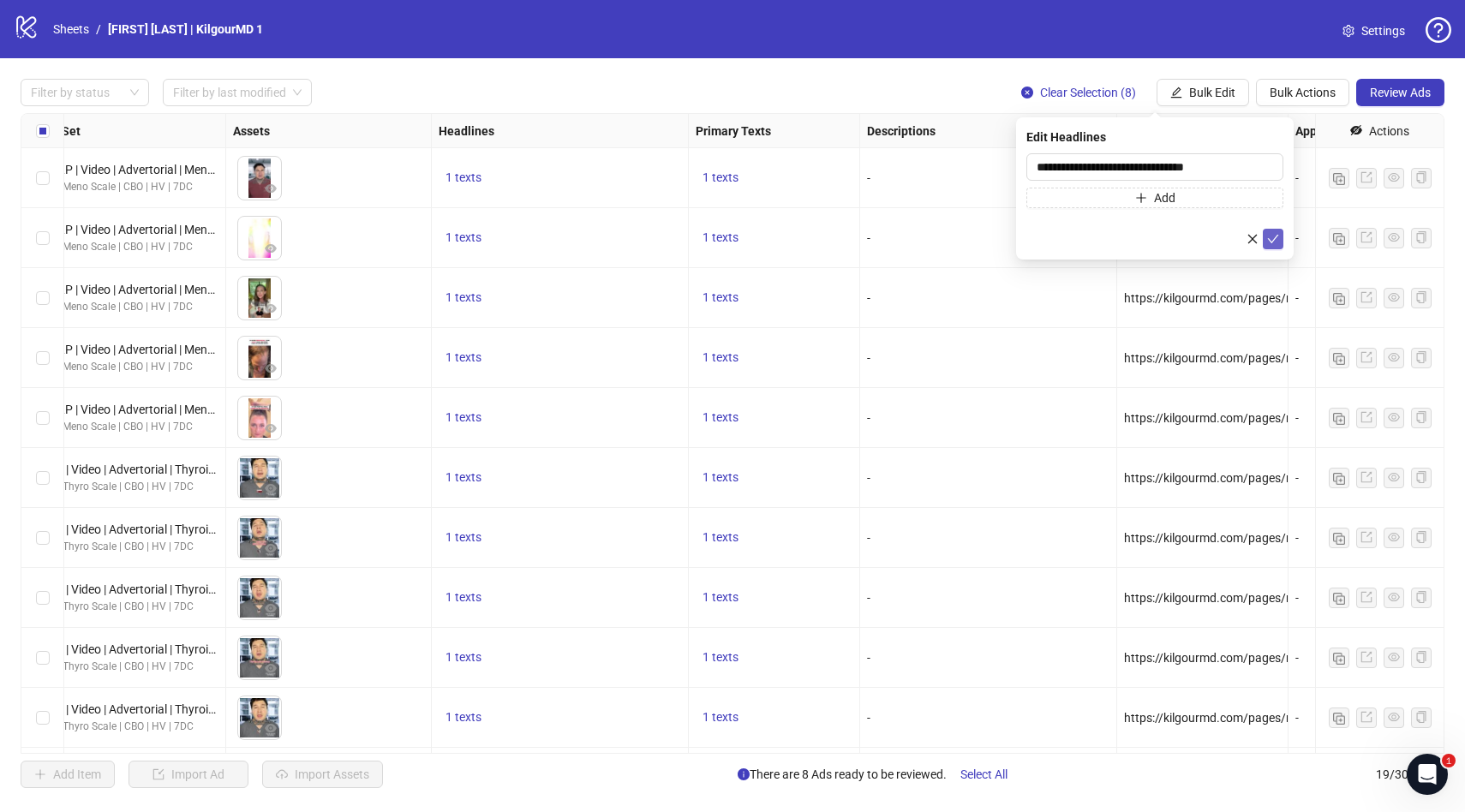 click 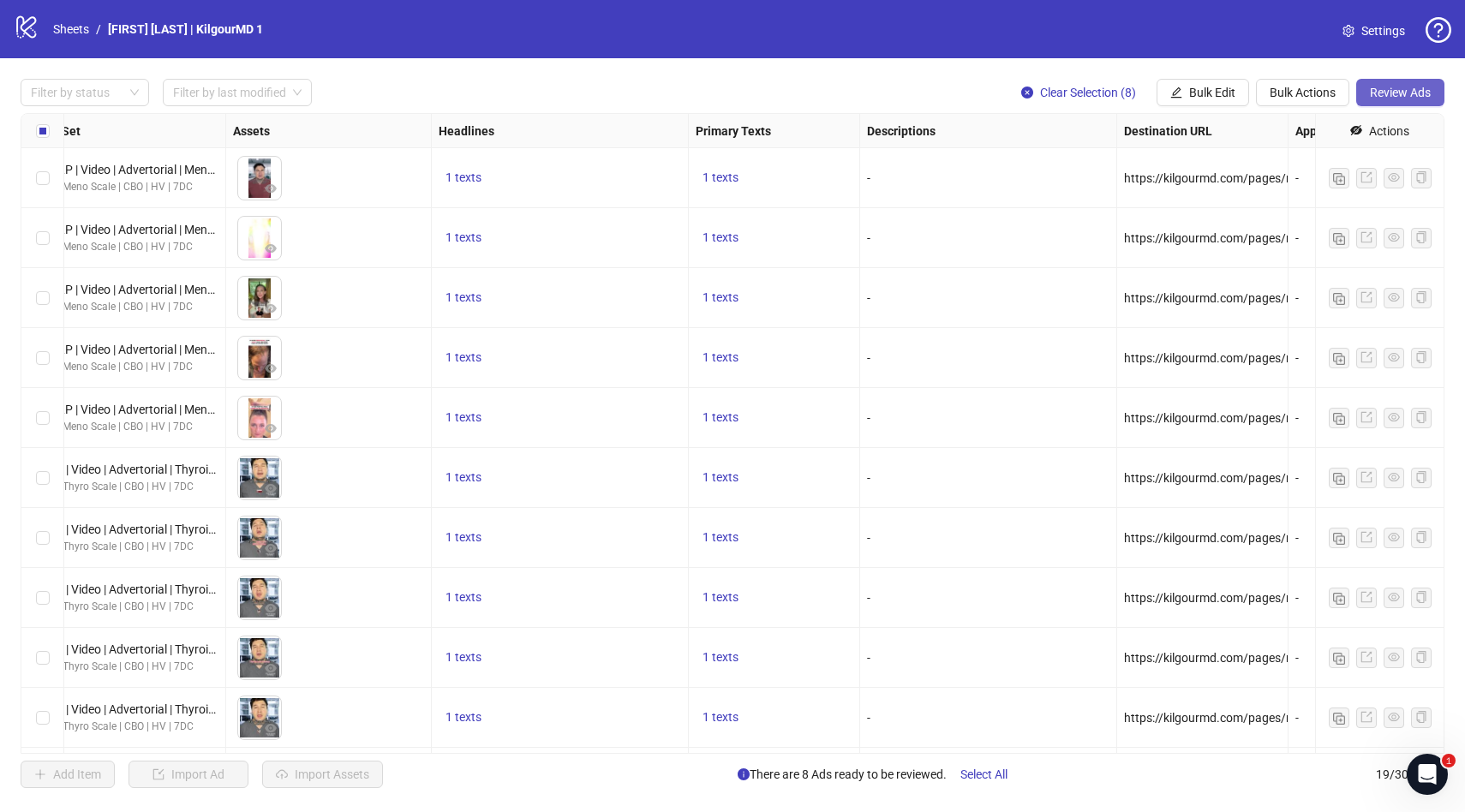 click on "Review Ads" at bounding box center [1400, 93] 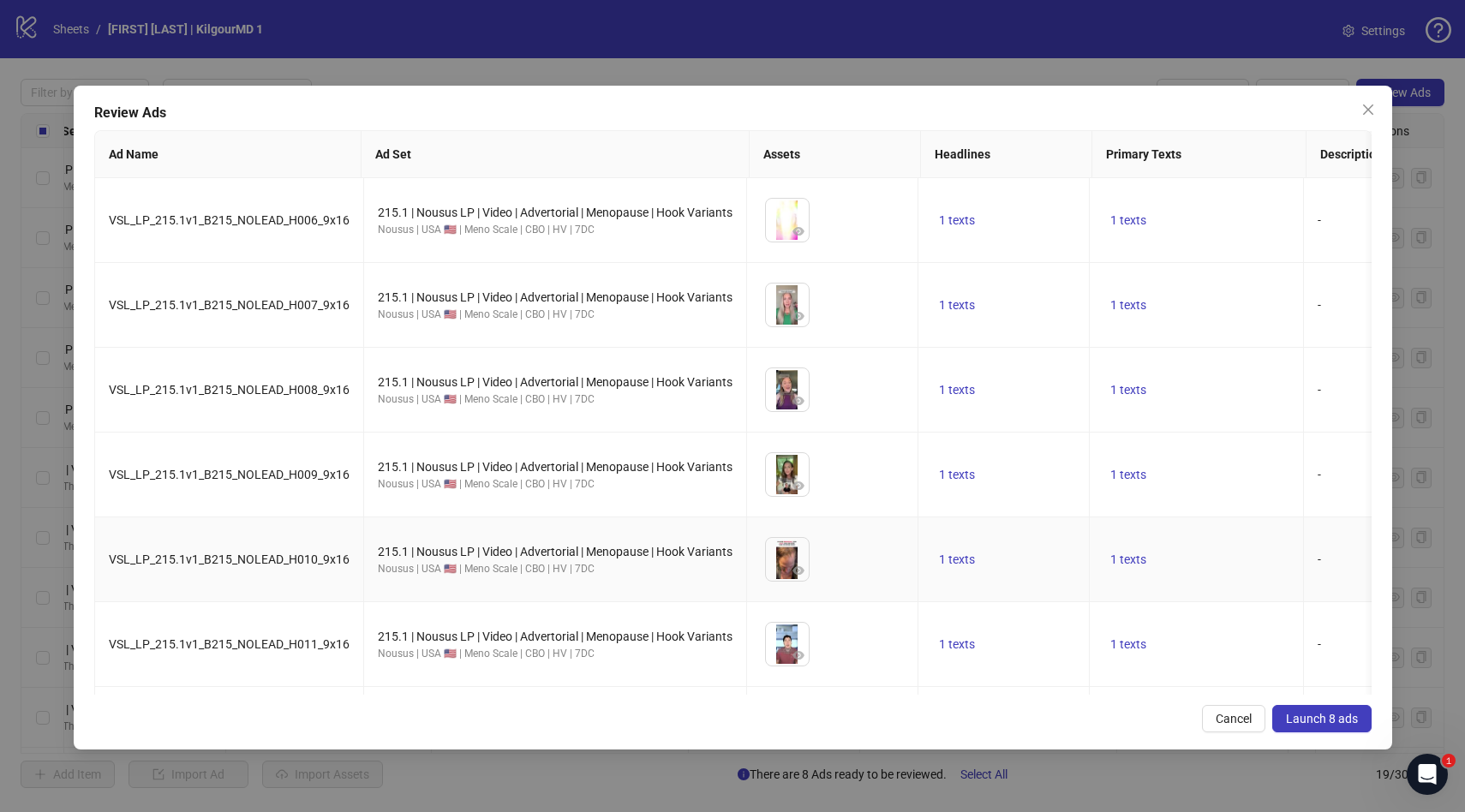 scroll, scrollTop: 162, scrollLeft: 0, axis: vertical 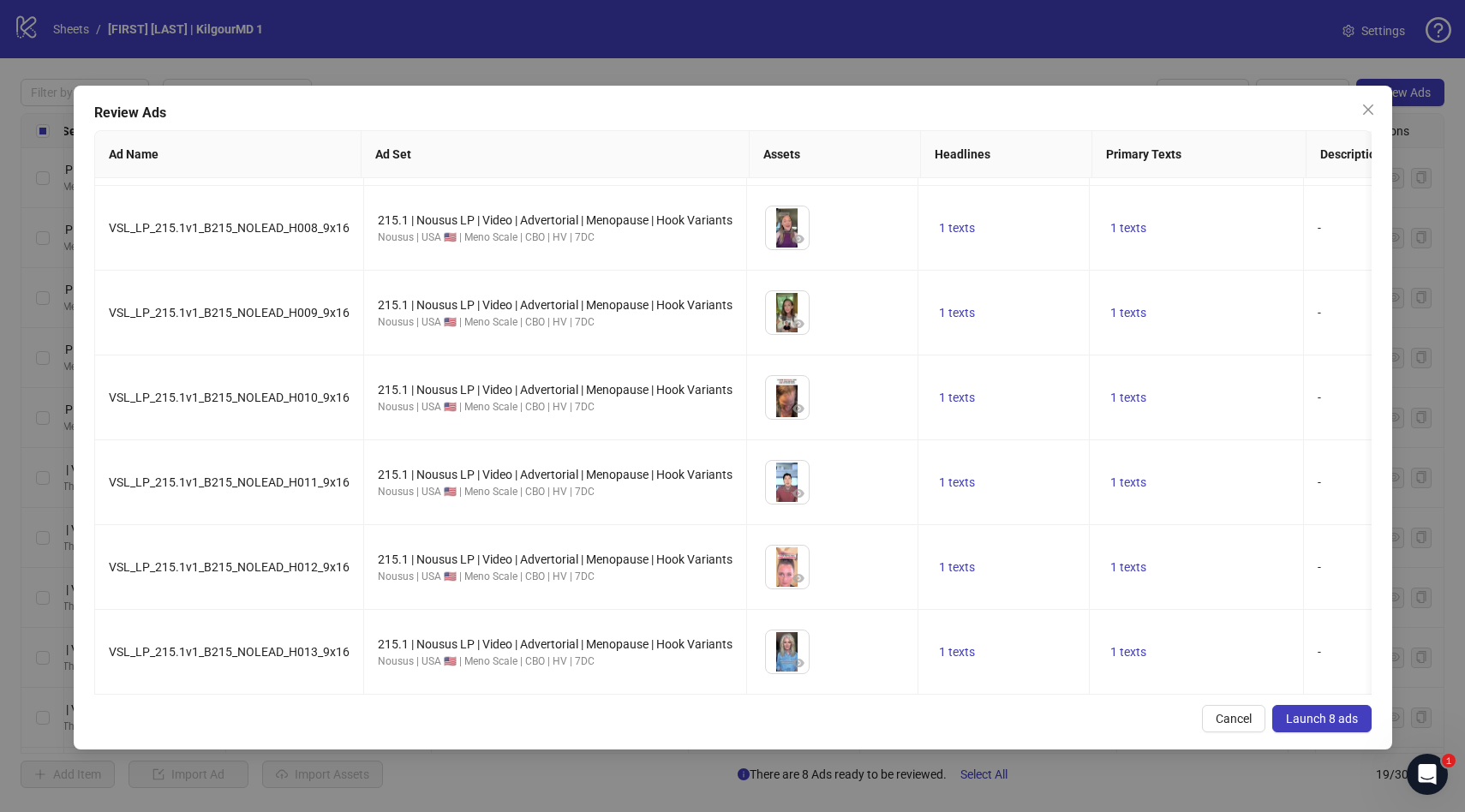 click on "Launch 8 ads" at bounding box center (1322, 719) 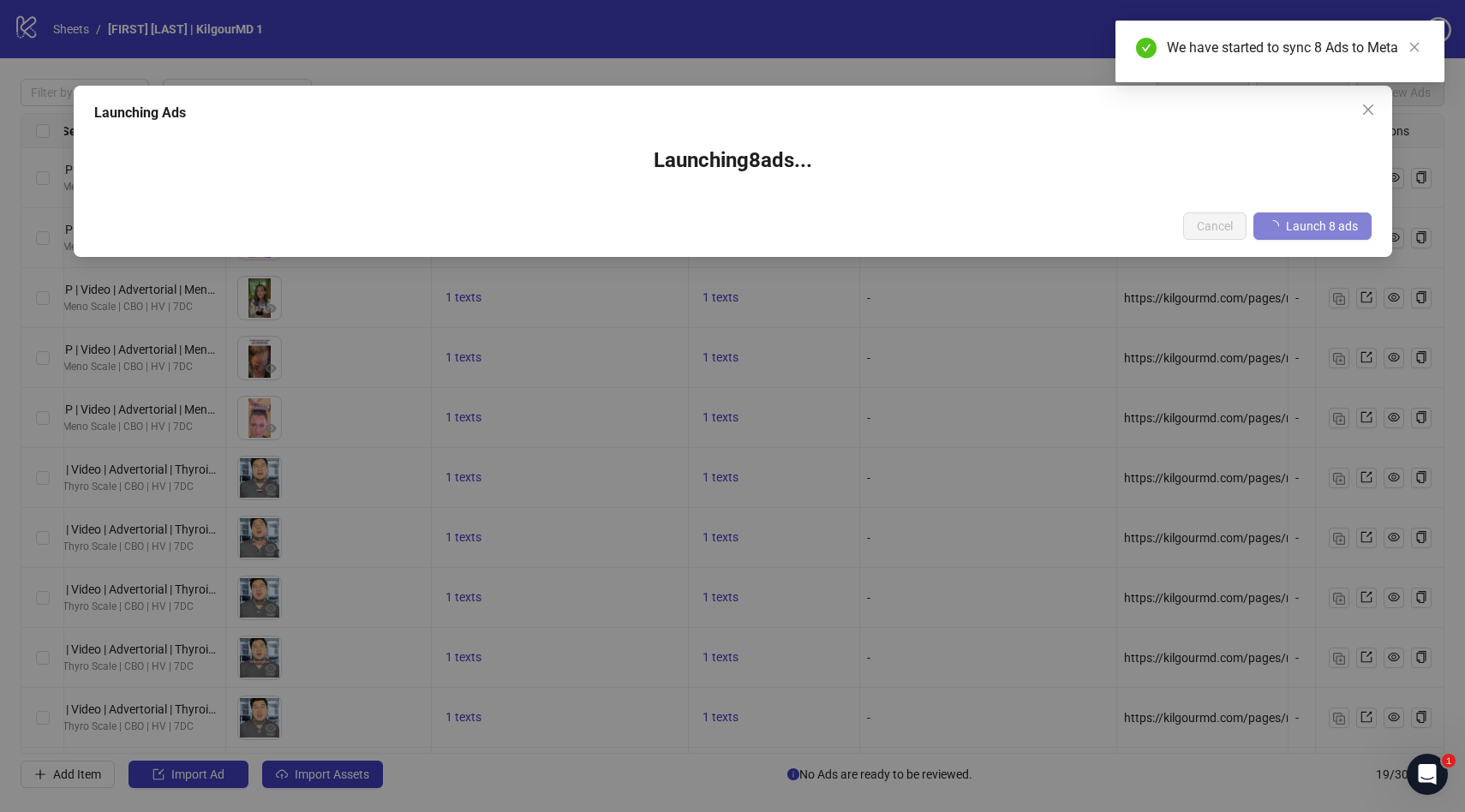 type 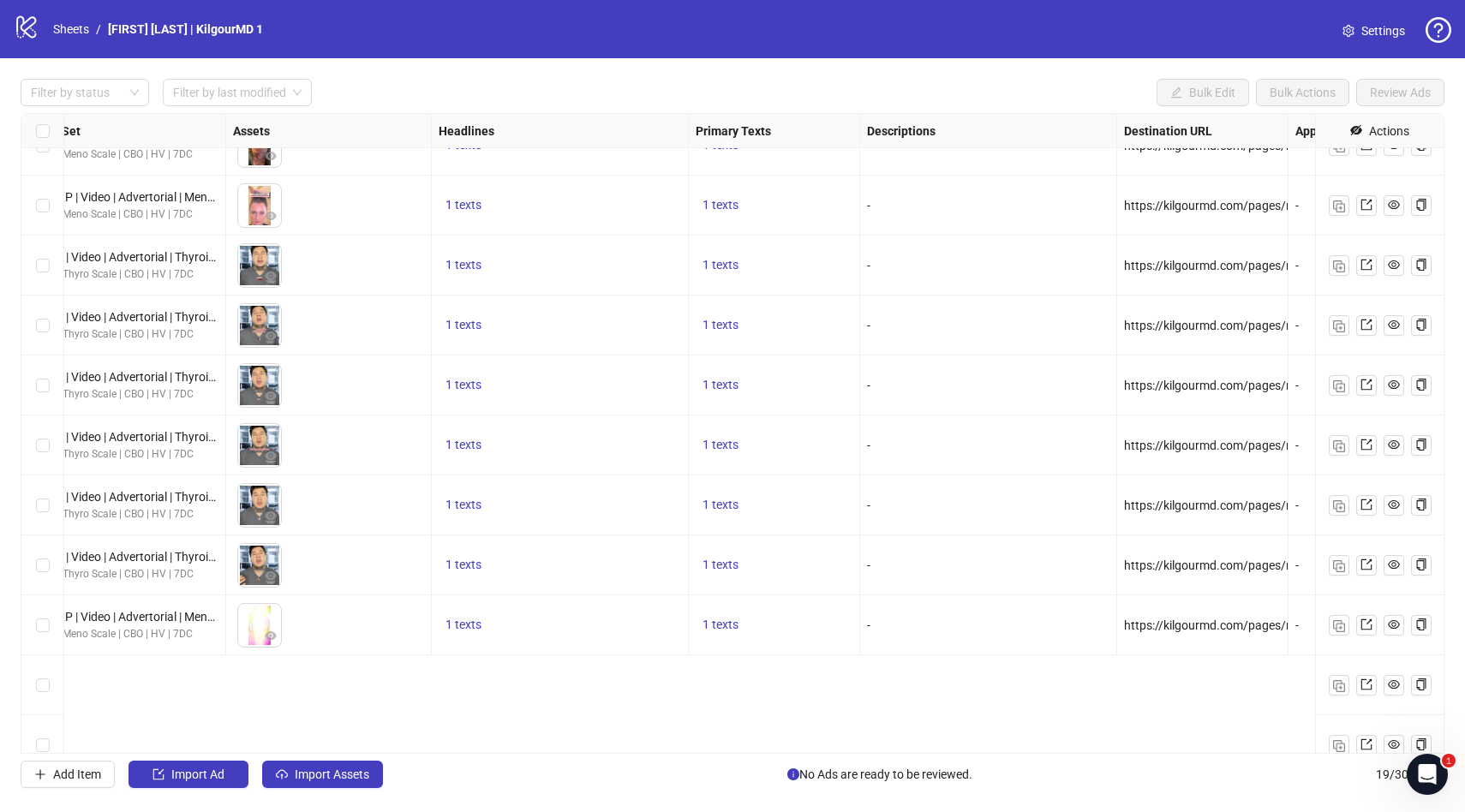 scroll, scrollTop: 0, scrollLeft: 583, axis: horizontal 